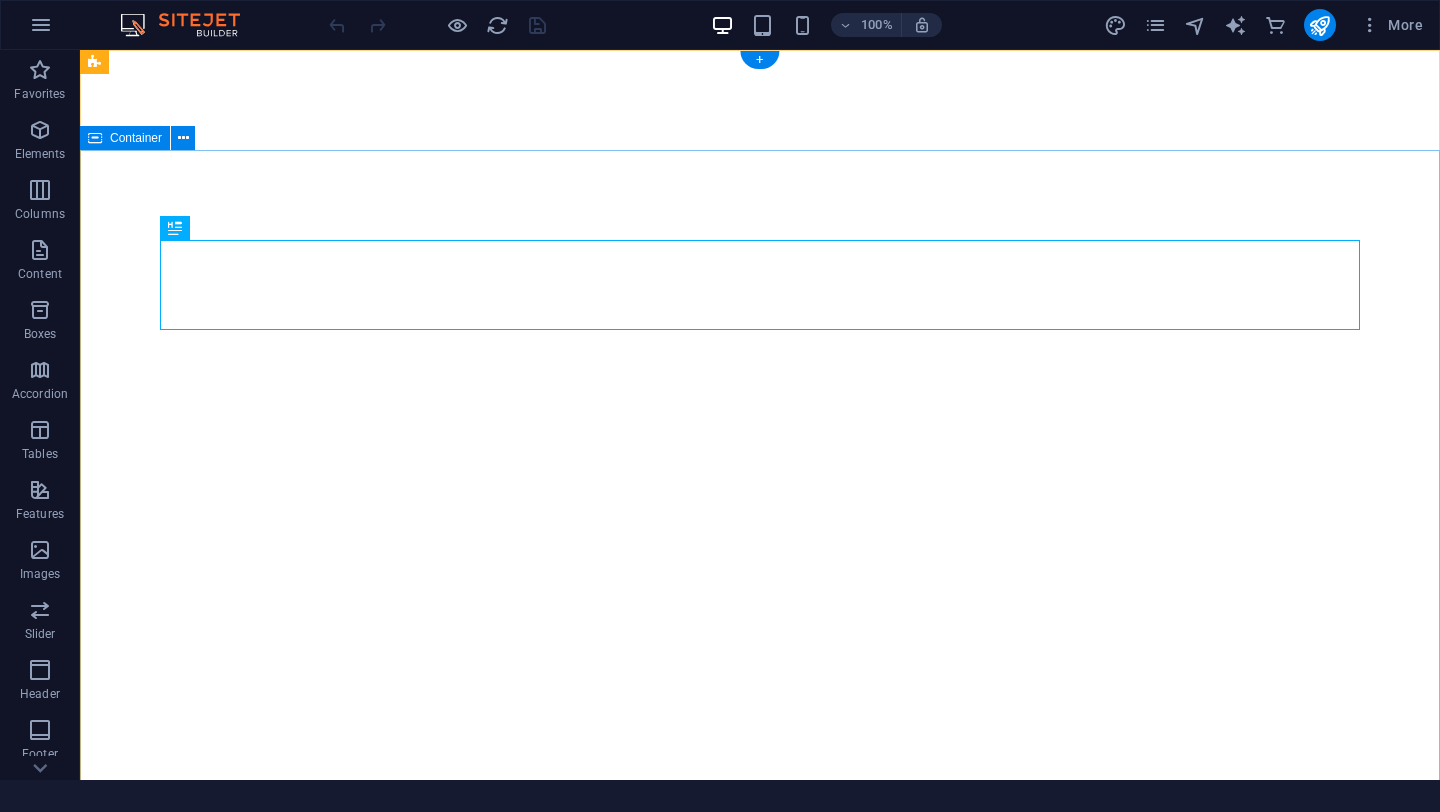 scroll, scrollTop: 0, scrollLeft: 0, axis: both 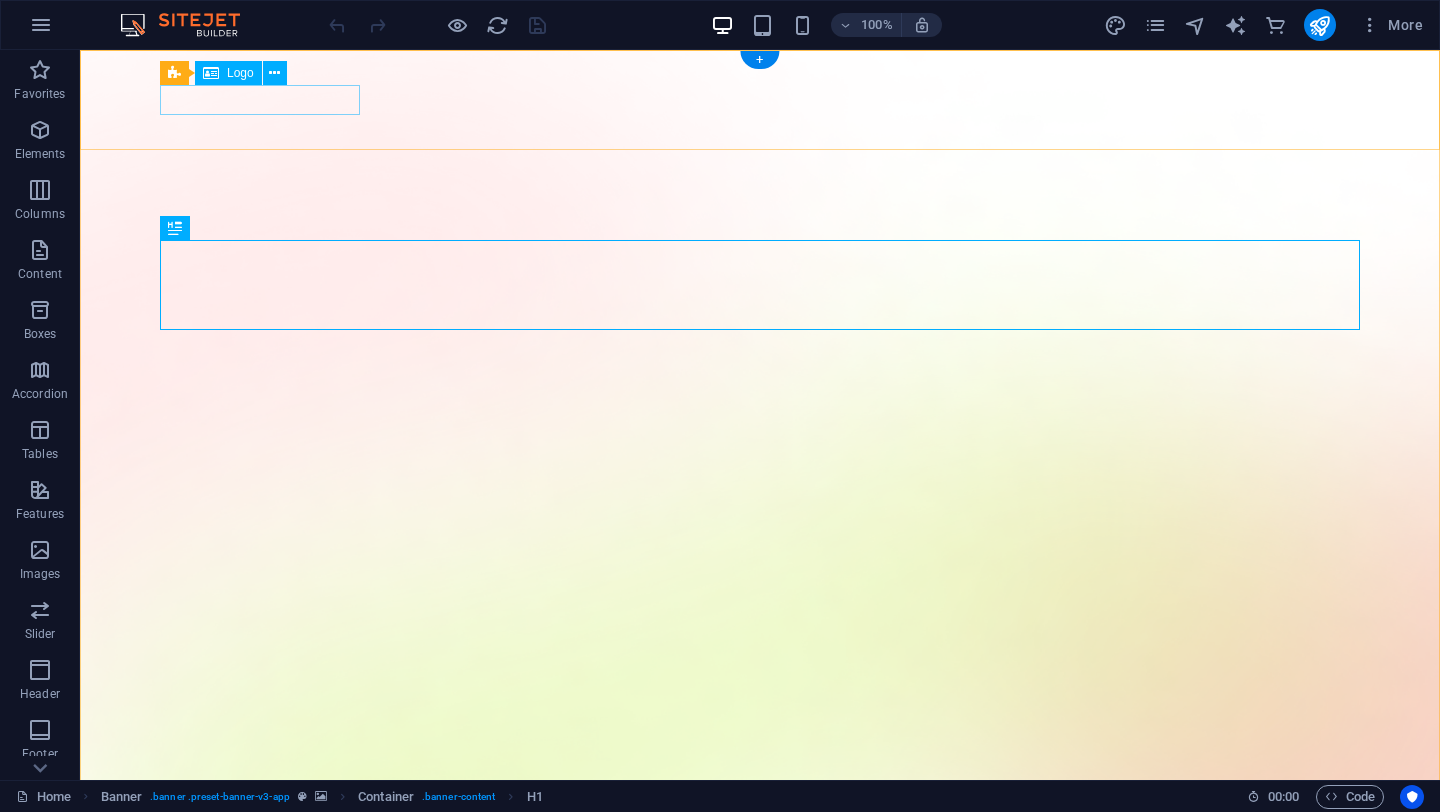 click at bounding box center (760, 1525) 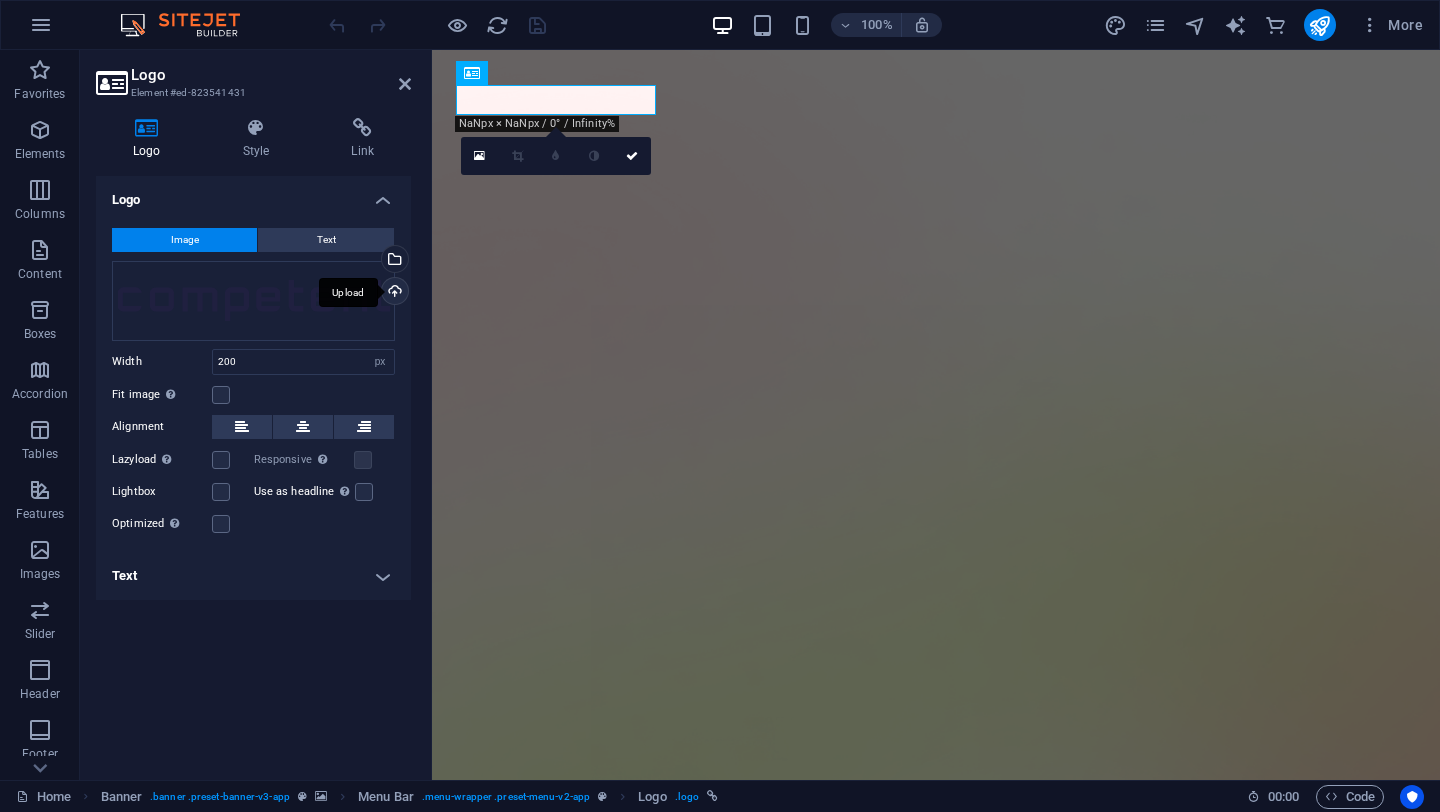 click on "Upload" at bounding box center [393, 293] 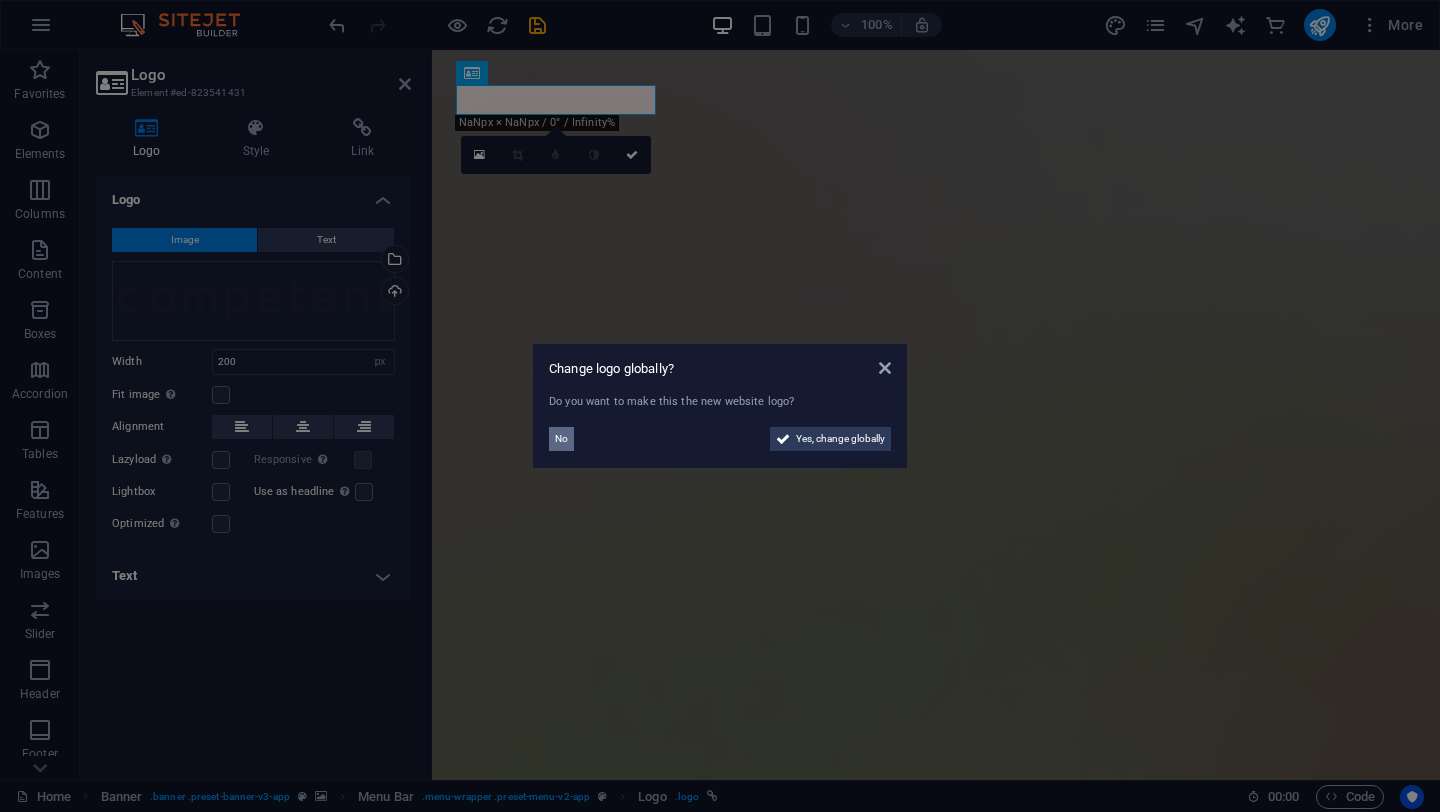 click on "No" at bounding box center [561, 439] 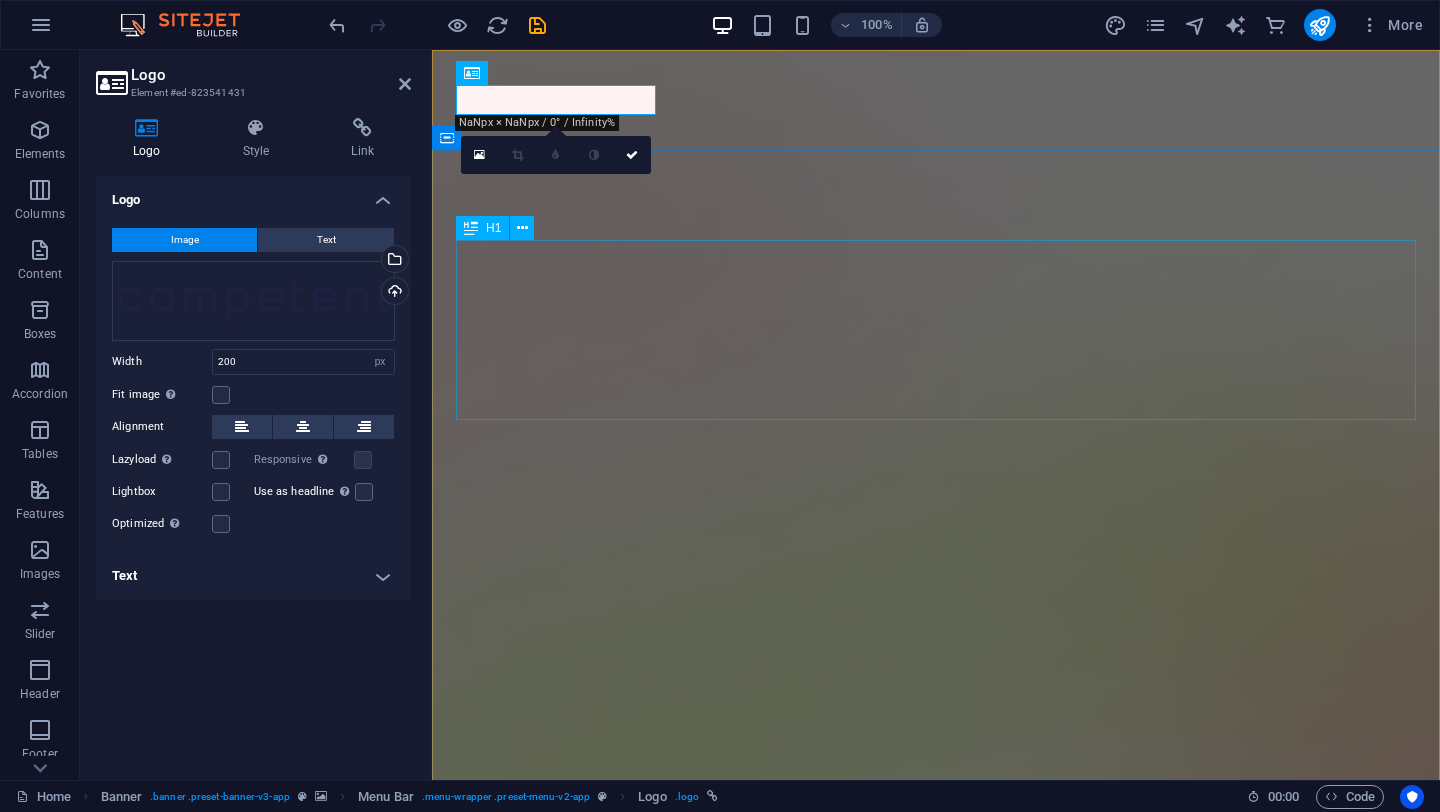 click on "AI app for productivity" at bounding box center (936, 1762) 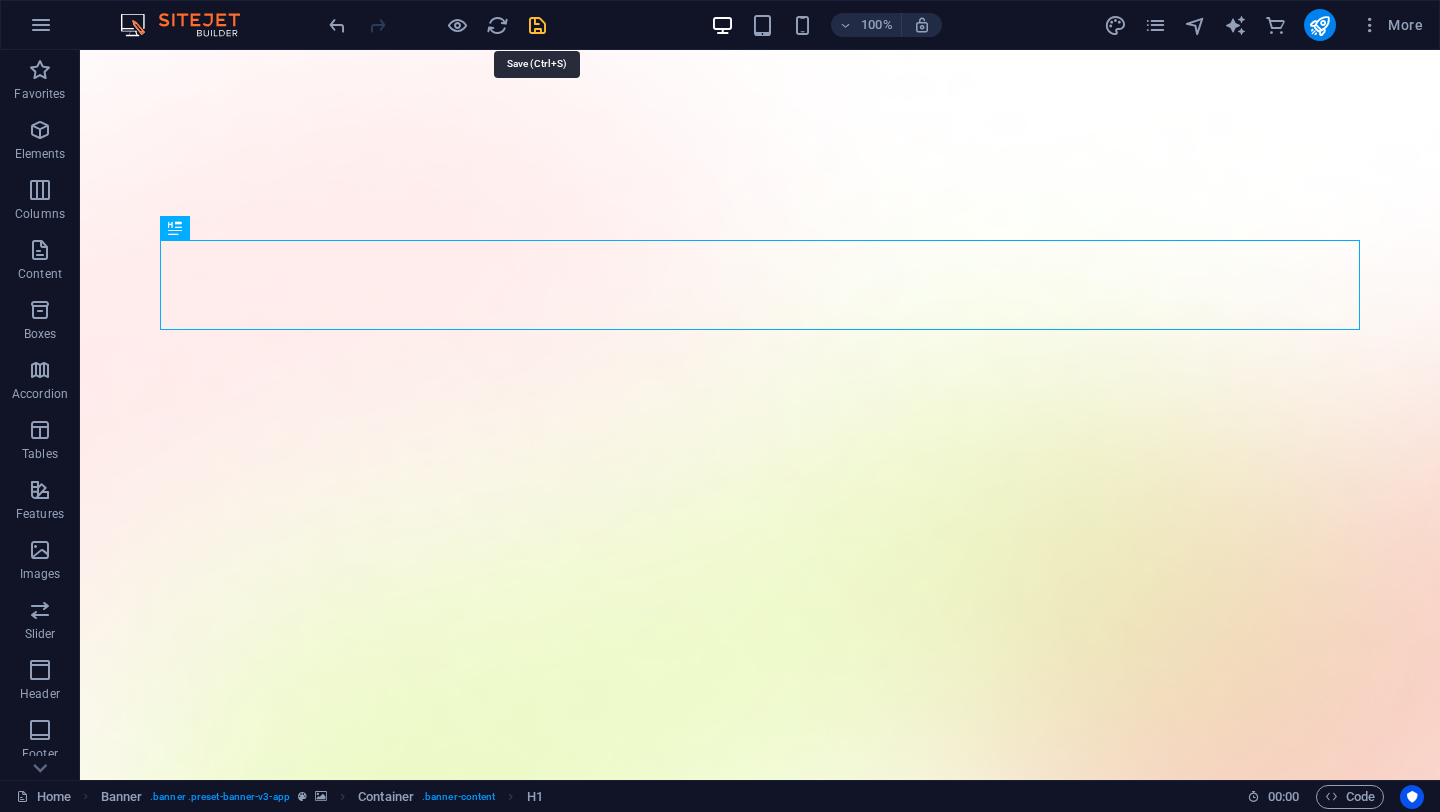 click at bounding box center [537, 25] 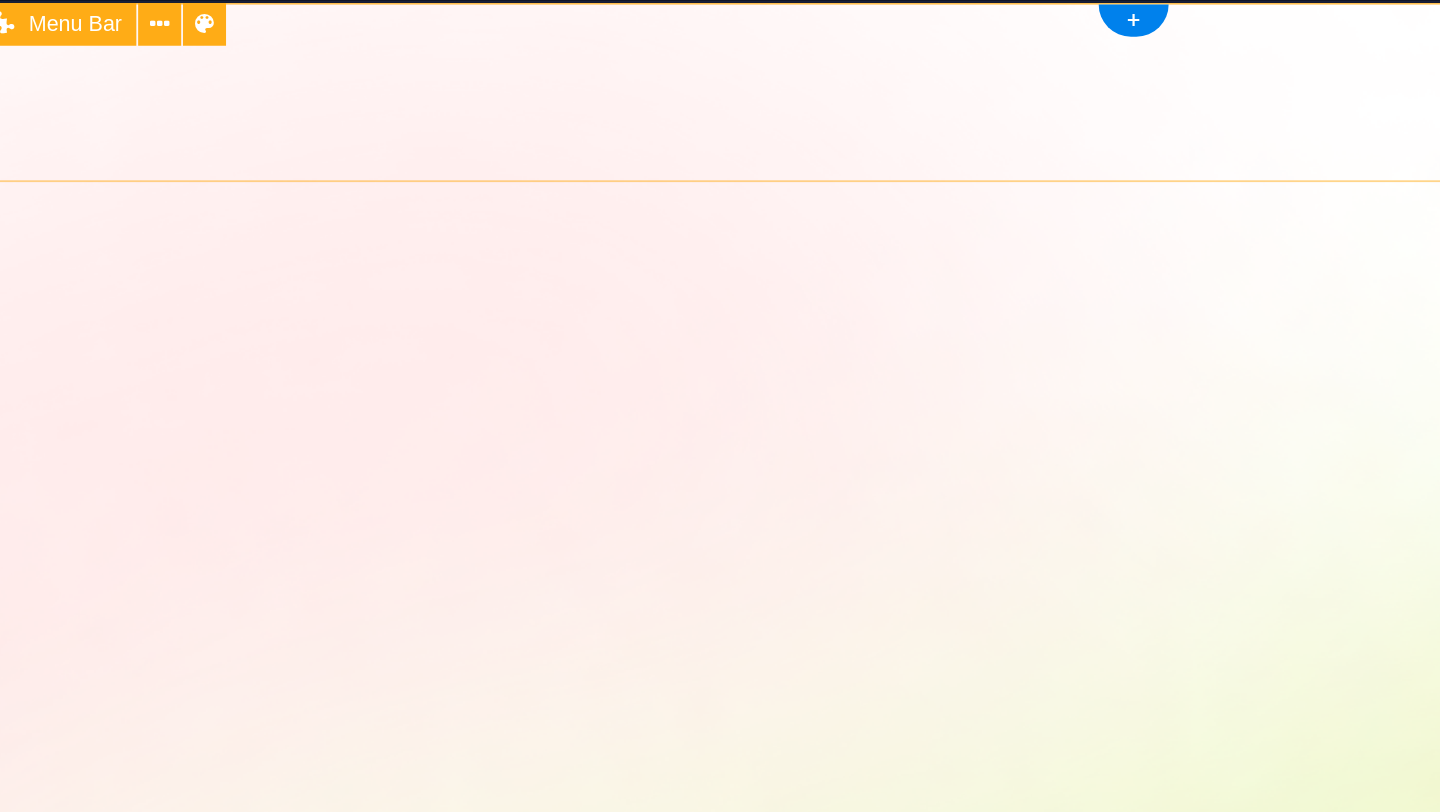 click on "Features Pricing Blog Contact Download App" at bounding box center [594, 1526] 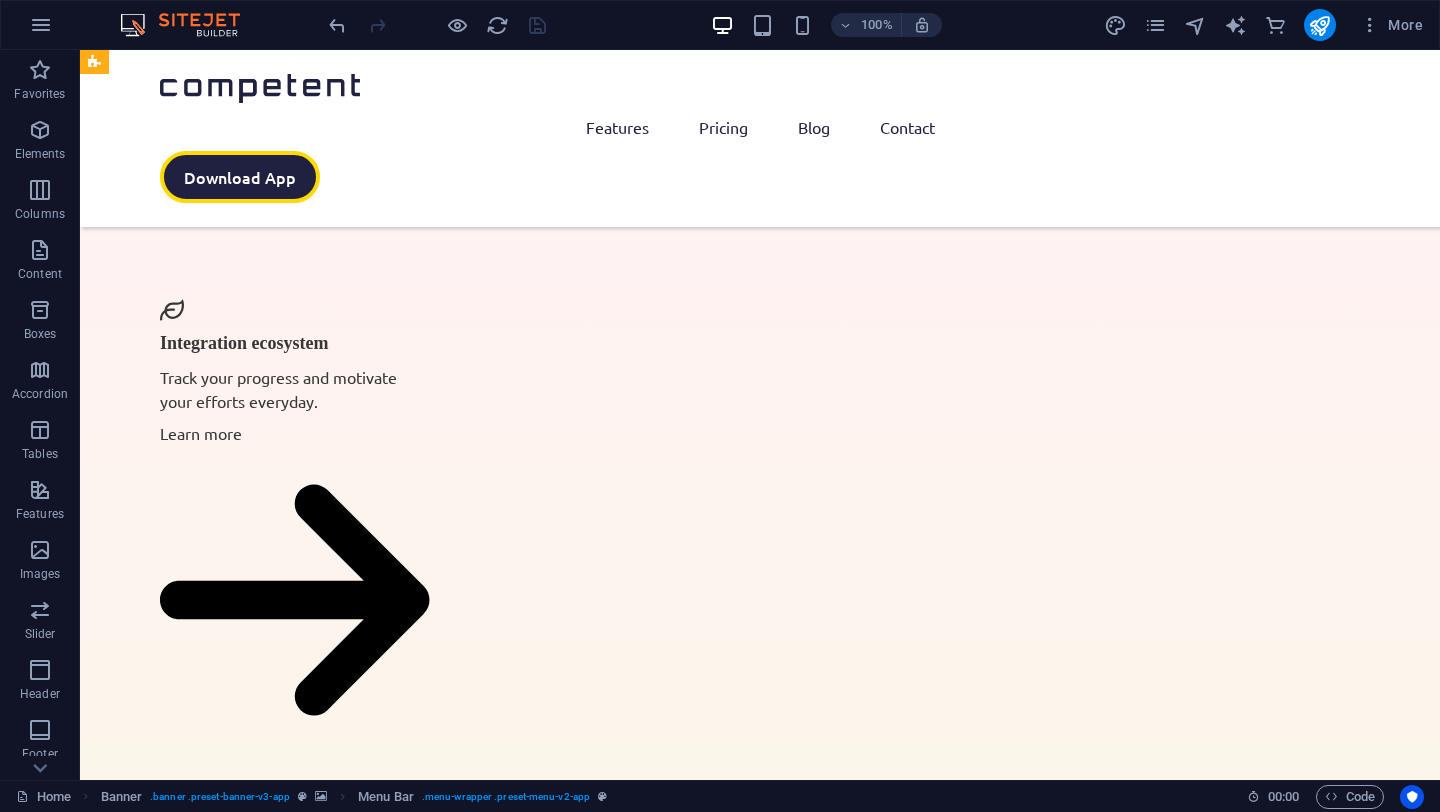 scroll, scrollTop: 4536, scrollLeft: 0, axis: vertical 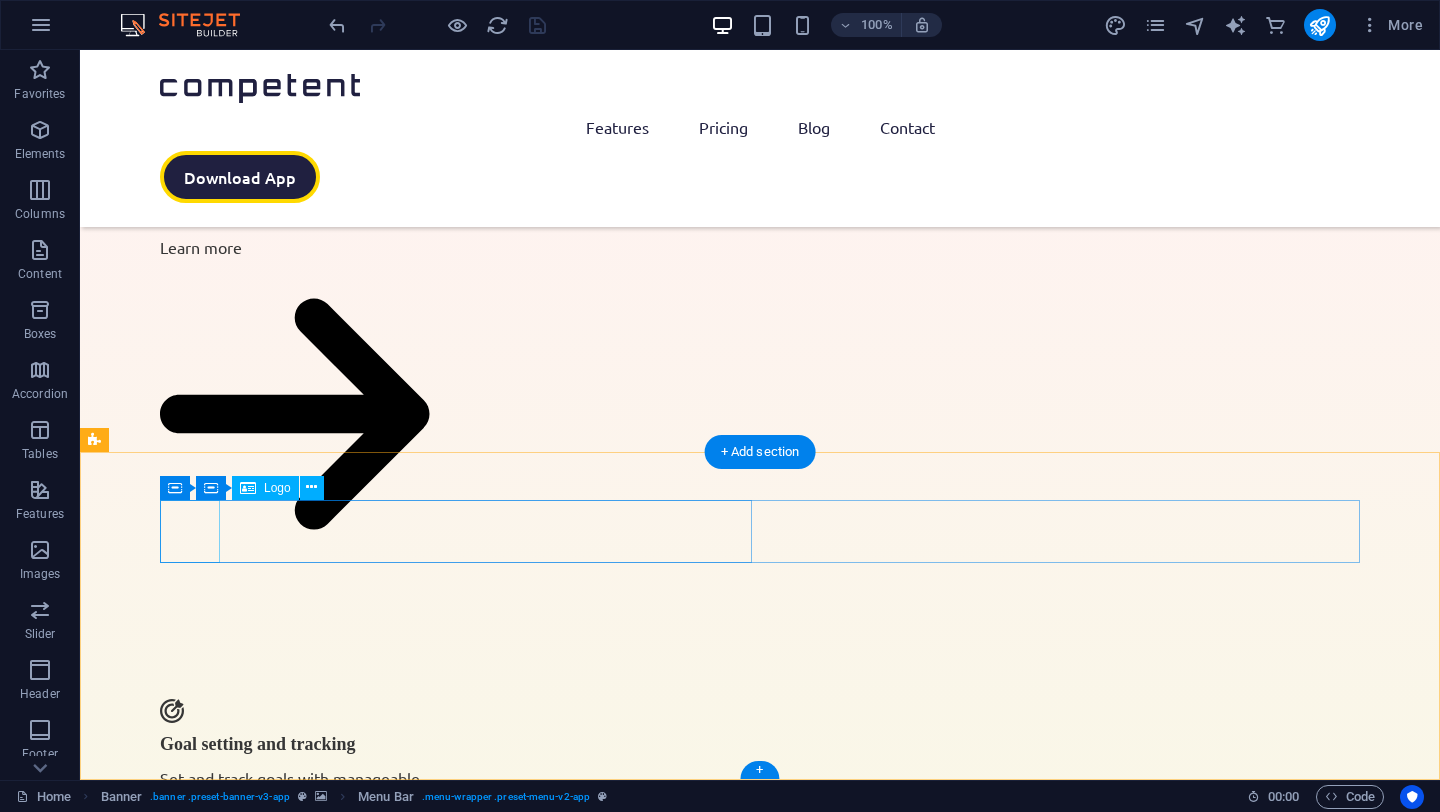 click at bounding box center (456, 35543) 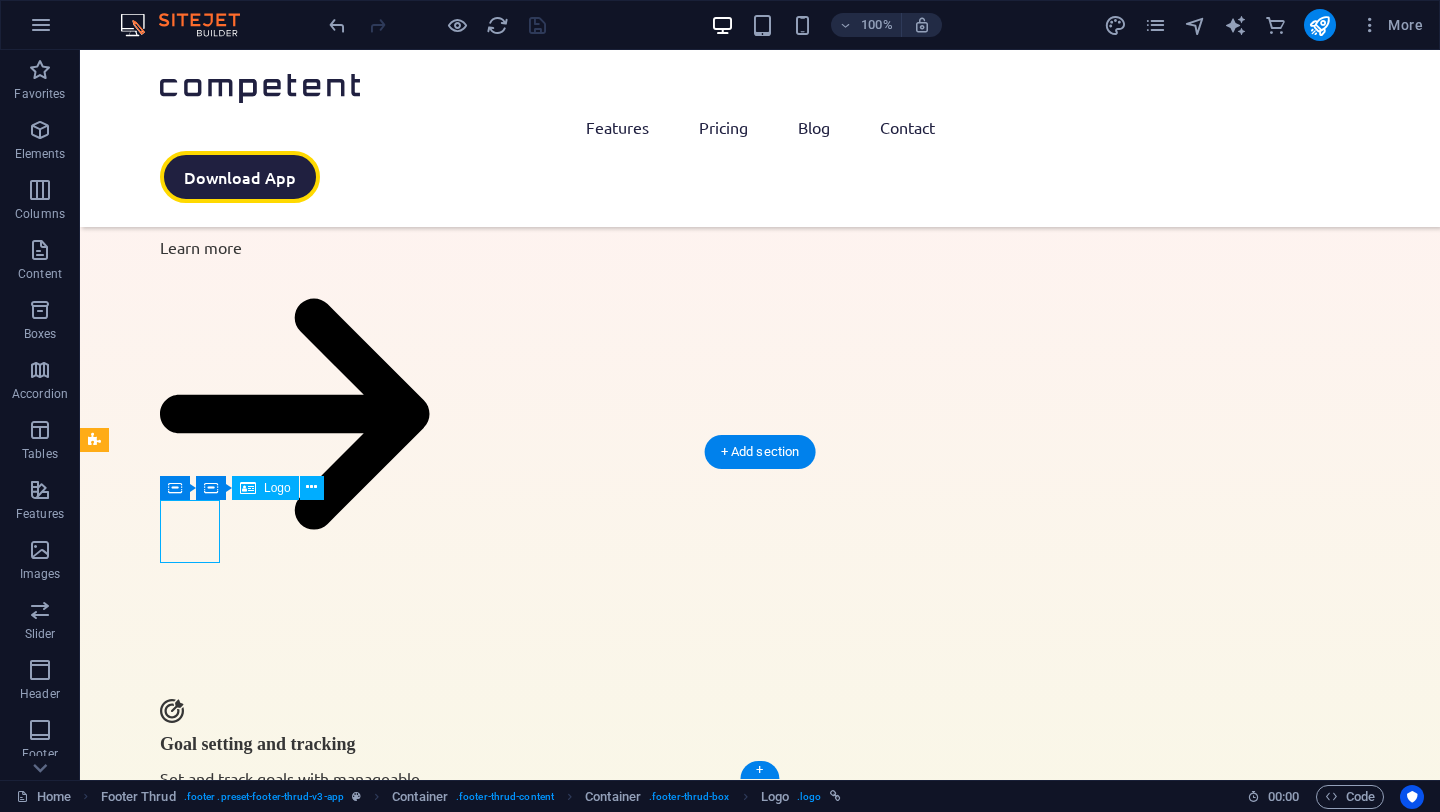 click at bounding box center [456, 35543] 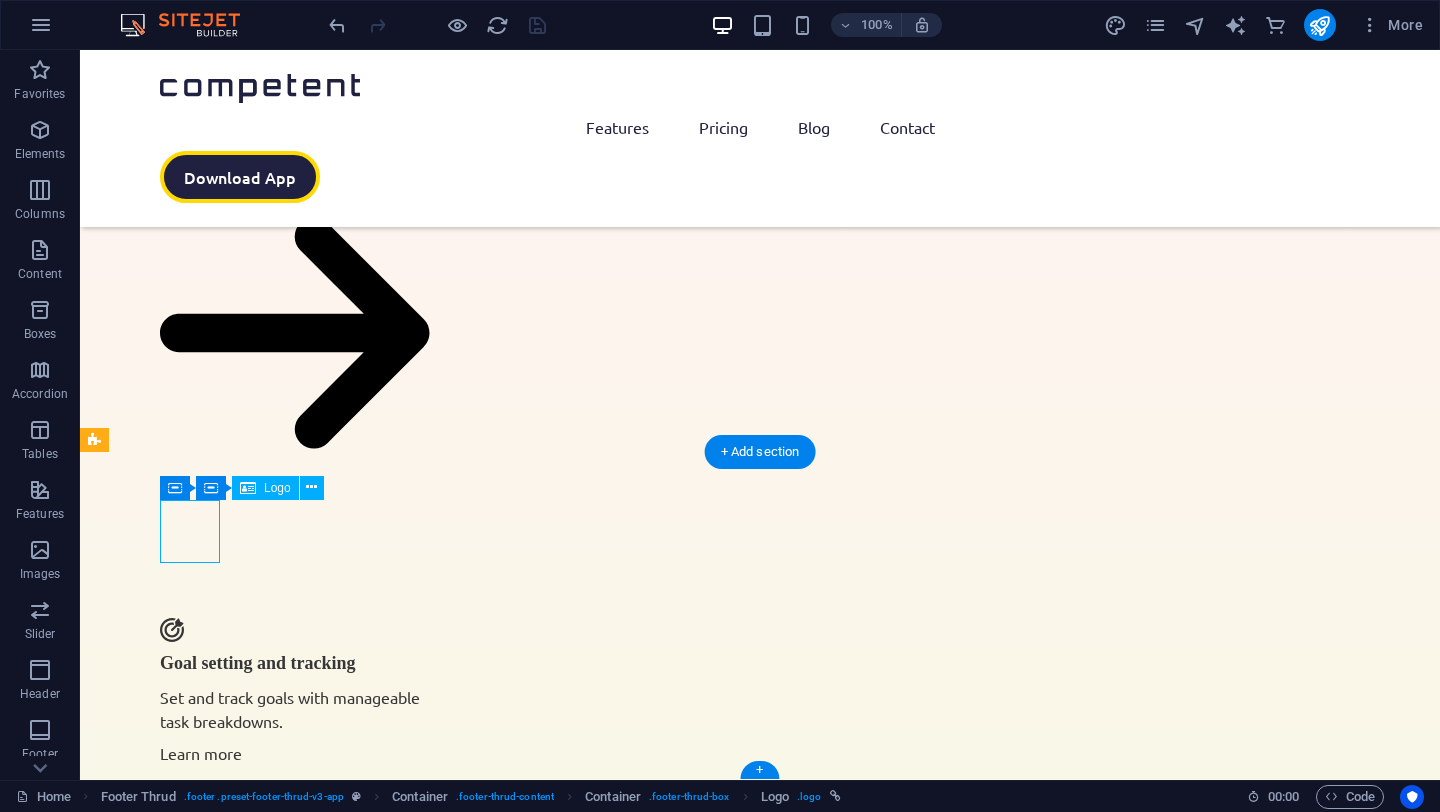 scroll, scrollTop: 4858, scrollLeft: 0, axis: vertical 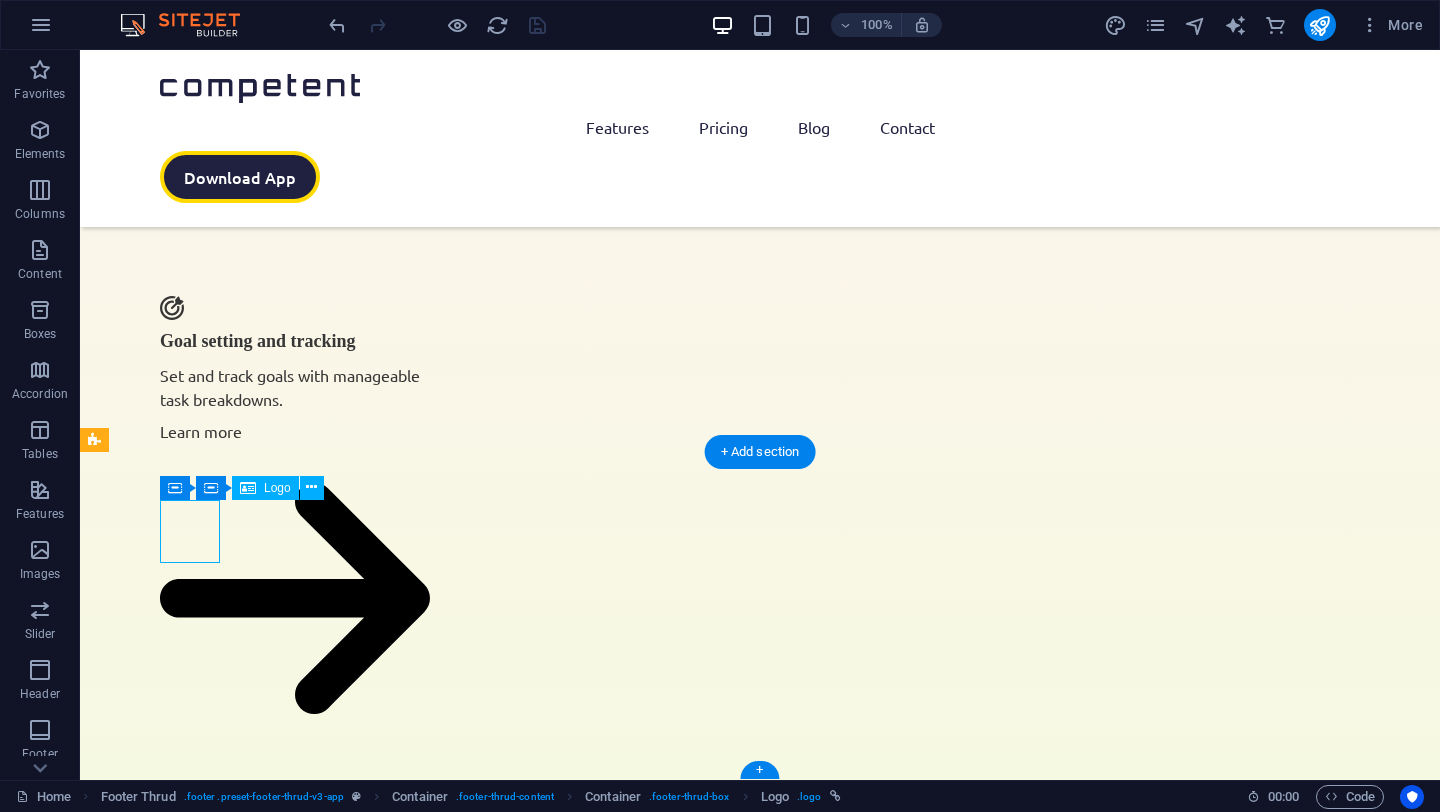 select on "px" 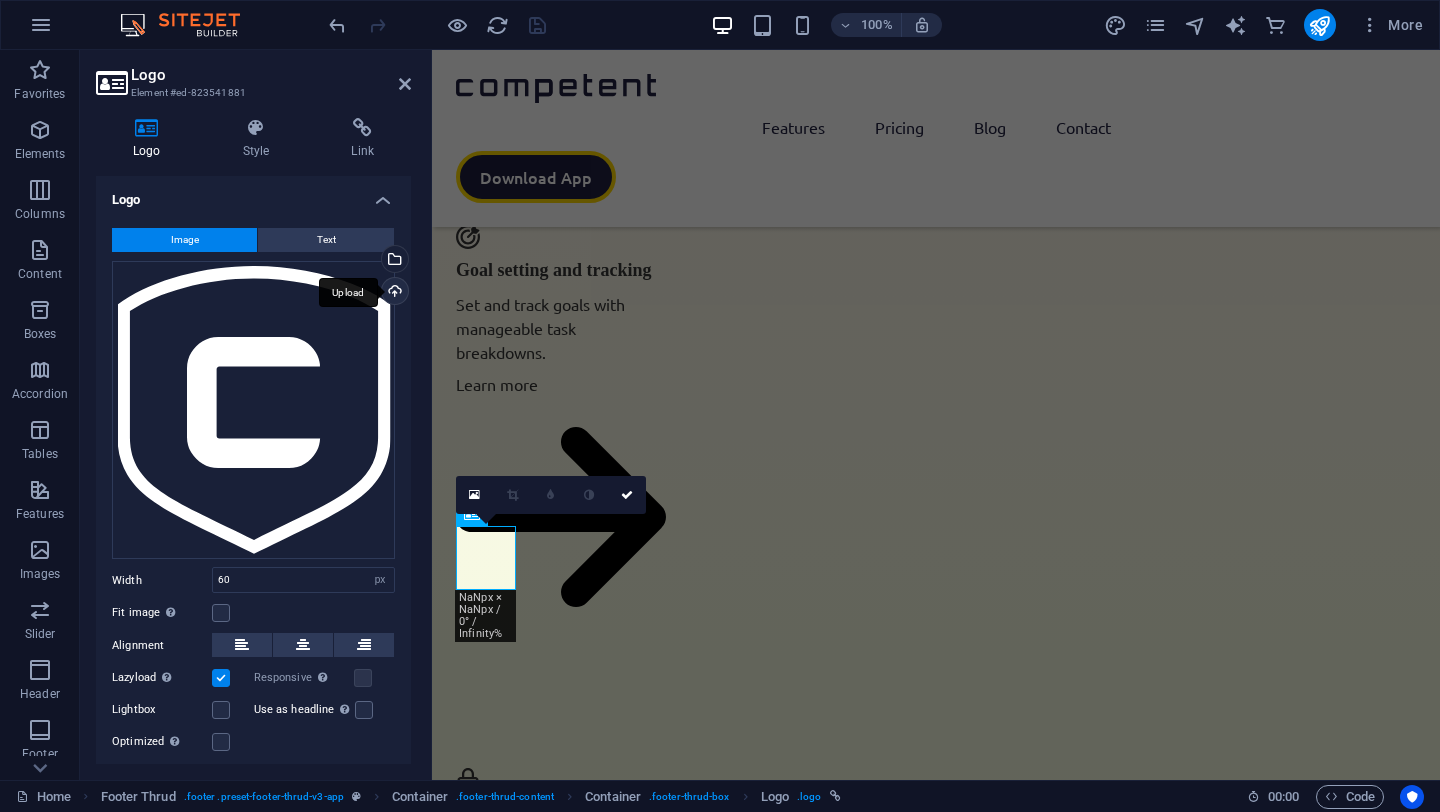 click on "Upload" at bounding box center (393, 293) 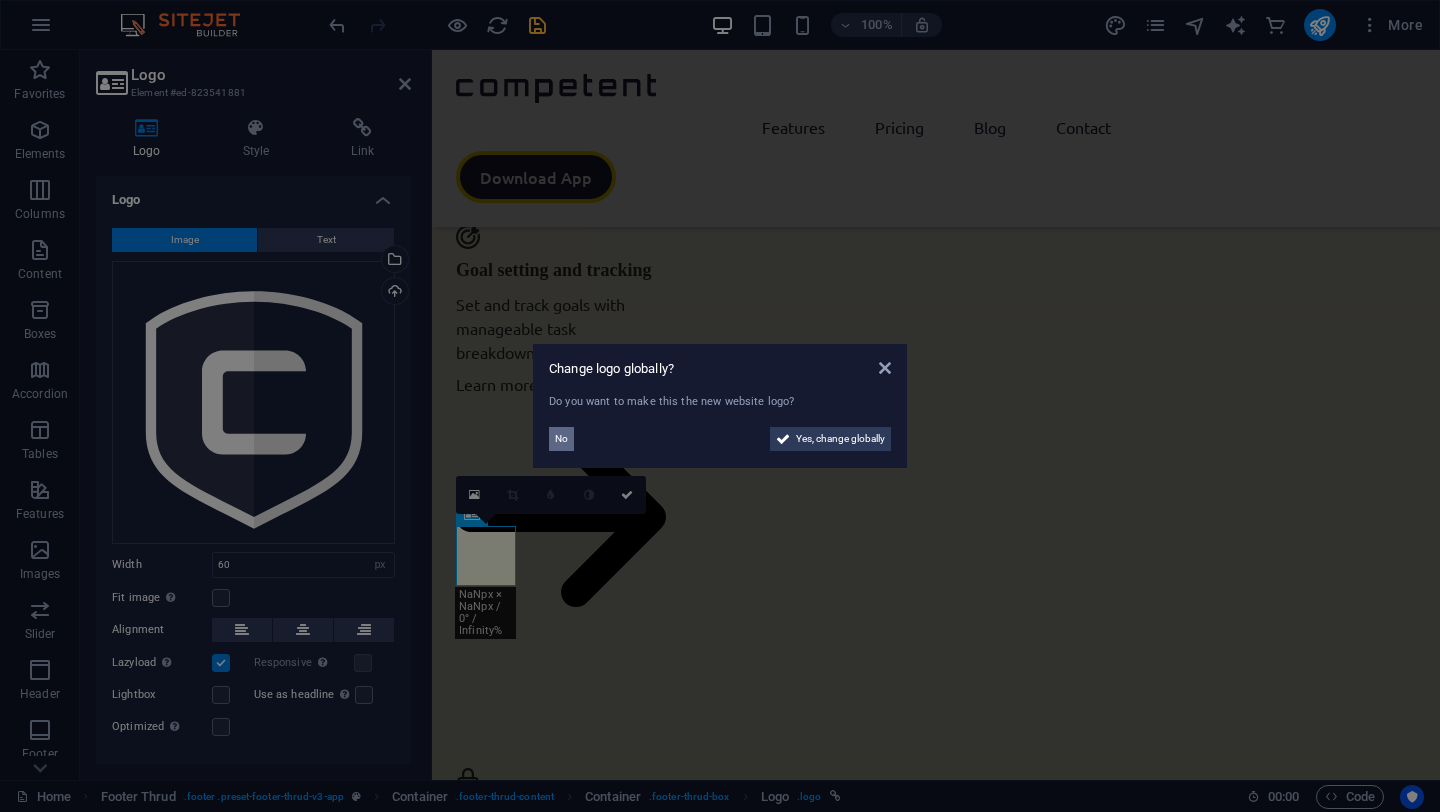 click on "No" at bounding box center (561, 439) 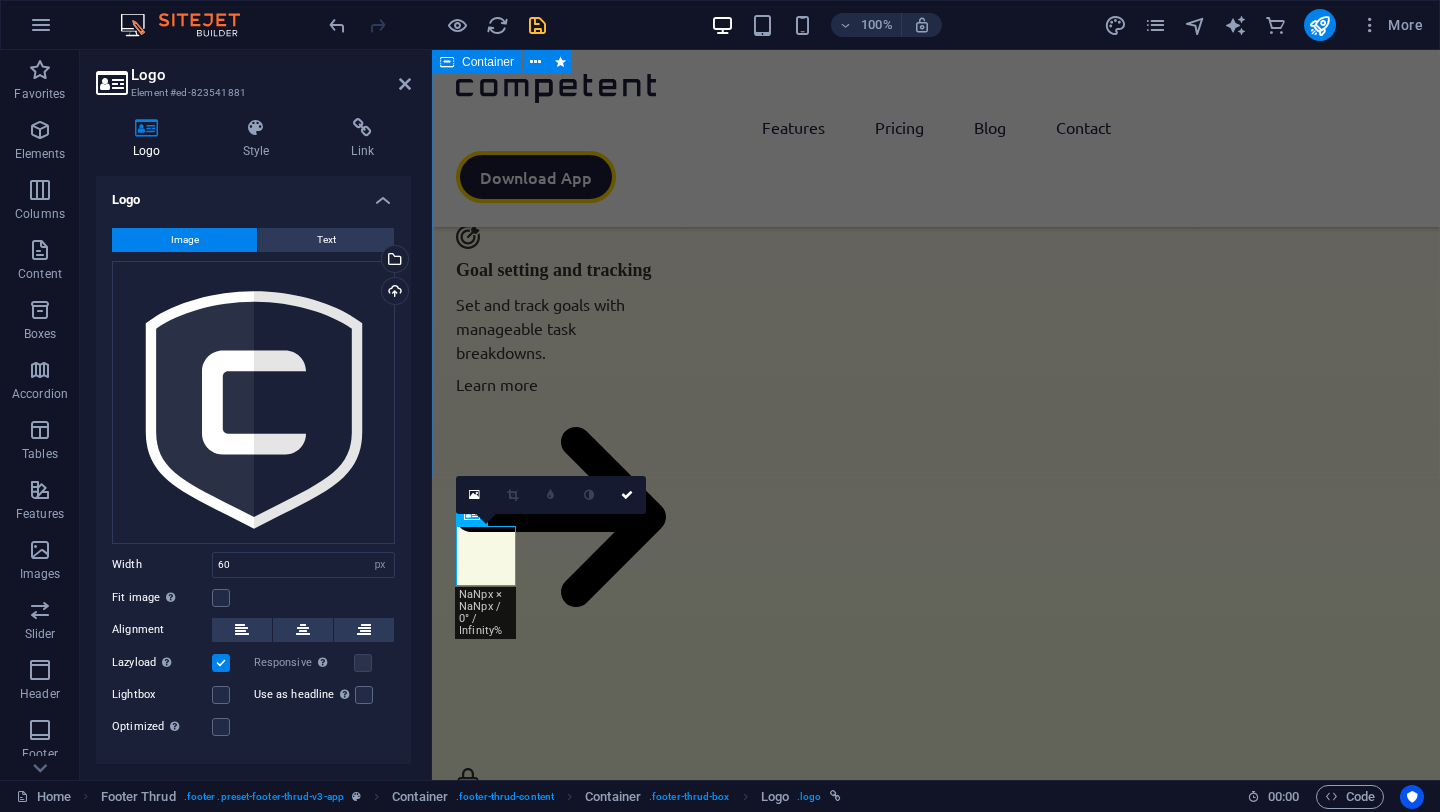 click on "Don’t miss it, download the app Lorem ipsum dolor sit amet, consectetur adipiscing elit, sed do eiusmod tempor incididunt ut labore et dolore magna aliqua. Download App" at bounding box center (936, 28680) 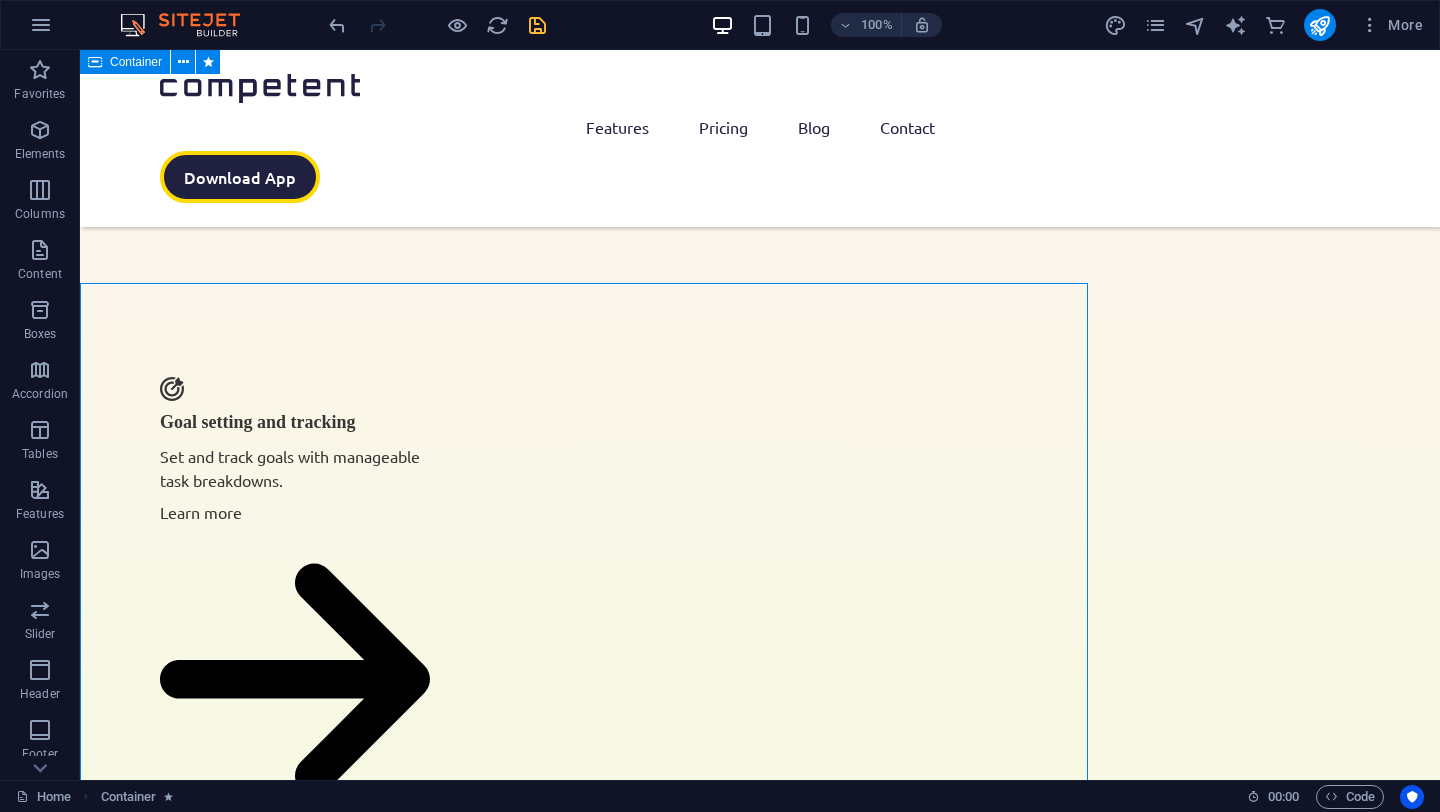 scroll, scrollTop: 4532, scrollLeft: 0, axis: vertical 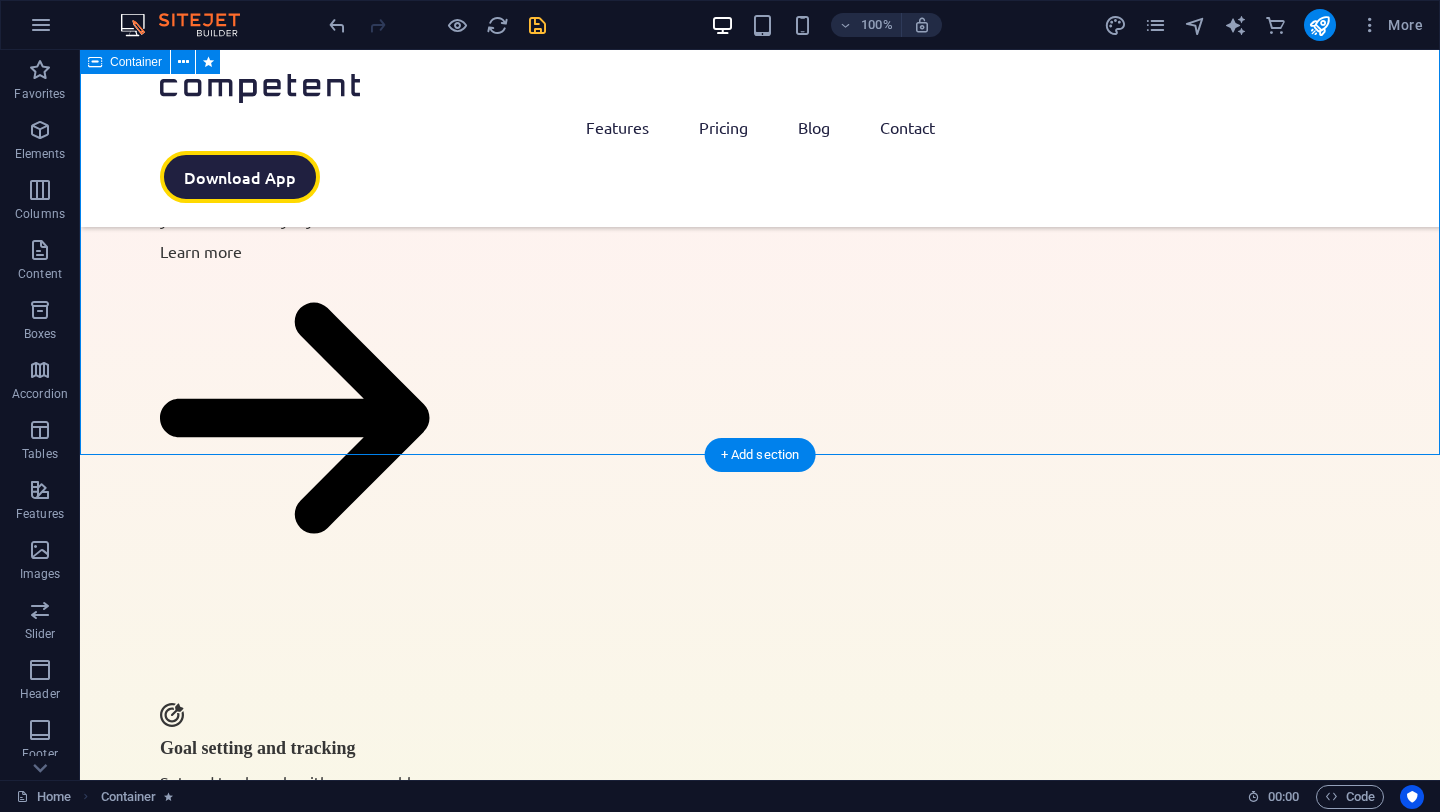 click on "Download App" at bounding box center [760, 35310] 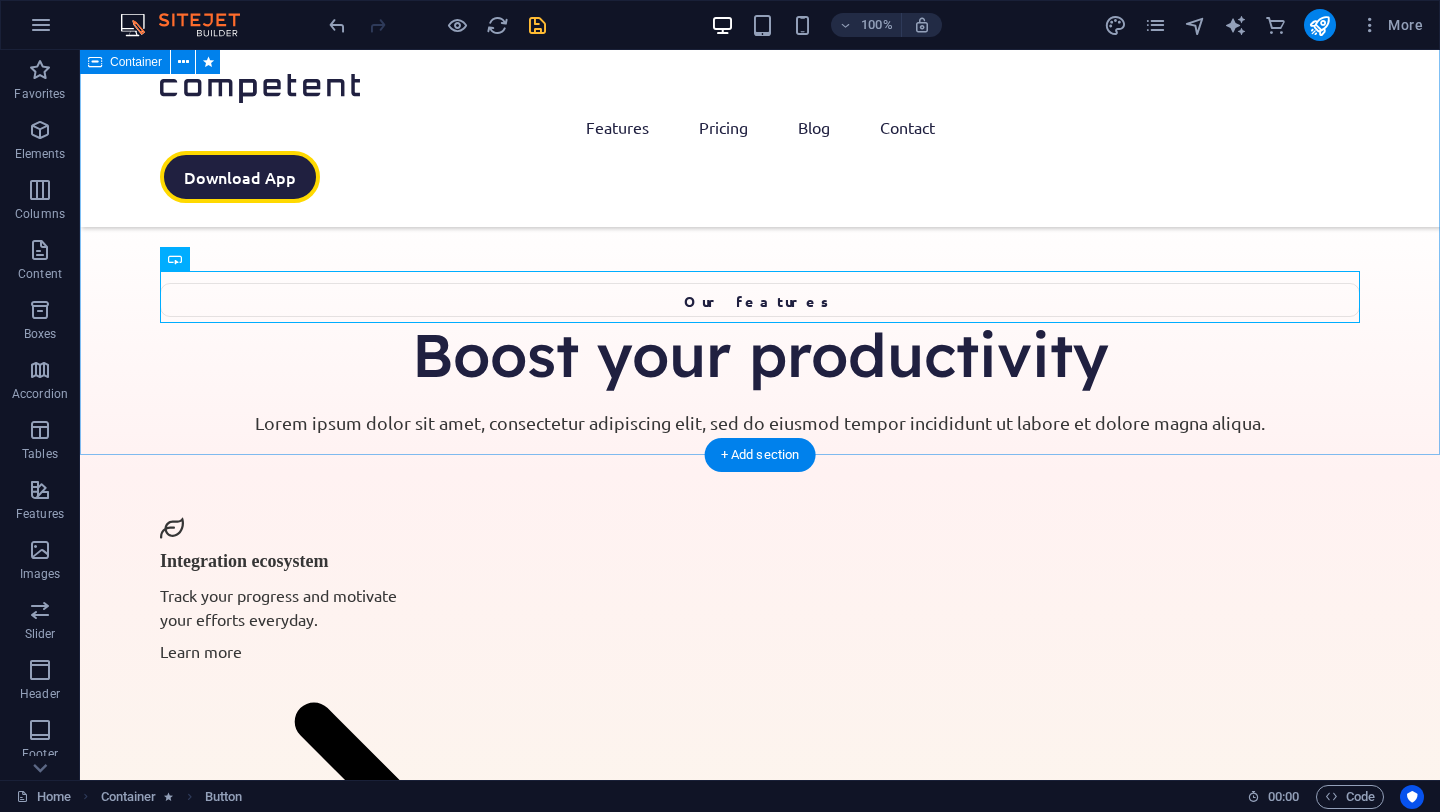 scroll, scrollTop: 4532, scrollLeft: 0, axis: vertical 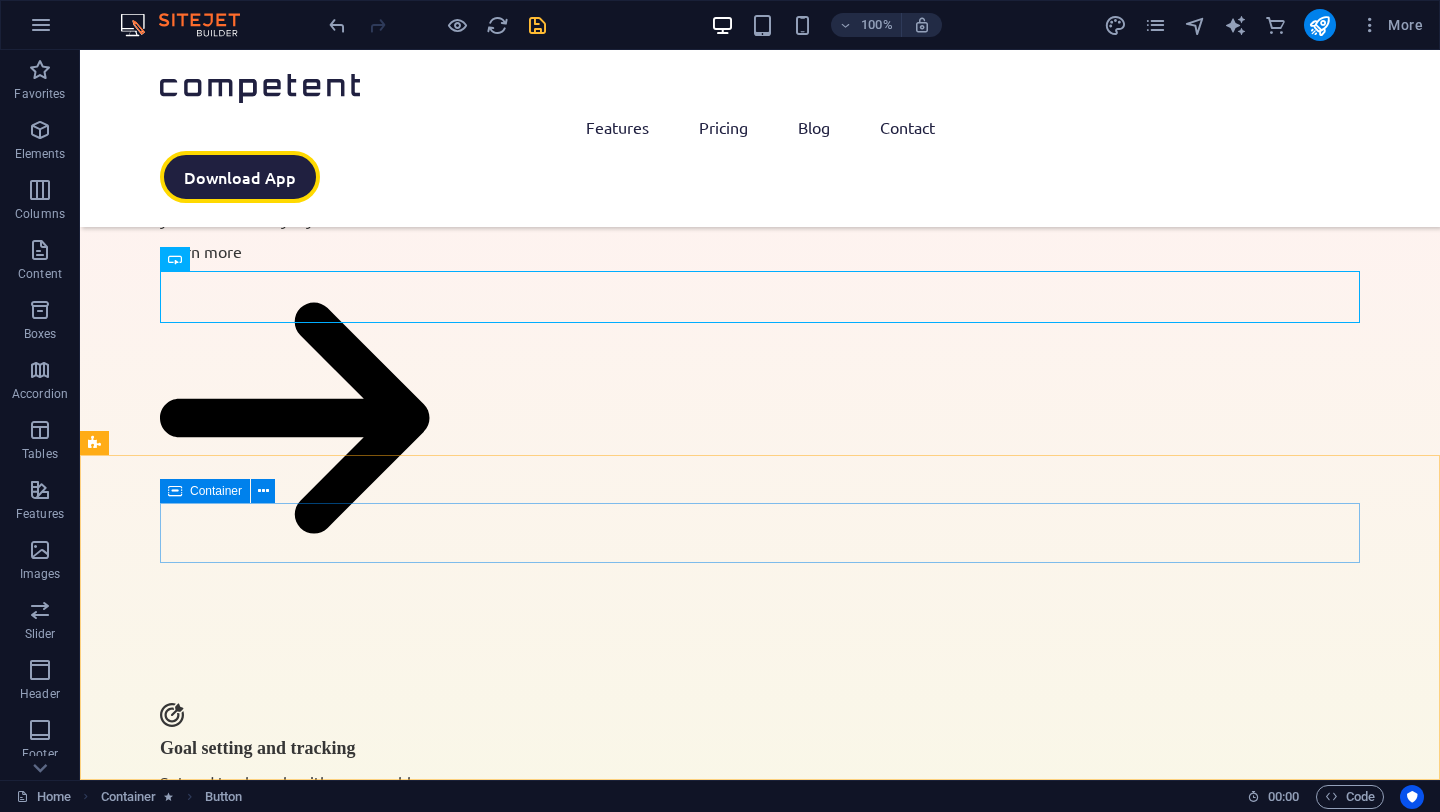 click on "Container" at bounding box center (205, 491) 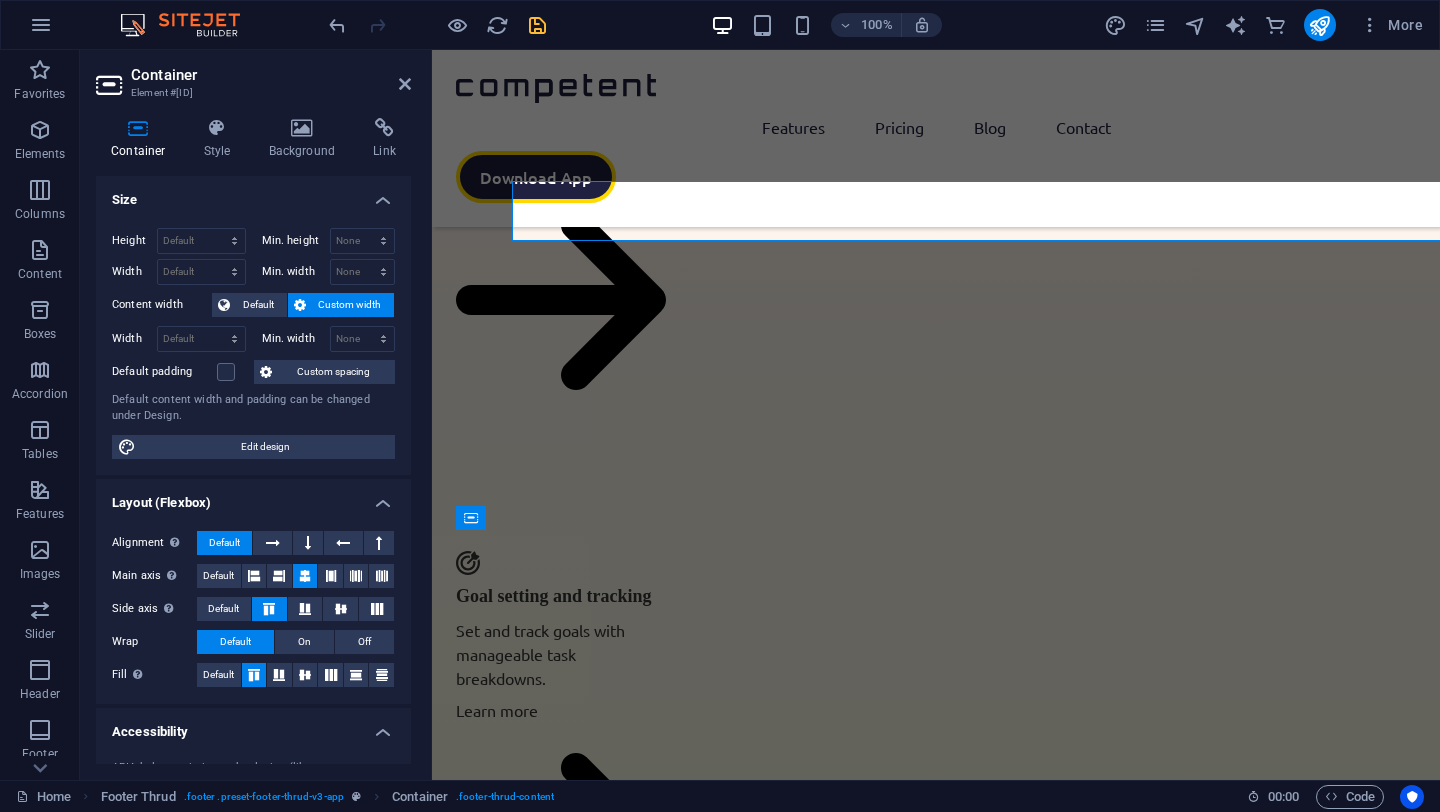 scroll, scrollTop: 4855, scrollLeft: 0, axis: vertical 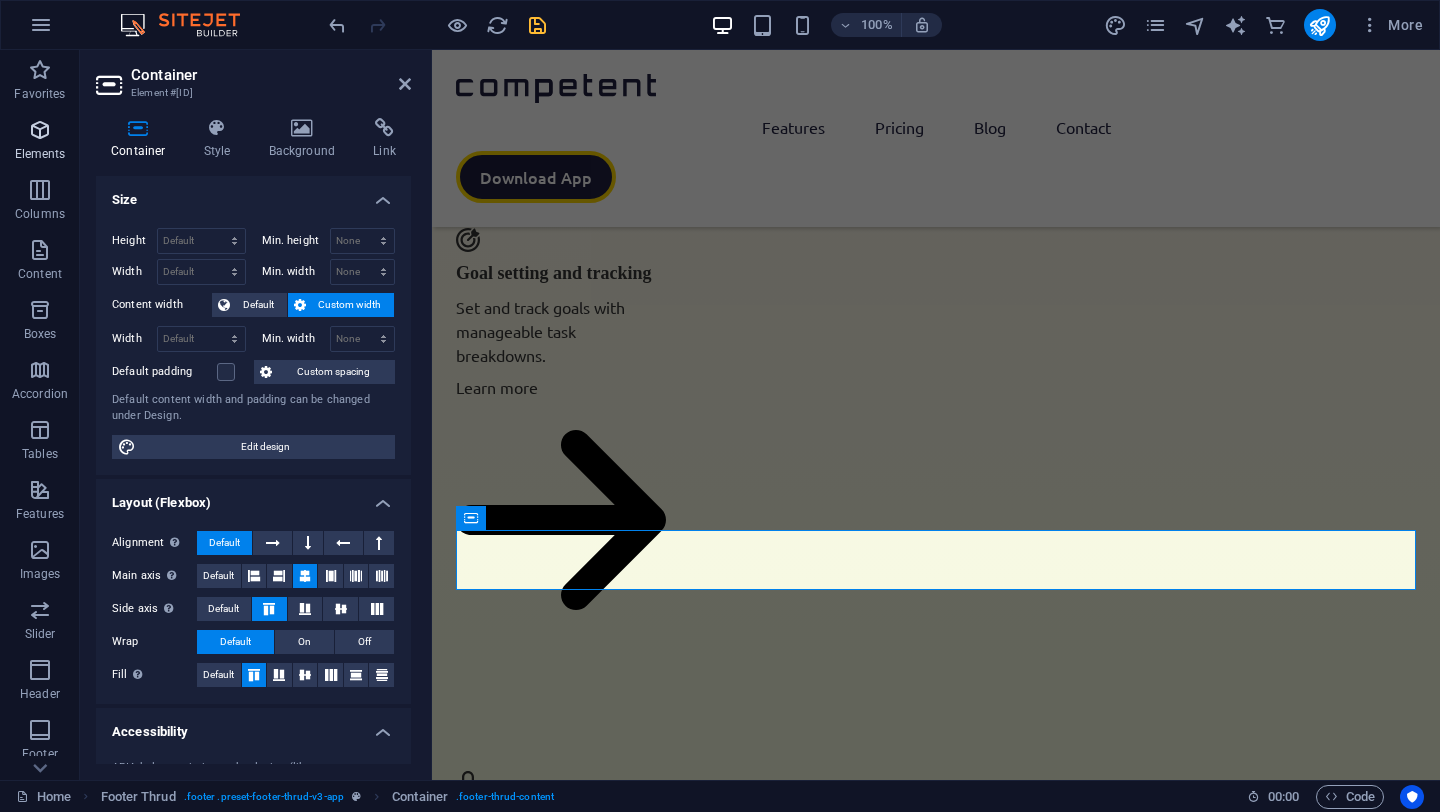 click at bounding box center [40, 130] 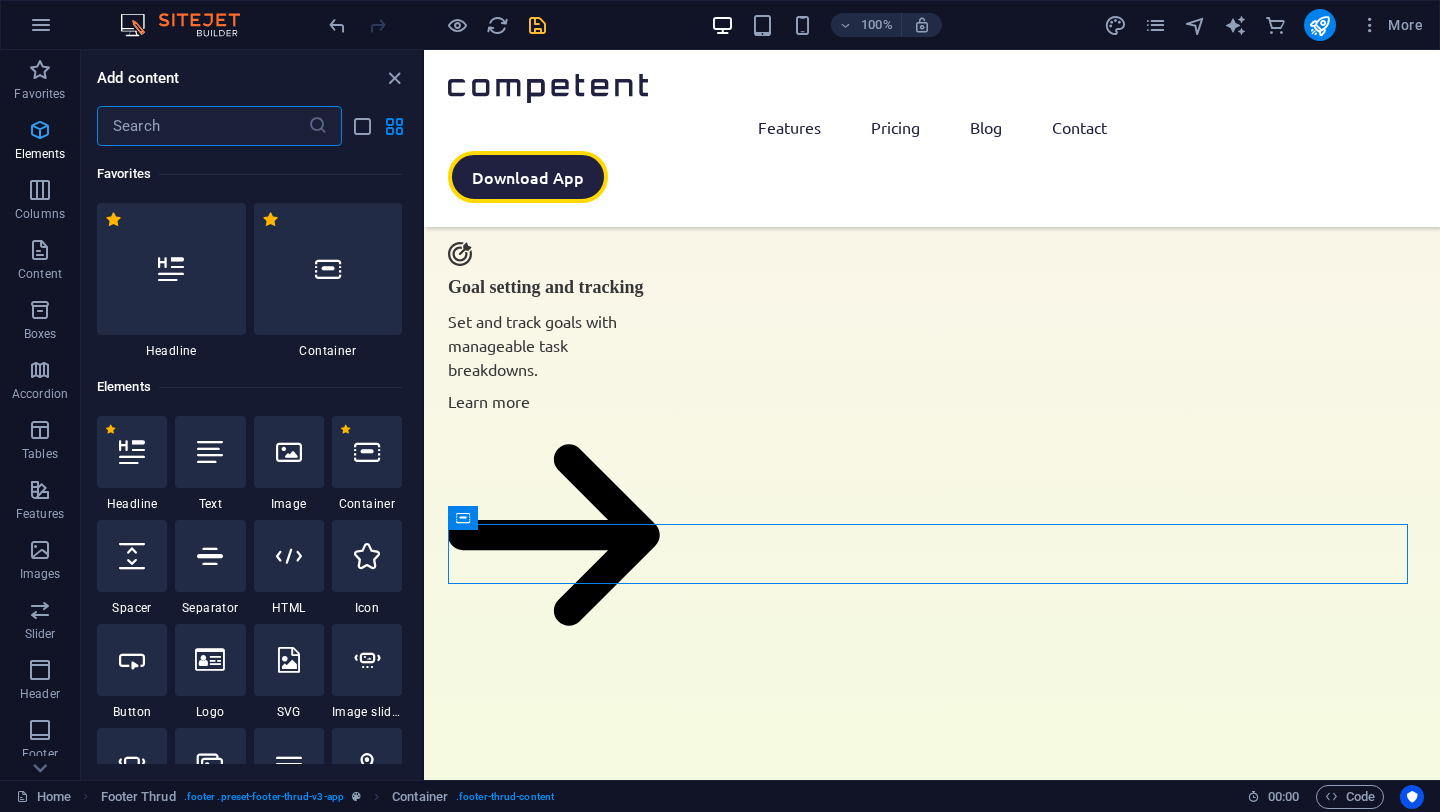 scroll, scrollTop: 4860, scrollLeft: 0, axis: vertical 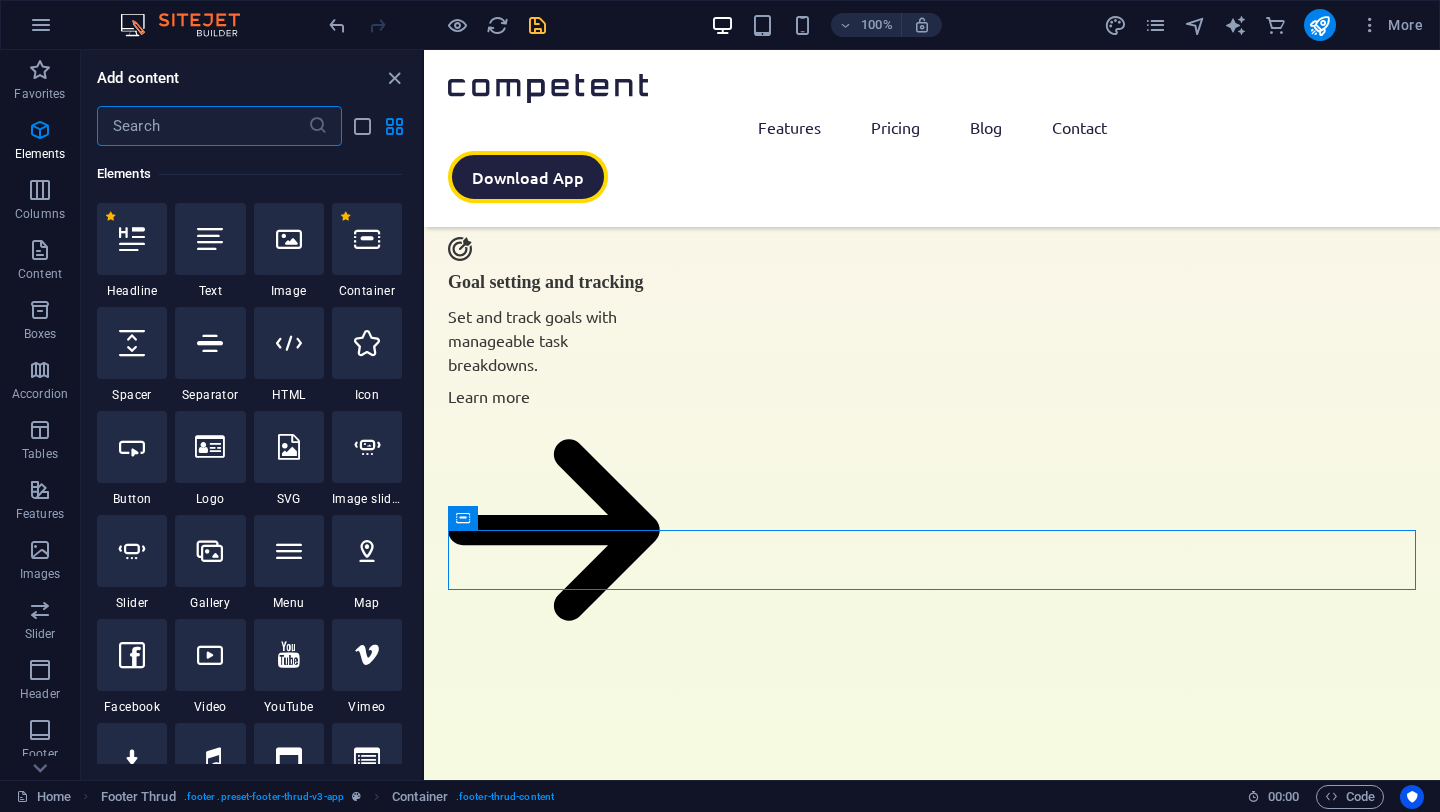 click at bounding box center [202, 126] 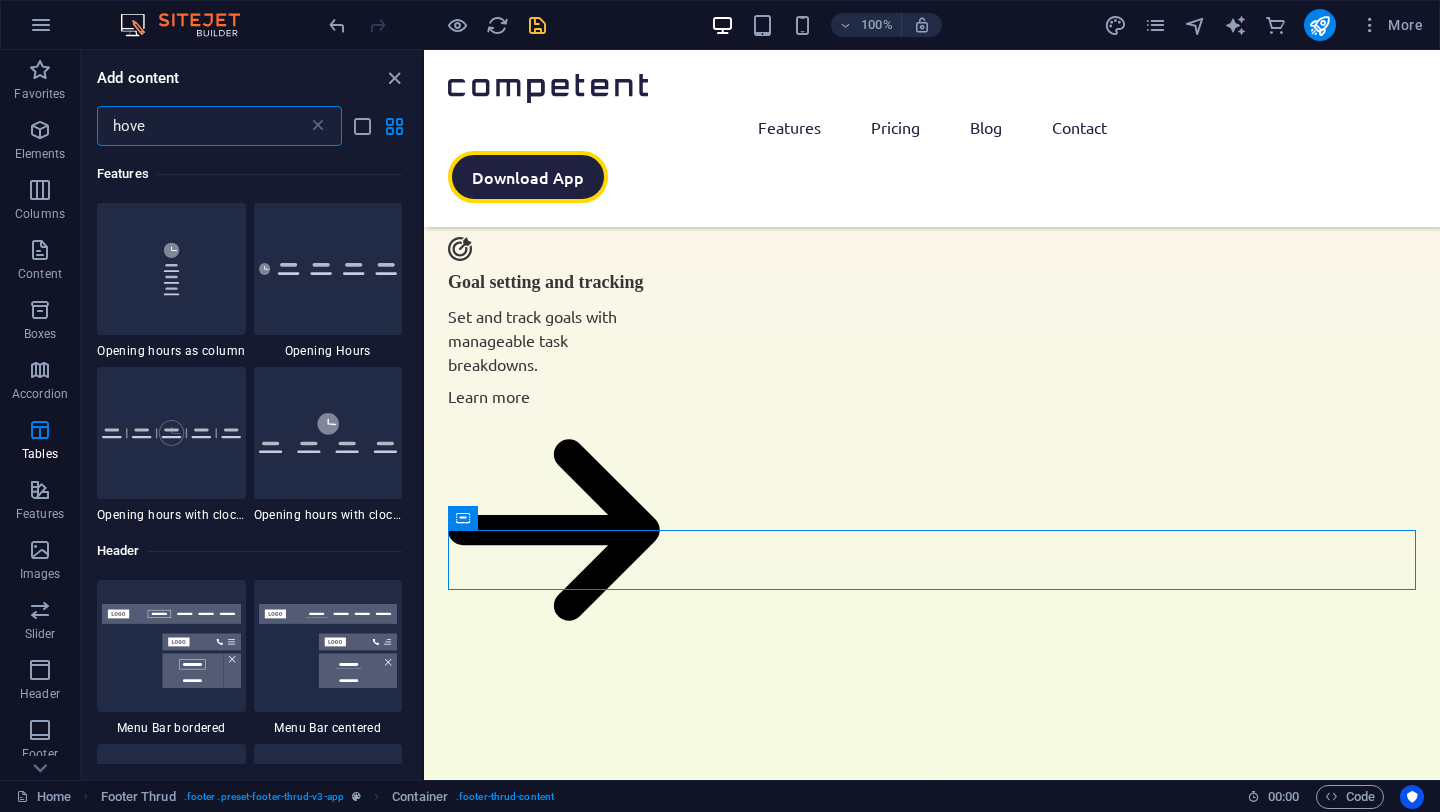 scroll, scrollTop: 0, scrollLeft: 0, axis: both 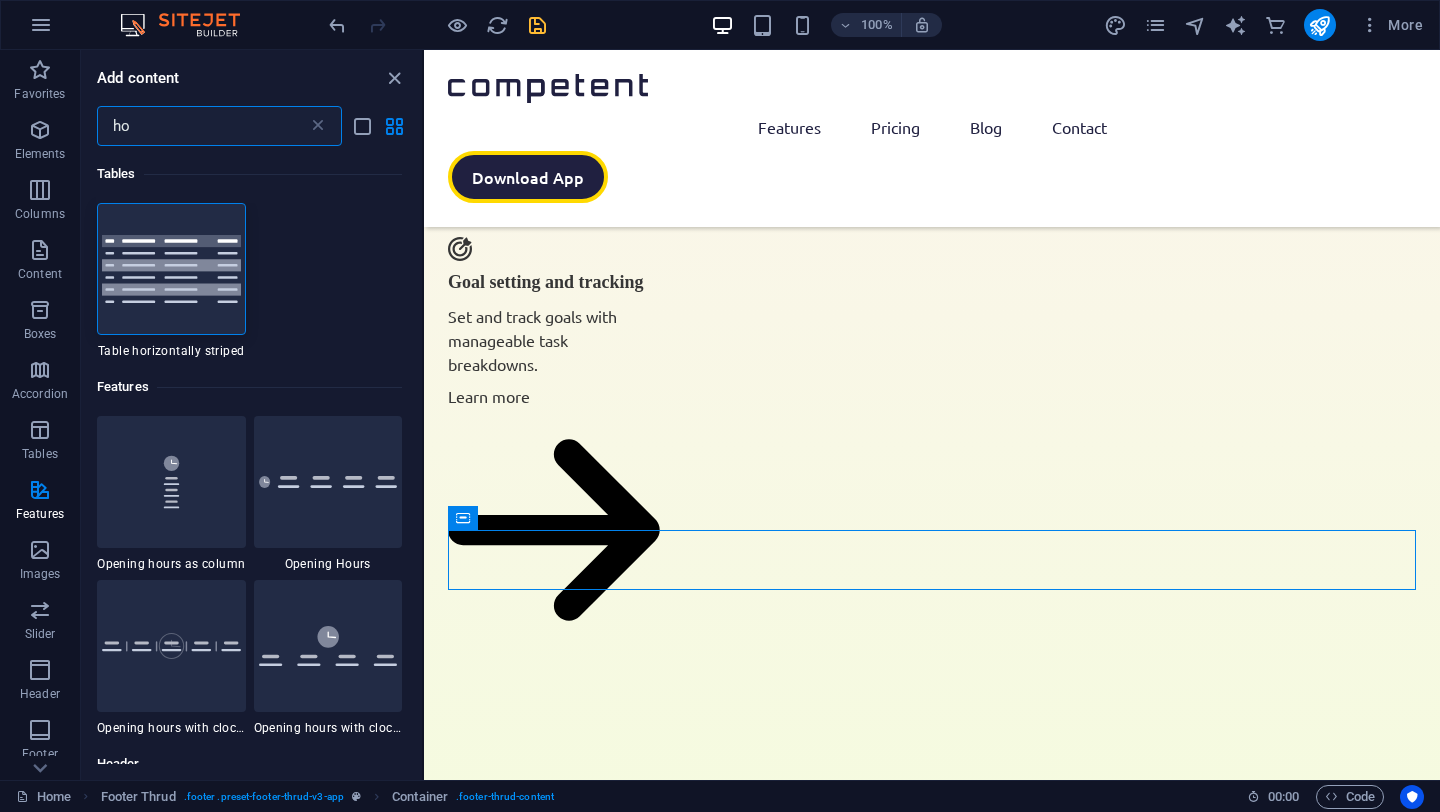 type on "h" 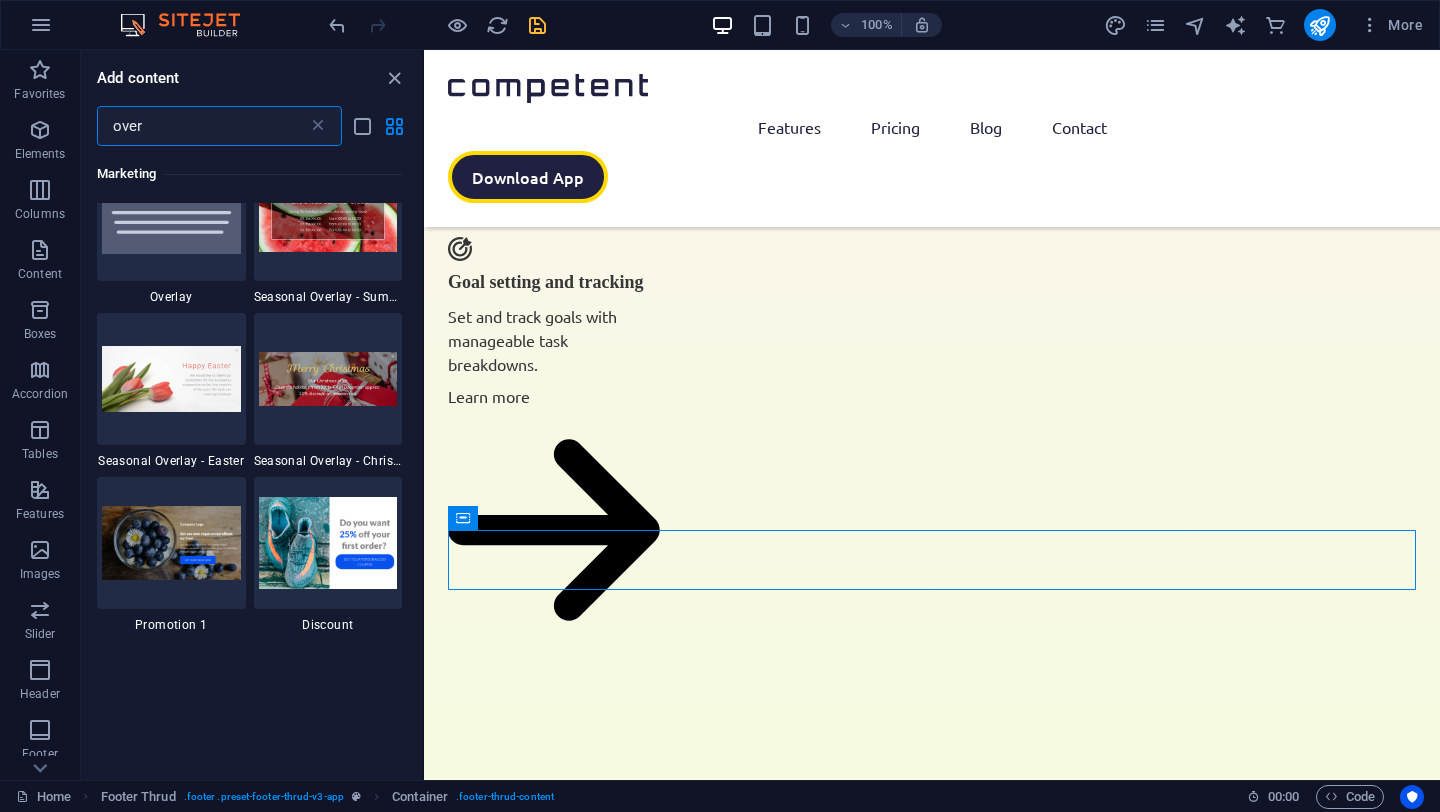 scroll, scrollTop: 0, scrollLeft: 0, axis: both 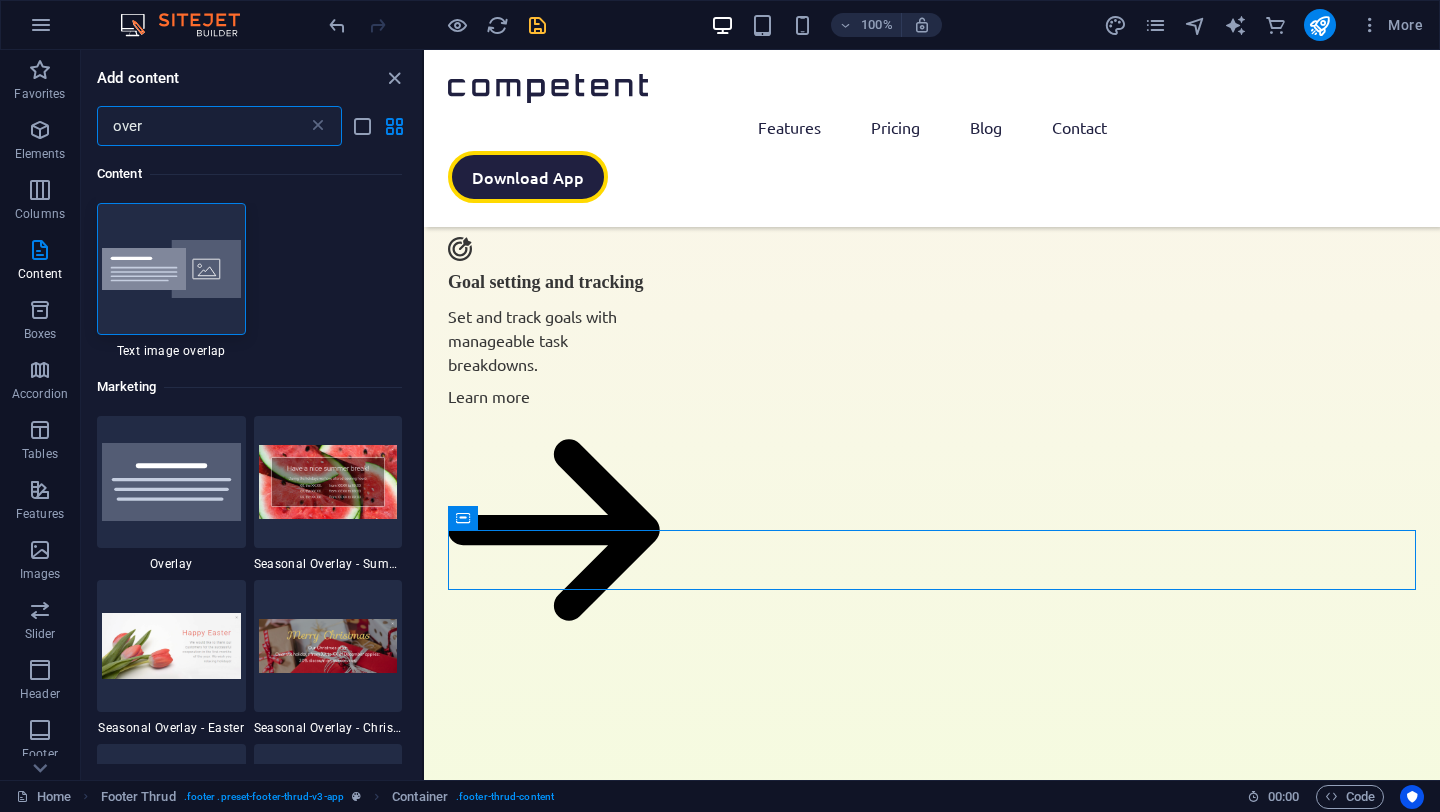click on "over" at bounding box center [202, 126] 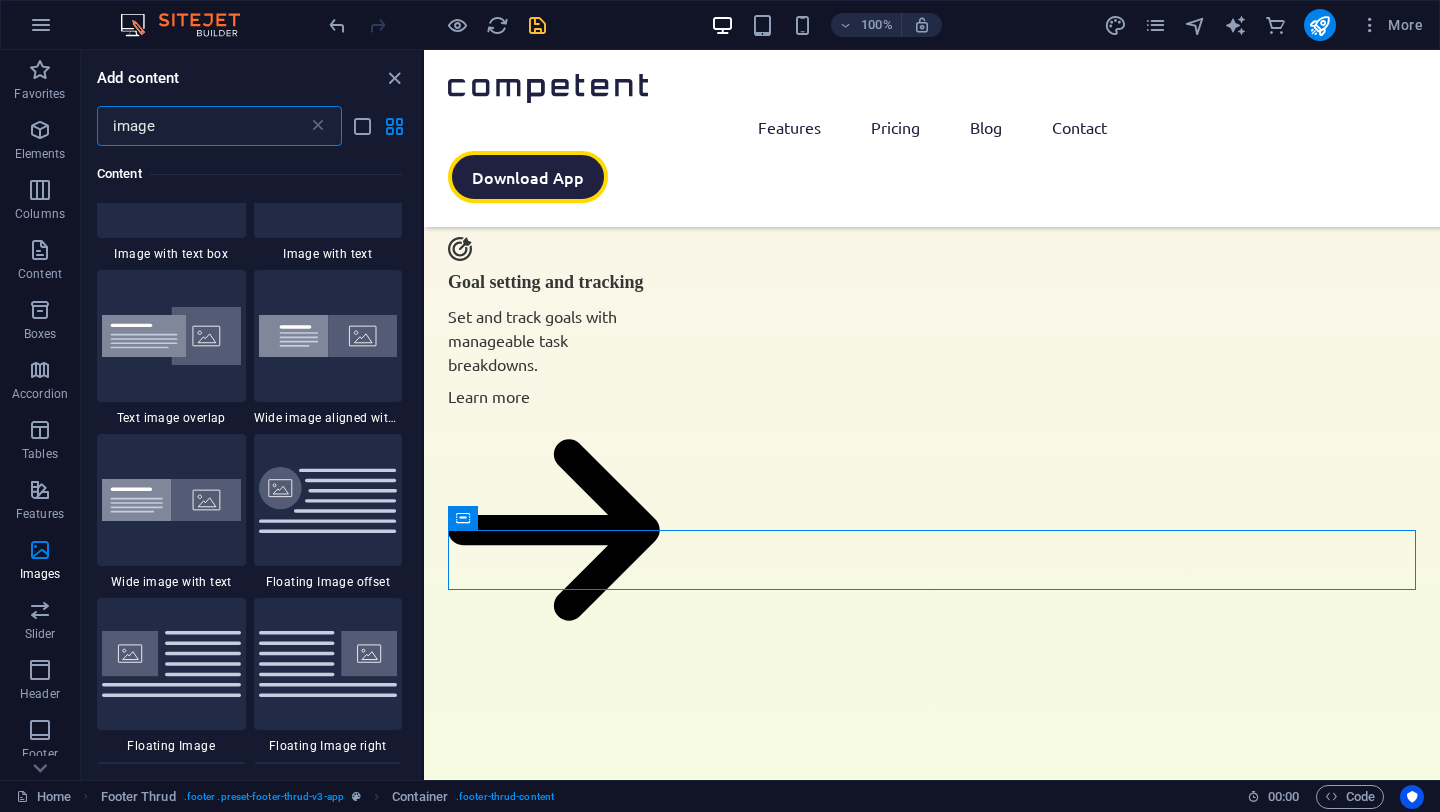 scroll, scrollTop: 0, scrollLeft: 0, axis: both 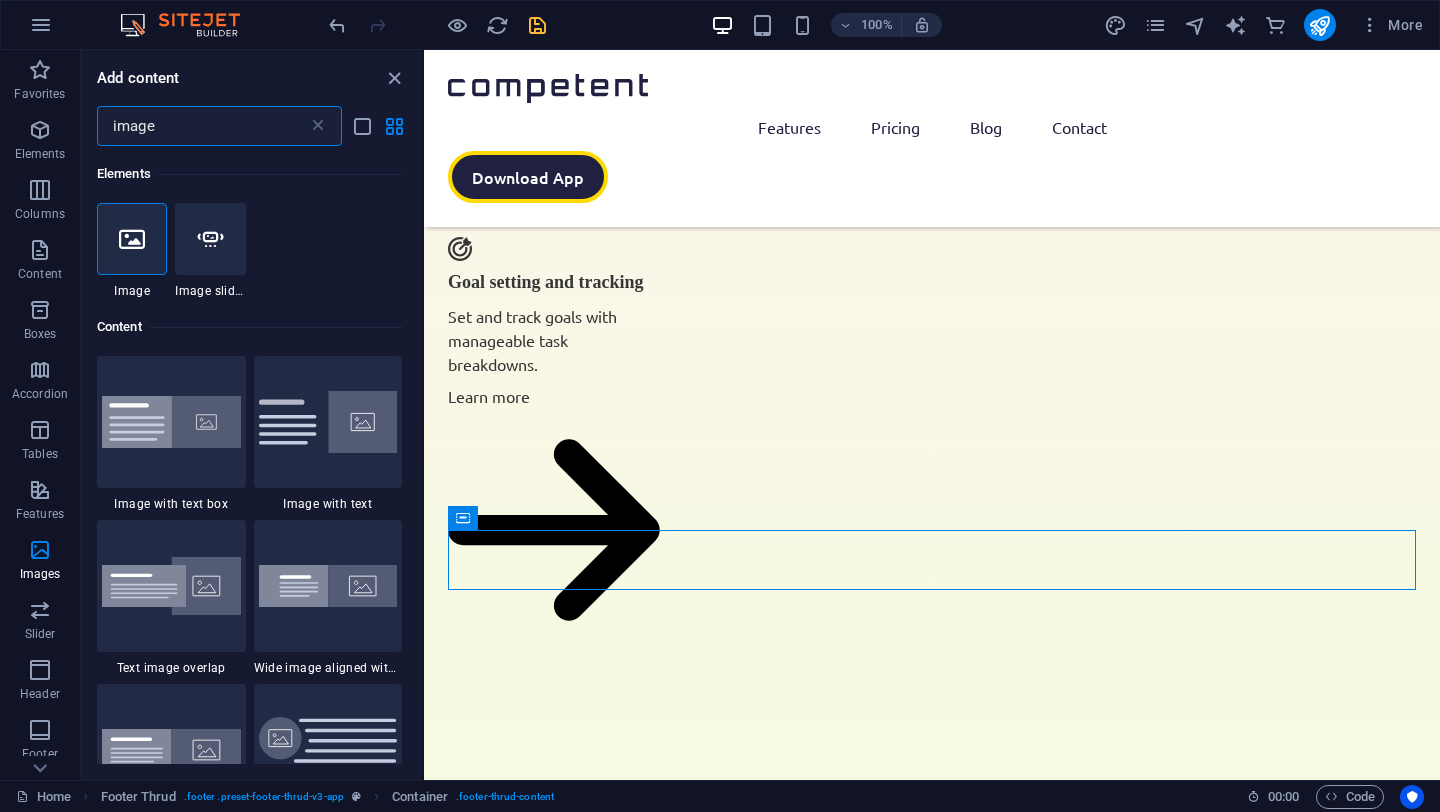 click on "image" at bounding box center [202, 126] 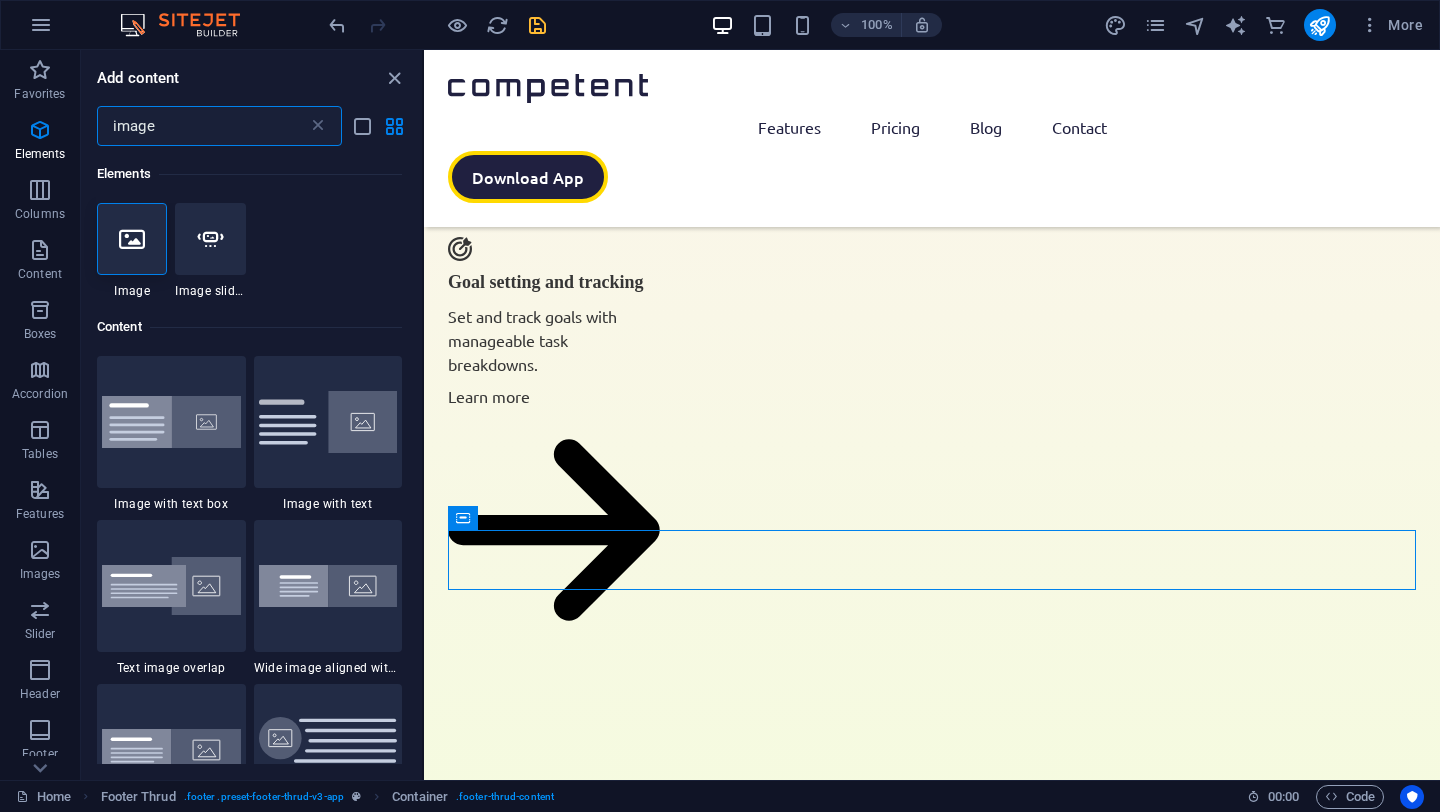 click on "image" at bounding box center [202, 126] 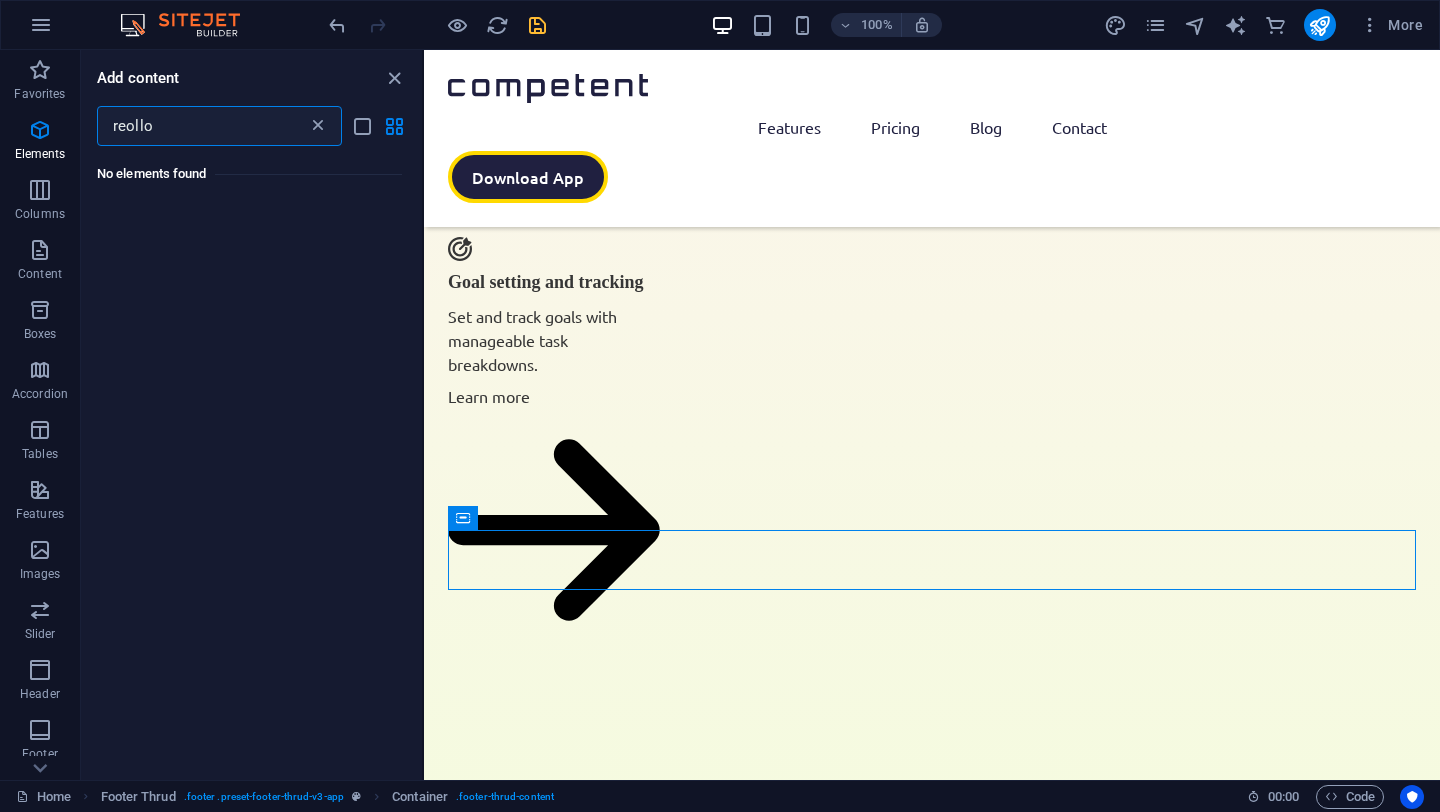 type on "reollo" 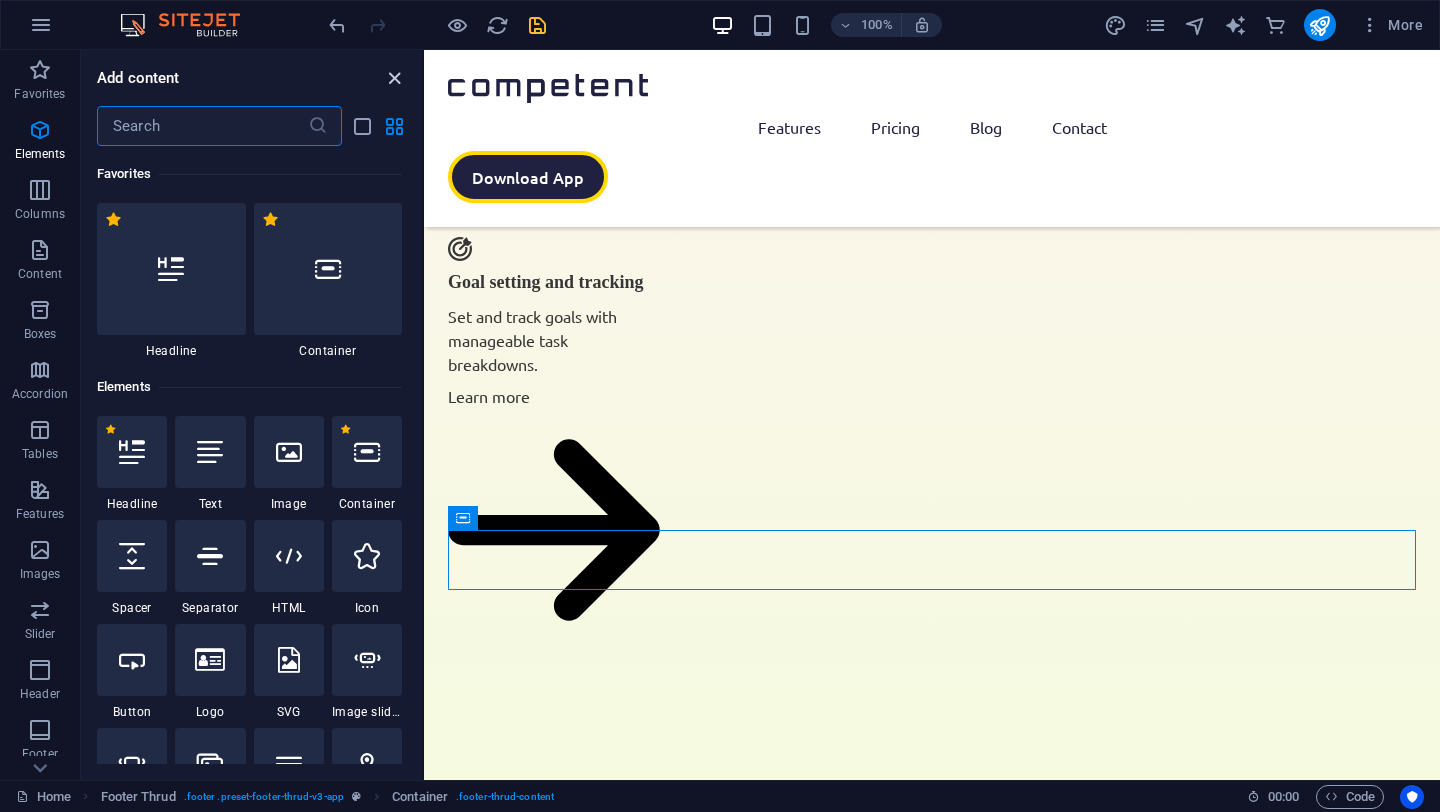 click at bounding box center [394, 78] 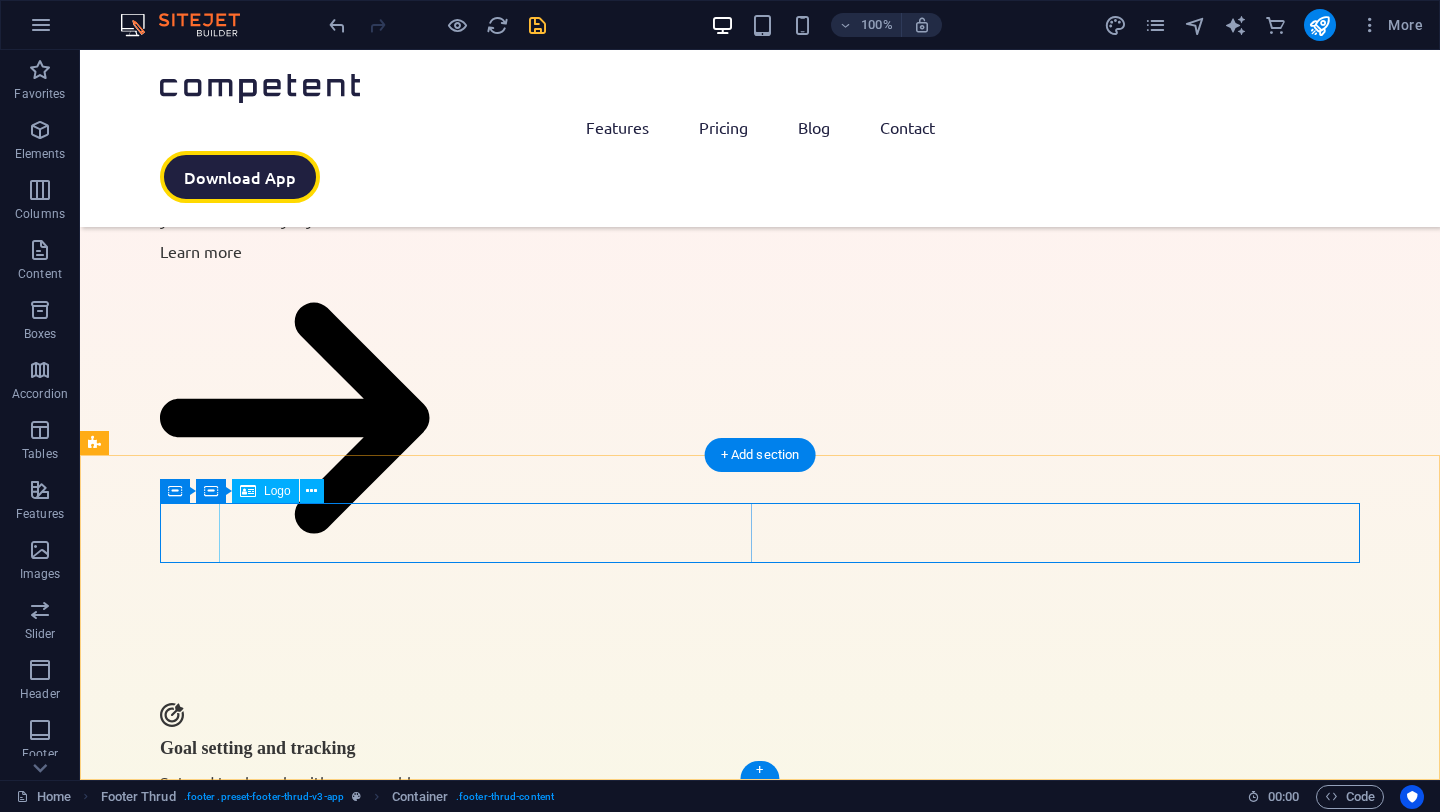 click at bounding box center (456, 35546) 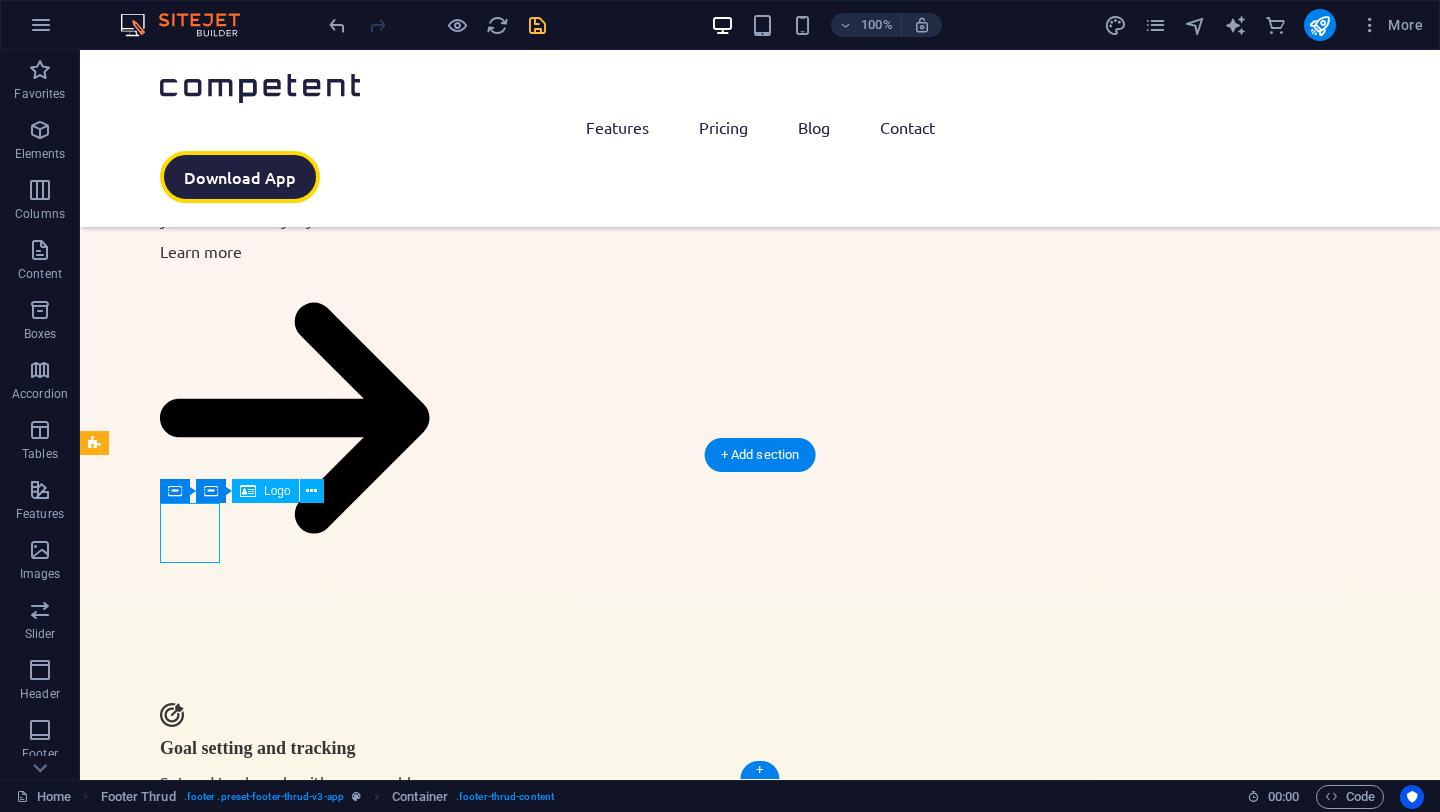 click at bounding box center (456, 35546) 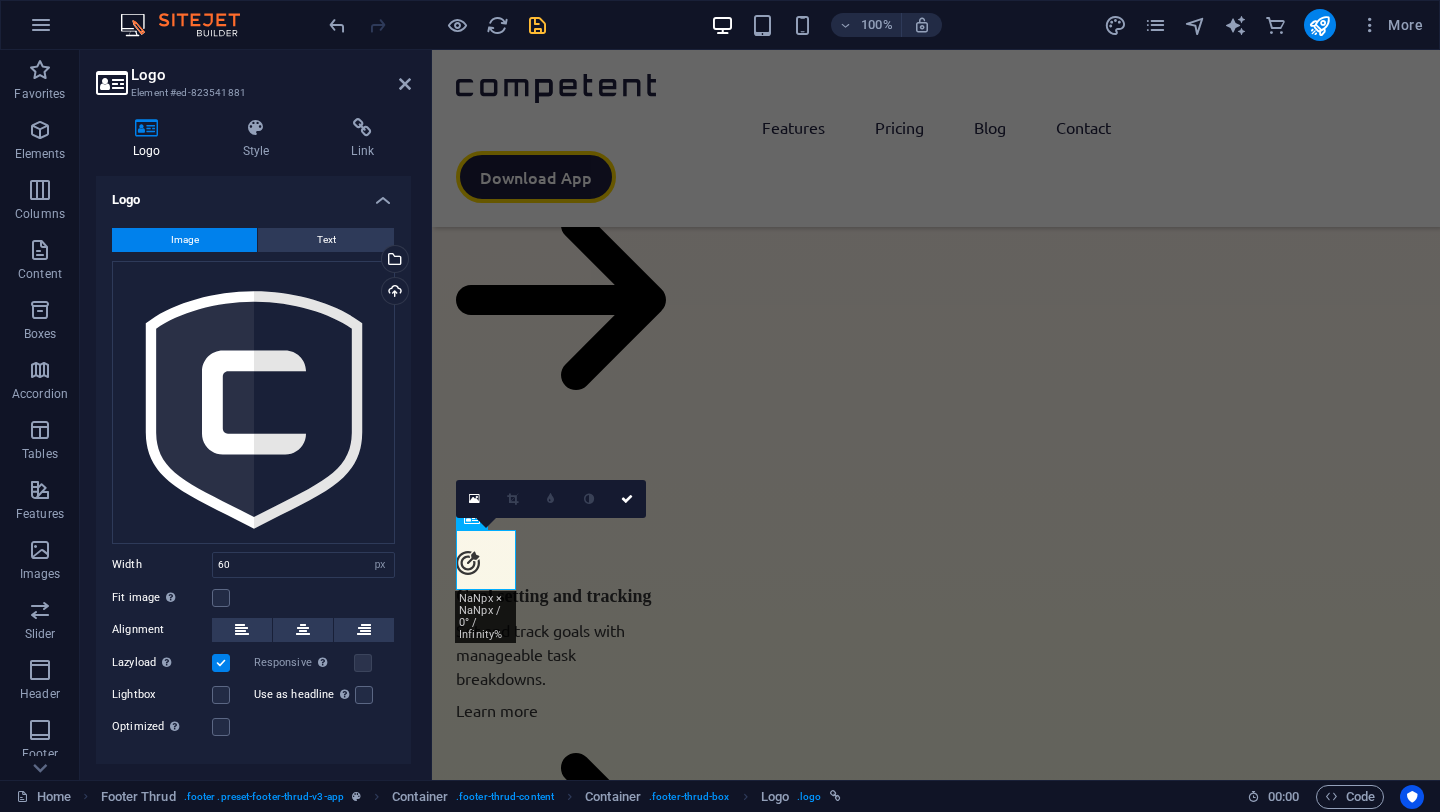 scroll, scrollTop: 4855, scrollLeft: 0, axis: vertical 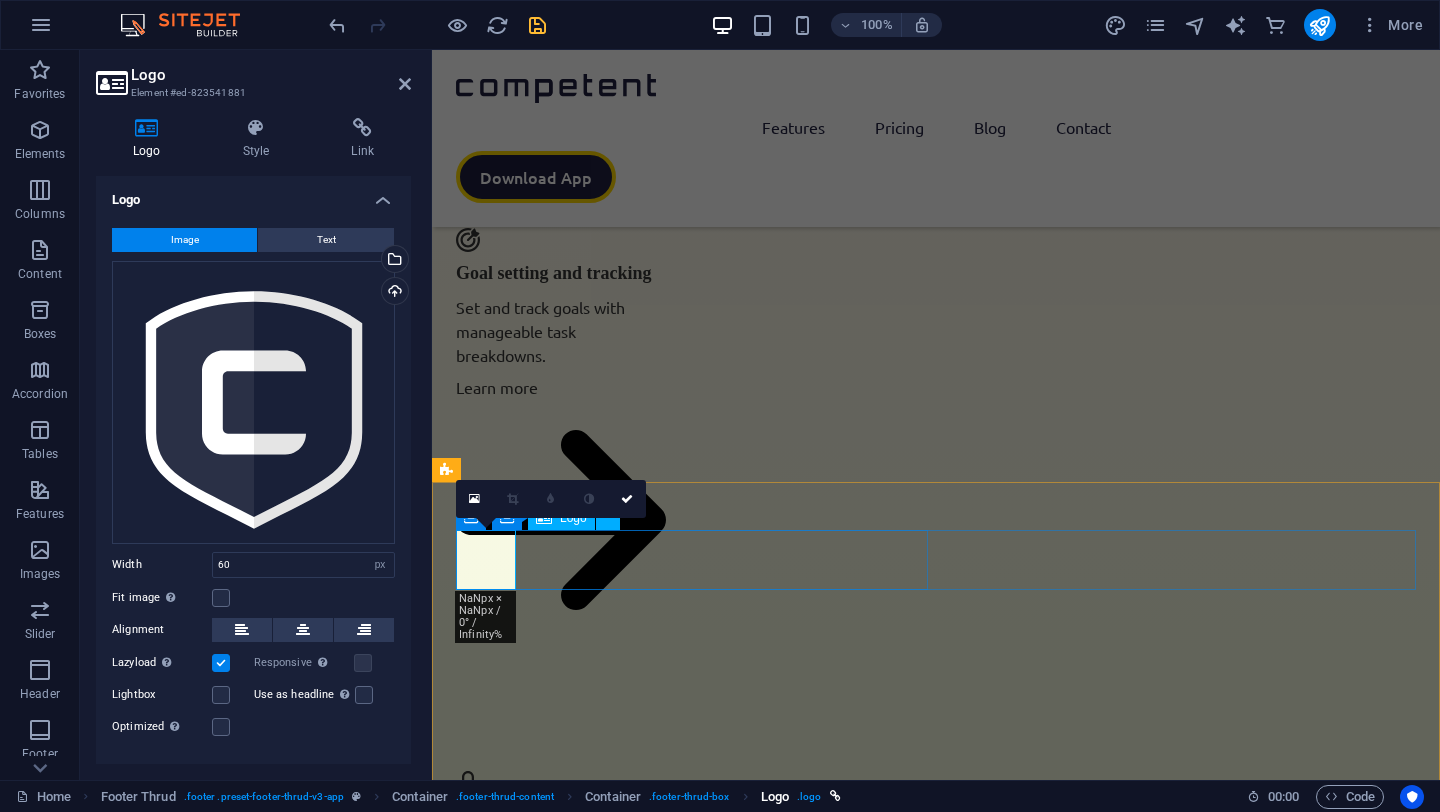 click on ". logo" at bounding box center (809, 797) 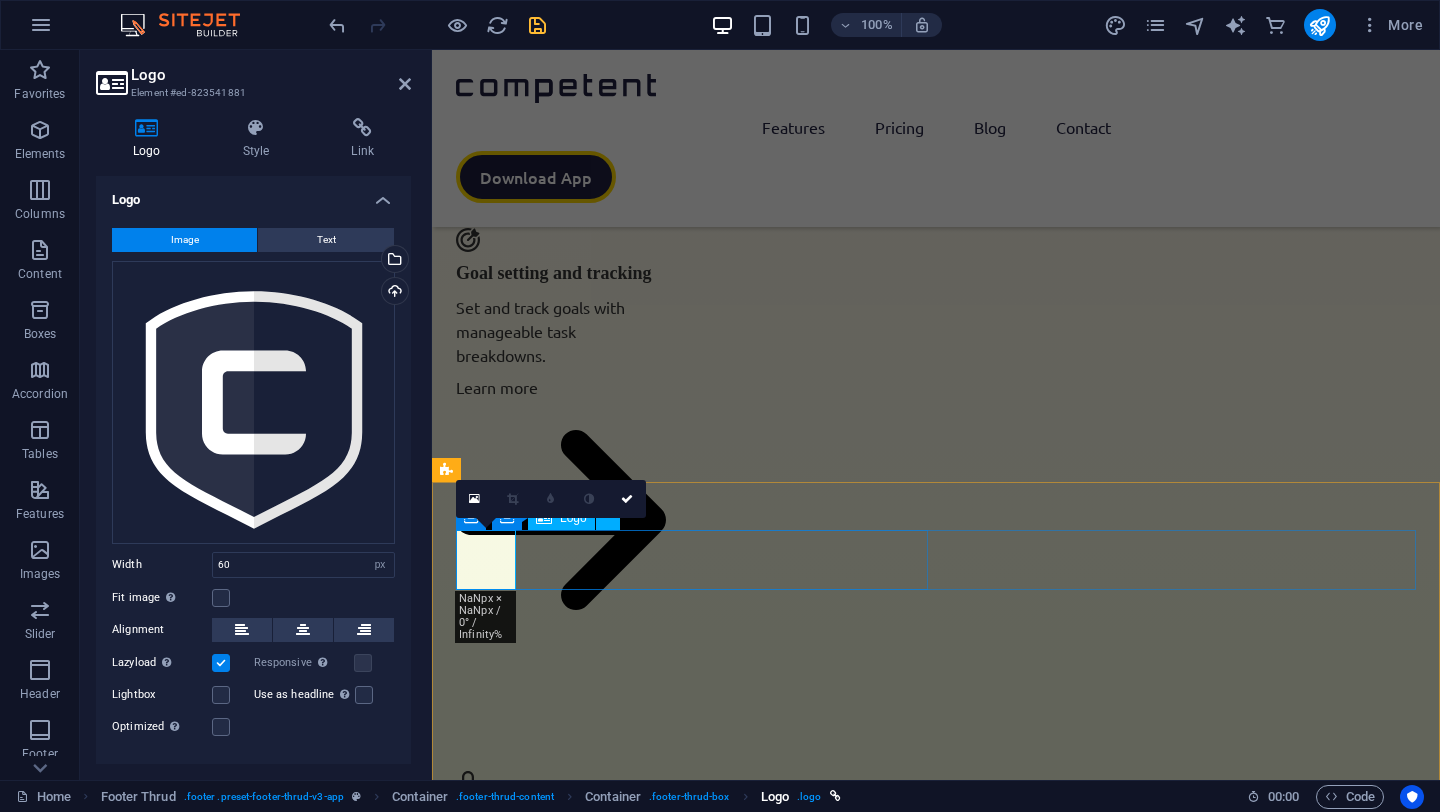 click on ". logo" at bounding box center (809, 797) 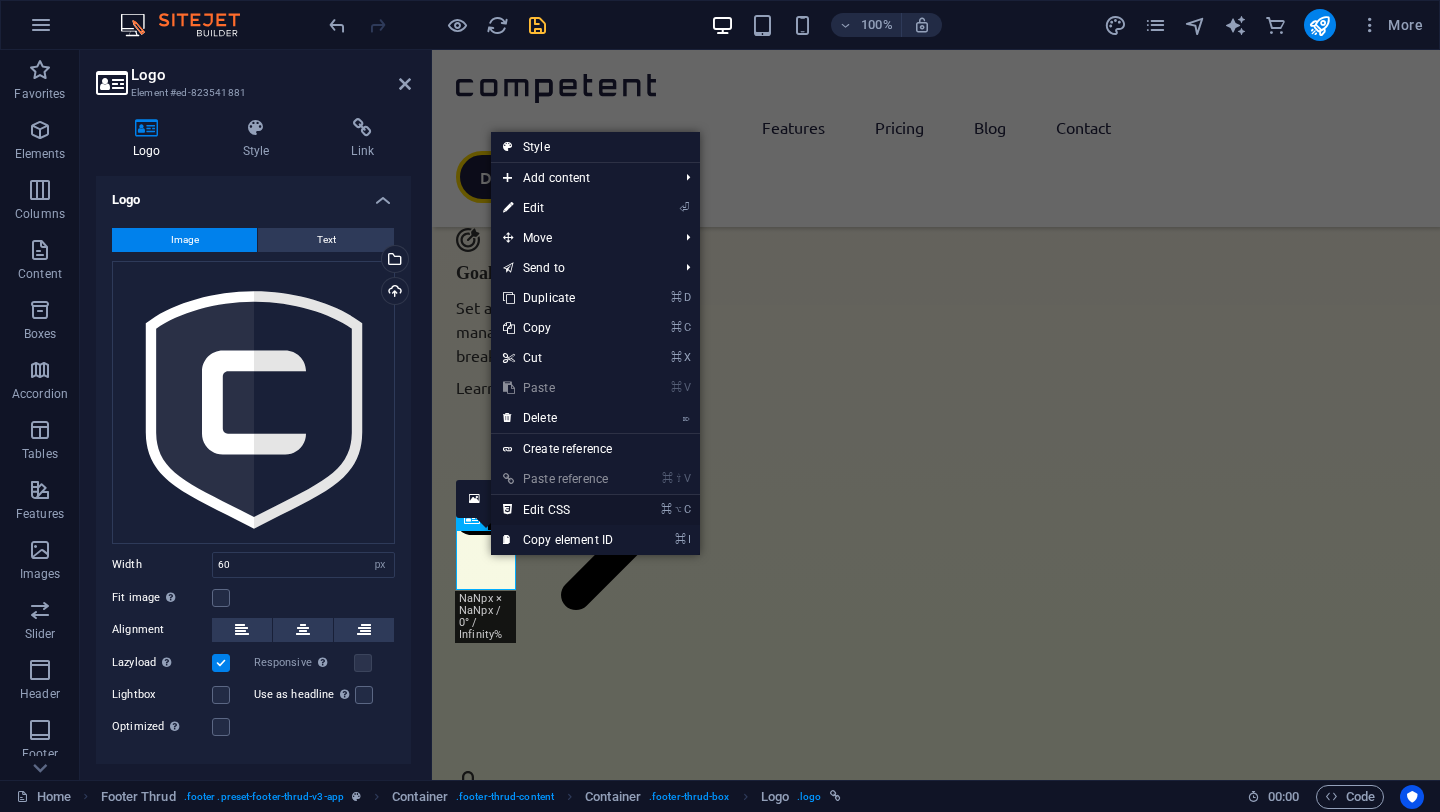 click on "⌘ ⌥ C  Edit CSS" at bounding box center (558, 510) 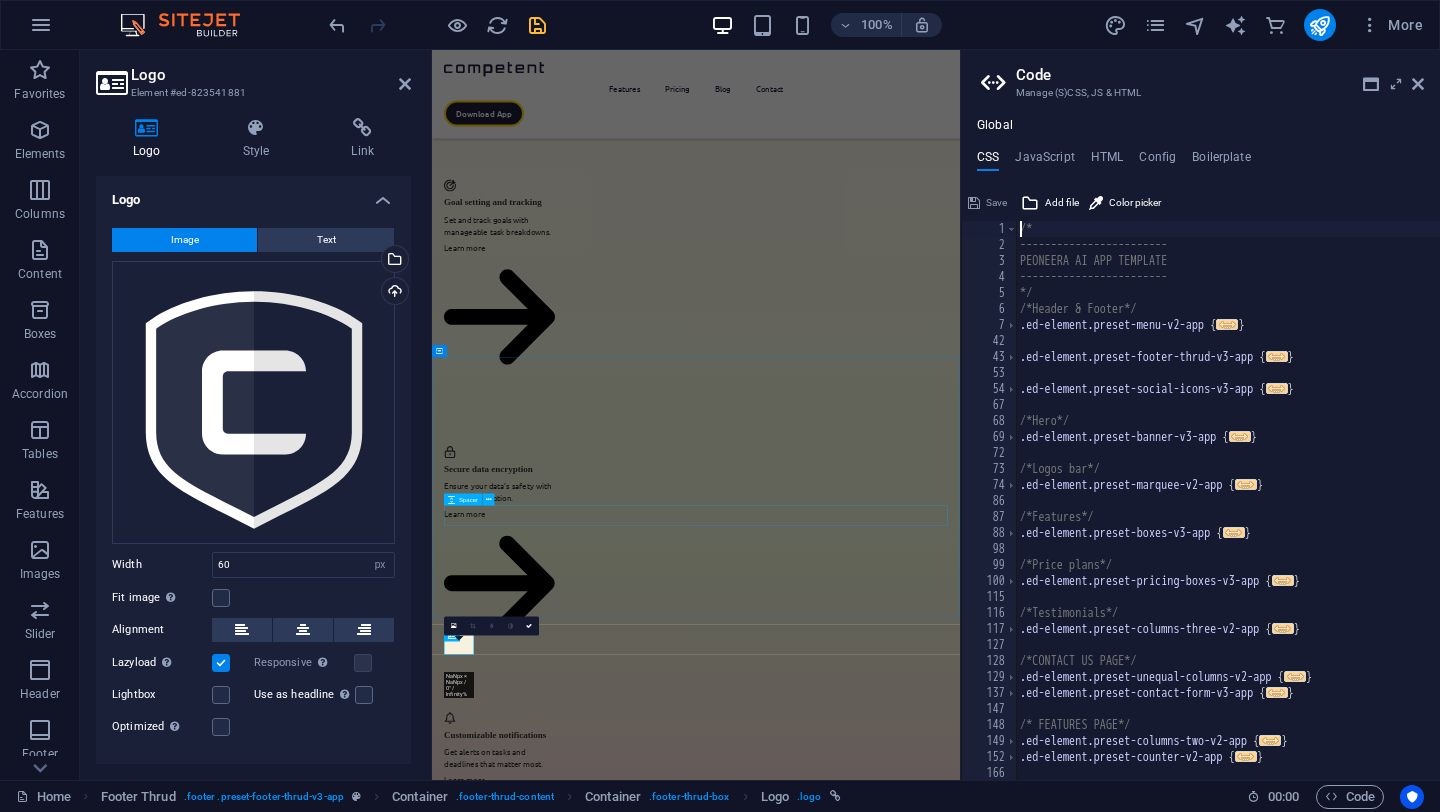 scroll, scrollTop: 4186, scrollLeft: 0, axis: vertical 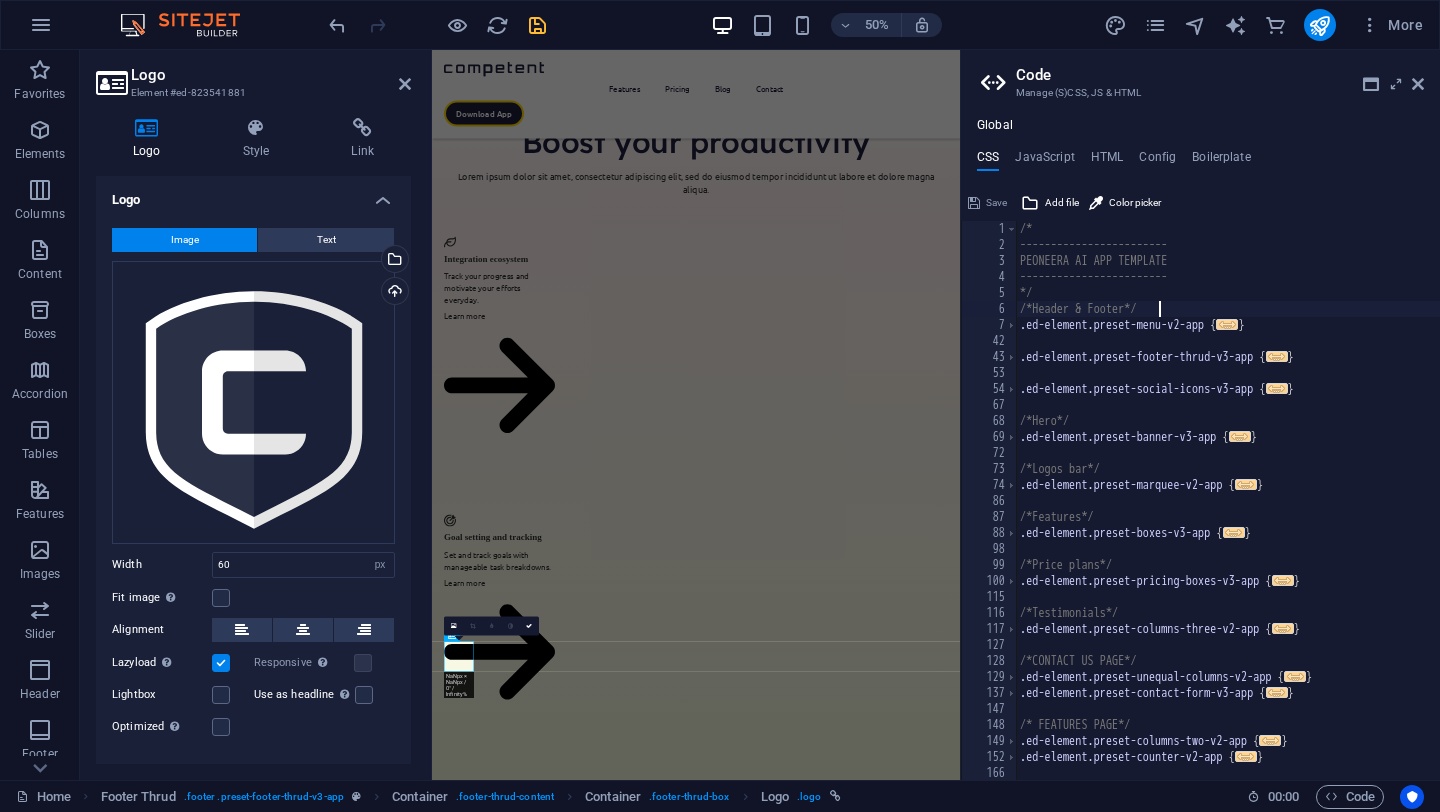 click on "/* ------------------------ PEONEERA AI APP TEMPLATE ------------------------ */ /*Header & Footer*/ .ed-element.preset-menu-v2-app   { ... } .ed-element.preset-footer-thrud-v3-app   { ... } .ed-element.preset-social-icons-v3-app   { ... } /*Hero*/ .ed-element.preset-banner-v3-app   { ... } /*Logos bar*/ .ed-element.preset-marquee-v2-app   { ... } /*Features*/ .ed-element.preset-boxes-v3-app   { ... } /*Price plans*/ .ed-element.preset-pricing-boxes-v3-app   { ... } /*Testimonials*/ .ed-element.preset-columns-three-v2-app   { ... } /*CONTACT US PAGE*/ .ed-element.preset-unequal-columns-v2-app   { ... } .ed-element.preset-contact-form-v3-app   { ... } /* FEATURES PAGE*/ .ed-element.preset-columns-two-v2-app   { ... } .ed-element.preset-counter-v2-app   { ... } /*BLOG*/" at bounding box center [1228, 516] 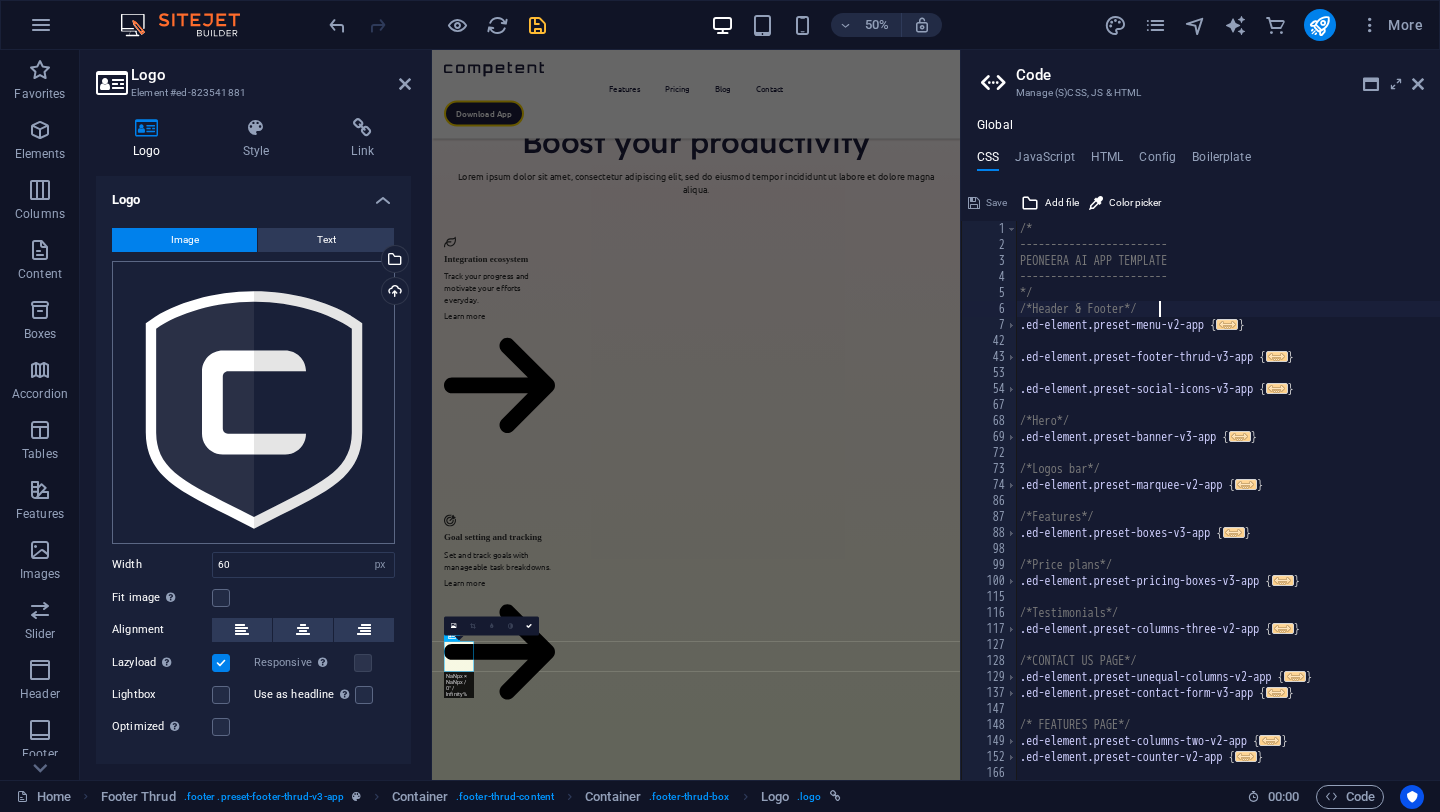 scroll, scrollTop: 34, scrollLeft: 0, axis: vertical 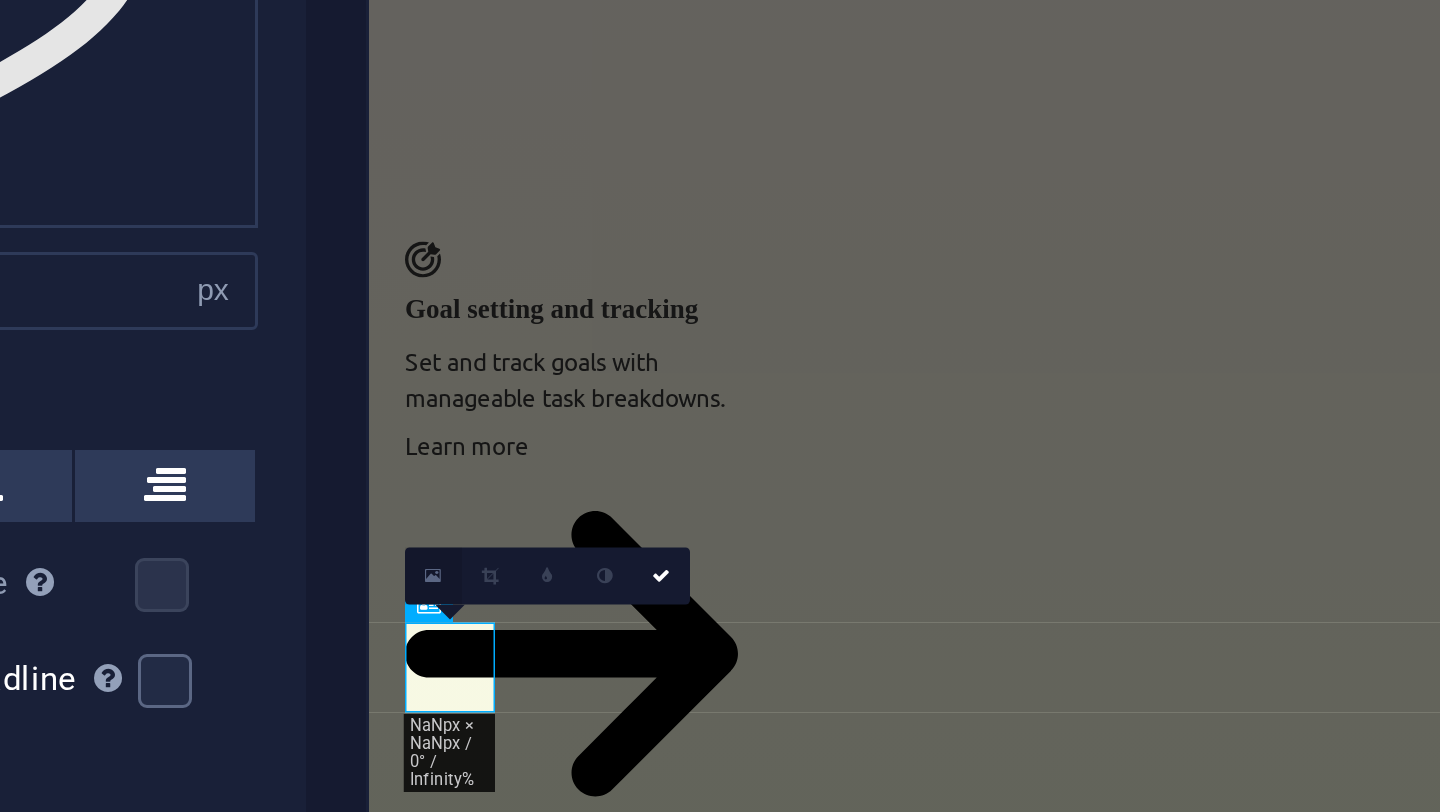 click at bounding box center [454, 626] 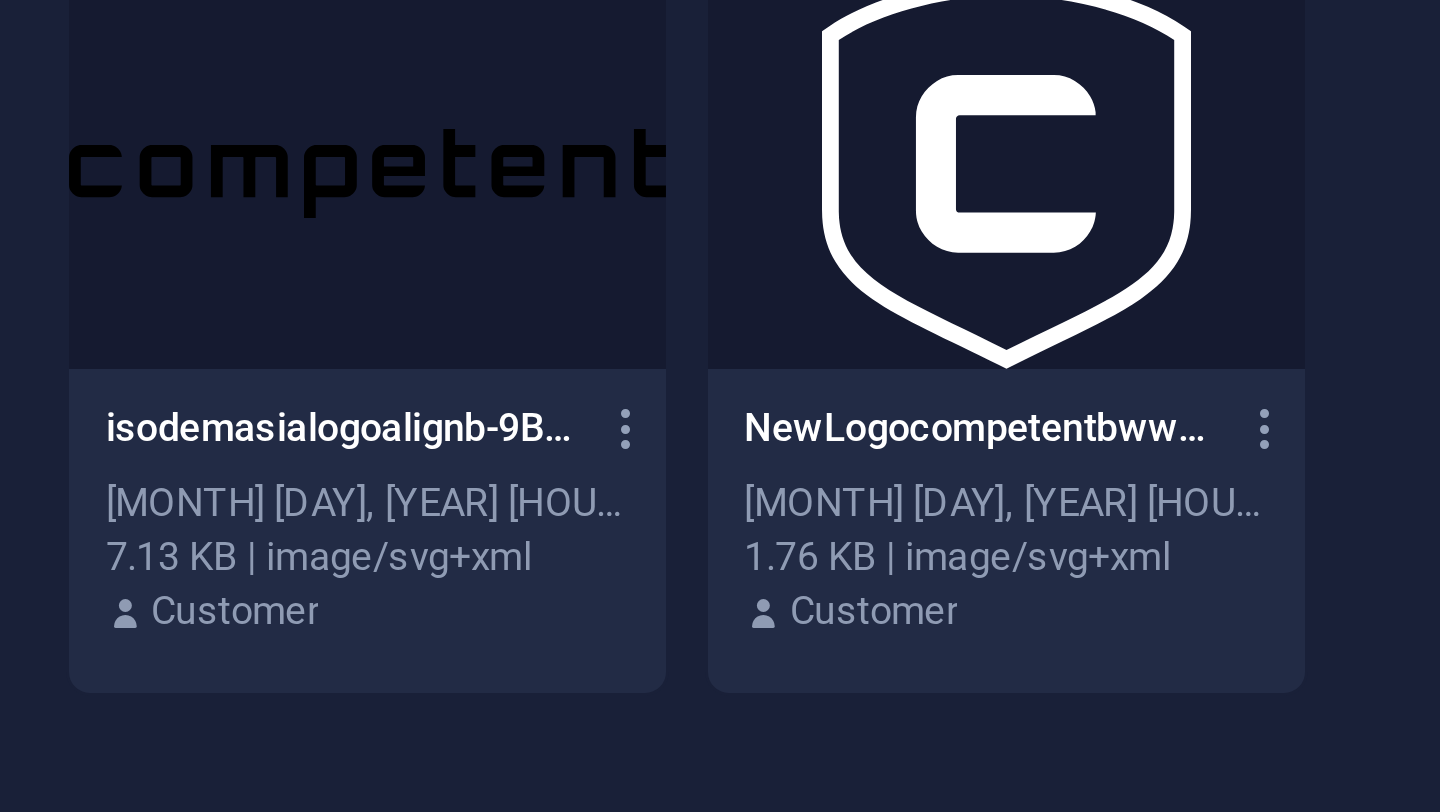 scroll, scrollTop: 621, scrollLeft: 0, axis: vertical 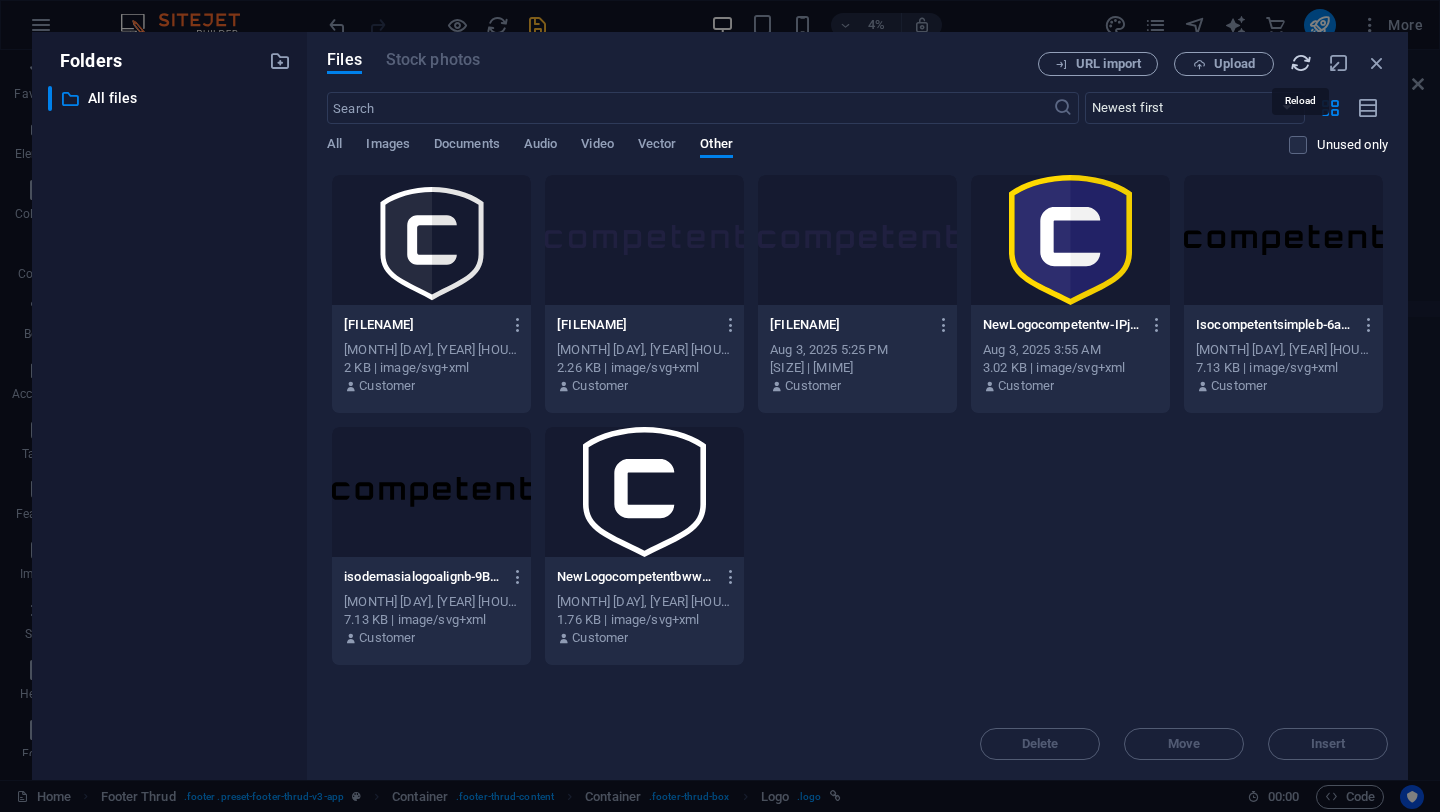 click at bounding box center (1301, 63) 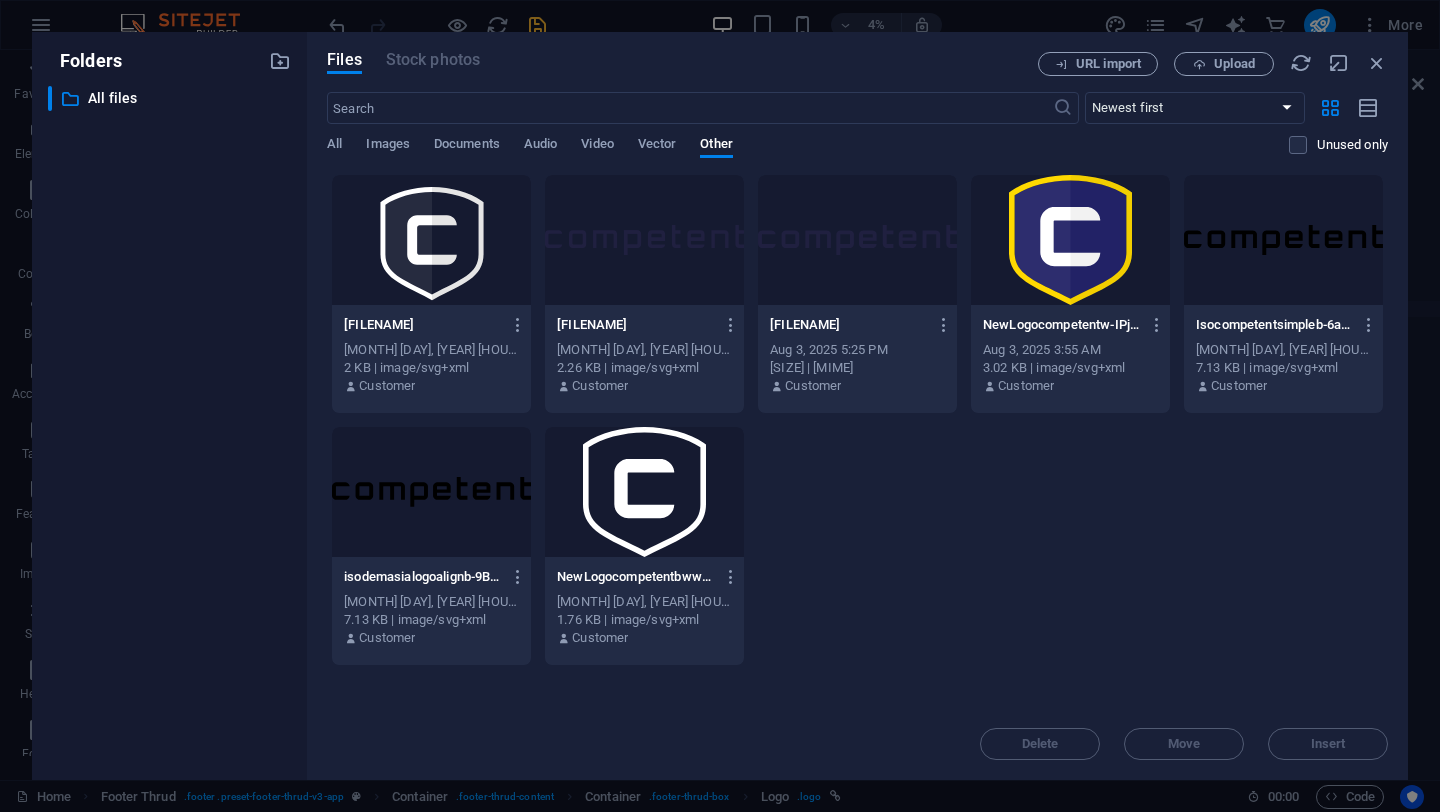 click on "frameLogocompetentdemasiabw-a83aTPWeTVHaYPmk89QdKw.svg frameLogocompetentdemasiabw-a83aTPWeTVHaYPmk89QdKw.svg Aug 5, 2025 2:35 AM 2 KB | image/svg+xml Customer Isocompetentblue-bg-transparent-nEdd8VOUeTSjqe7h36hsQw.svg Isocompetentblue-bg-transparent-nEdd8VOUeTSjqe7h36hsQw.svg Aug 5, 2025 2:35 AM 2.26 KB | image/svg+xml Customer Isocompetentsimpleblue-wl3aIDhZNRz6AN2HV973xQ.svg Isocompetentsimpleblue-wl3aIDhZNRz6AN2HV973xQ.svg Aug 3, 2025 5:25 PM 7.15 KB | image/svg+xml Customer NewLogocompetentw-IPjcxNfWSLUs55cgXvkDjw.svg NewLogocompetentw-IPjcxNfWSLUs55cgXvkDjw.svg Aug 3, 2025 3:55 AM 3.02 KB | image/svg+xml Customer Isocompetentsimpleb-6az5RBXm_cmPIlSZfwlB5w.svg Isocompetentsimpleb-6az5RBXm_cmPIlSZfwlB5w.svg Aug 3, 2025 3:53 AM 7.13 KB | image/svg+xml Customer isodemasialogoalignb-9BuJcZB-Fwsg_icpXuV7_A.svg isodemasialogoalignb-9BuJcZB-Fwsg_icpXuV7_A.svg Aug 3, 2025 3:52 AM 7.13 KB | image/svg+xml Customer NewLogocompetentbww-3jXBNPUDFrVC7mw47JpV3A.svg NewLogocompetentbww-3jXBNPUDFrVC7mw47JpV3A.svg" at bounding box center (857, 420) 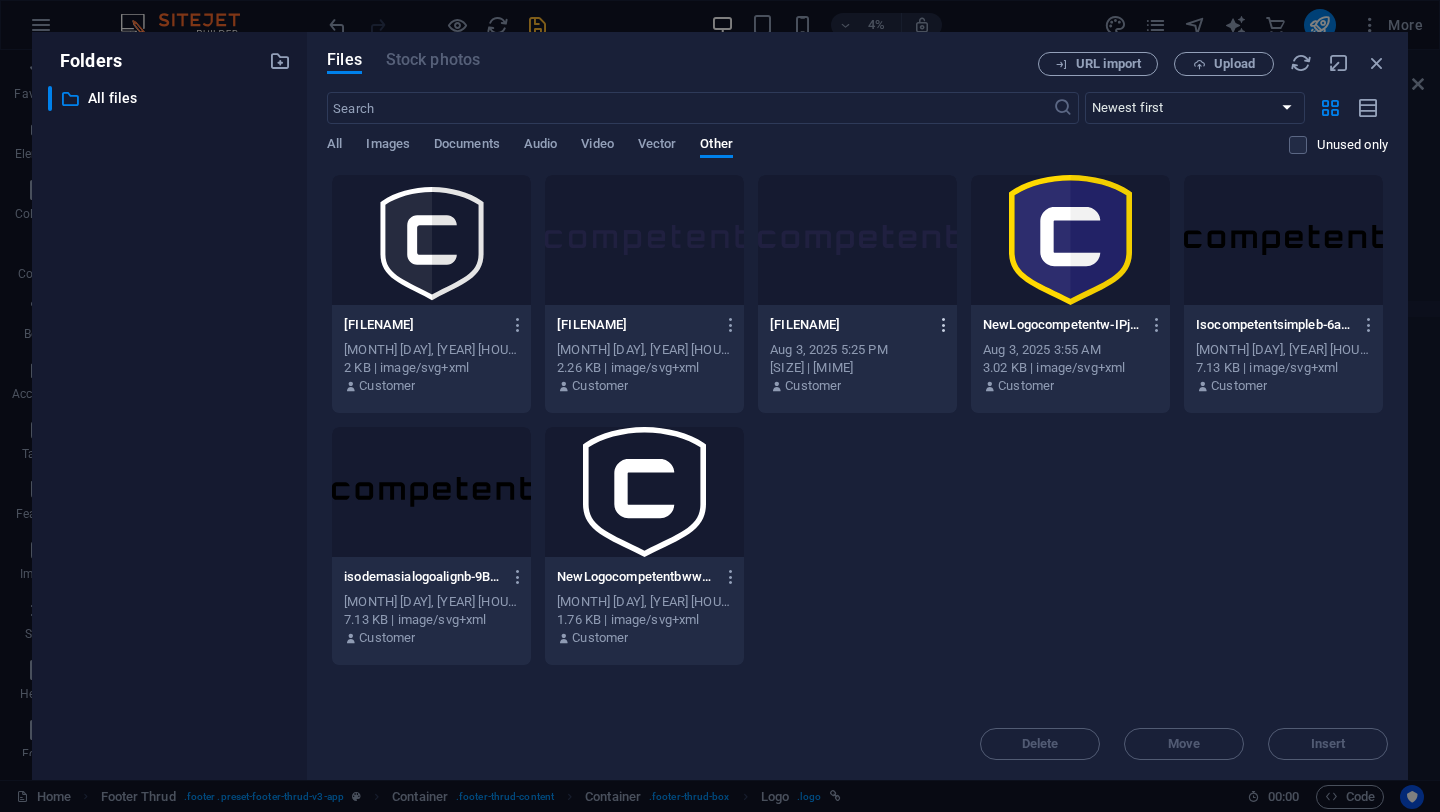 click at bounding box center [944, 325] 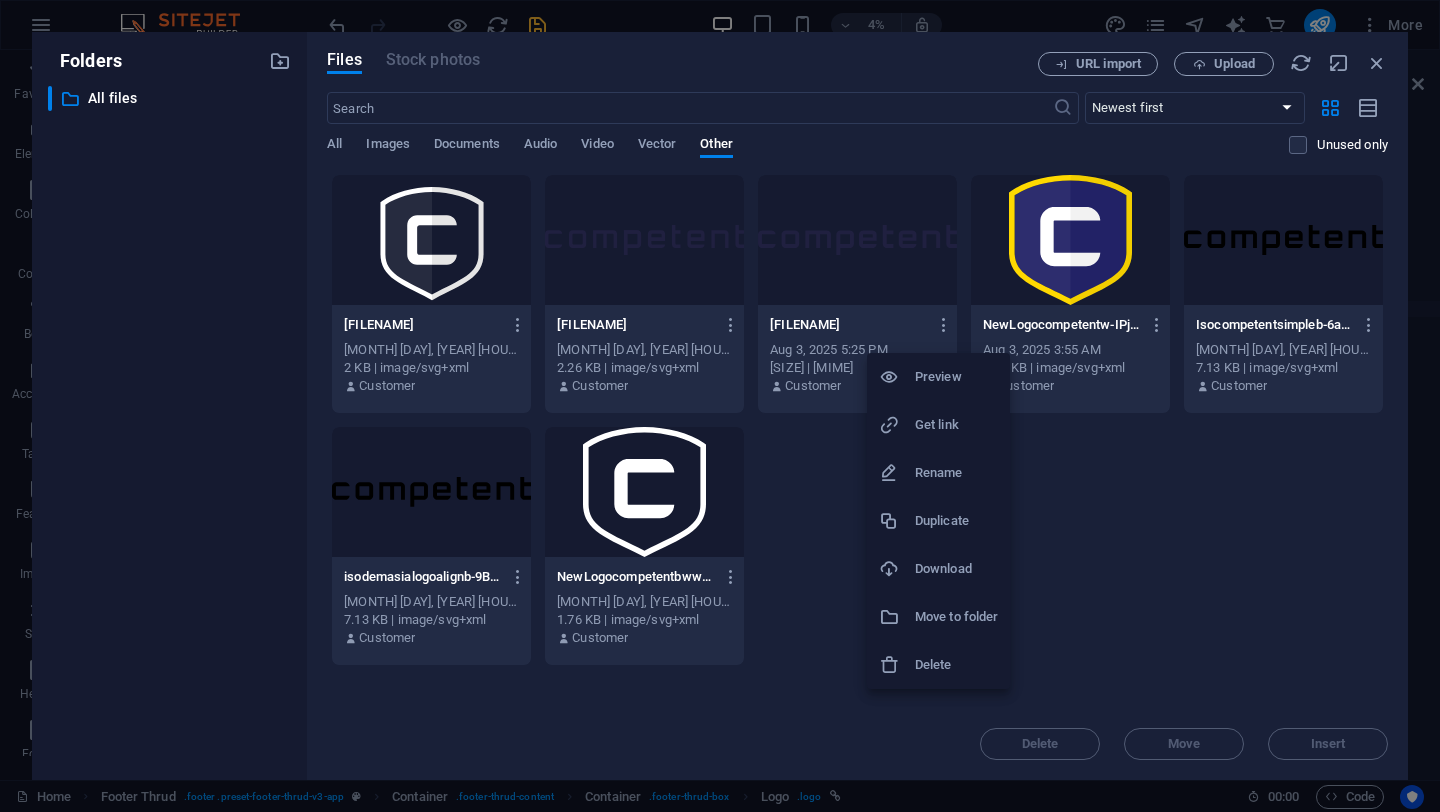click on "Delete" at bounding box center [956, 665] 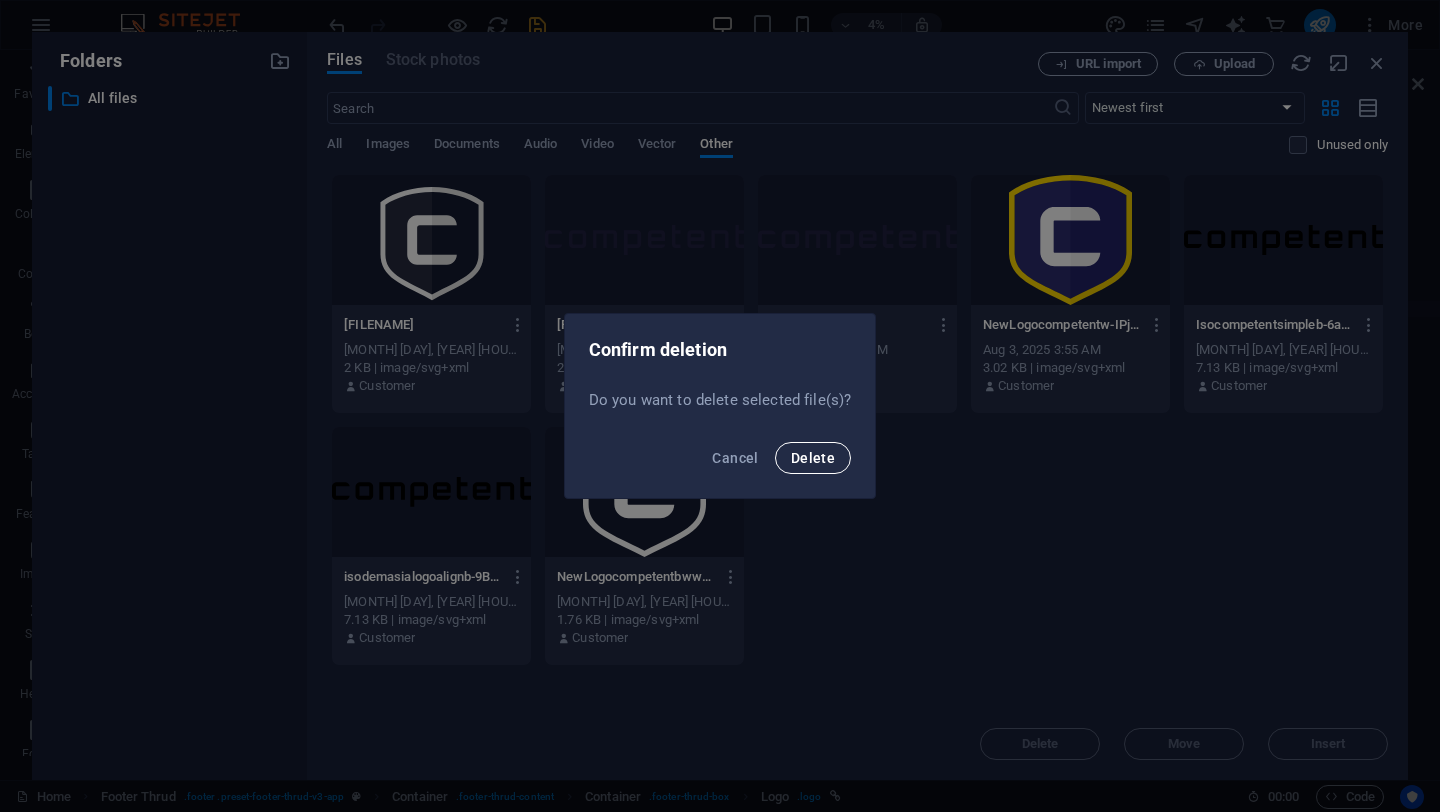 click on "Delete" at bounding box center [813, 458] 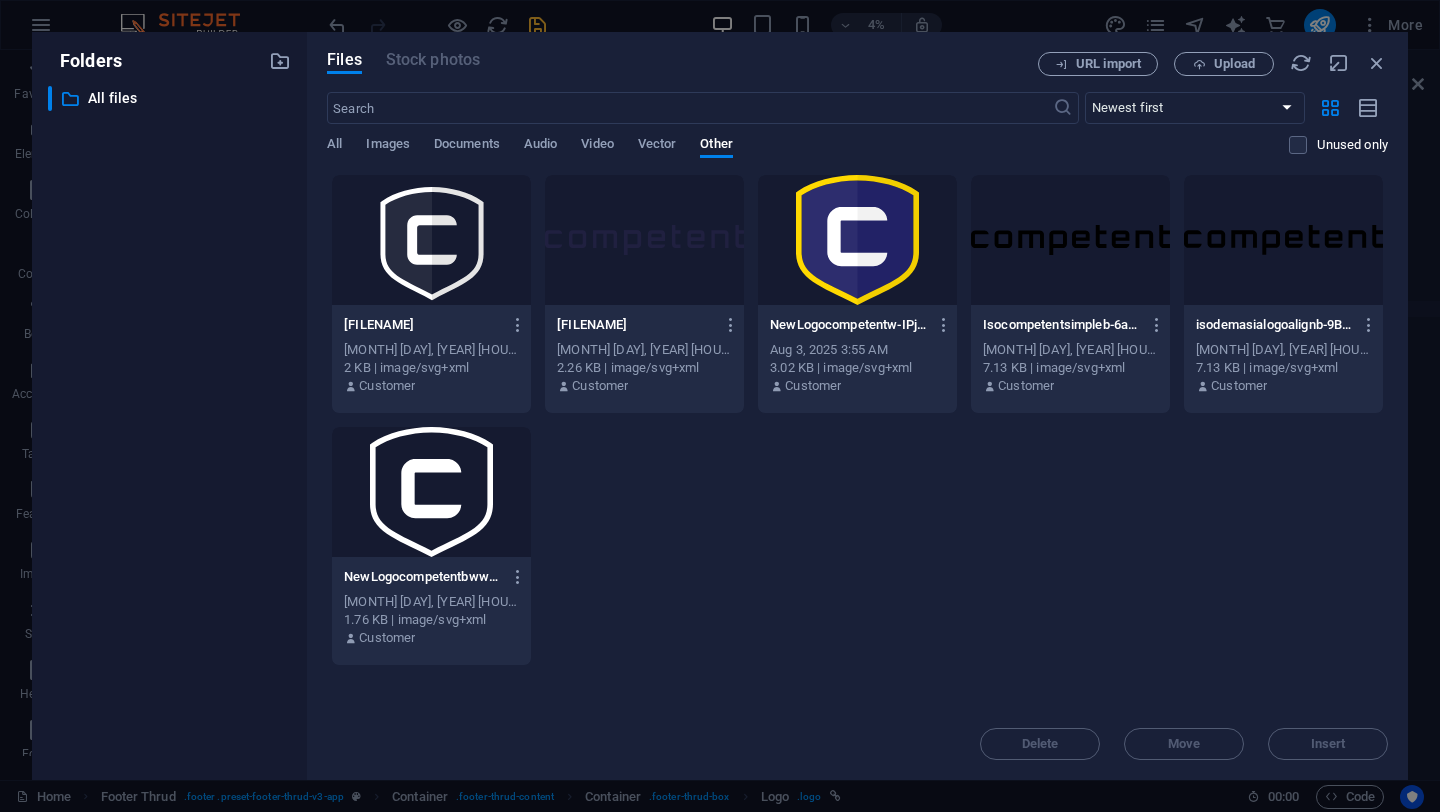 click at bounding box center (857, 240) 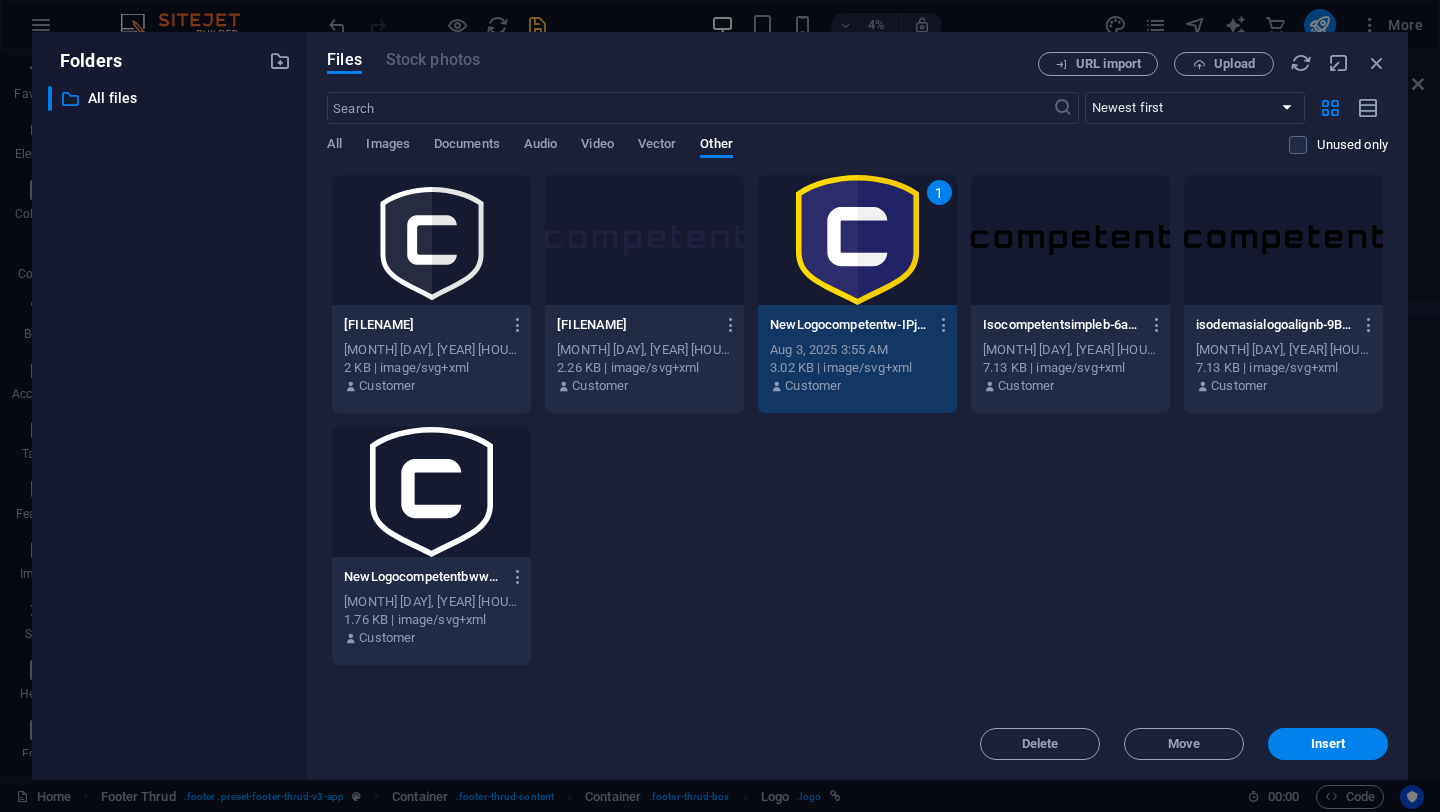 click at bounding box center (1070, 240) 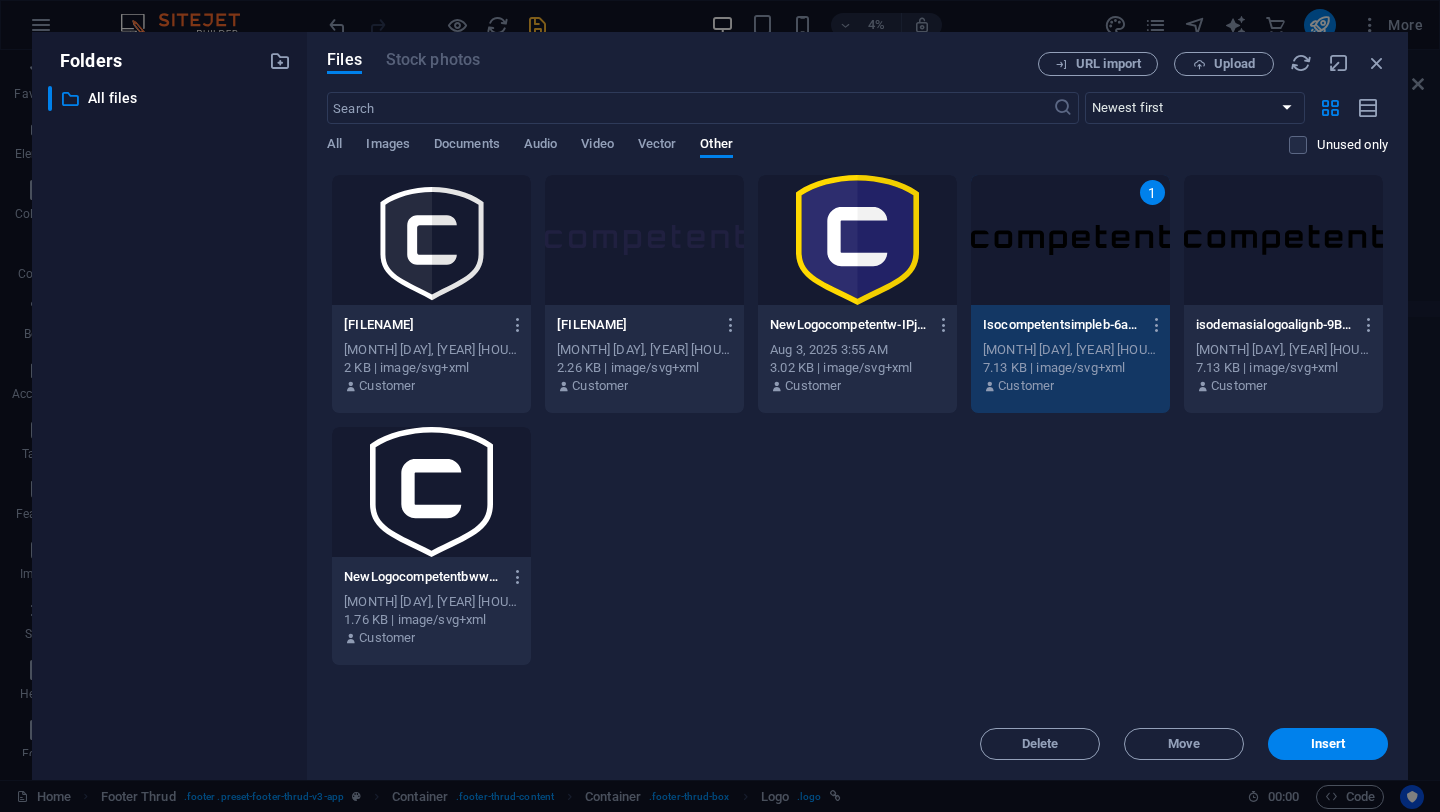 click at bounding box center (857, 240) 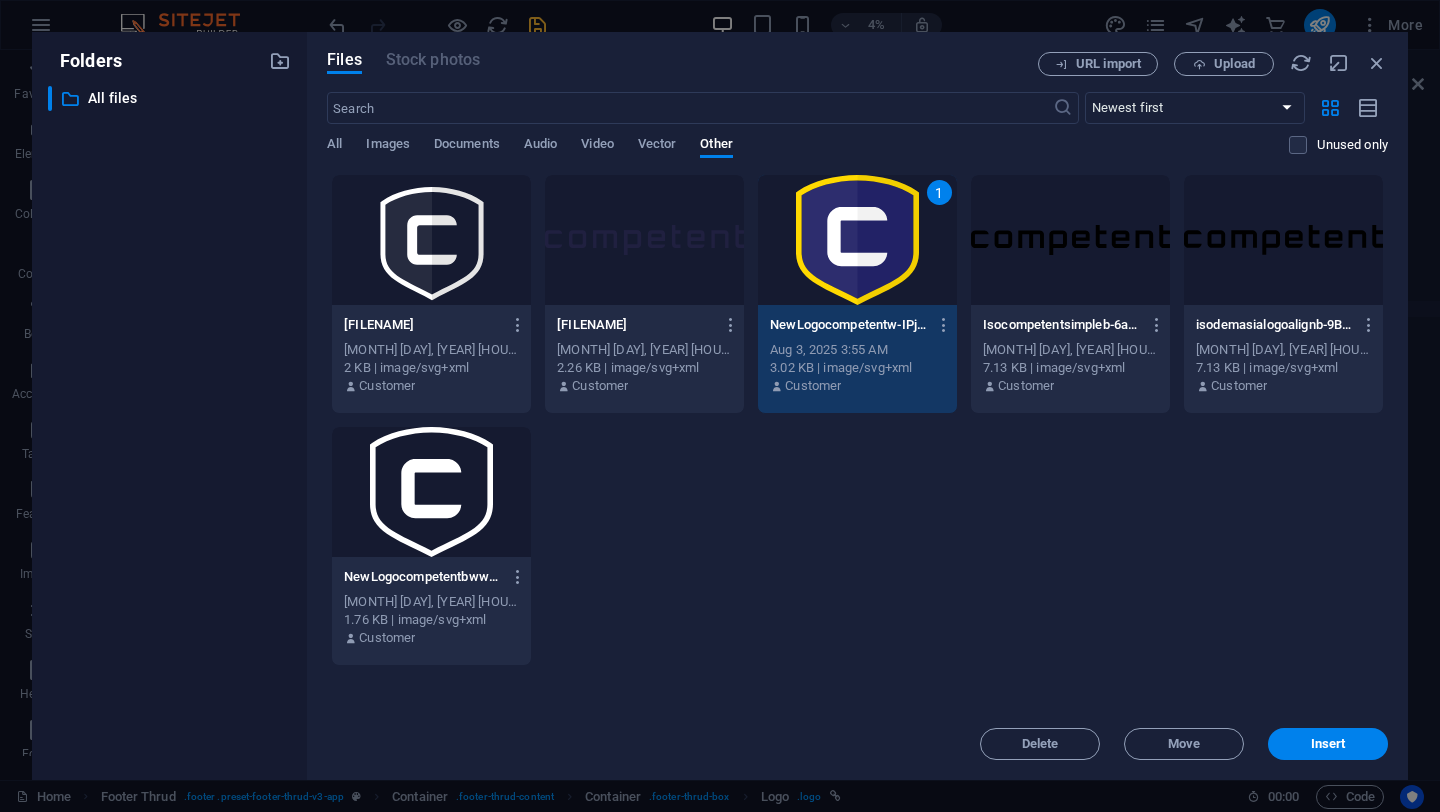 click at bounding box center (1070, 240) 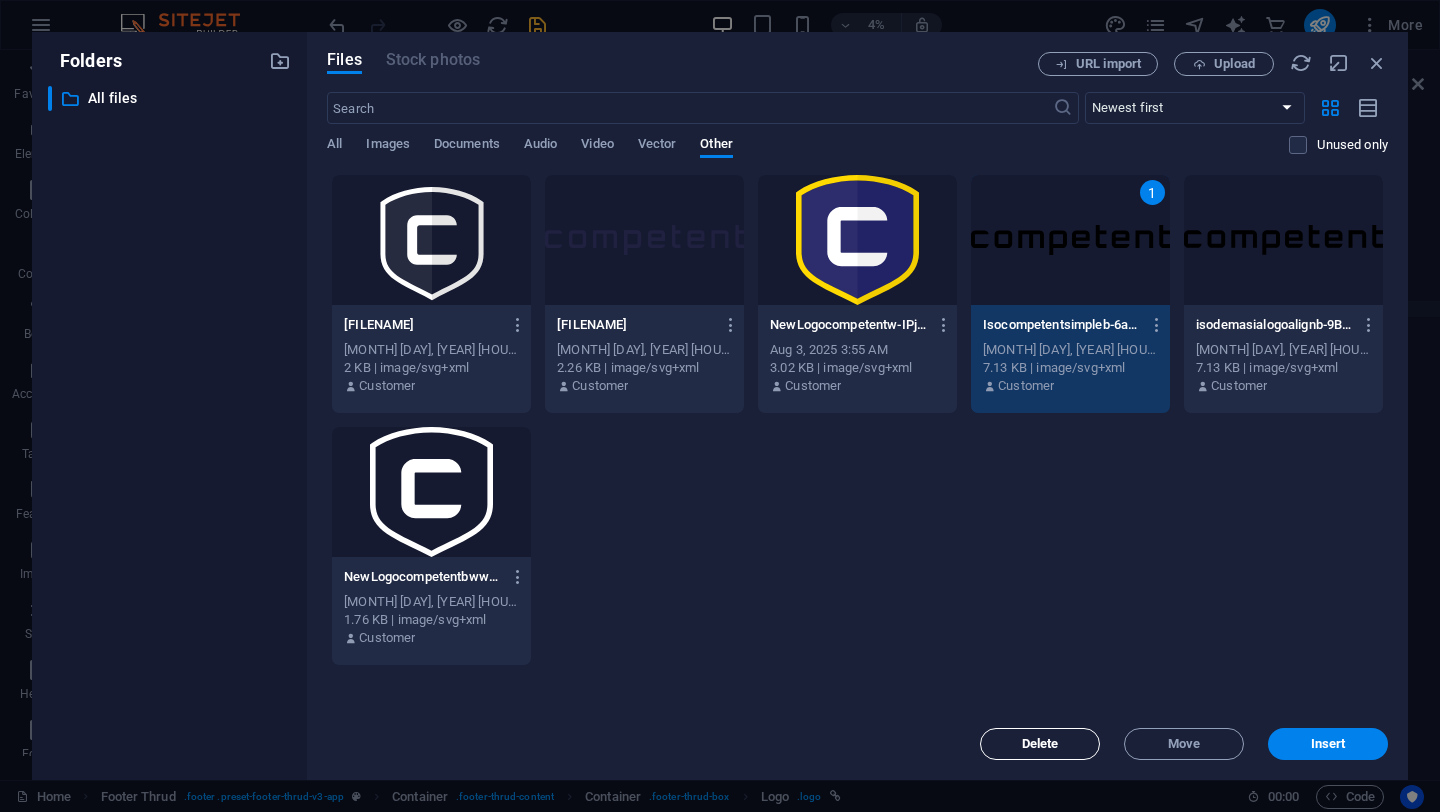 click on "Delete" at bounding box center (1040, 744) 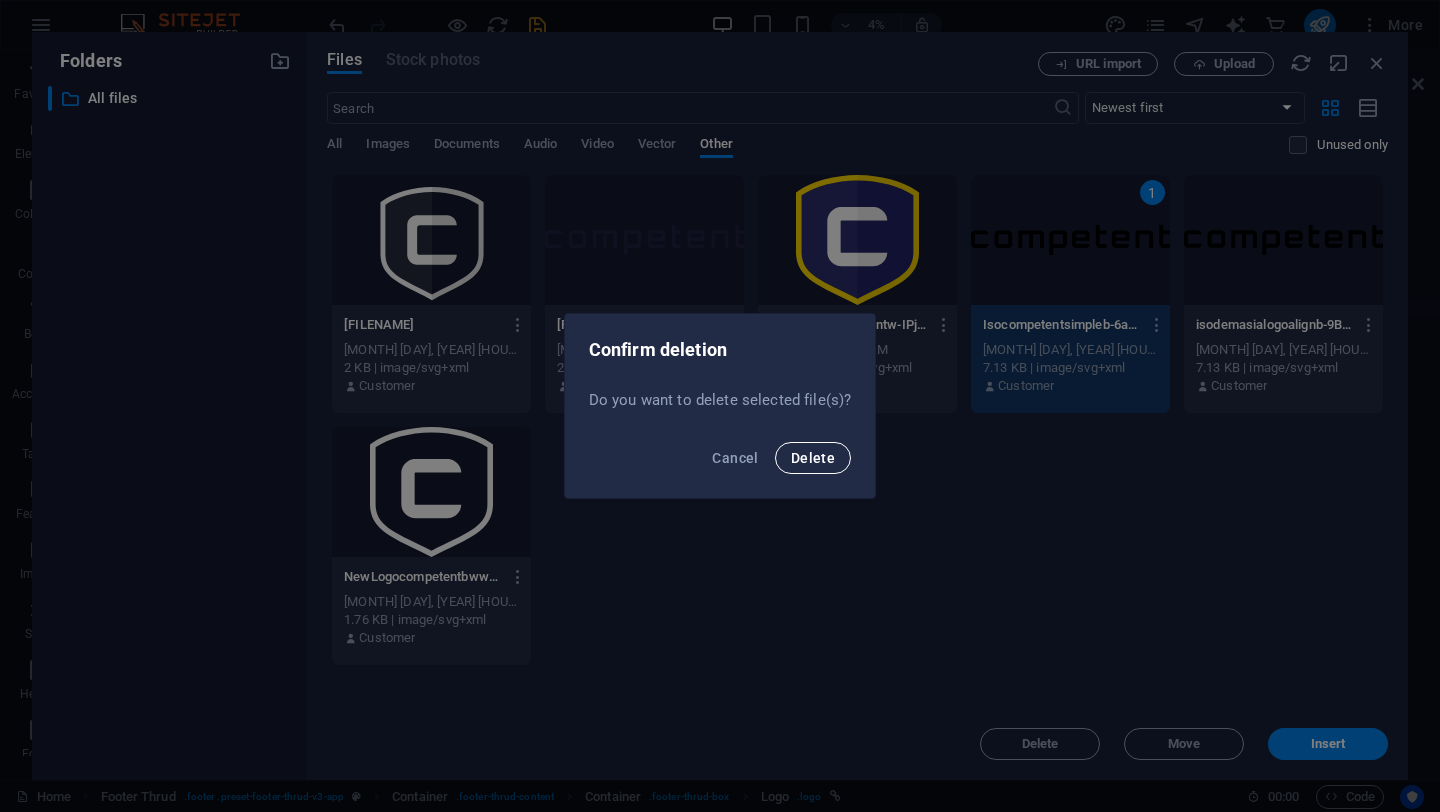 click on "Delete" at bounding box center [813, 458] 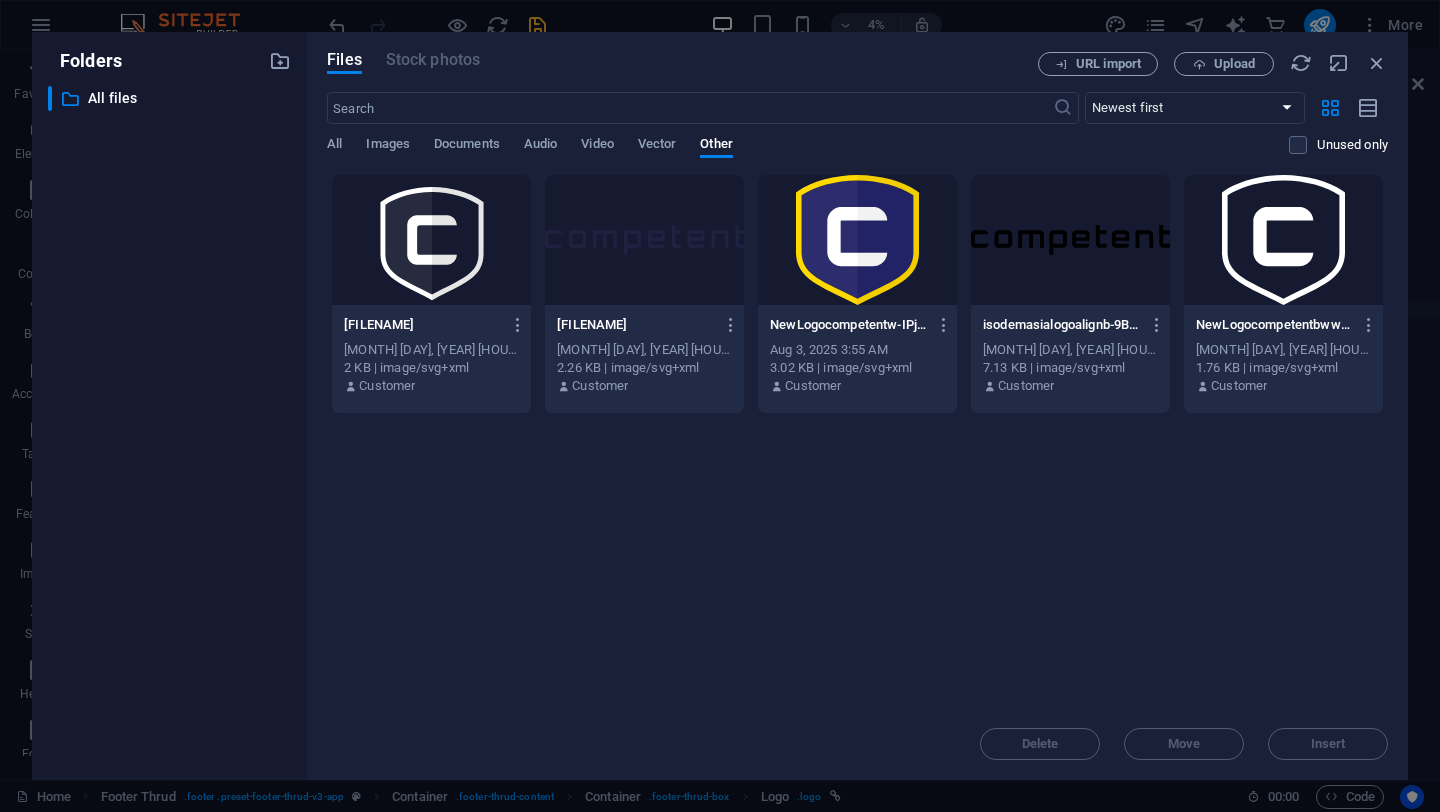 click on "NewLogocompetentw-IPjcxNfWSLUs55cgXvkDjw.svg NewLogocompetentw-IPjcxNfWSLUs55cgXvkDjw.svg" at bounding box center (857, 325) 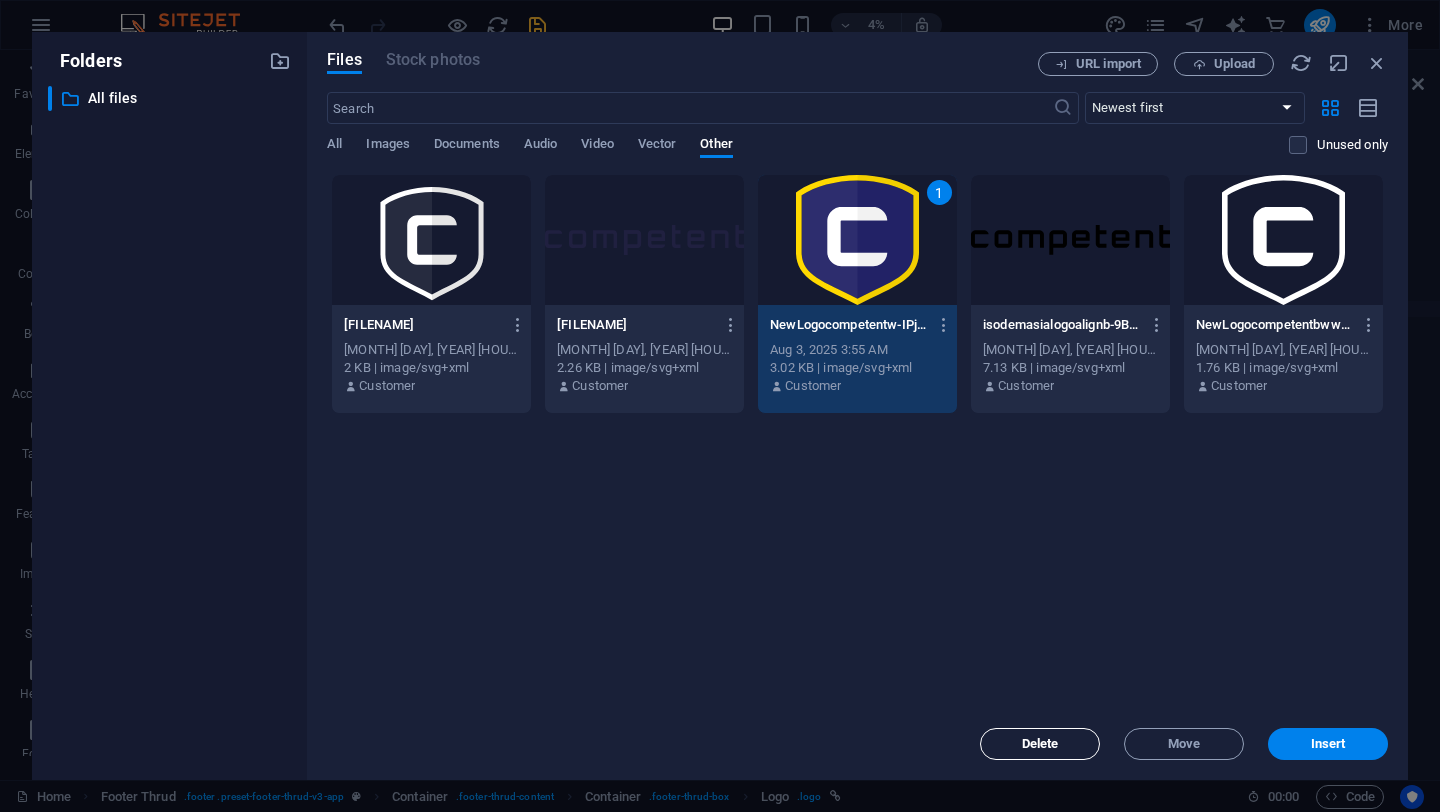 click on "Delete" at bounding box center (1040, 744) 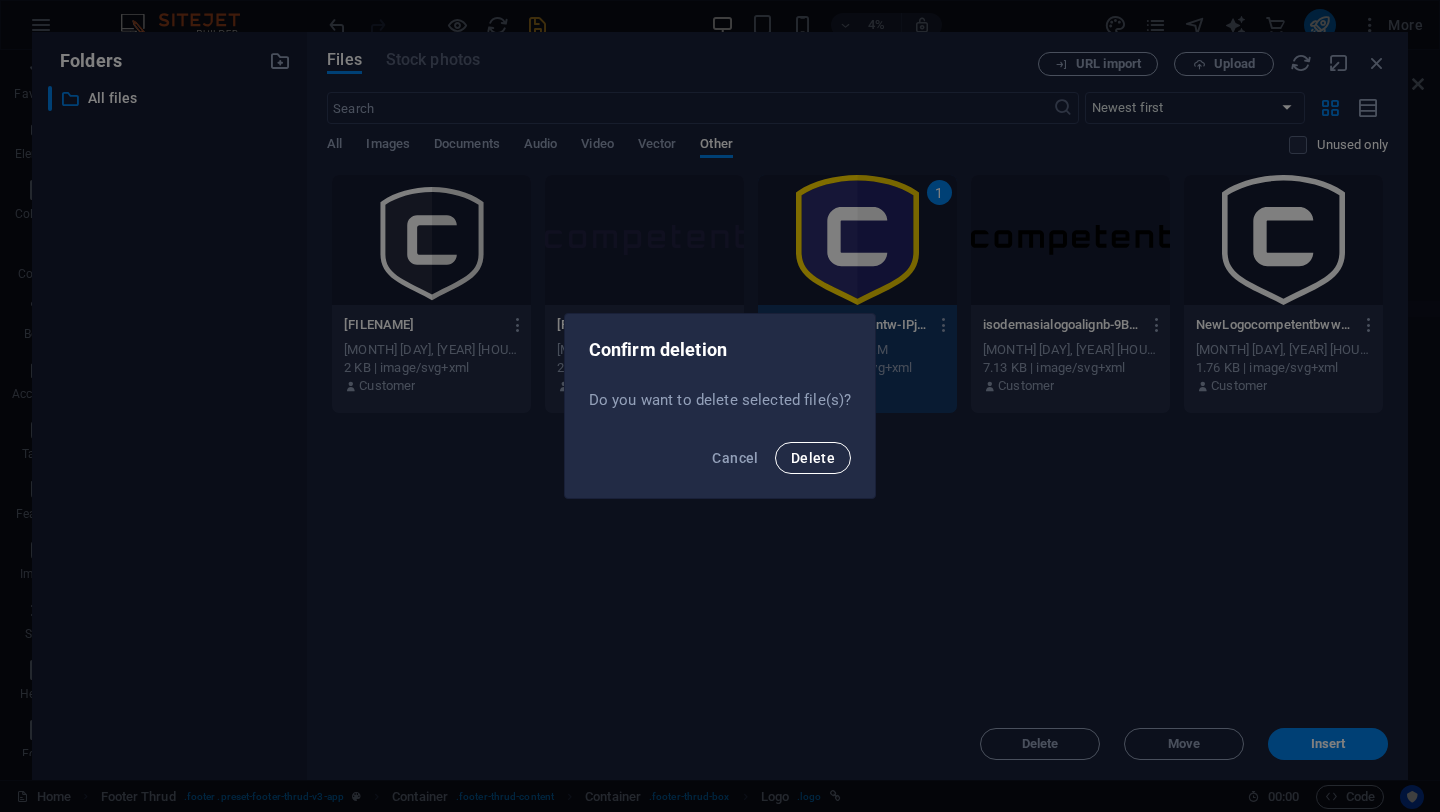 click on "Delete" at bounding box center (813, 458) 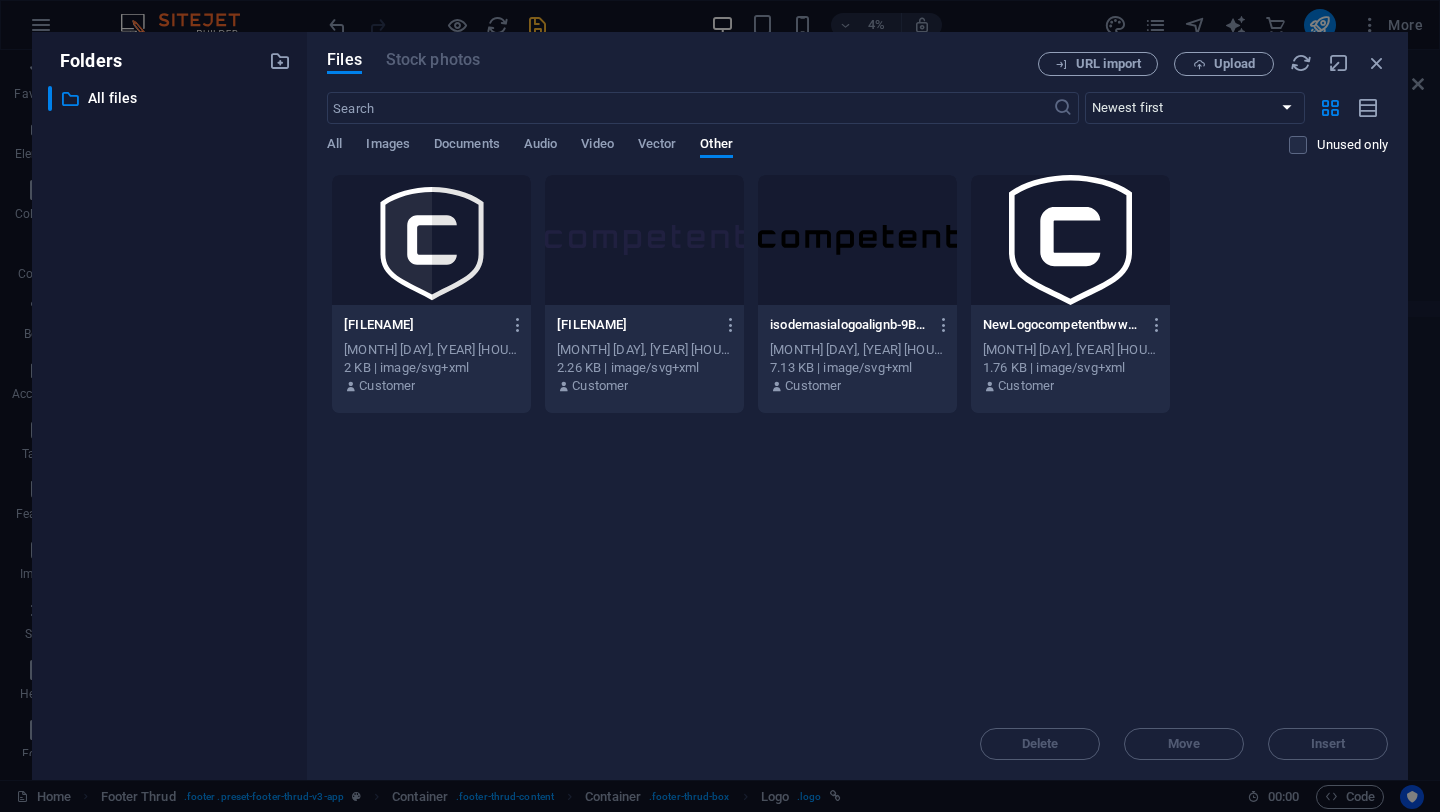 click on "isodemasialogoalignb-9BuJcZB-Fwsg_icpXuV7_A.svg isodemasialogoalignb-9BuJcZB-Fwsg_icpXuV7_A.svg" at bounding box center [857, 325] 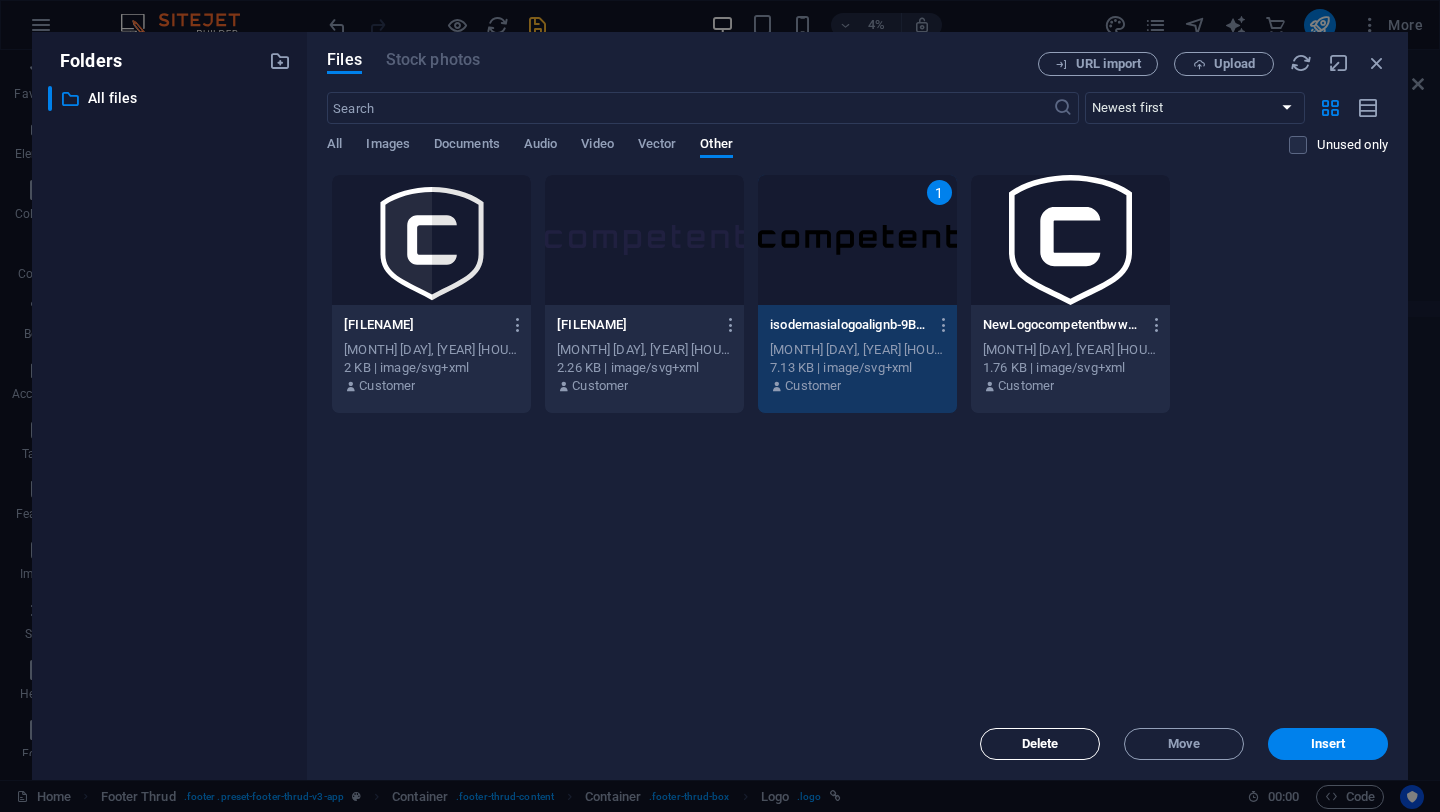 click on "Delete" at bounding box center [1040, 744] 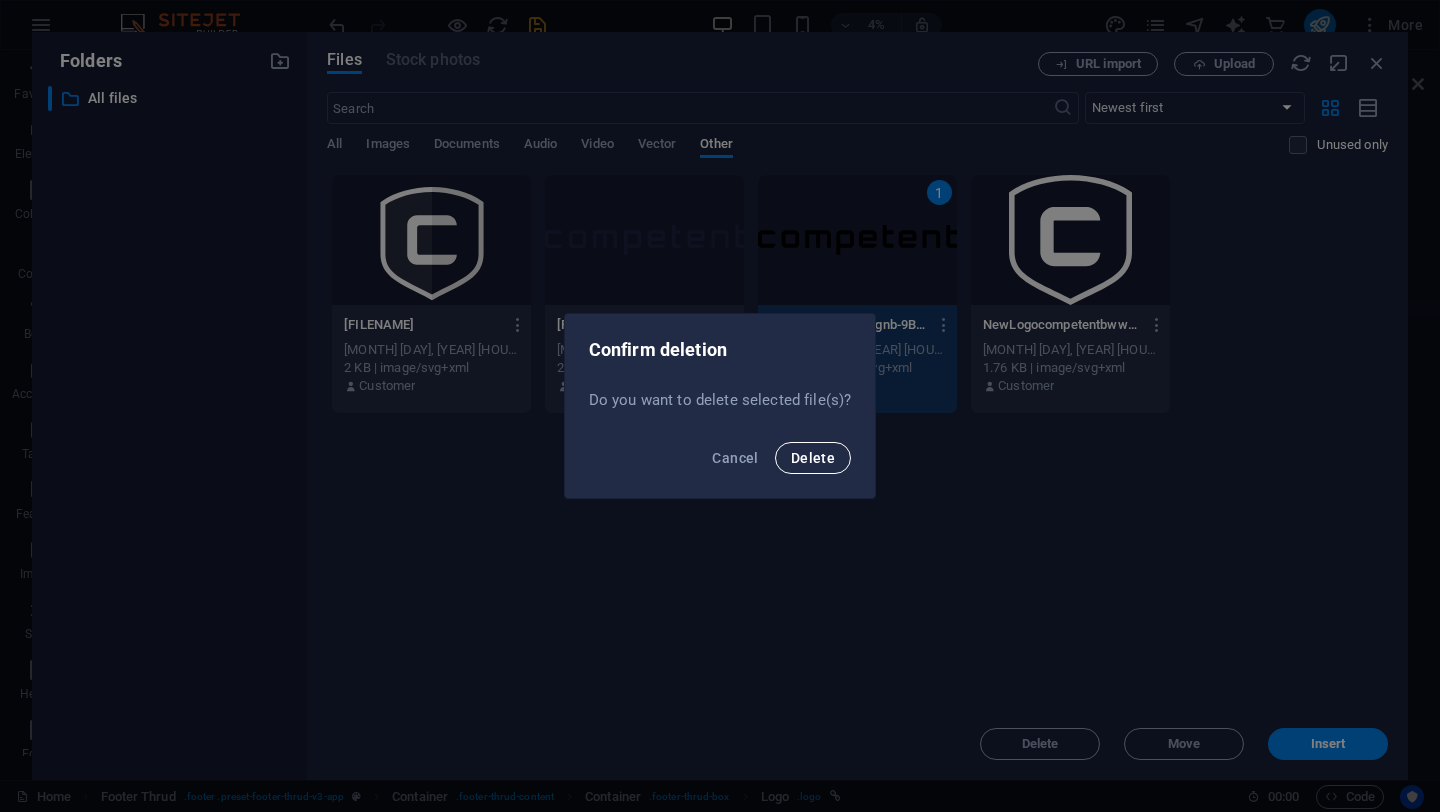 click on "Delete" at bounding box center [813, 458] 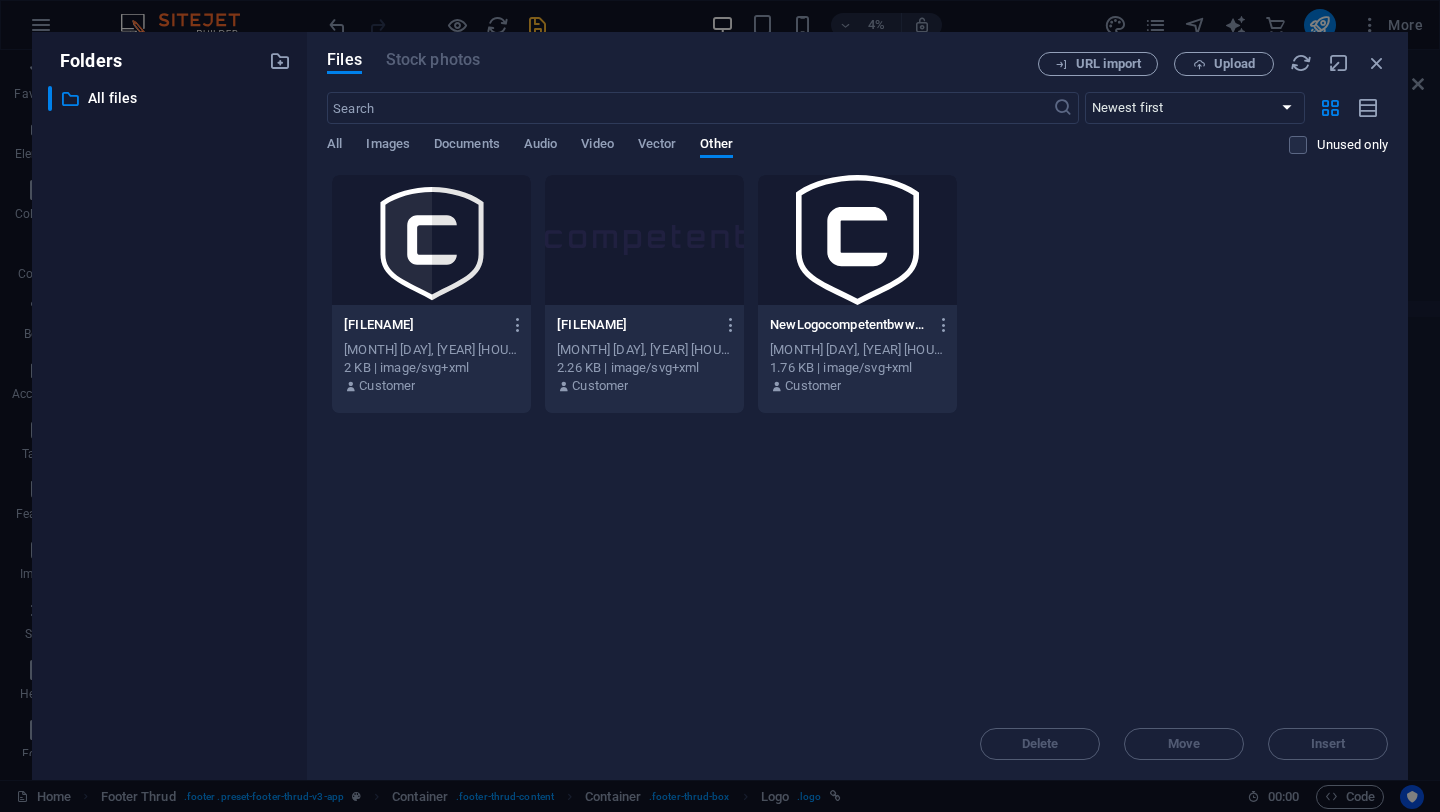 click on "NewLogocompetentbww-3jXBNPUDFrVC7mw47JpV3A.svg" at bounding box center (848, 325) 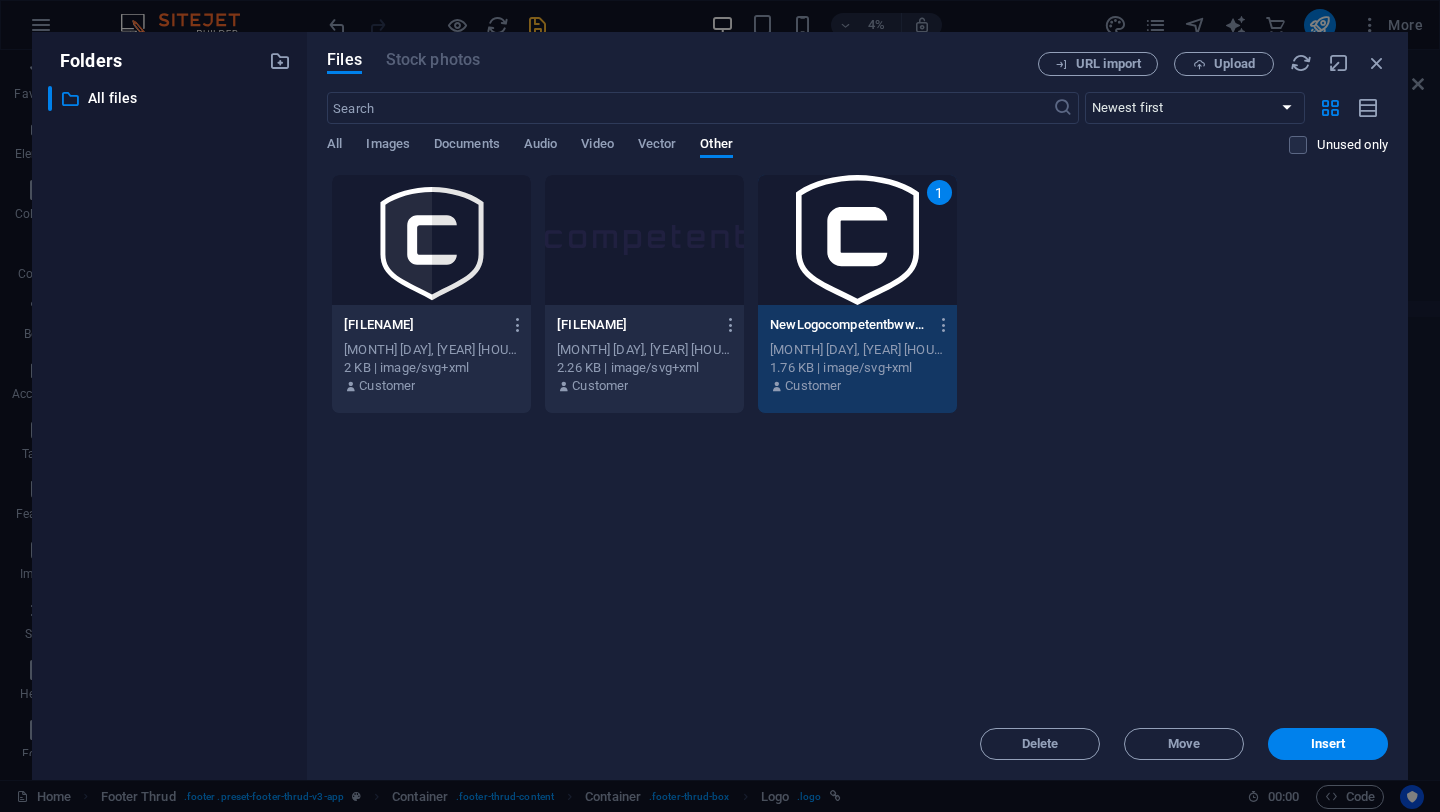 click on "Delete Move Insert" at bounding box center [857, 734] 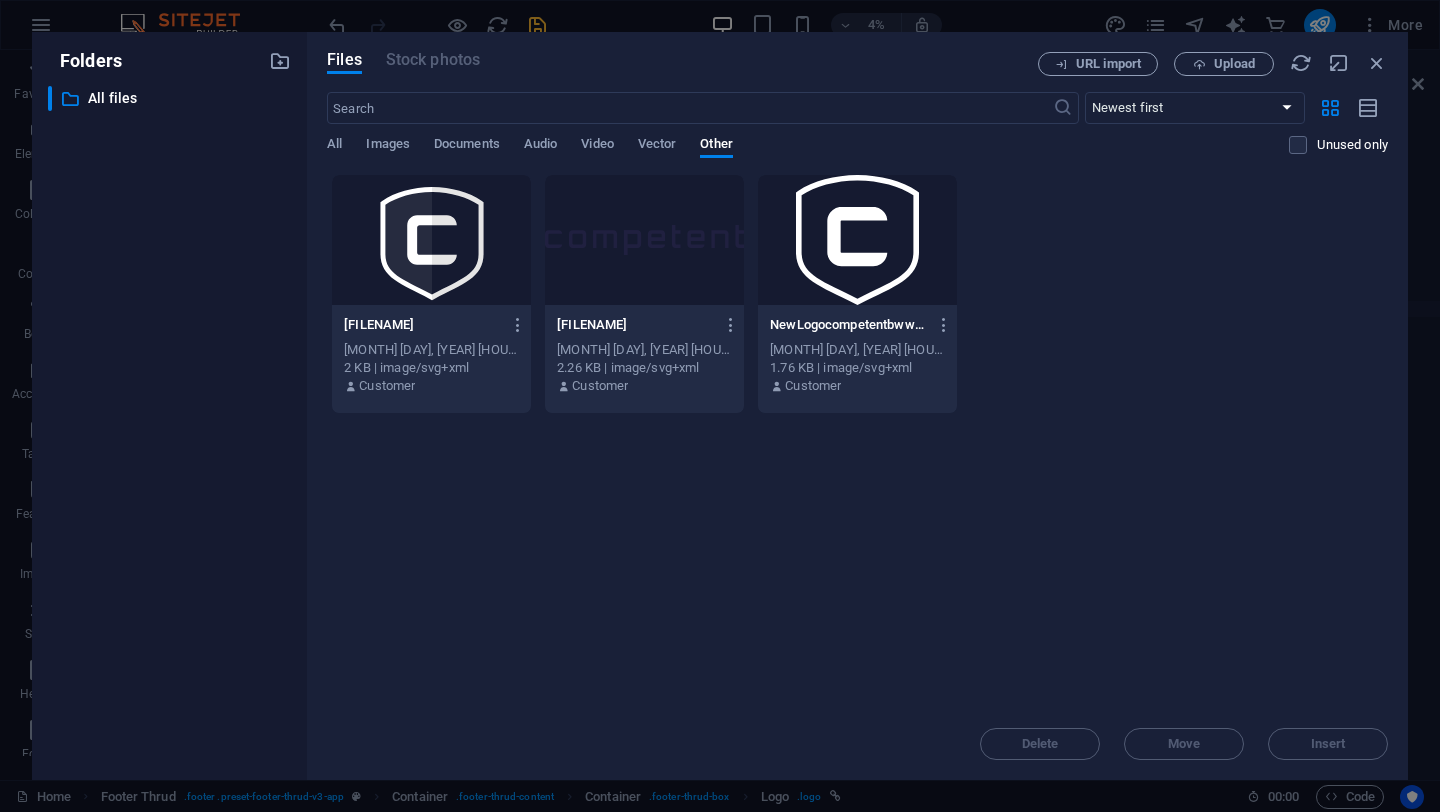 click on "Delete Move Insert" at bounding box center (857, 734) 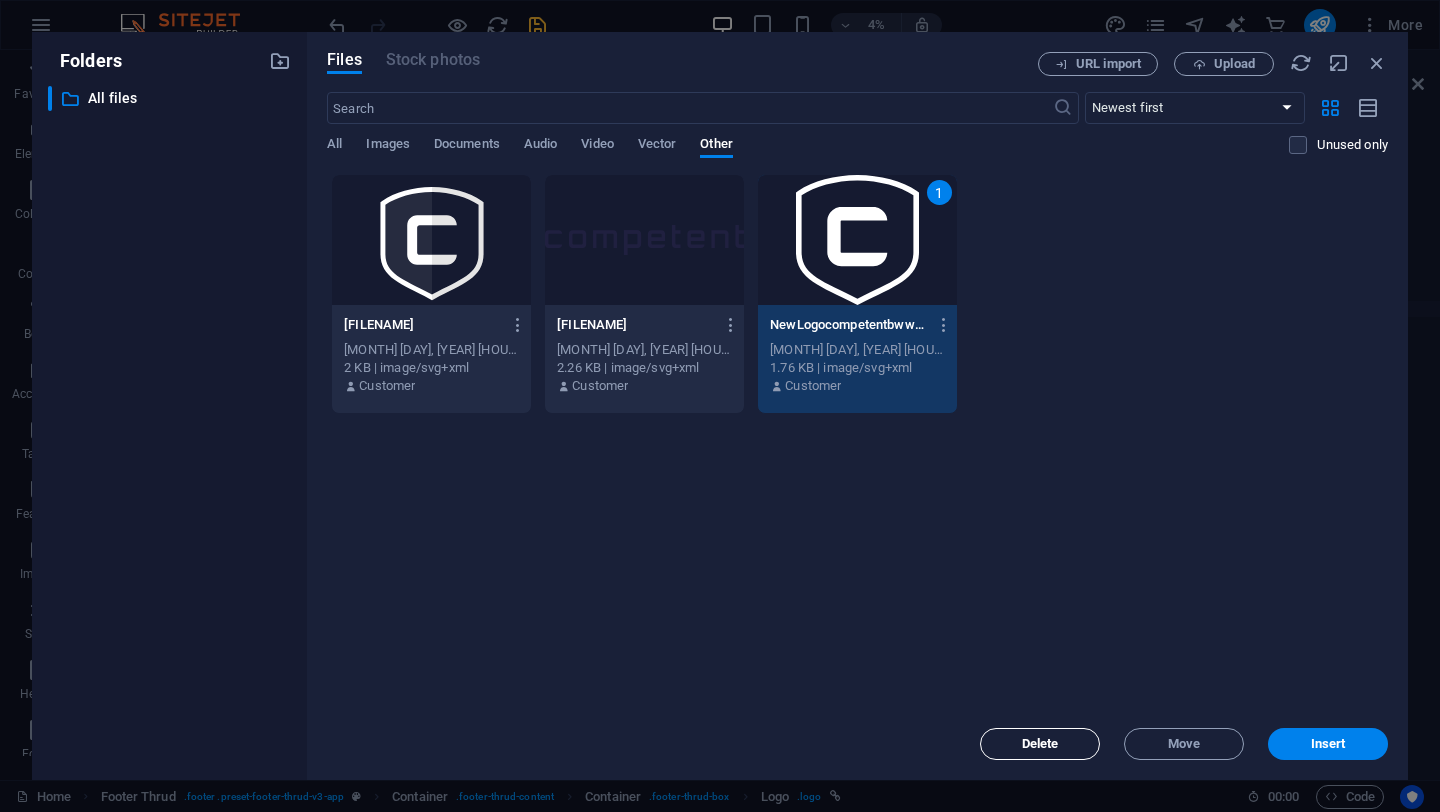 click on "Delete" at bounding box center (1040, 744) 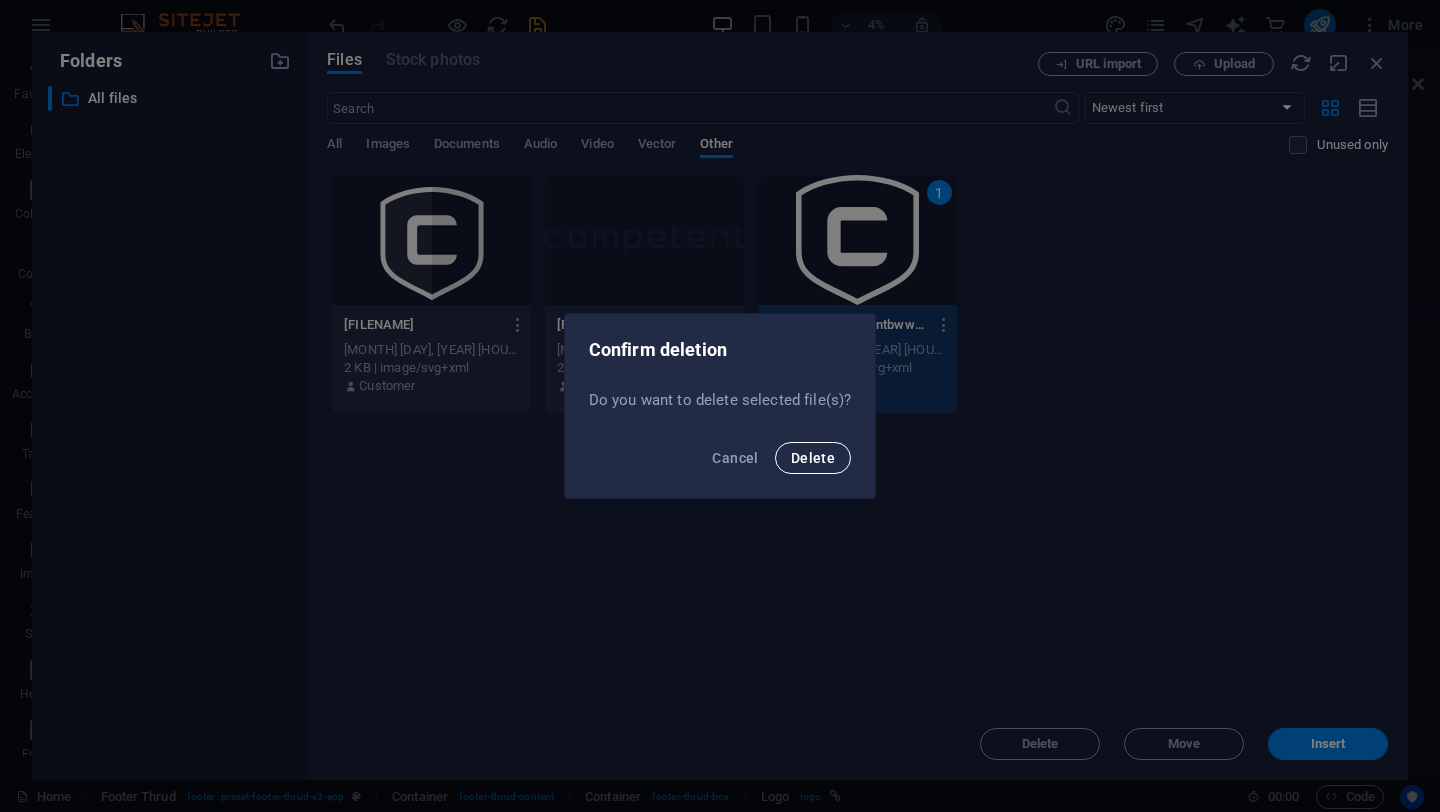click on "Delete" at bounding box center (813, 458) 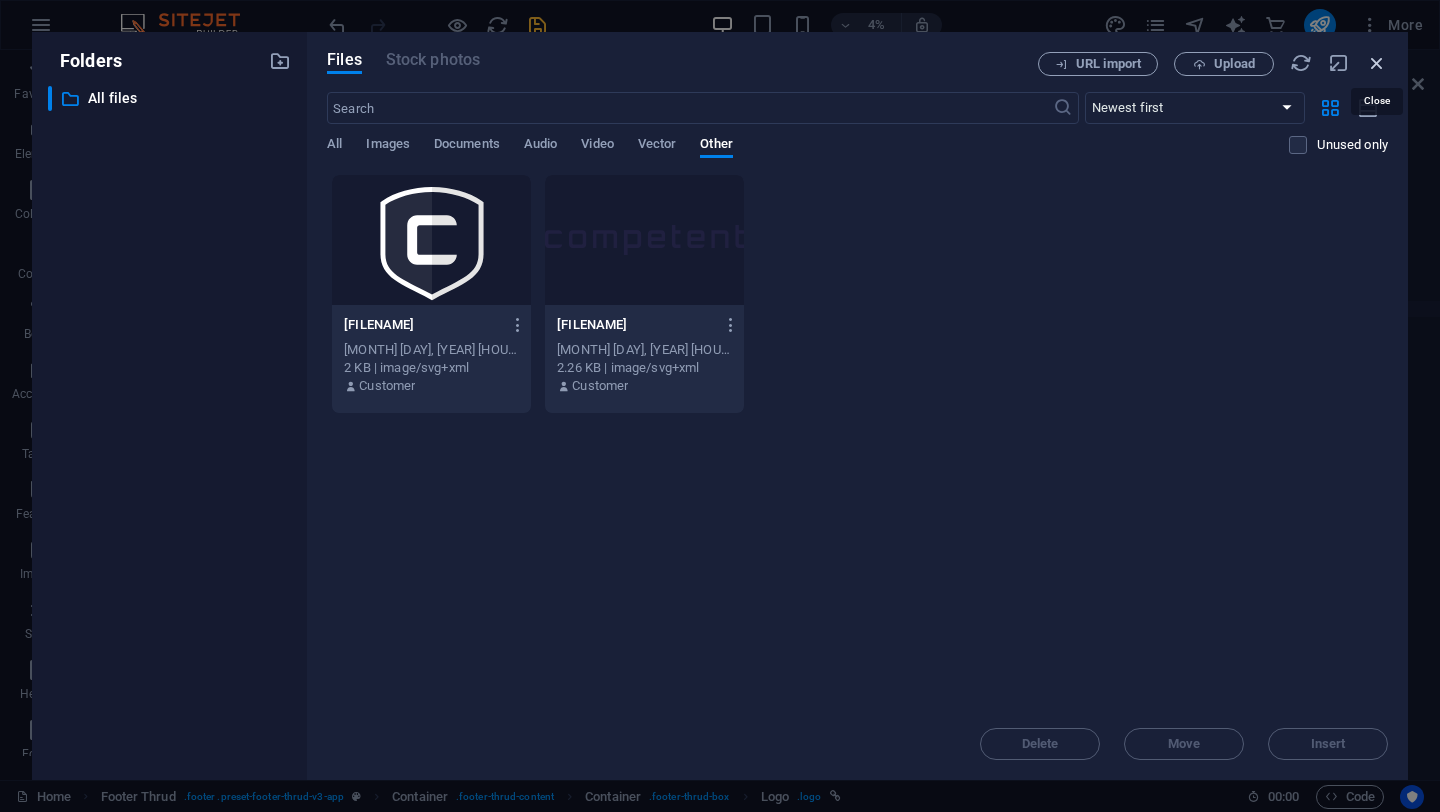 click at bounding box center [1377, 63] 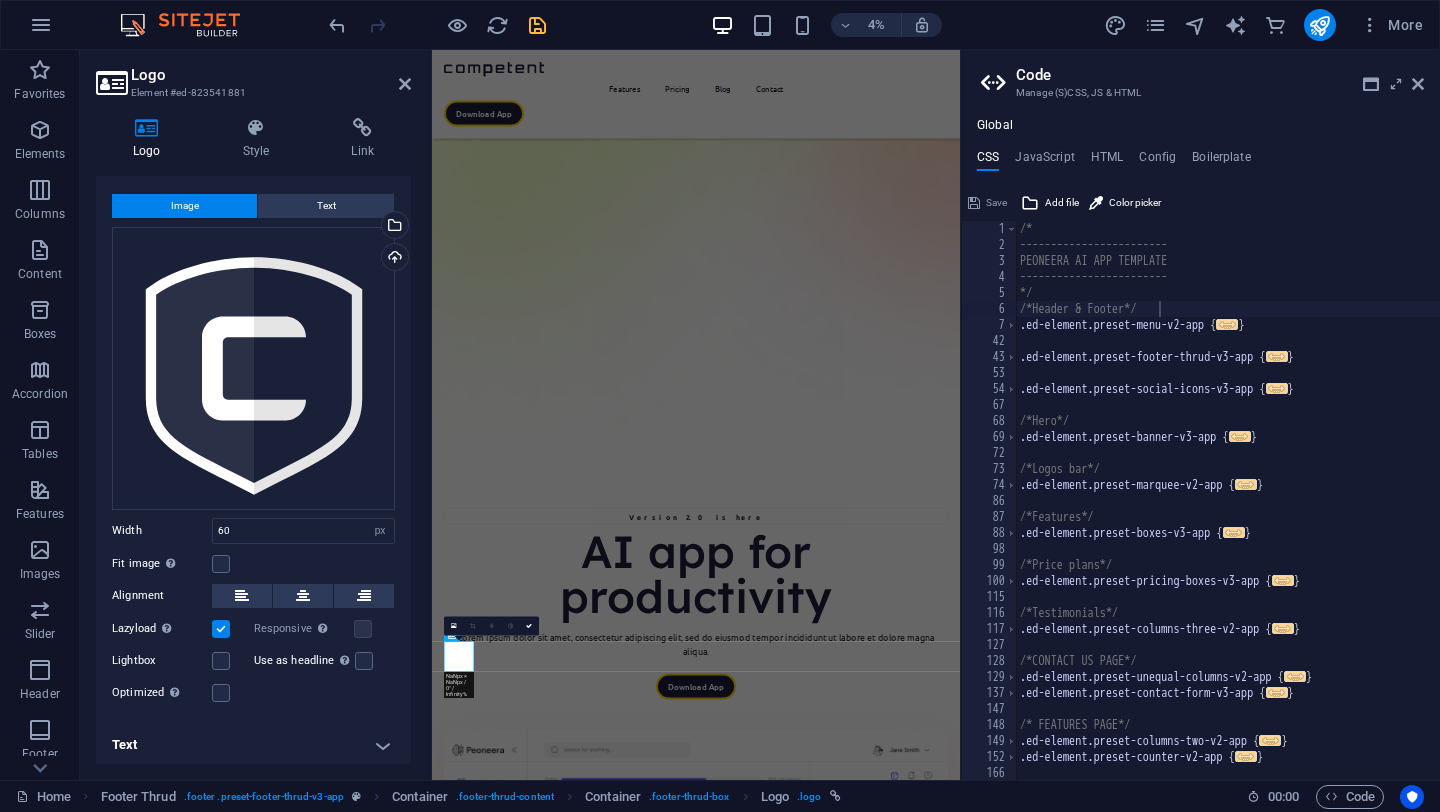 scroll, scrollTop: 4186, scrollLeft: 0, axis: vertical 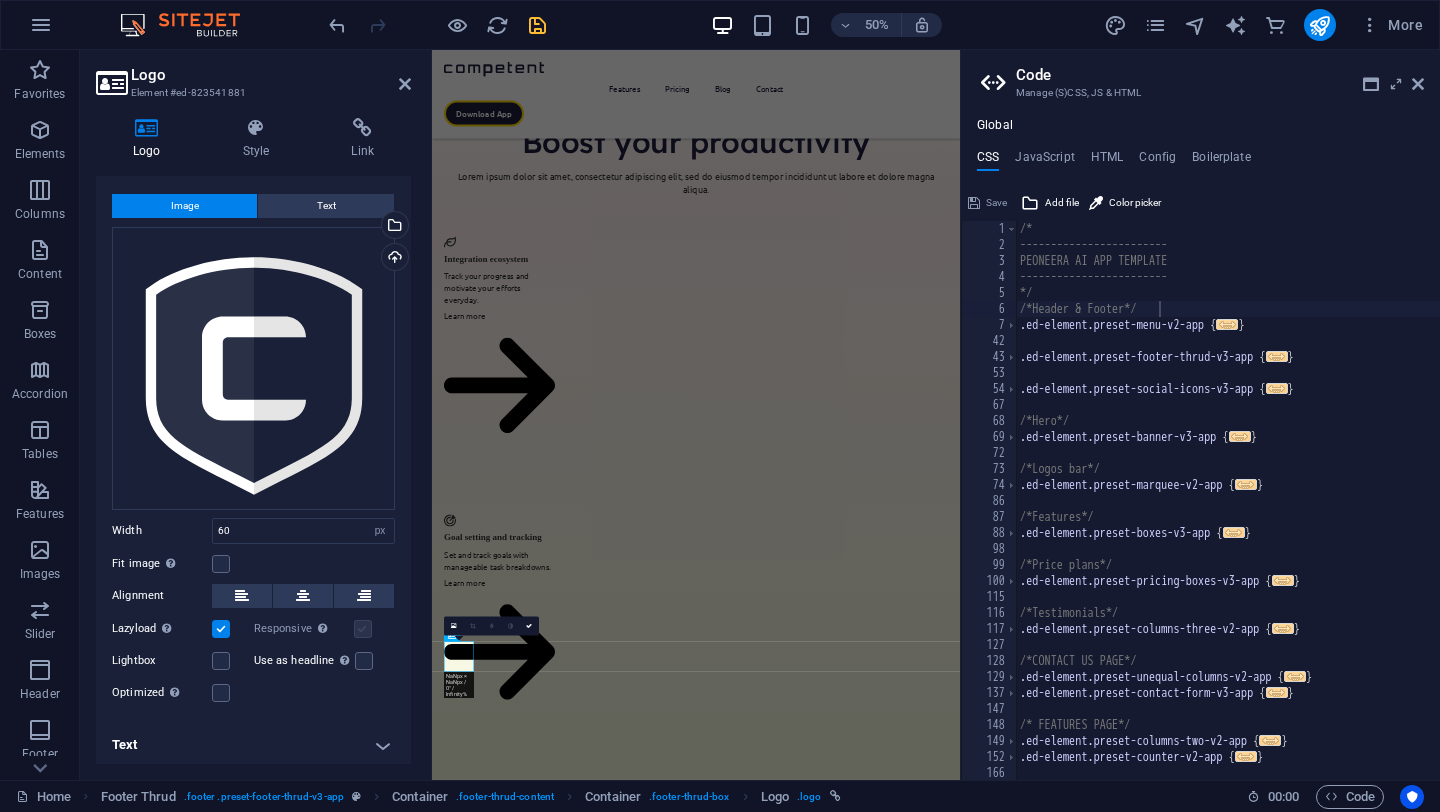 click at bounding box center [363, 629] 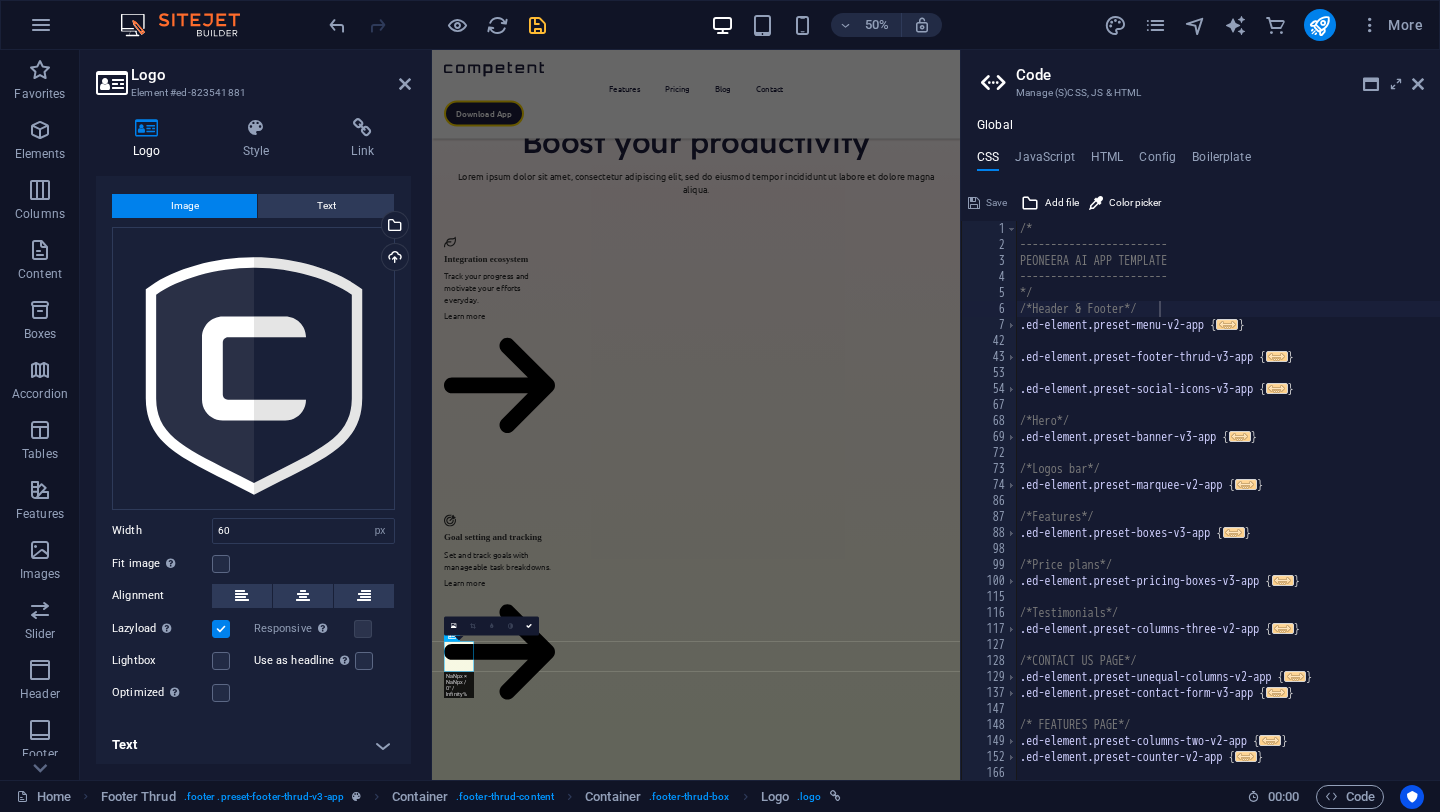 click on "Text" at bounding box center [253, 745] 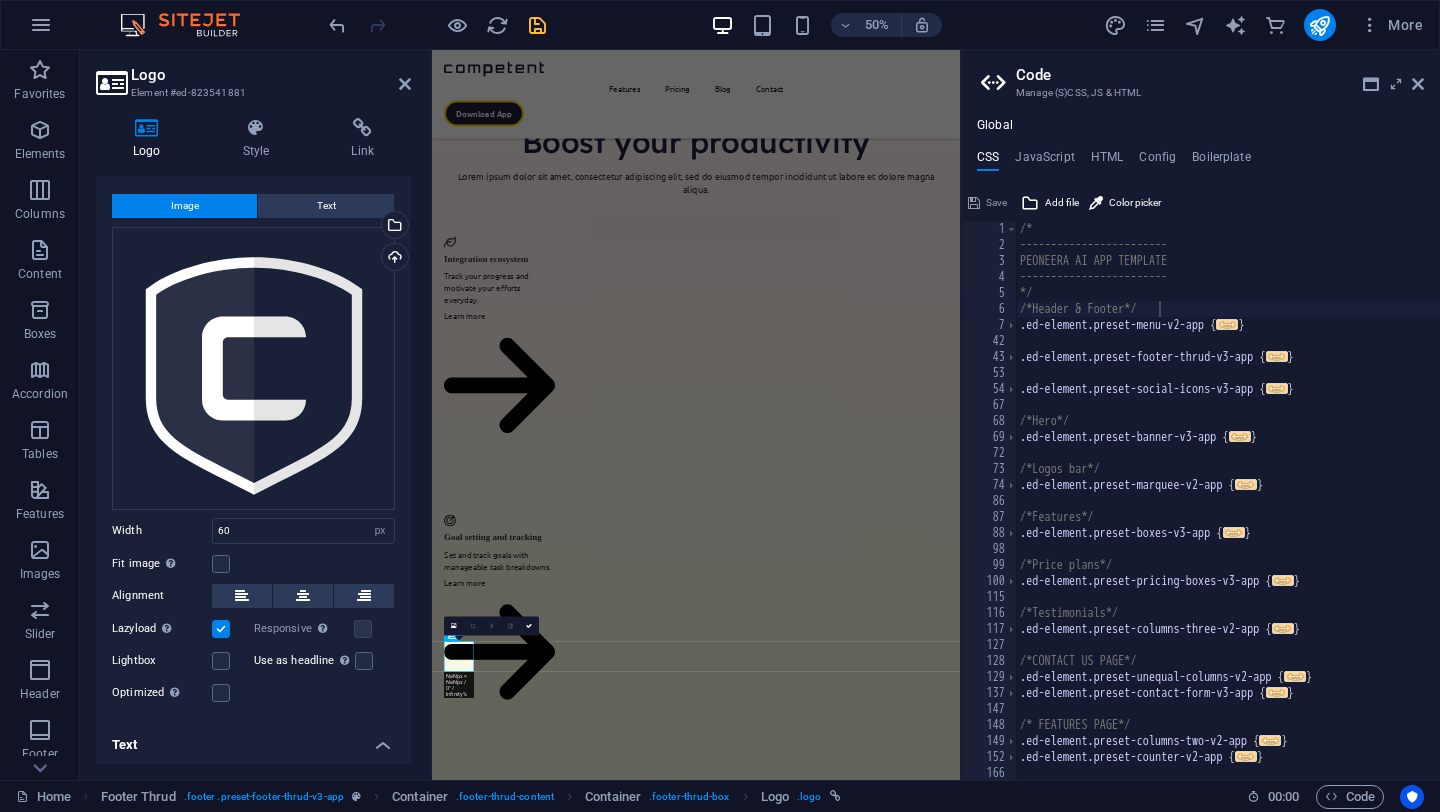 scroll, scrollTop: 222, scrollLeft: 0, axis: vertical 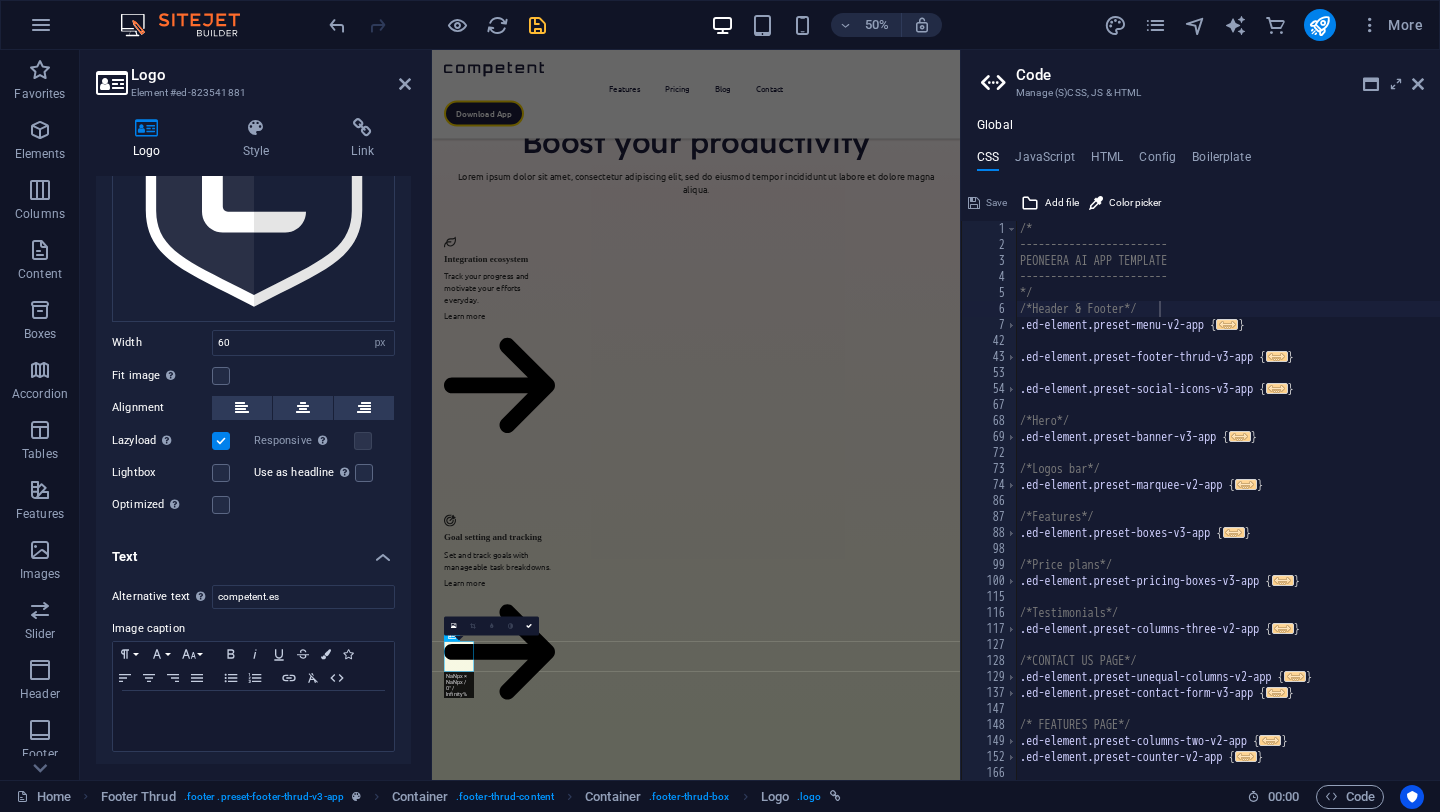 click on "Text" at bounding box center (253, 551) 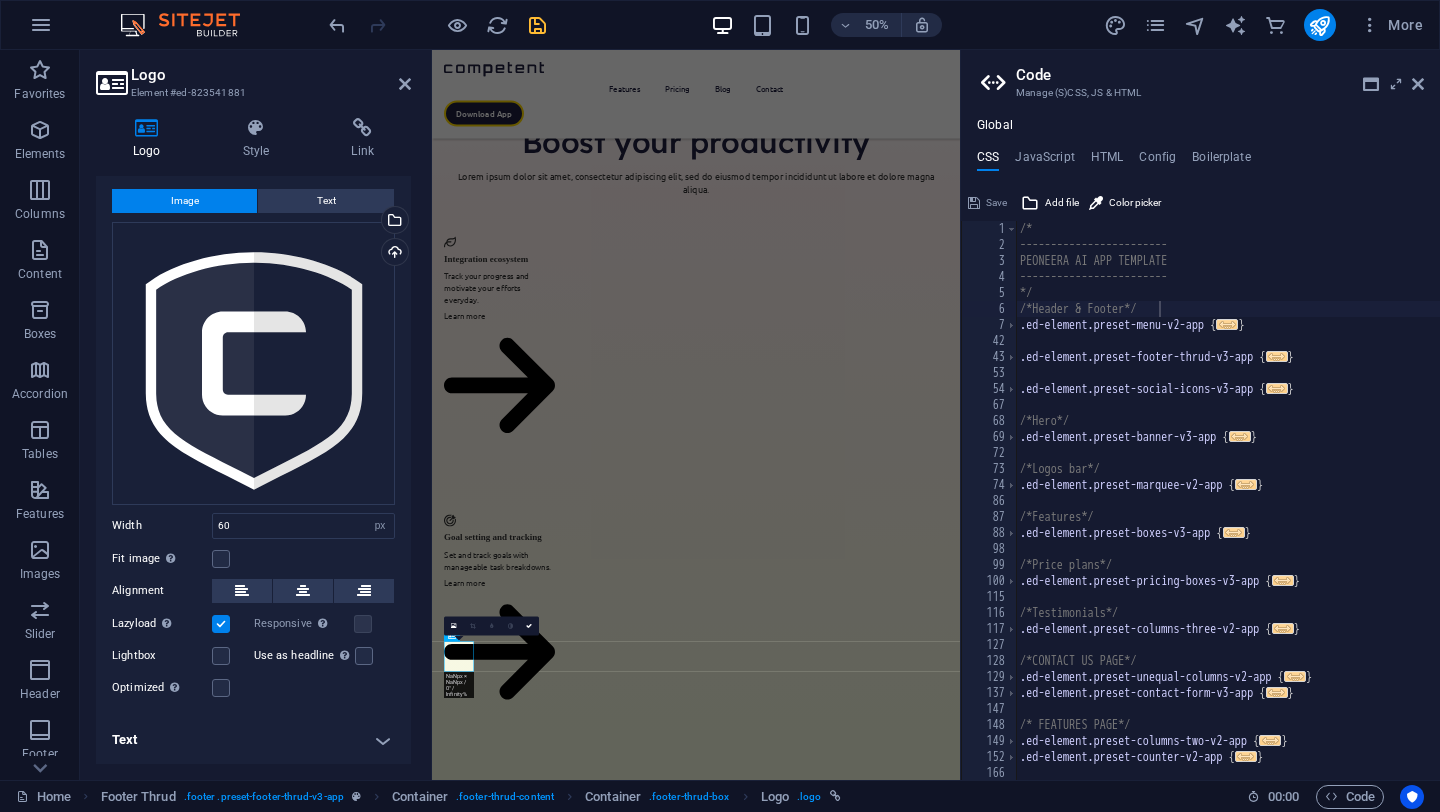 scroll, scrollTop: 34, scrollLeft: 0, axis: vertical 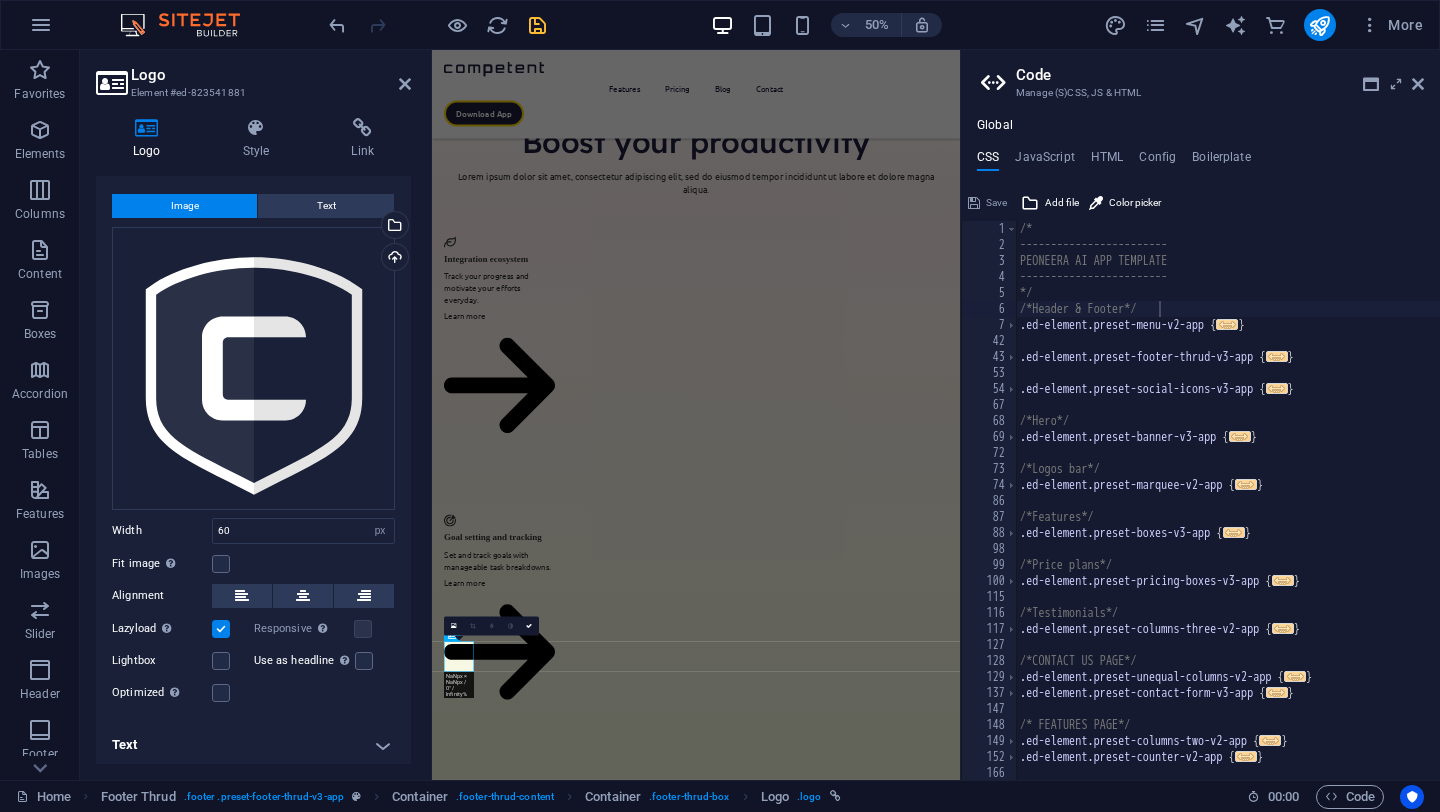 click on "Logo Style Link Logo Image Text Drag files here, click to choose files or select files from Files or our free stock photos & videos Select files from the file manager, stock photos, or upload file(s) Upload Width 60 Default auto px rem % em vh vw Fit image Automatically fit image to a fixed width and height Height Default auto px Alignment Lazyload Loading images after the page loads improves page speed. Responsive Automatically load retina image and smartphone optimized sizes. Lightbox Use as headline The image will be wrapped in an H1 headline tag. Useful for giving alternative text the weight of an H1 headline, e.g. for the logo. Leave unchecked if uncertain. Optimized Images are compressed to improve page speed. Position Direction Custom X offset 50 px rem % vh vw Y offset 50 px rem % vh vw Edit design Text Float No float Image left Image right Determine how text should behave around the image. Text Alternative text competent.es Image caption Paragraph Format Normal Heading 1 Heading 2 Heading 3 Heading 4" at bounding box center [253, 441] 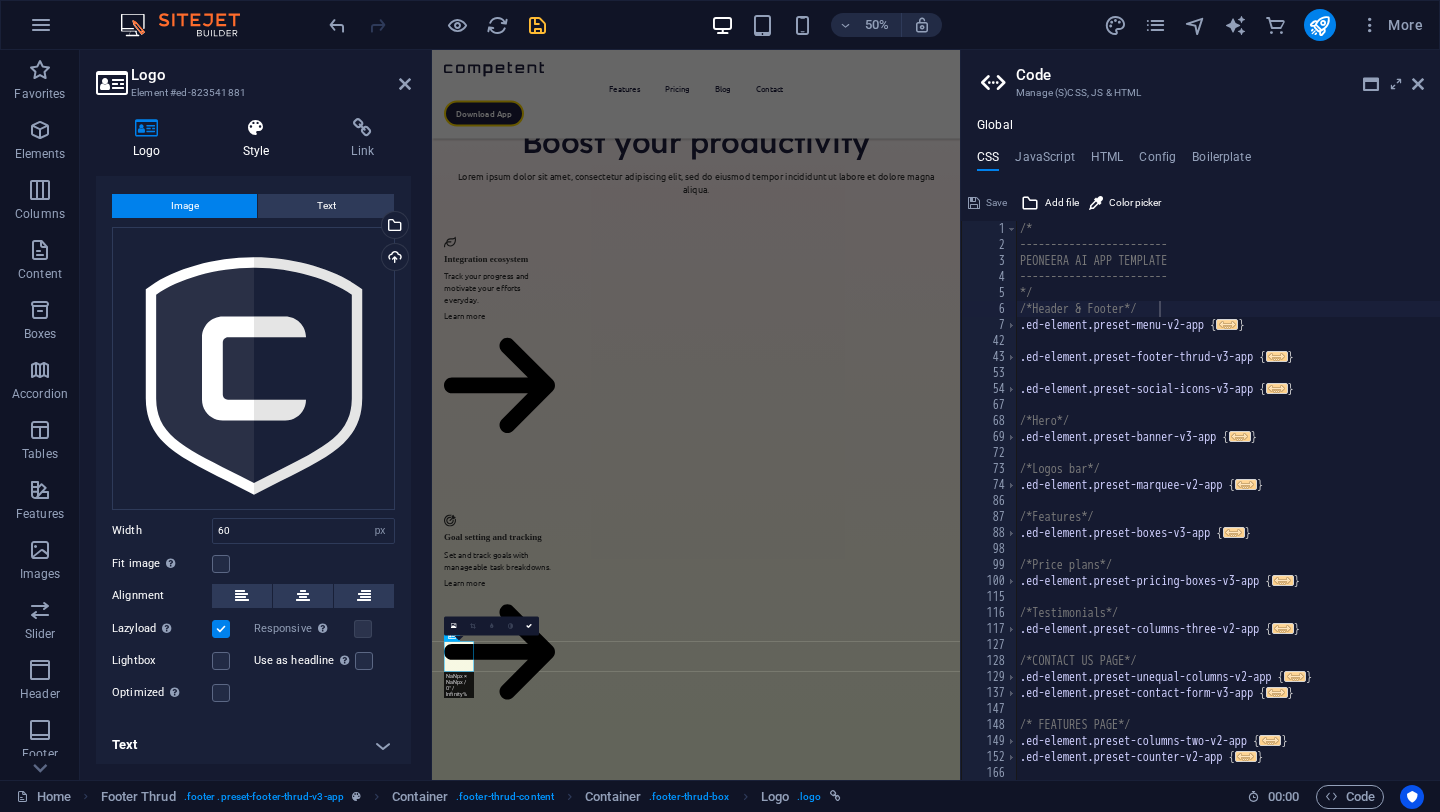 click at bounding box center [256, 128] 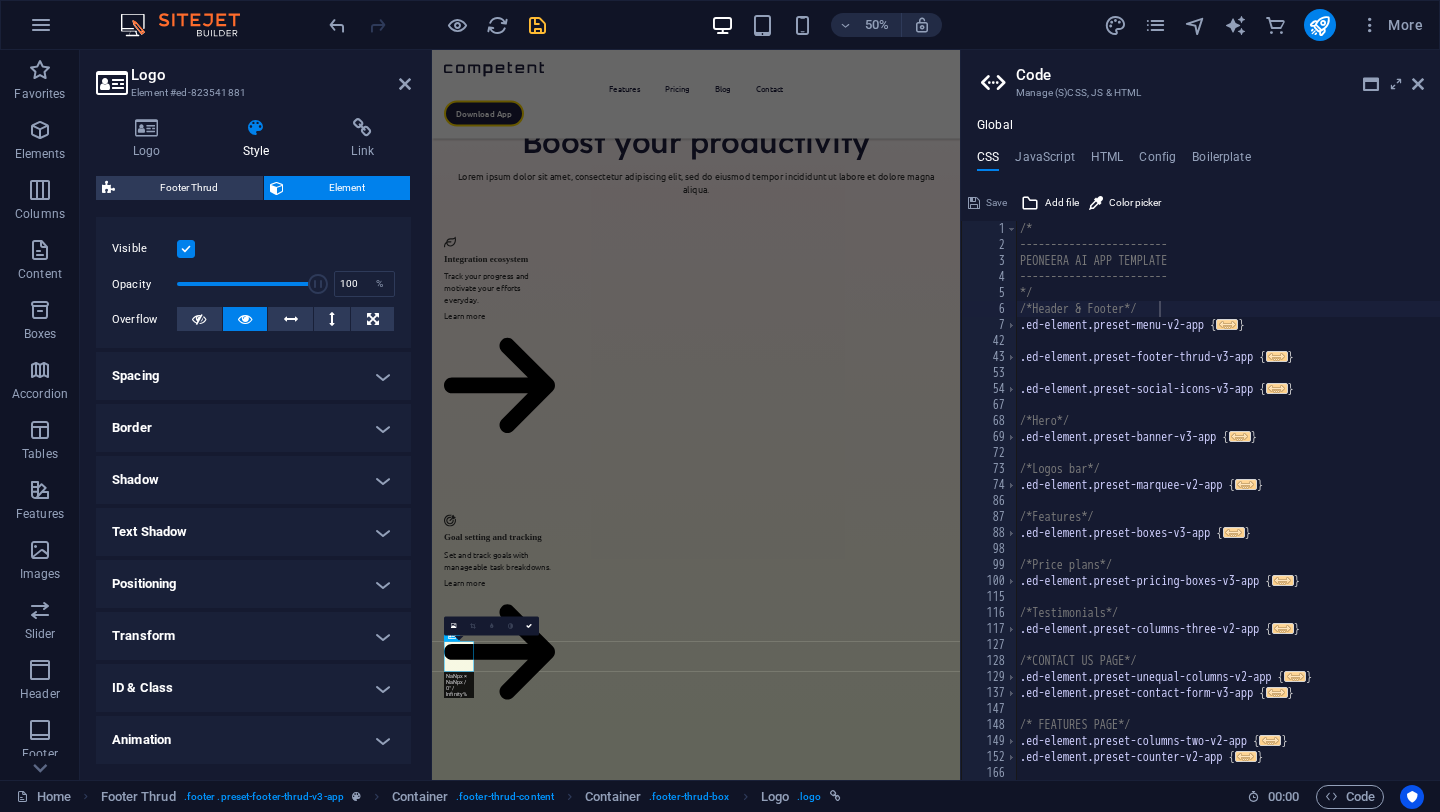 scroll, scrollTop: 298, scrollLeft: 0, axis: vertical 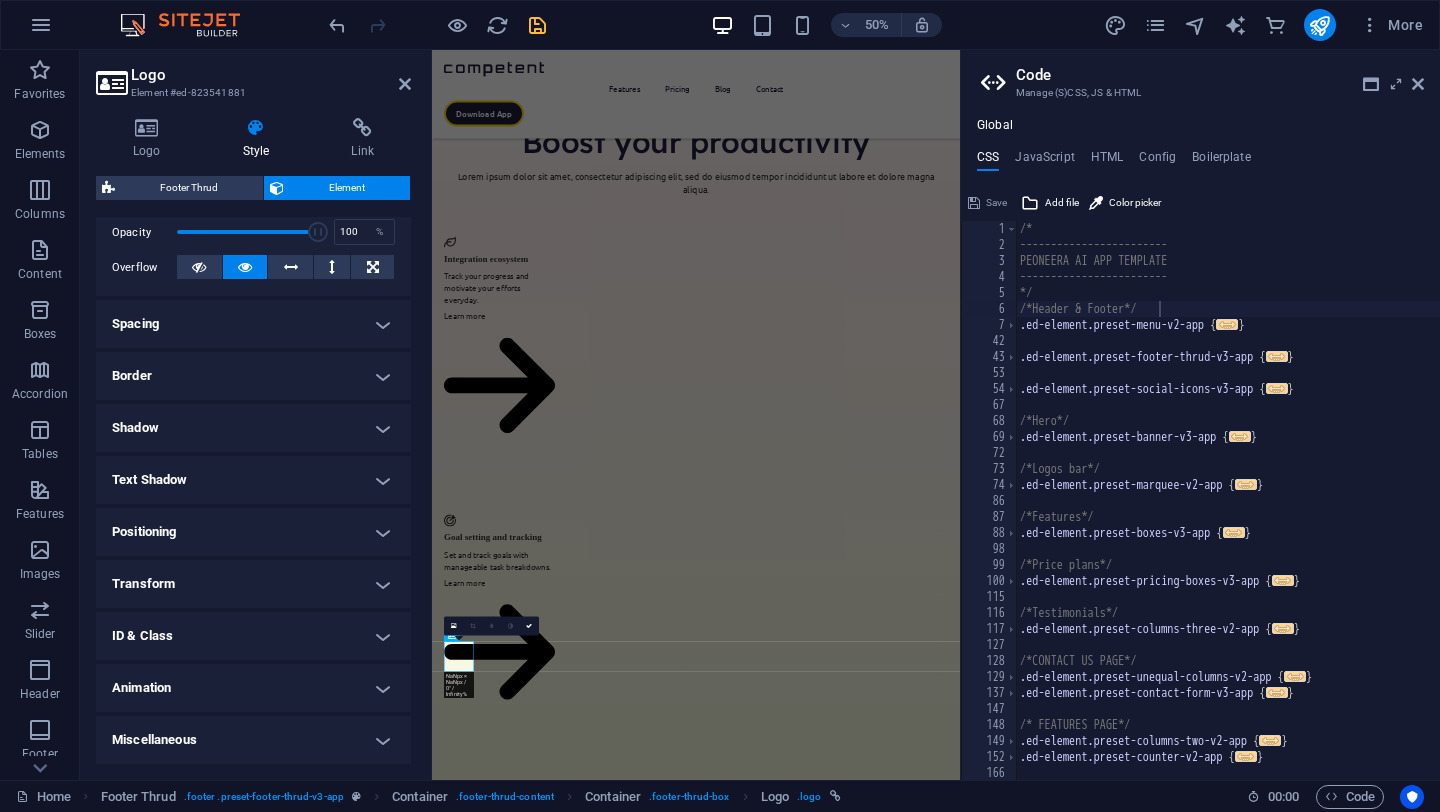 click on "ID & Class" at bounding box center [253, 636] 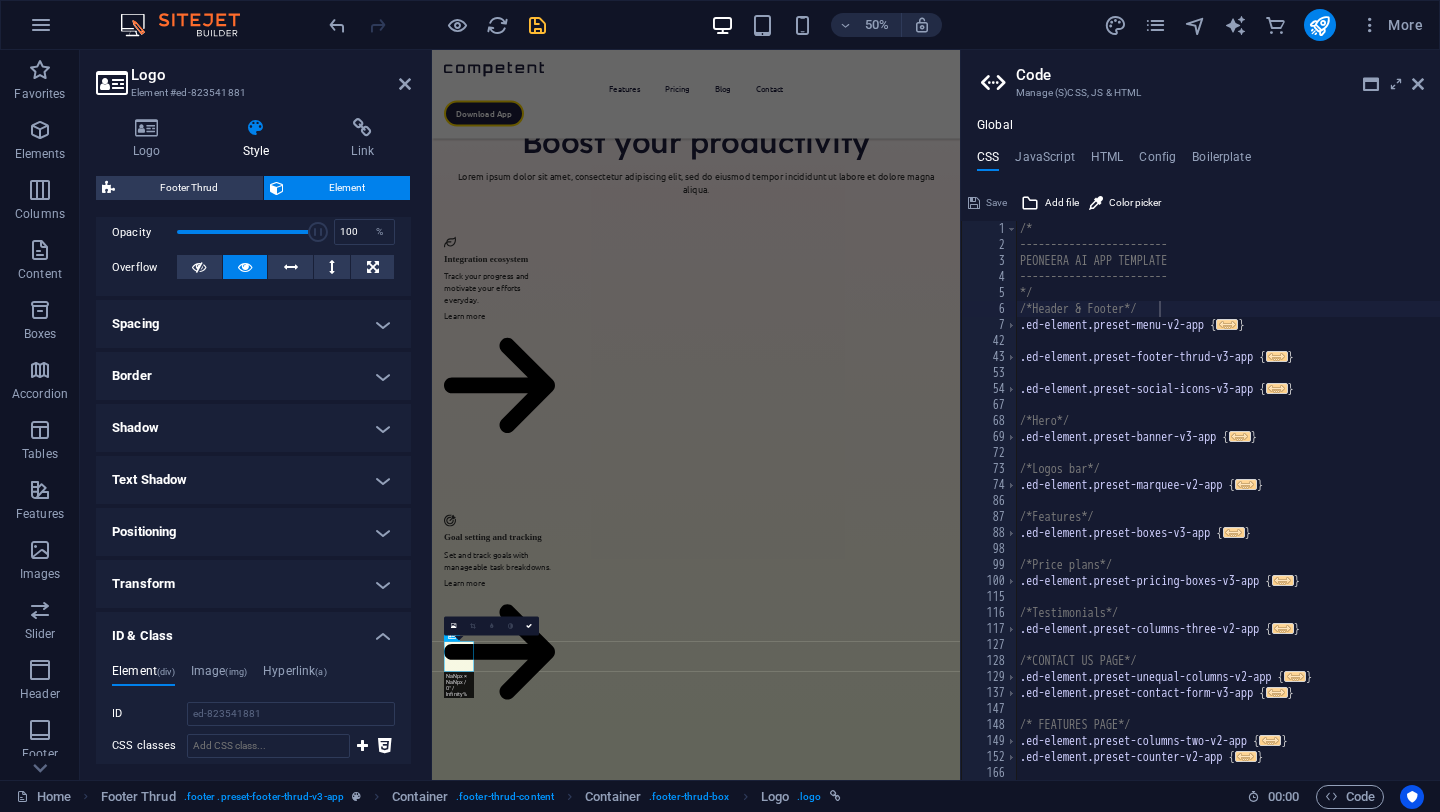 scroll, scrollTop: 534, scrollLeft: 0, axis: vertical 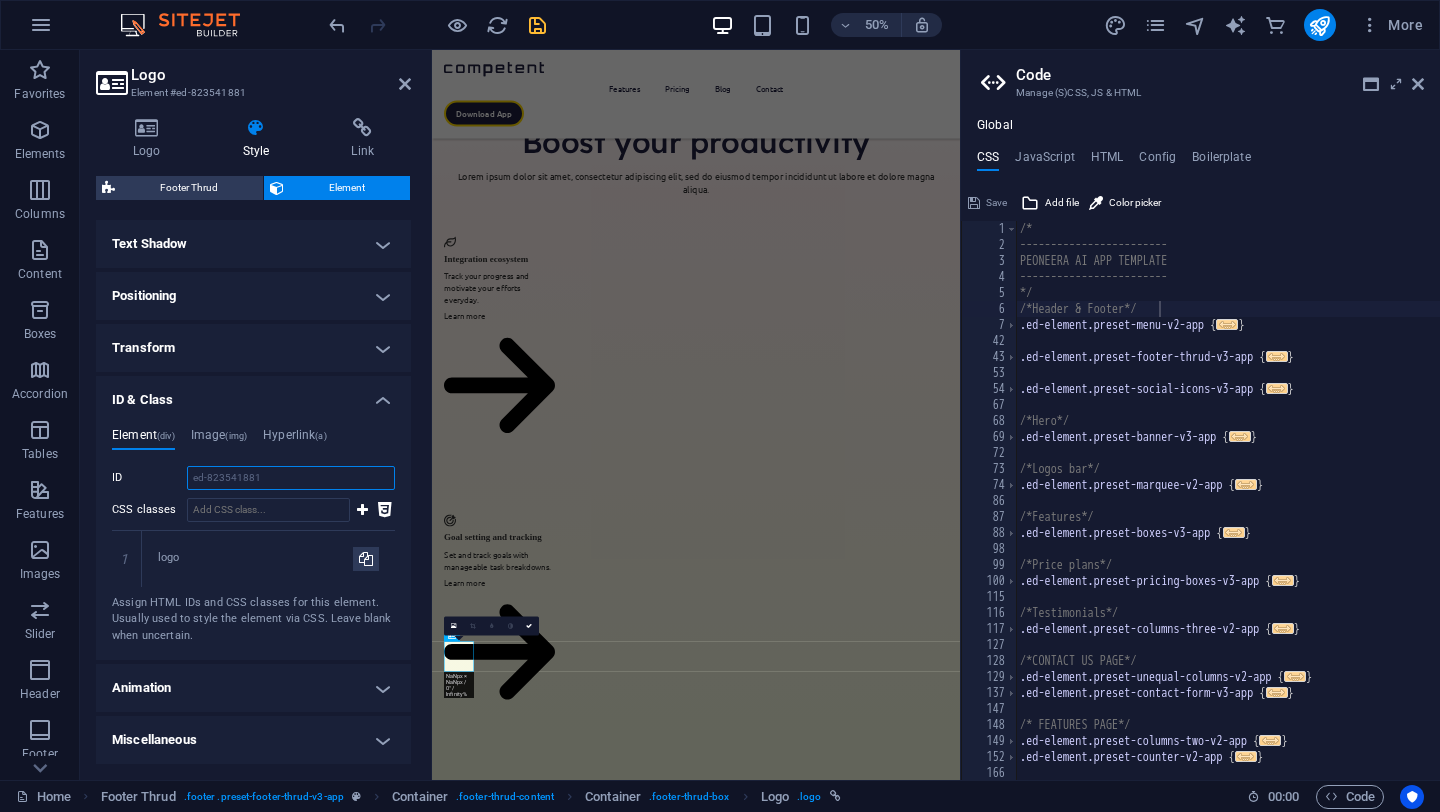click on "ed-823541881" at bounding box center (291, 478) 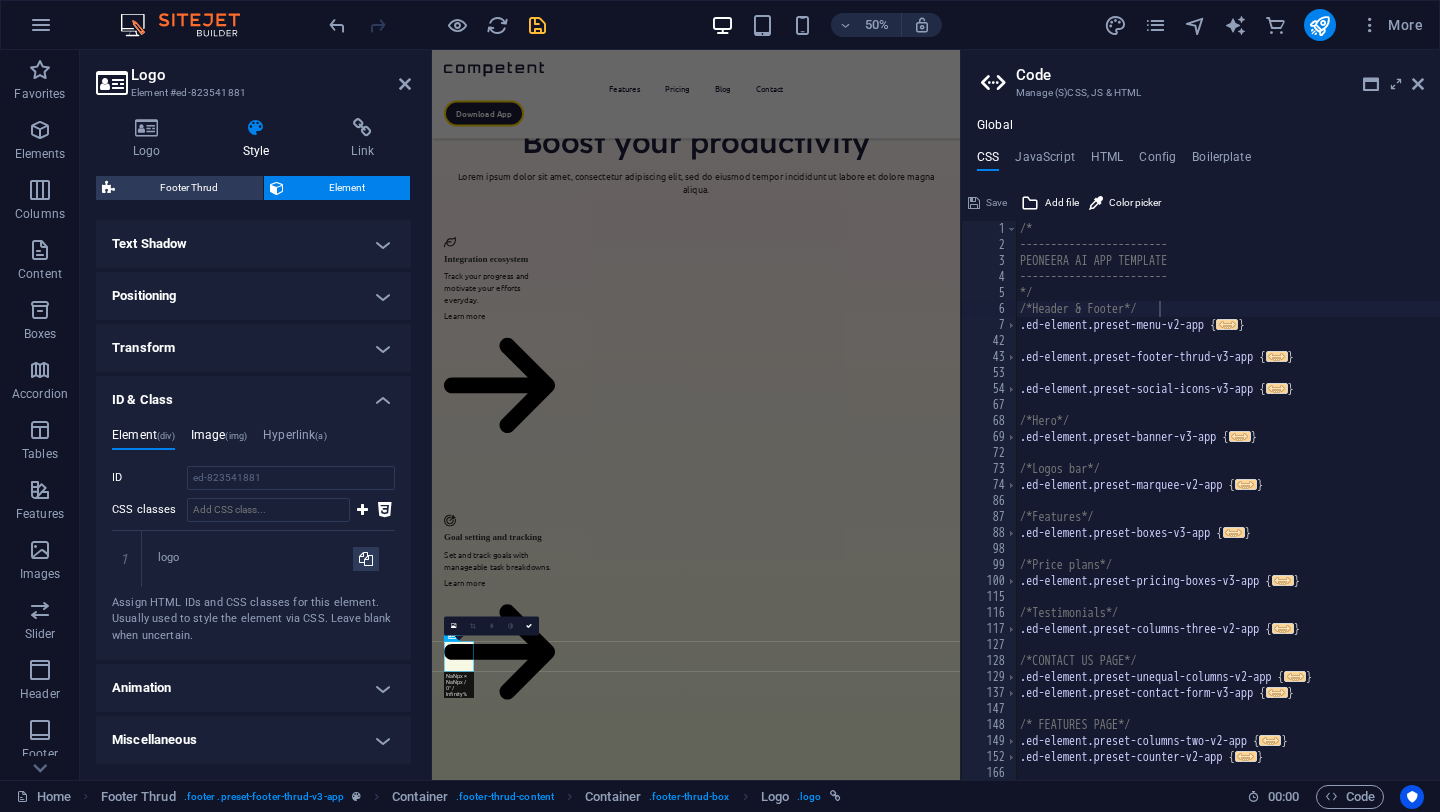 click on "(img)" at bounding box center (236, 436) 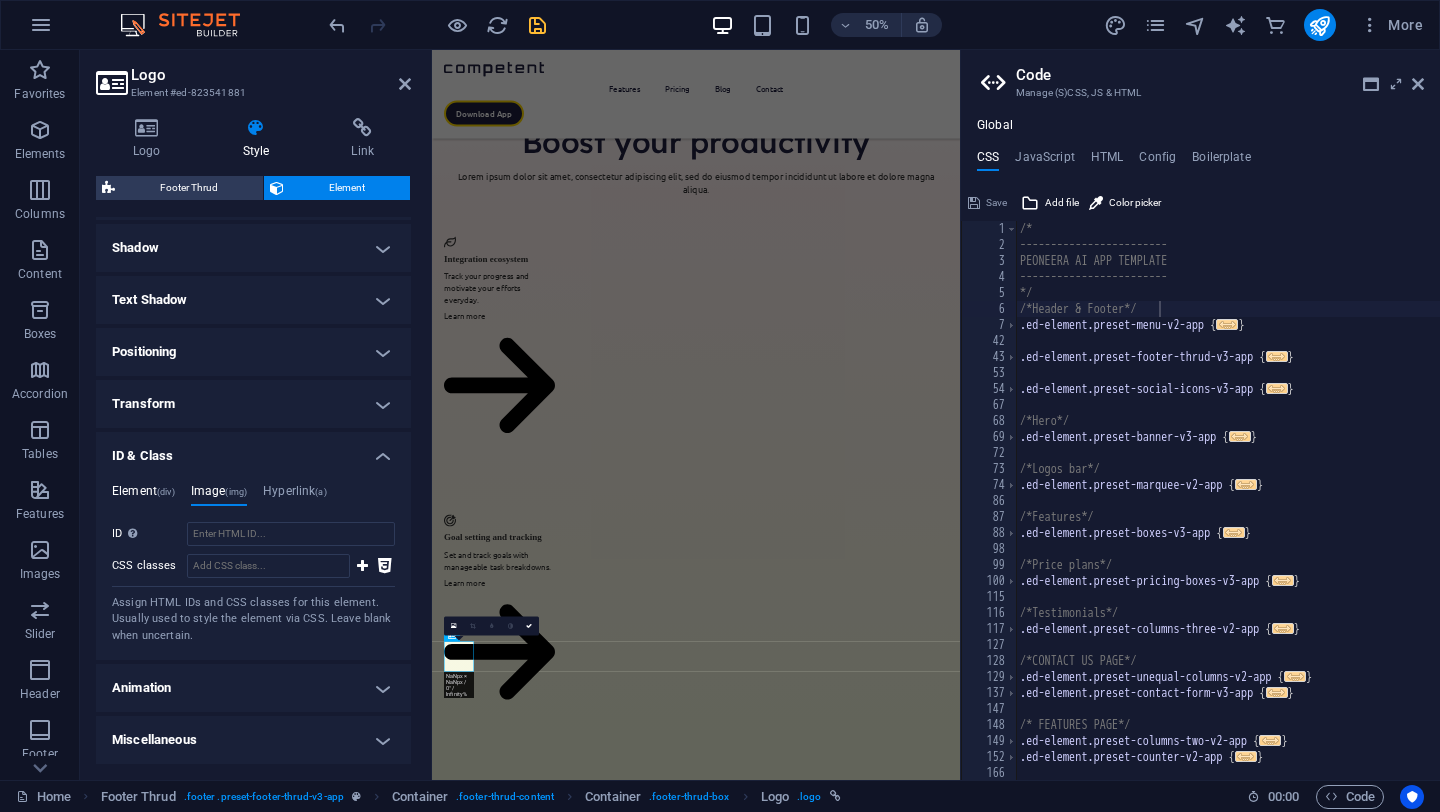 click on "(div)" at bounding box center [166, 492] 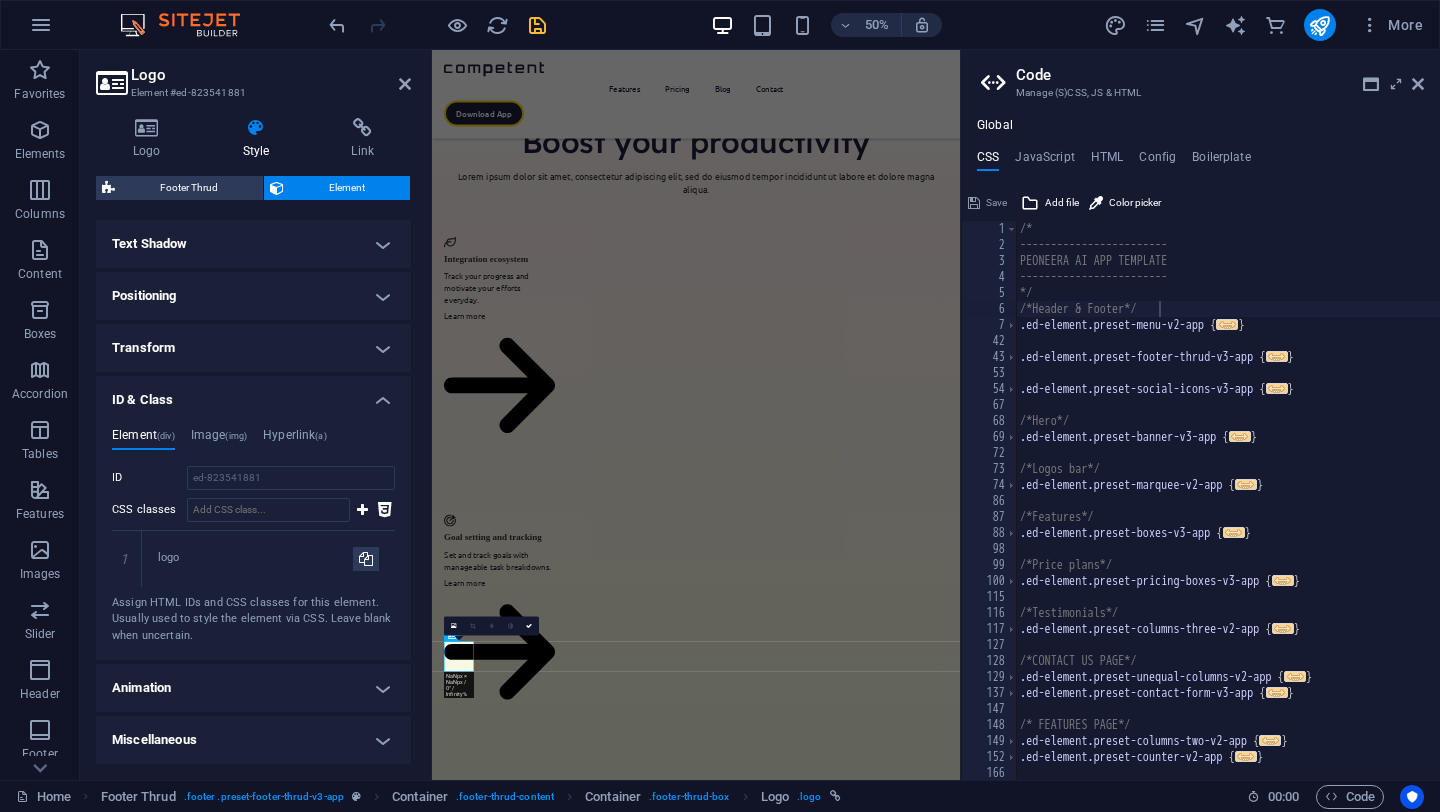 click on "Animation" at bounding box center [253, 688] 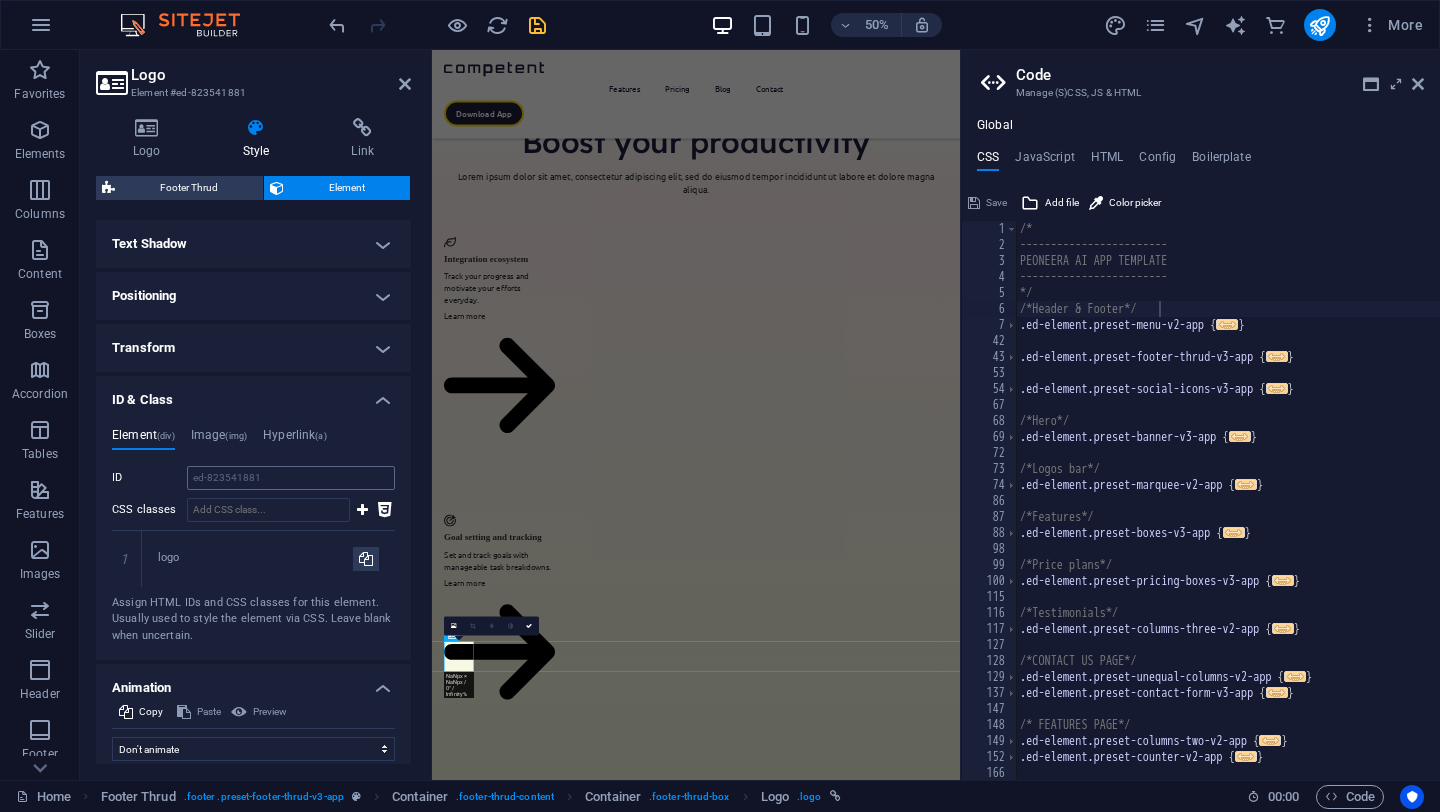 scroll, scrollTop: 599, scrollLeft: 0, axis: vertical 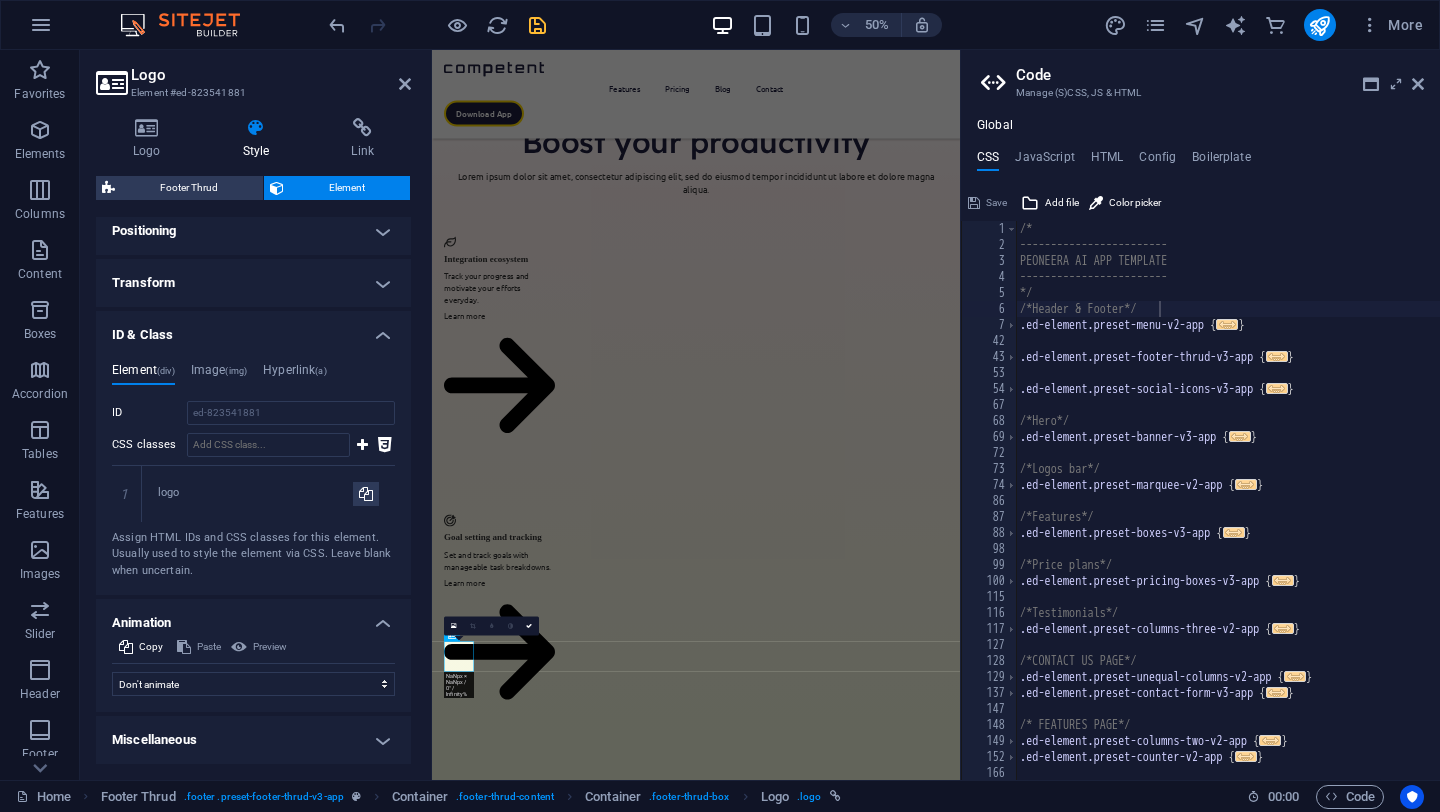 click on "Miscellaneous" at bounding box center (253, 740) 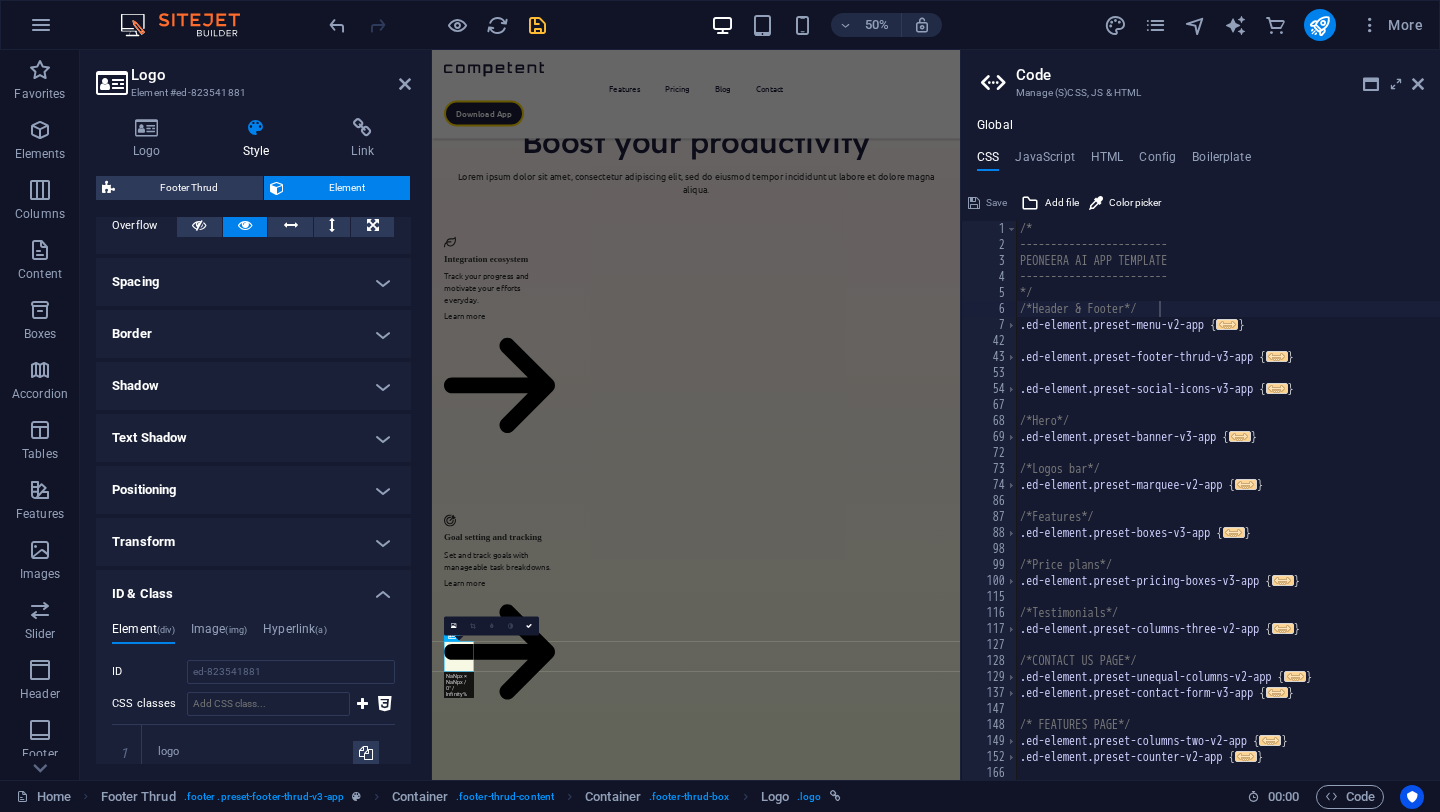 scroll, scrollTop: 0, scrollLeft: 0, axis: both 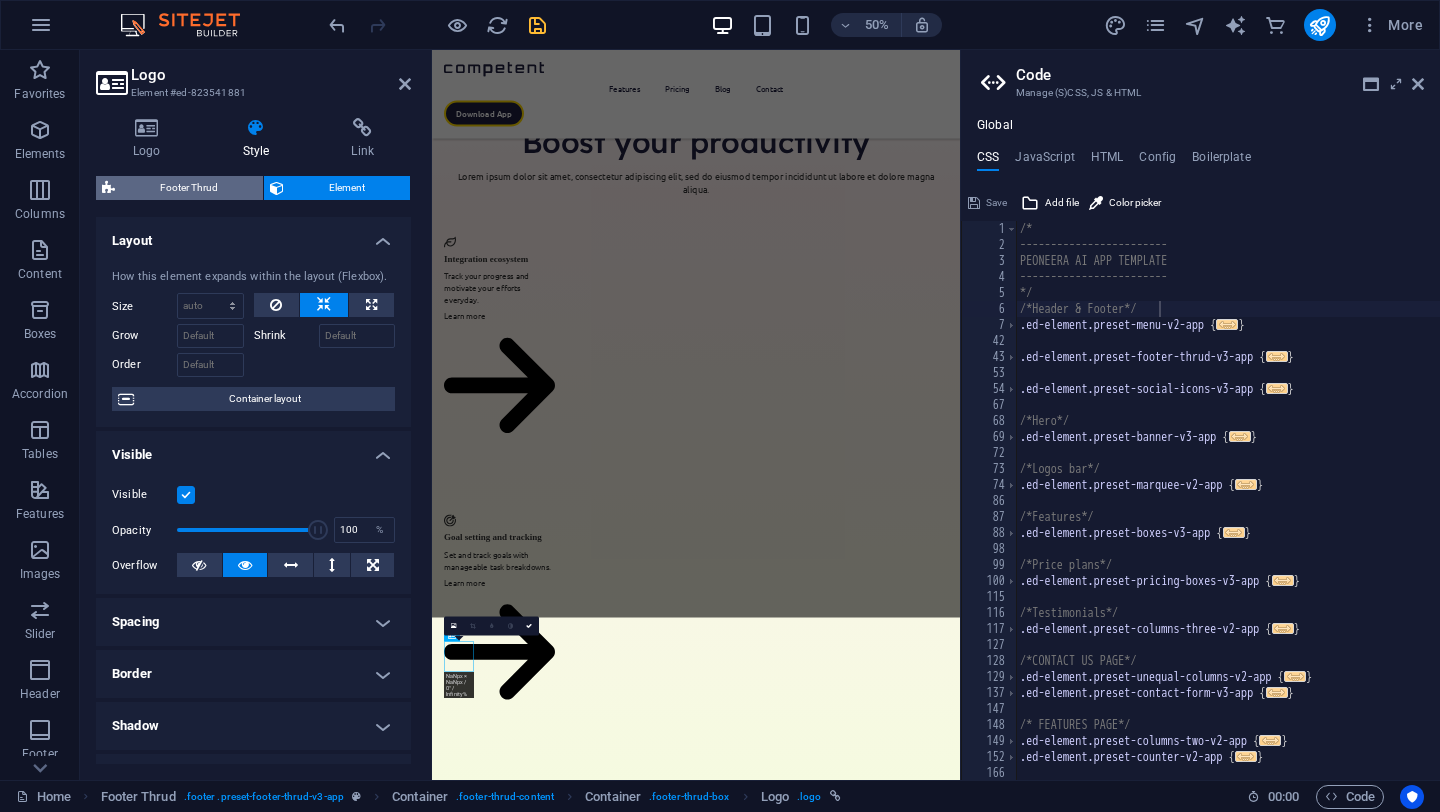 click on "Footer Thrud" at bounding box center (189, 188) 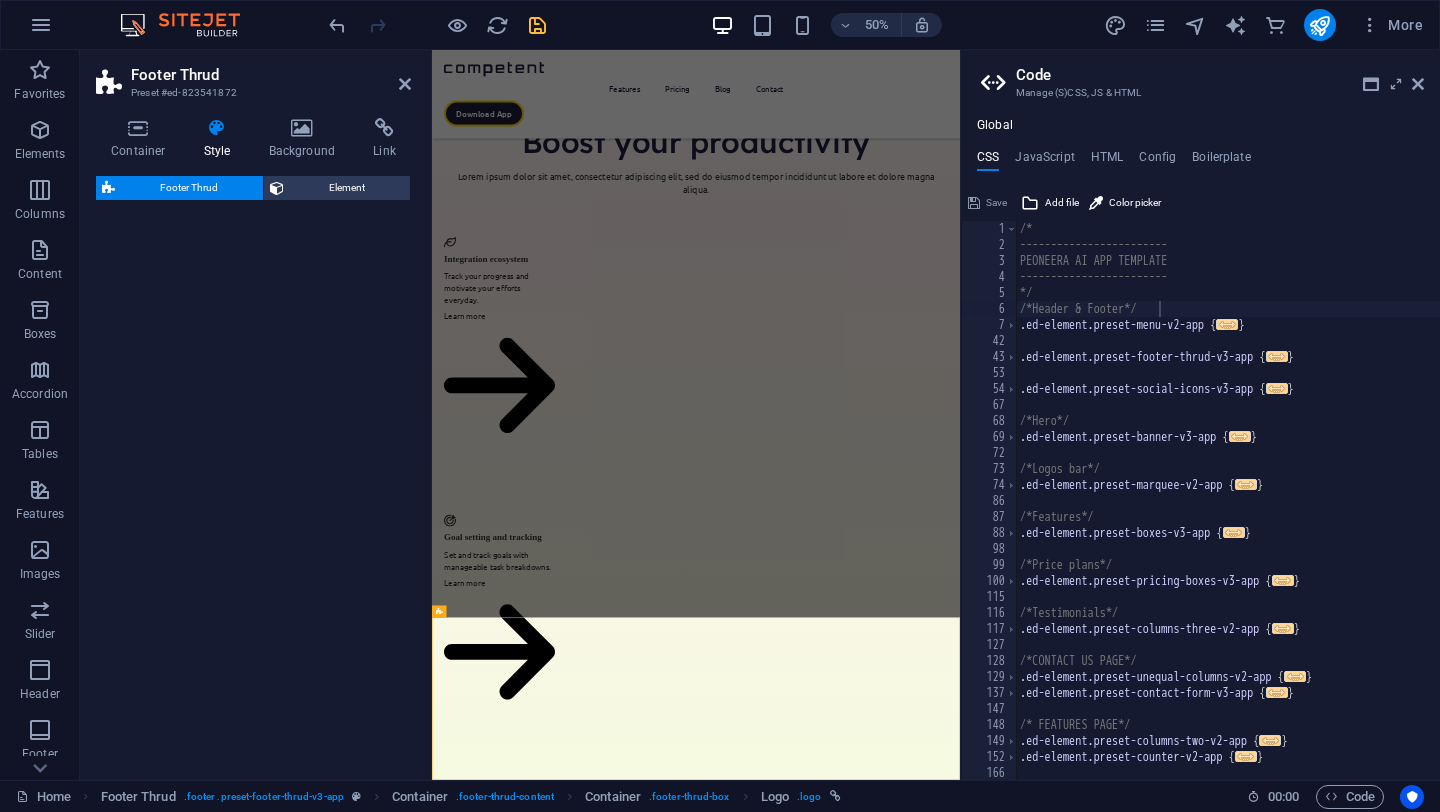 select on "rem" 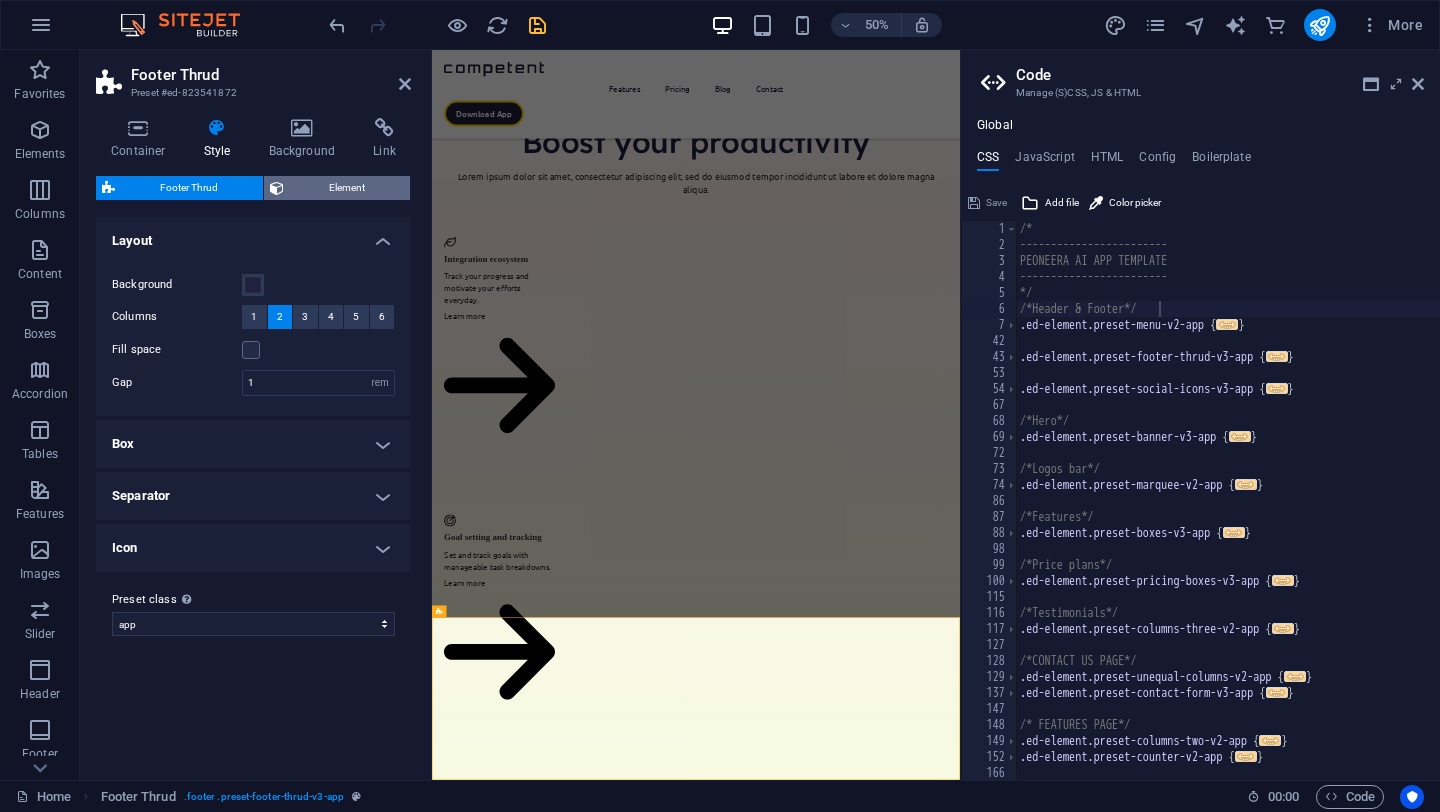click on "Element" at bounding box center [347, 188] 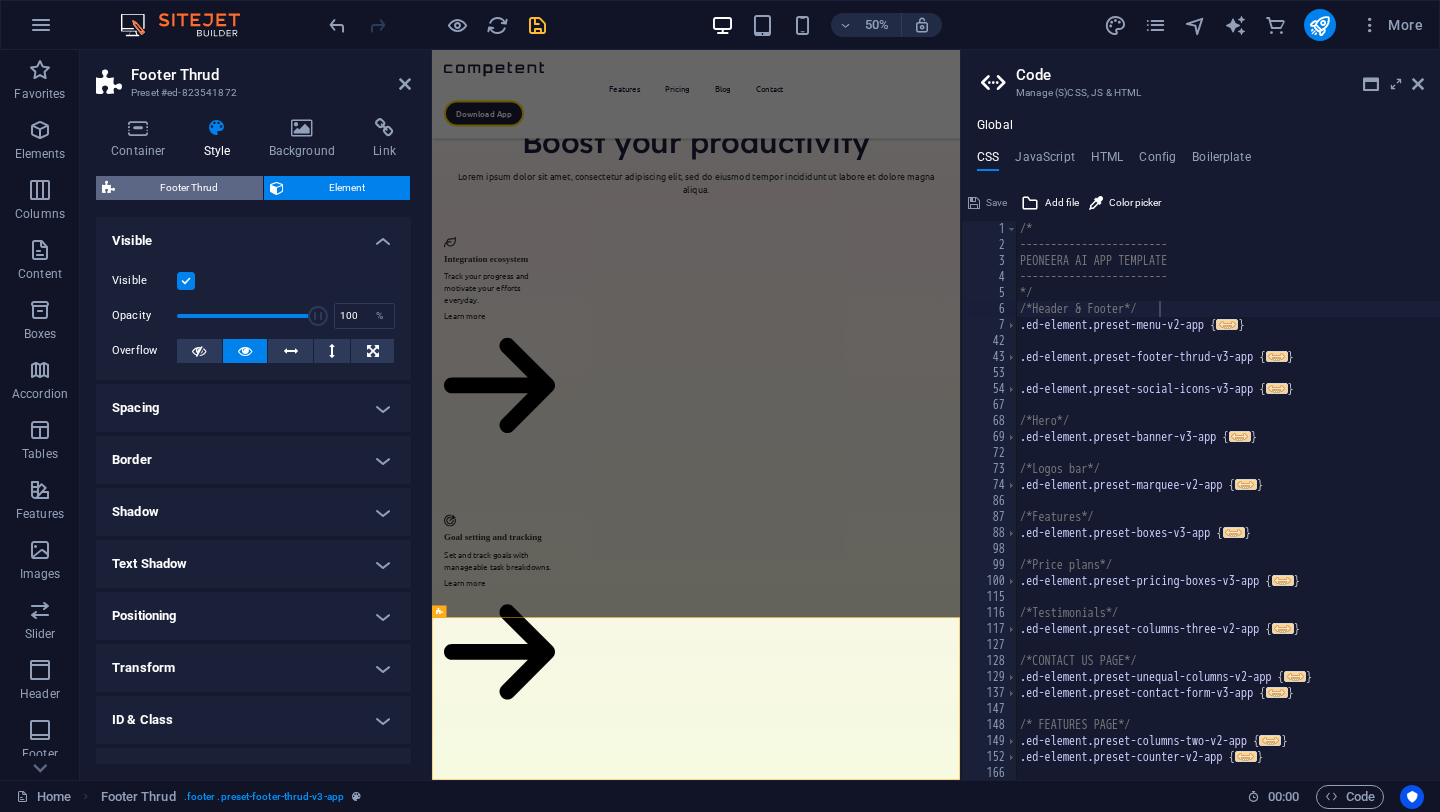 click on "Footer Thrud" at bounding box center [189, 188] 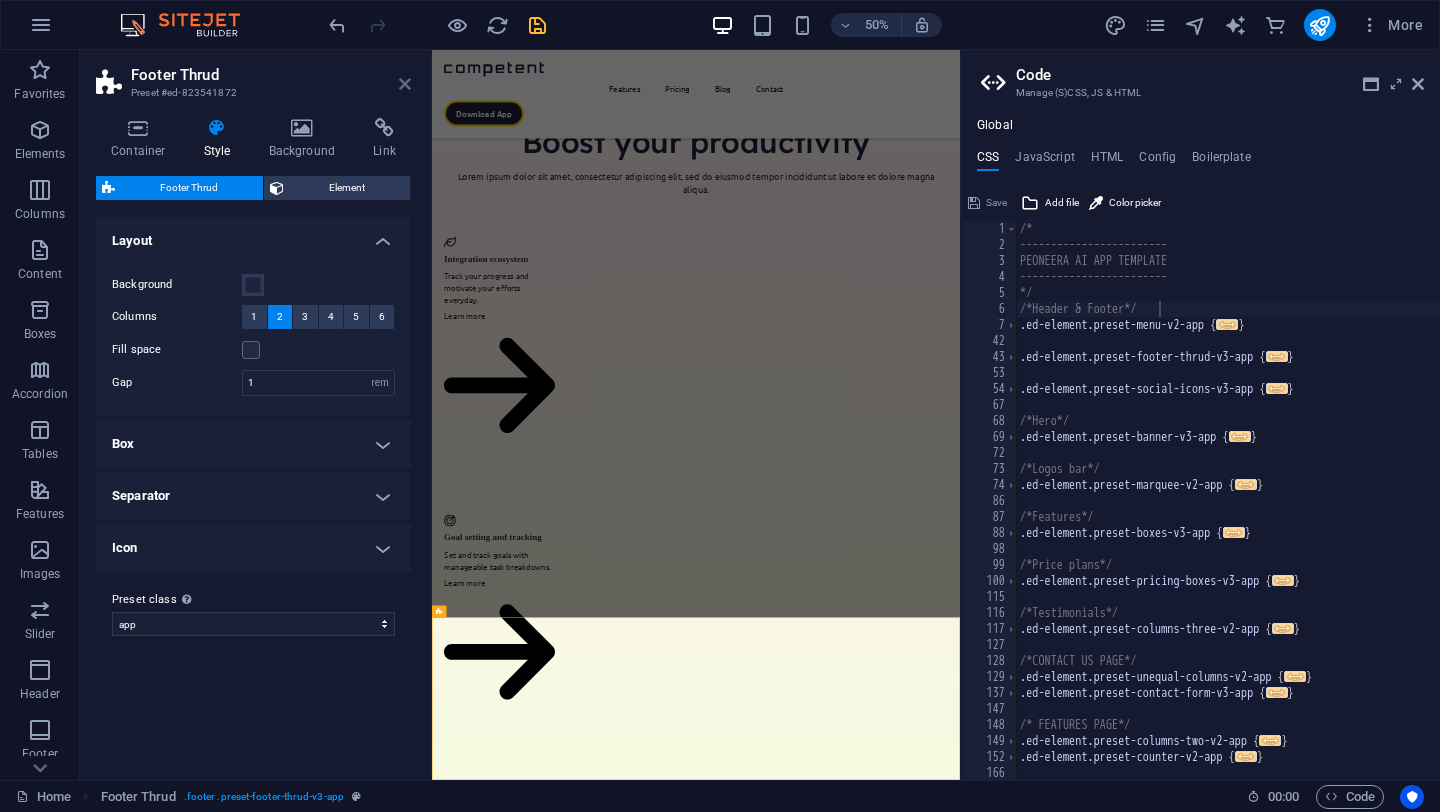 drag, startPoint x: 403, startPoint y: 79, endPoint x: 398, endPoint y: 16, distance: 63.1981 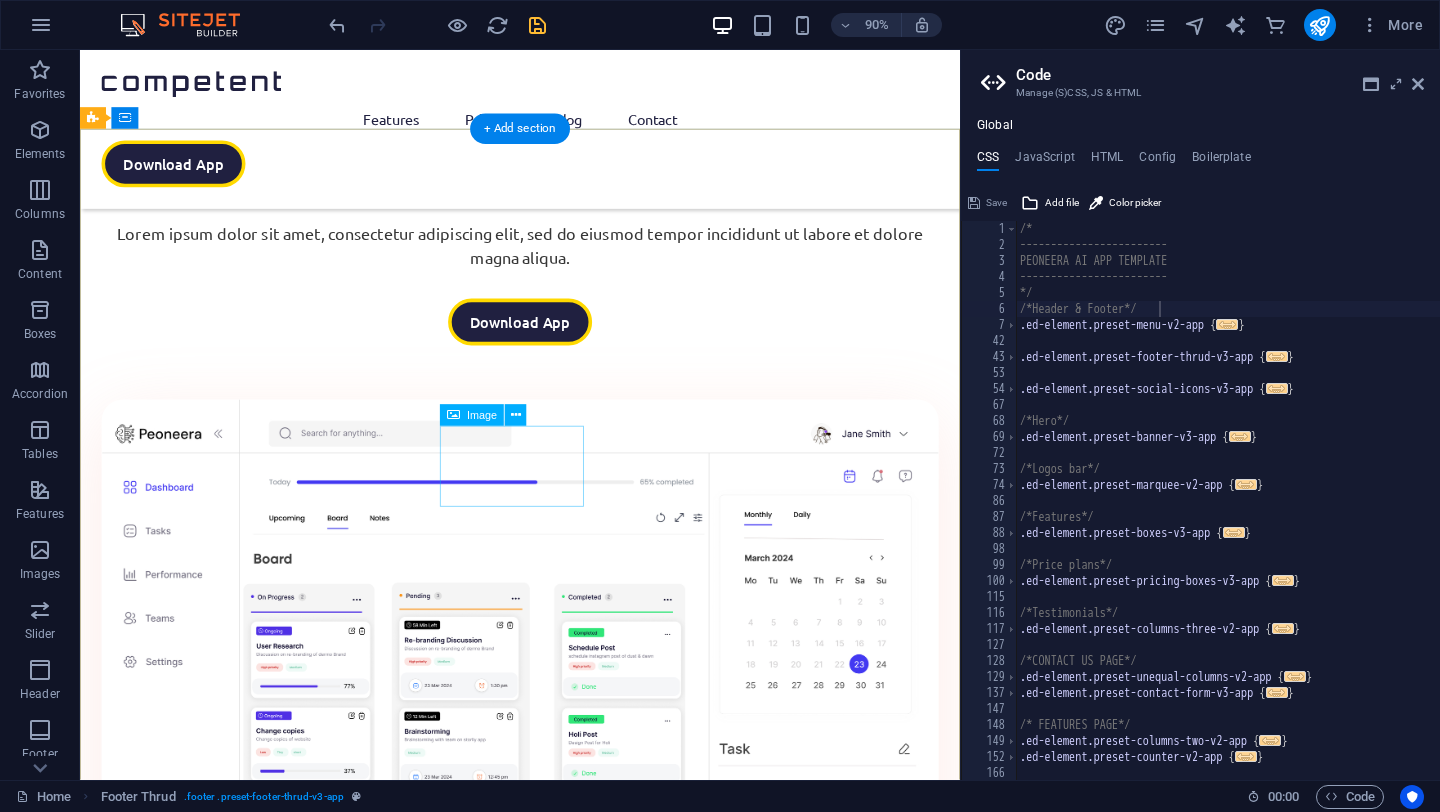 scroll, scrollTop: 0, scrollLeft: 0, axis: both 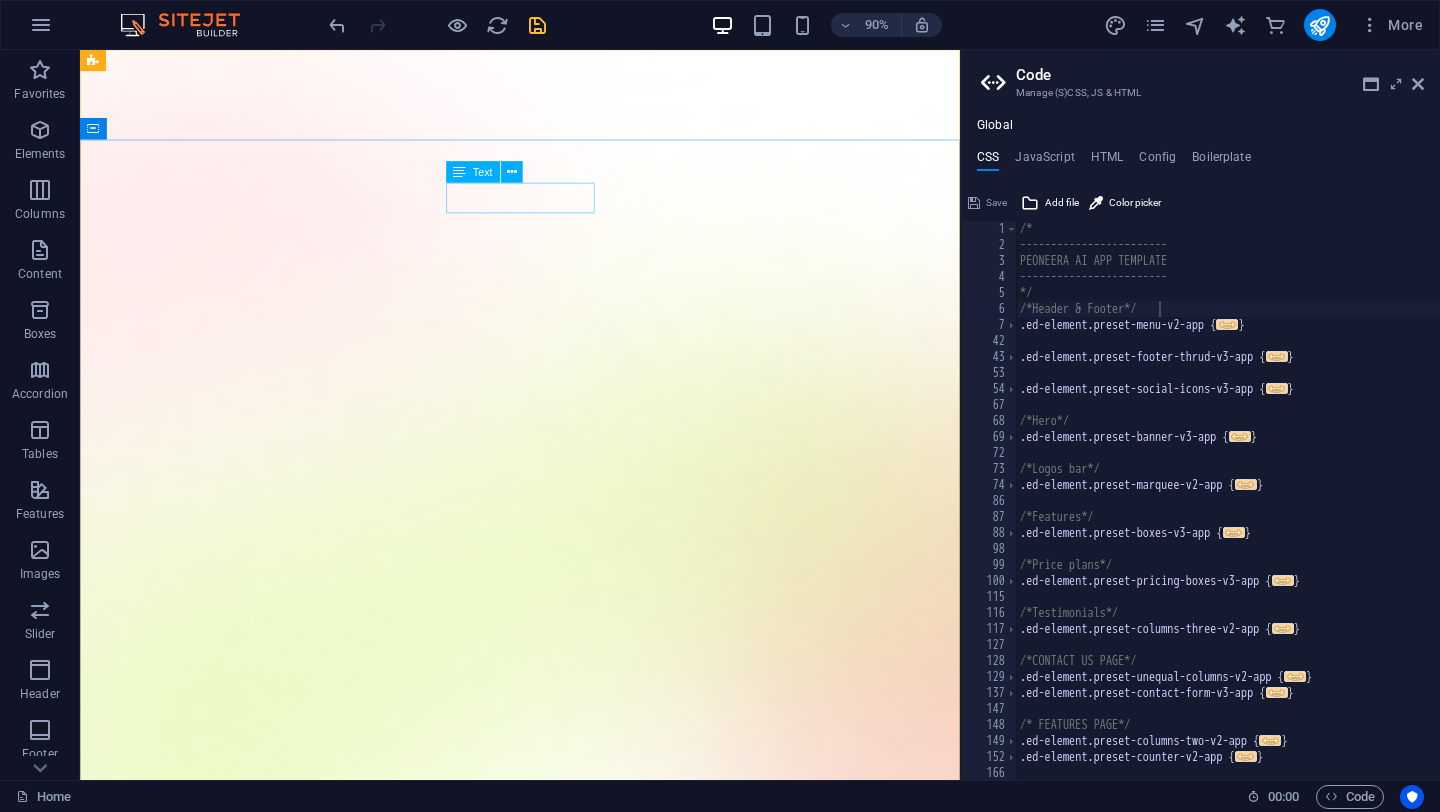 click on "Text" at bounding box center [473, 173] 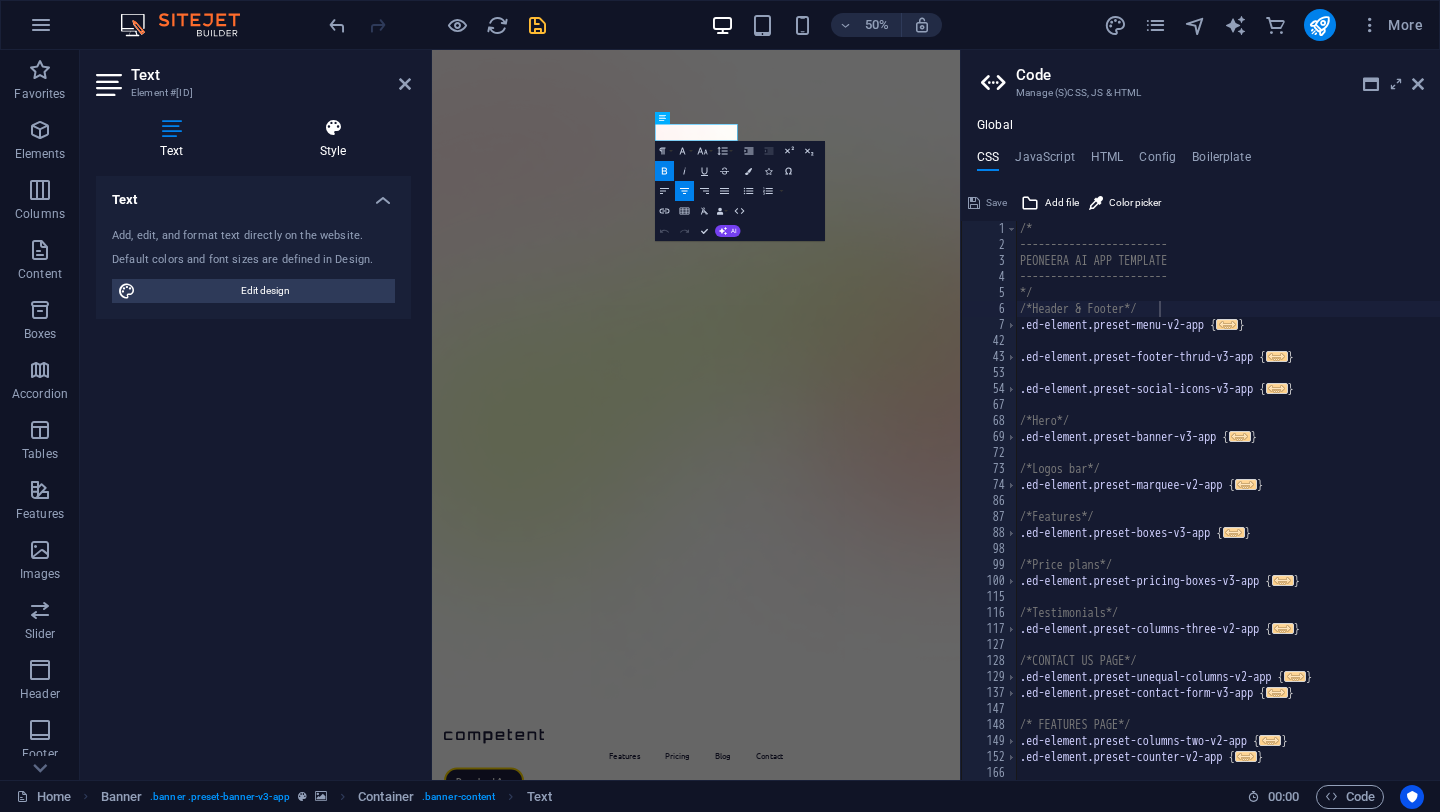 click on "Style" at bounding box center [333, 139] 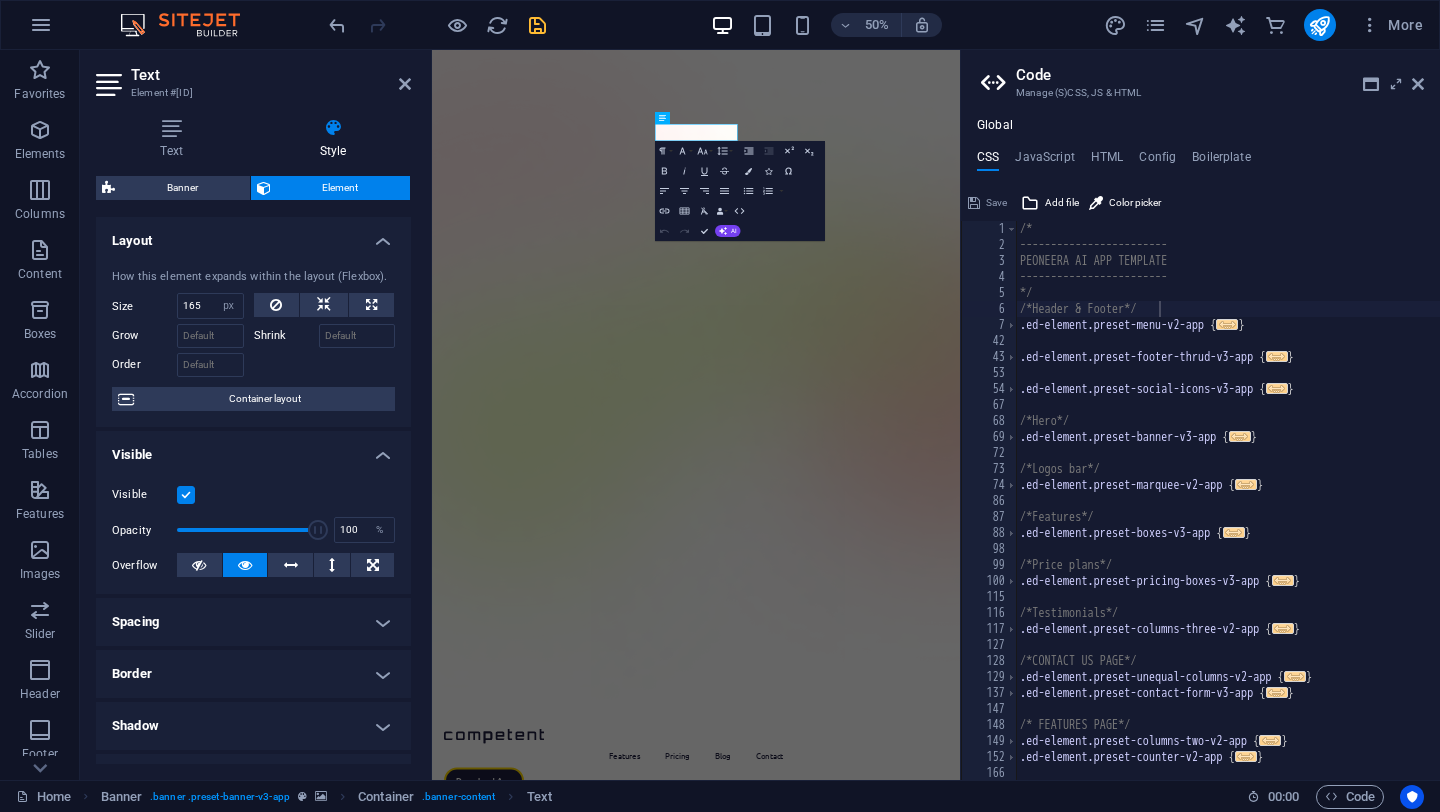 click at bounding box center [186, 495] 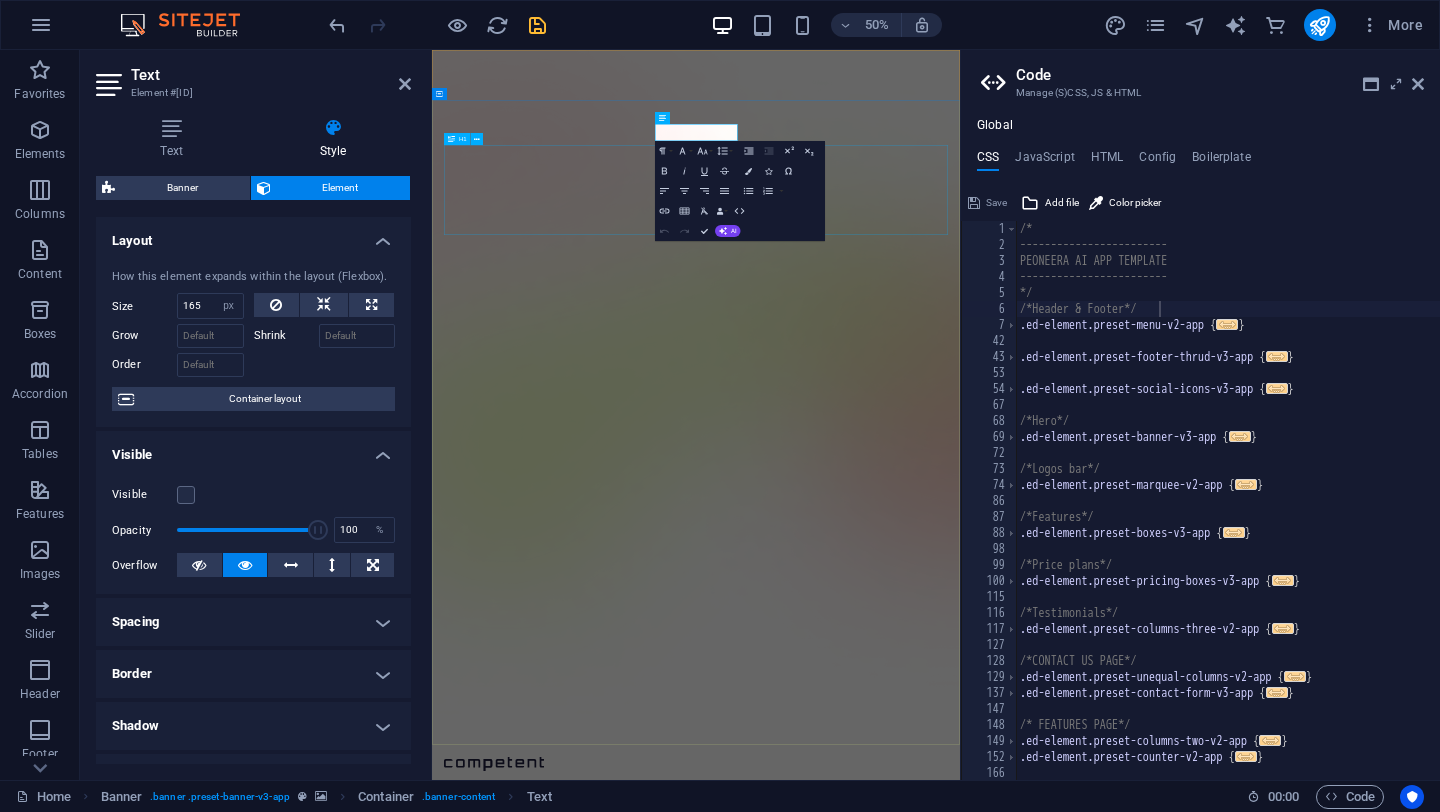 click on "AI app for productivity" at bounding box center (960, 1796) 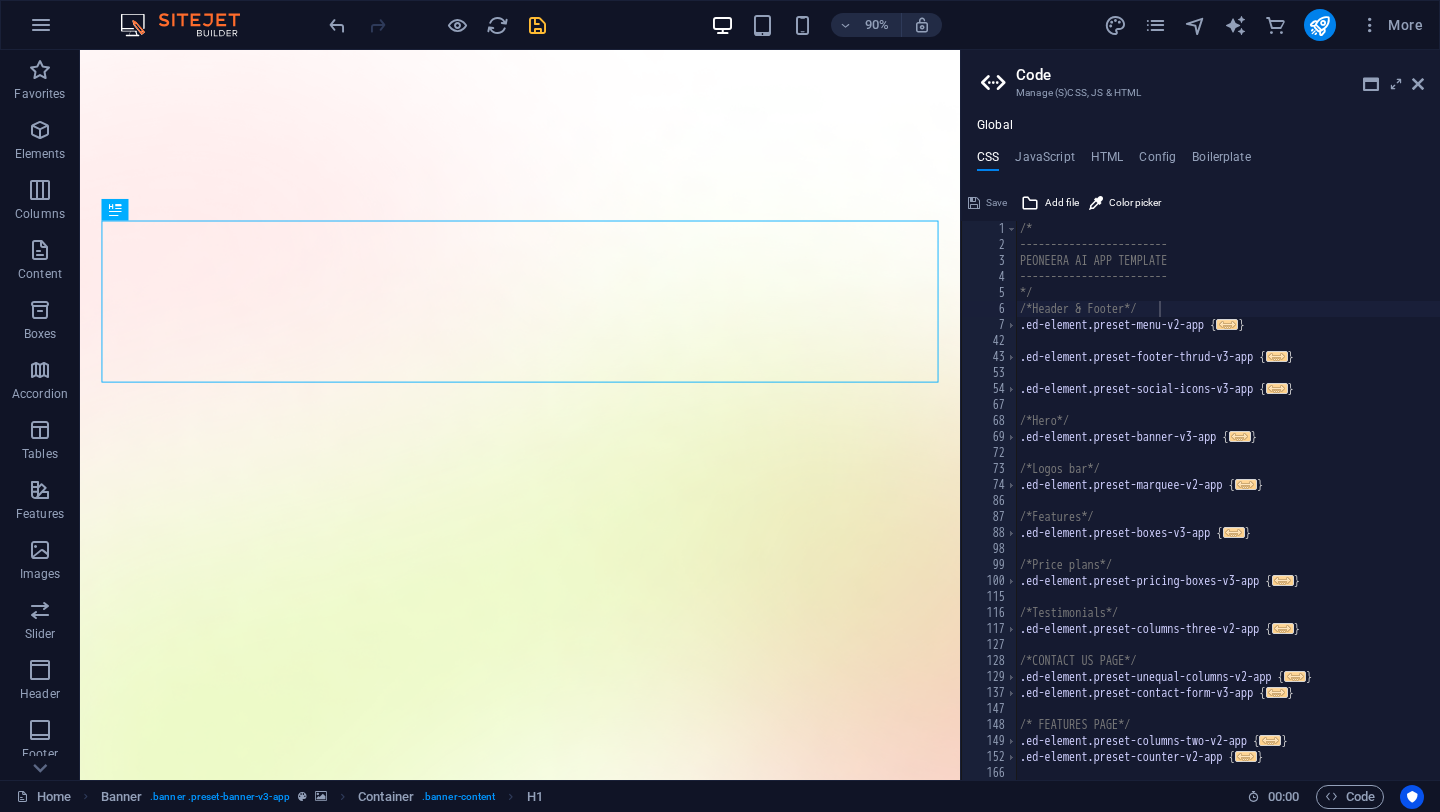 click at bounding box center (537, 25) 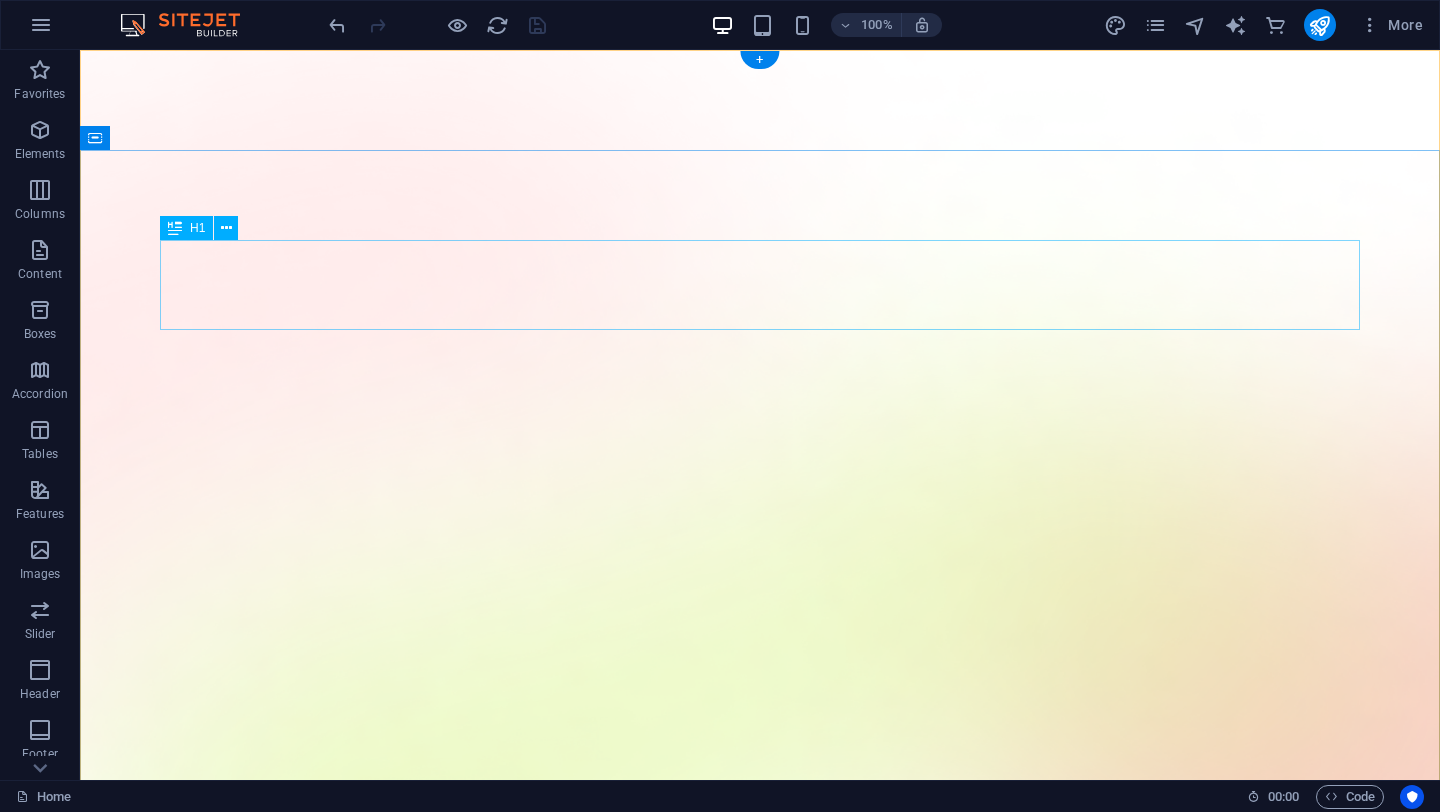 click on "AI app for productivity" at bounding box center (760, 1798) 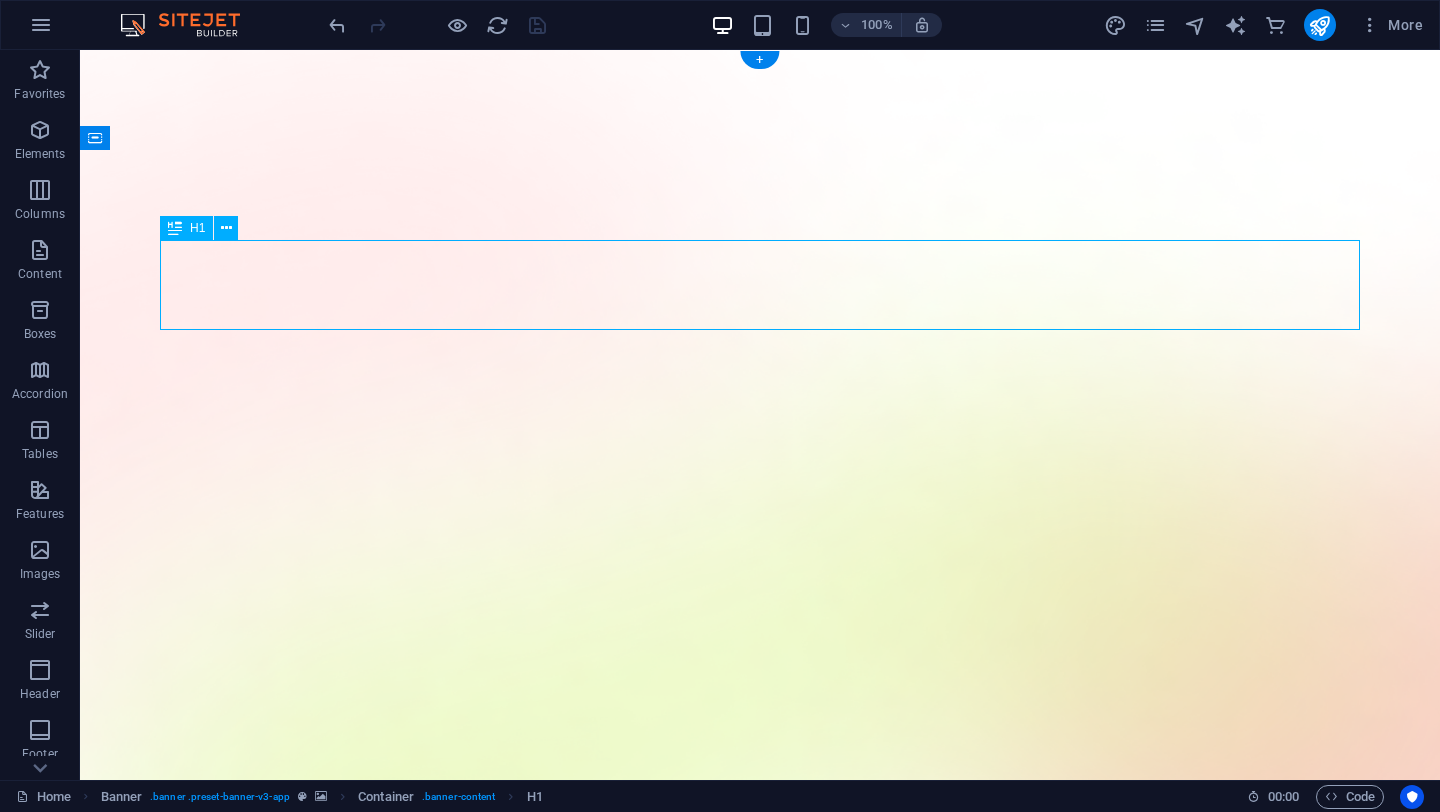 click on "AI app for productivity" at bounding box center (760, 1798) 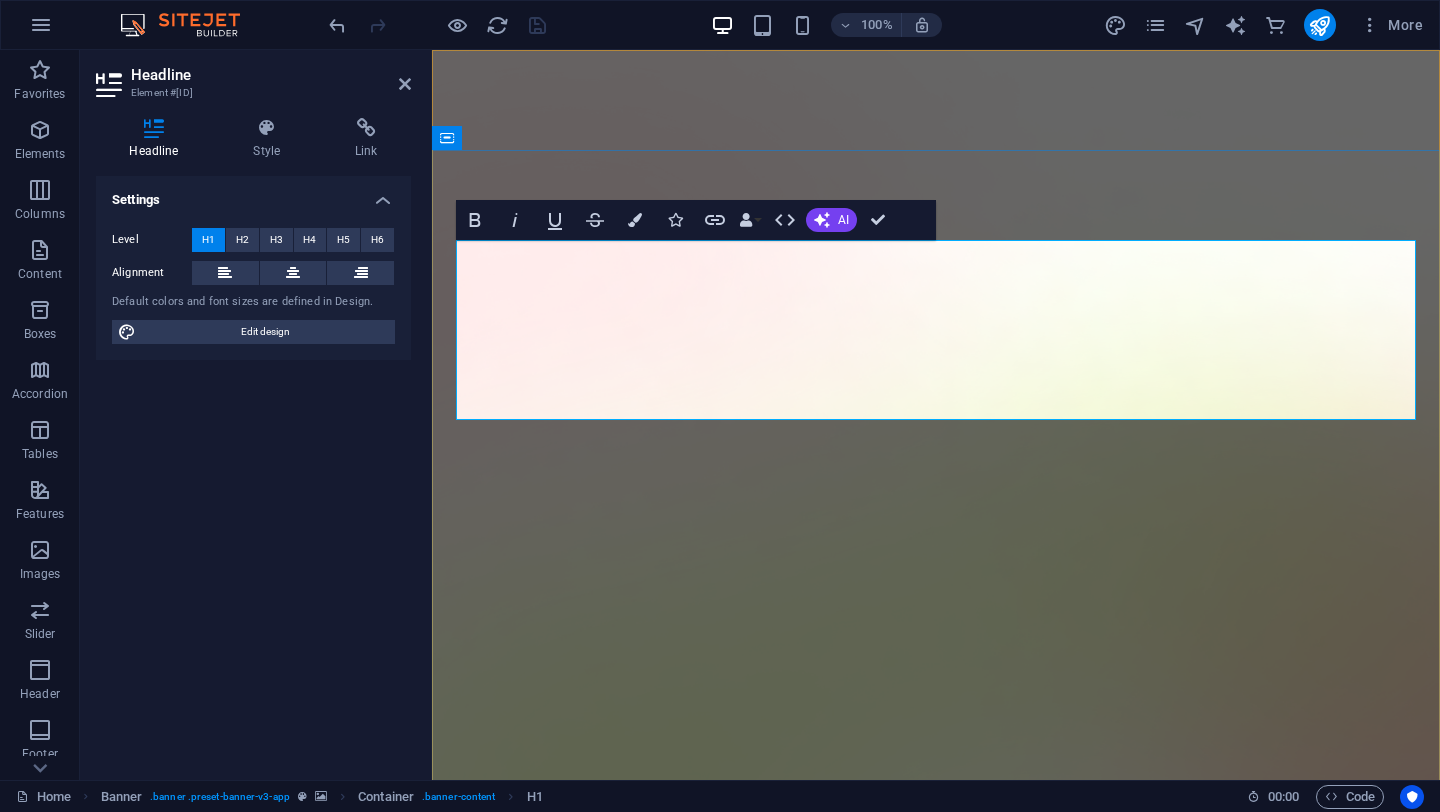 click on "AI app for productivity" at bounding box center (936, 1762) 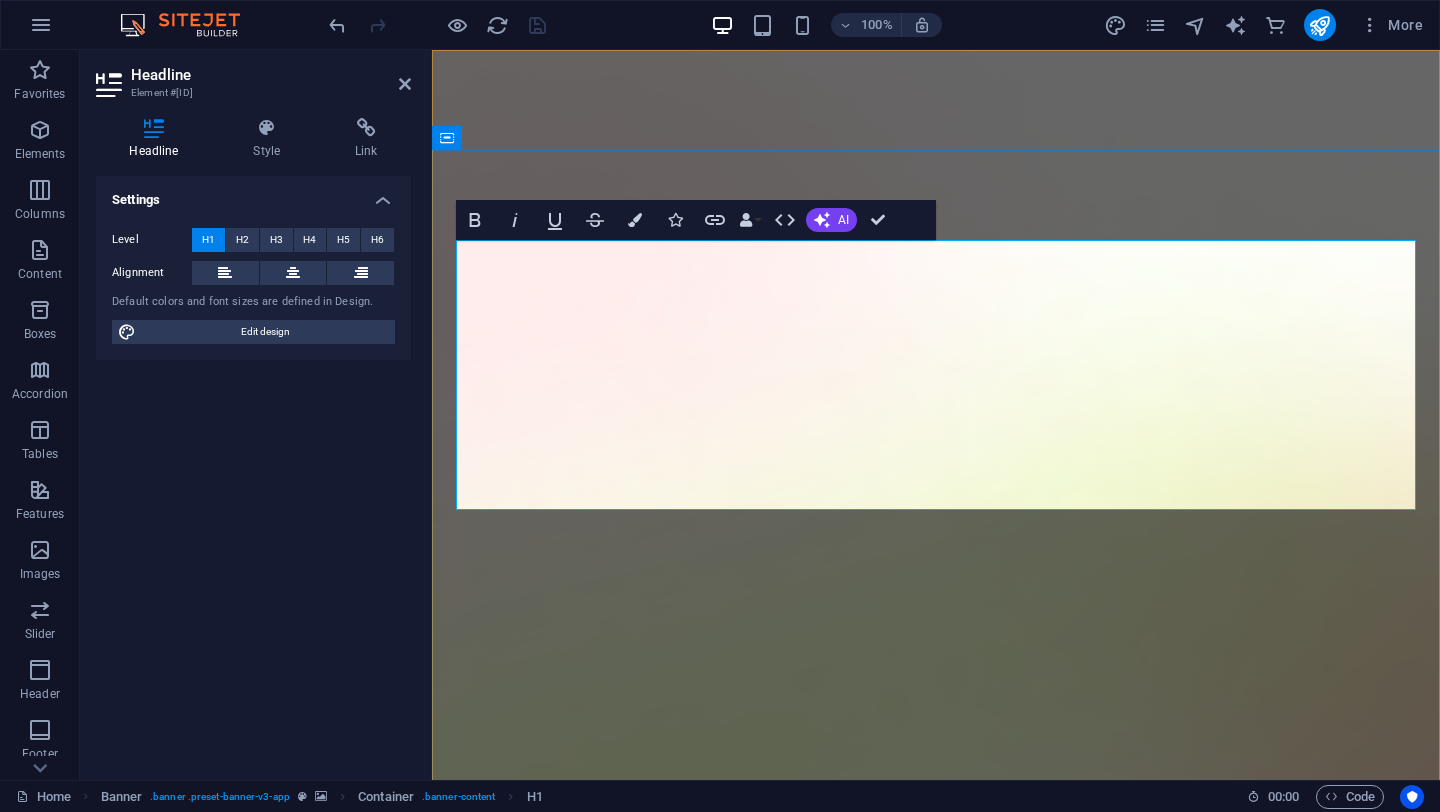 drag, startPoint x: 808, startPoint y: 279, endPoint x: 771, endPoint y: 278, distance: 37.01351 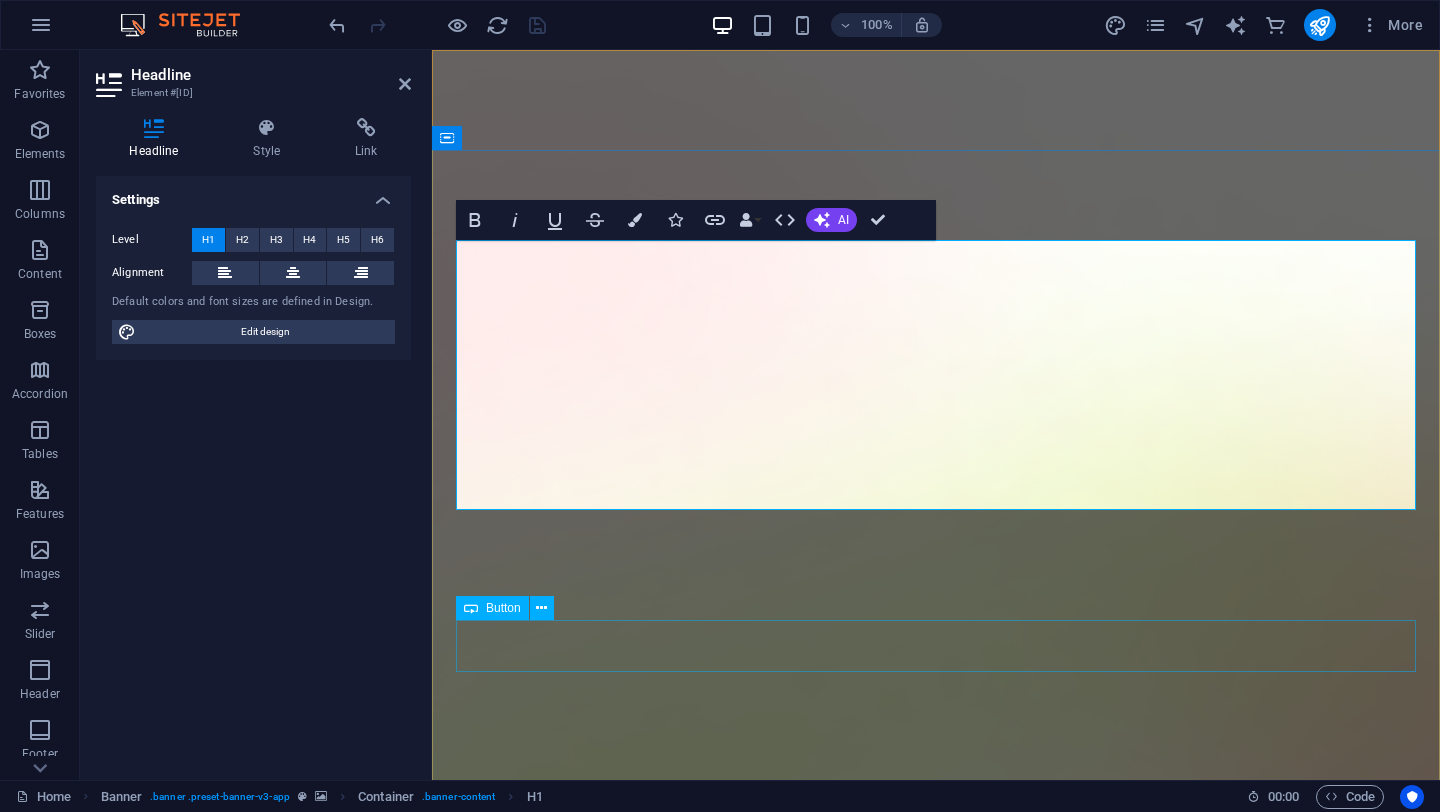click on "Download App" at bounding box center [936, 2168] 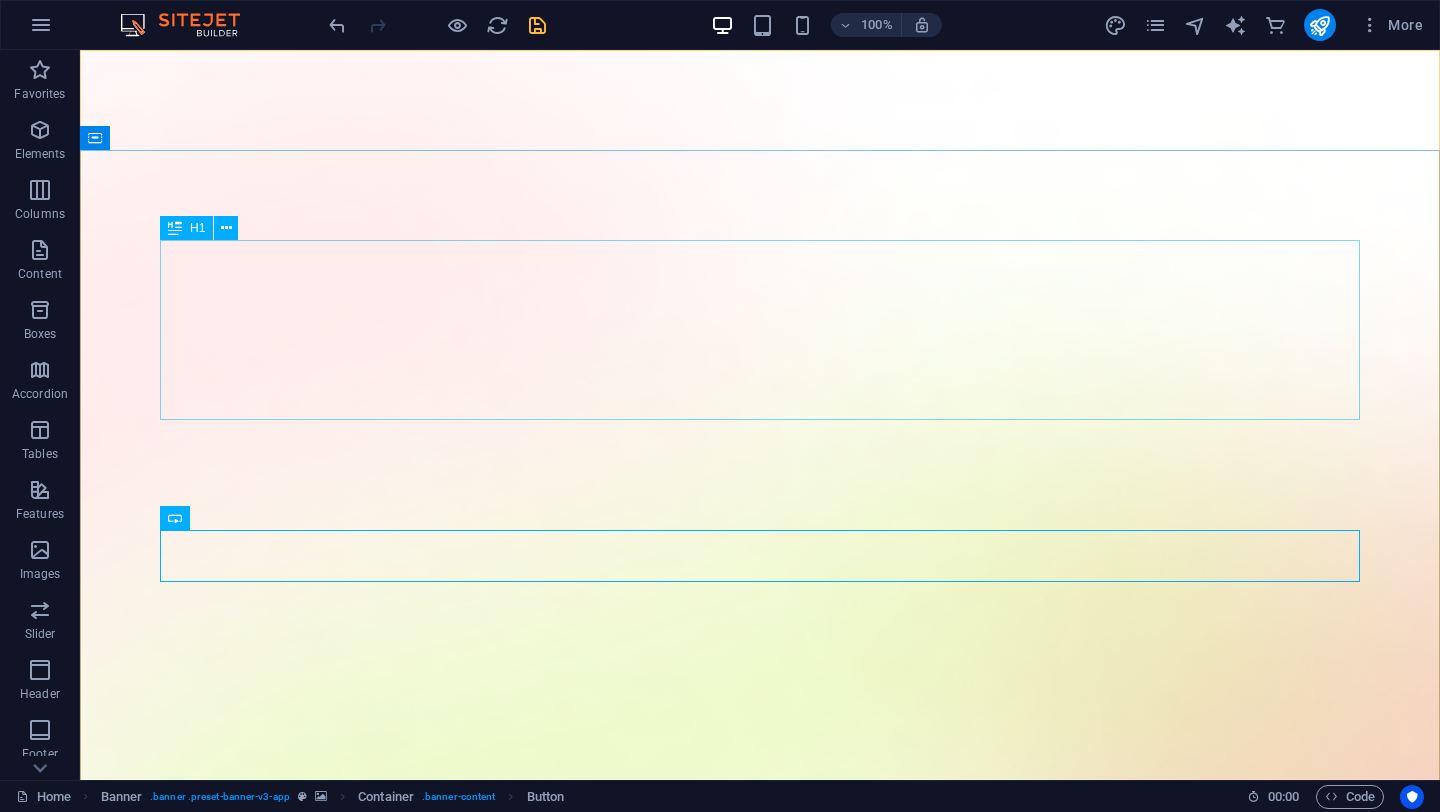 click on "H1" at bounding box center [186, 228] 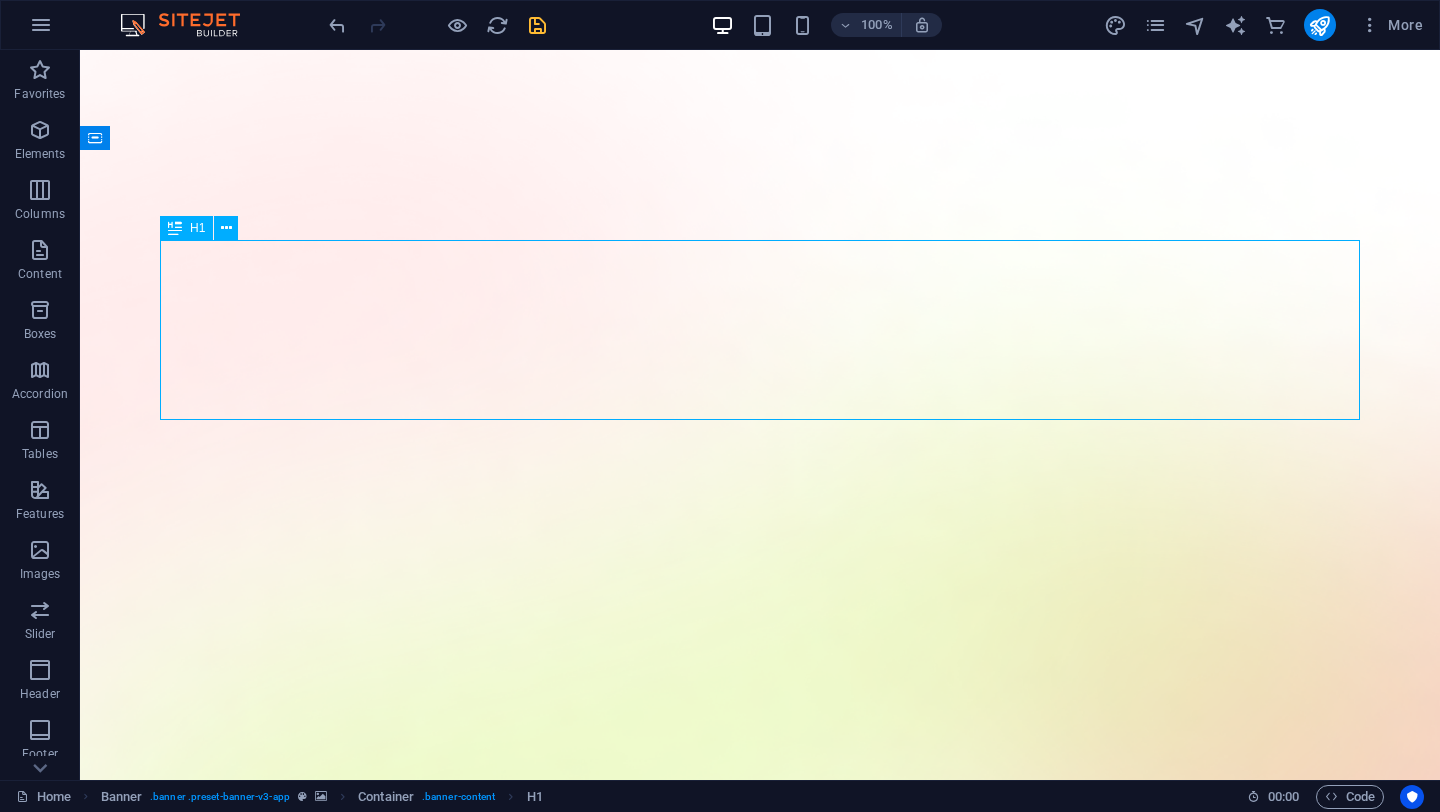 click on "H1" at bounding box center [186, 228] 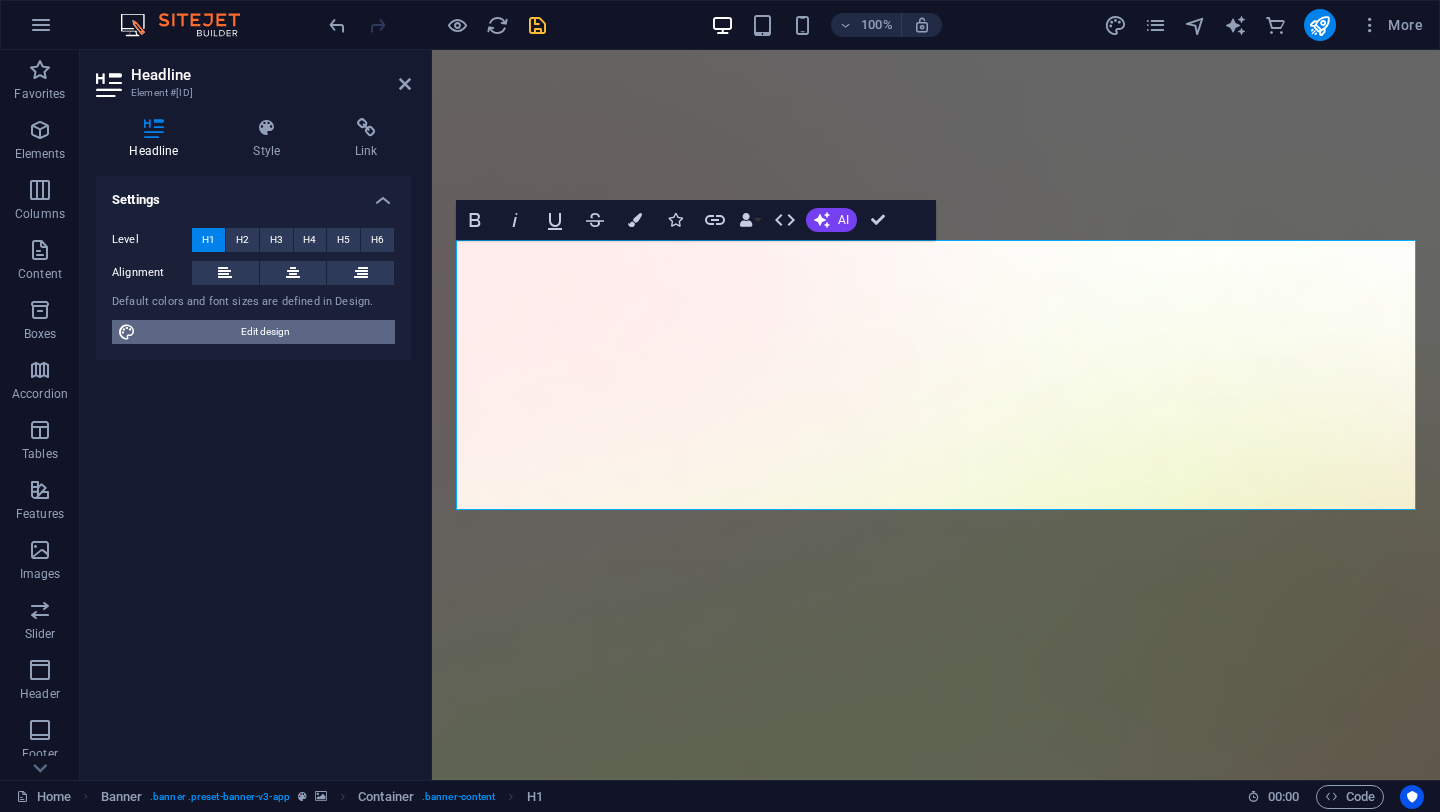 click on "Edit design" at bounding box center (265, 332) 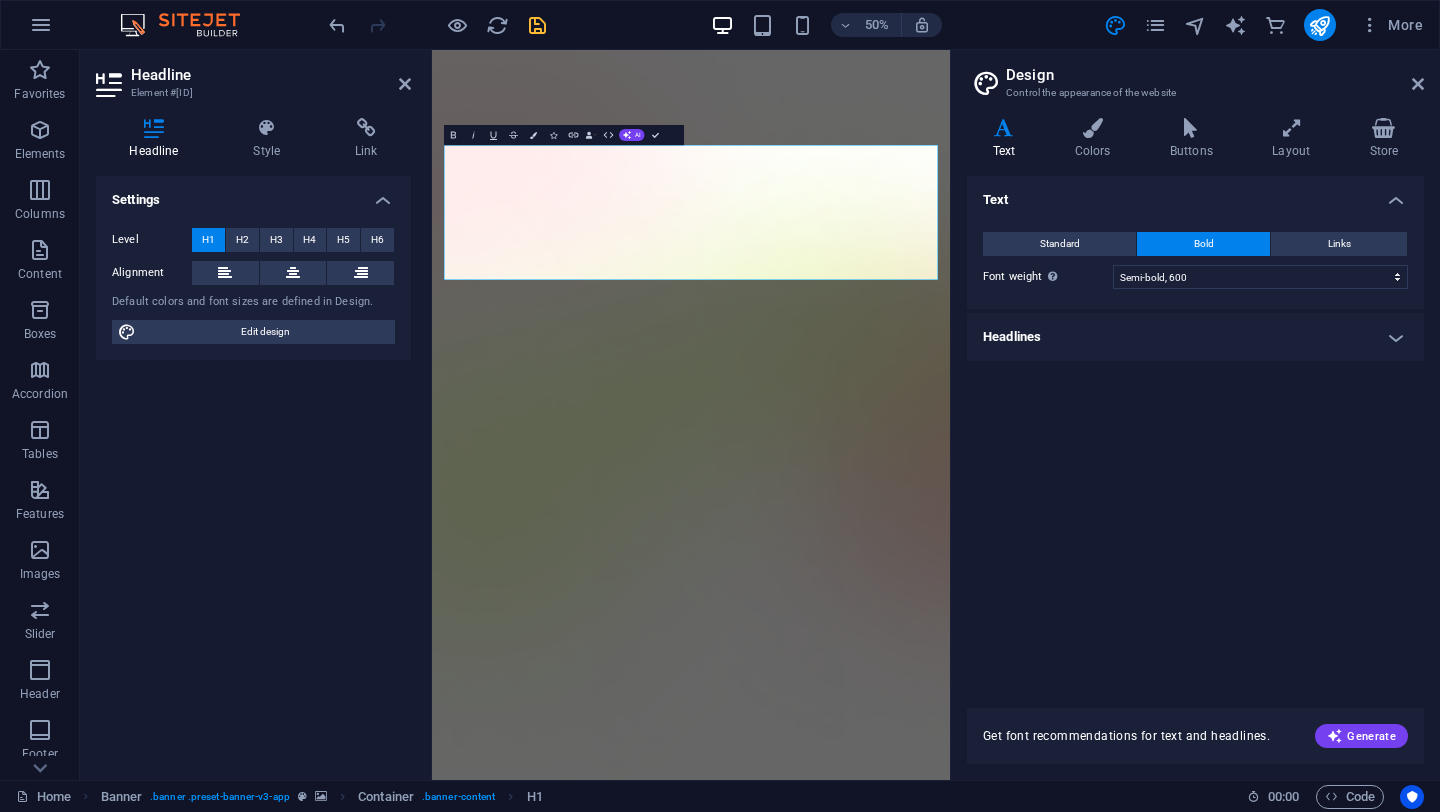 click on "Headlines" at bounding box center [1195, 337] 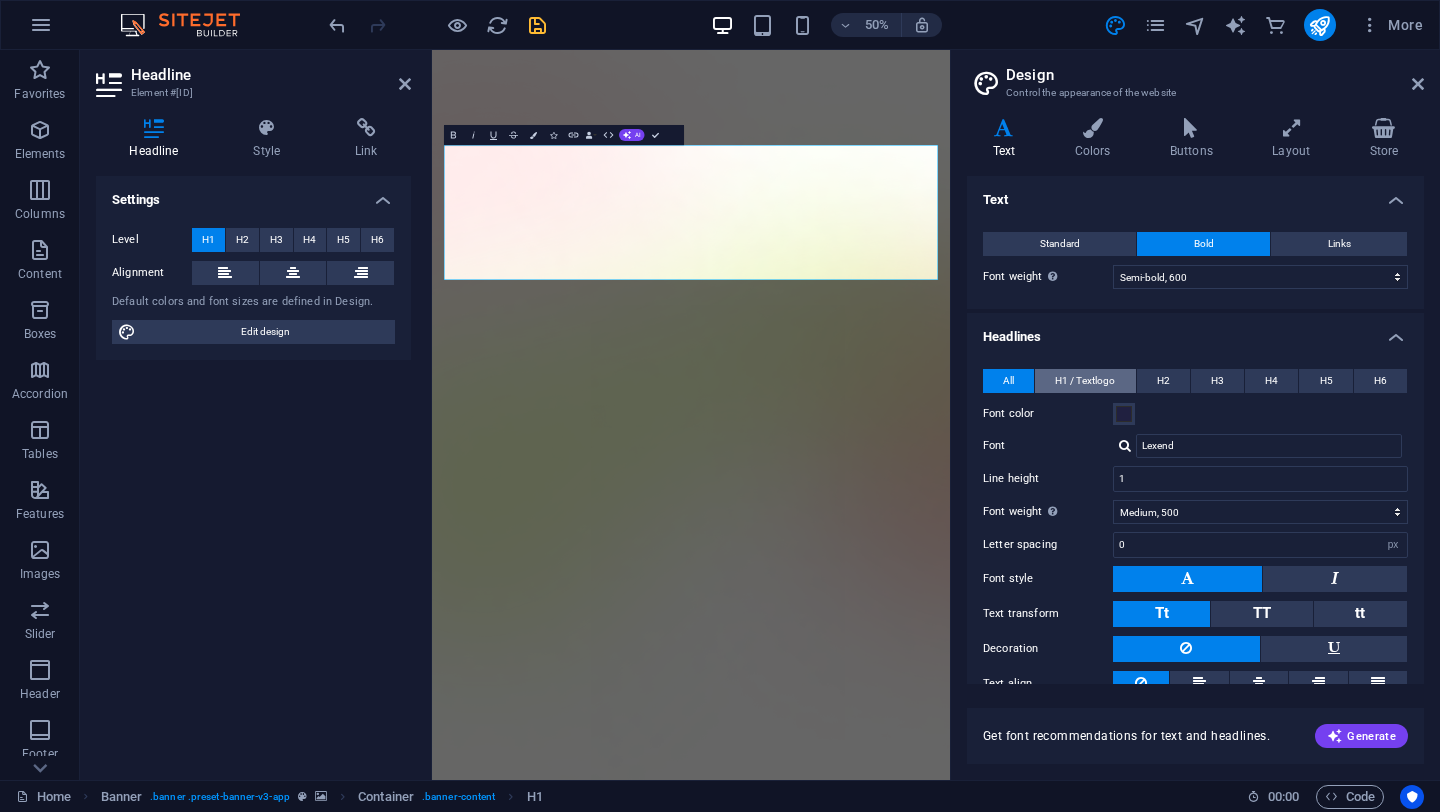 click on "H1 / Textlogo" at bounding box center (1085, 381) 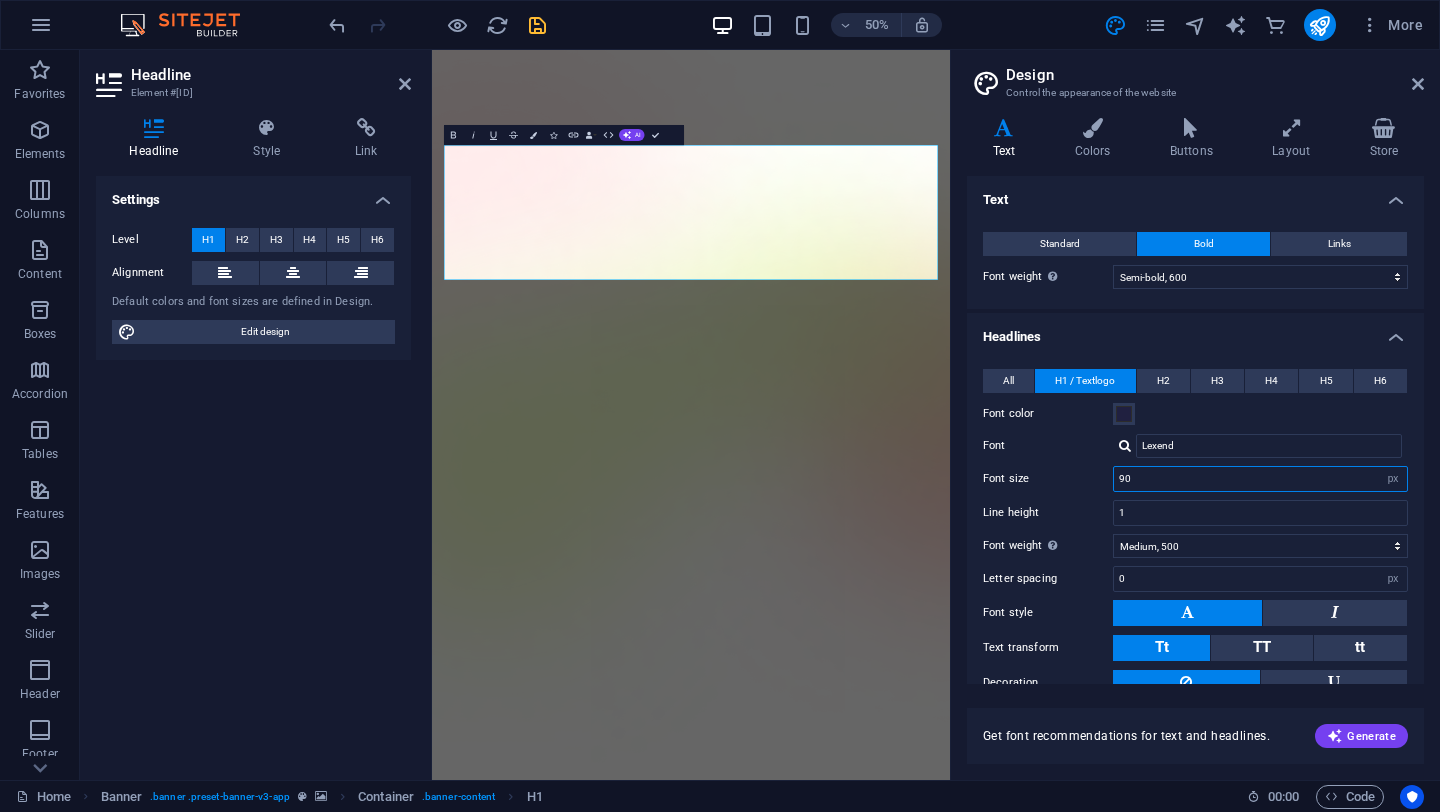 click on "90" at bounding box center [1260, 479] 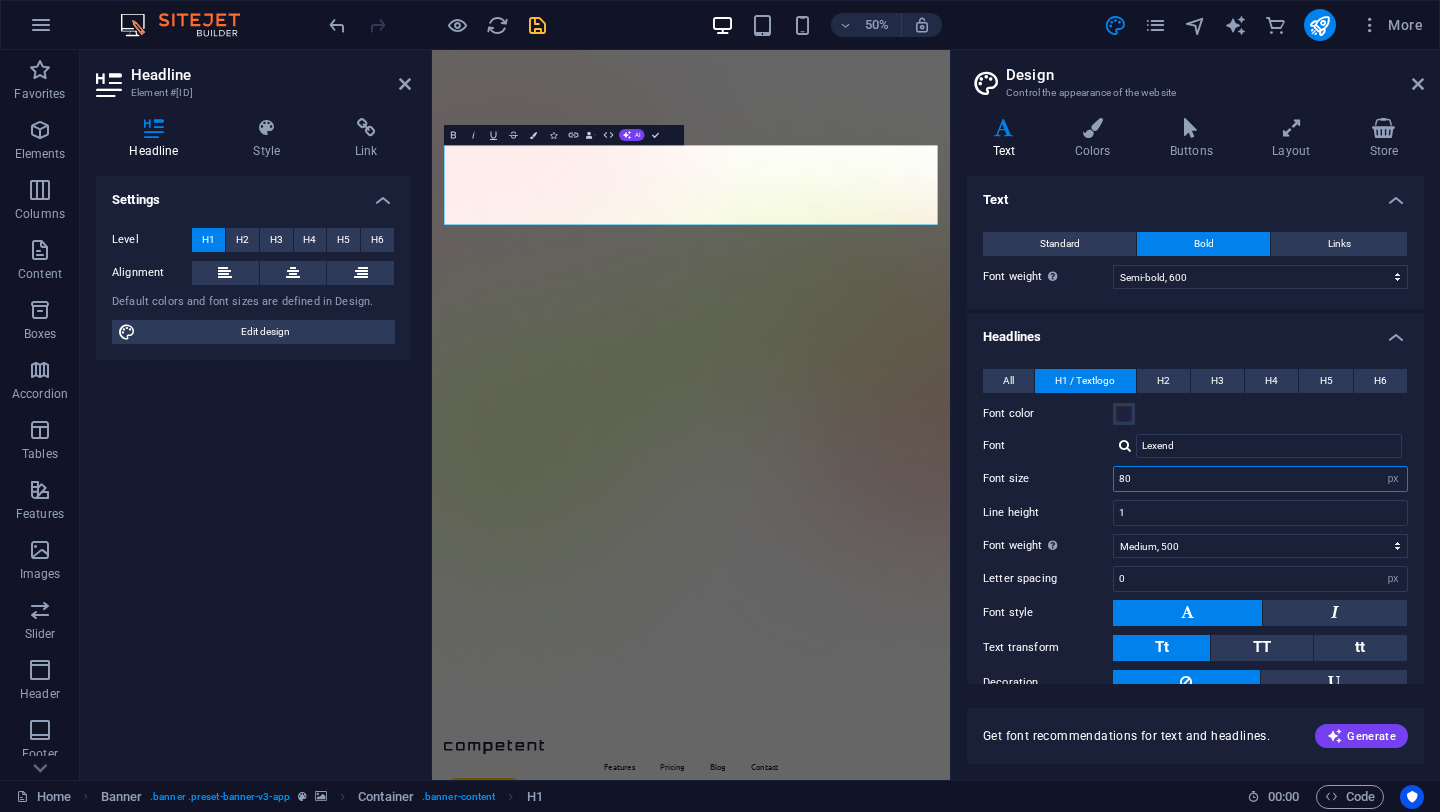 click on "80" at bounding box center (1260, 479) 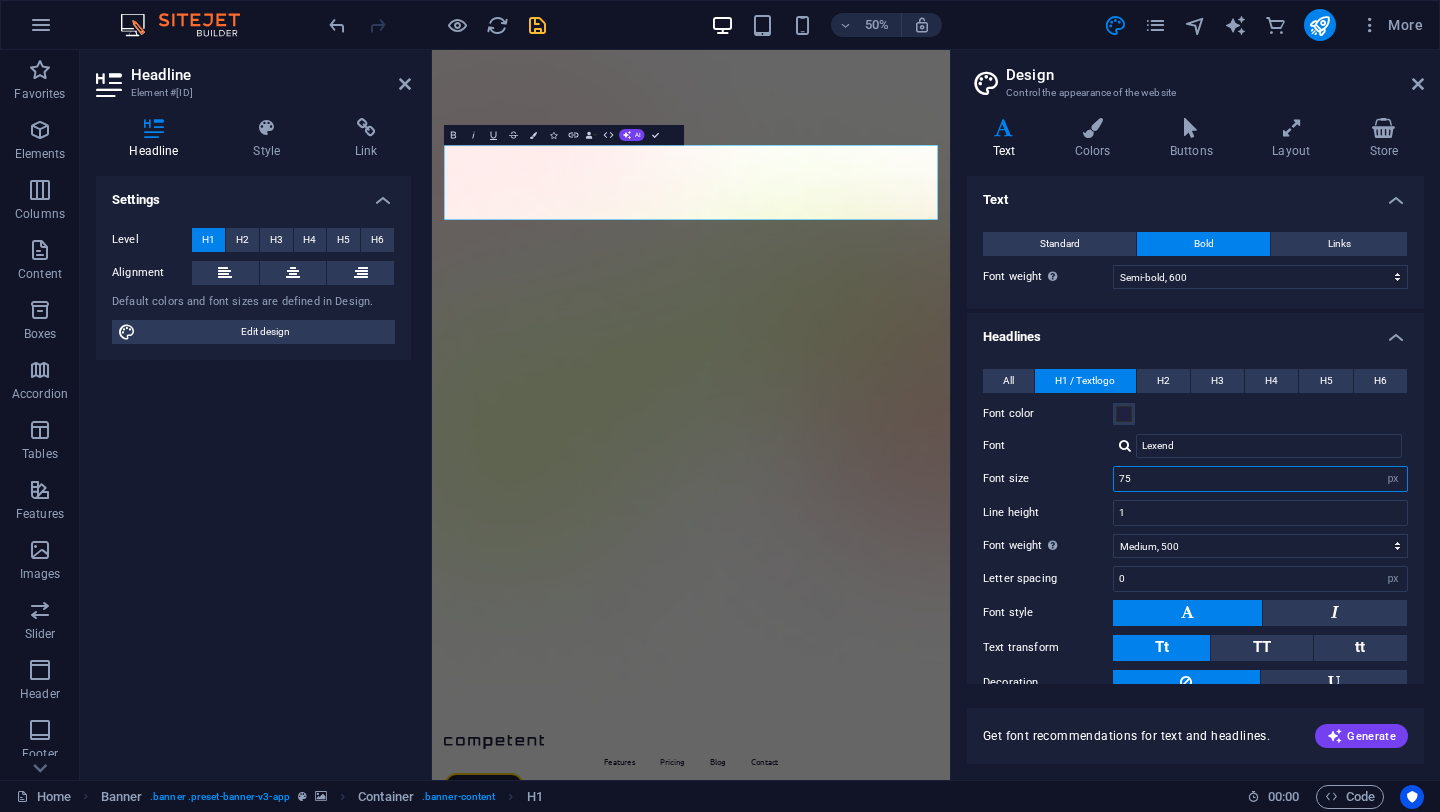 click on "75" at bounding box center (1260, 479) 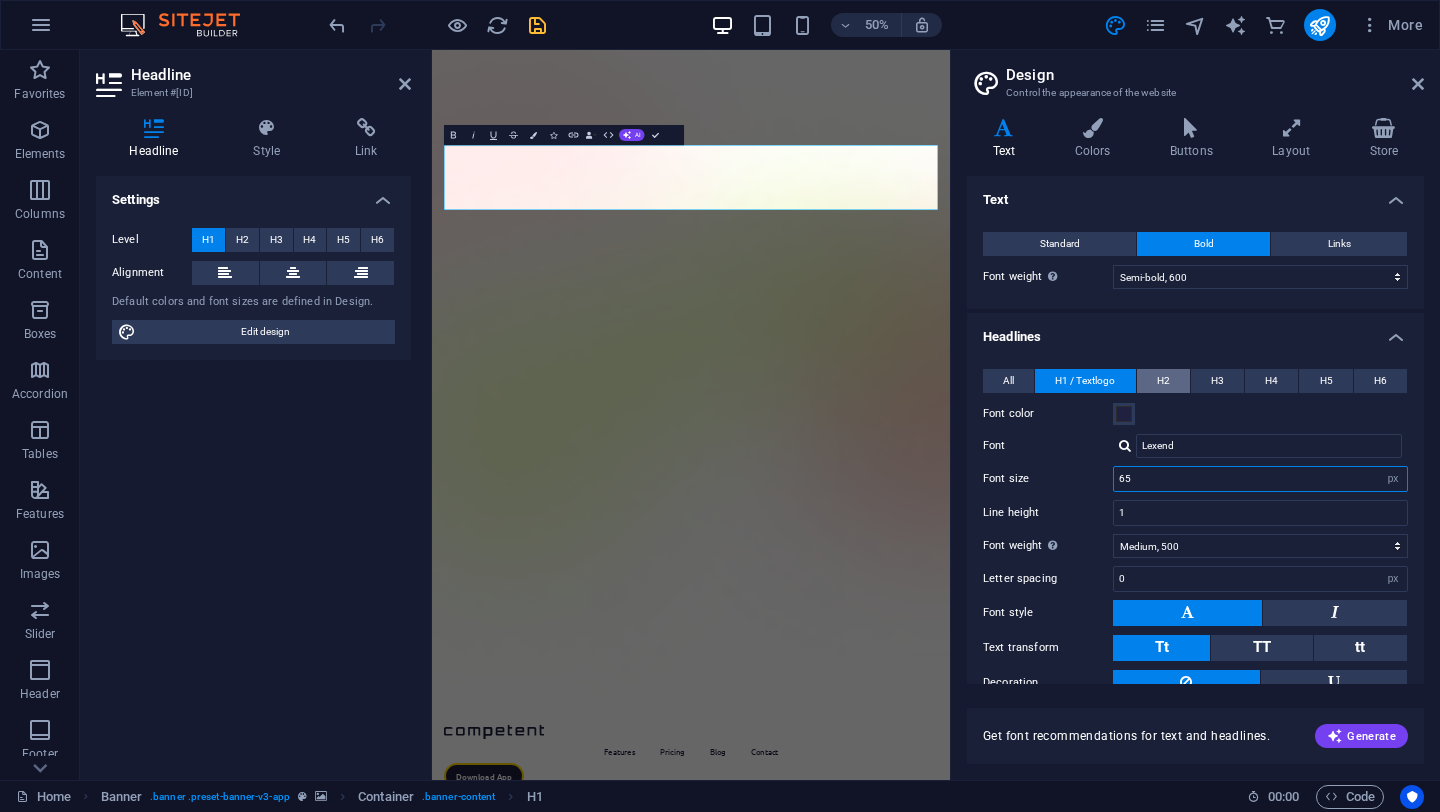 type on "65" 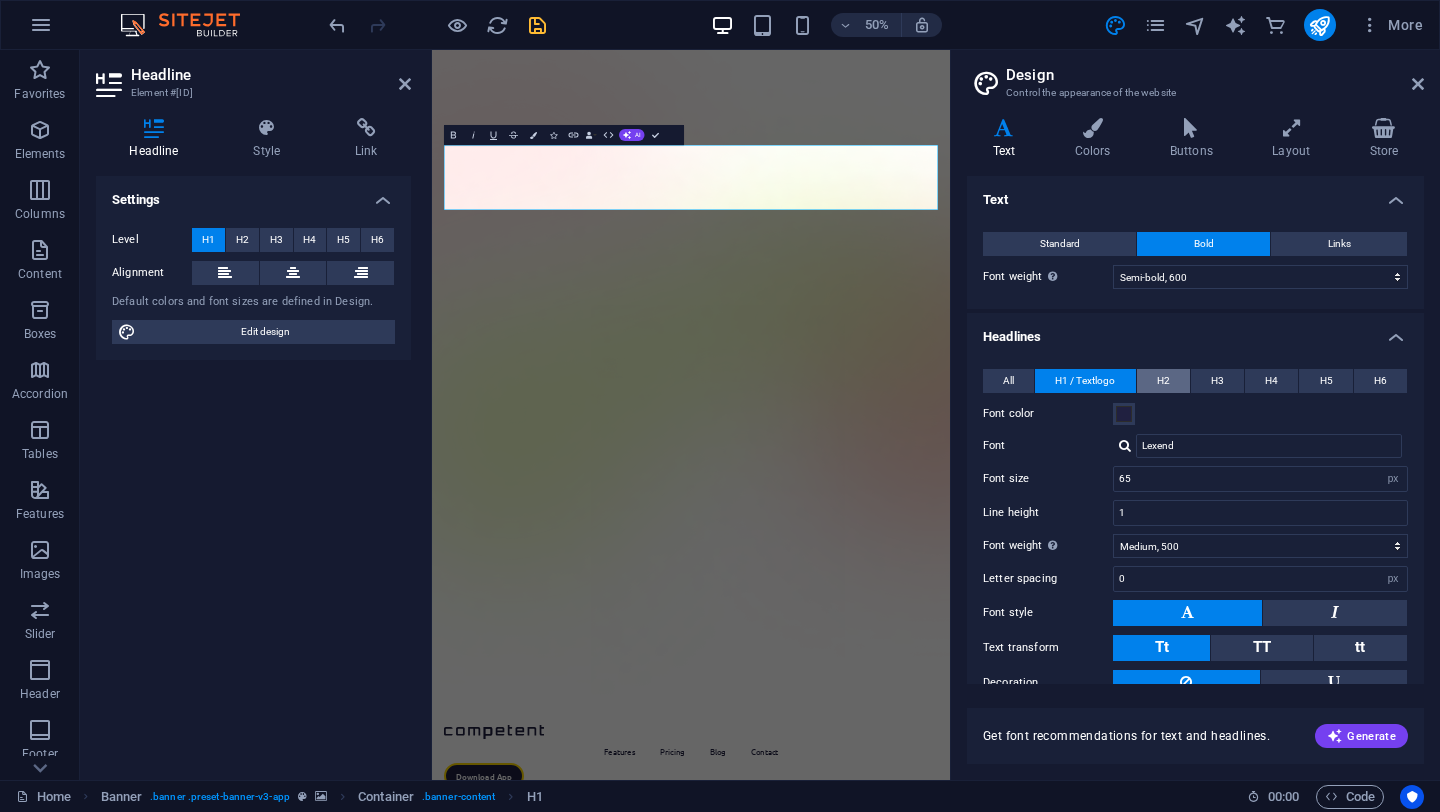 click on "H2" at bounding box center (1163, 381) 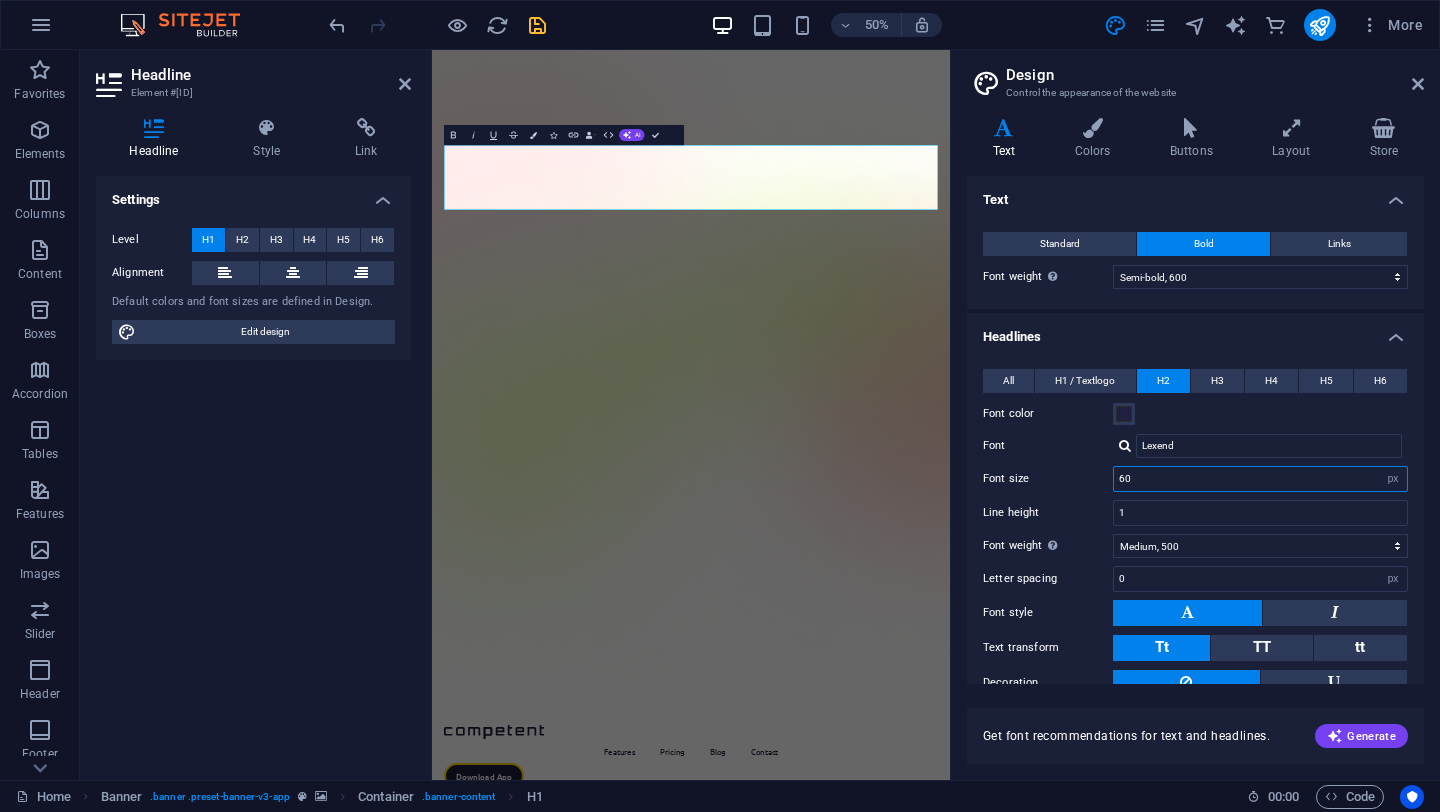 click on "60" at bounding box center [1260, 479] 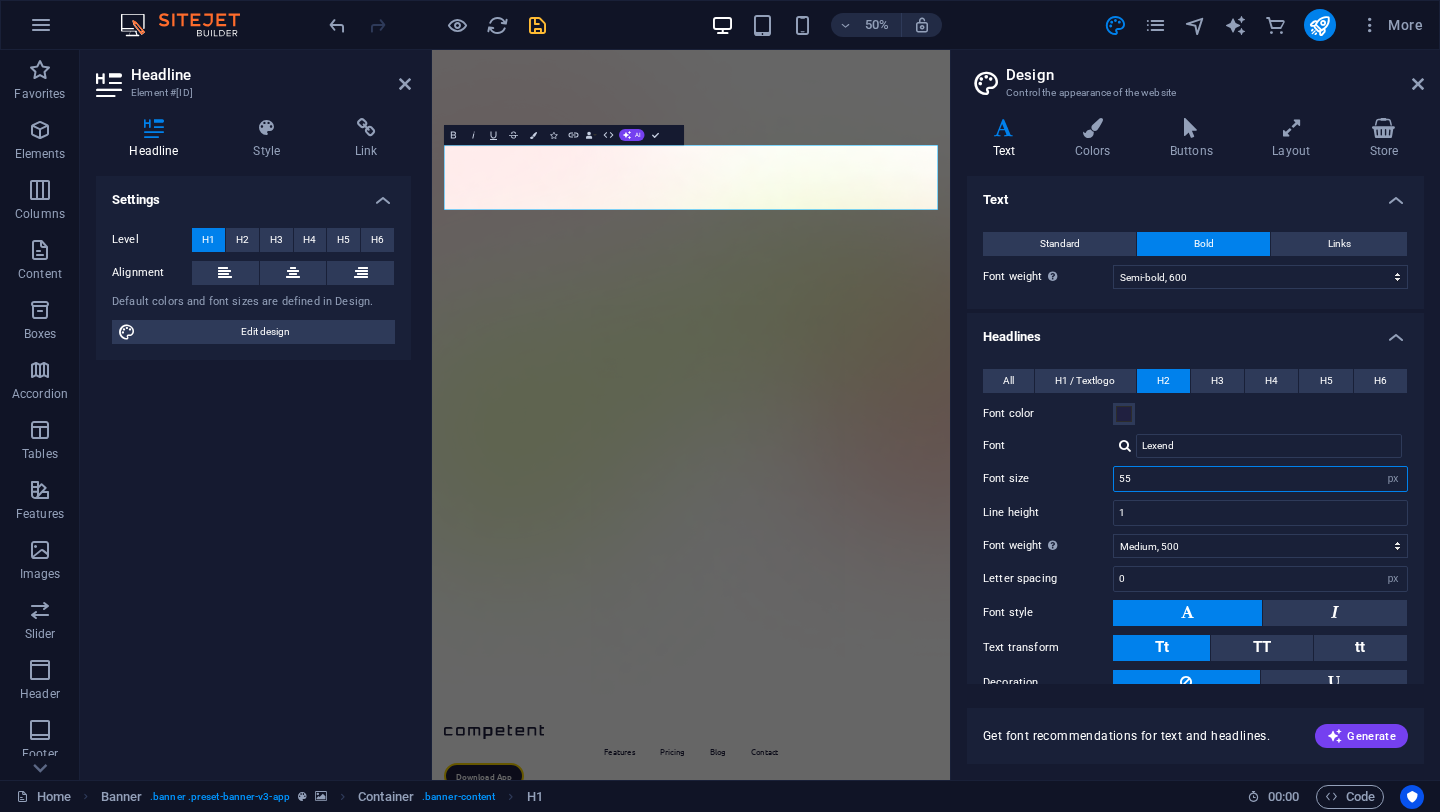 click on "55" at bounding box center [1260, 479] 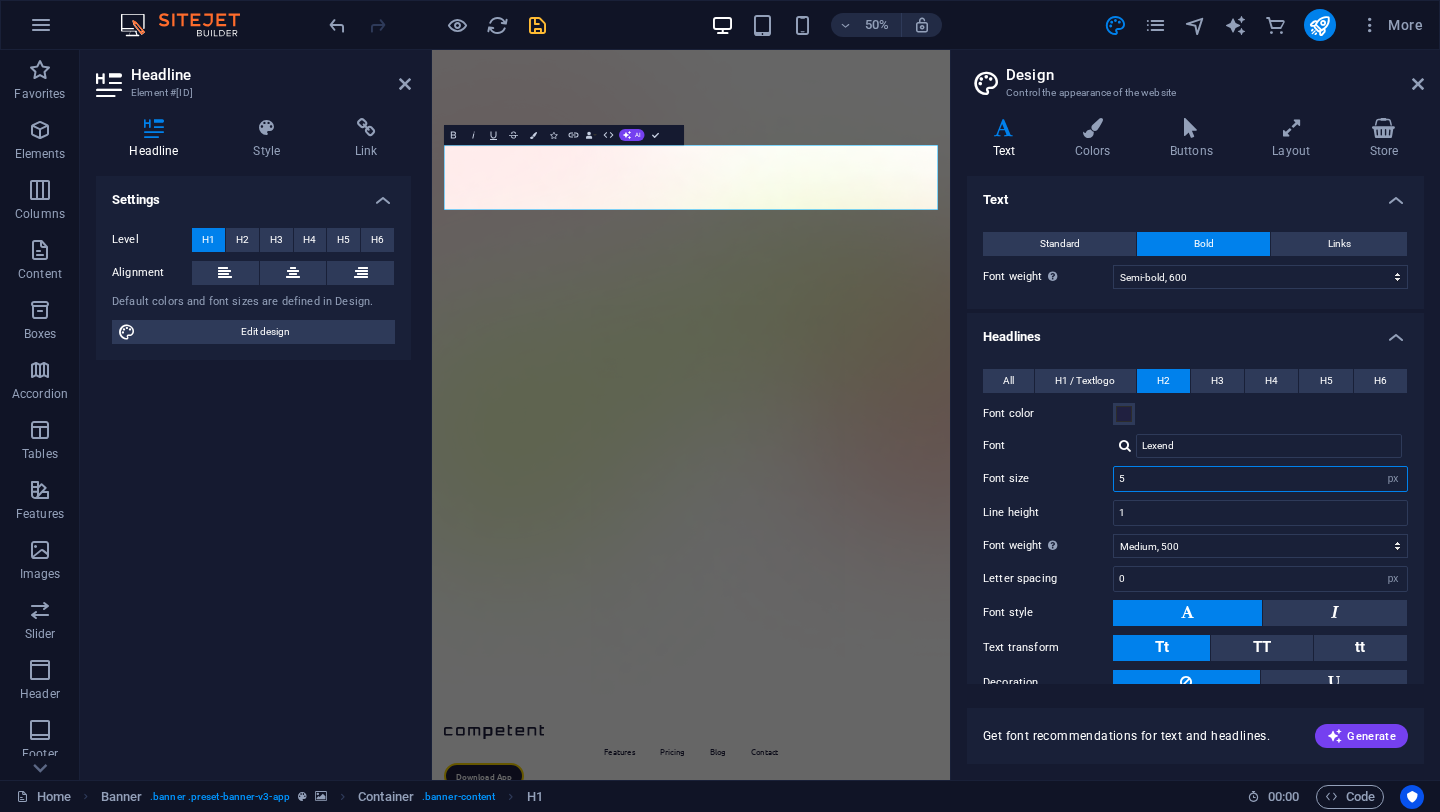 type on "50" 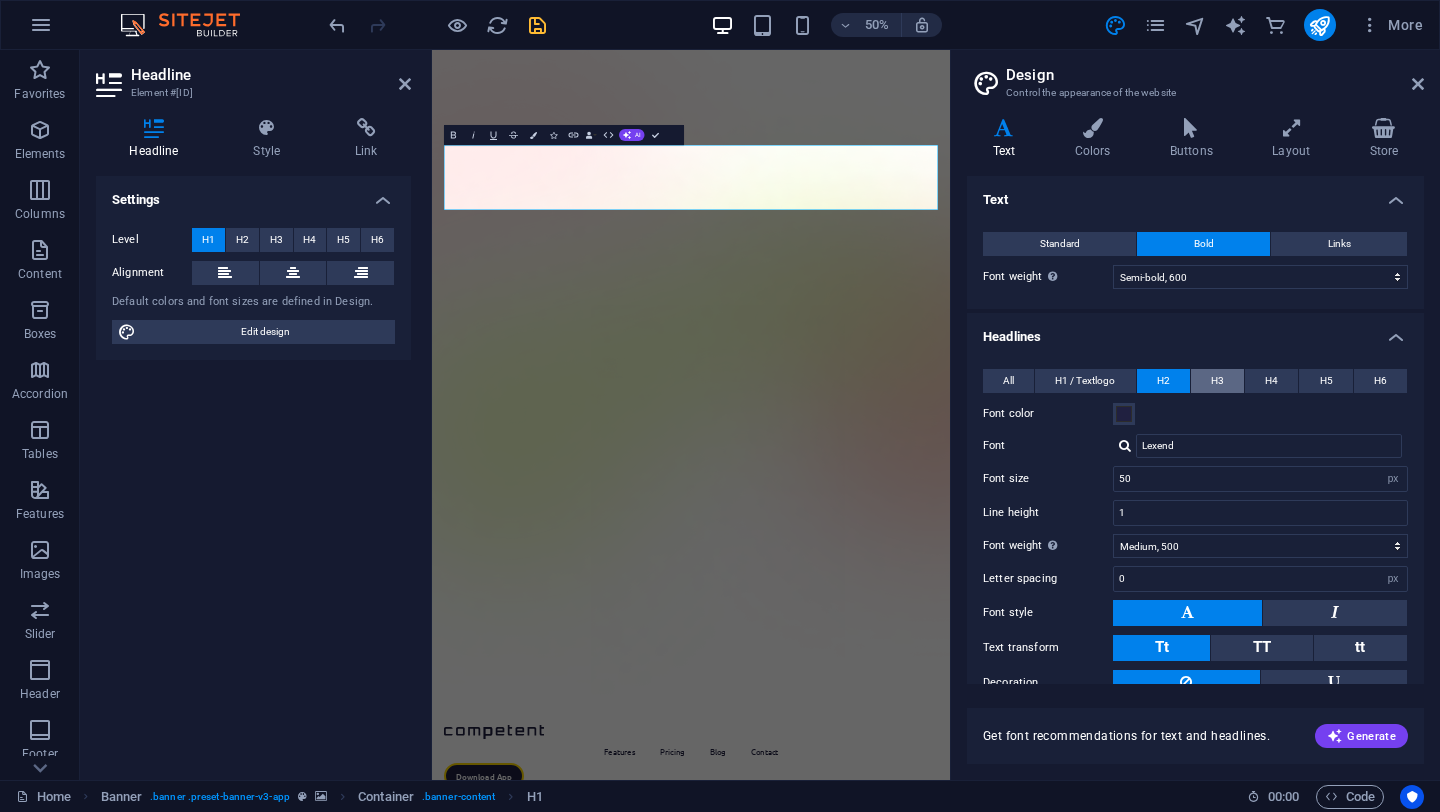 click on "H3" at bounding box center [1217, 381] 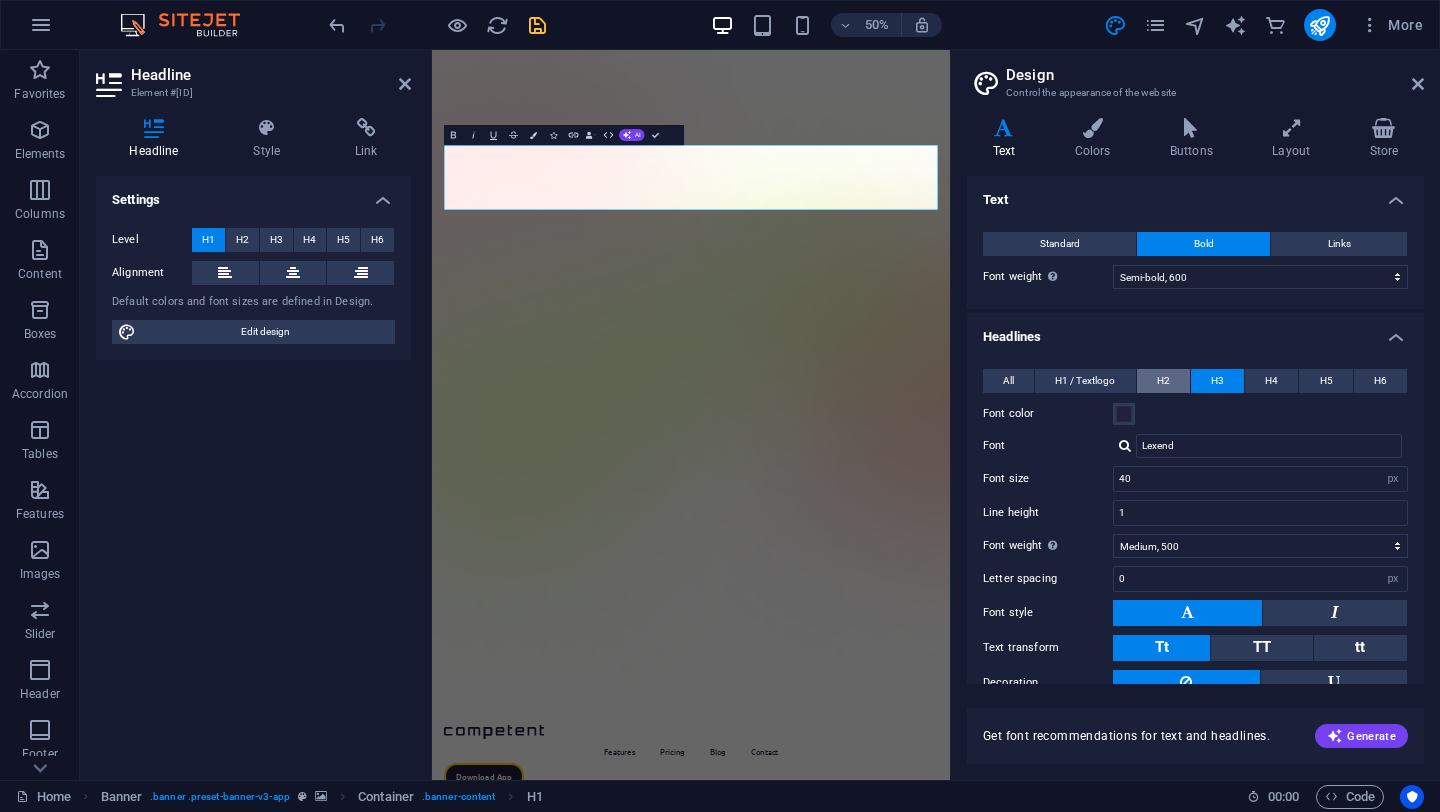 click on "H2" at bounding box center [1163, 381] 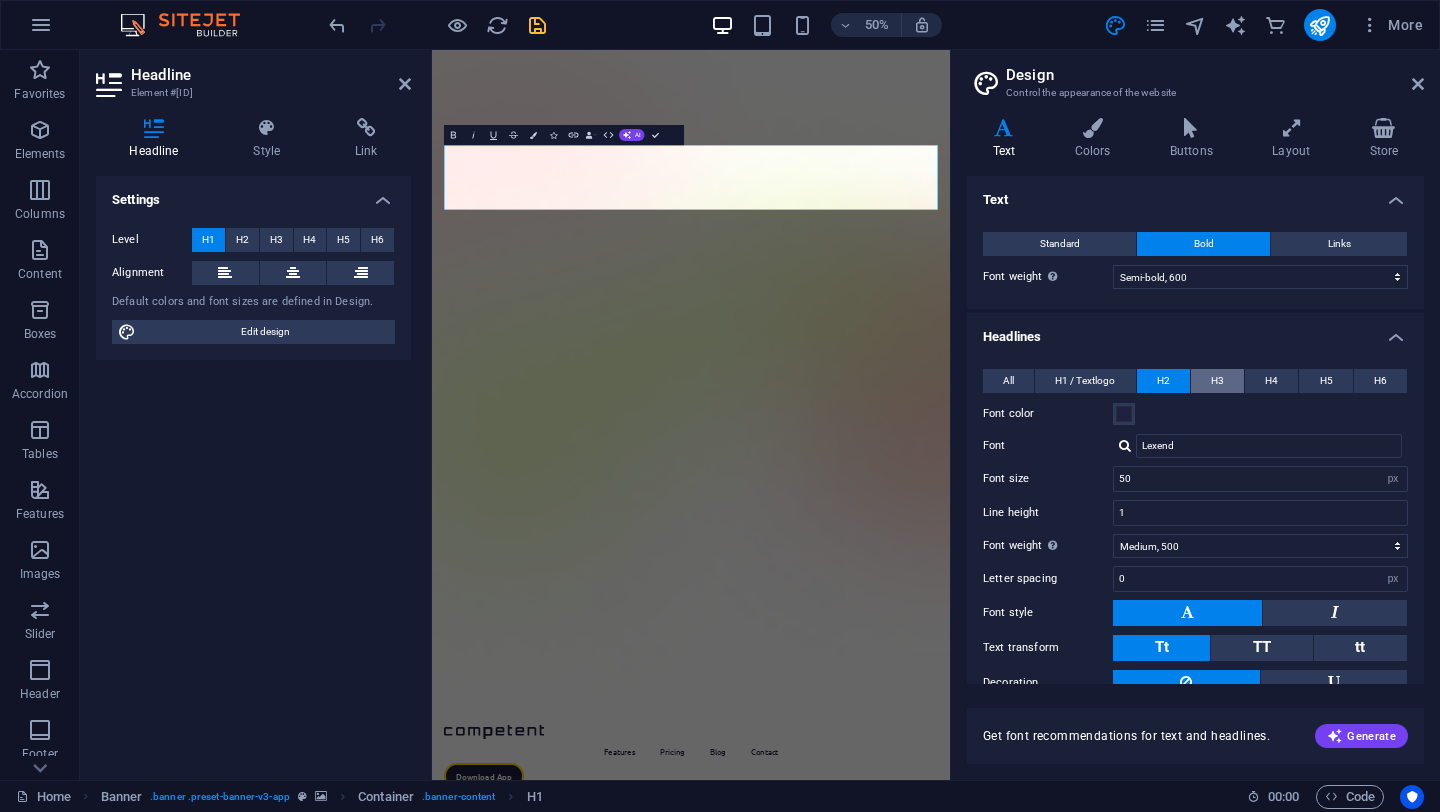 click on "H3" at bounding box center [1217, 381] 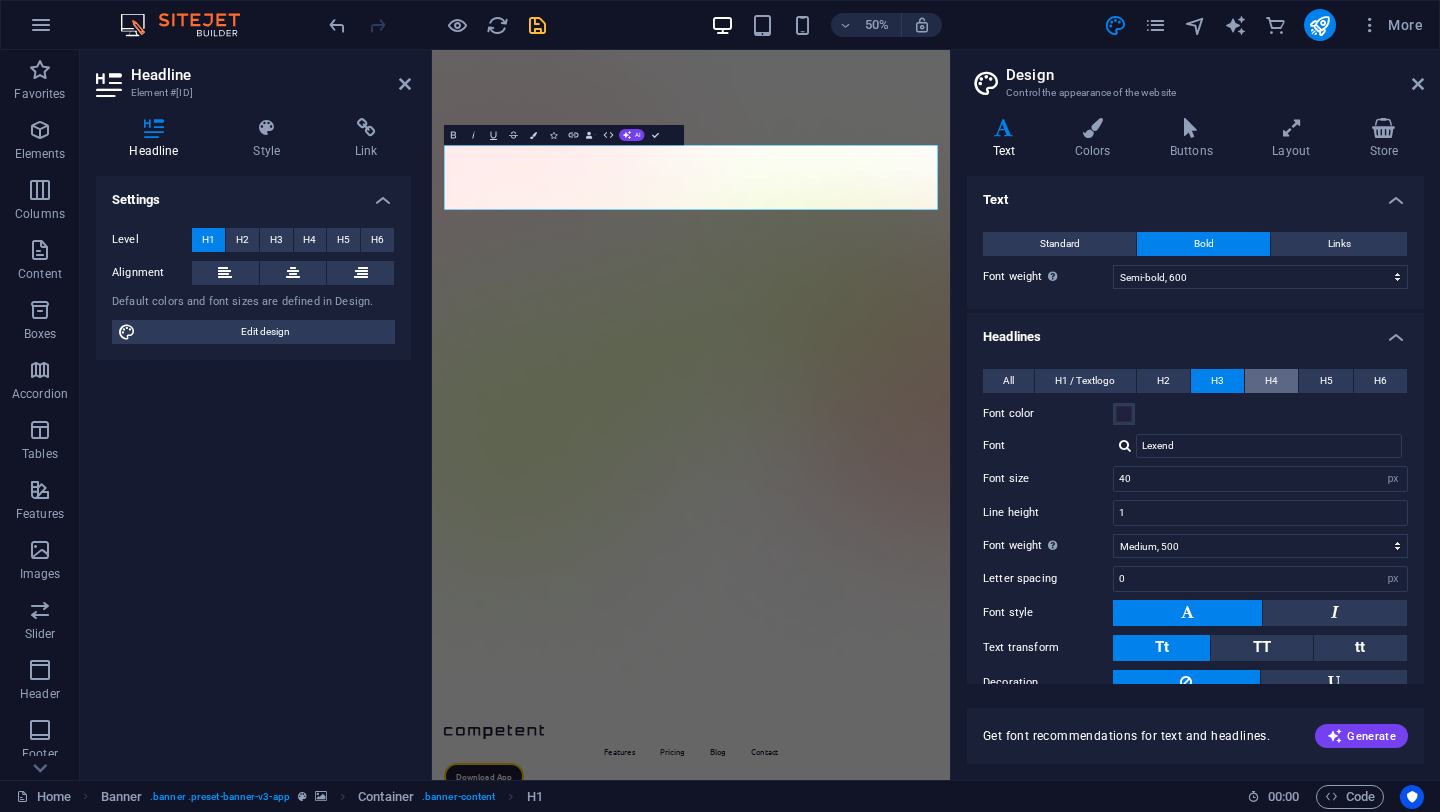 click on "H4" at bounding box center (1271, 381) 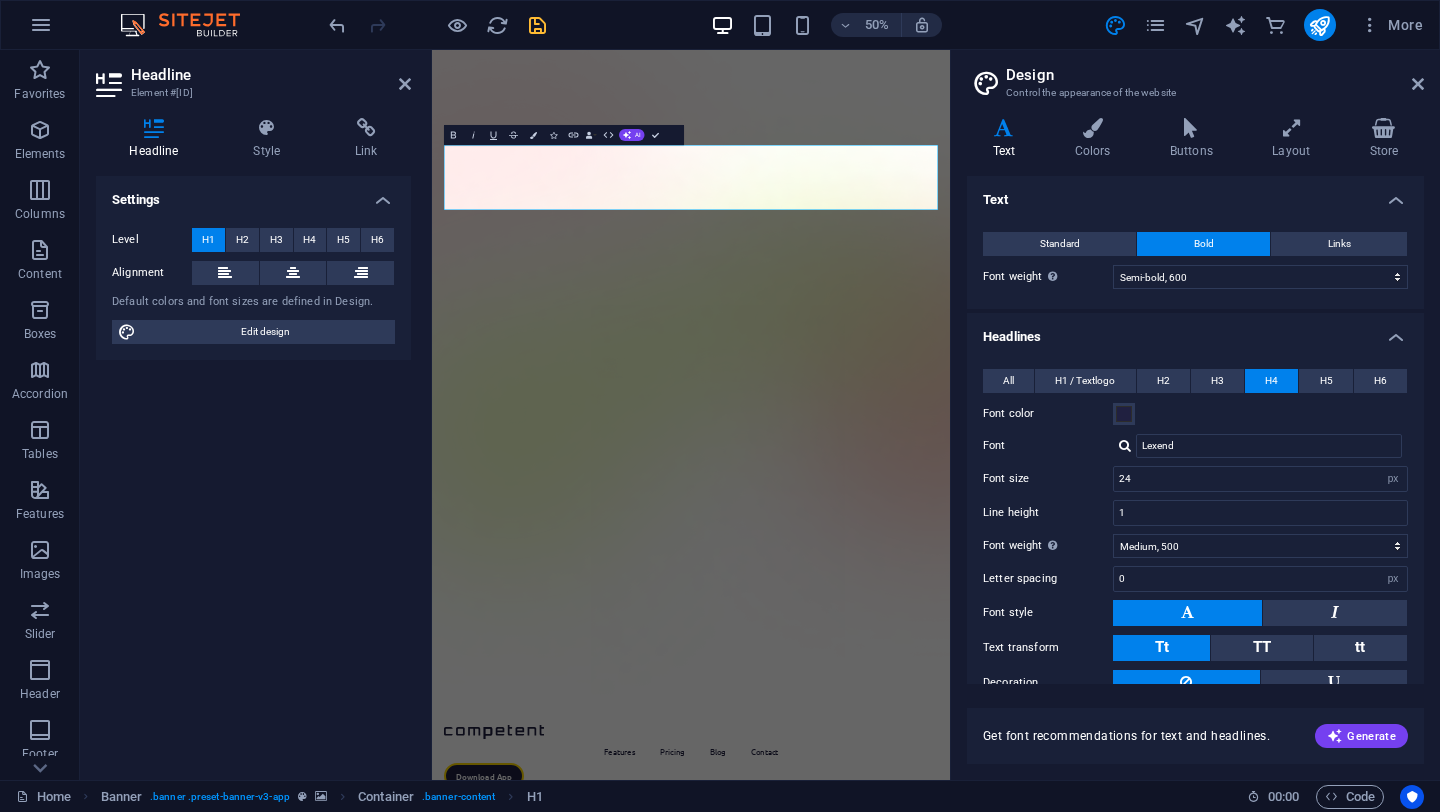 click on "Headlines" at bounding box center [1195, 331] 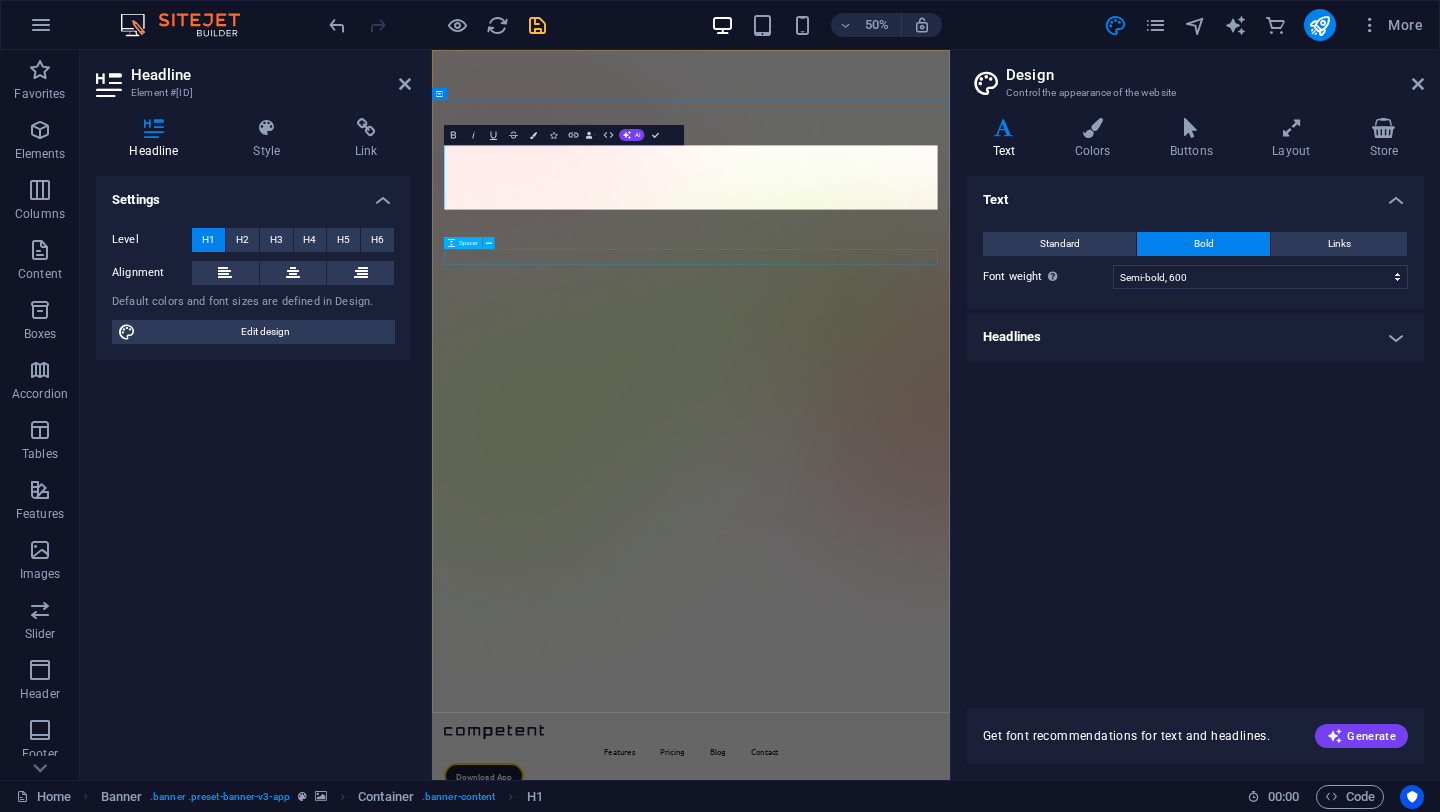 click at bounding box center (950, 1866) 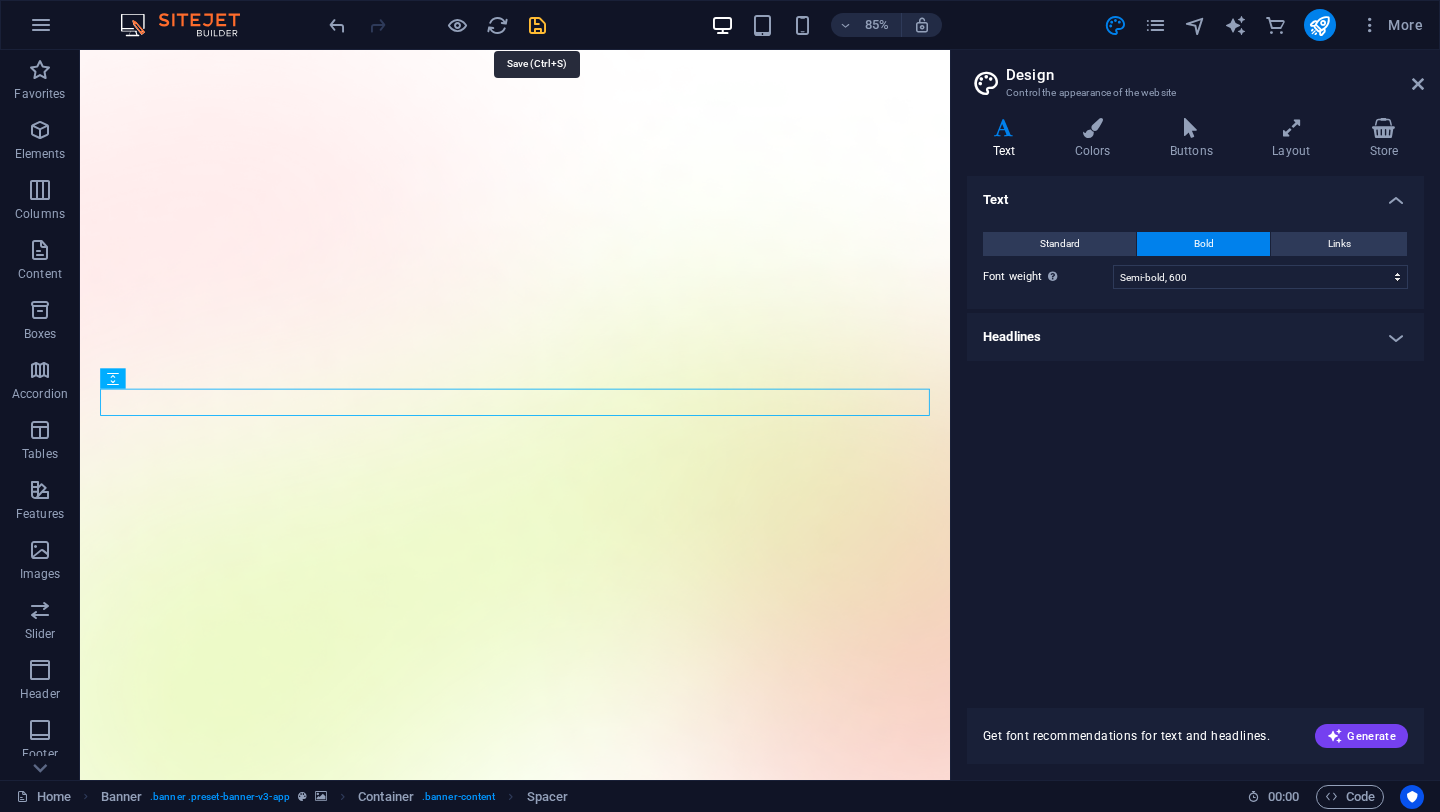 click at bounding box center (537, 25) 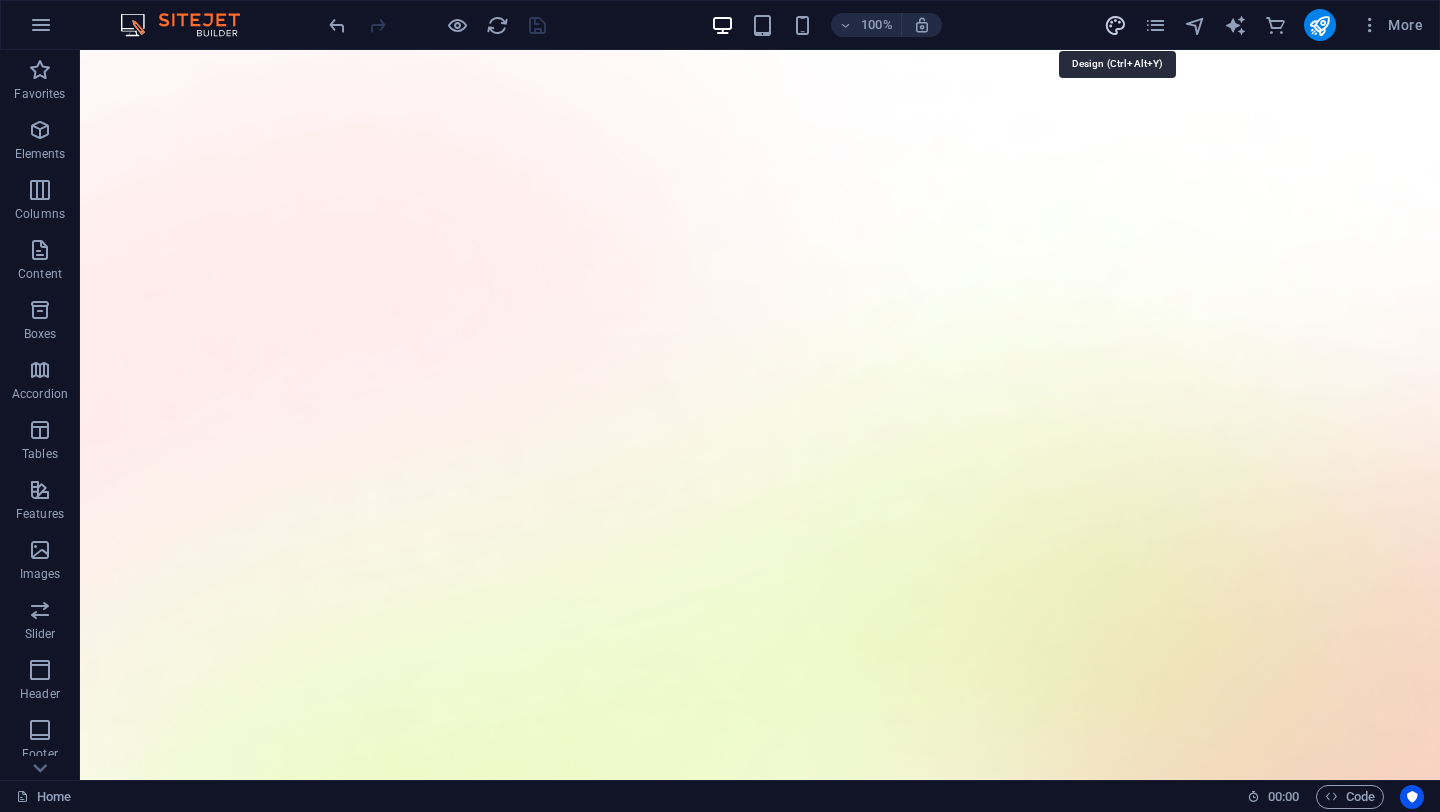 click at bounding box center [1115, 25] 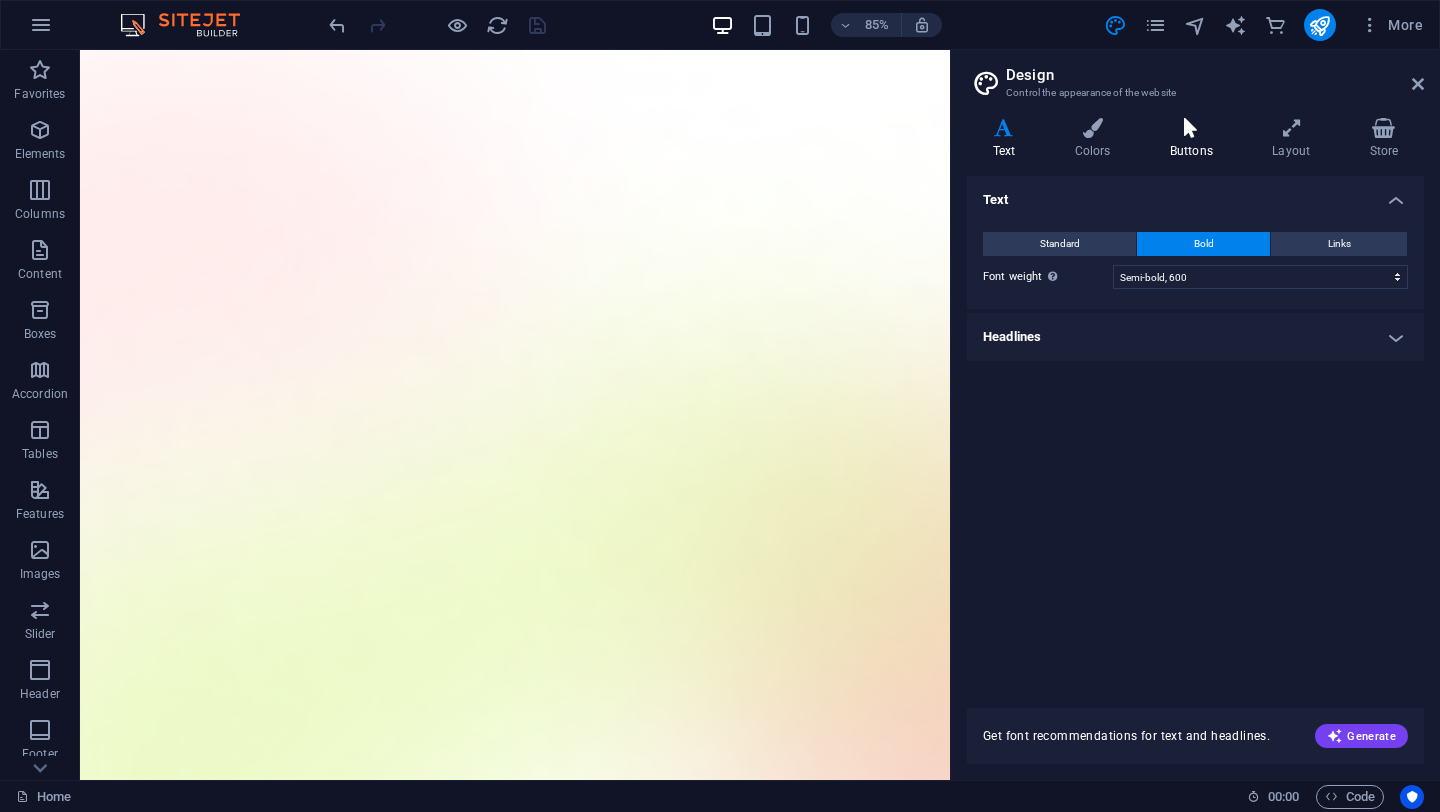 click at bounding box center (1191, 128) 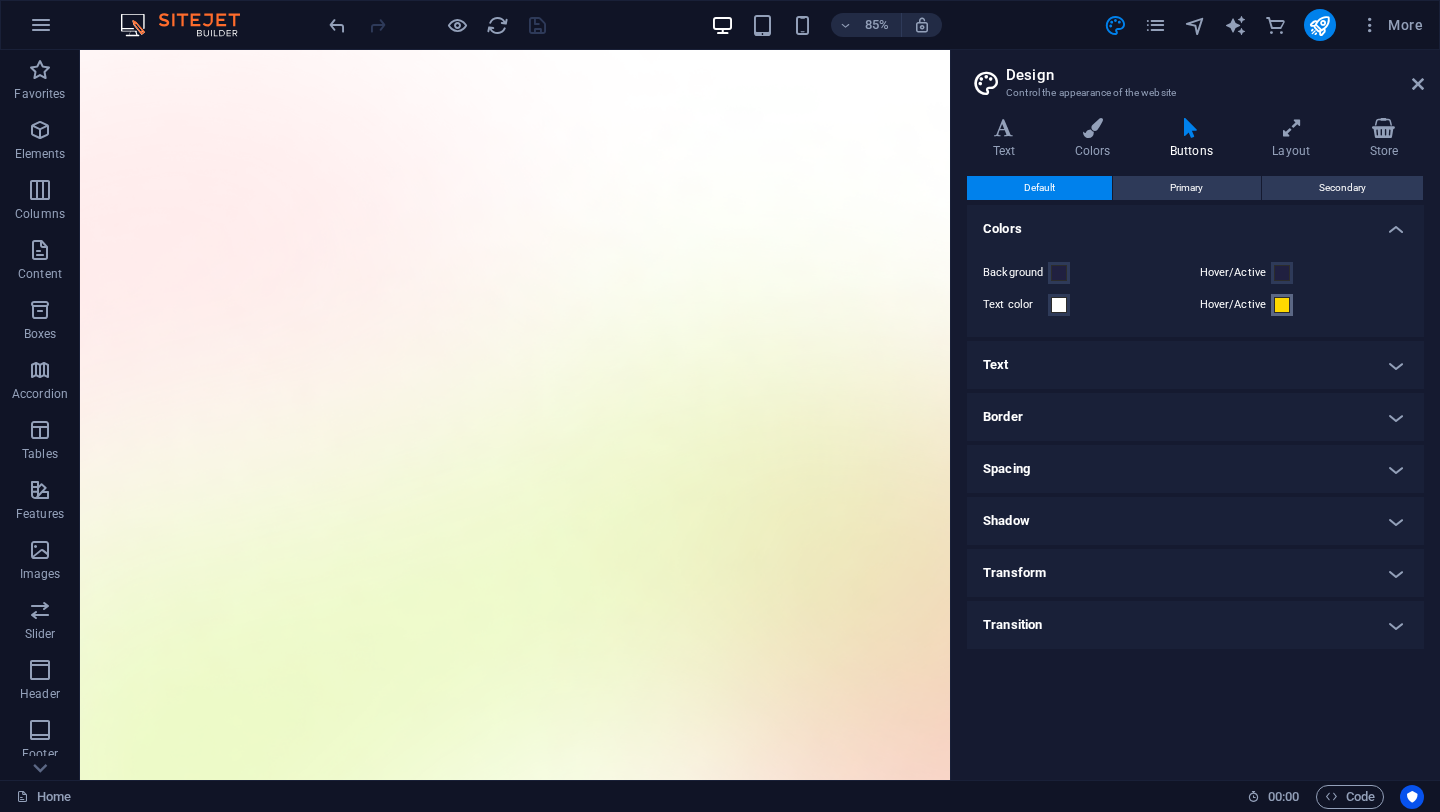 click at bounding box center (1282, 305) 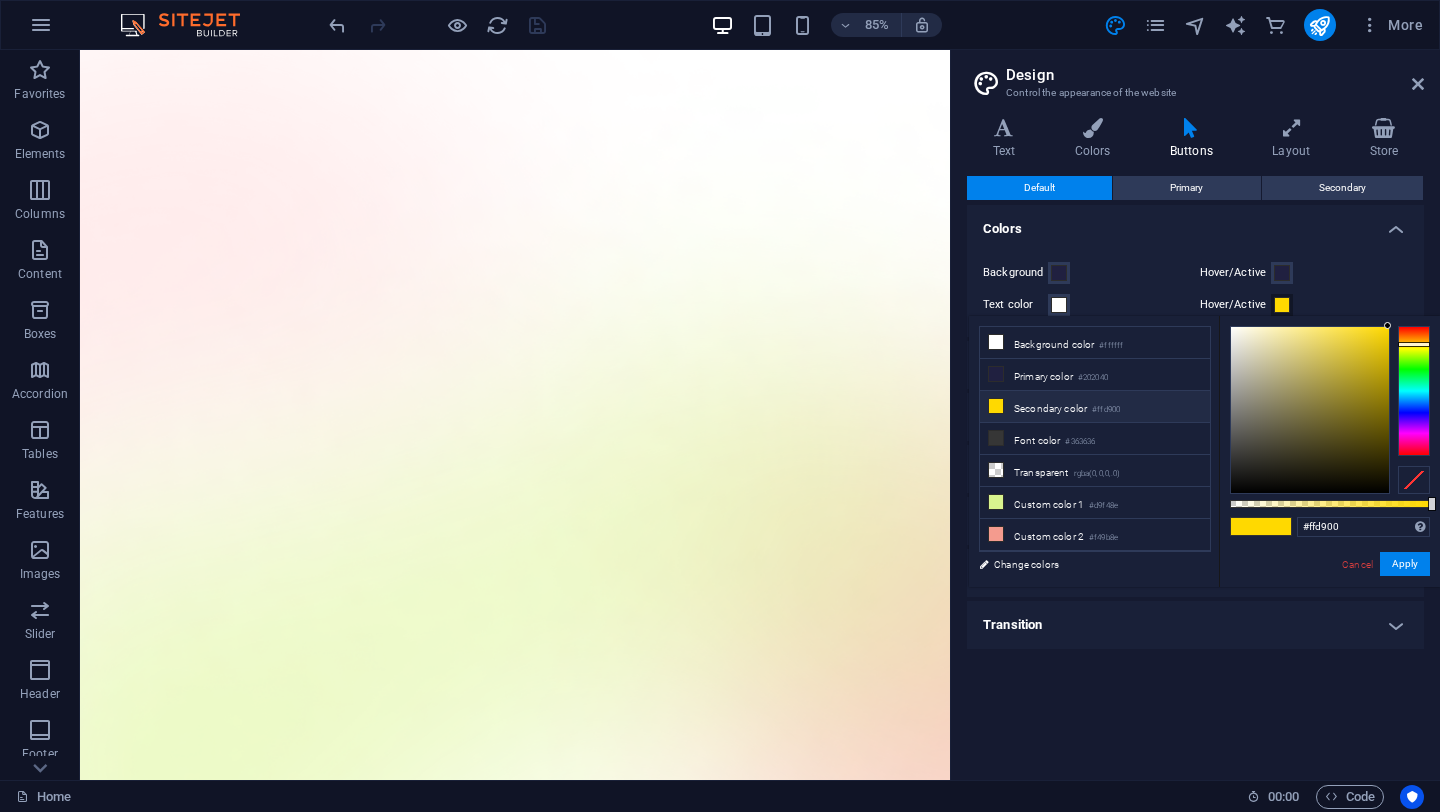 click on "Background" at bounding box center [1087, 273] 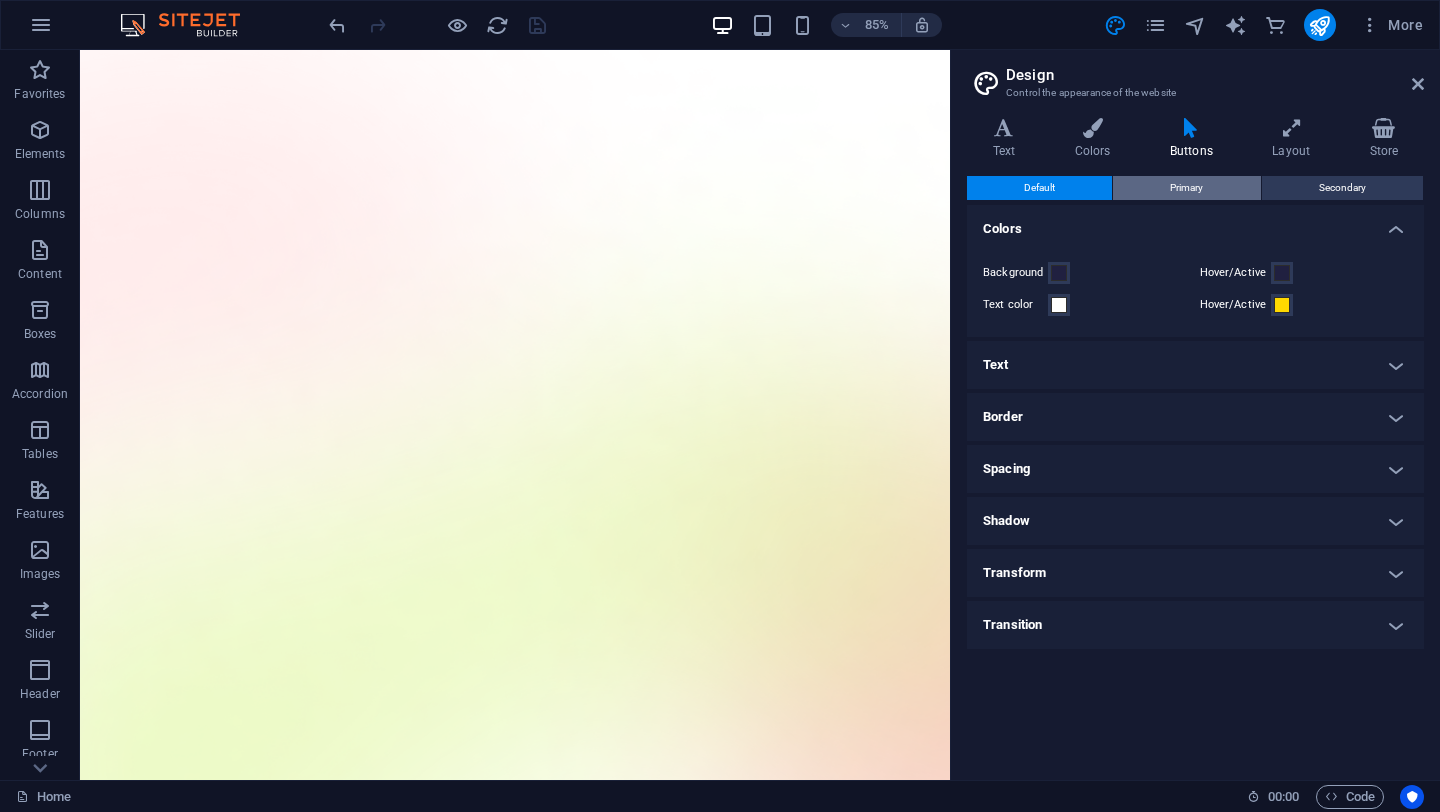 click on "Primary" at bounding box center (1186, 188) 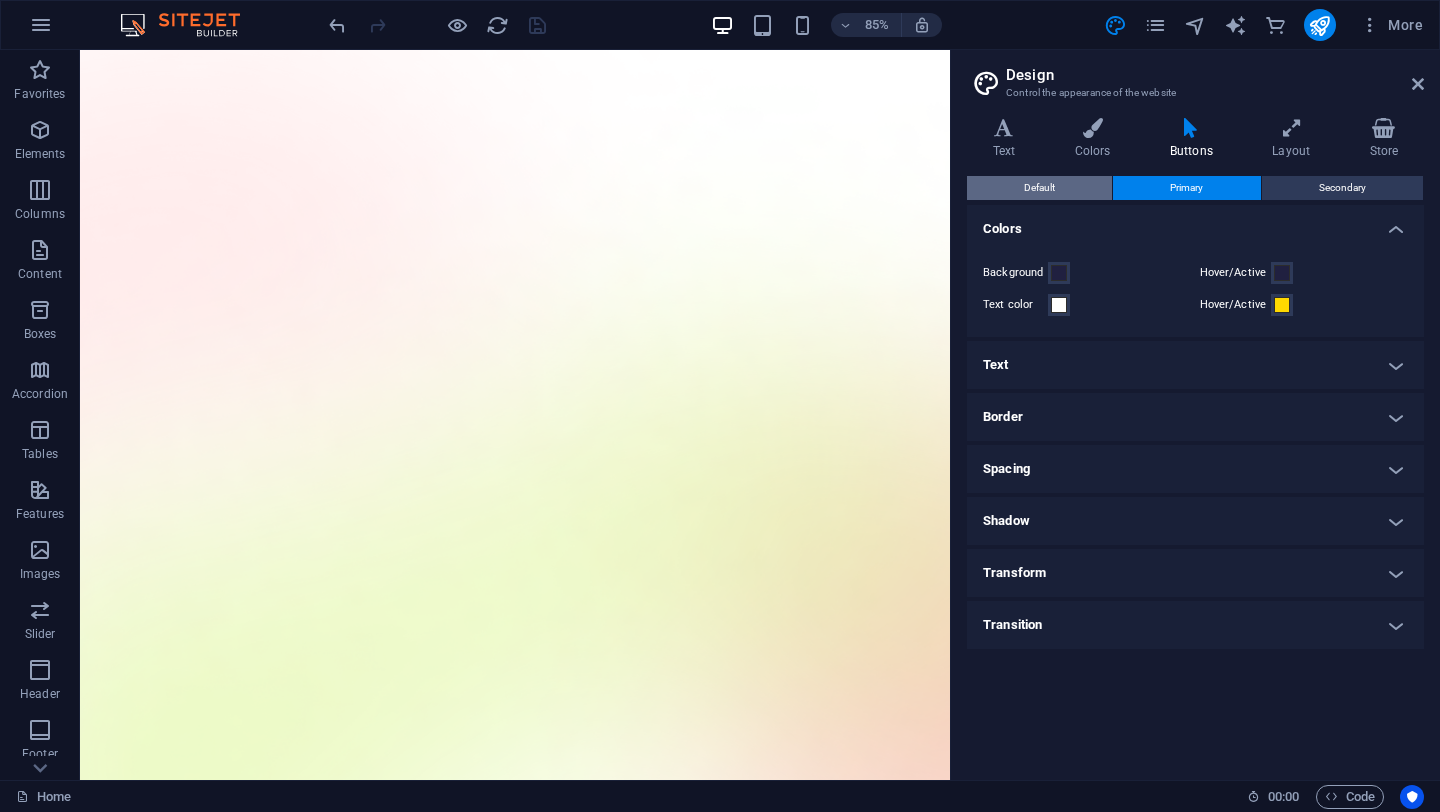 click on "Default" at bounding box center [1039, 188] 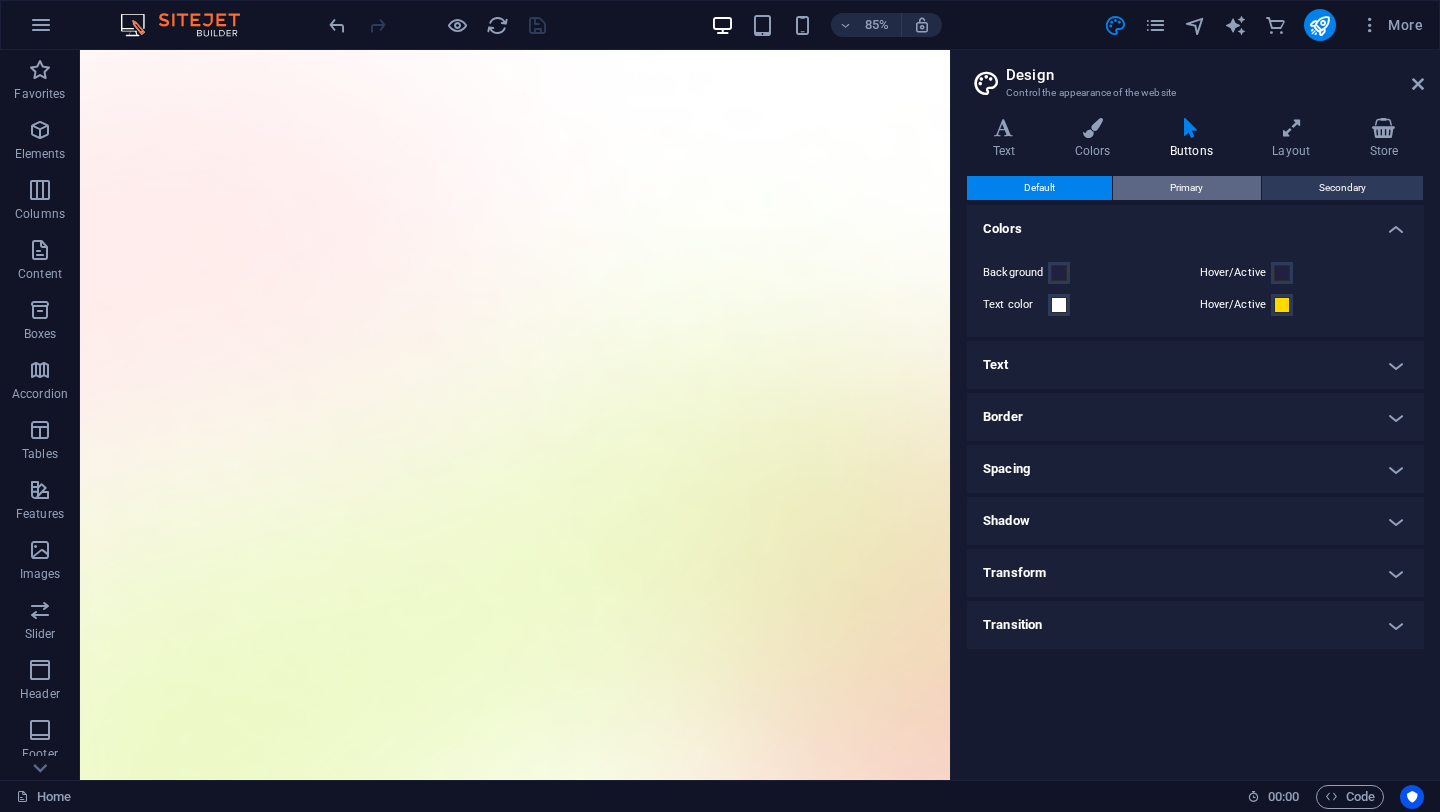 click on "Primary" at bounding box center [1186, 188] 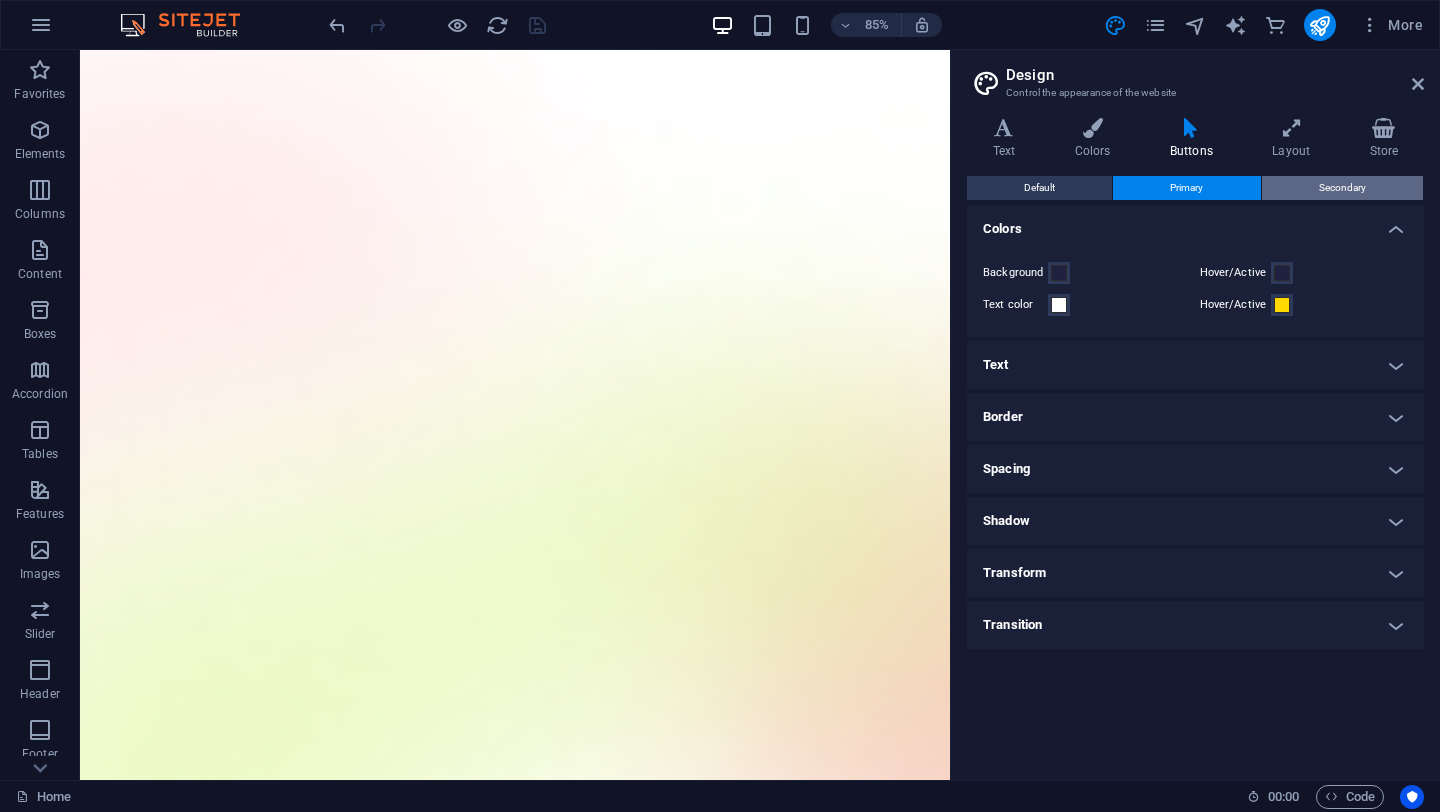 click on "Secondary" at bounding box center (1342, 188) 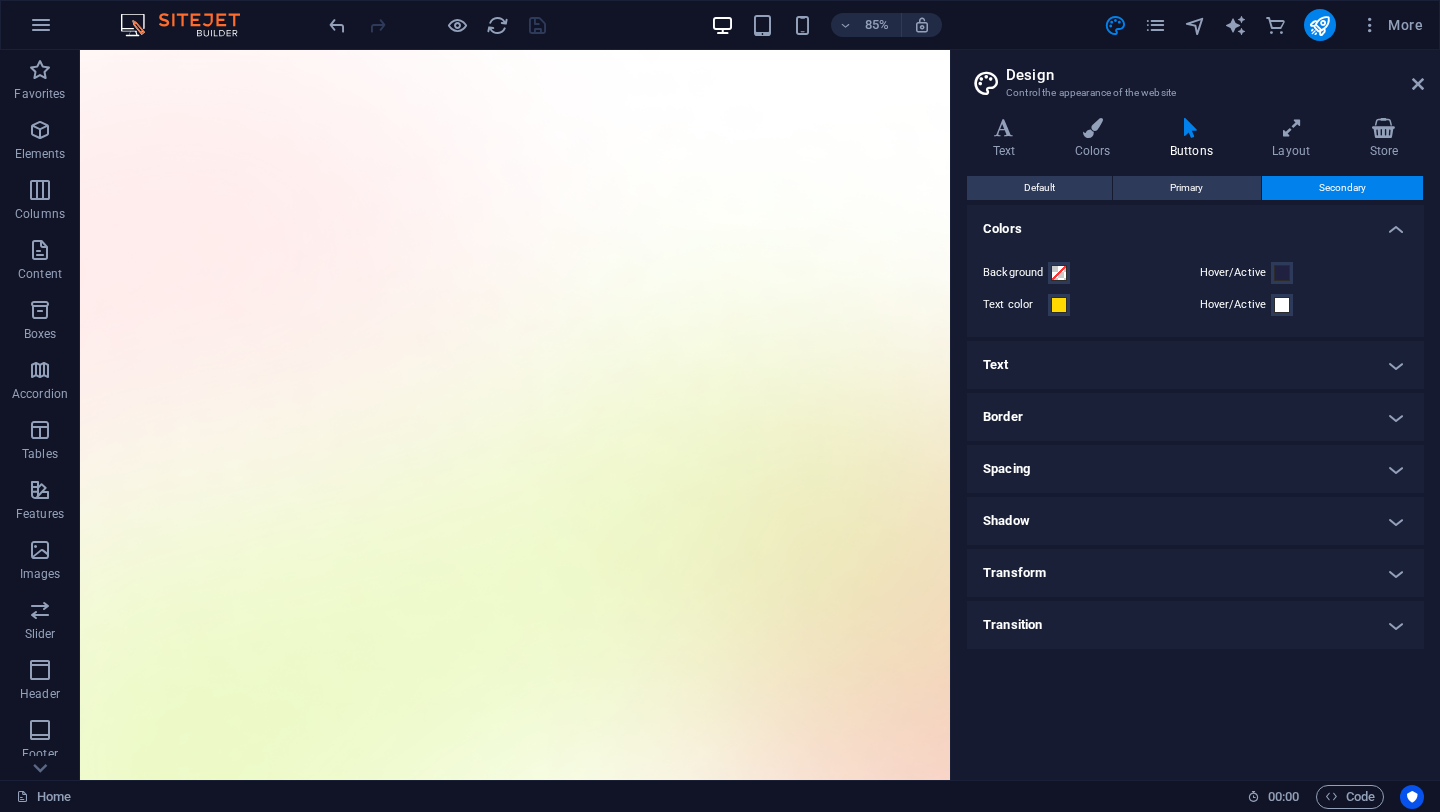 click on "Border" at bounding box center [1195, 417] 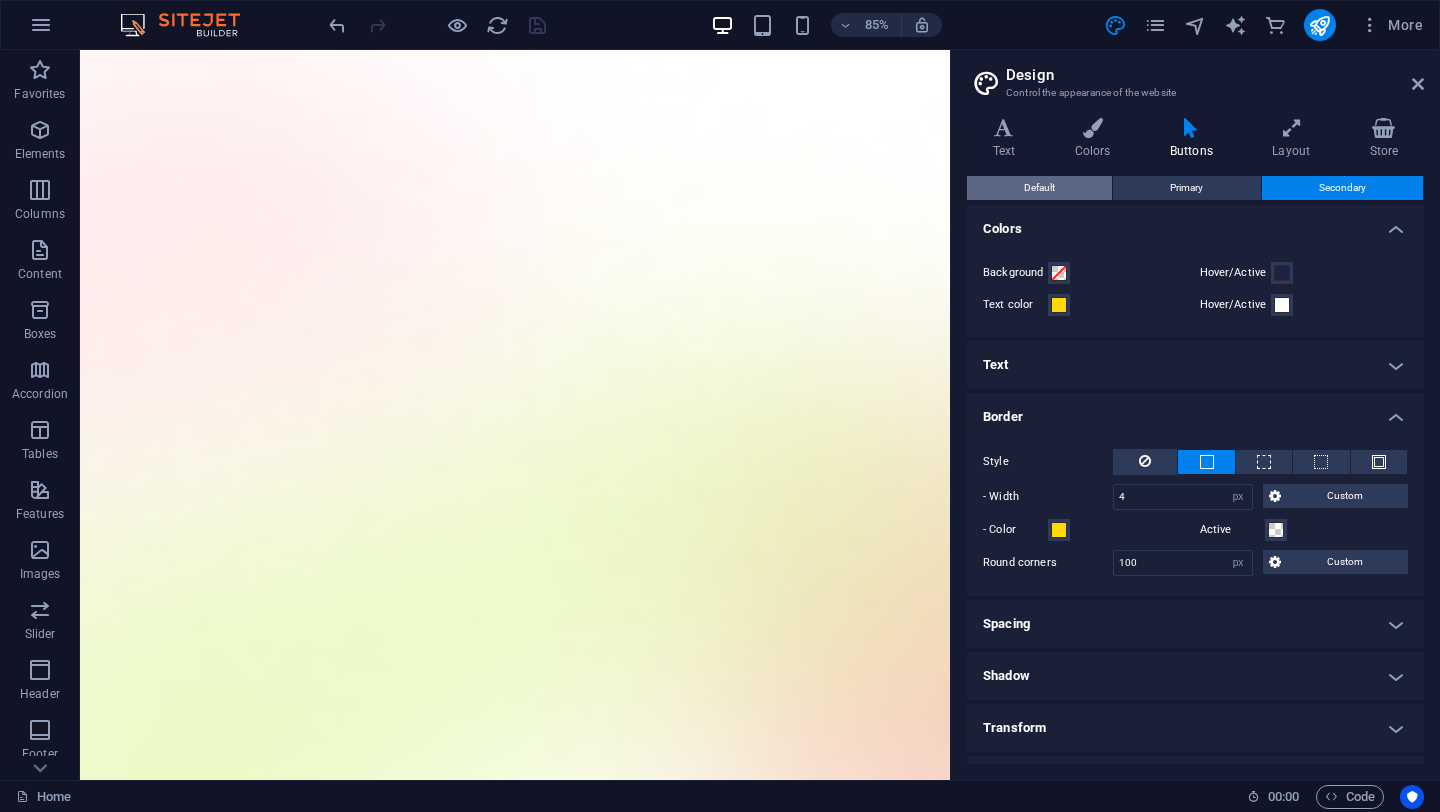 click on "Default" at bounding box center (1039, 188) 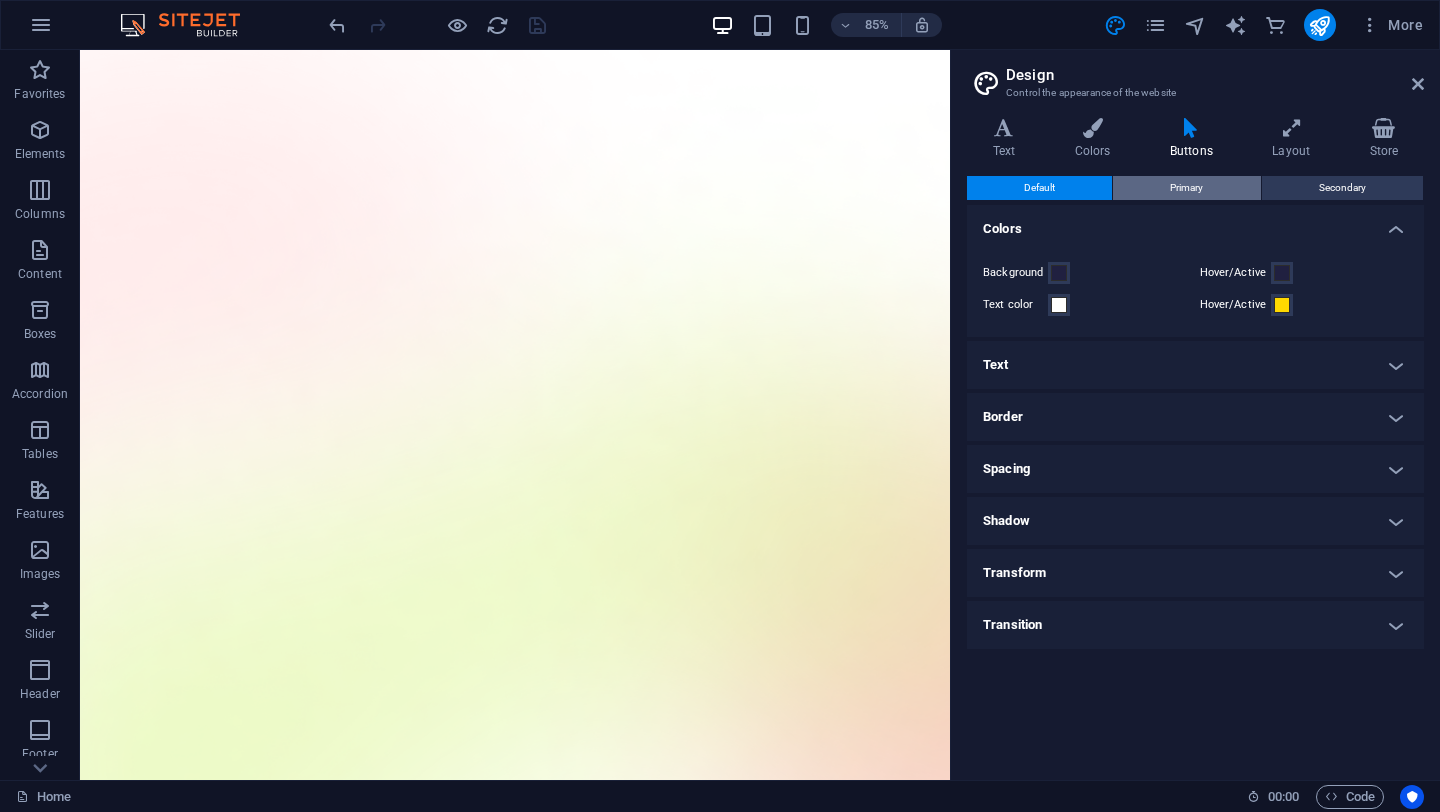 click on "Primary" at bounding box center (1186, 188) 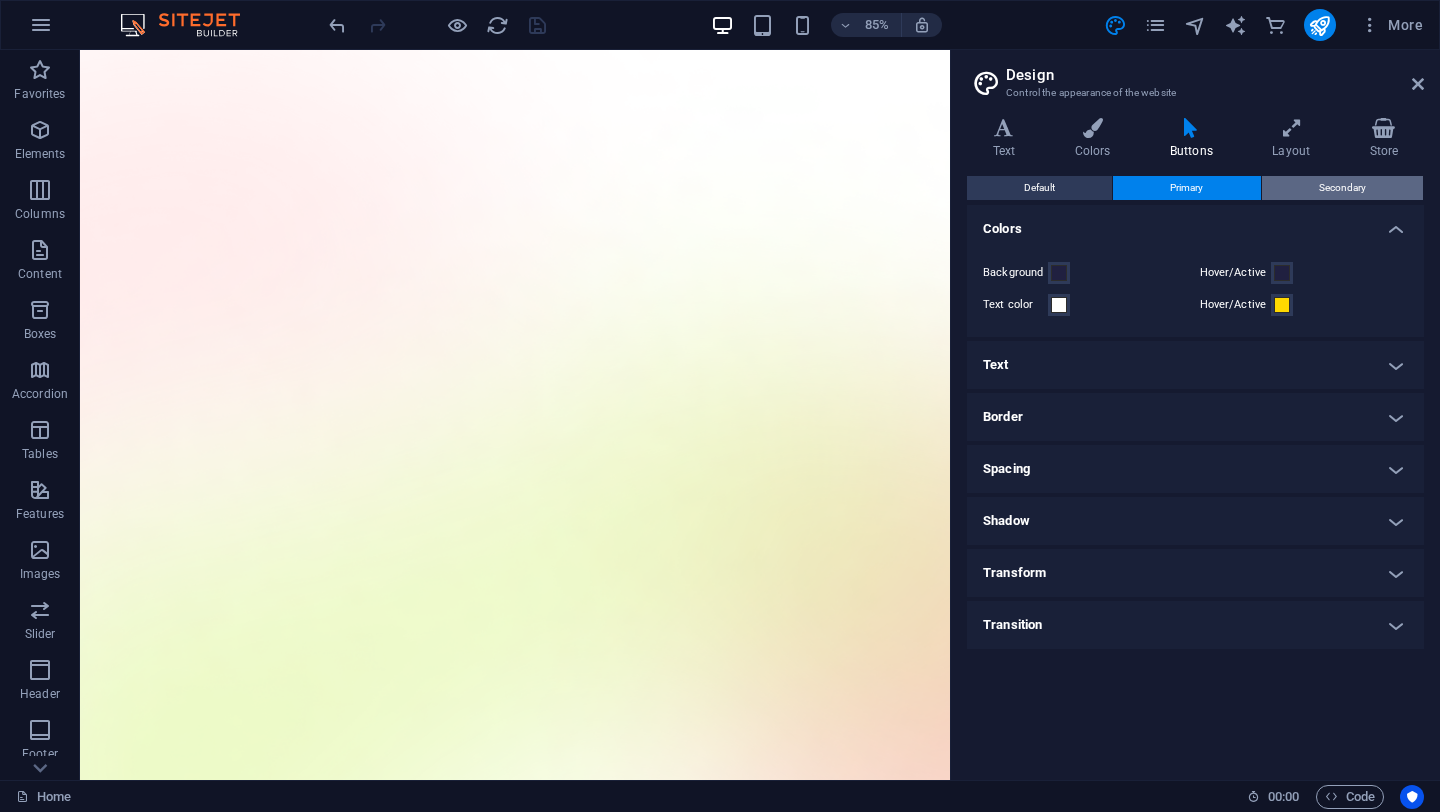 click on "Secondary" at bounding box center [1342, 188] 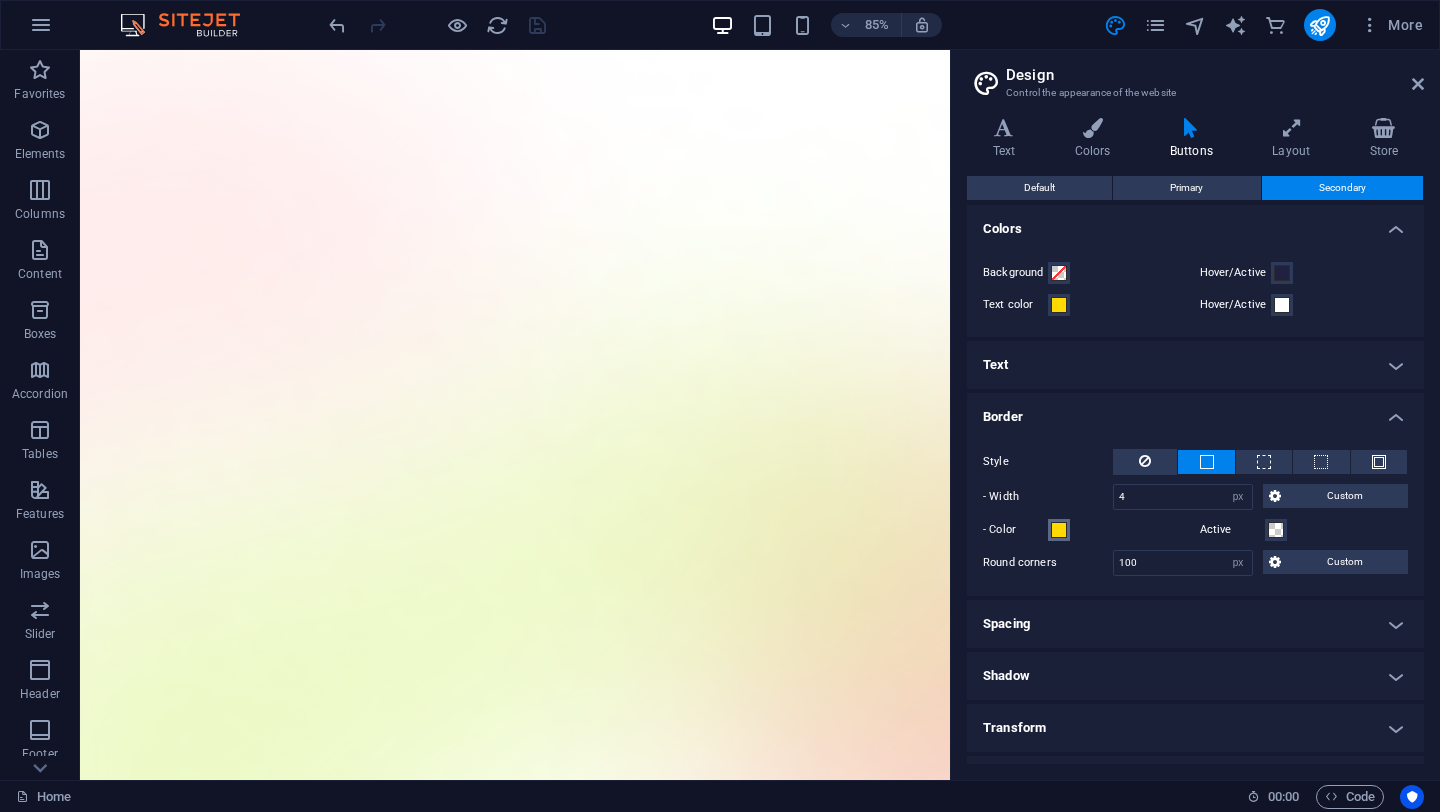click at bounding box center [1059, 530] 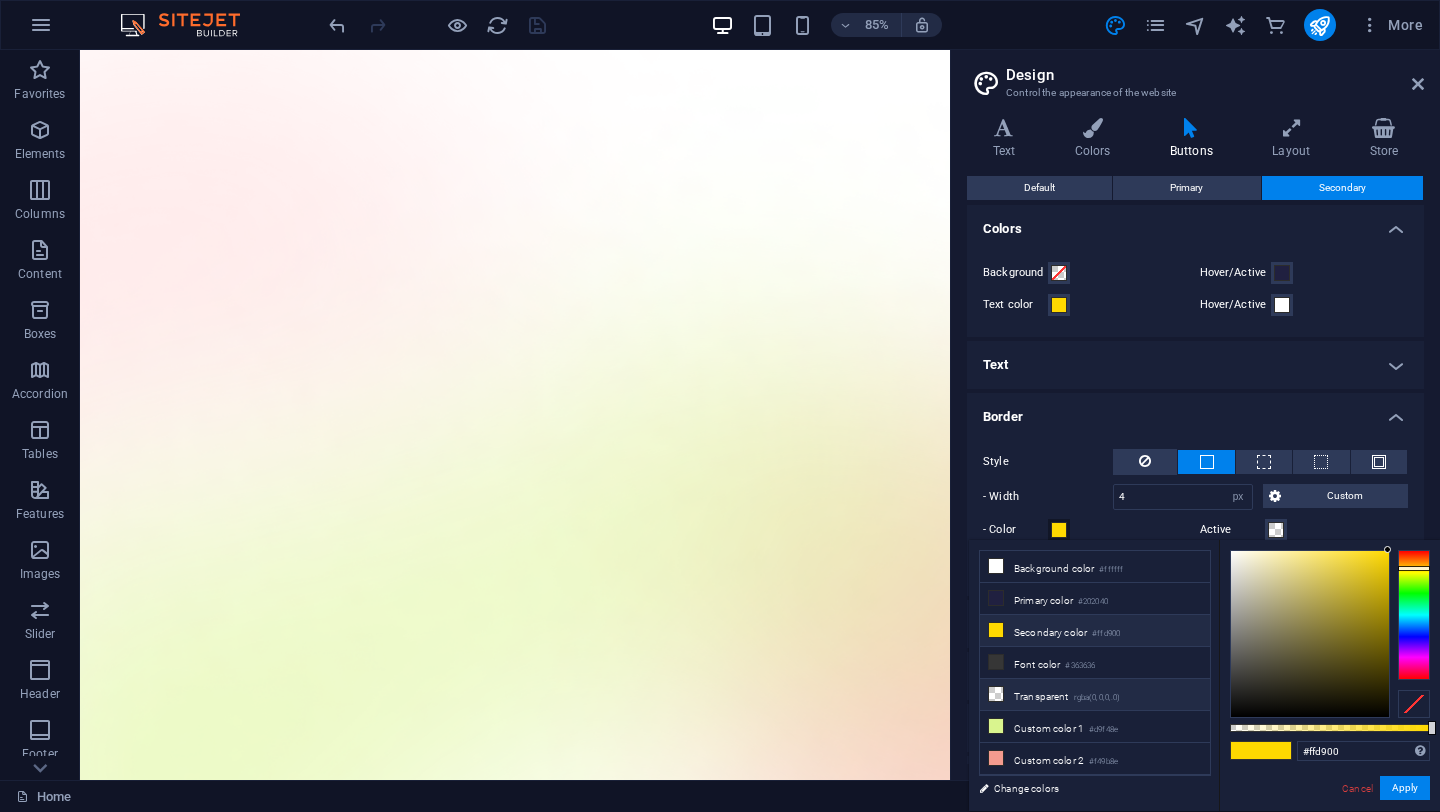 click on "Transparent
rgba(0,0,0,.0)" at bounding box center [1095, 695] 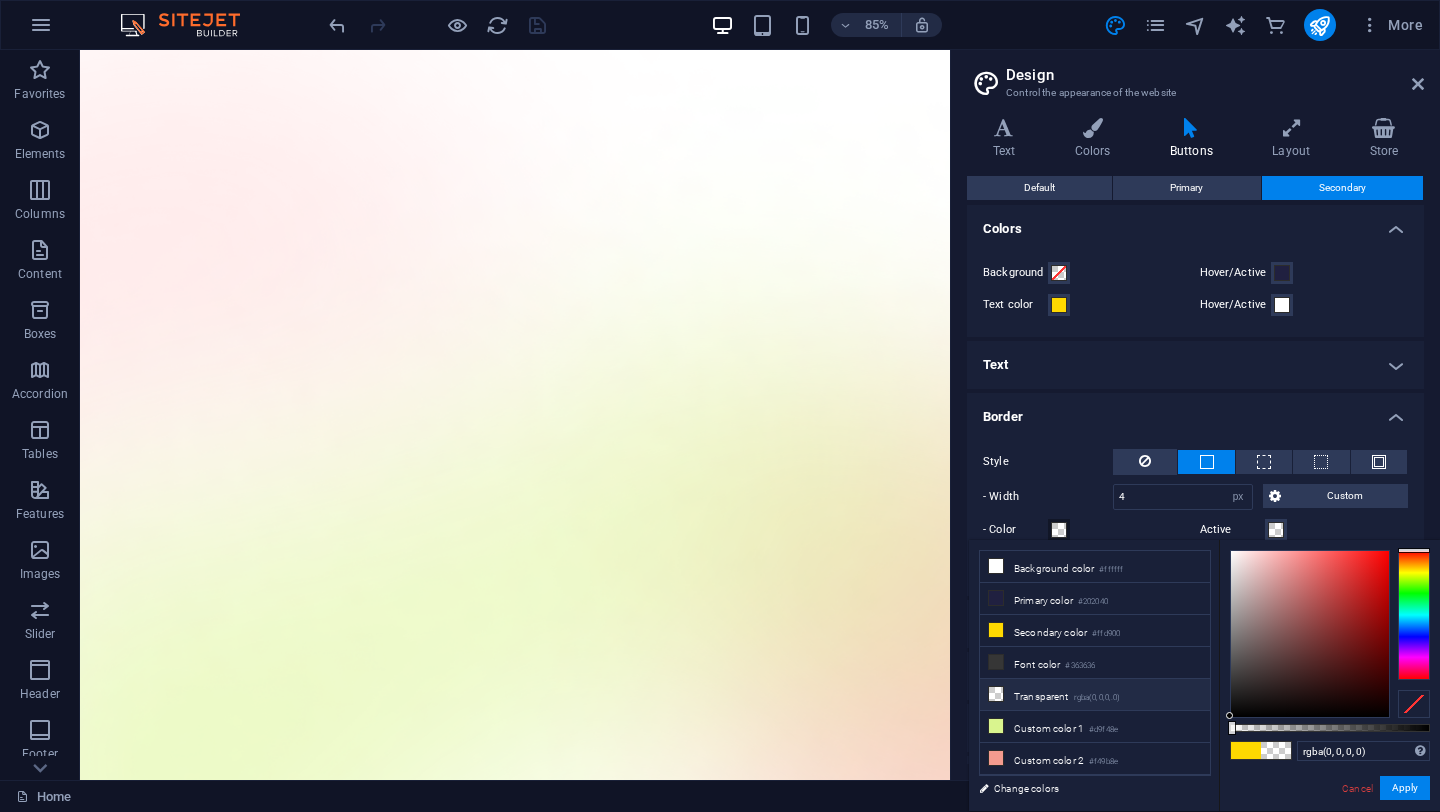 click on "Border" at bounding box center (1195, 411) 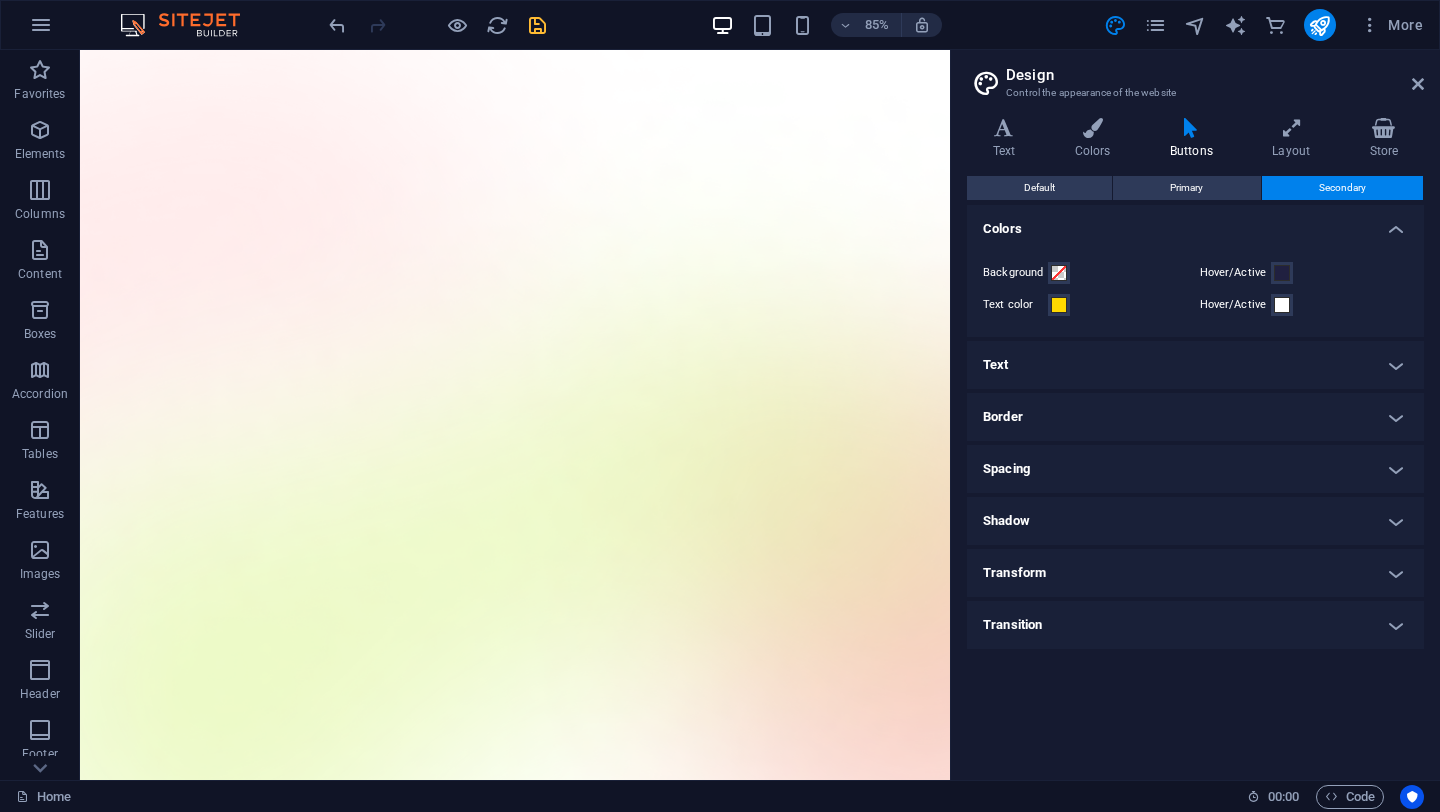 click on "Border" at bounding box center [1195, 417] 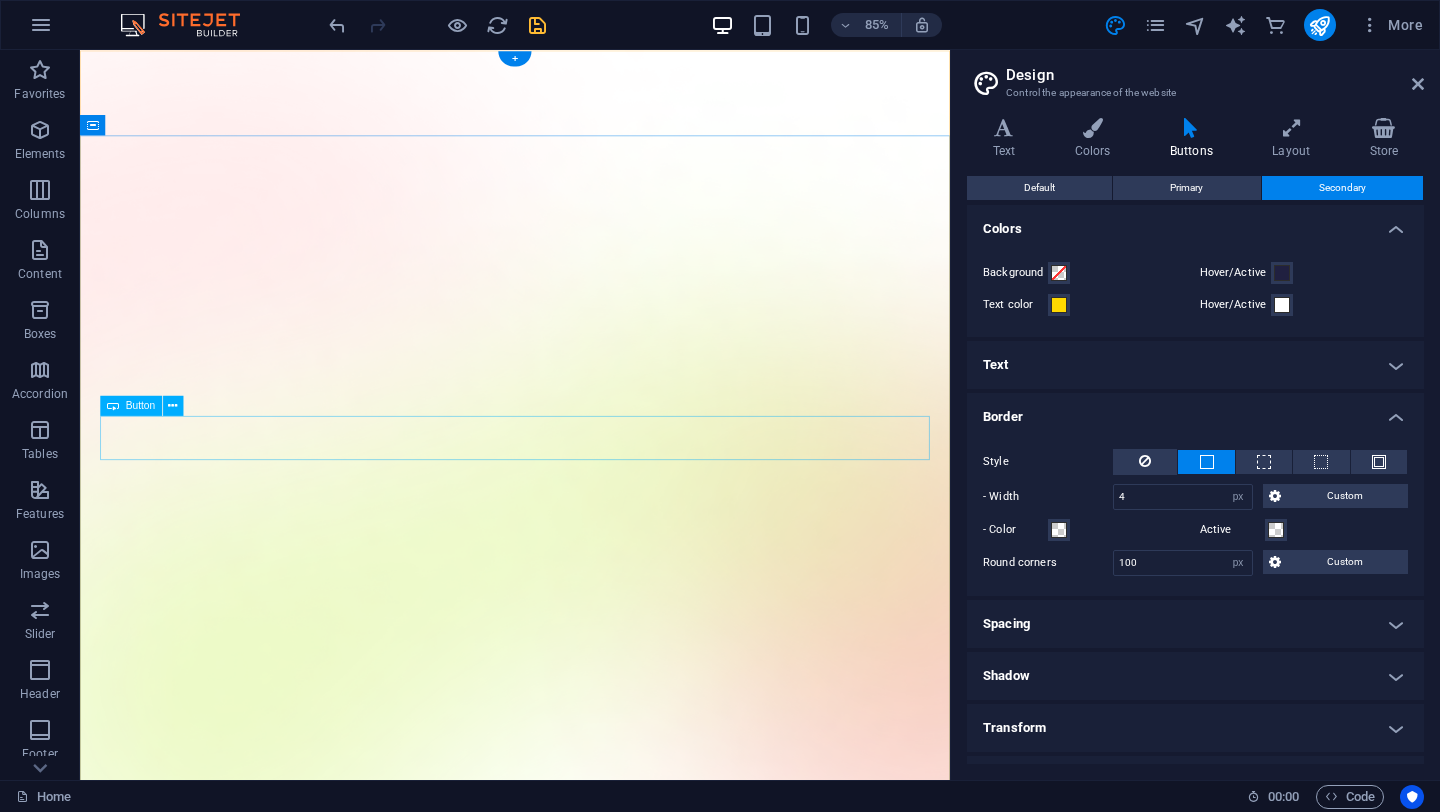 click on "Download App" at bounding box center [592, 1899] 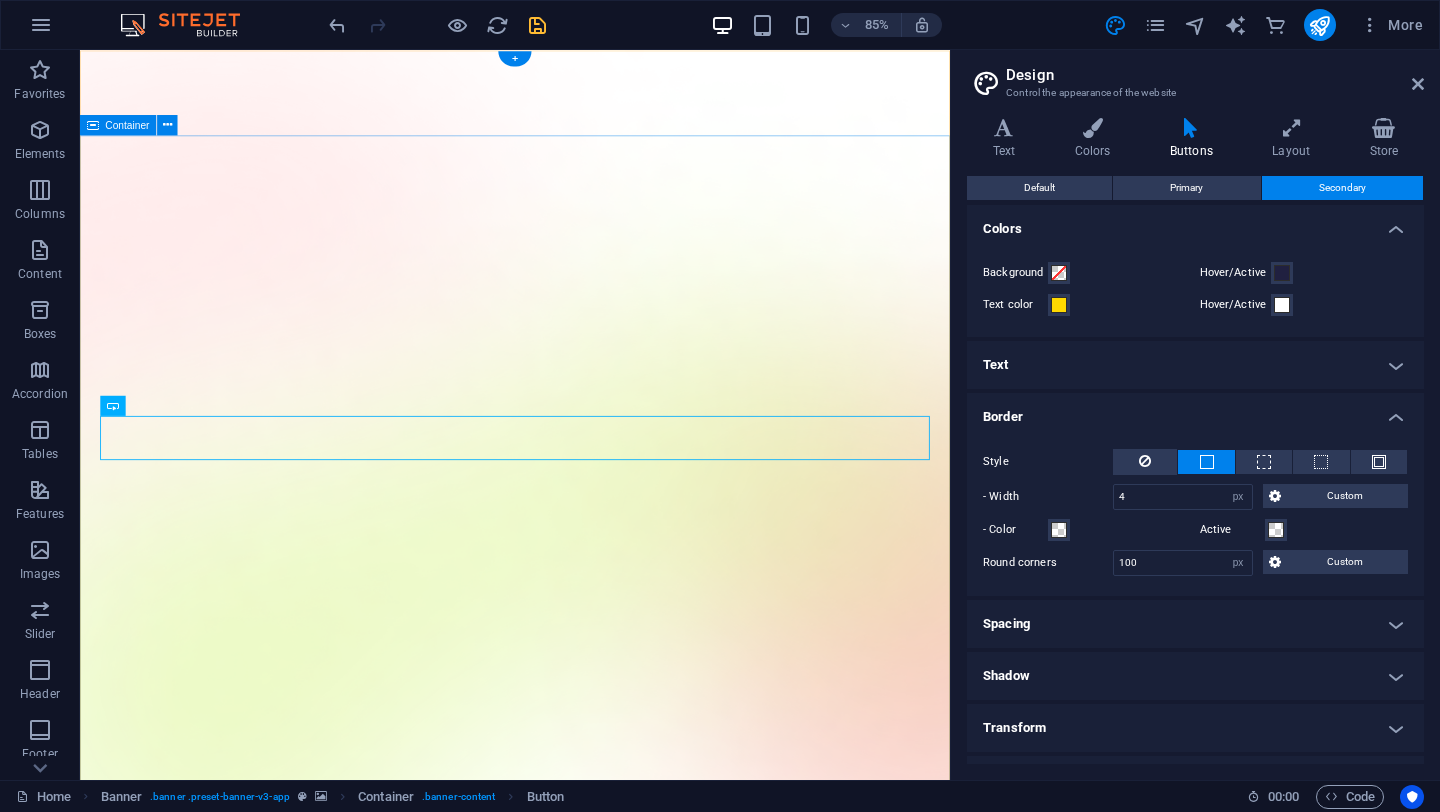click on "Version 2.0 is here AI, Engeniers & Funding for Automation Lorem ipsum dolor sit amet, consectetur adipiscing elit, sed do eiusmod tempor incididunt ut labore et dolore magna aliqua. Download App" at bounding box center [592, 2151] 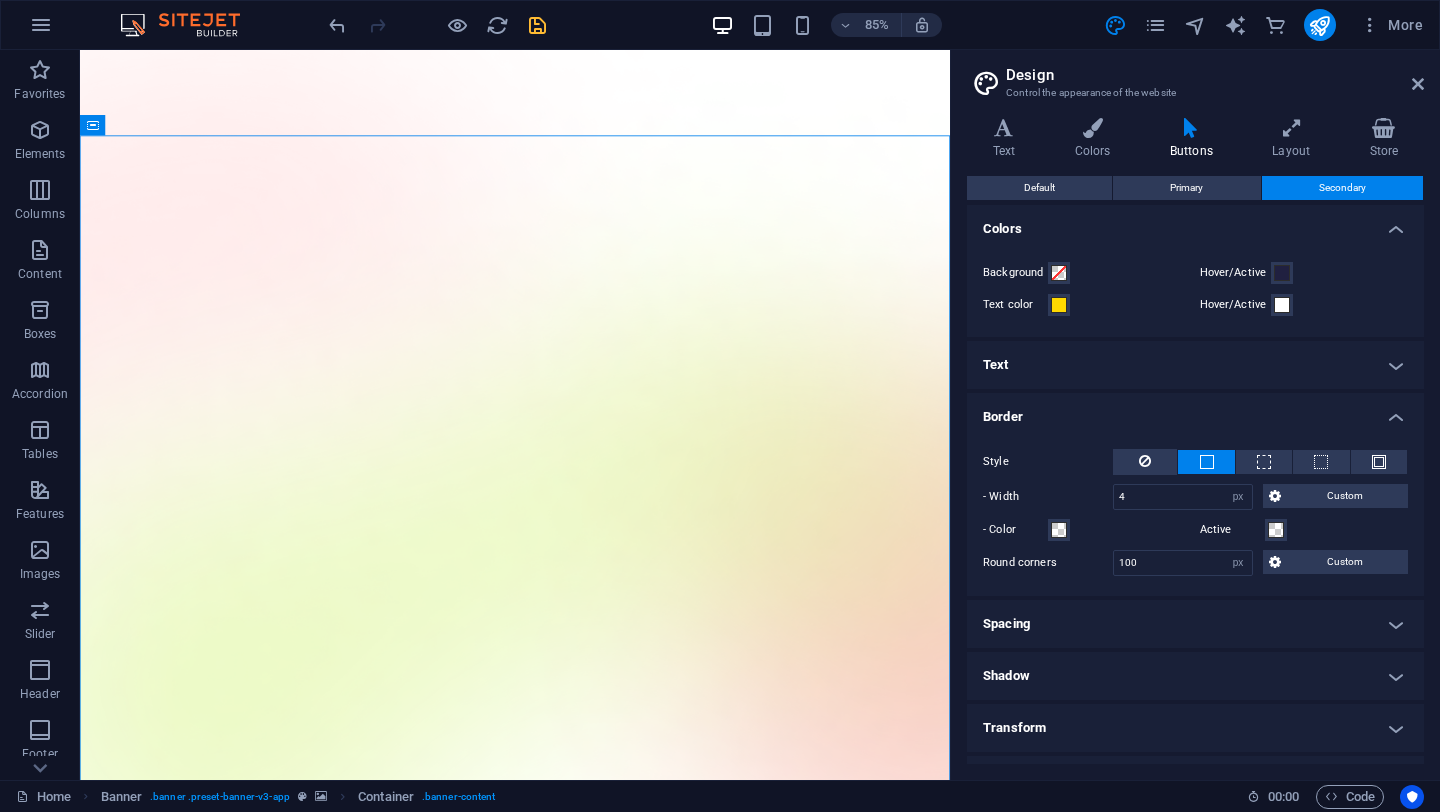 click at bounding box center (537, 25) 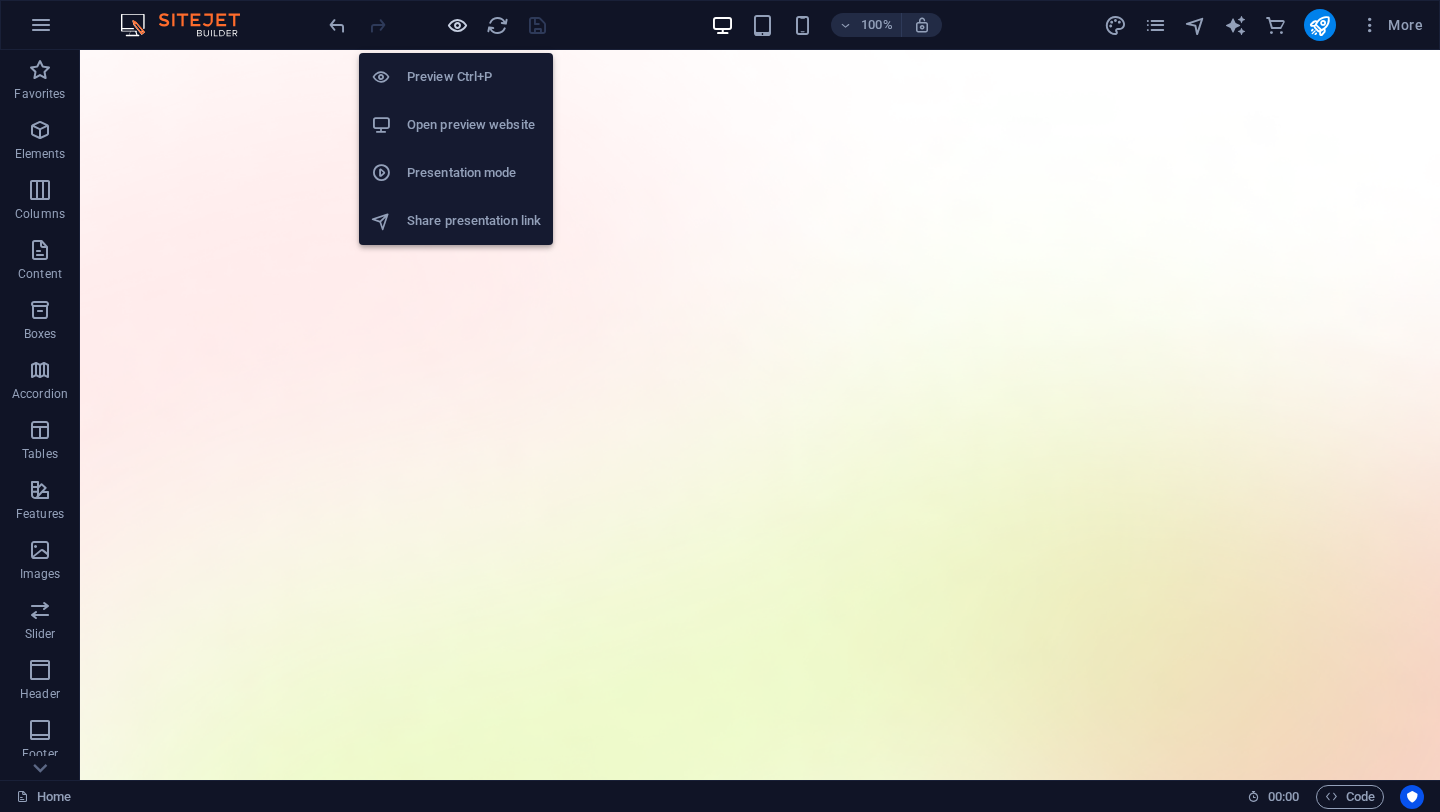 click at bounding box center (457, 25) 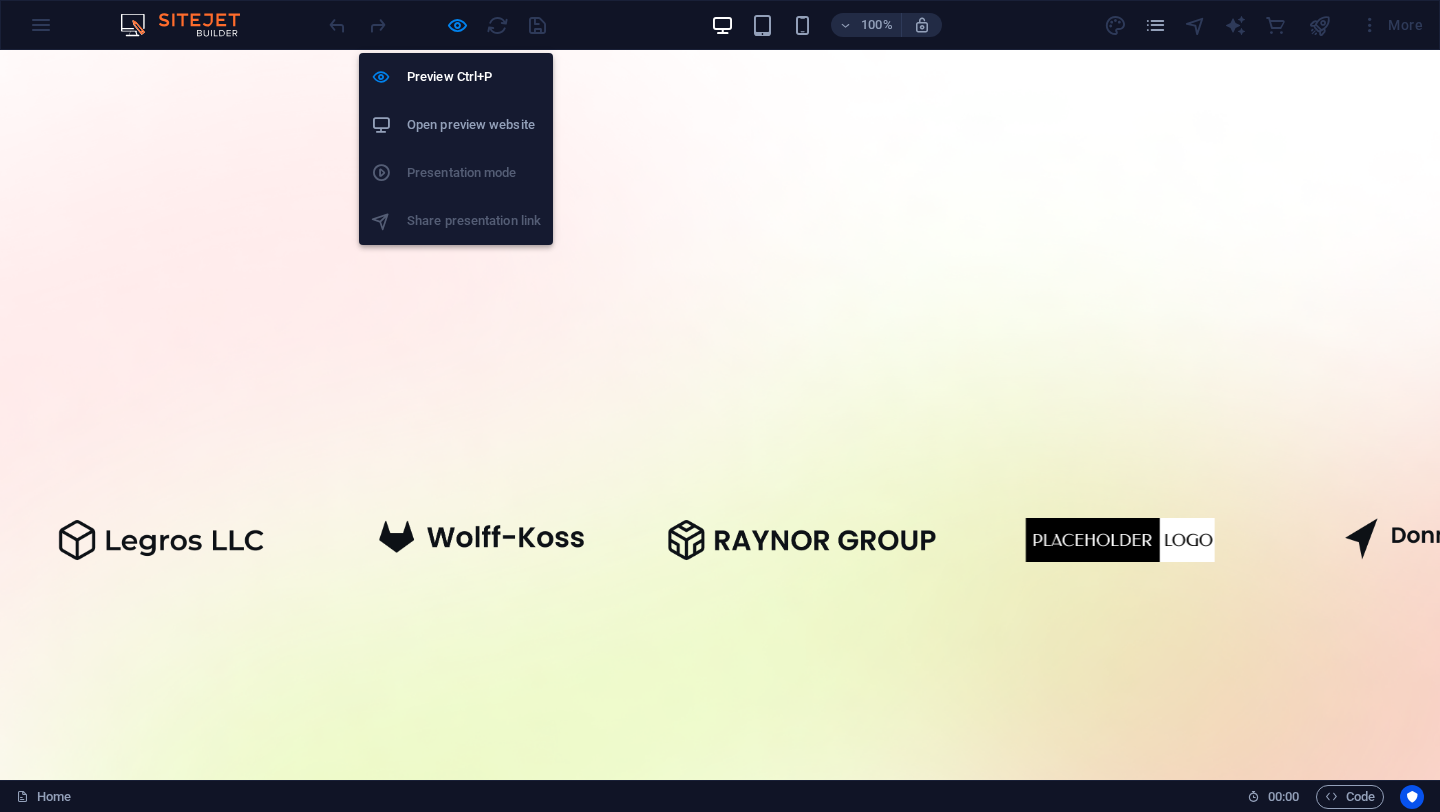 click on "Open preview website" at bounding box center (474, 125) 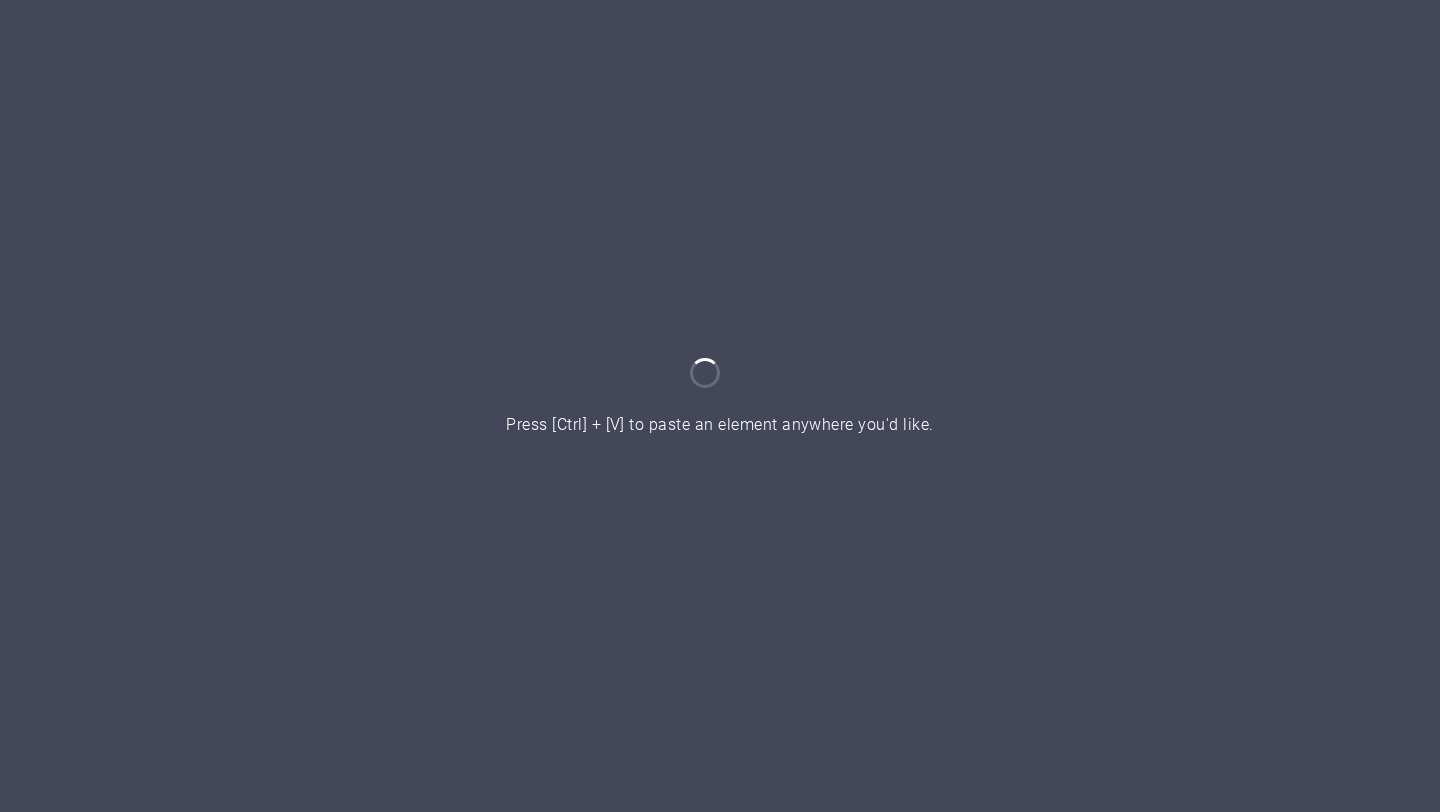 scroll, scrollTop: 0, scrollLeft: 0, axis: both 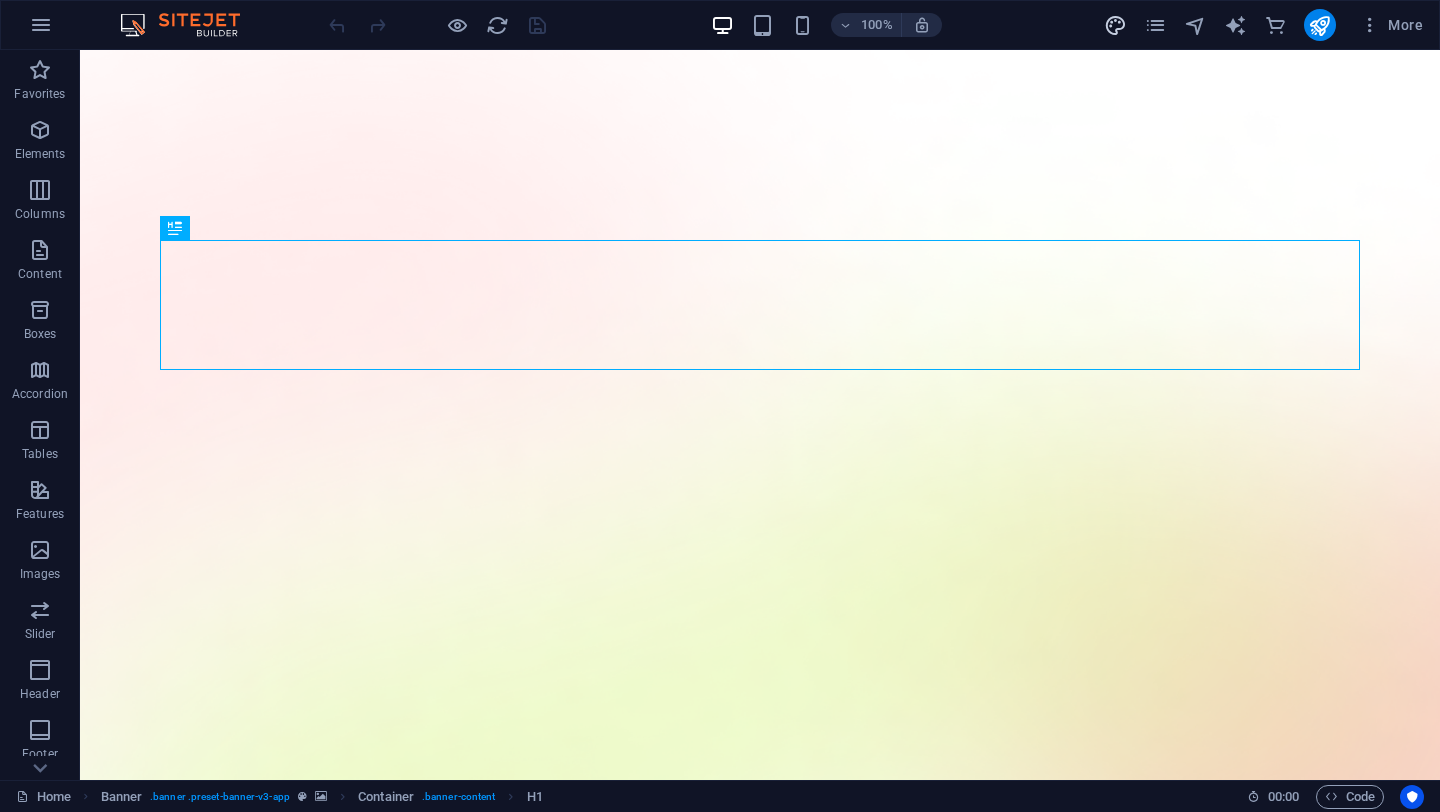 click at bounding box center [1115, 25] 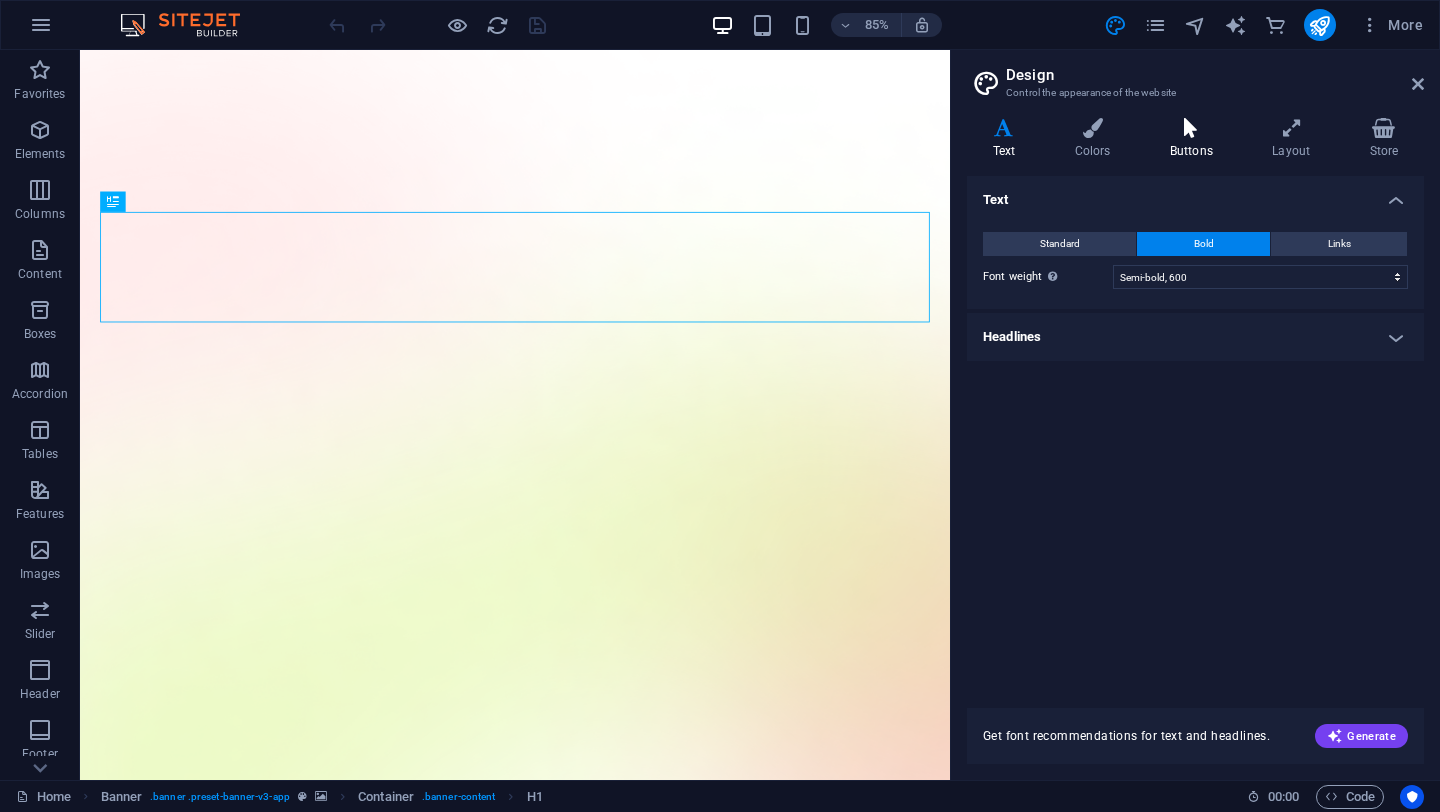 click on "Buttons" at bounding box center [1195, 139] 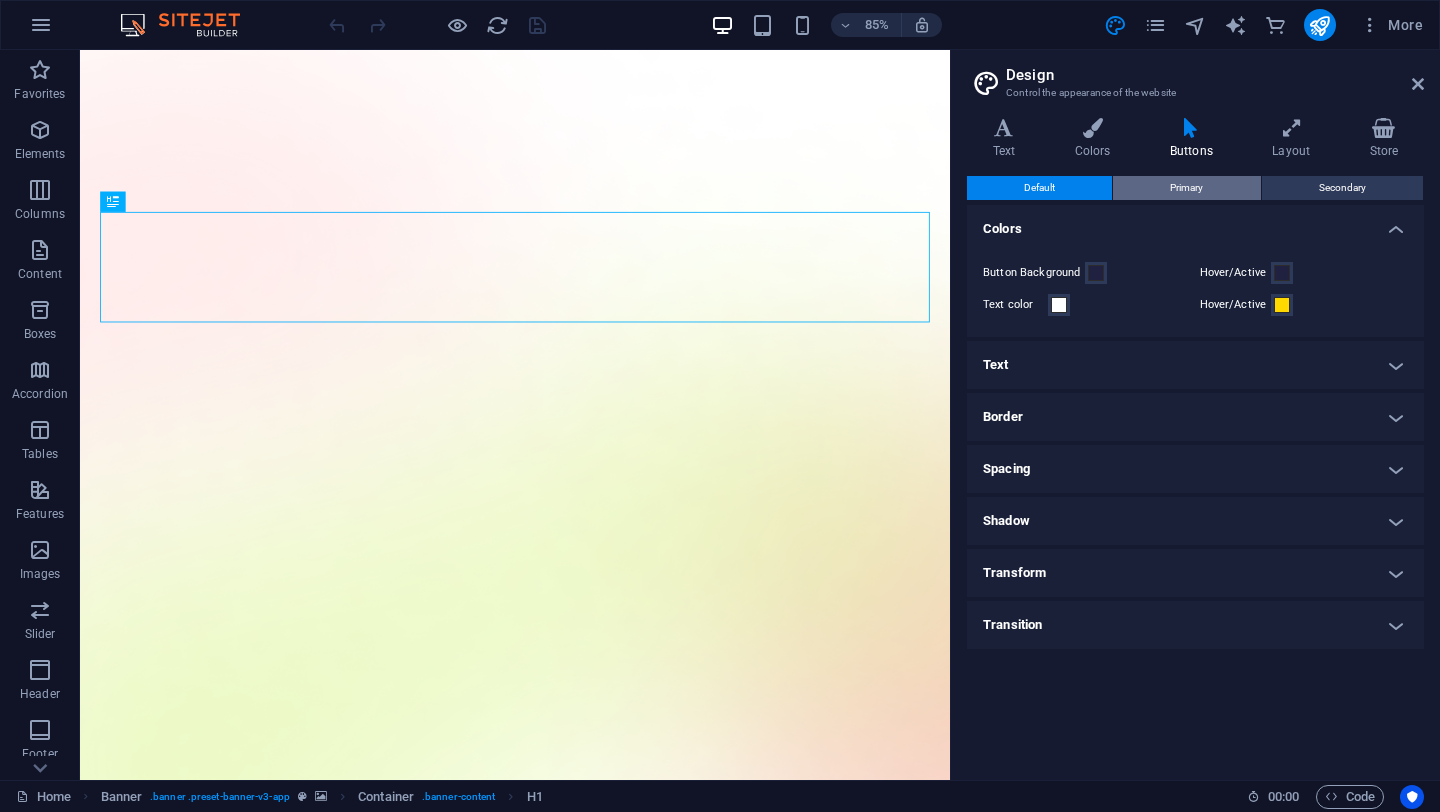 click on "Primary" at bounding box center (1186, 188) 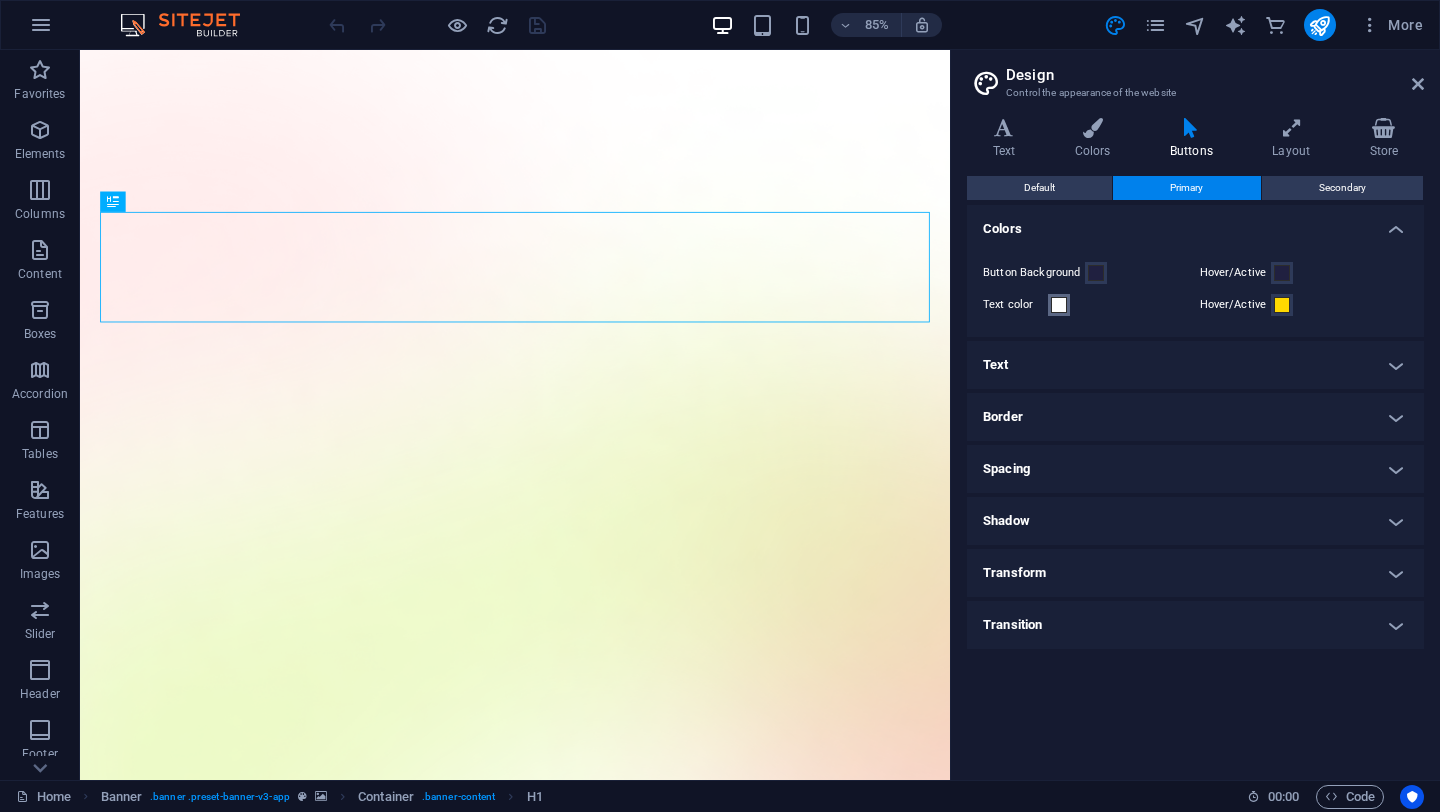 click on "Text color" at bounding box center (1059, 305) 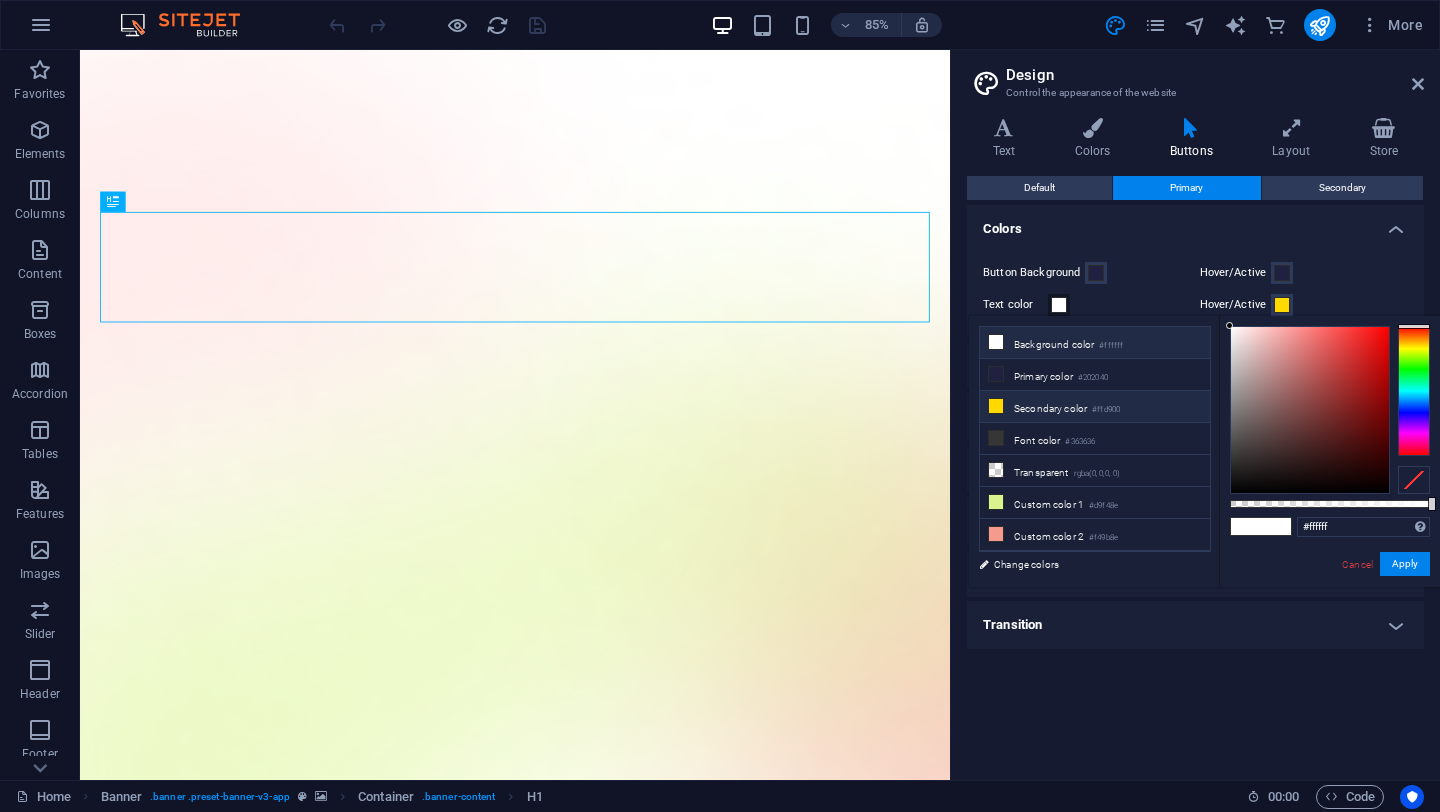 click on "Secondary color
#ffd900" at bounding box center [1095, 407] 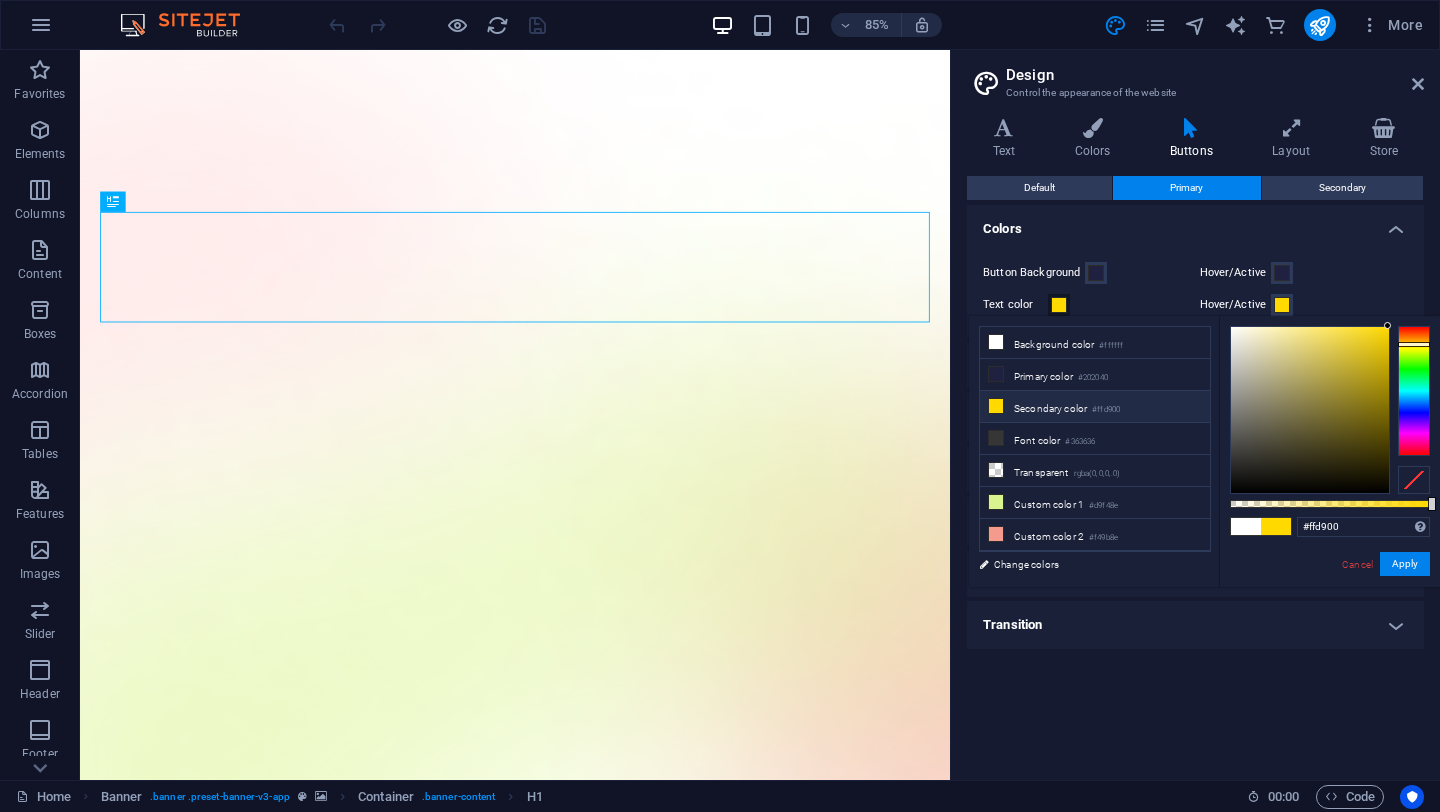 click on "Hover/Active" at bounding box center (1304, 305) 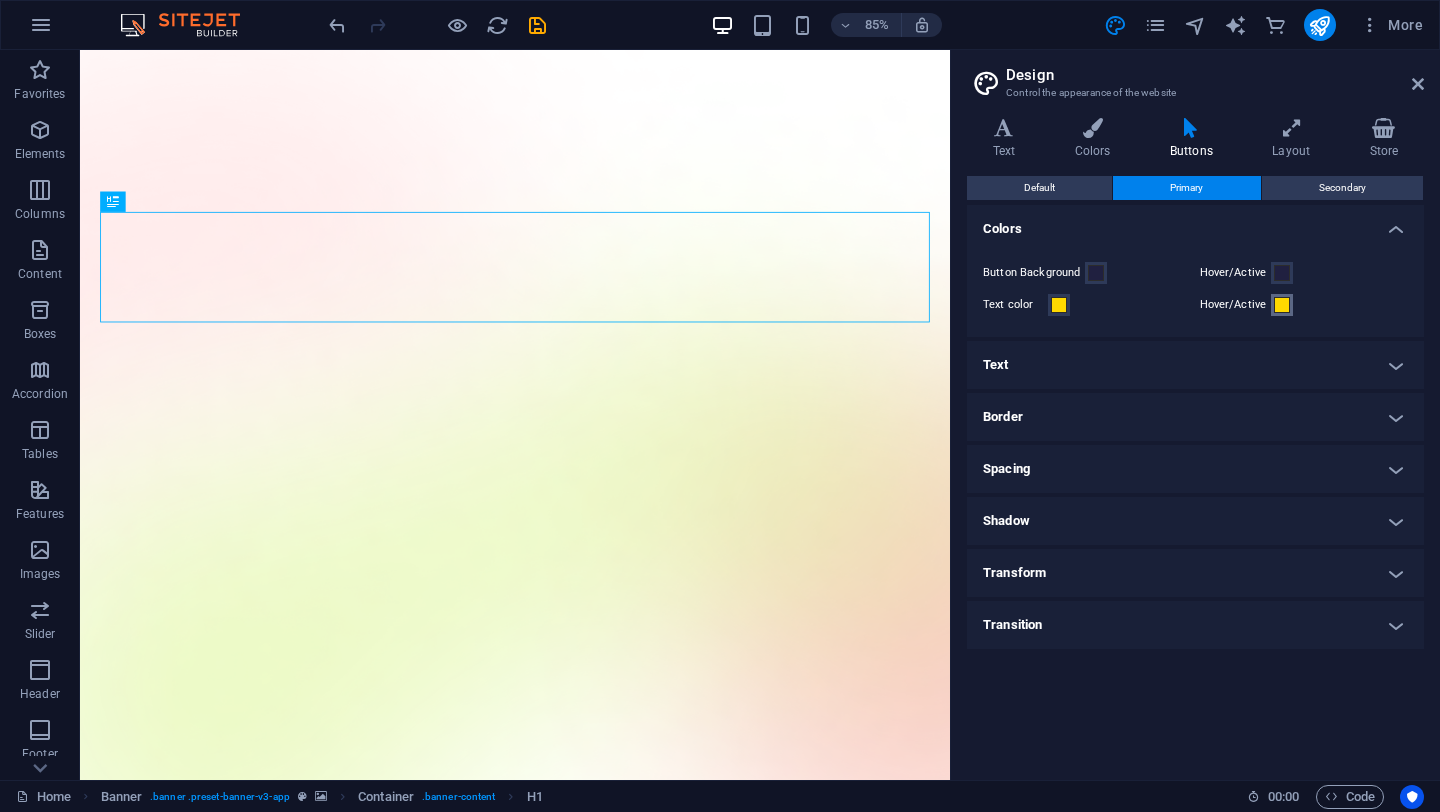 click at bounding box center (1282, 305) 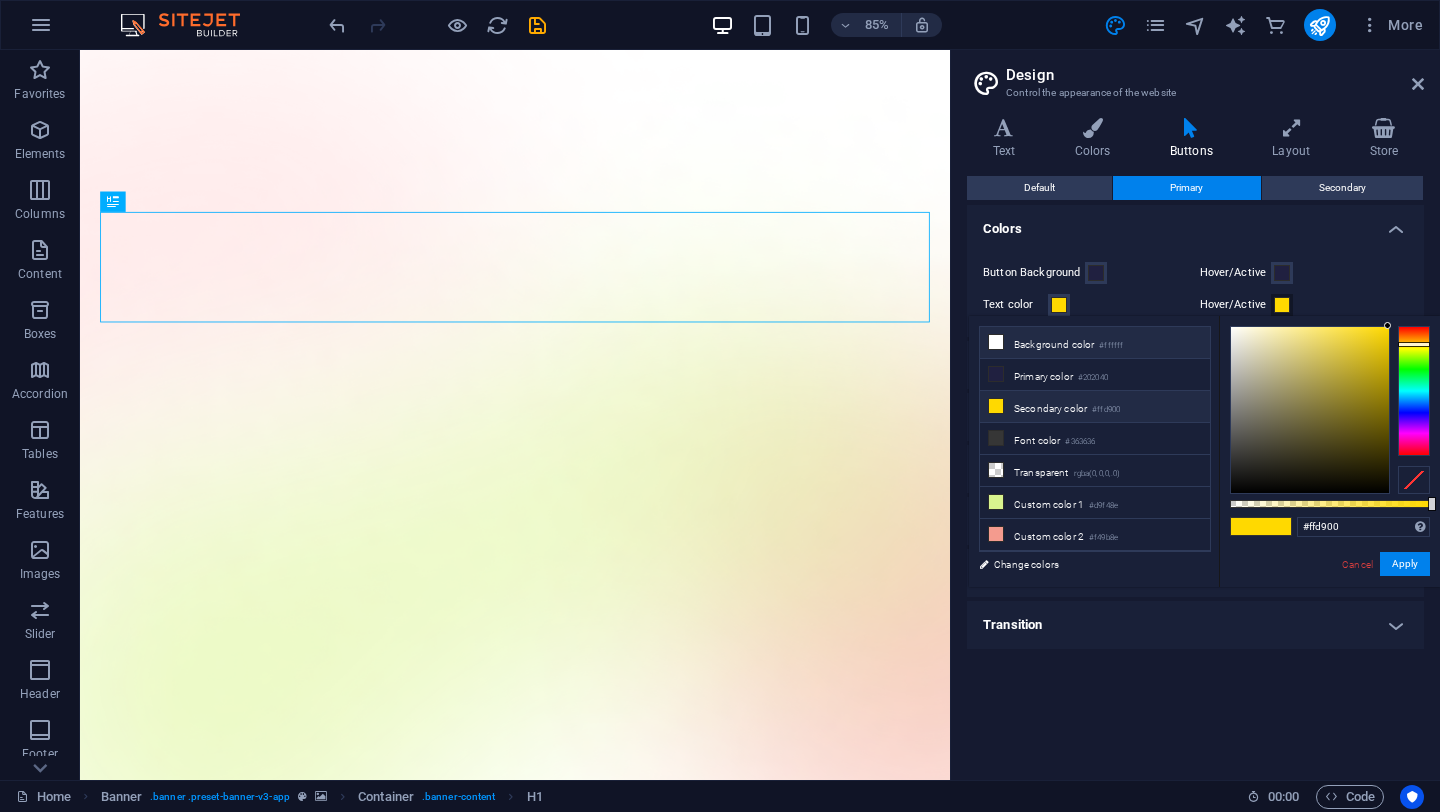 click on "Background color
#ffffff" at bounding box center (1095, 343) 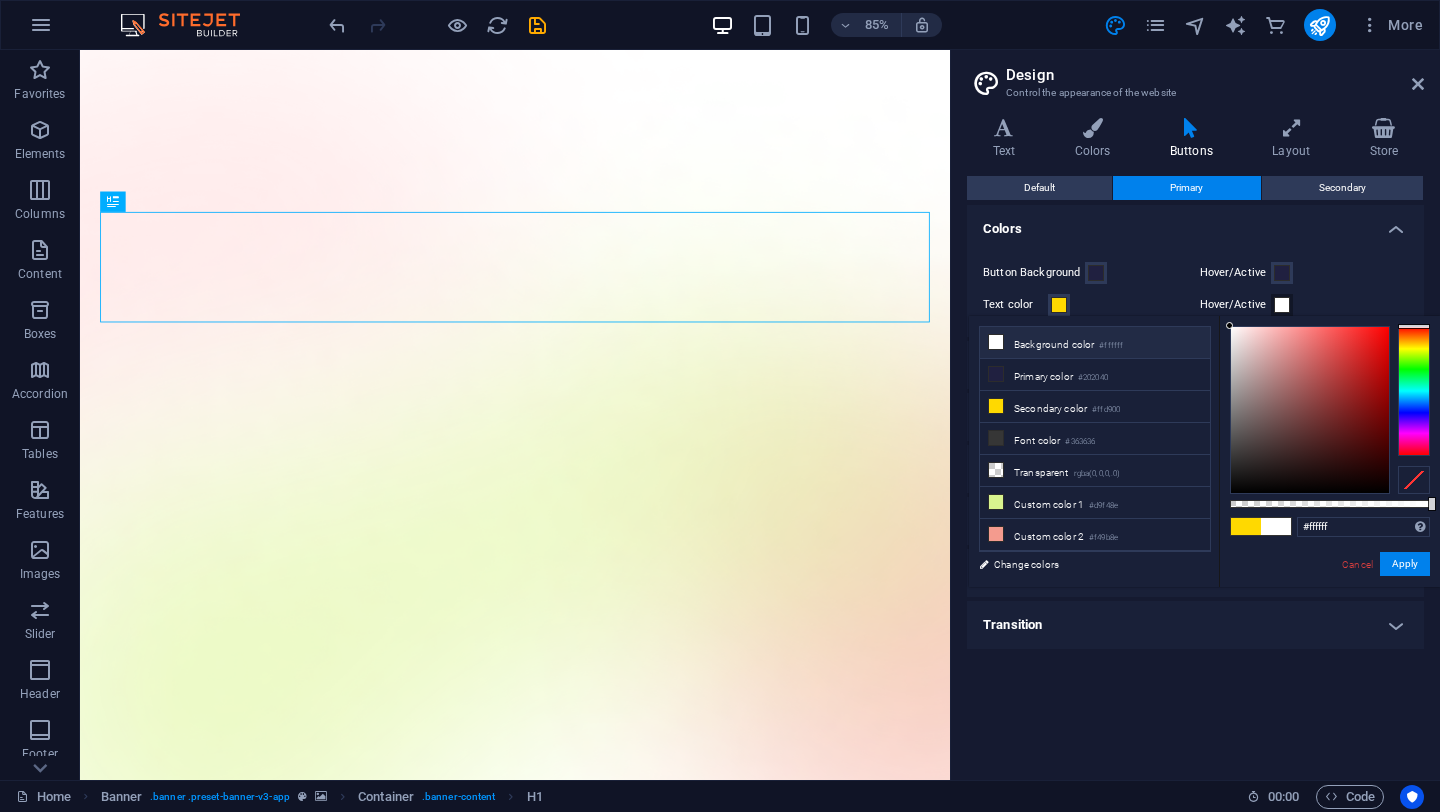 click on "Button Background" at bounding box center (1087, 273) 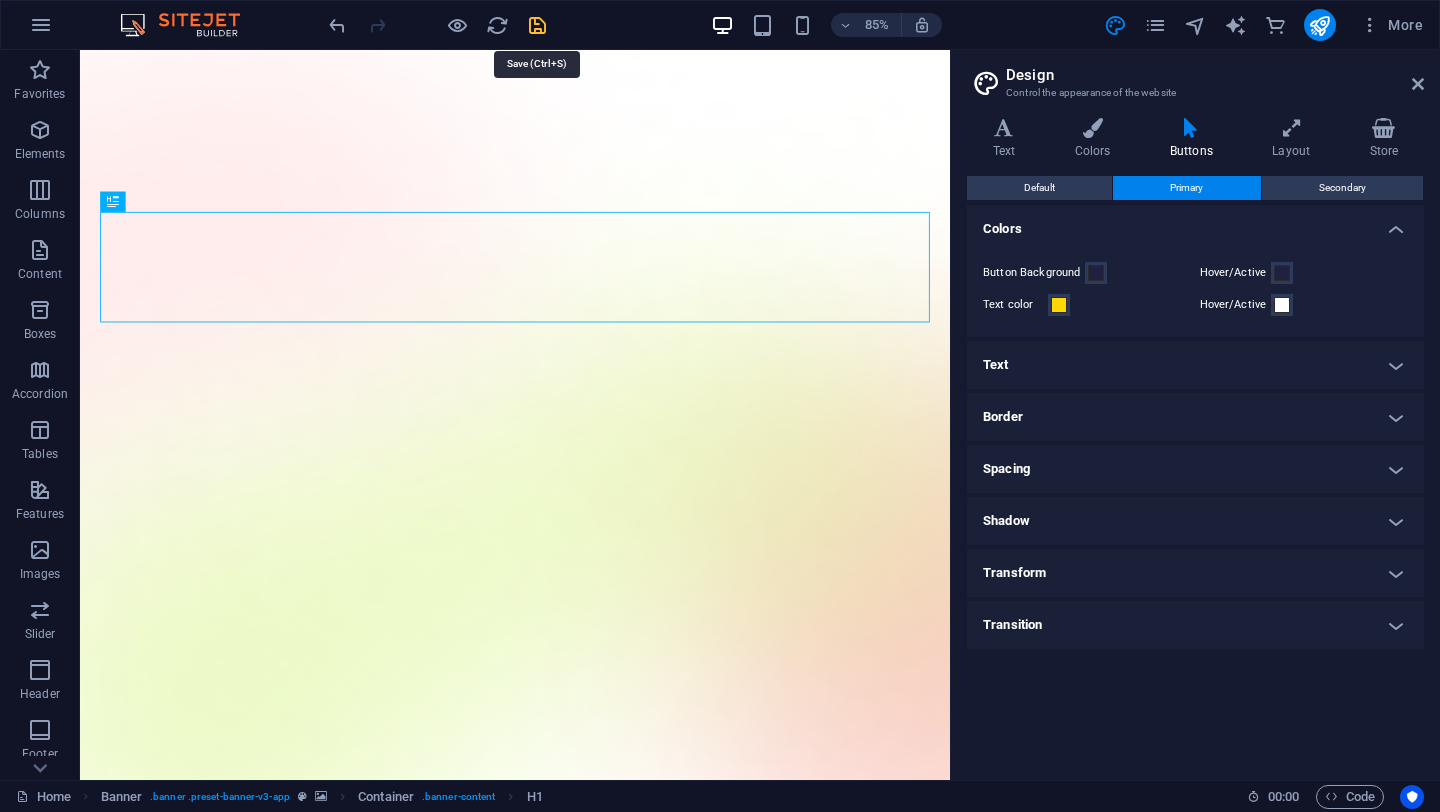 click at bounding box center (537, 25) 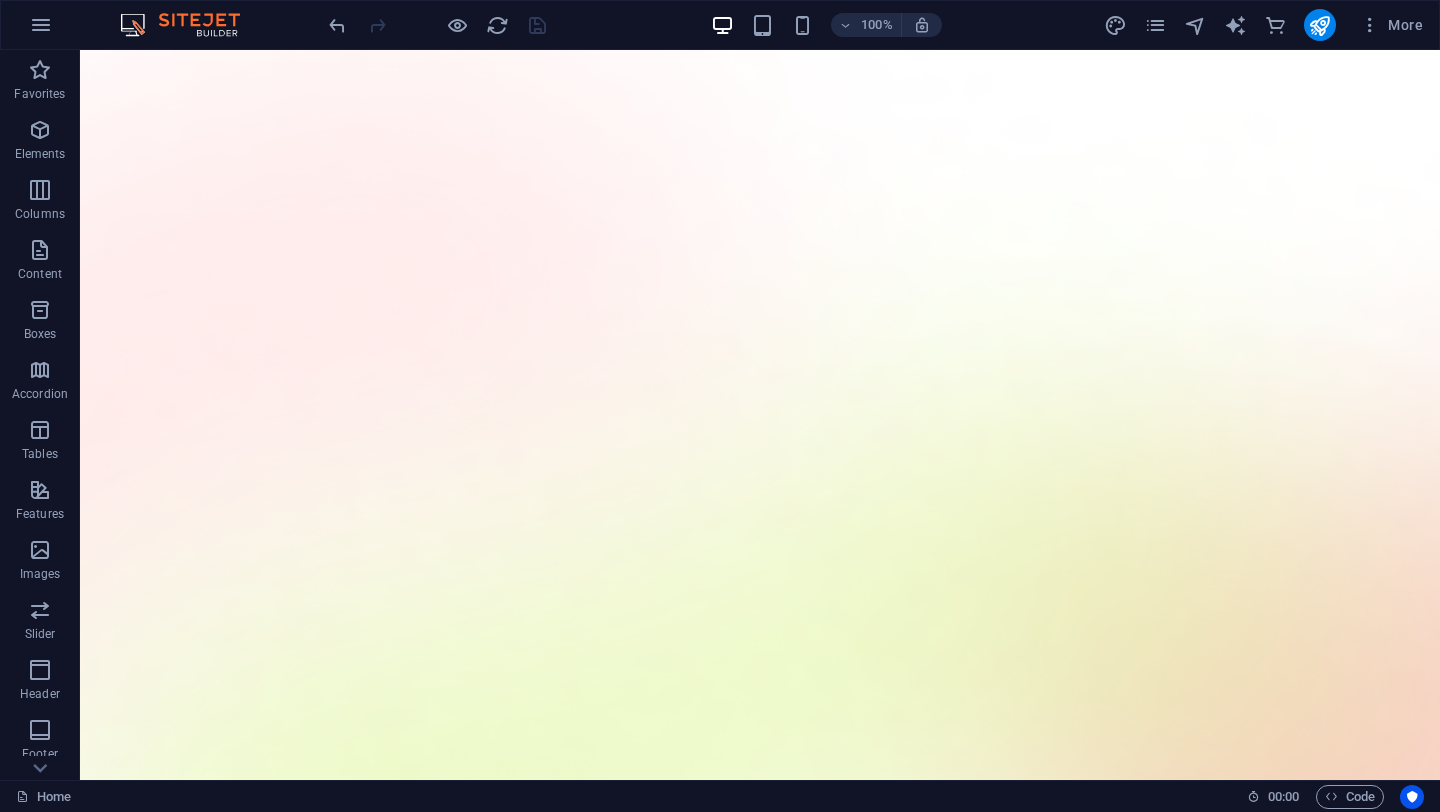 click at bounding box center (437, 25) 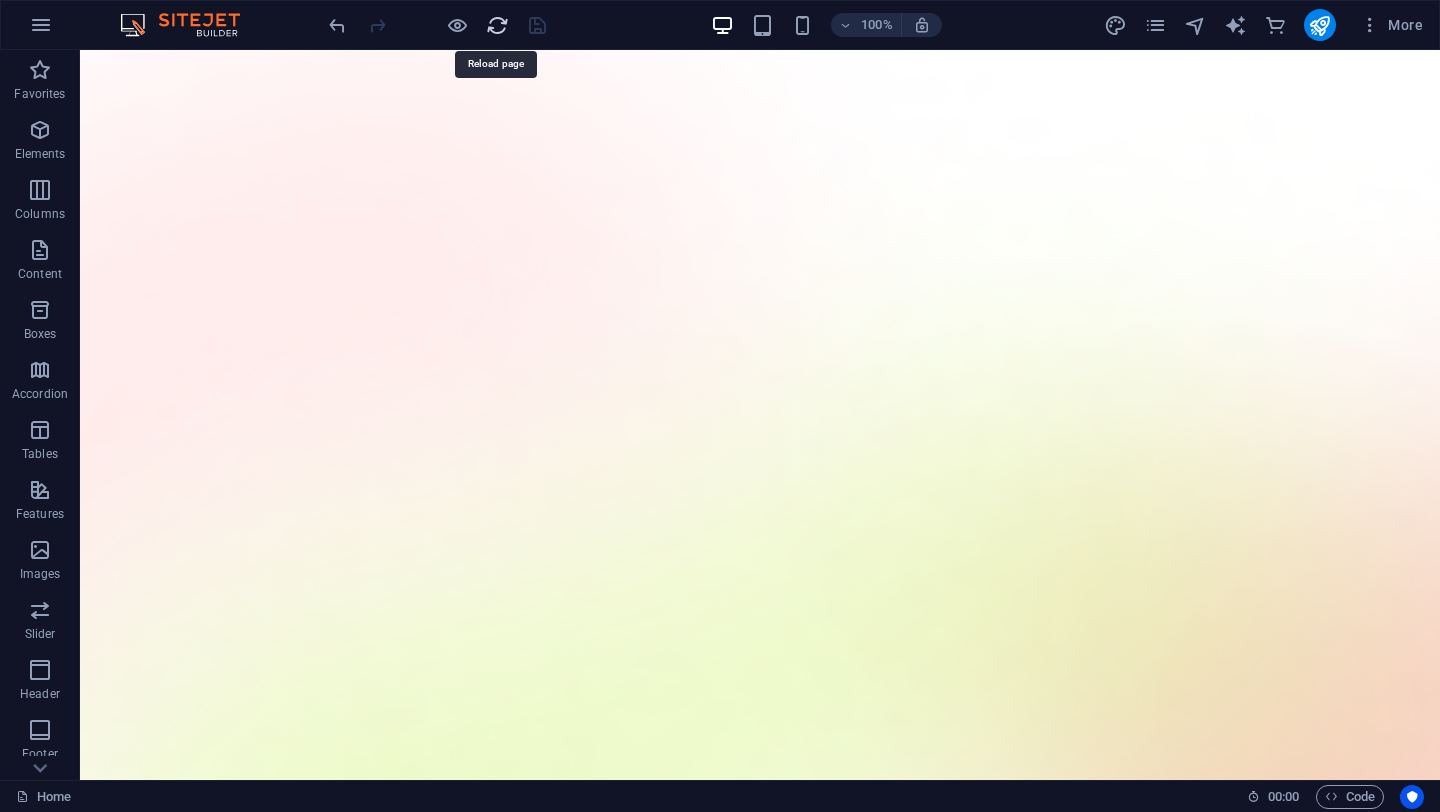 click at bounding box center [497, 25] 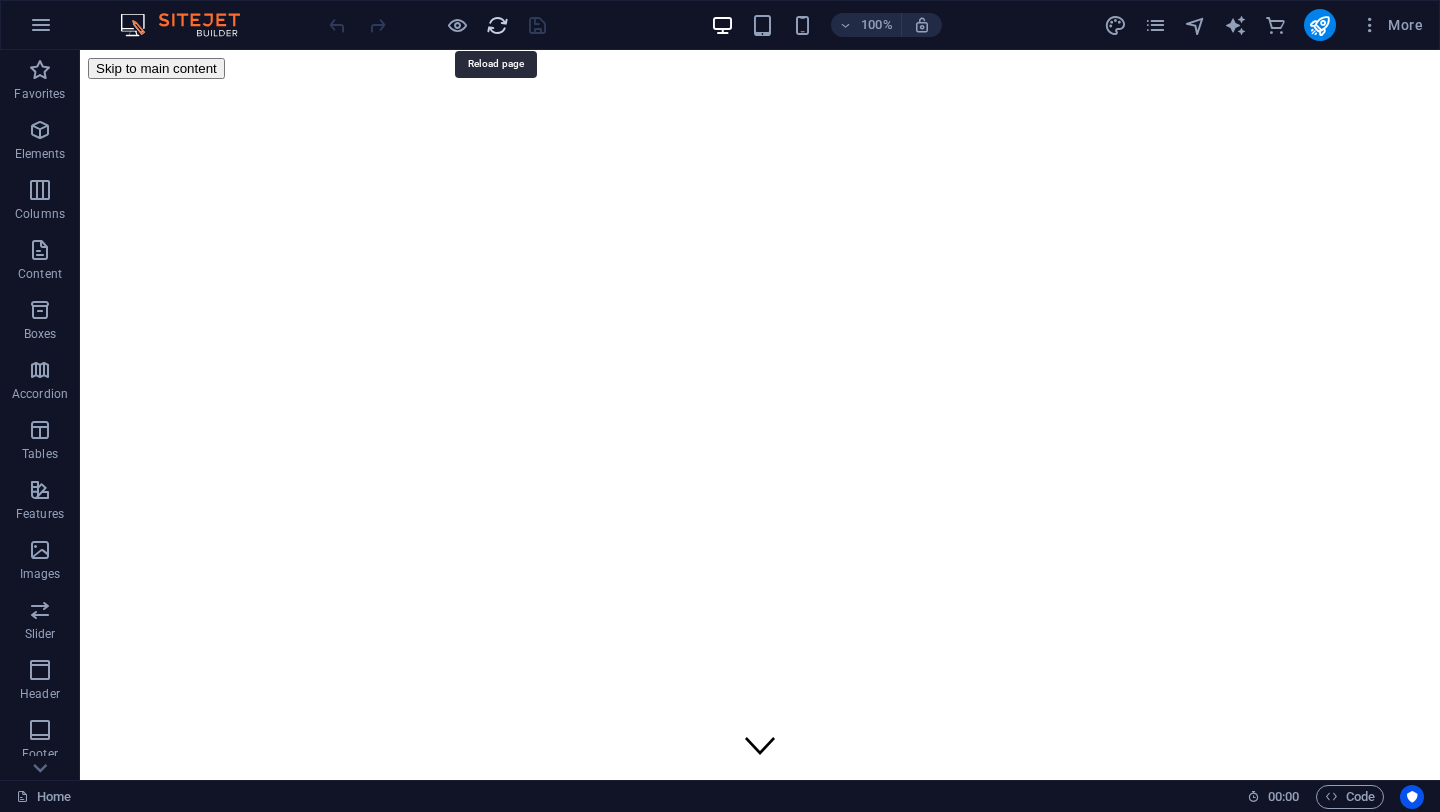 scroll, scrollTop: 0, scrollLeft: 0, axis: both 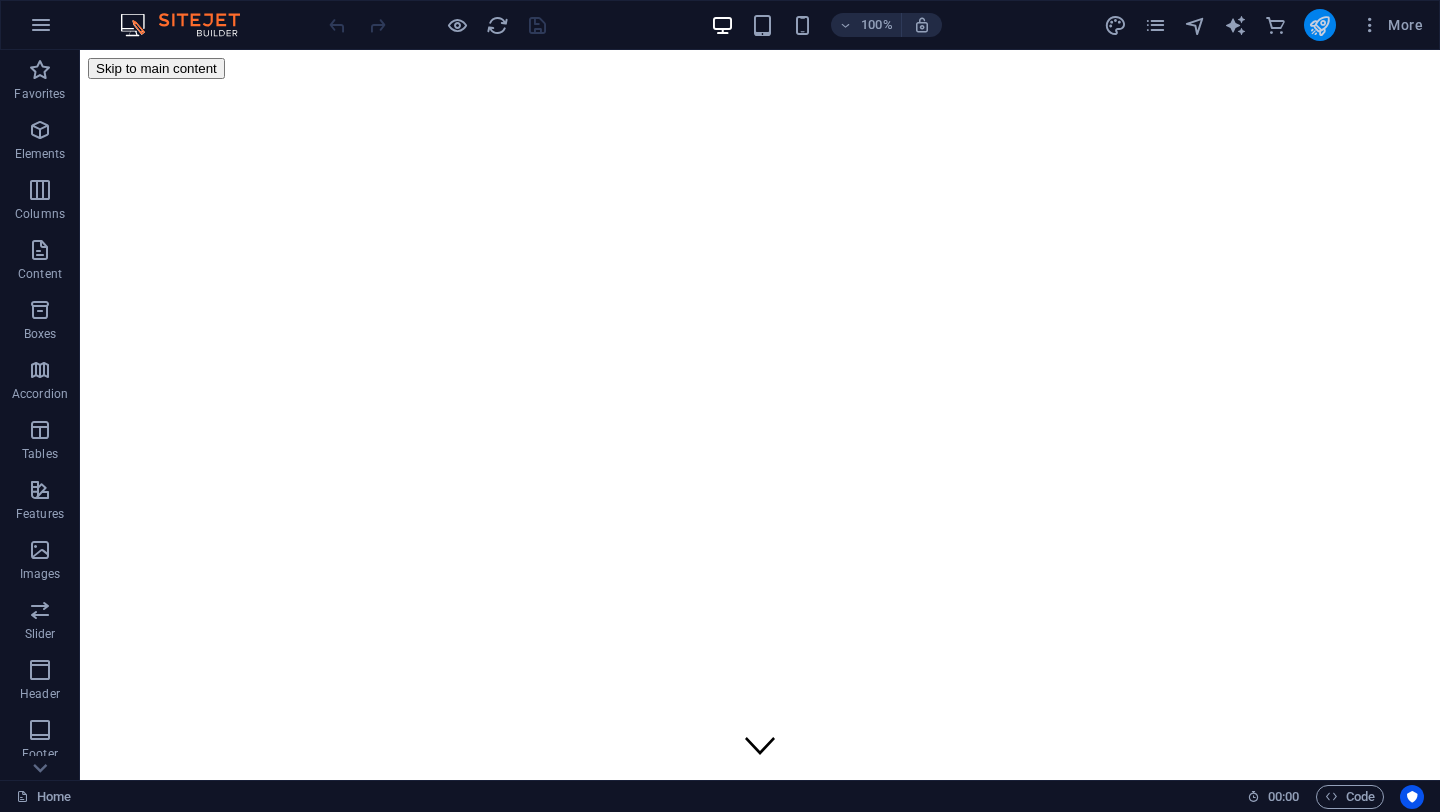 click at bounding box center [1319, 25] 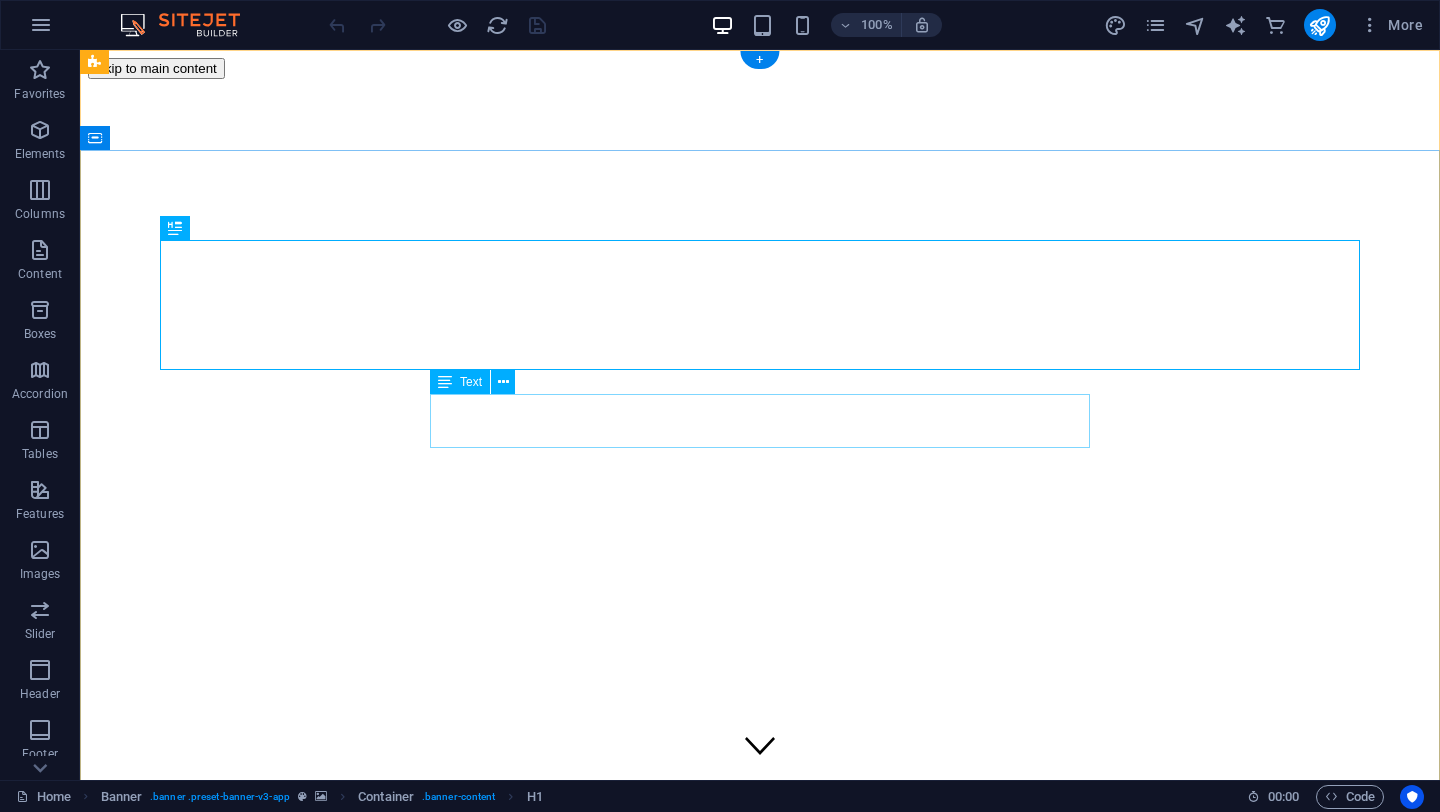 scroll, scrollTop: 0, scrollLeft: 0, axis: both 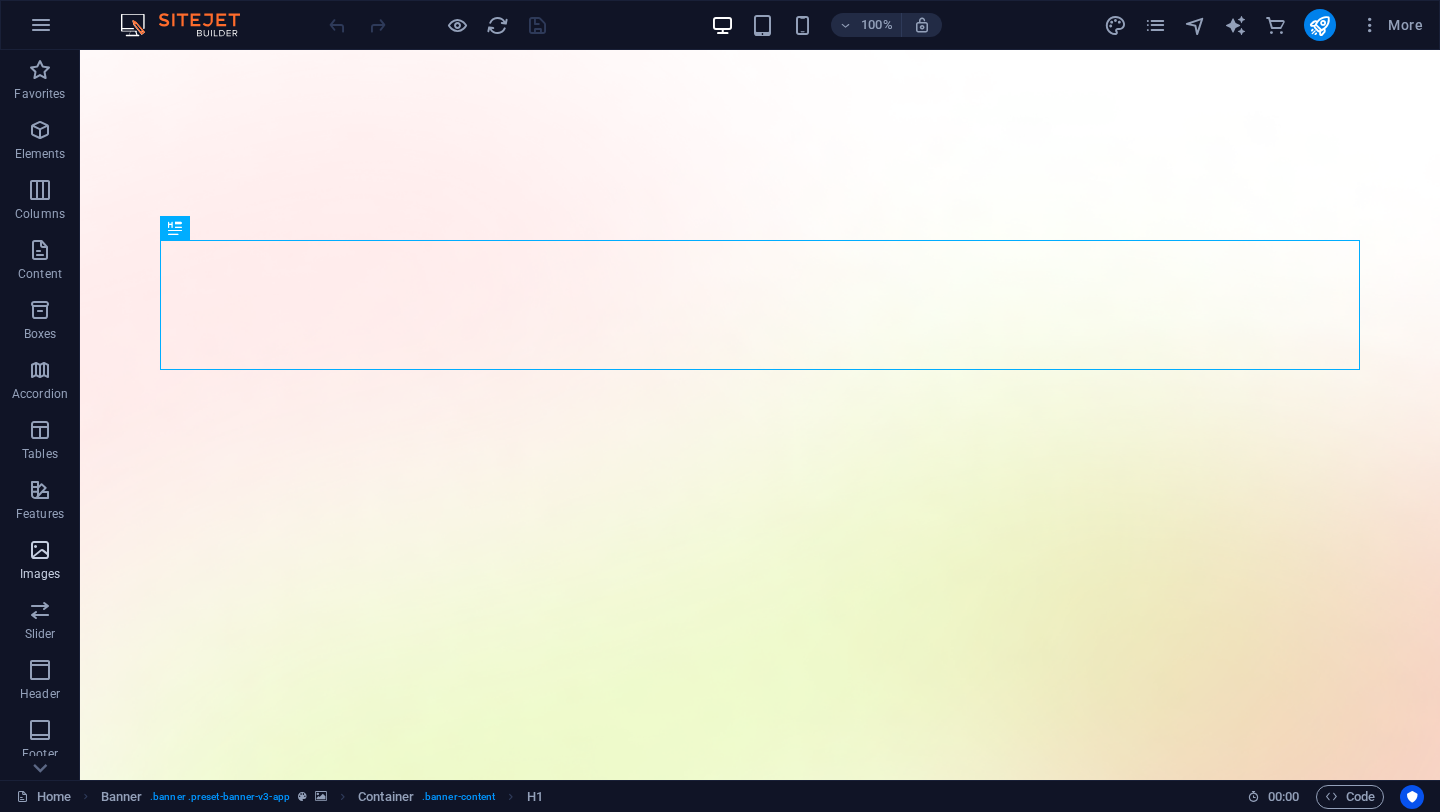 click at bounding box center [40, 550] 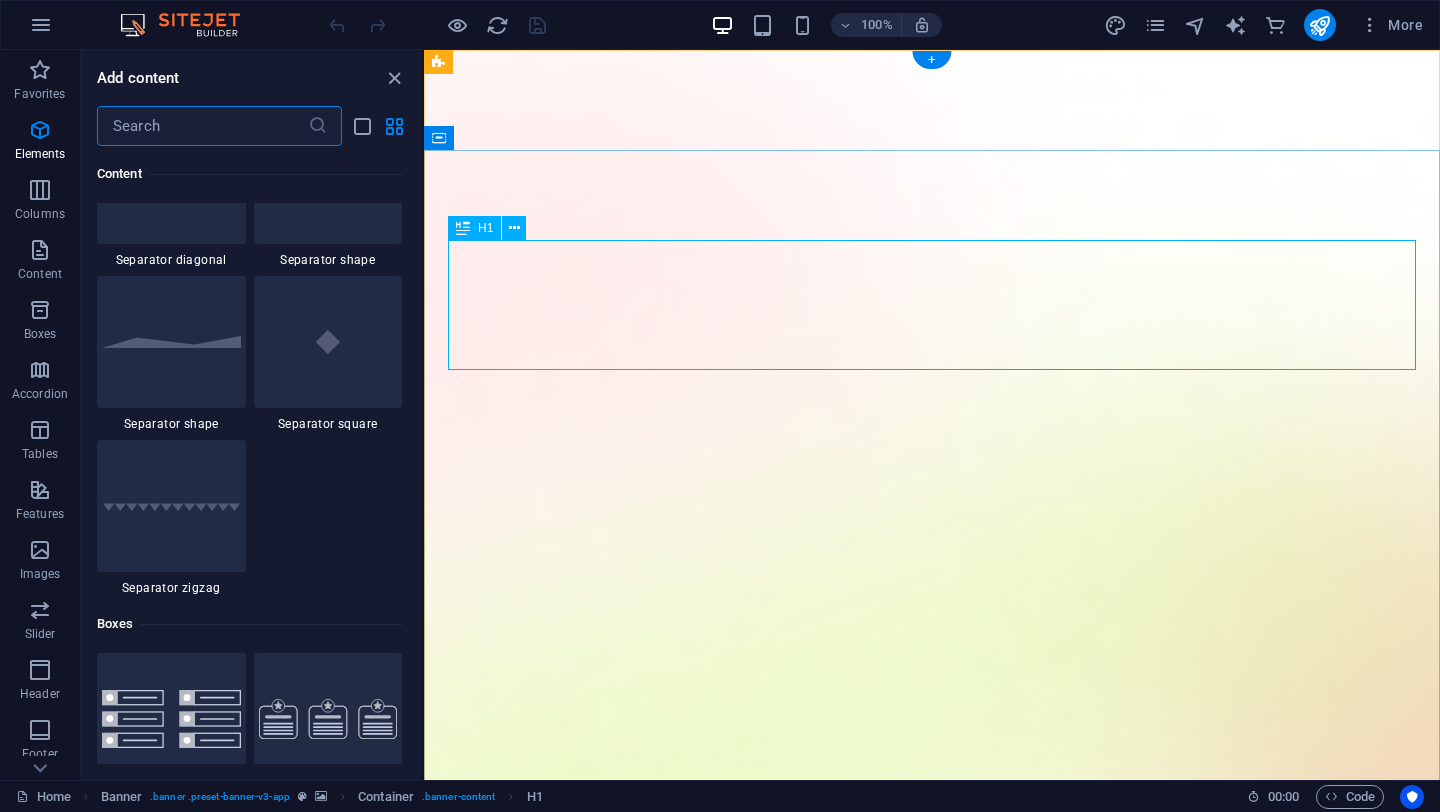 scroll, scrollTop: 10140, scrollLeft: 0, axis: vertical 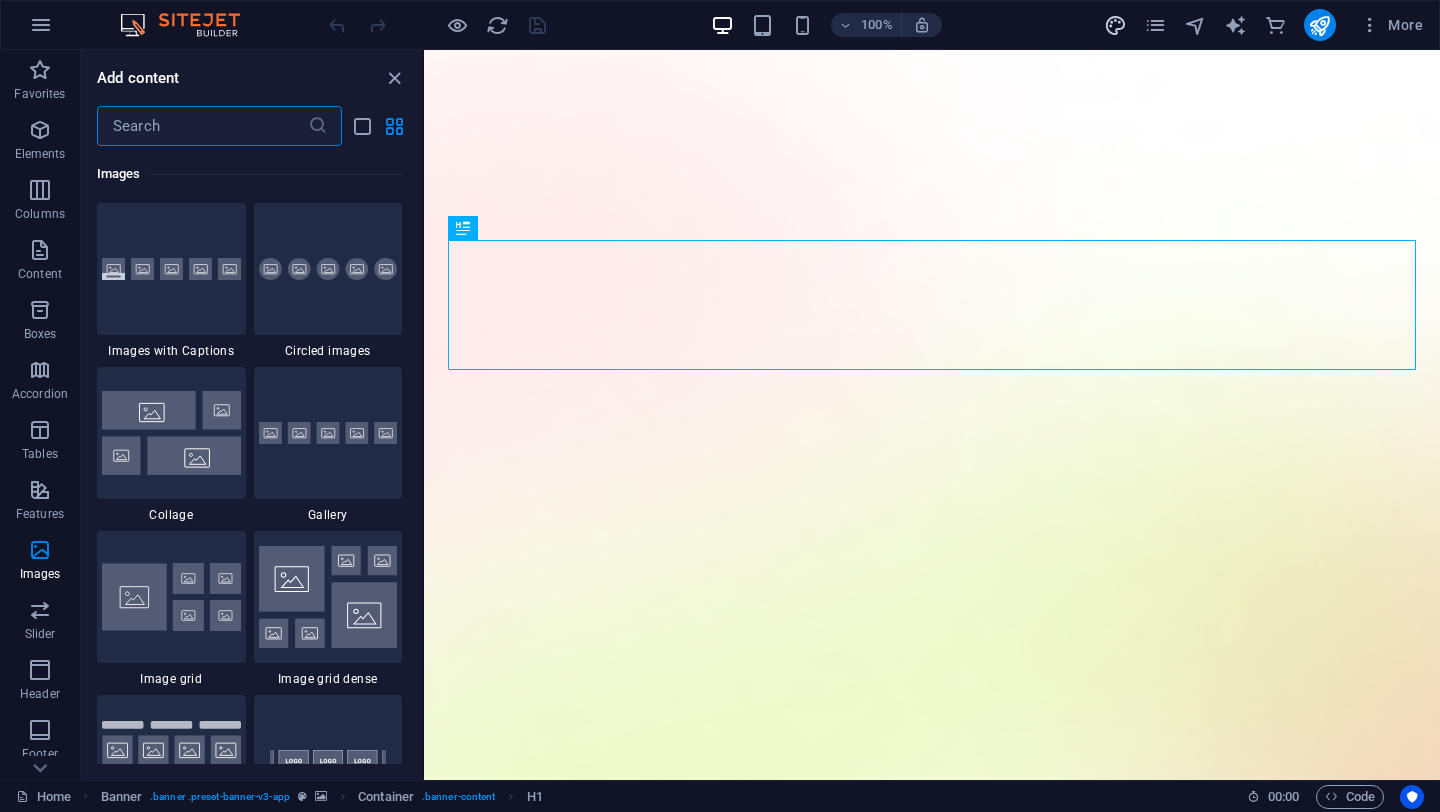click at bounding box center [1115, 25] 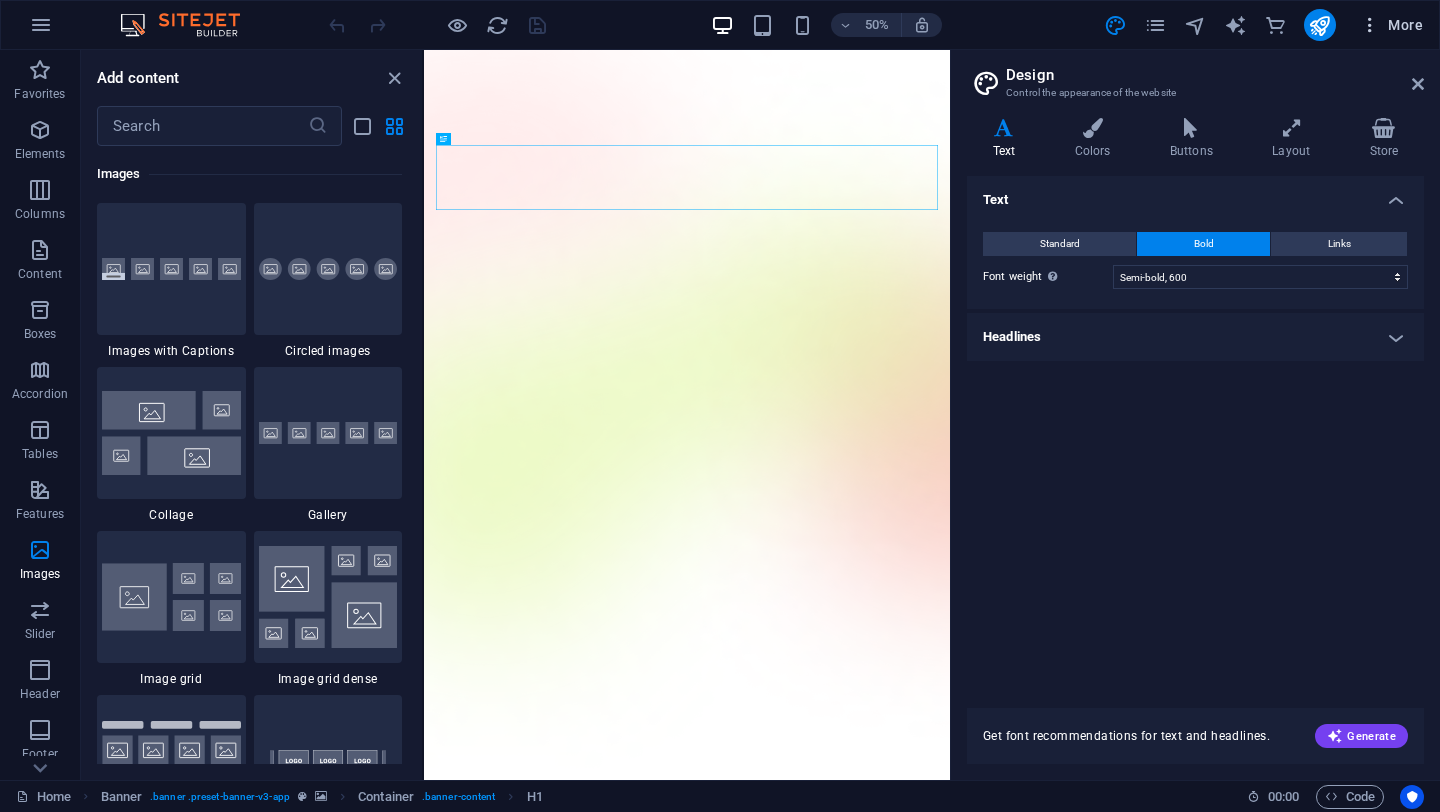click on "More" at bounding box center (1391, 25) 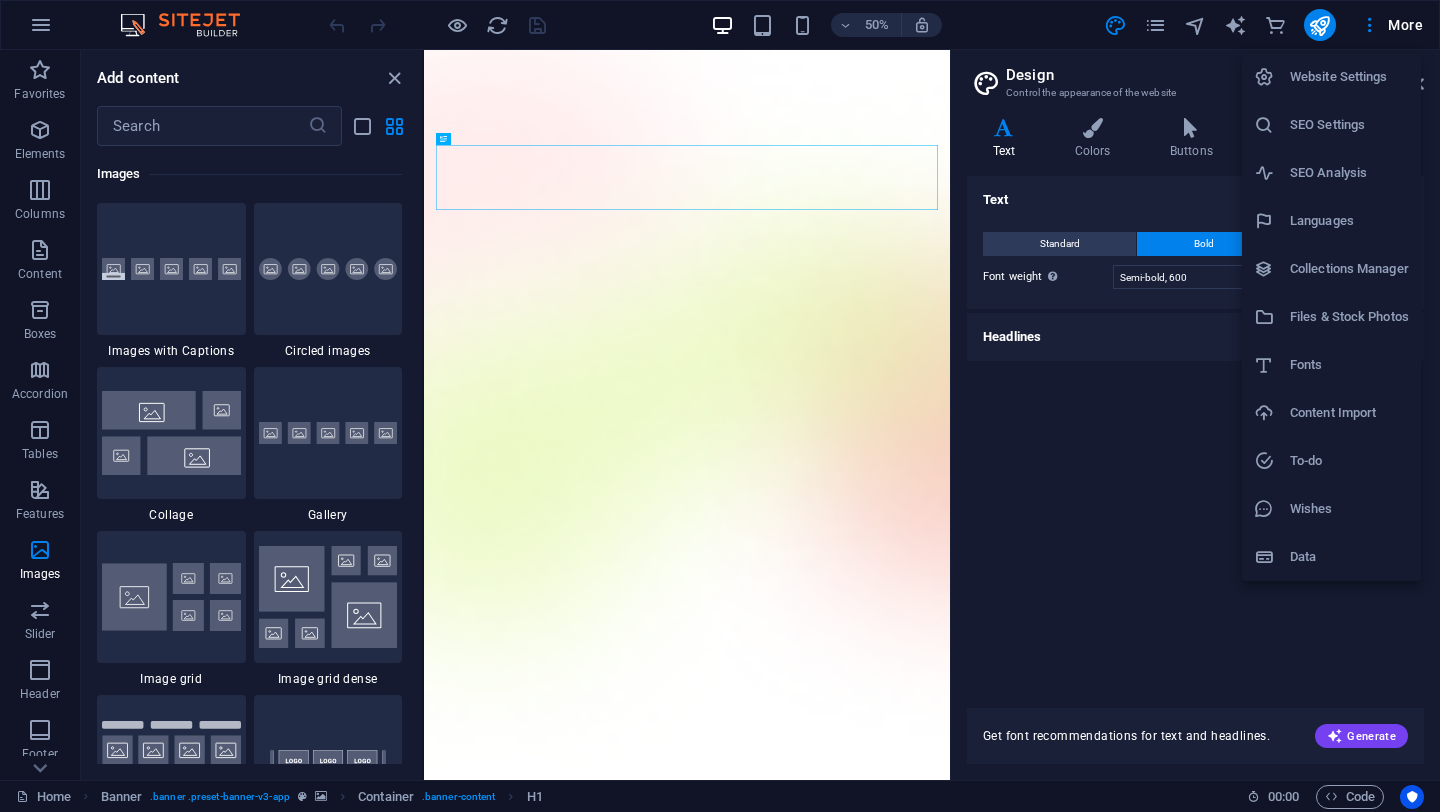click at bounding box center (720, 406) 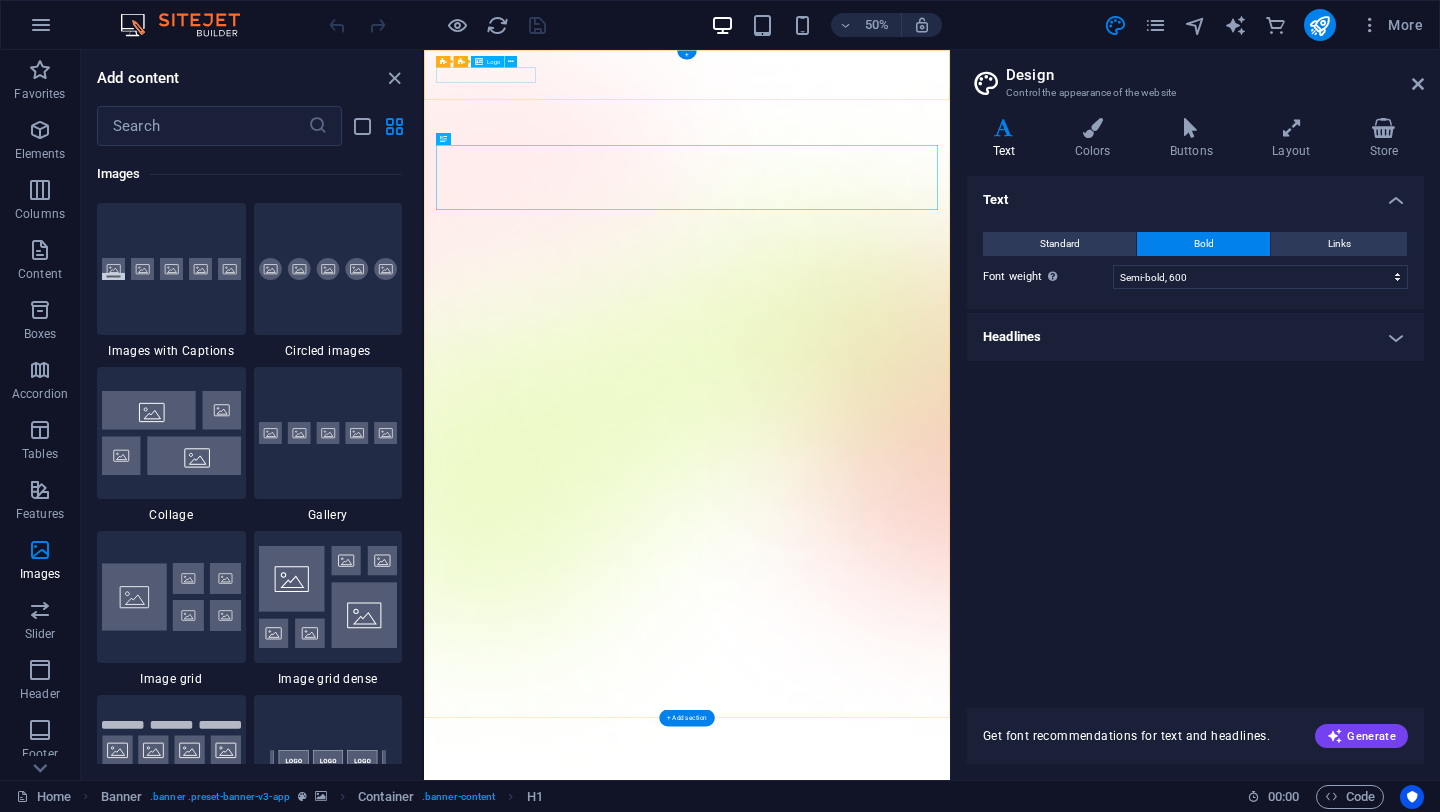 click at bounding box center [950, 1564] 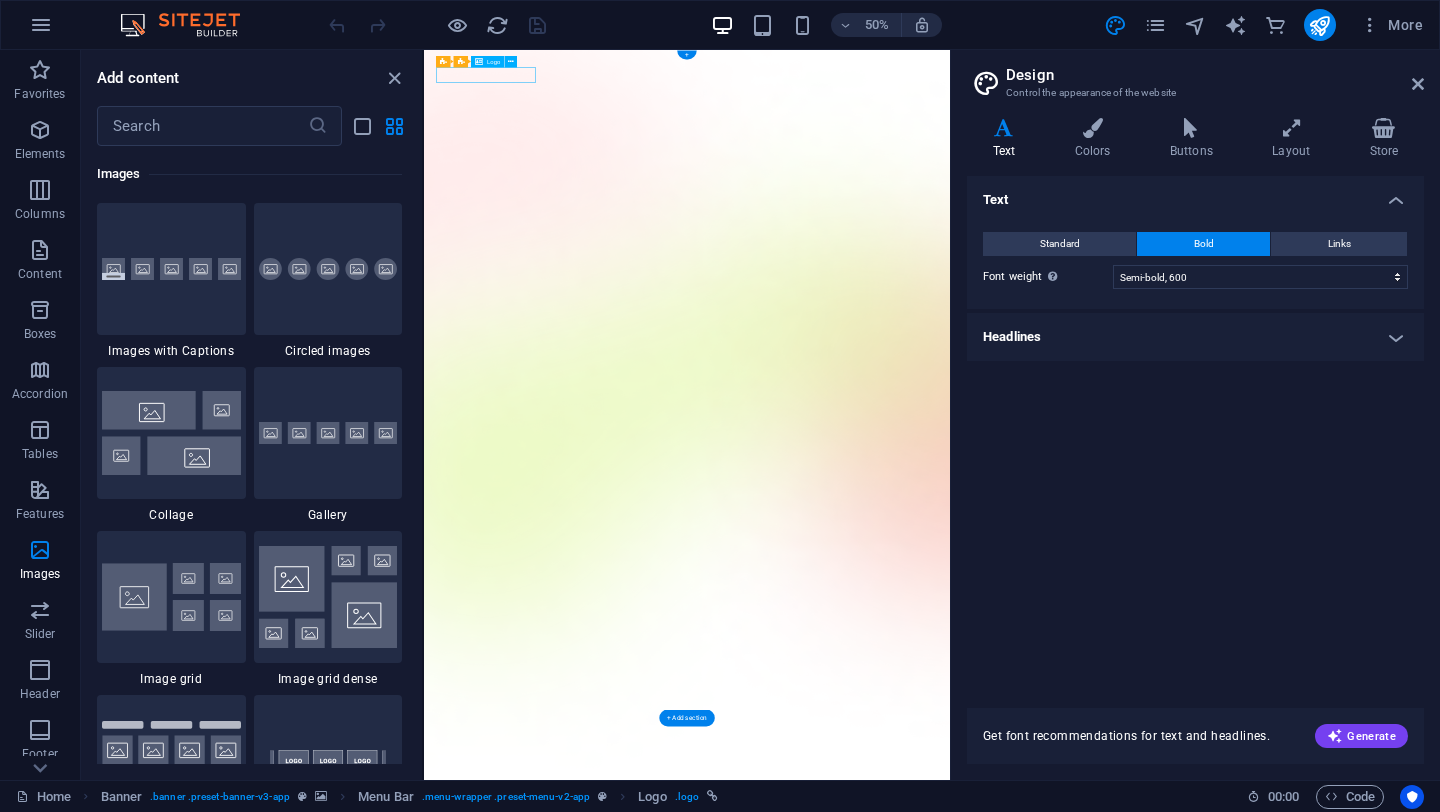 click at bounding box center [950, 1564] 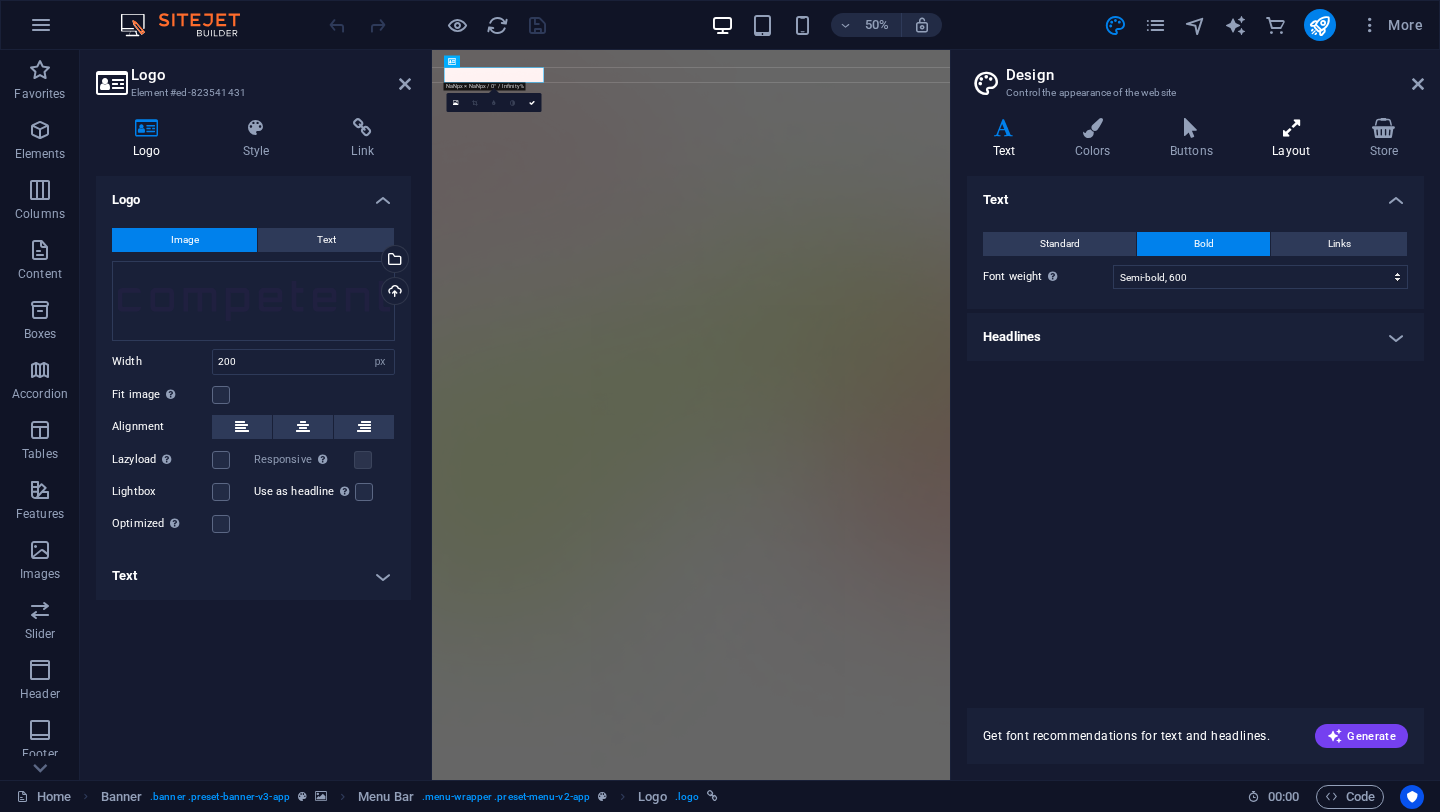 click at bounding box center [1291, 128] 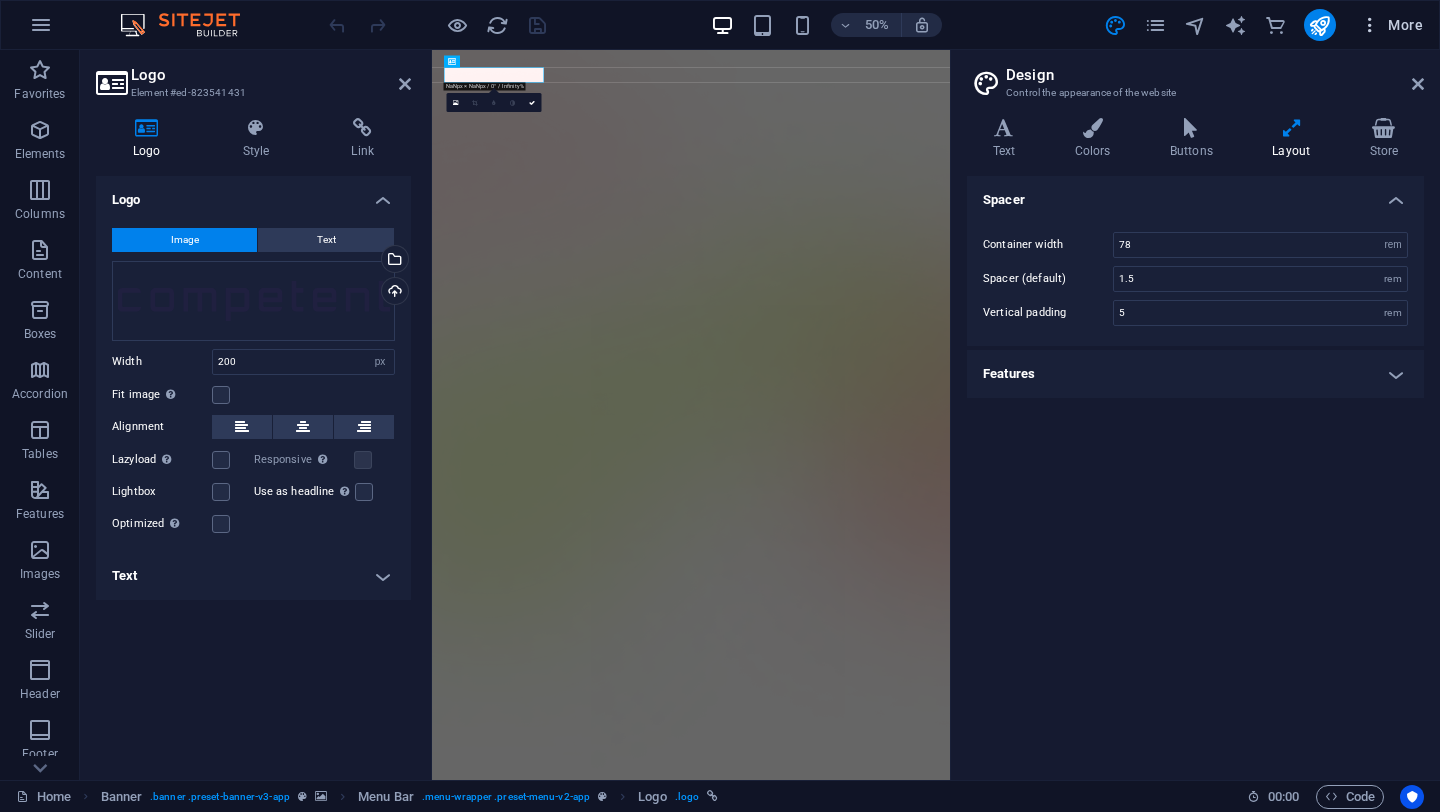 click on "More" at bounding box center [1391, 25] 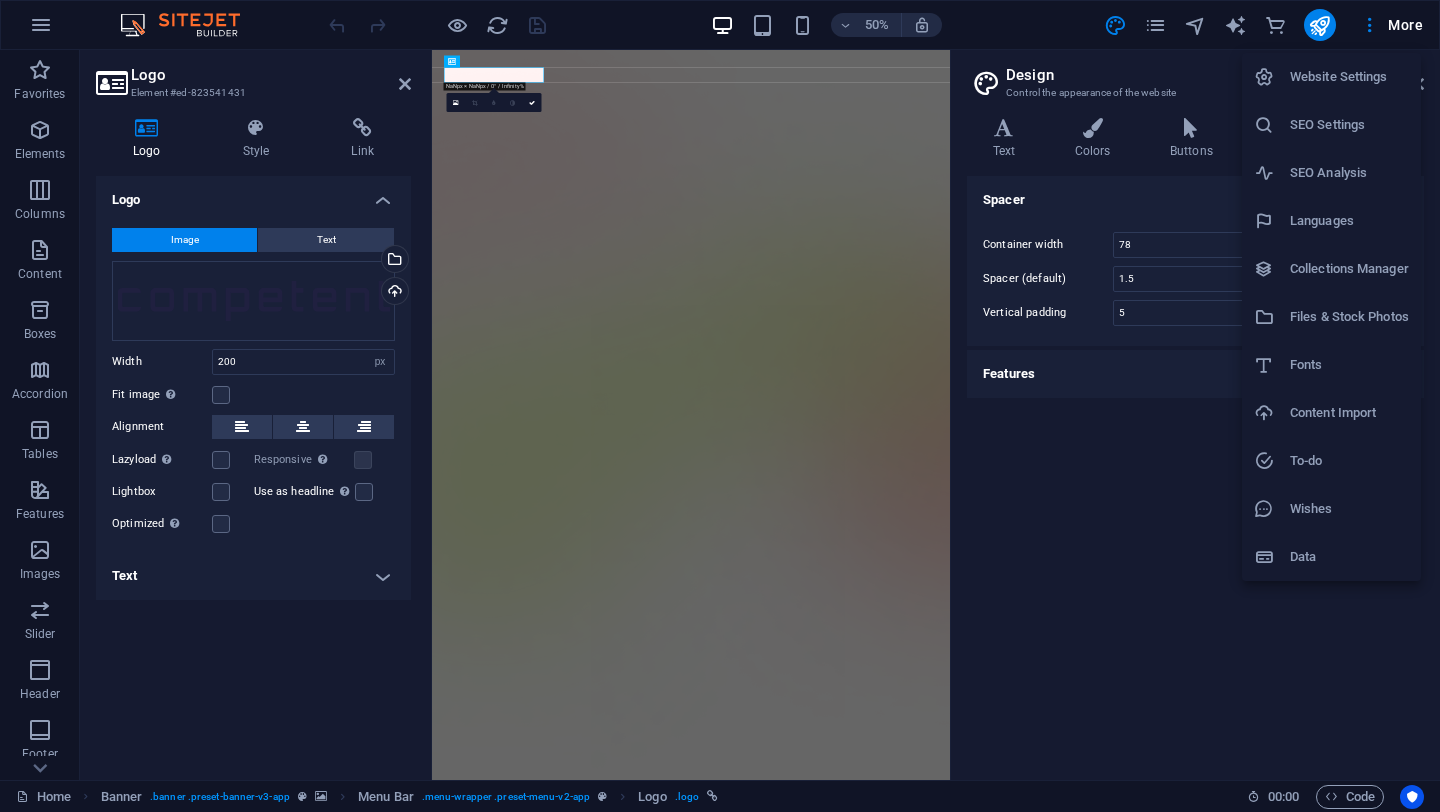 click on "Files & Stock Photos" at bounding box center (1349, 317) 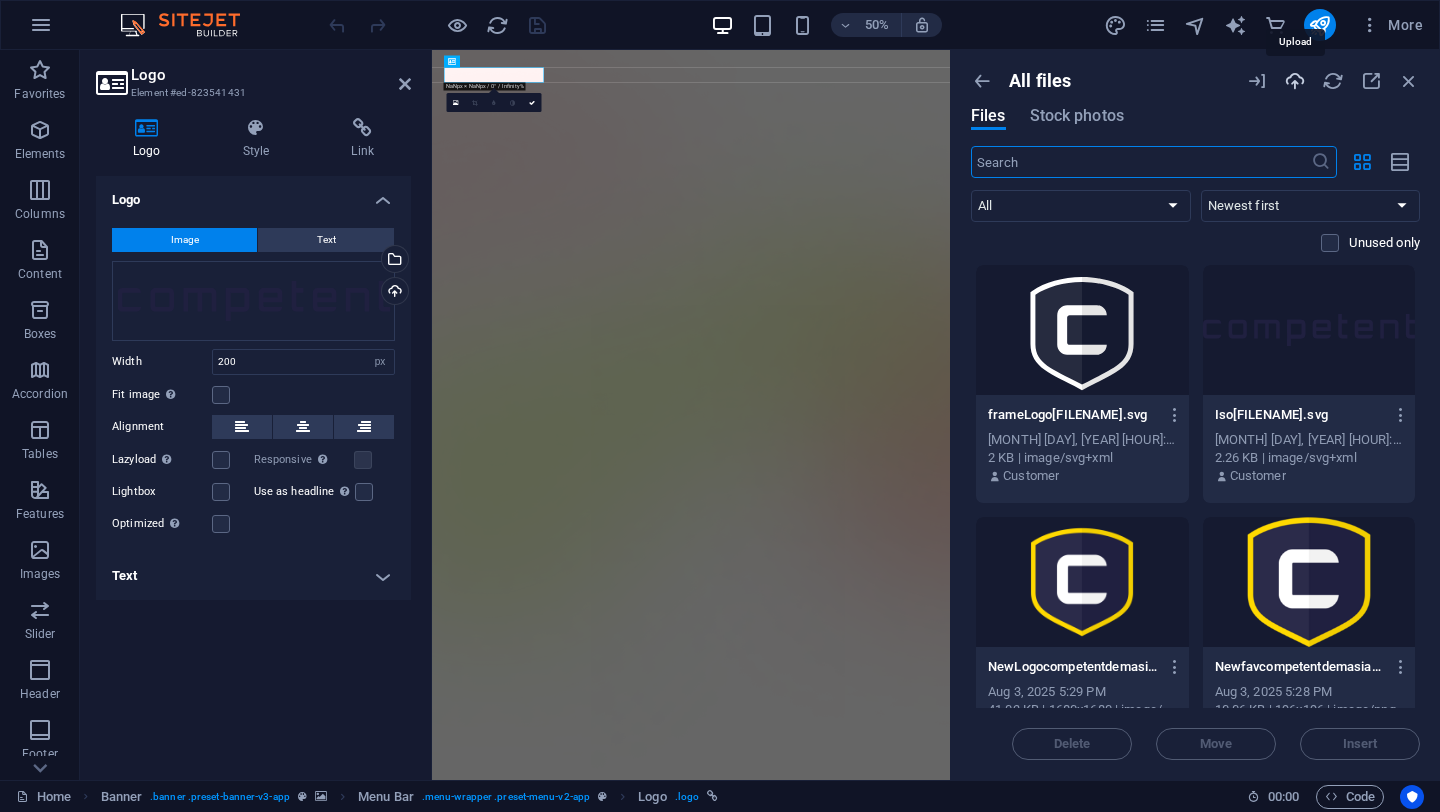 click at bounding box center [1295, 81] 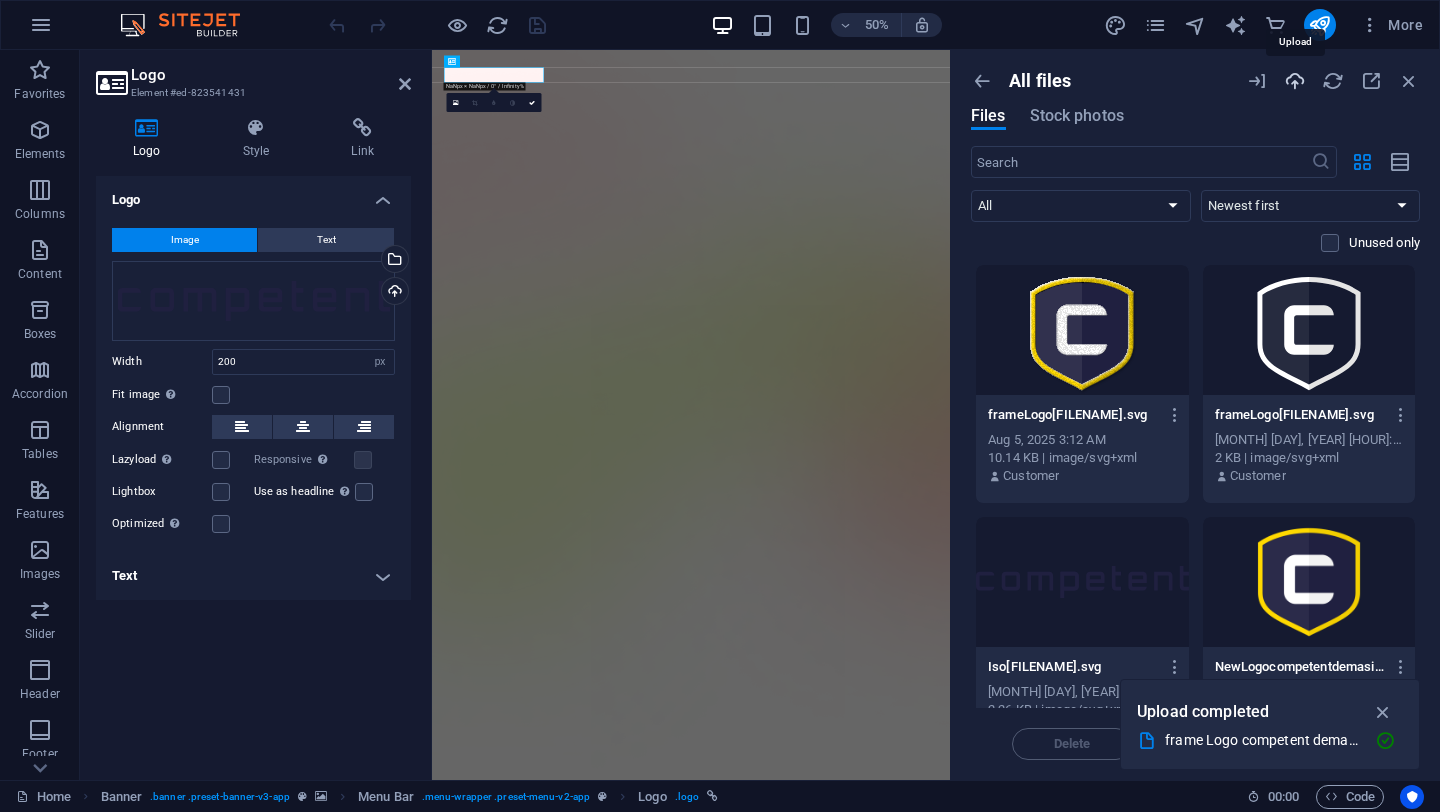click at bounding box center (1295, 81) 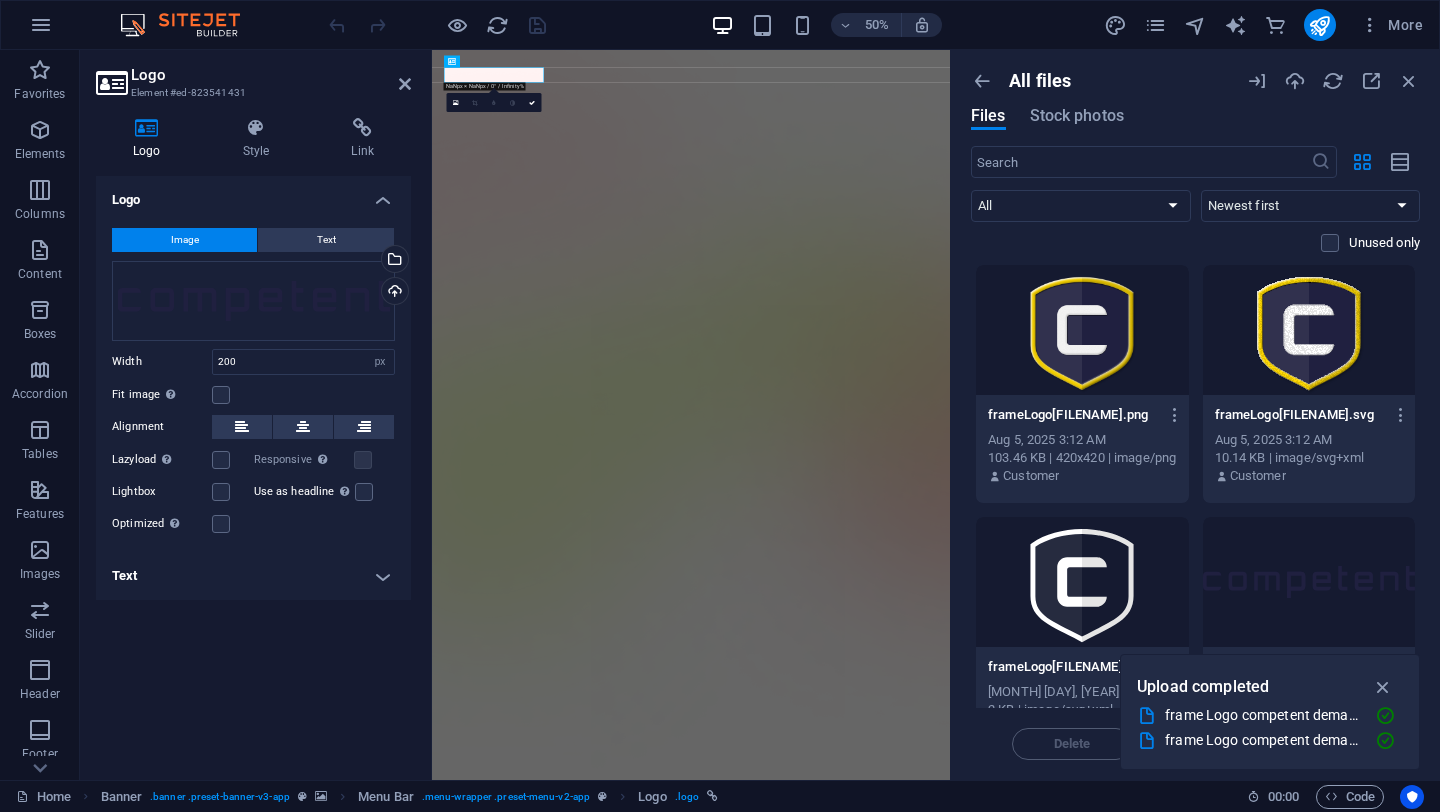 click on "frameLogocompetentdemasiaw-y-bw-w-morph-S-Q4X2UcVhBxVkuQxLbrTw.png" at bounding box center (1073, 415) 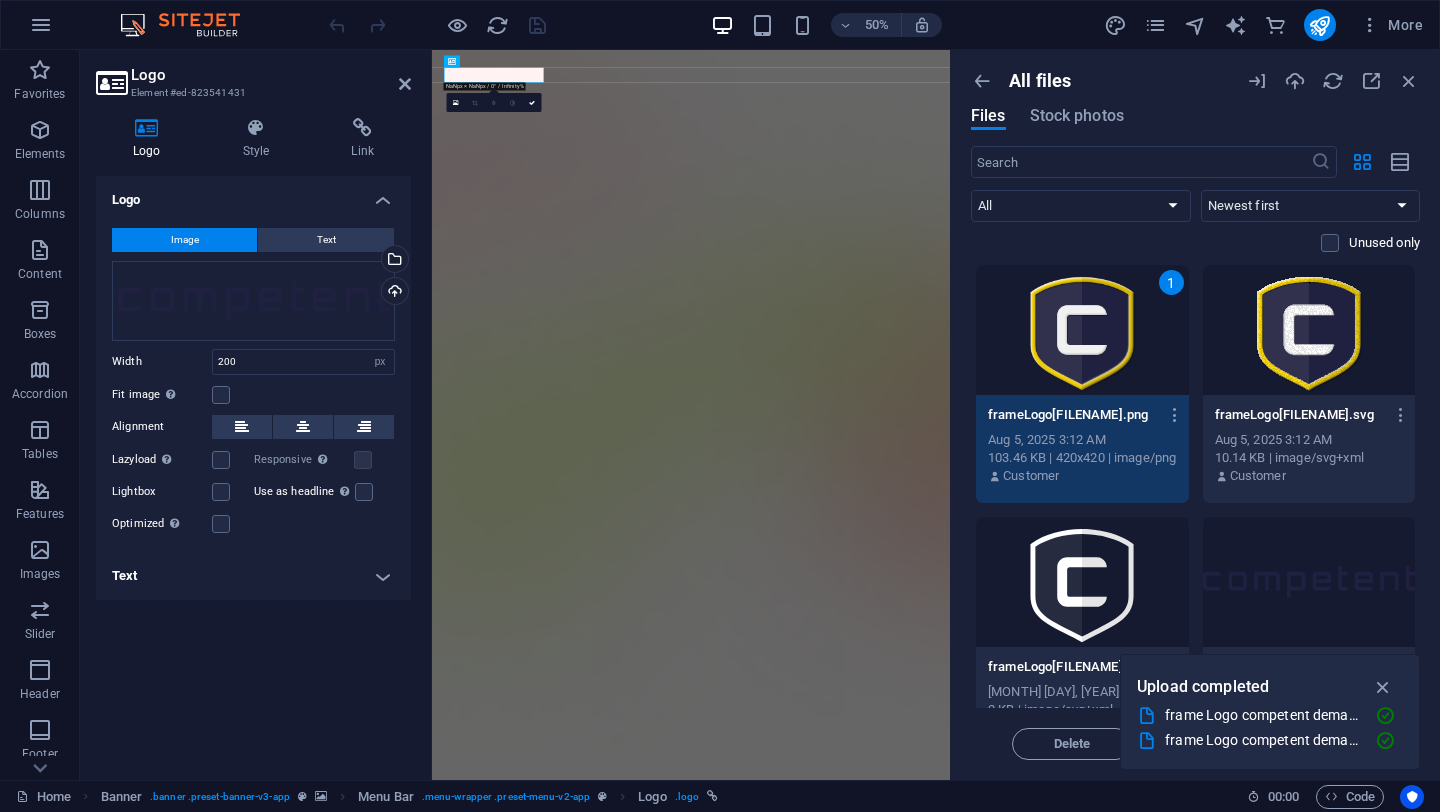click on "frameLogocompetentdemasiaw-y-bw-w-morph-S-Q4X2UcVhBxVkuQxLbrTw.png" at bounding box center (1073, 415) 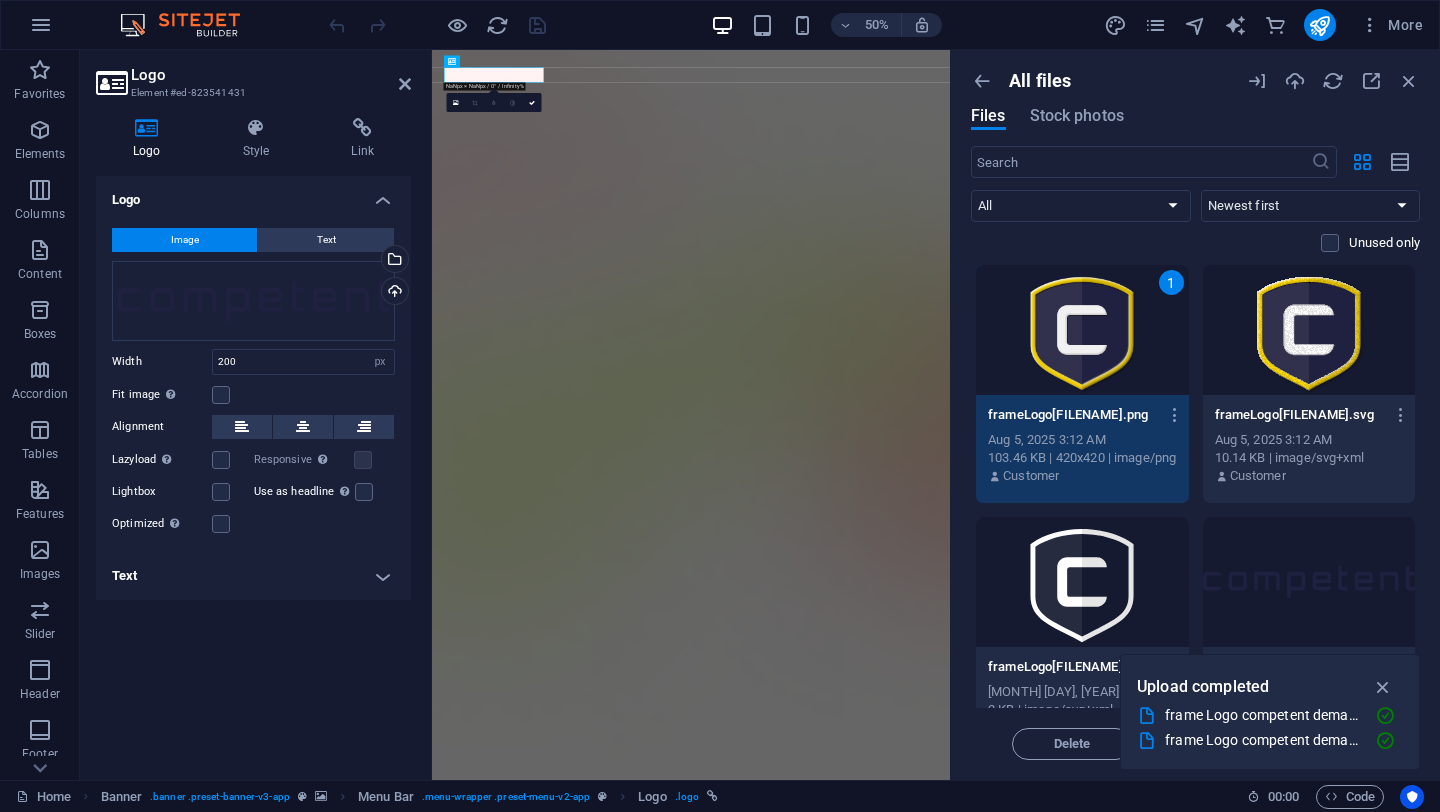 click on "frameLogocompetentdemasiaw-y-bw-w-morph-S-Q4X2UcVhBxVkuQxLbrTw.png" at bounding box center (1073, 415) 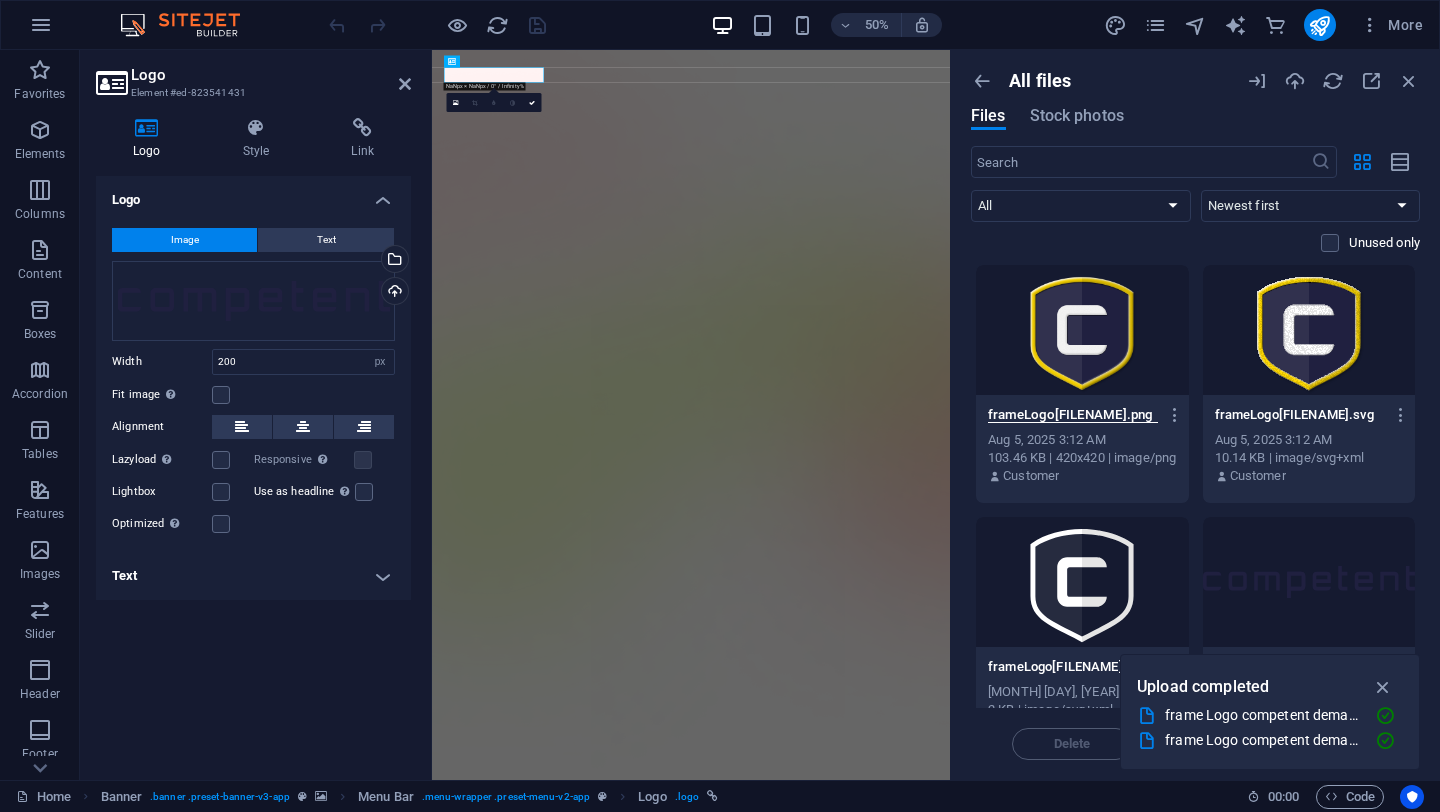 scroll, scrollTop: 0, scrollLeft: 310, axis: horizontal 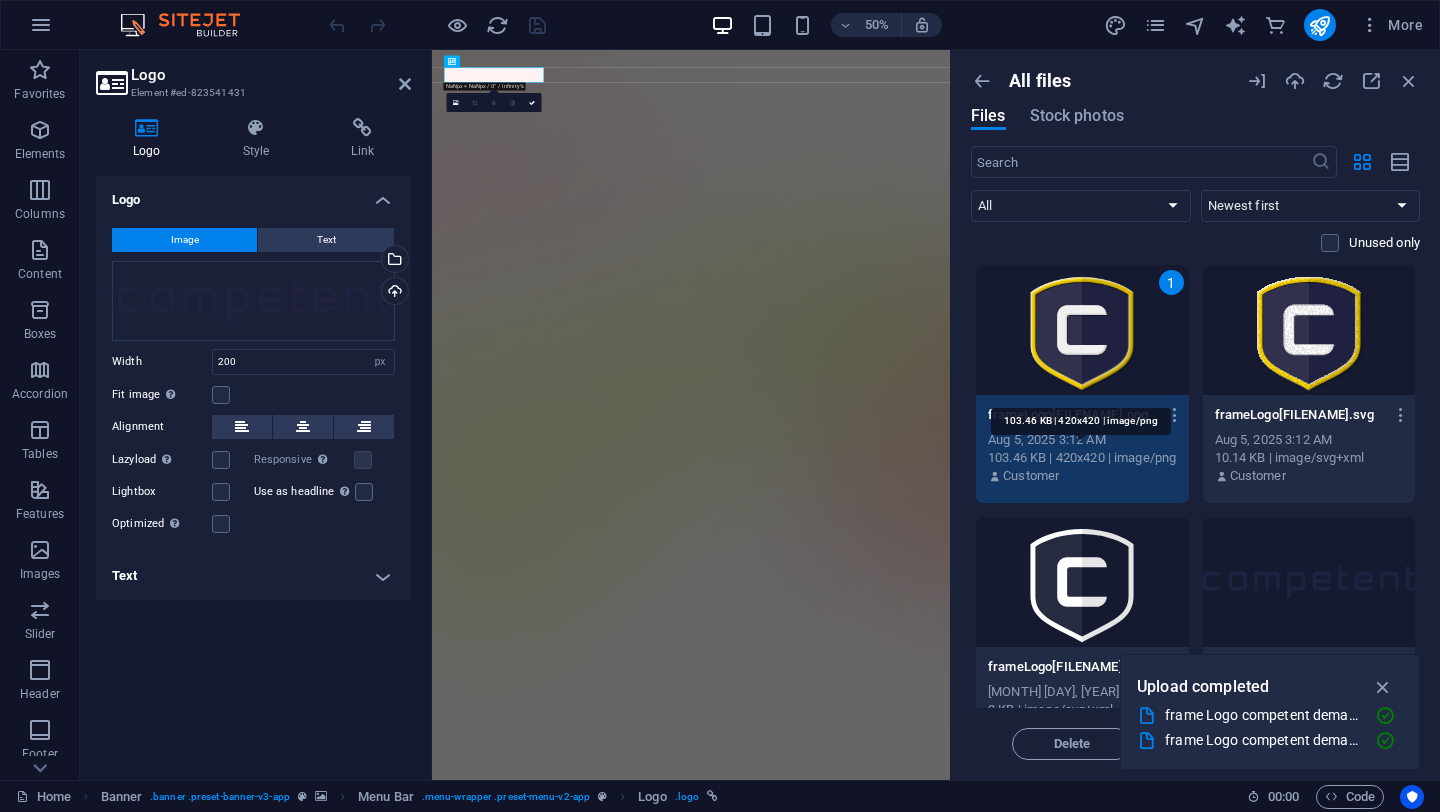 click on "103.46 KB | 420x420 | image/png" at bounding box center [1082, 458] 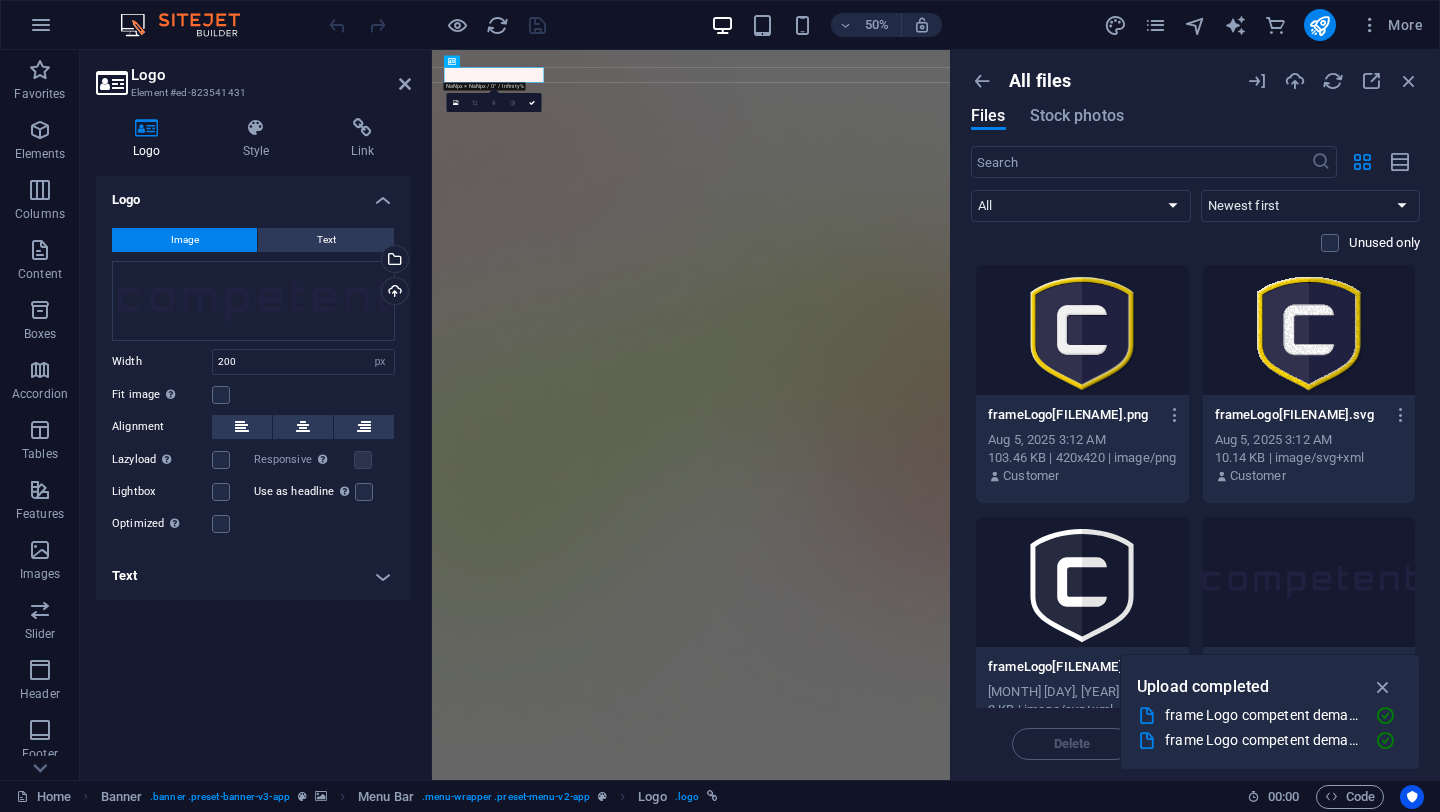 click at bounding box center (1082, 330) 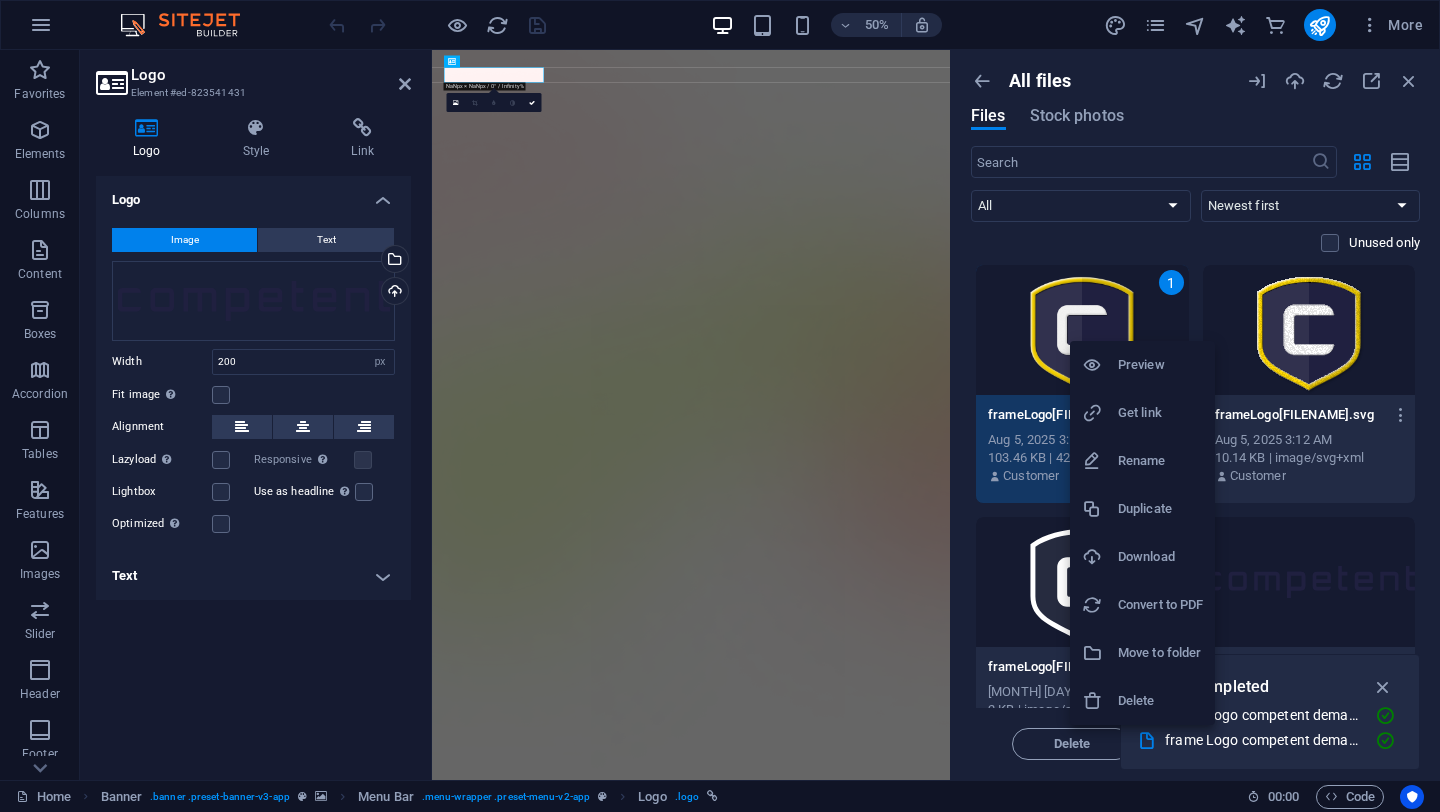 click on "Preview" at bounding box center (1160, 365) 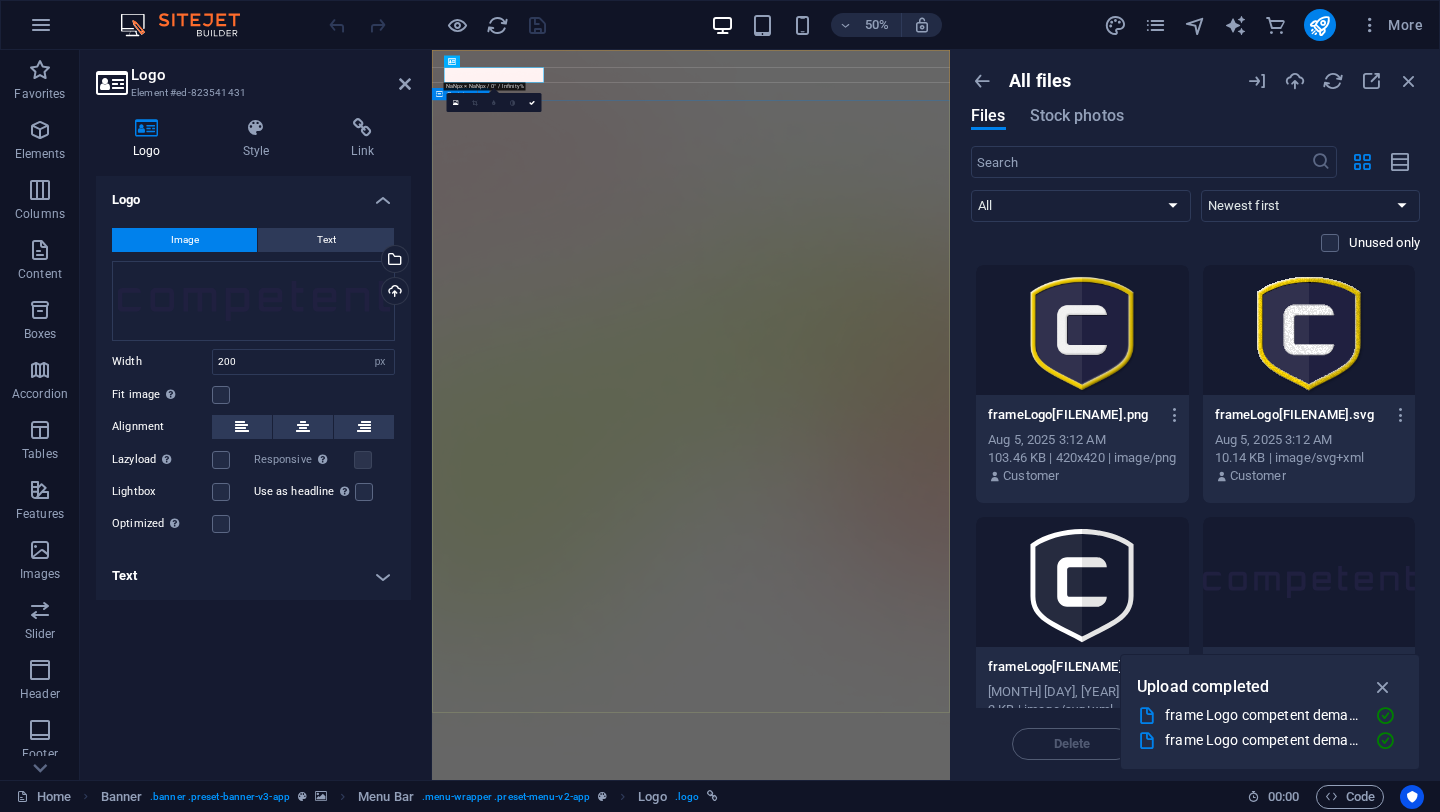 click on "Version 2.0 is here AI, Engeniers & Funding for Automation Lorem ipsum dolor sit amet, consectetur adipiscing elit, sed do eiusmod tempor incididunt ut labore et dolore magna aliqua. Download App" at bounding box center [950, 2315] 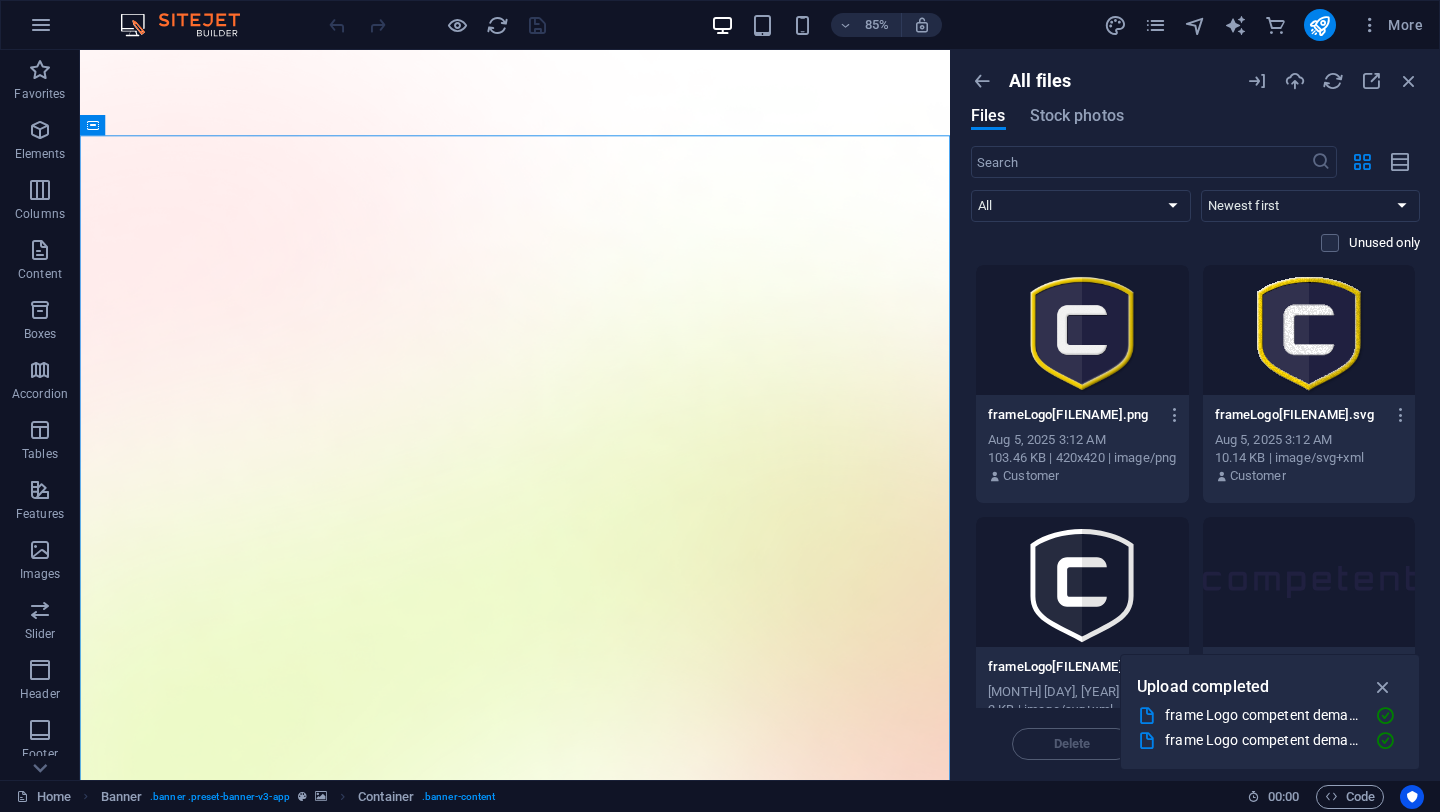 click at bounding box center [437, 25] 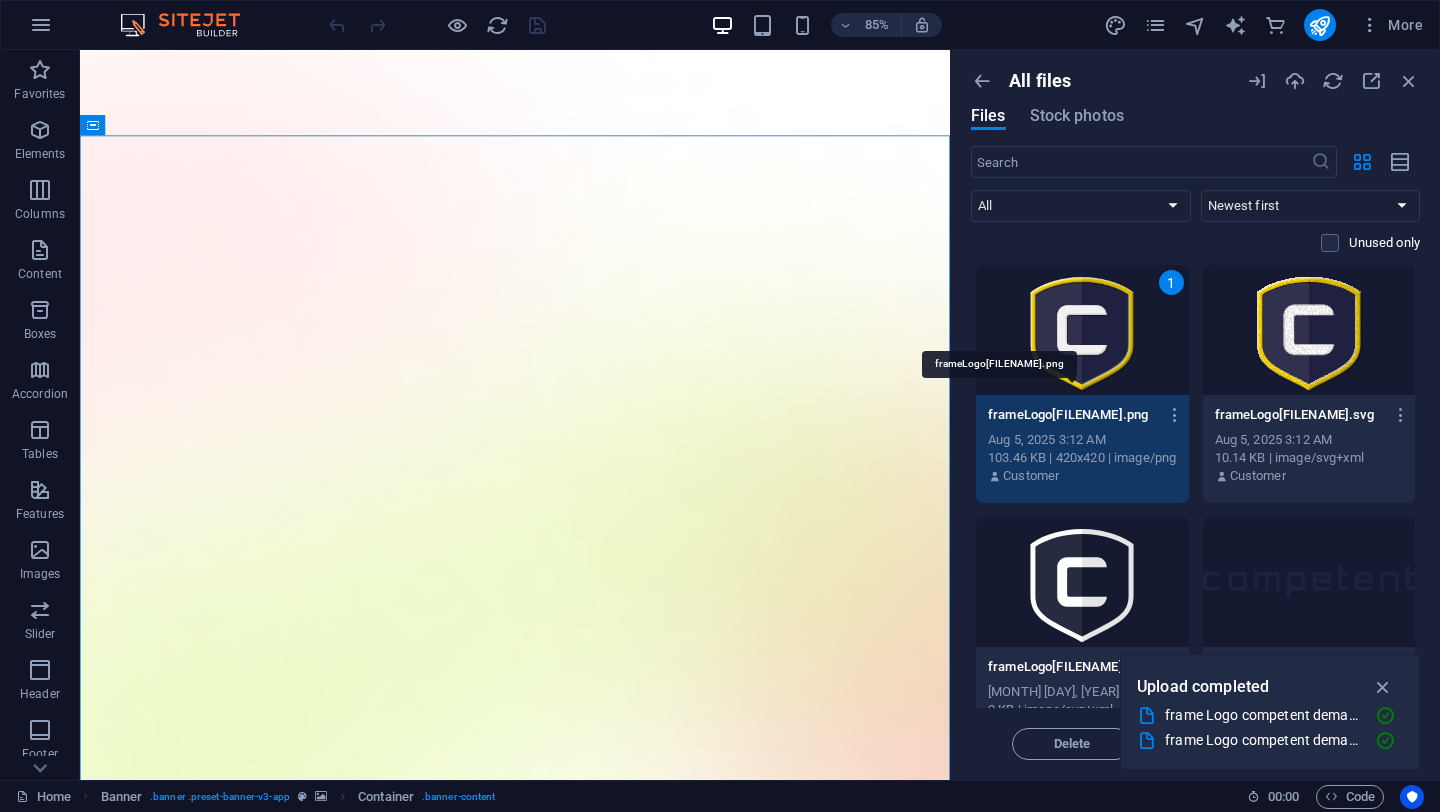 click on "frameLogocompetentdemasiaw-y-bw-w-morph-S-Q4X2UcVhBxVkuQxLbrTw.png" at bounding box center (1073, 415) 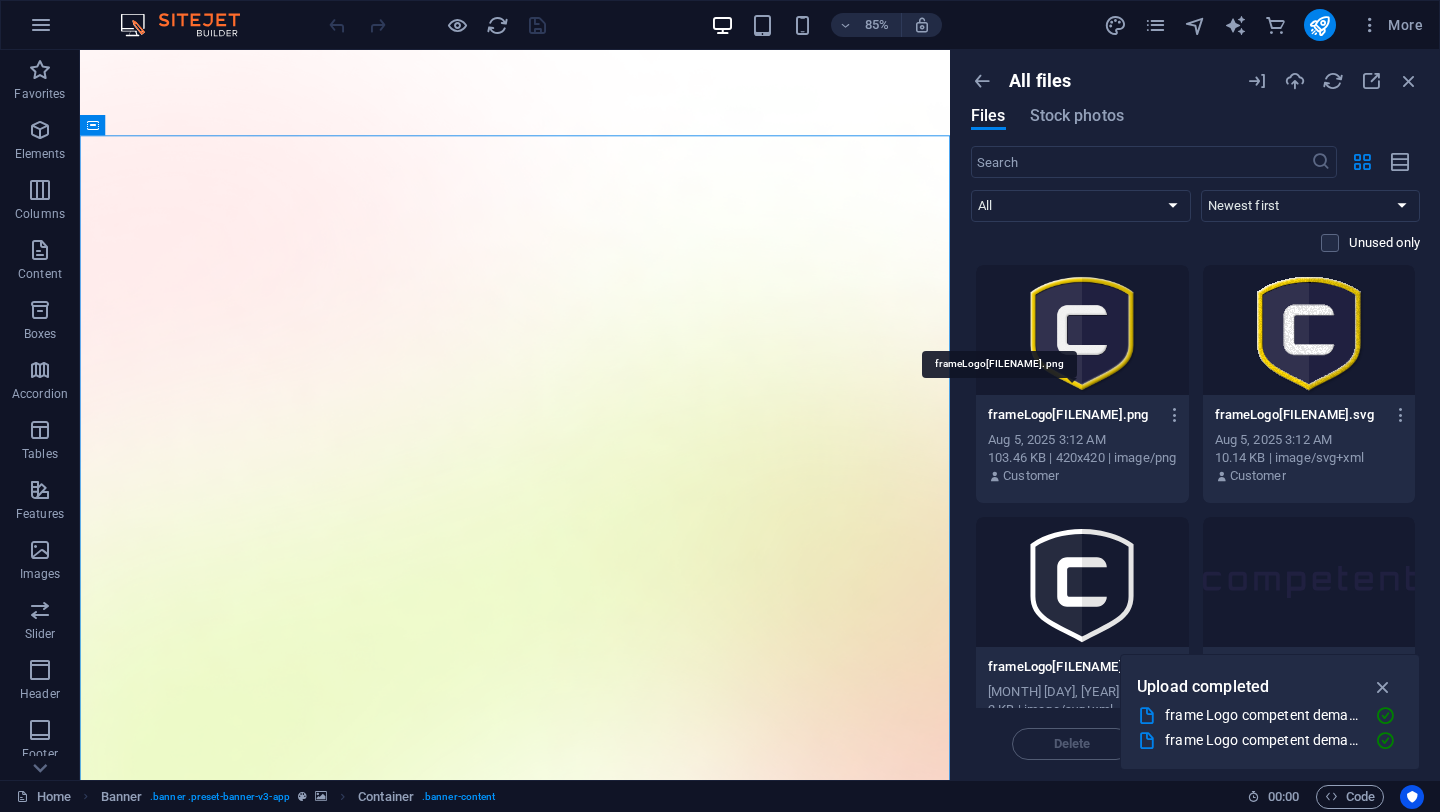 click on "frameLogocompetentdemasiaw-y-bw-w-morph-S-Q4X2UcVhBxVkuQxLbrTw.png" at bounding box center [1073, 415] 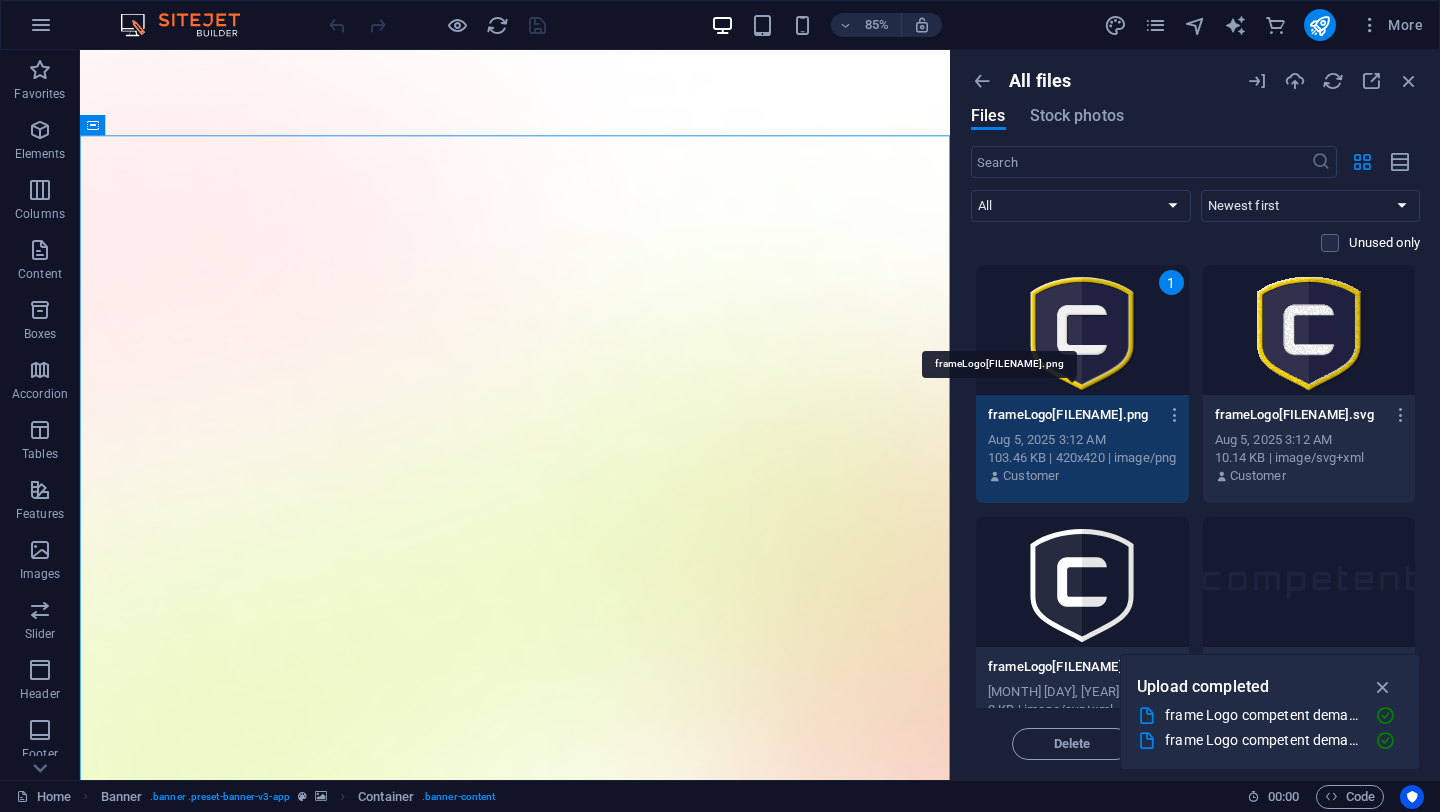 click on "frameLogocompetentdemasiaw-y-bw-w-morph-S-Q4X2UcVhBxVkuQxLbrTw.png" at bounding box center [1073, 415] 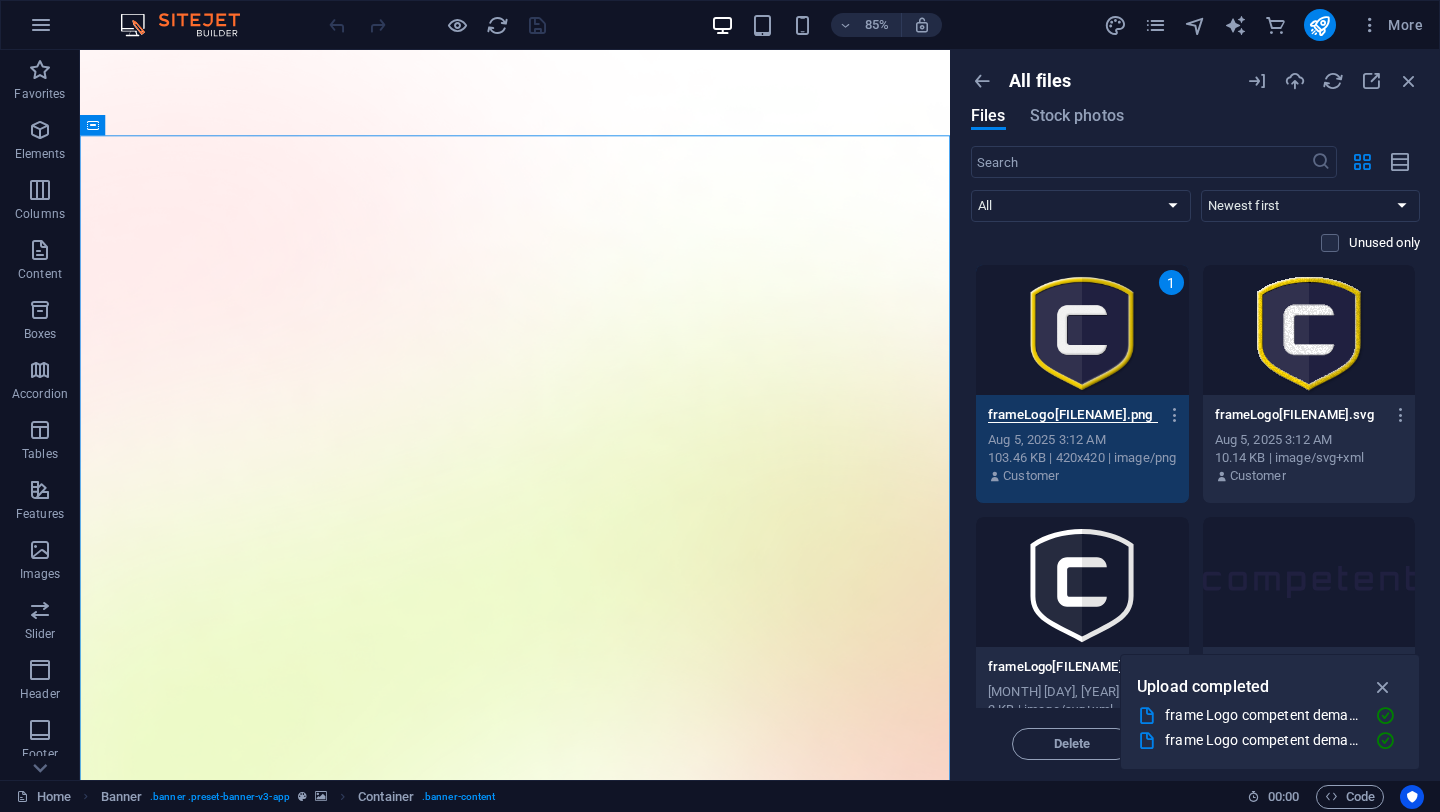 click on "Aug 5, 2025 3:12 AM" at bounding box center [1082, 440] 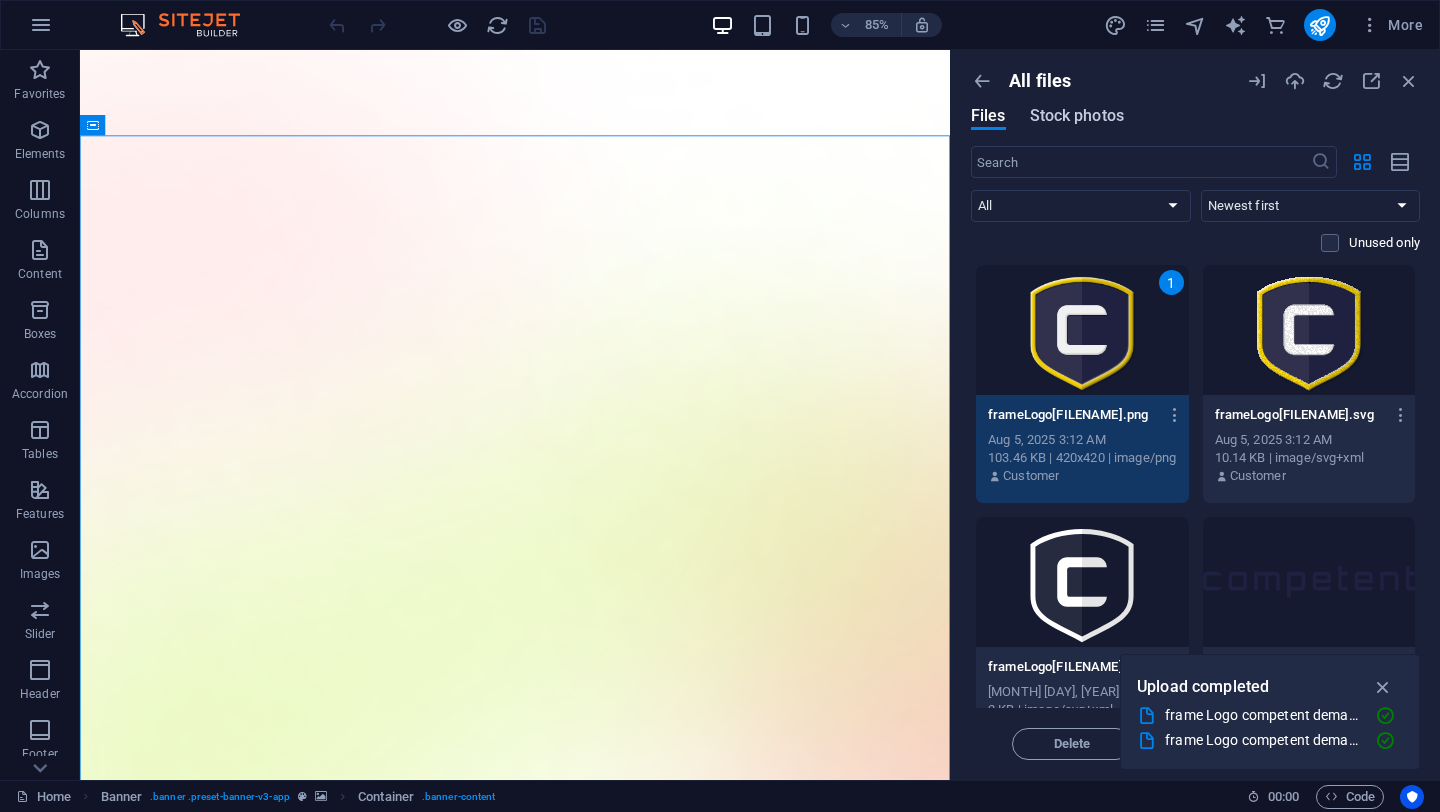 click on "Stock photos" at bounding box center (1077, 119) 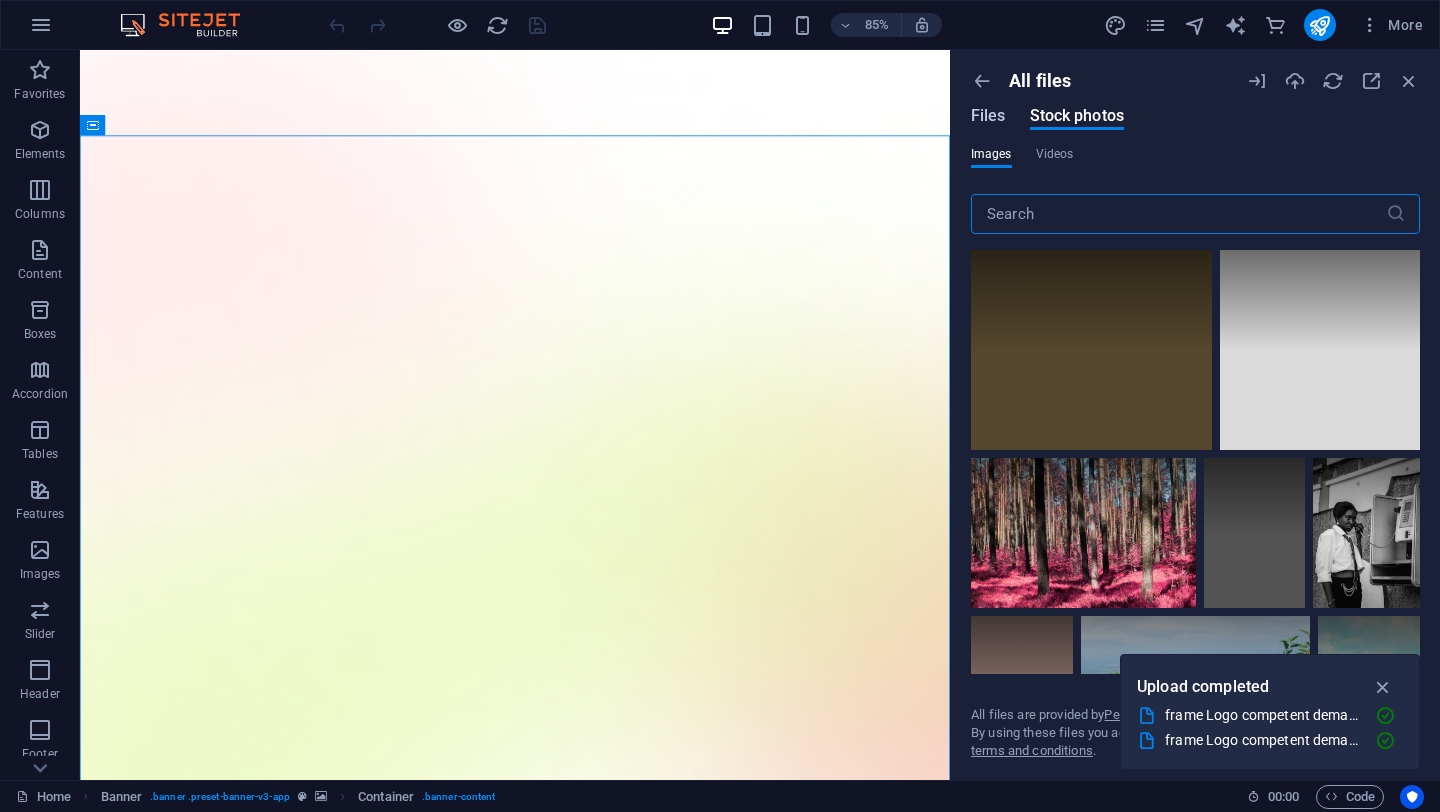 click on "Files" at bounding box center (988, 116) 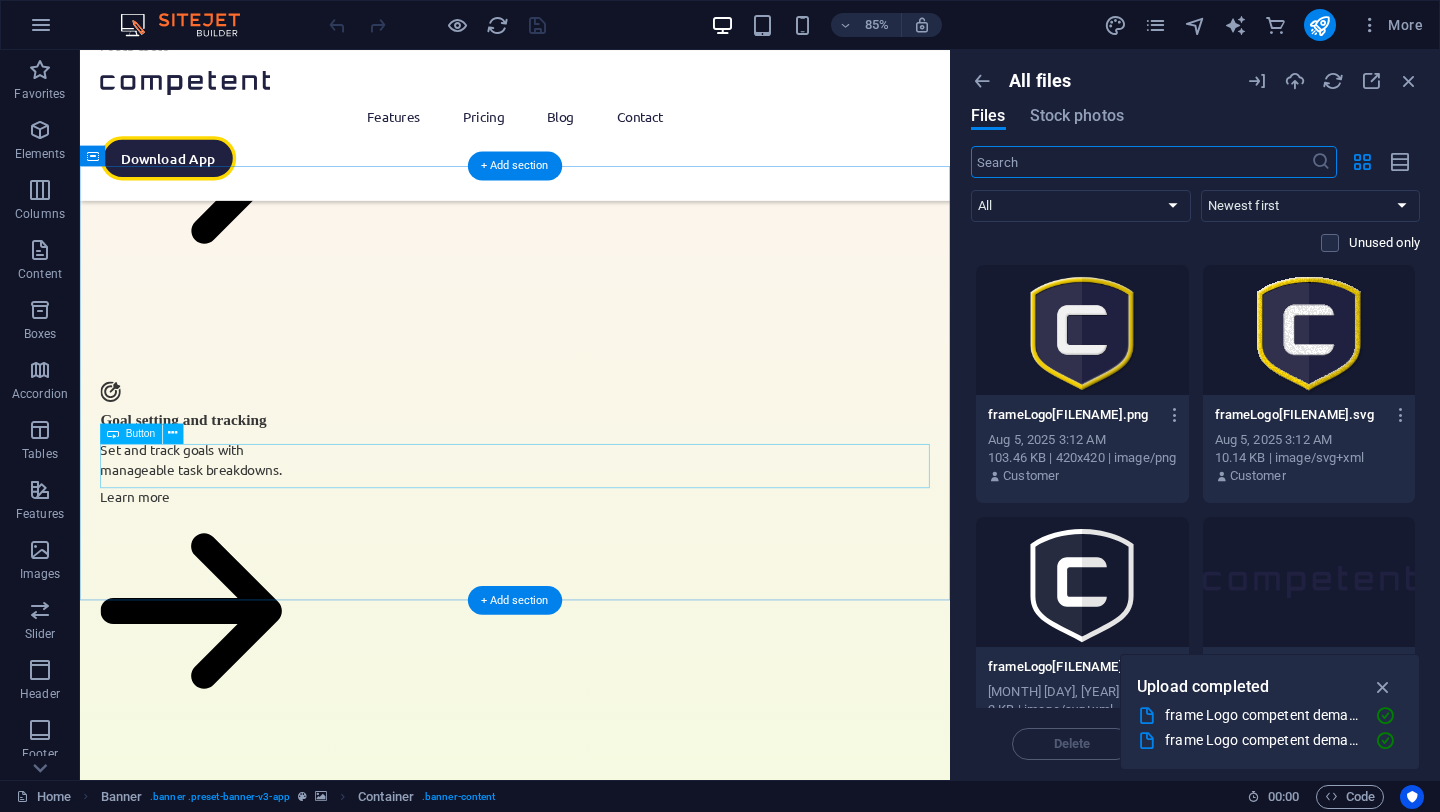 scroll, scrollTop: 4674, scrollLeft: 0, axis: vertical 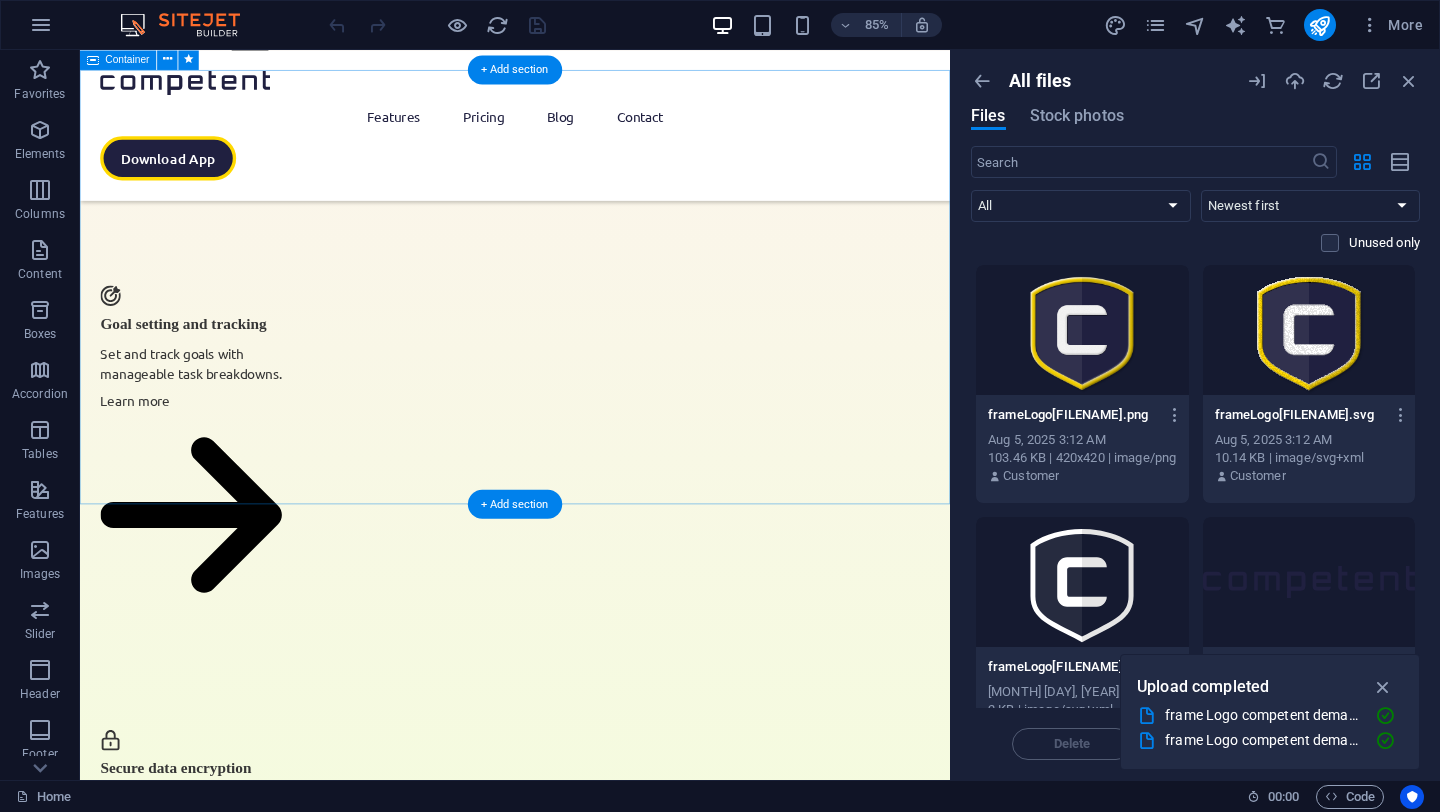 click on "Don’t miss it, download the app Lorem ipsum dolor sit amet, consectetur adipiscing elit, sed do eiusmod tempor incididunt ut labore et dolore magna aliqua. Download App" at bounding box center [592, 29148] 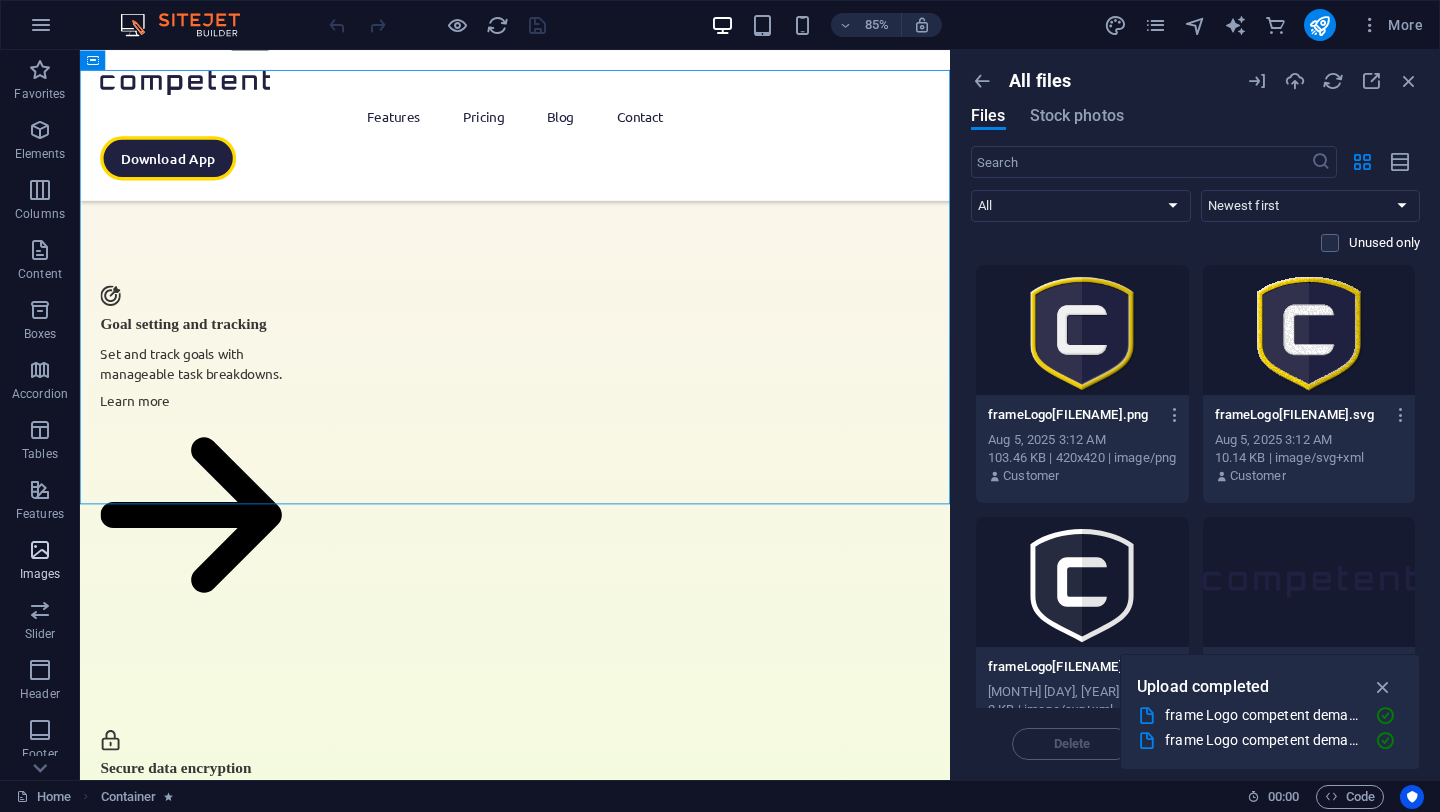 click at bounding box center [40, 550] 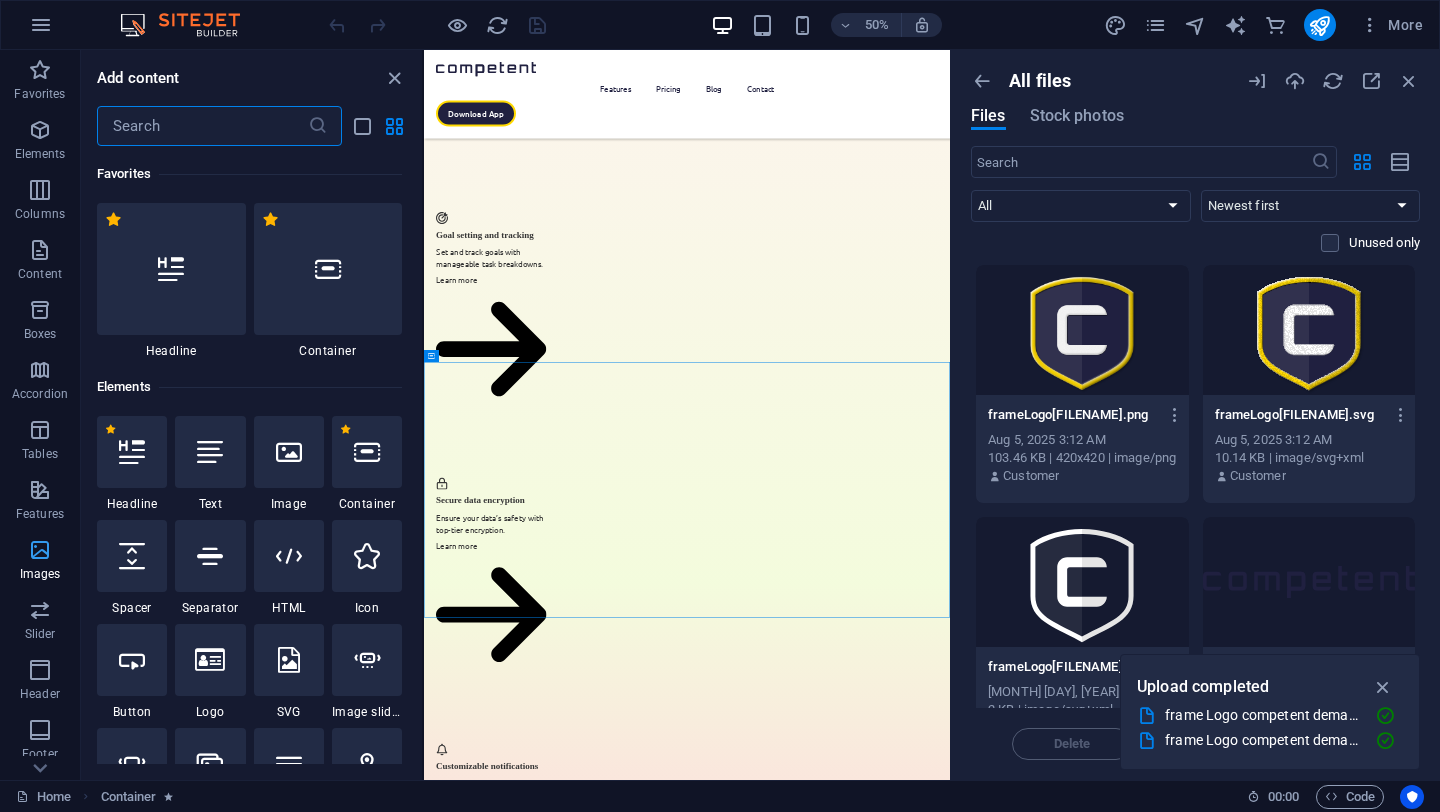 scroll, scrollTop: 4093, scrollLeft: 0, axis: vertical 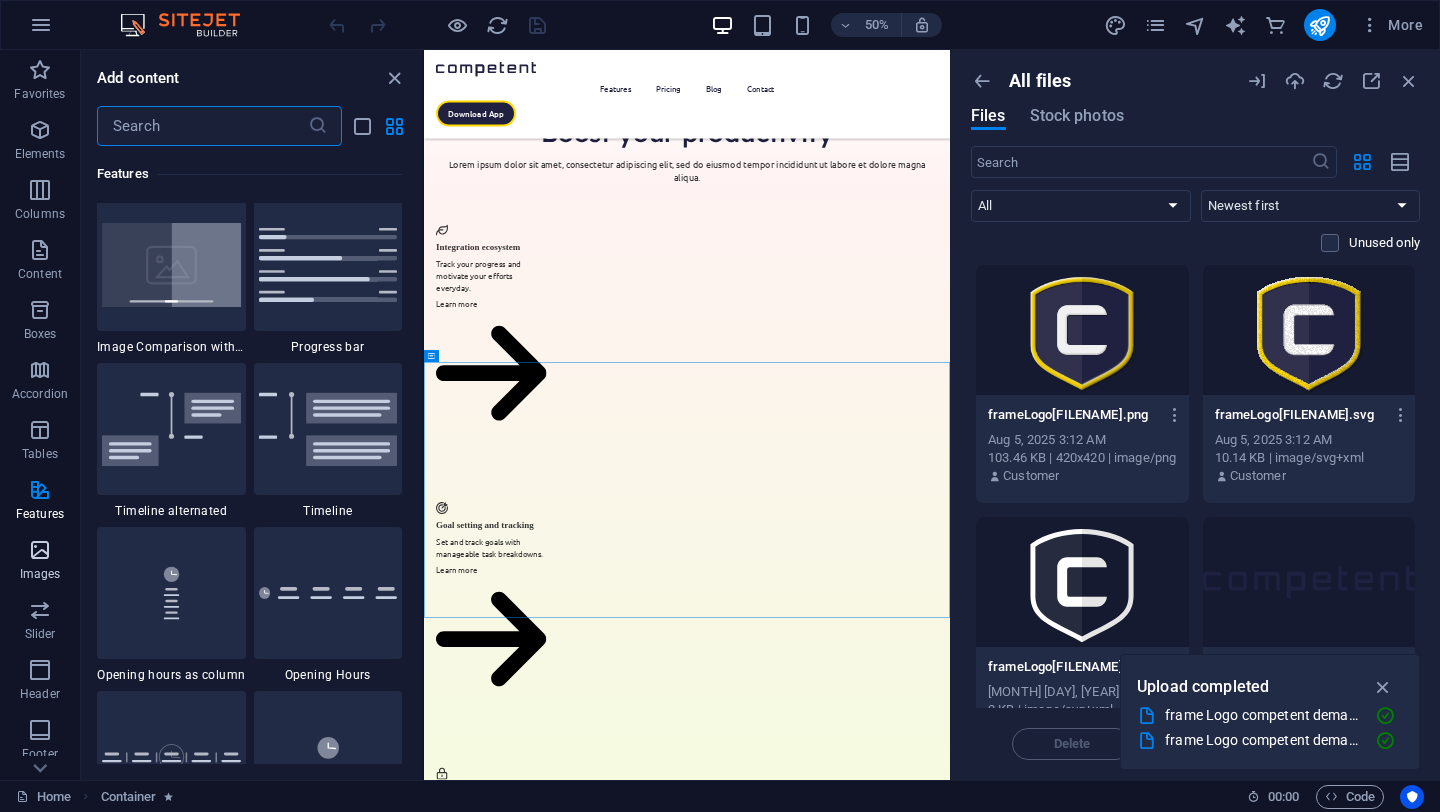 click on "Images" at bounding box center (40, 560) 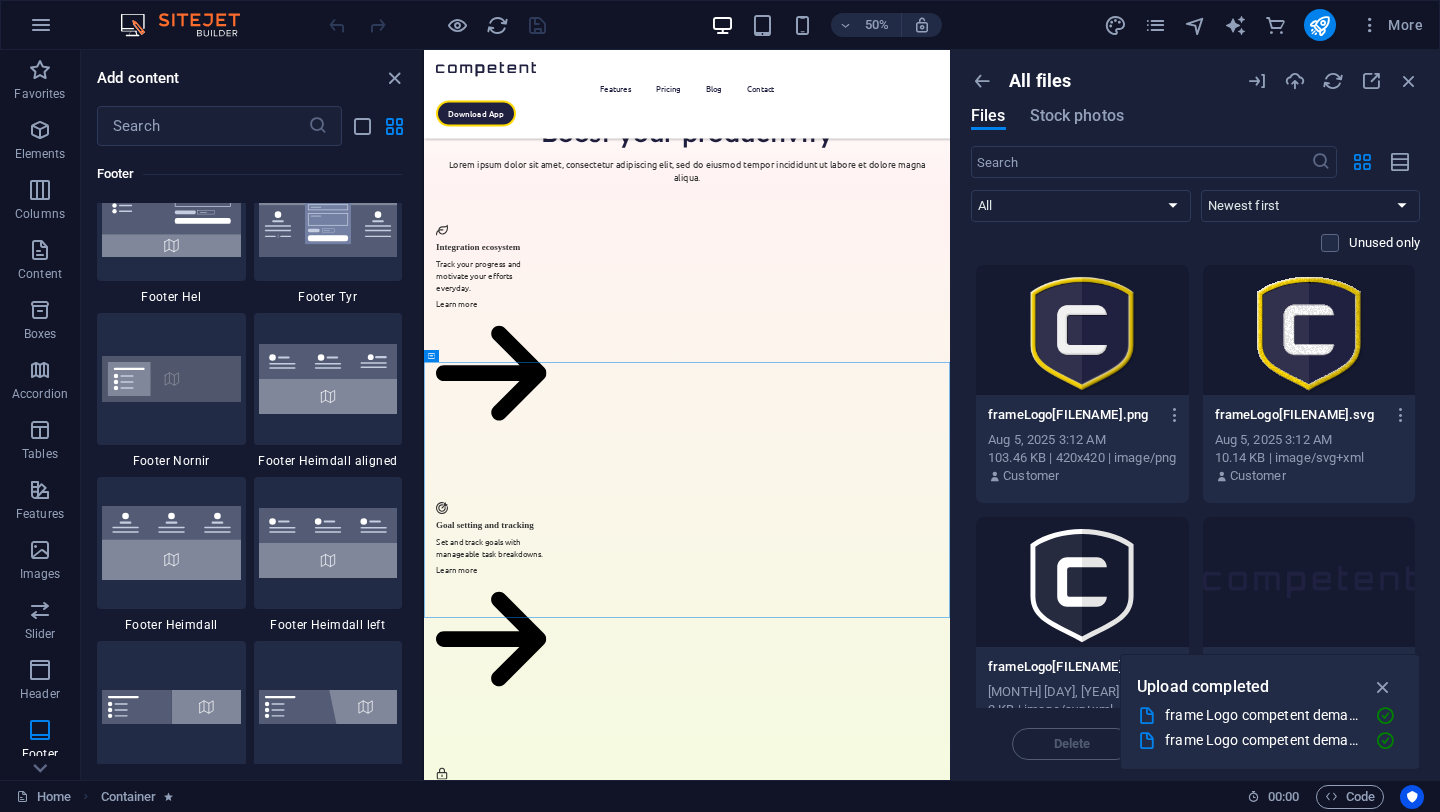 scroll, scrollTop: 13512, scrollLeft: 0, axis: vertical 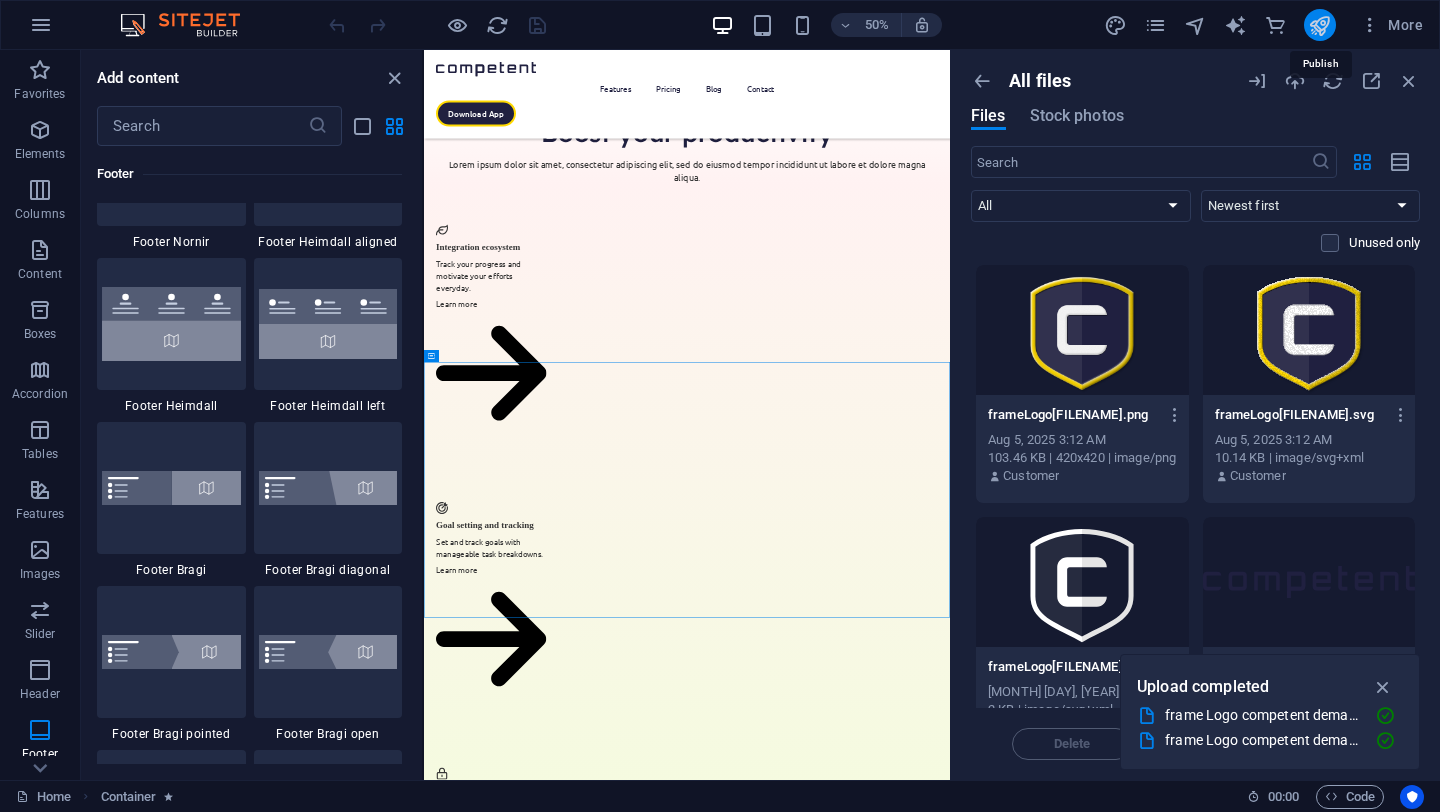 click at bounding box center [1319, 25] 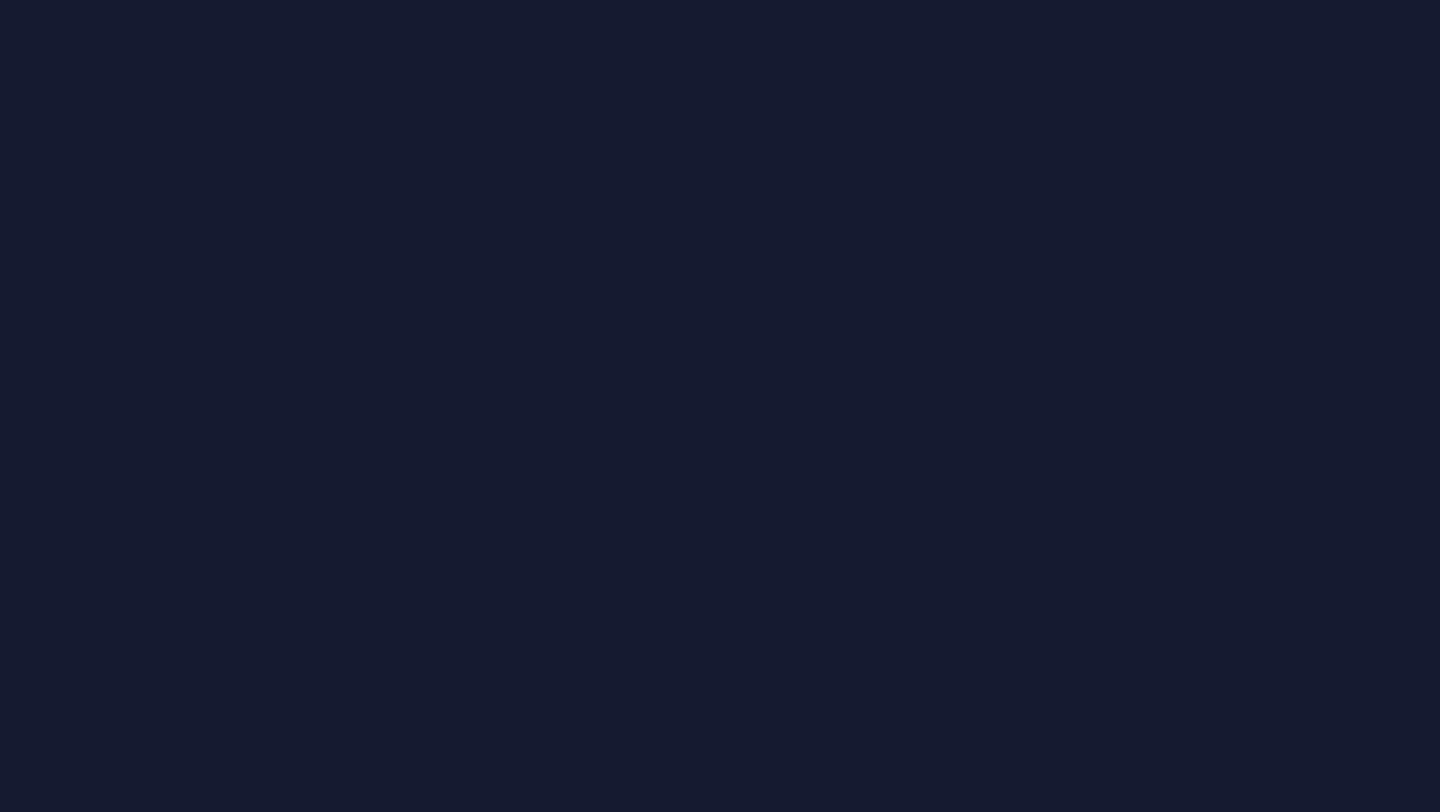 scroll, scrollTop: 0, scrollLeft: 0, axis: both 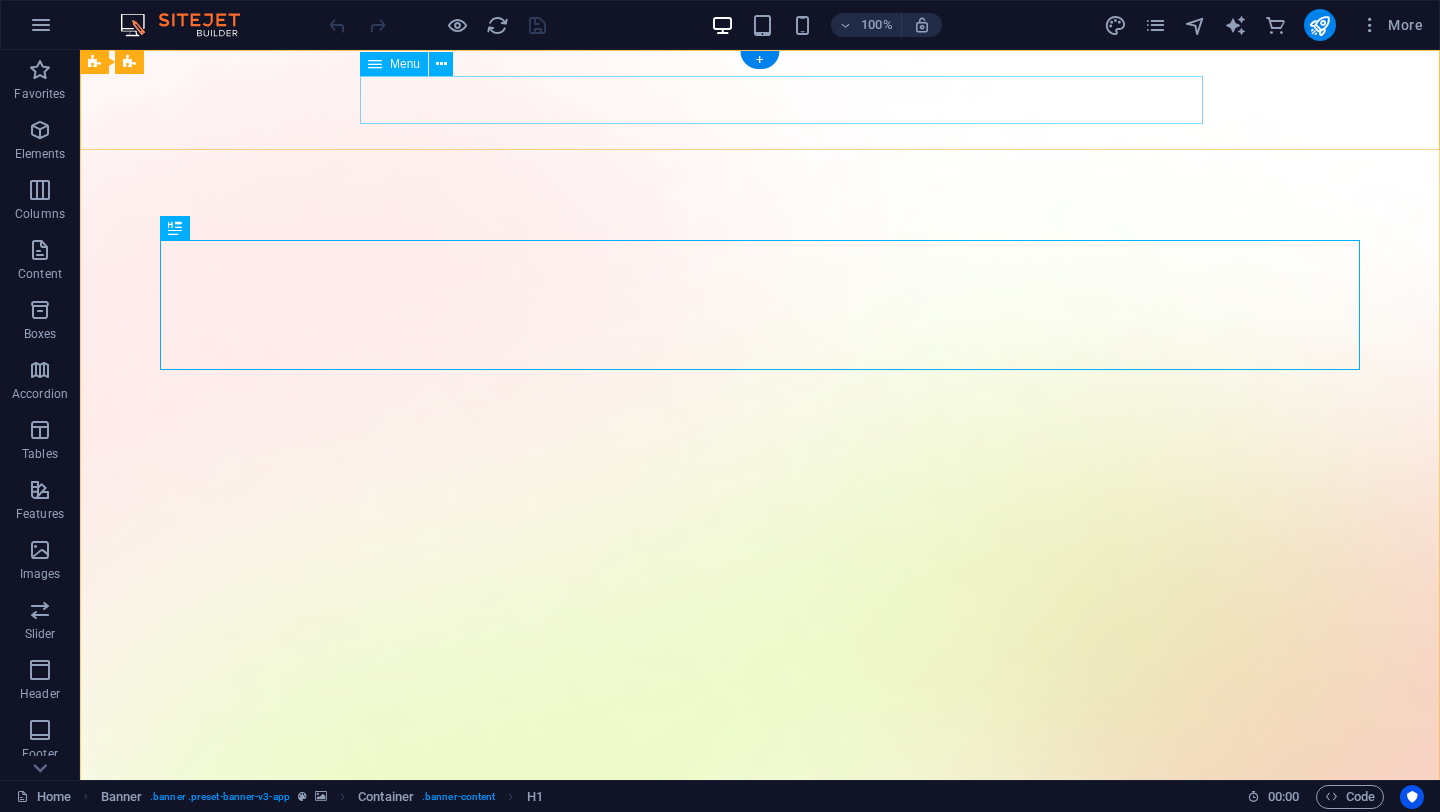 click on "Features Pricing Blog Contact" at bounding box center (760, 1603) 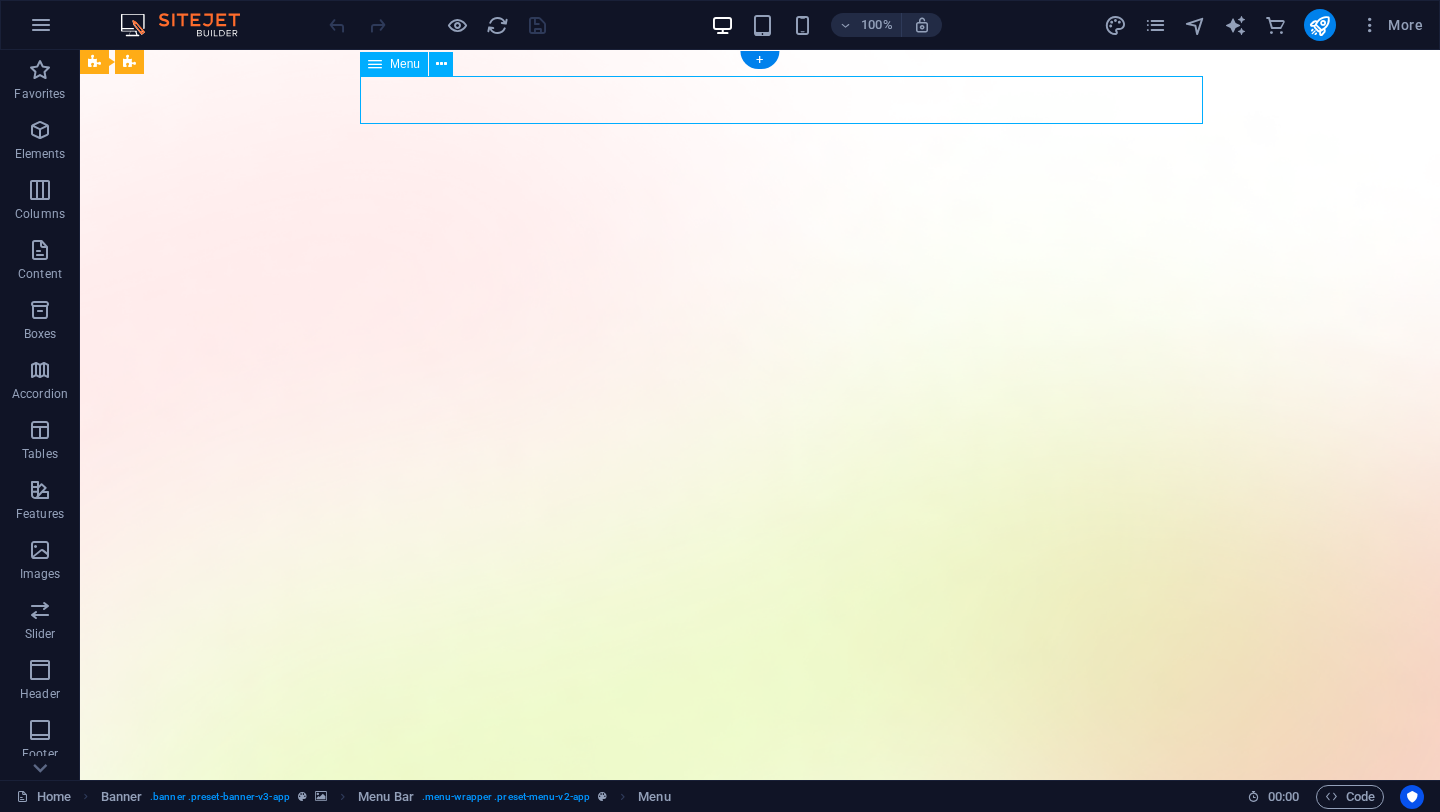 click on "Features Pricing Blog Contact" at bounding box center [760, 1603] 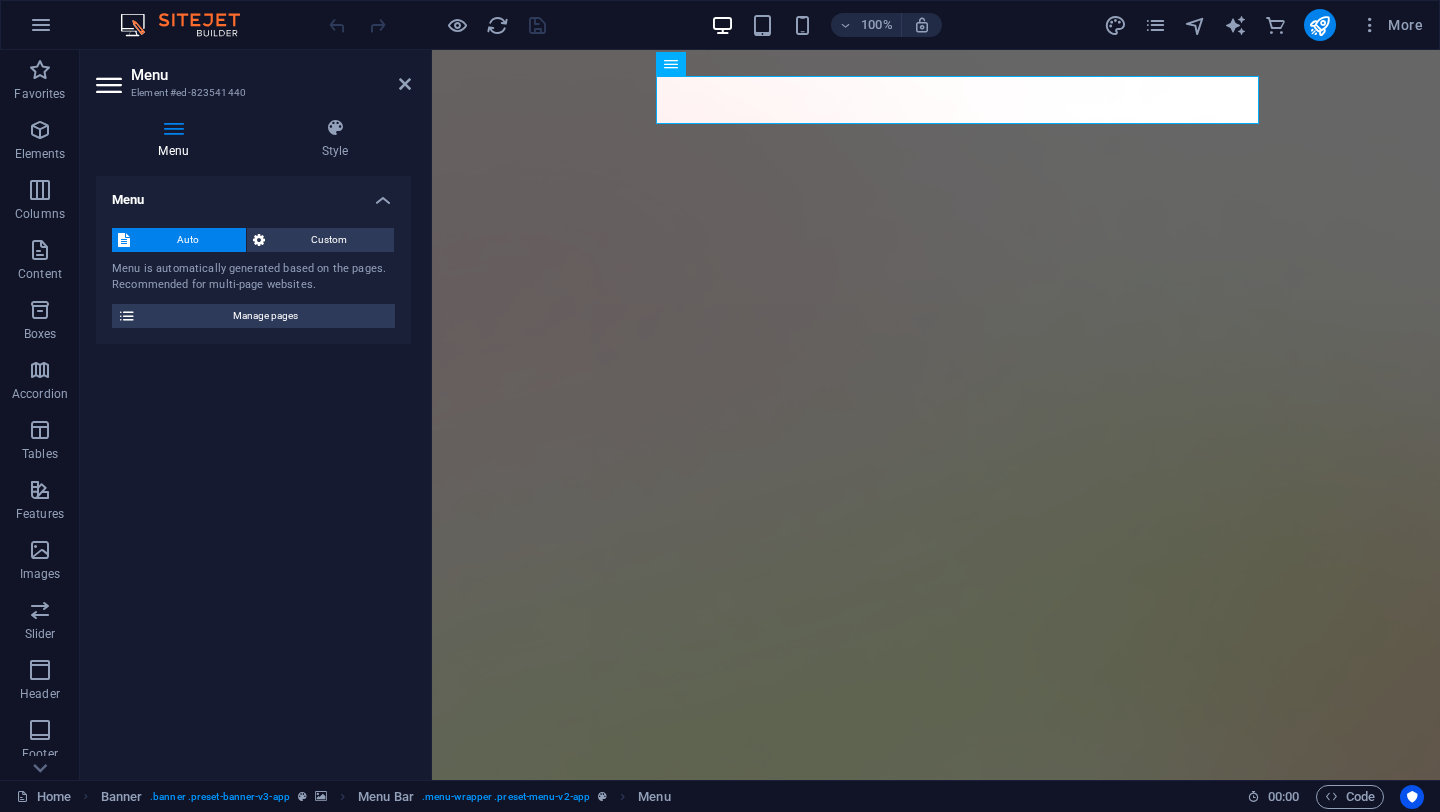 click at bounding box center (111, 85) 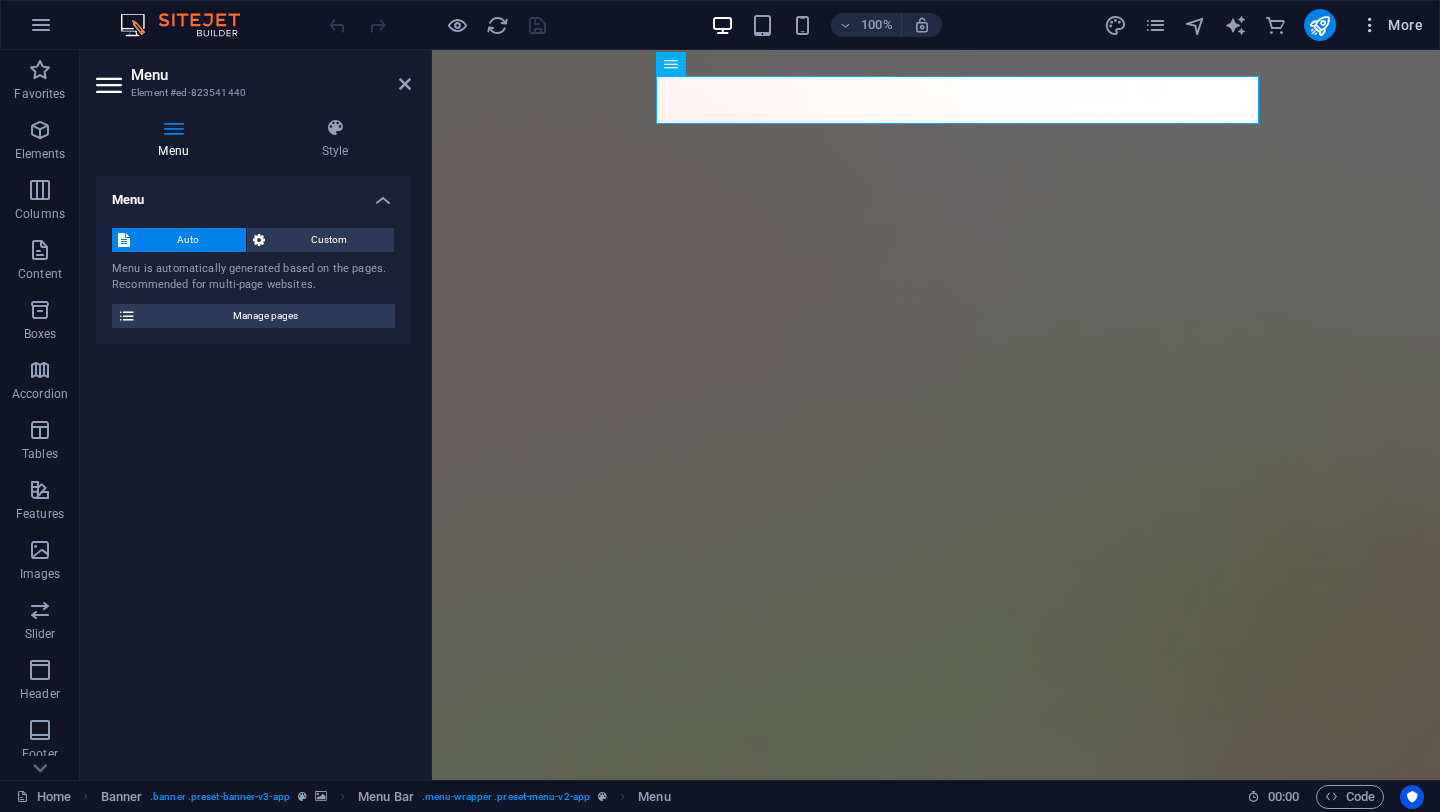 click on "More" at bounding box center (1391, 25) 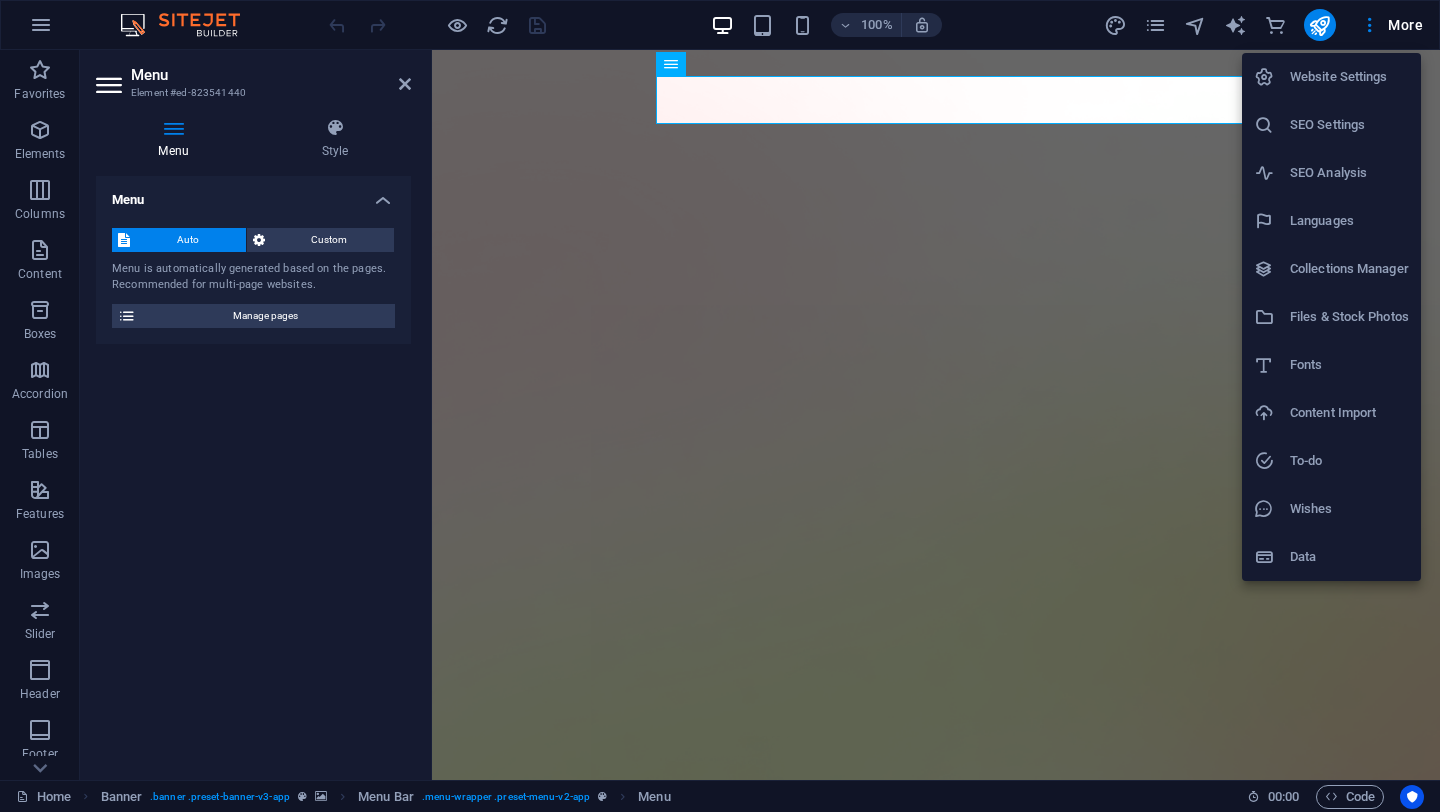 click at bounding box center [720, 406] 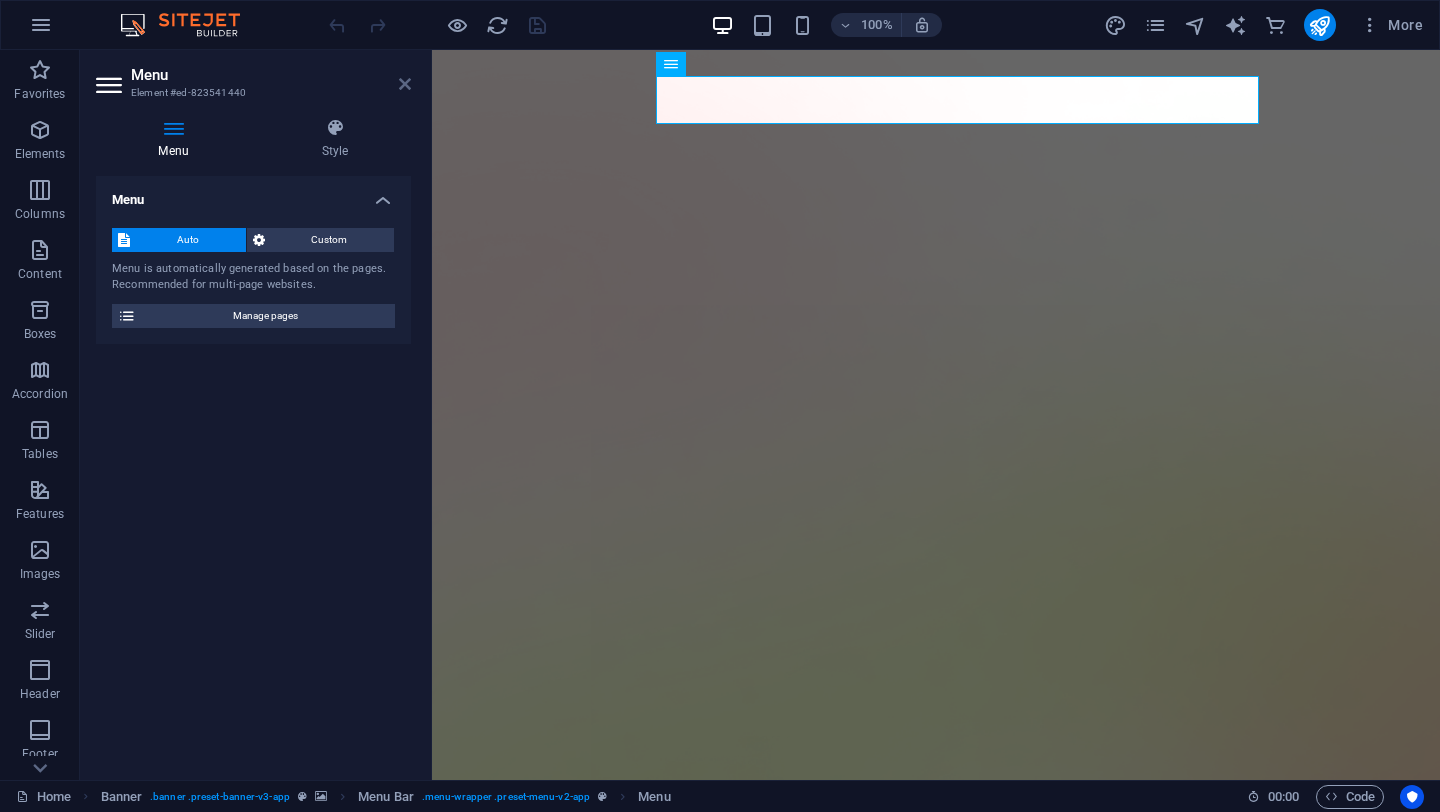 click at bounding box center [405, 84] 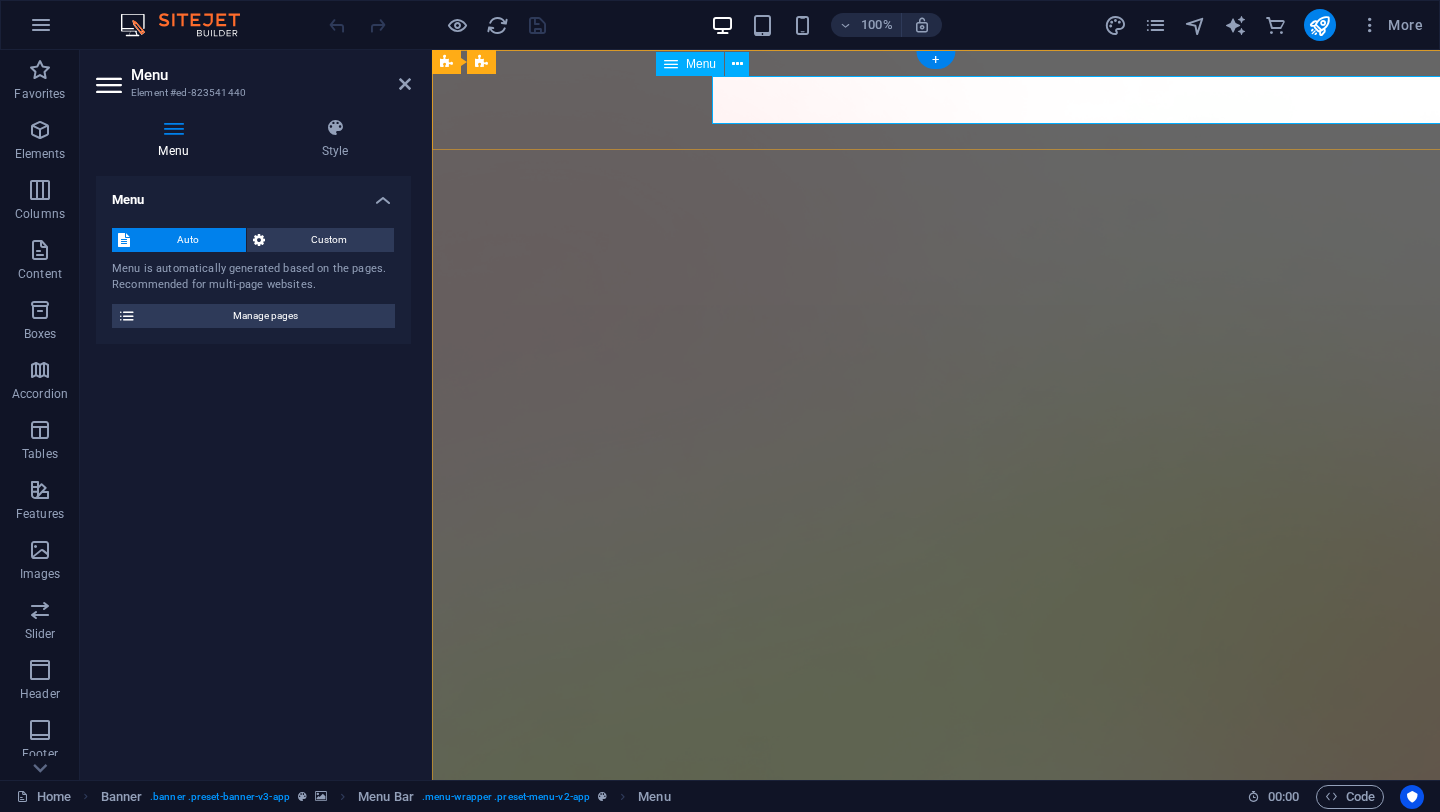 click at bounding box center [405, 84] 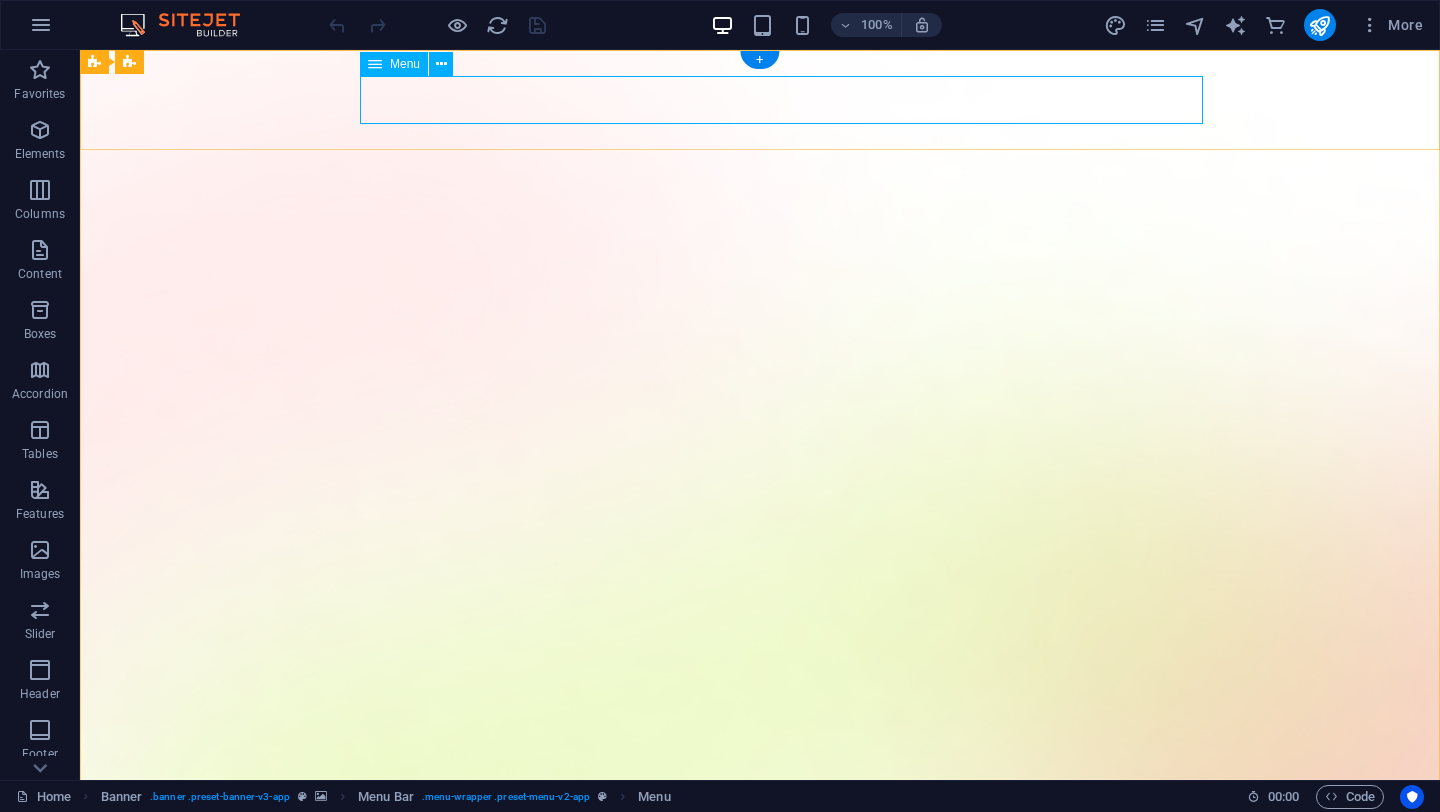 click on "Features Pricing Blog Contact" at bounding box center (760, 1603) 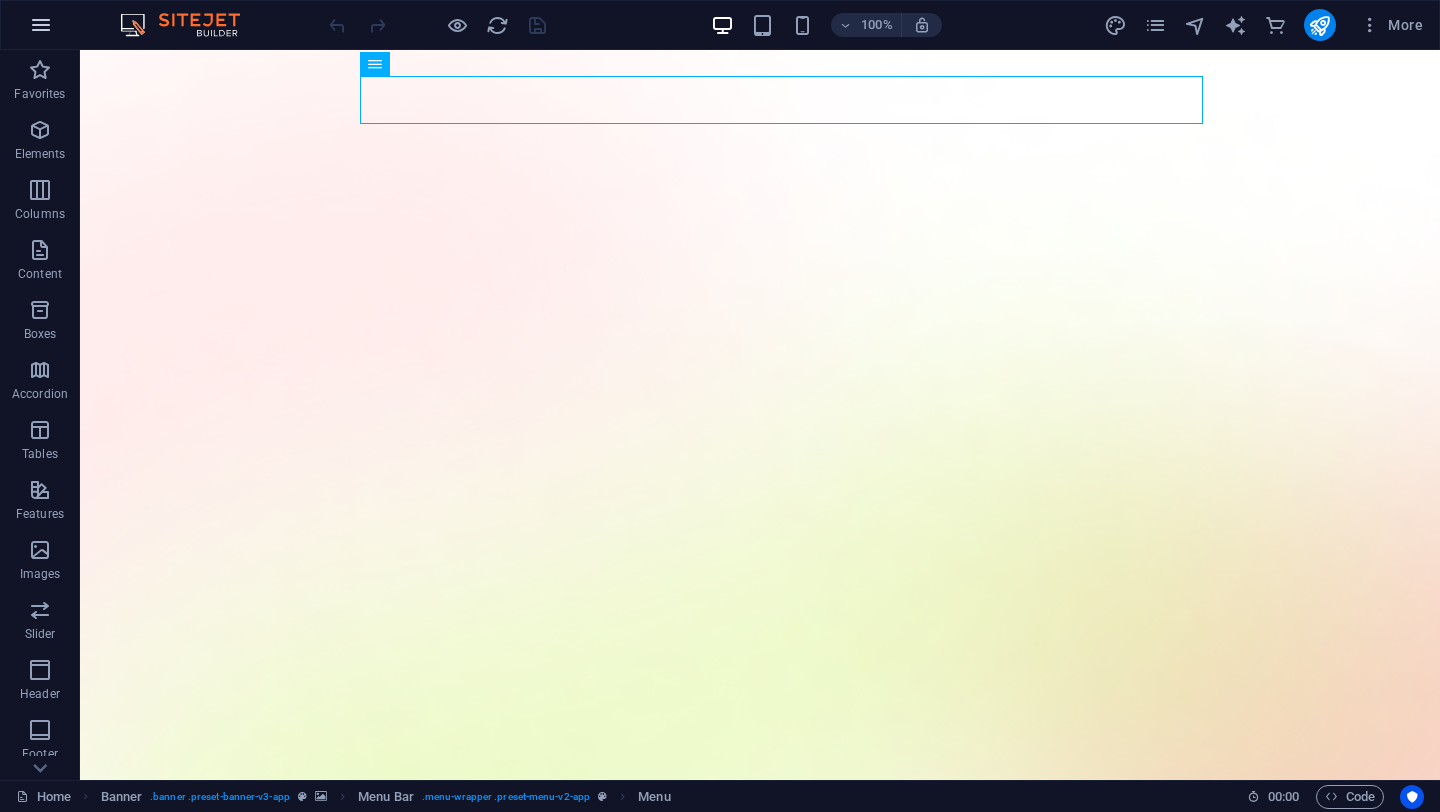 click at bounding box center [41, 25] 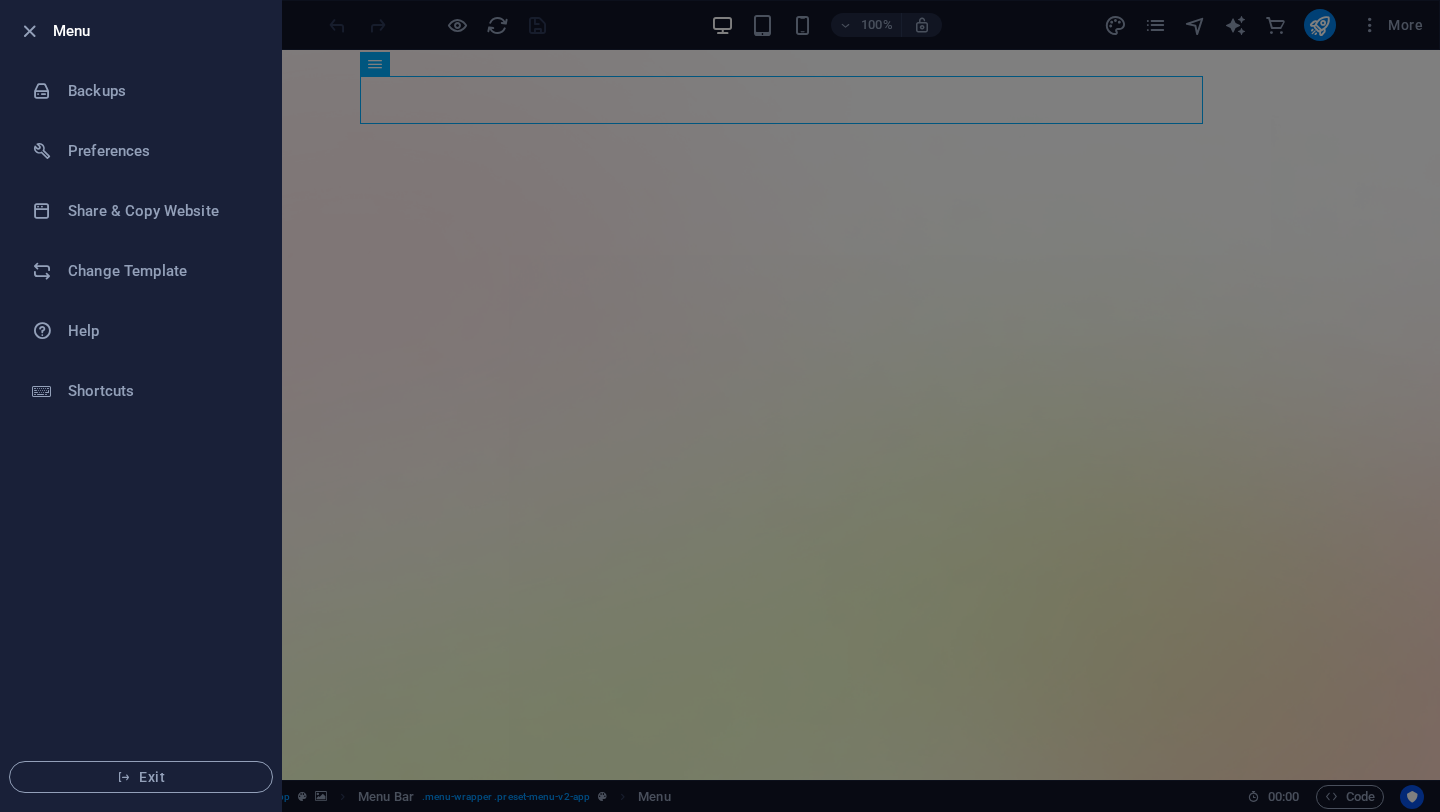 click at bounding box center [720, 406] 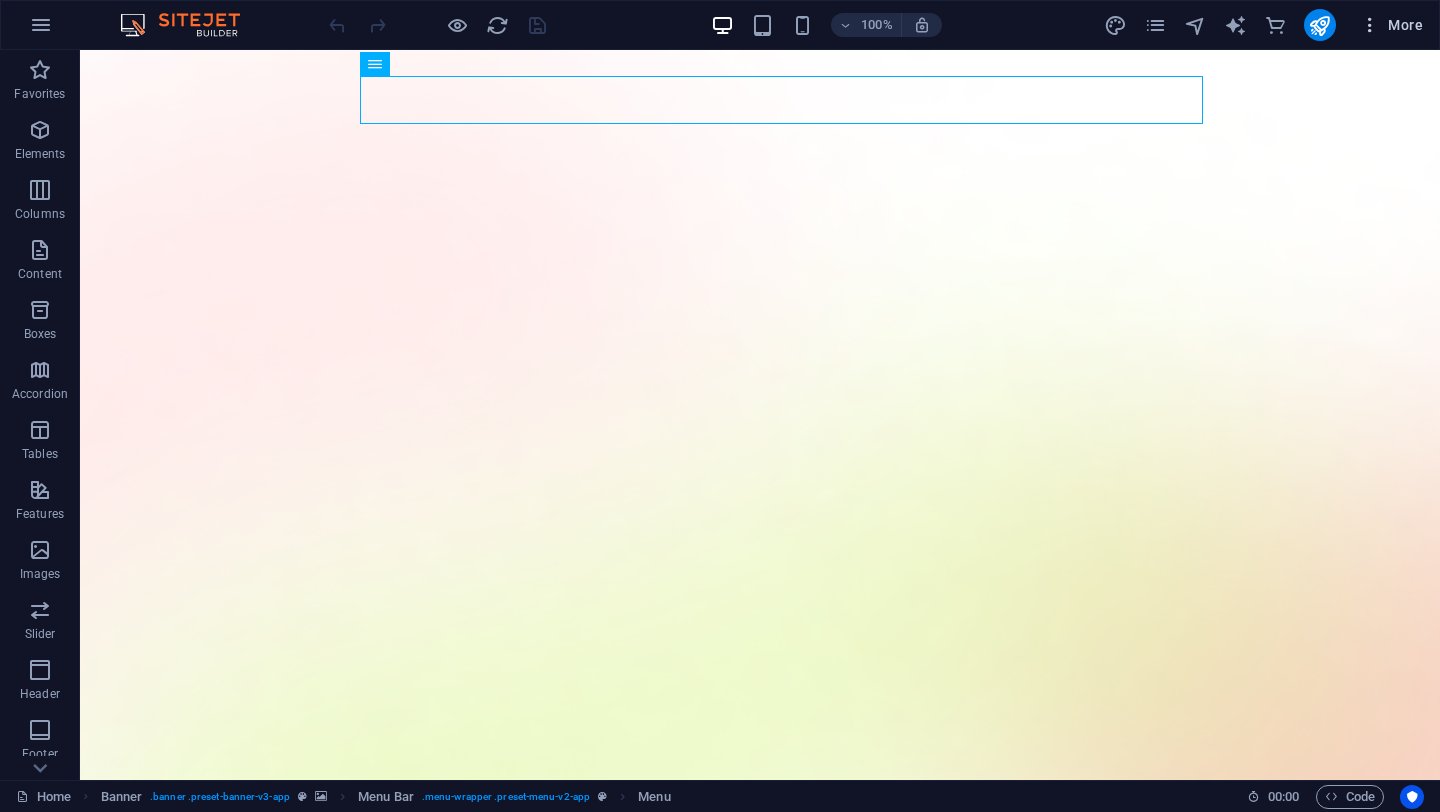 click on "More" at bounding box center [1391, 25] 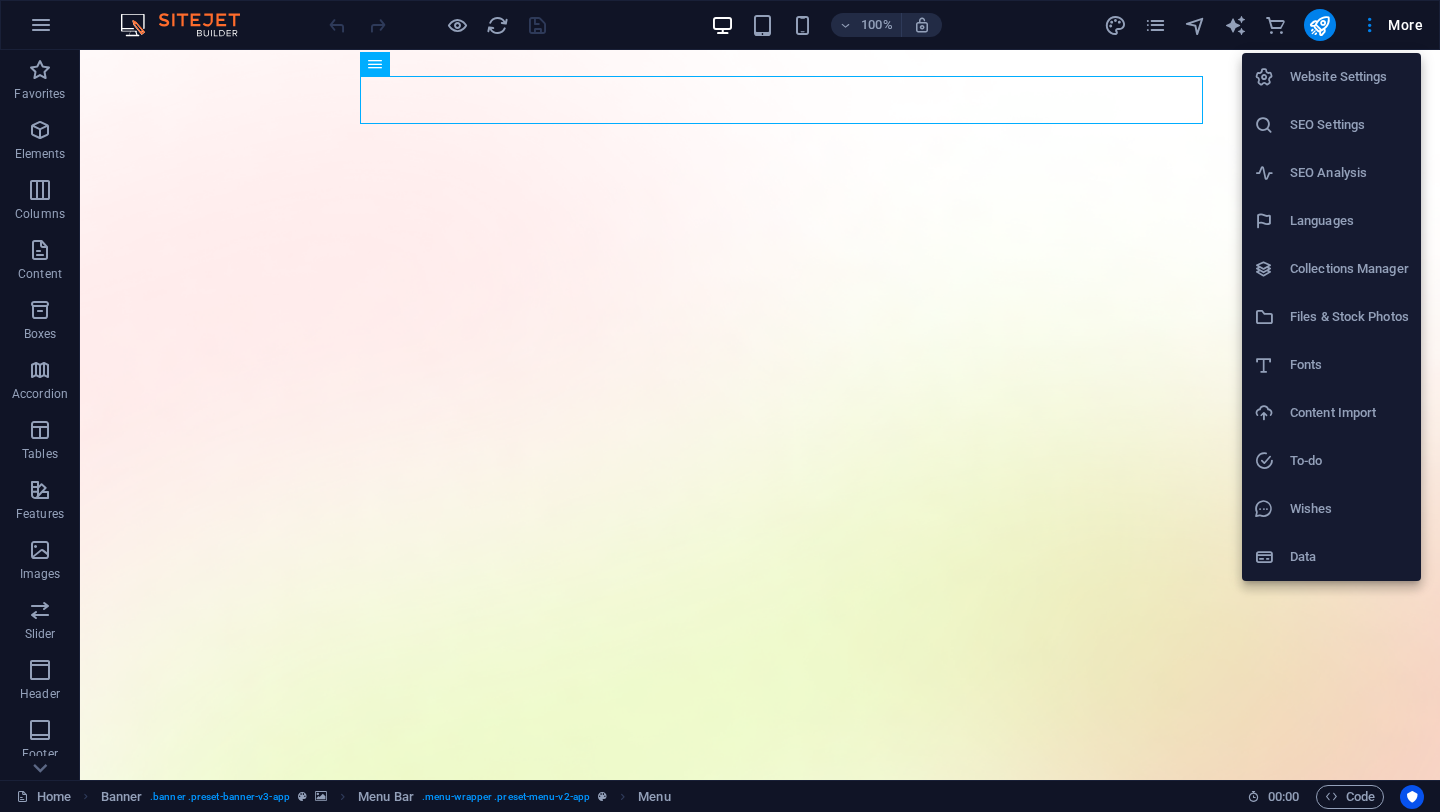 click at bounding box center (720, 406) 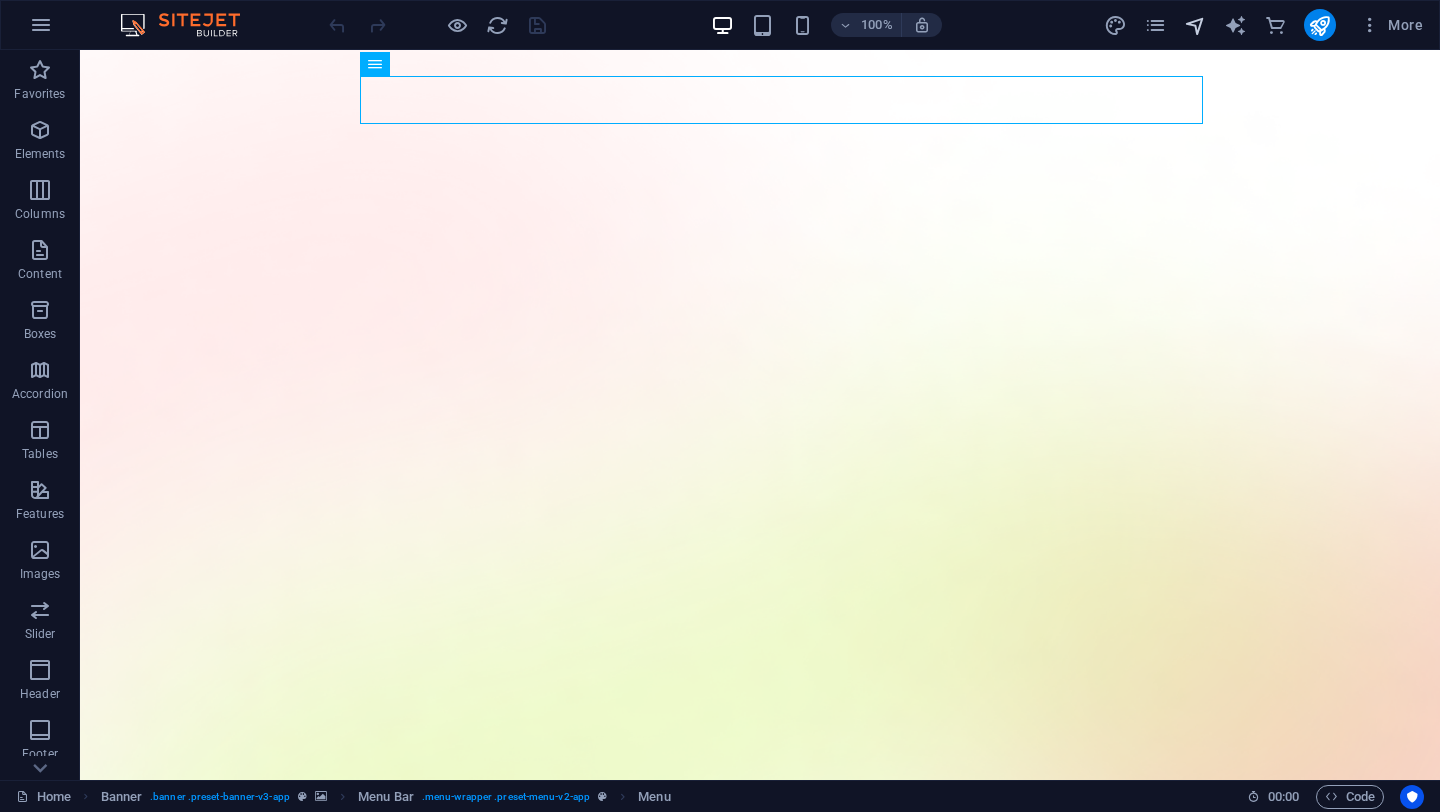 click at bounding box center (1195, 25) 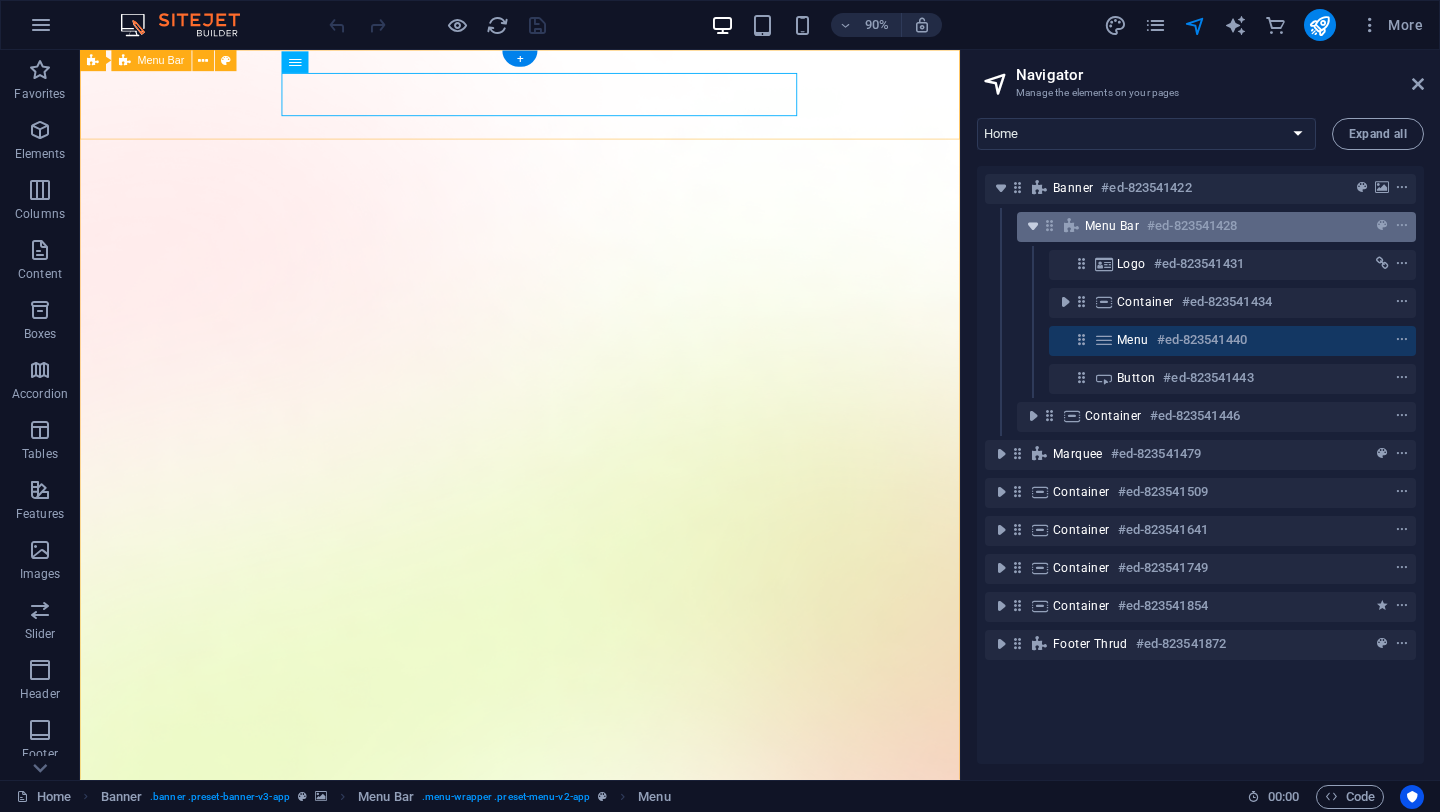 click at bounding box center [1033, 226] 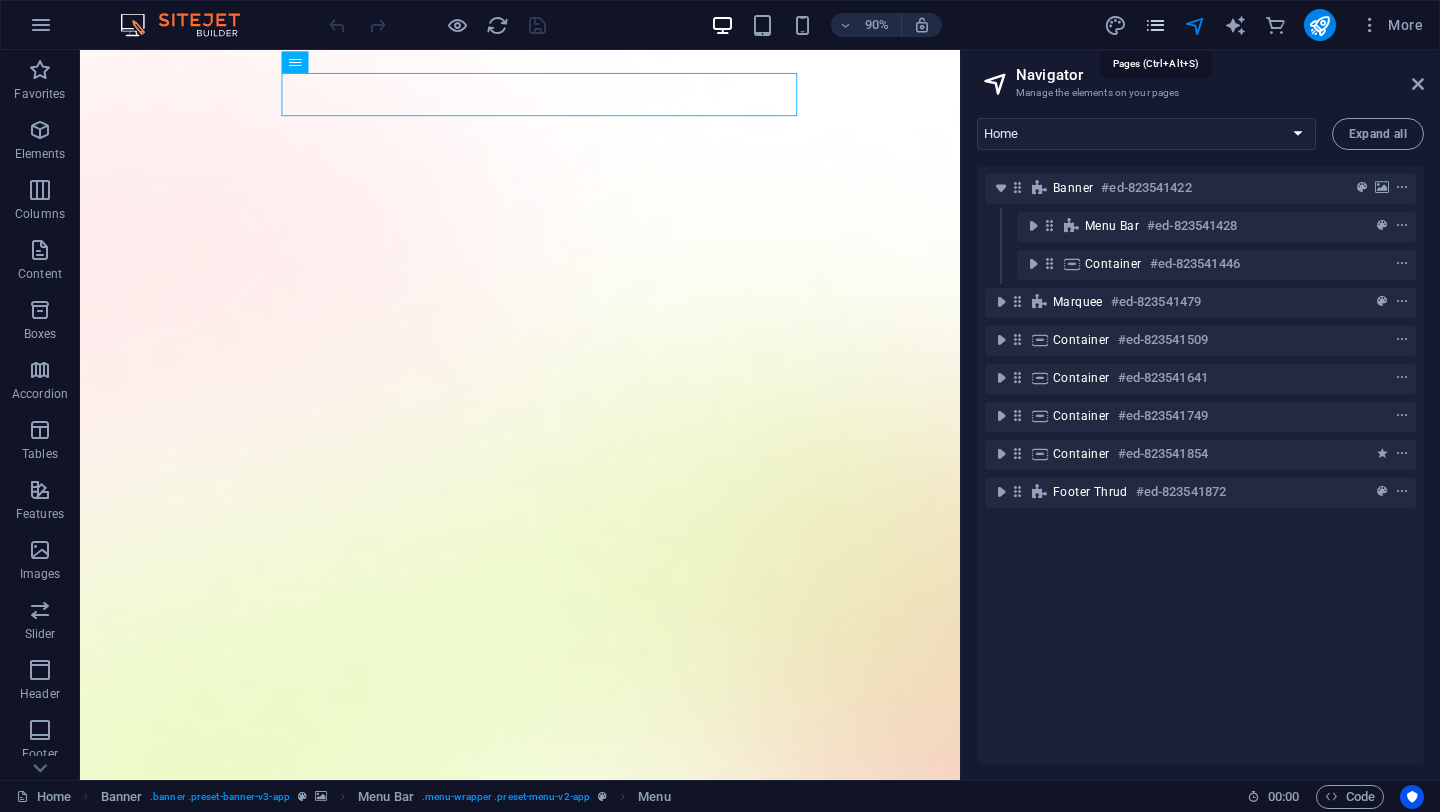 click at bounding box center (1155, 25) 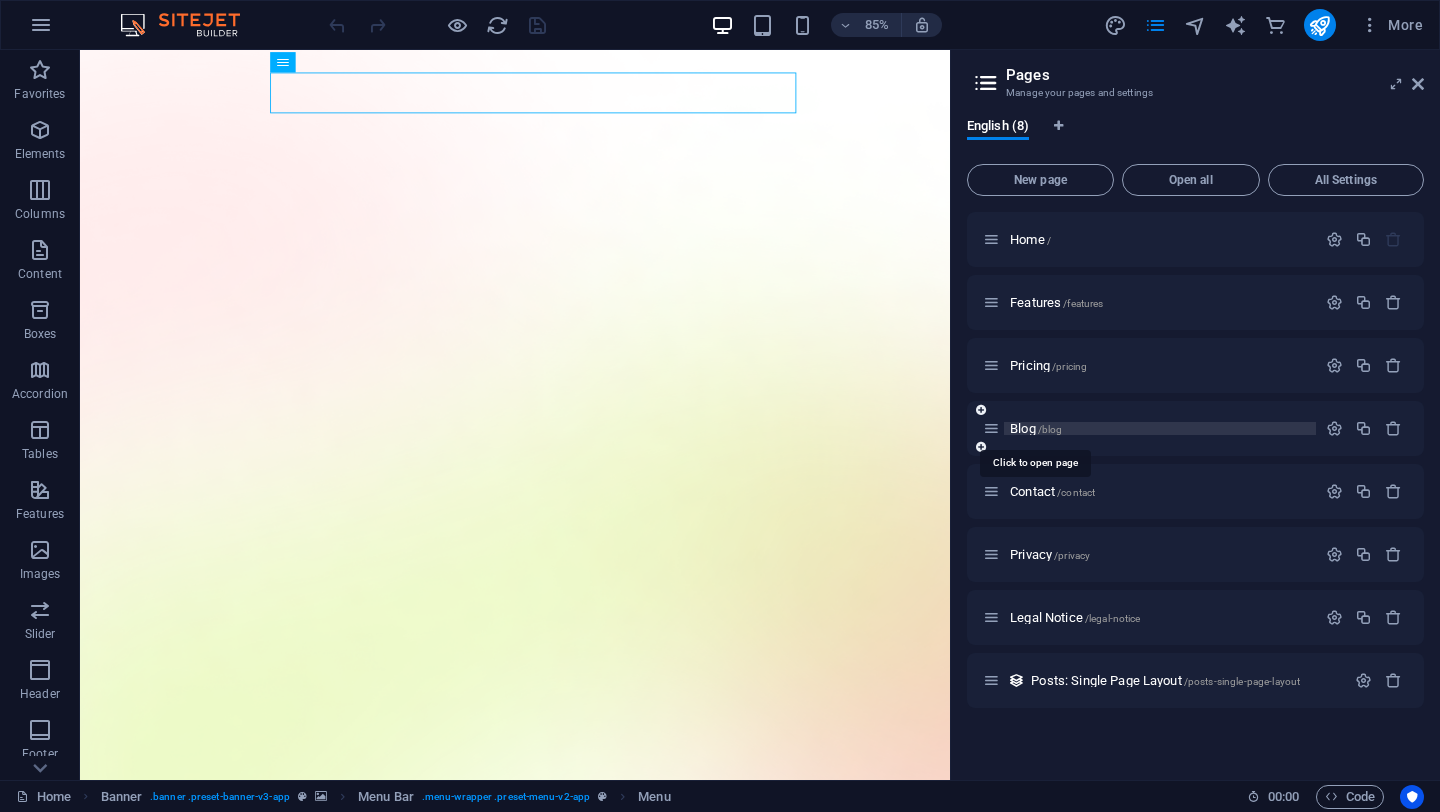 click on "Blog /blog" at bounding box center [1036, 428] 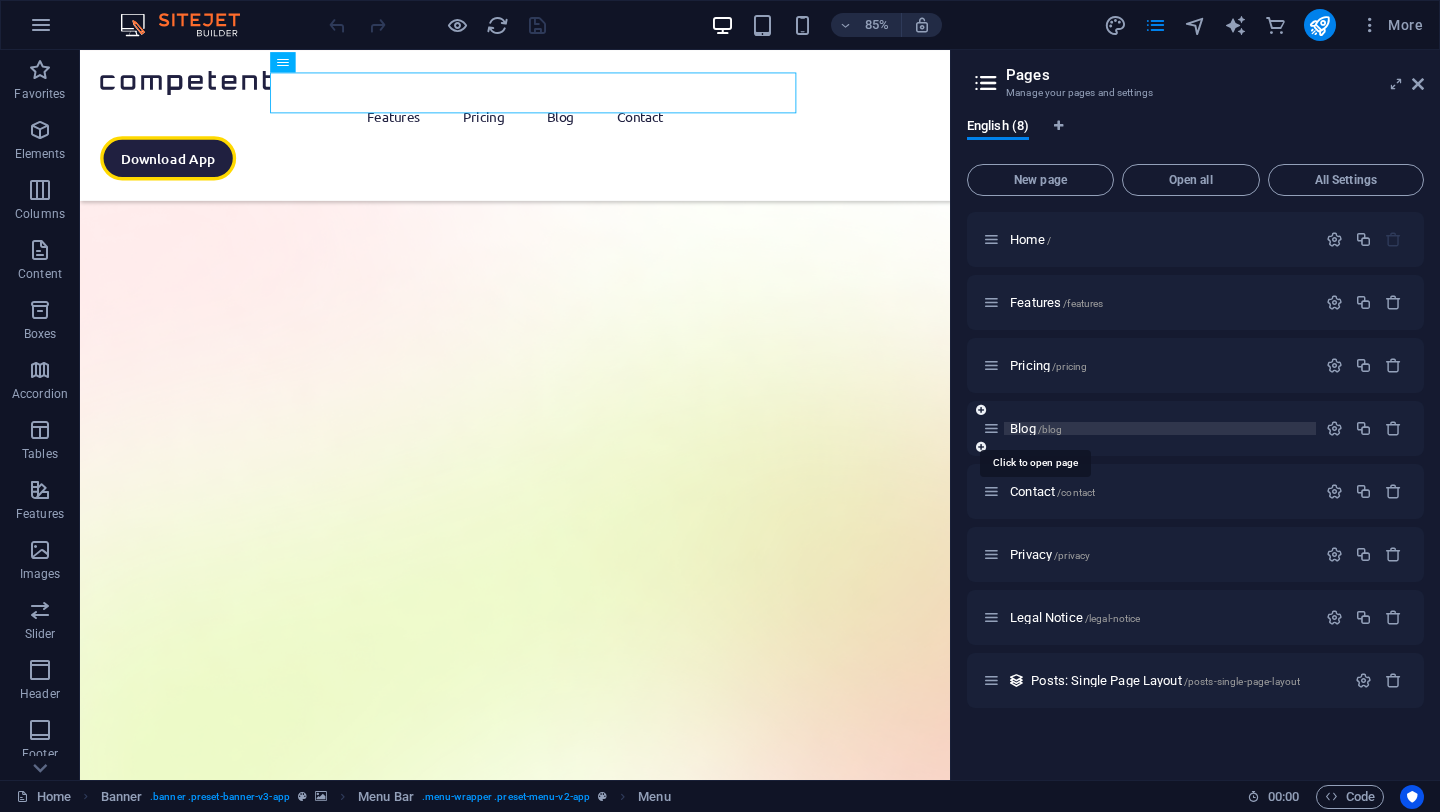 click on "Blog /blog" at bounding box center (1195, 428) 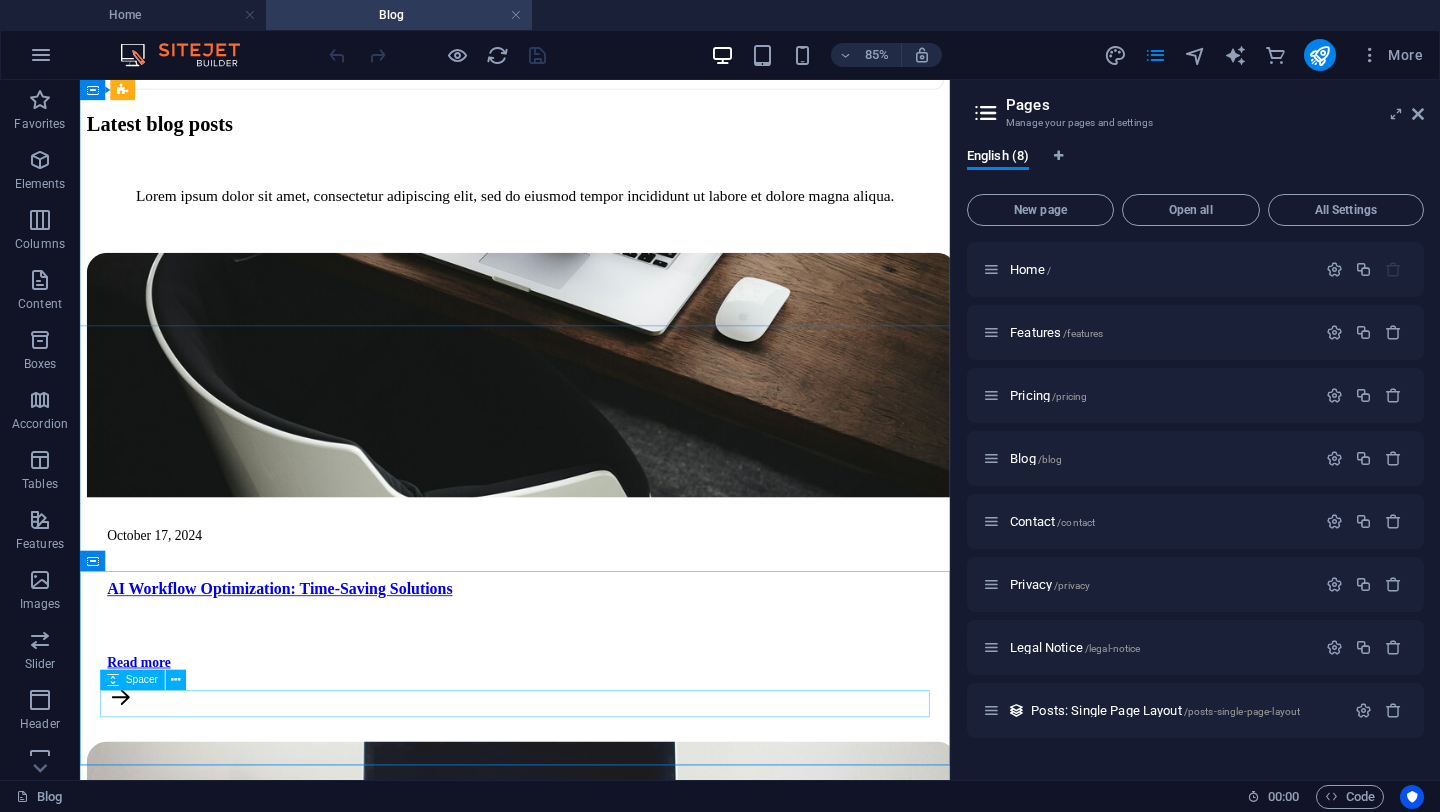 scroll, scrollTop: 1131, scrollLeft: 0, axis: vertical 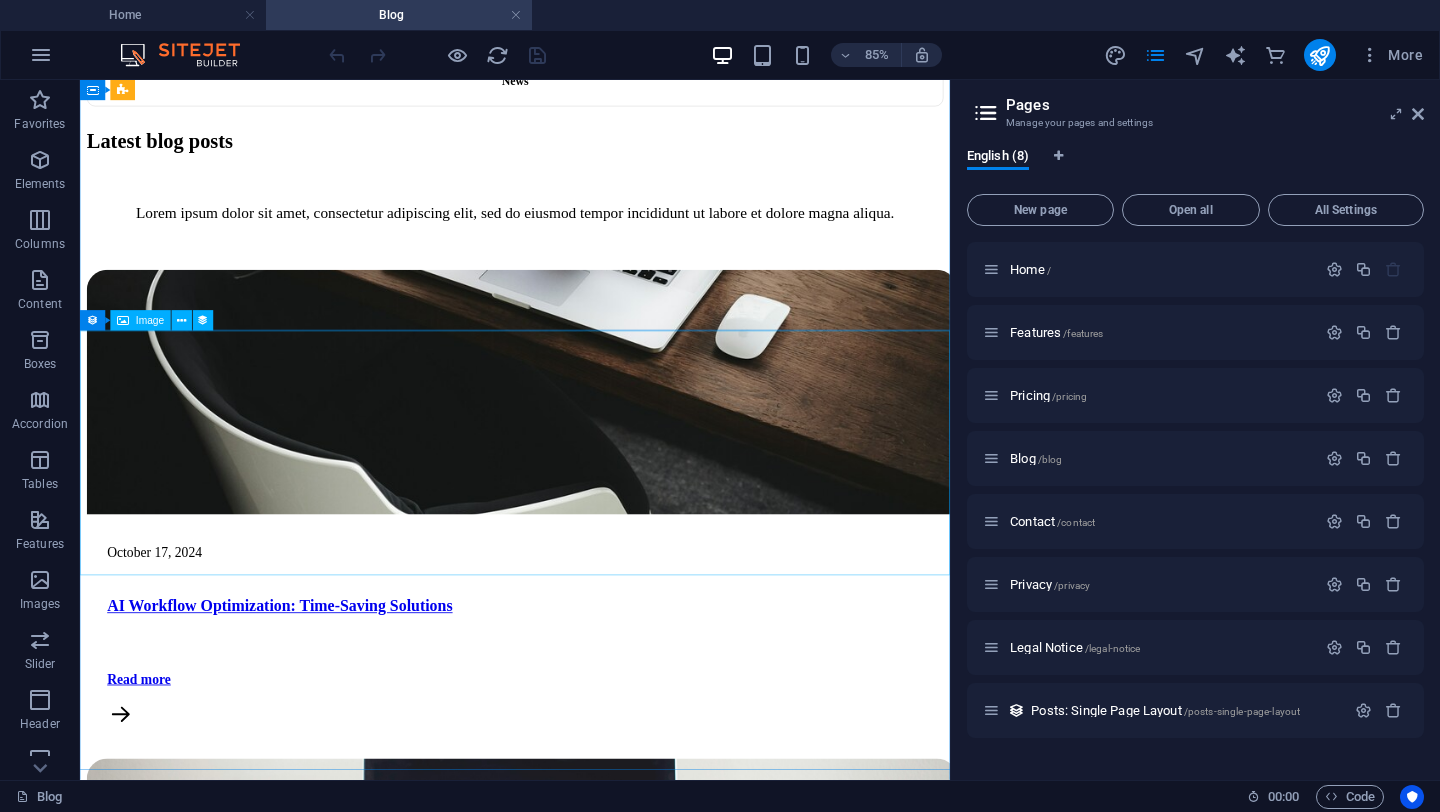 click at bounding box center [592, 1025] 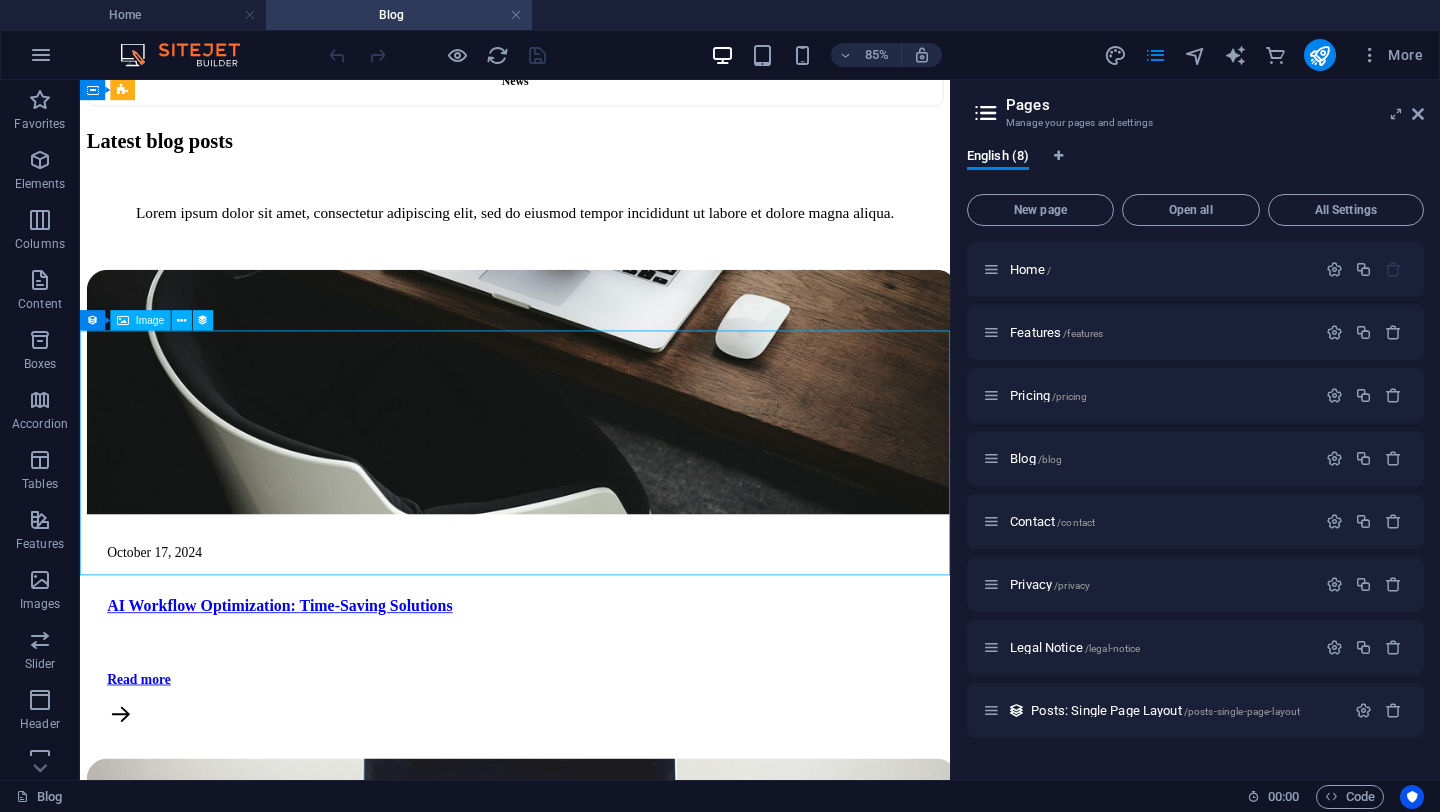 click at bounding box center (592, 1025) 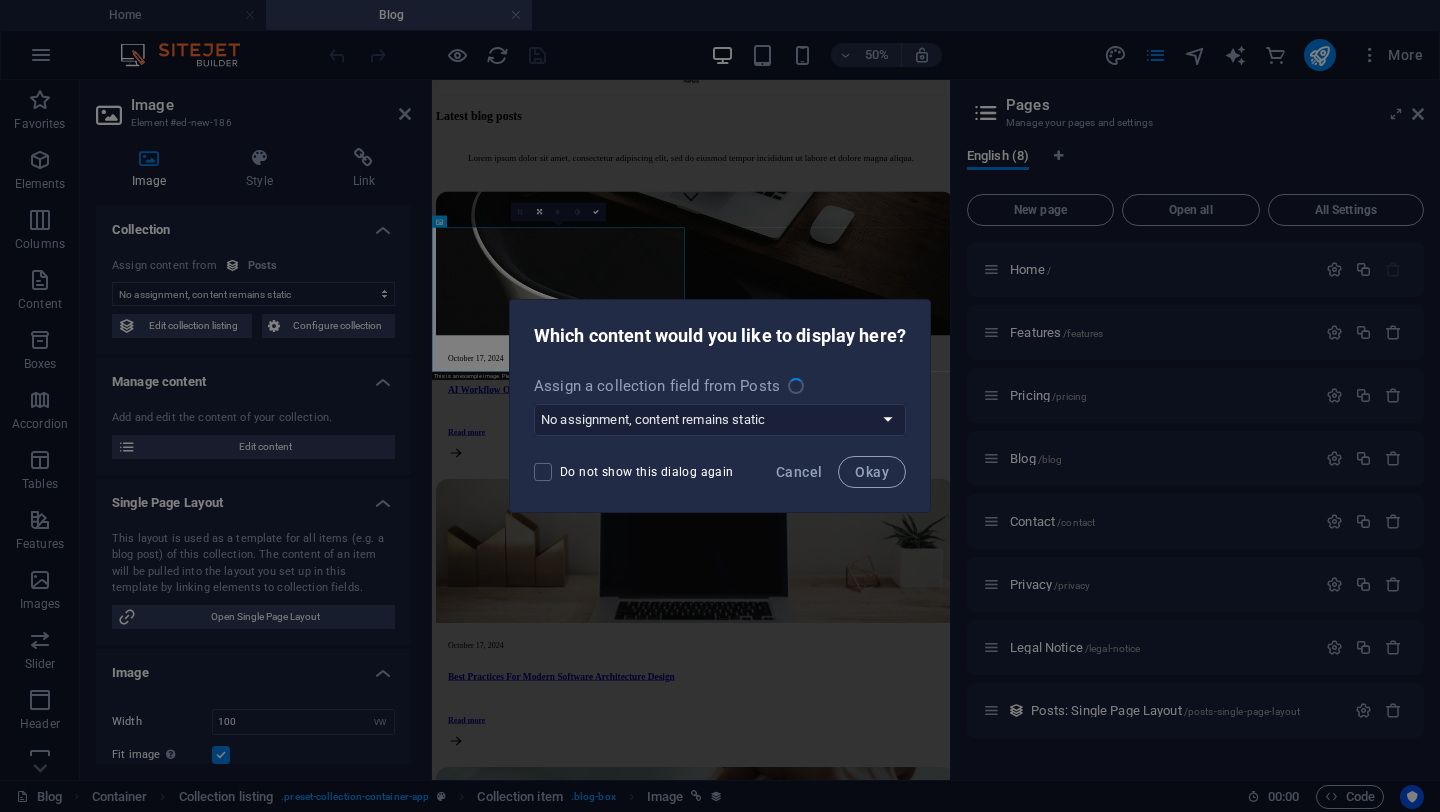 select on "post-image" 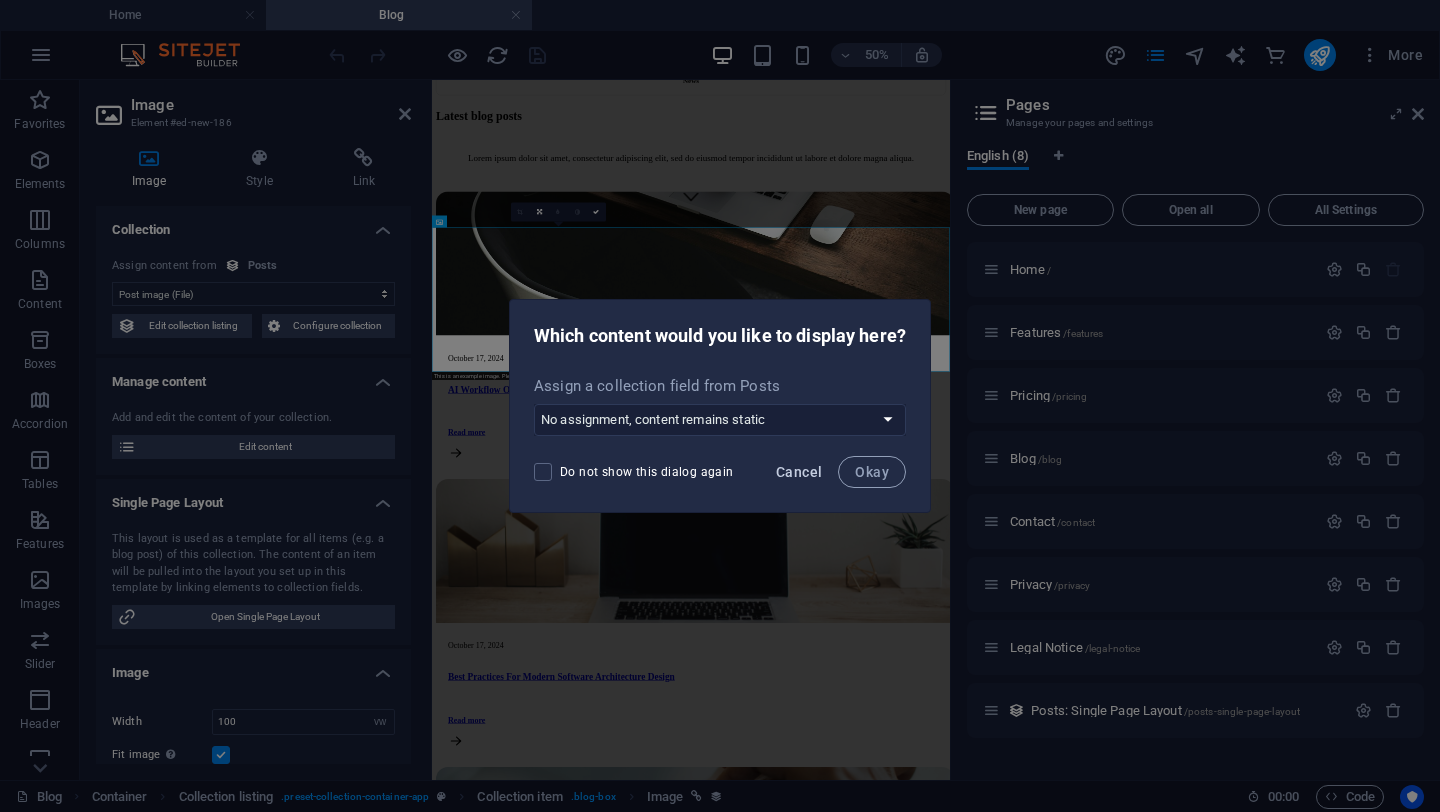 click on "Cancel" at bounding box center [799, 472] 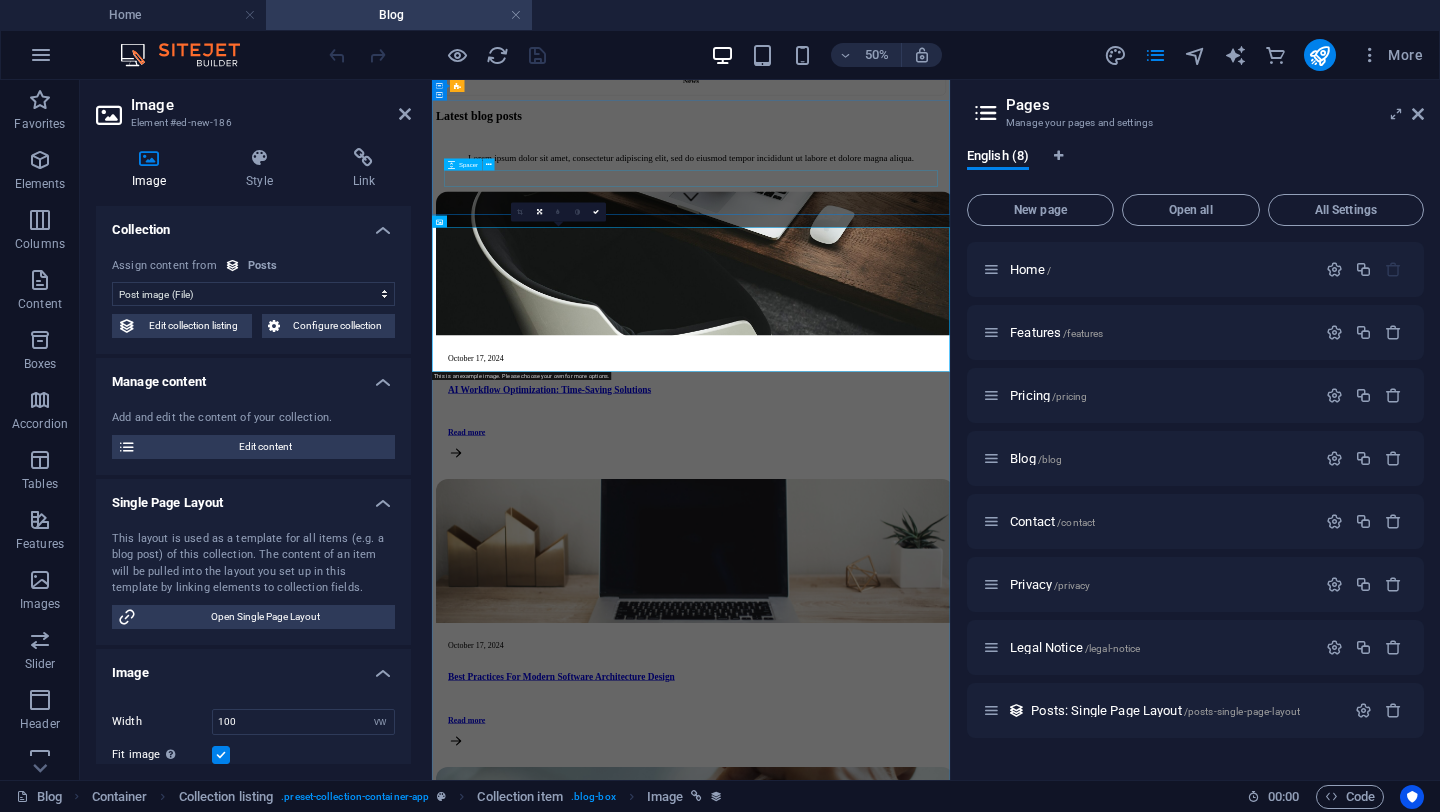 click at bounding box center (950, 745) 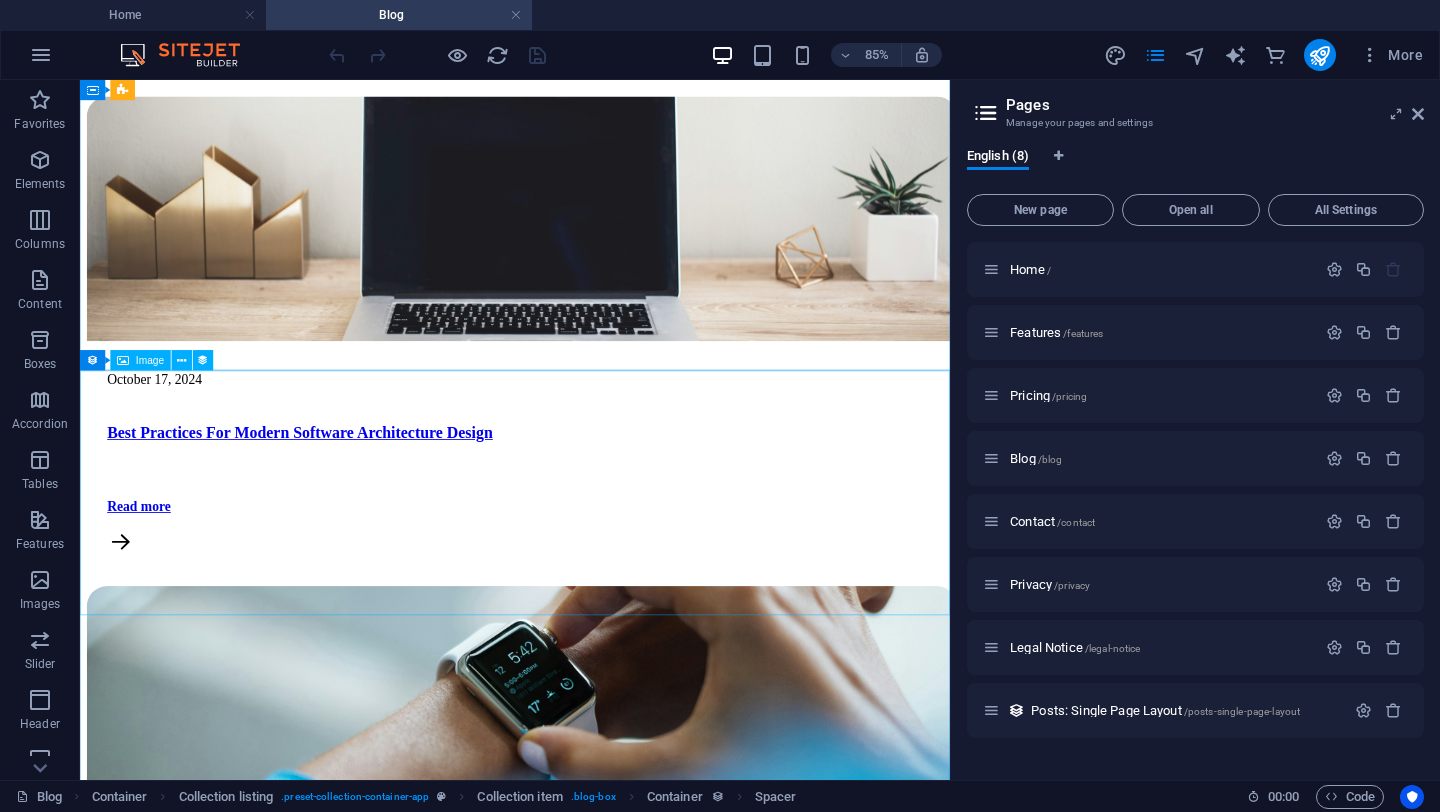 scroll, scrollTop: 2190, scrollLeft: 0, axis: vertical 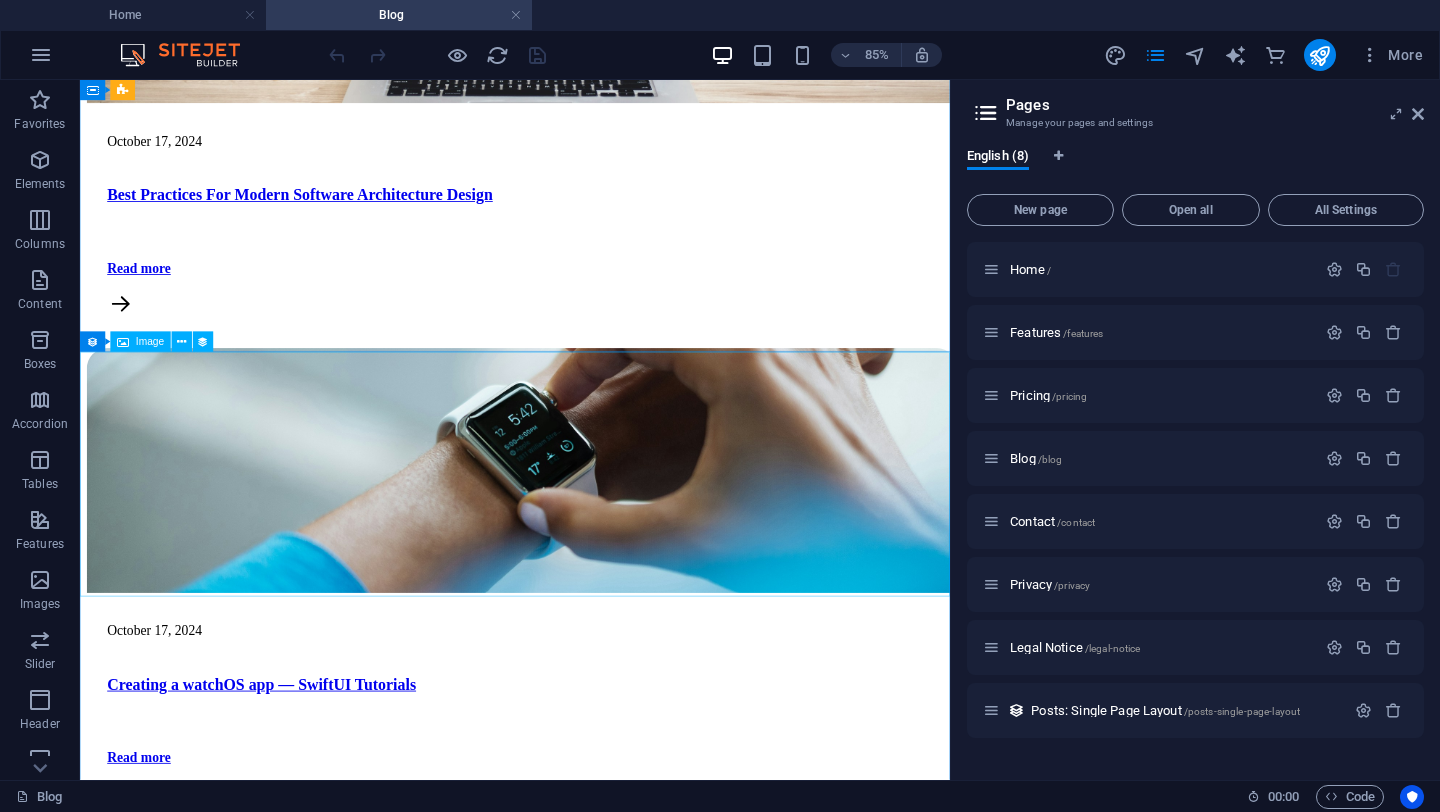 click at bounding box center (592, 1117) 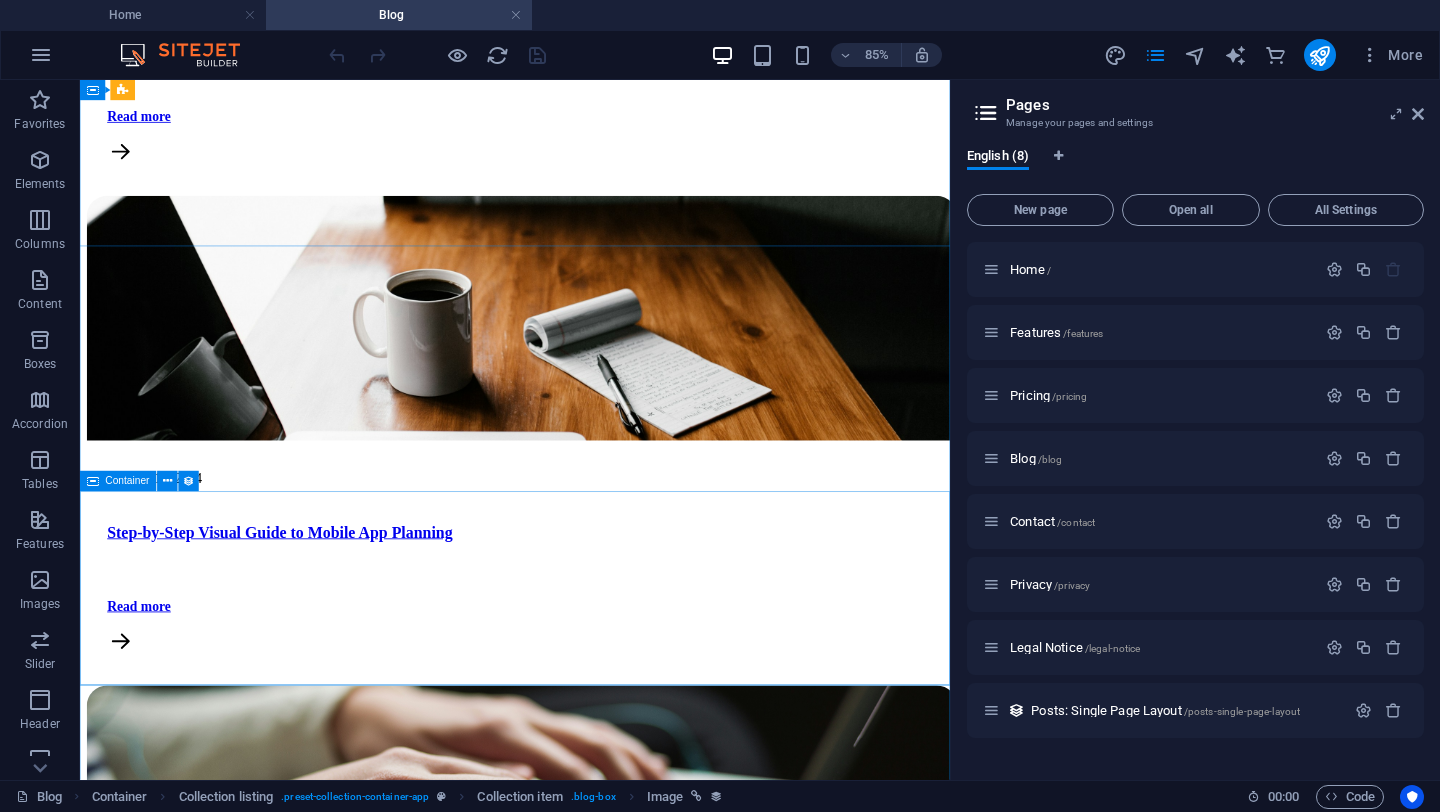 scroll, scrollTop: 2991, scrollLeft: 0, axis: vertical 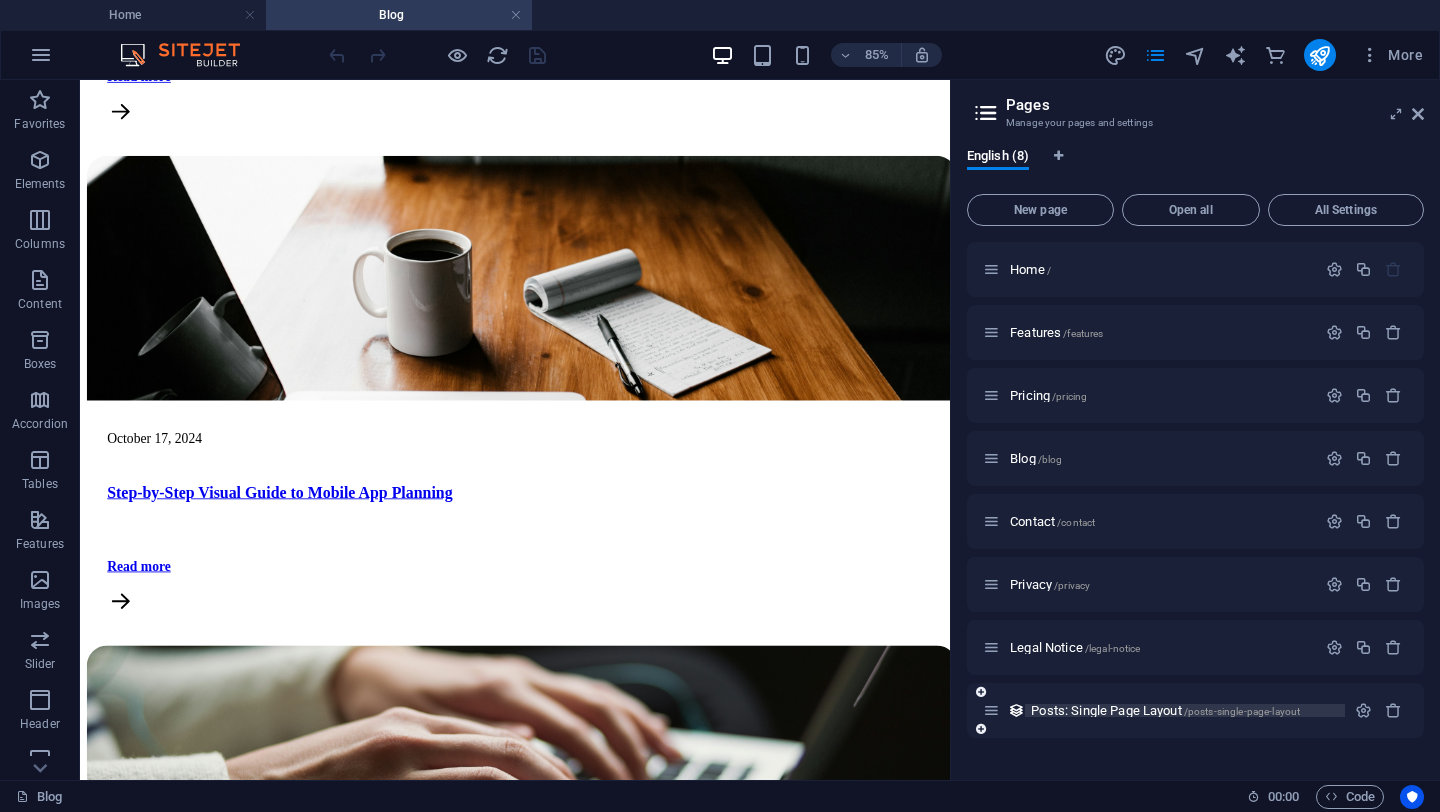 click on "Posts: Single Page Layout /posts-single-page-layout" at bounding box center (1165, 710) 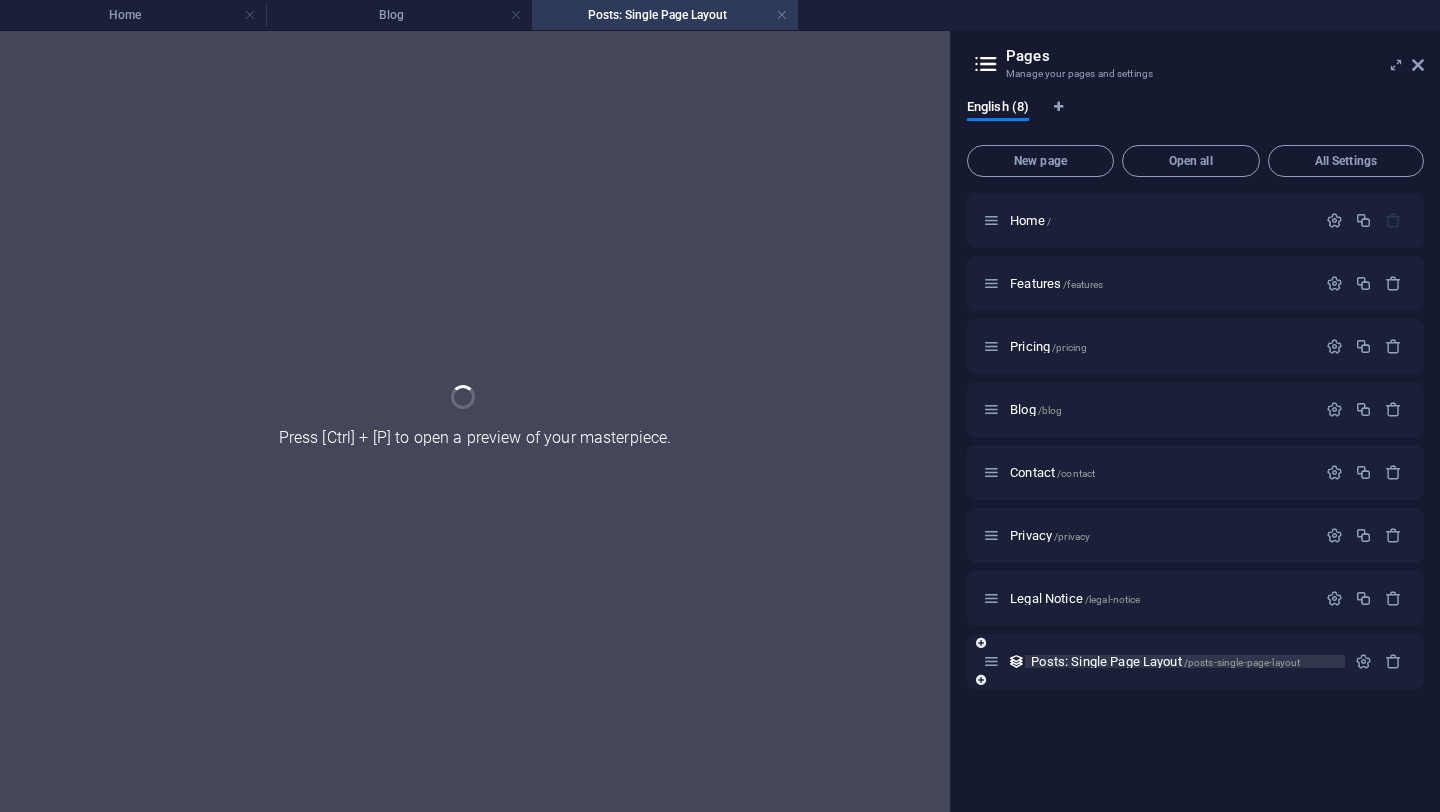scroll, scrollTop: 0, scrollLeft: 0, axis: both 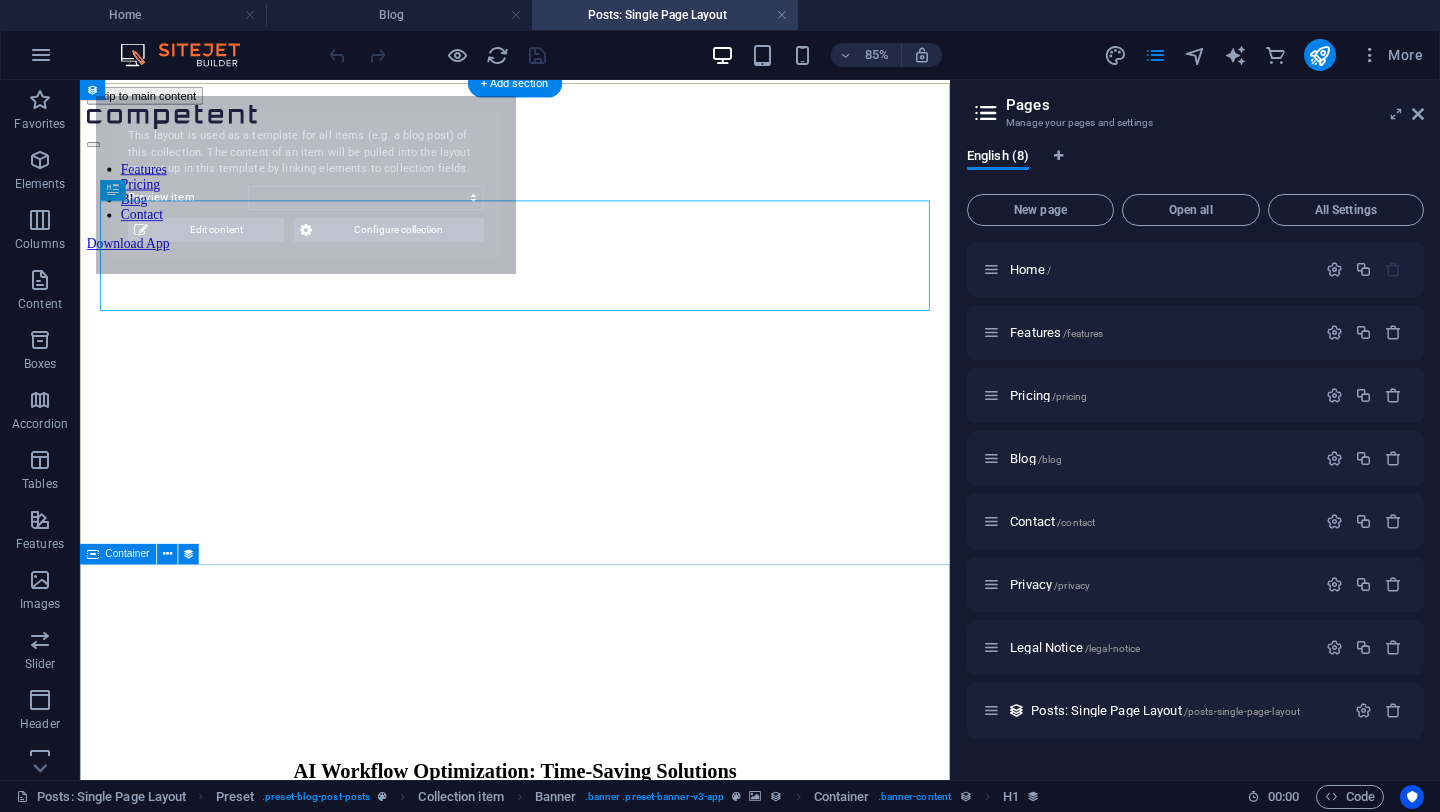 select on "688d4f1104c9104ab00d3574" 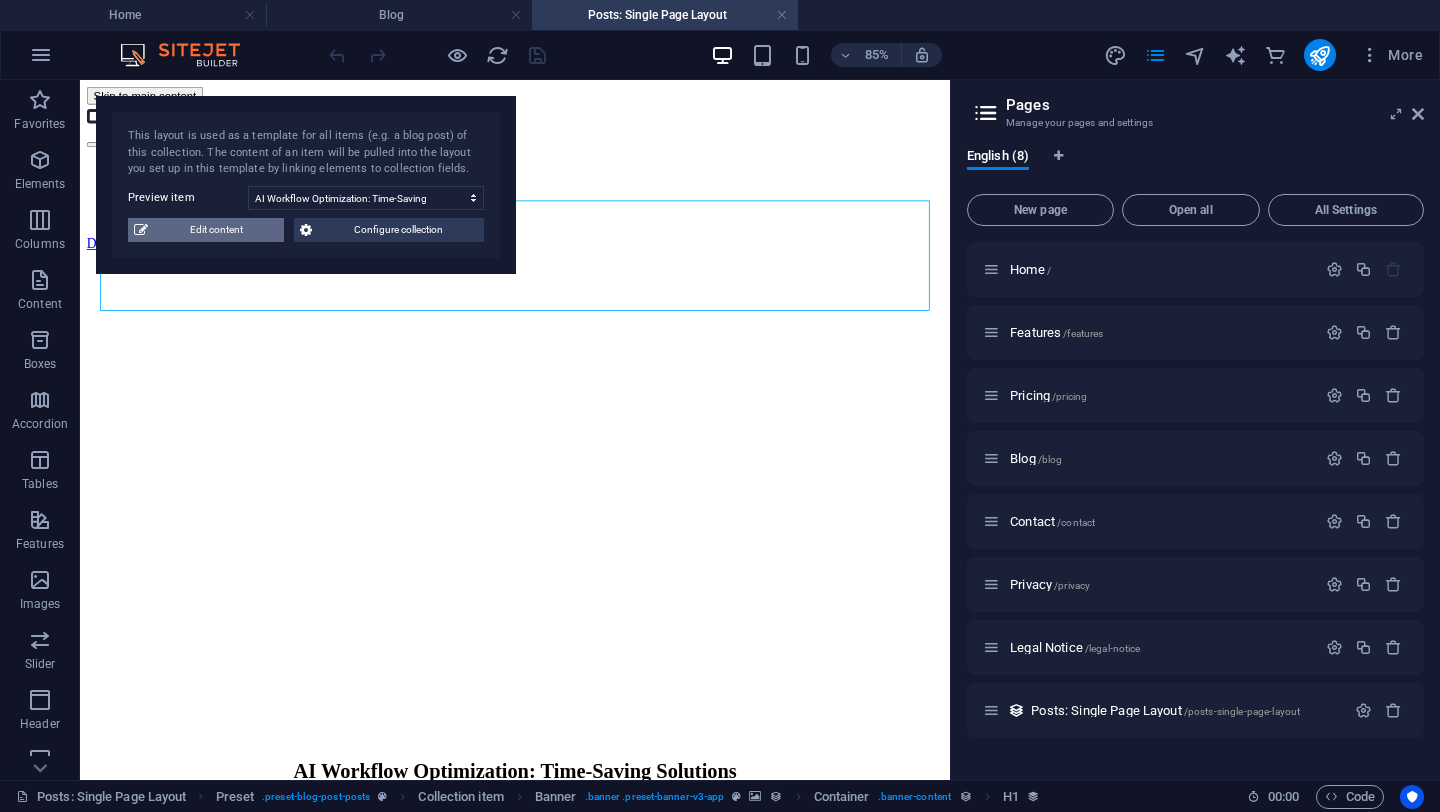 click on "Edit content" at bounding box center (216, 230) 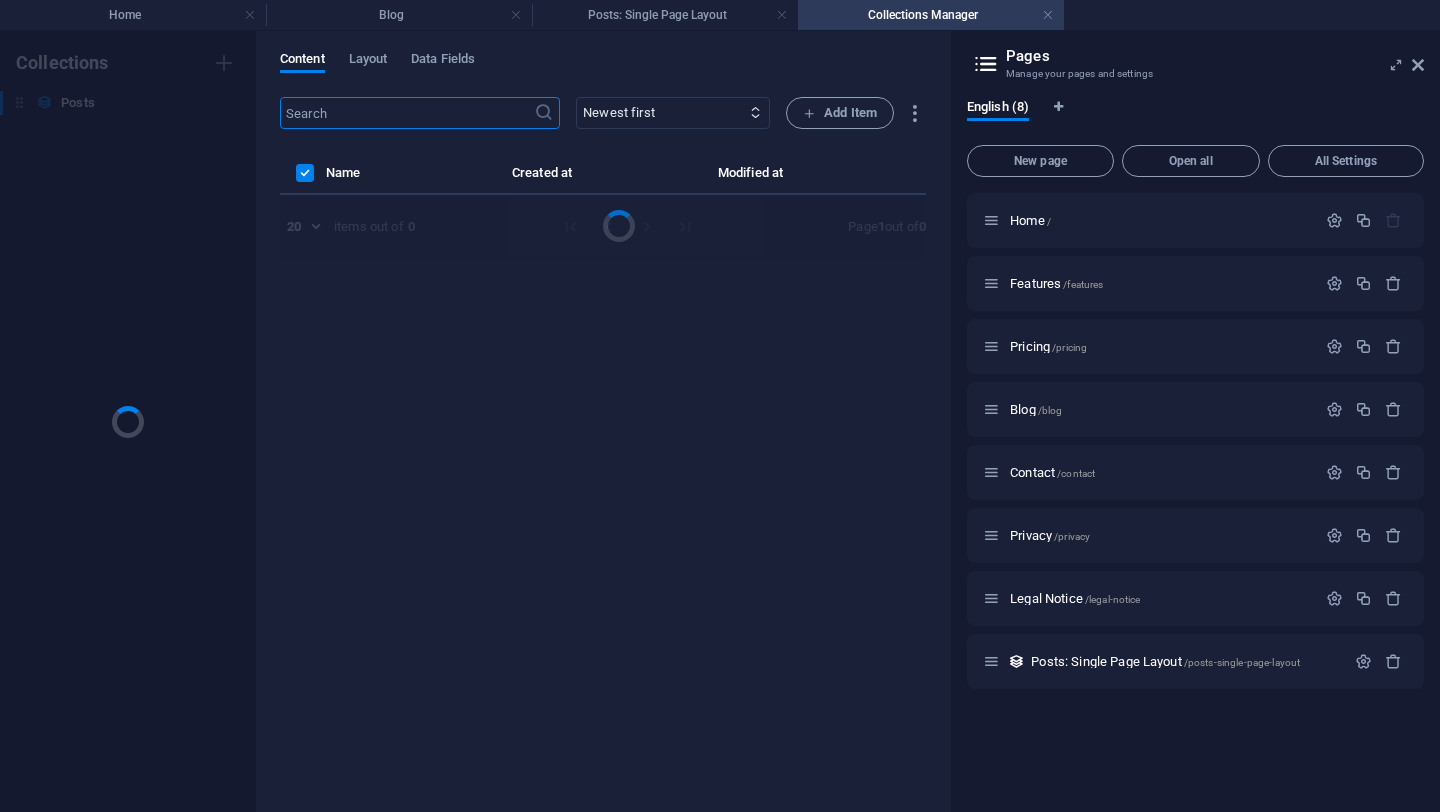 click on "Collections Posts Posts" at bounding box center (128, 421) 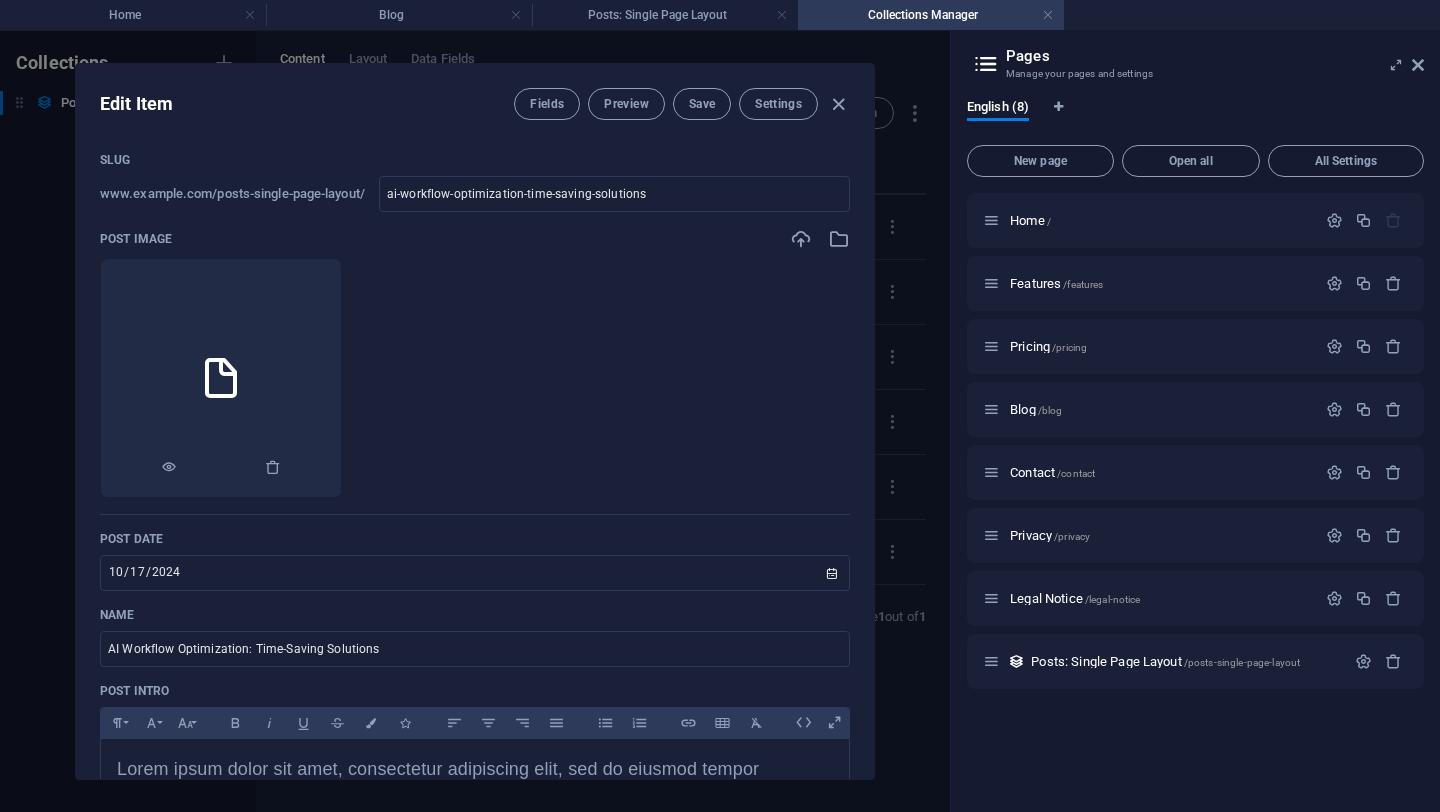click at bounding box center (221, 378) 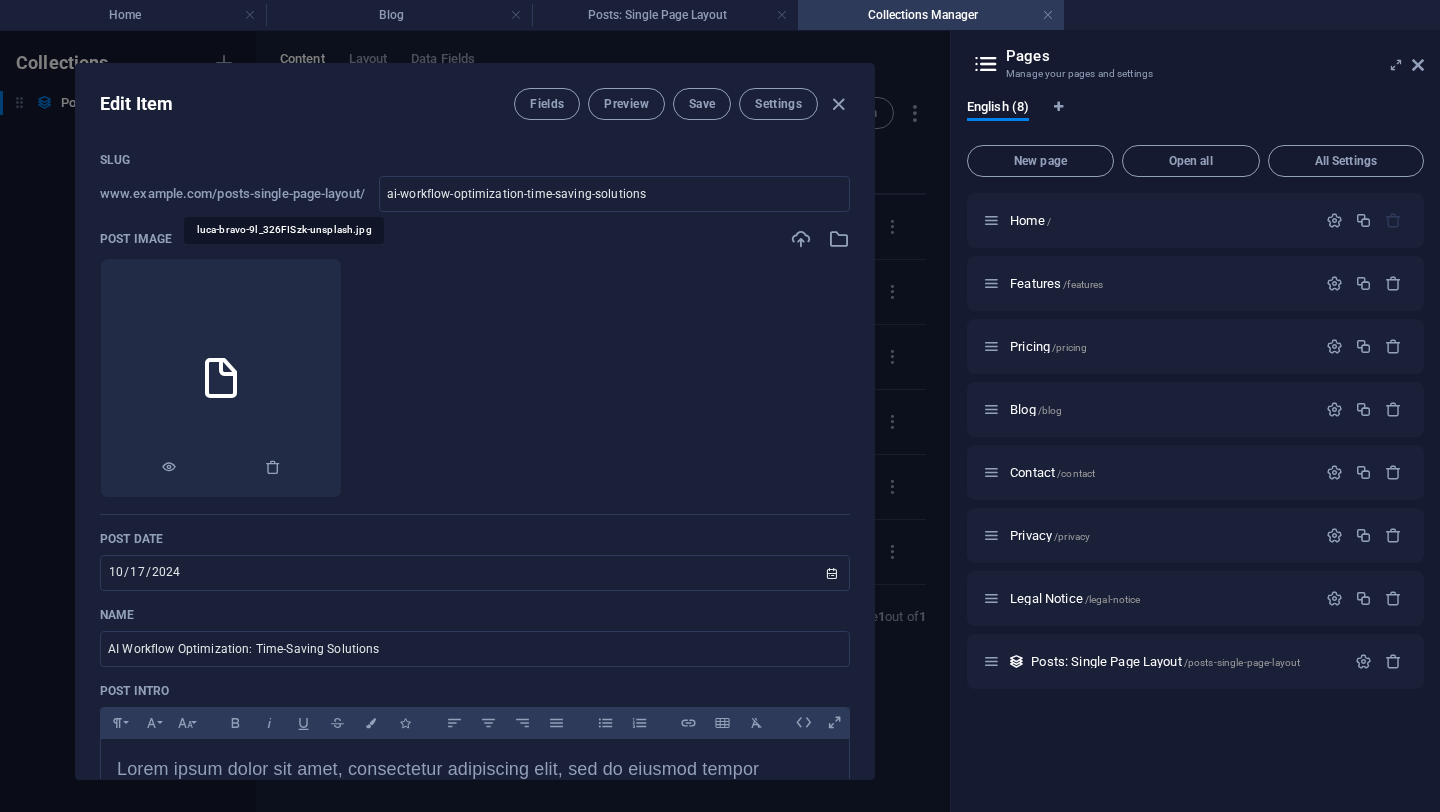 click at bounding box center [221, 378] 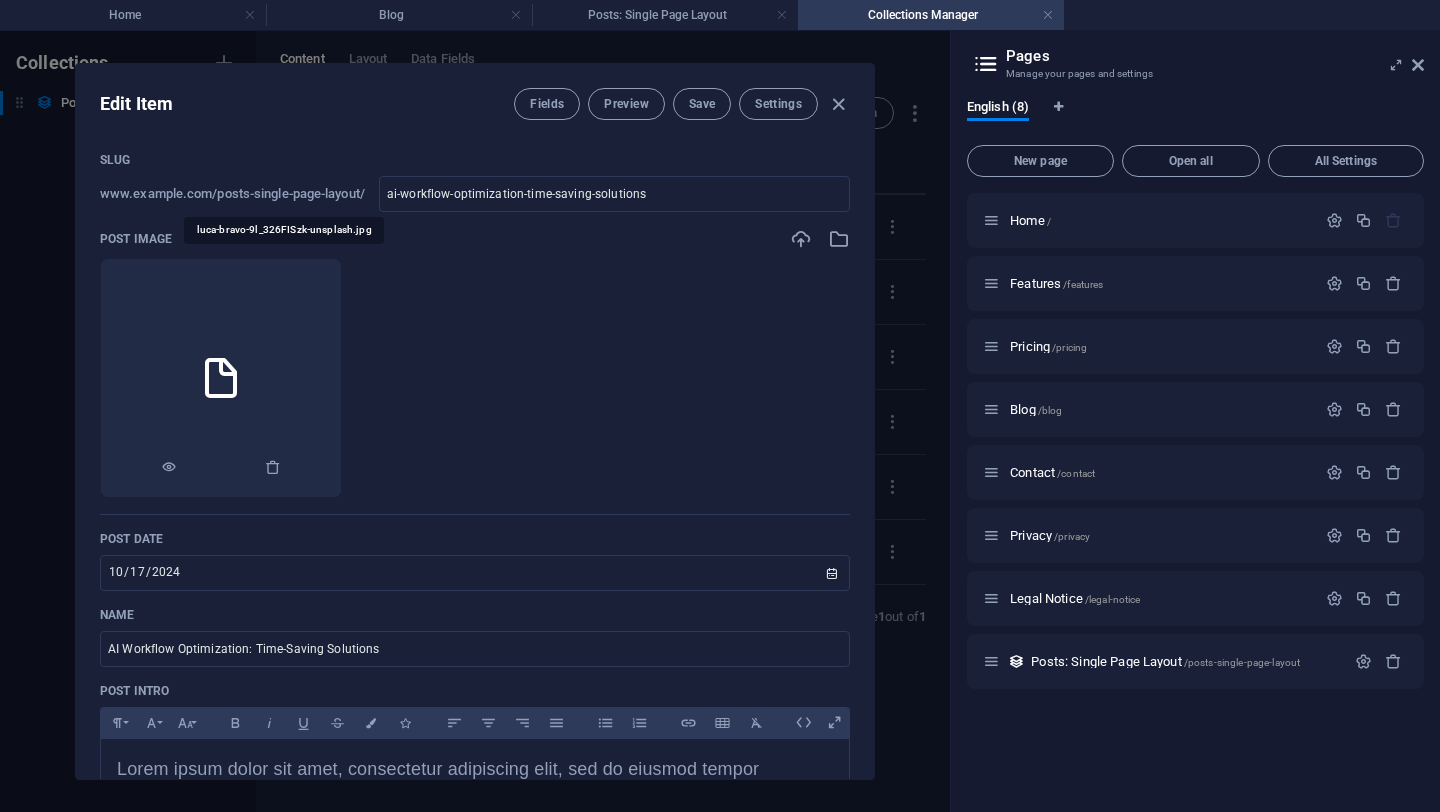 click at bounding box center (221, 378) 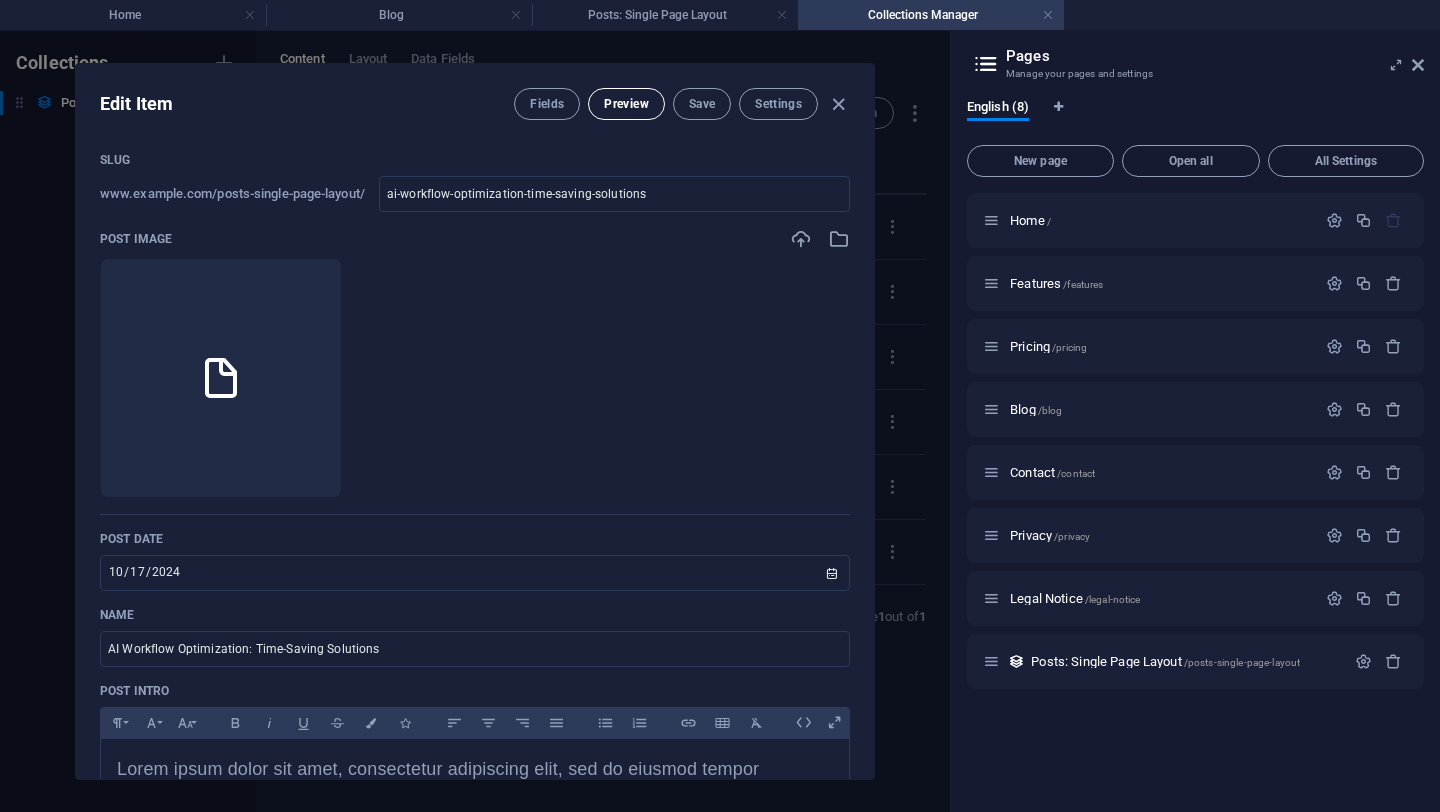 click on "Preview" at bounding box center [626, 104] 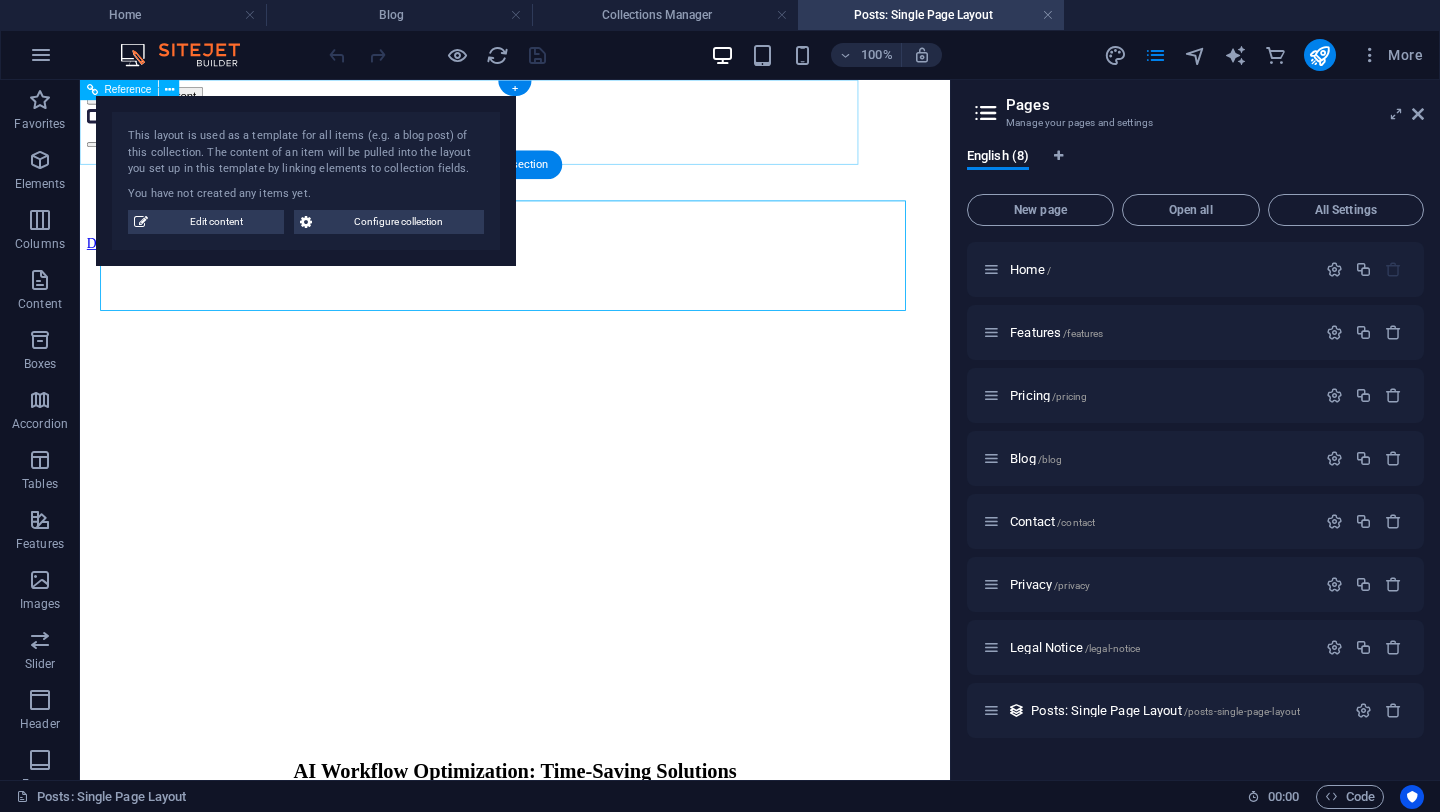 scroll, scrollTop: 0, scrollLeft: 0, axis: both 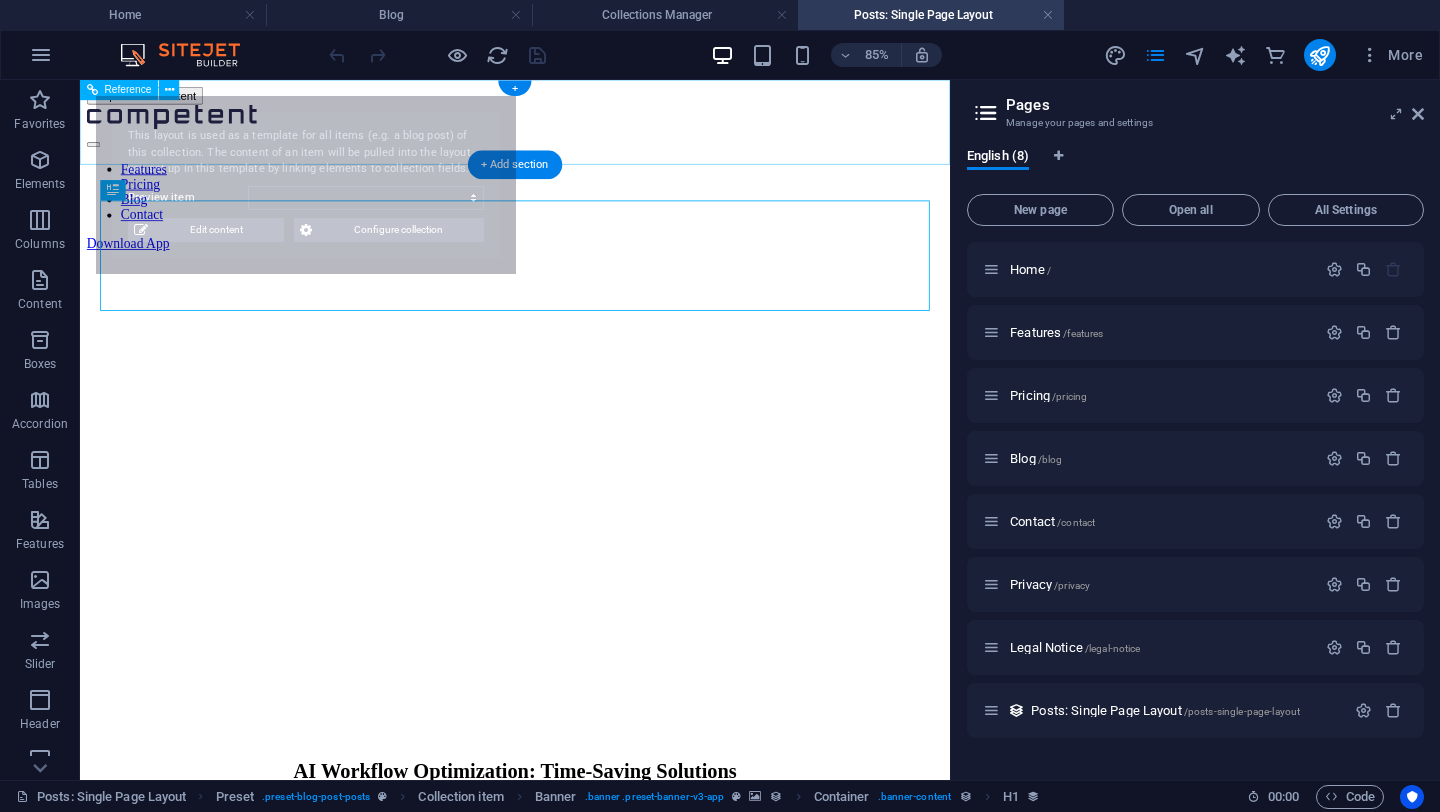 select on "688d4f1104c9104ab00d3574" 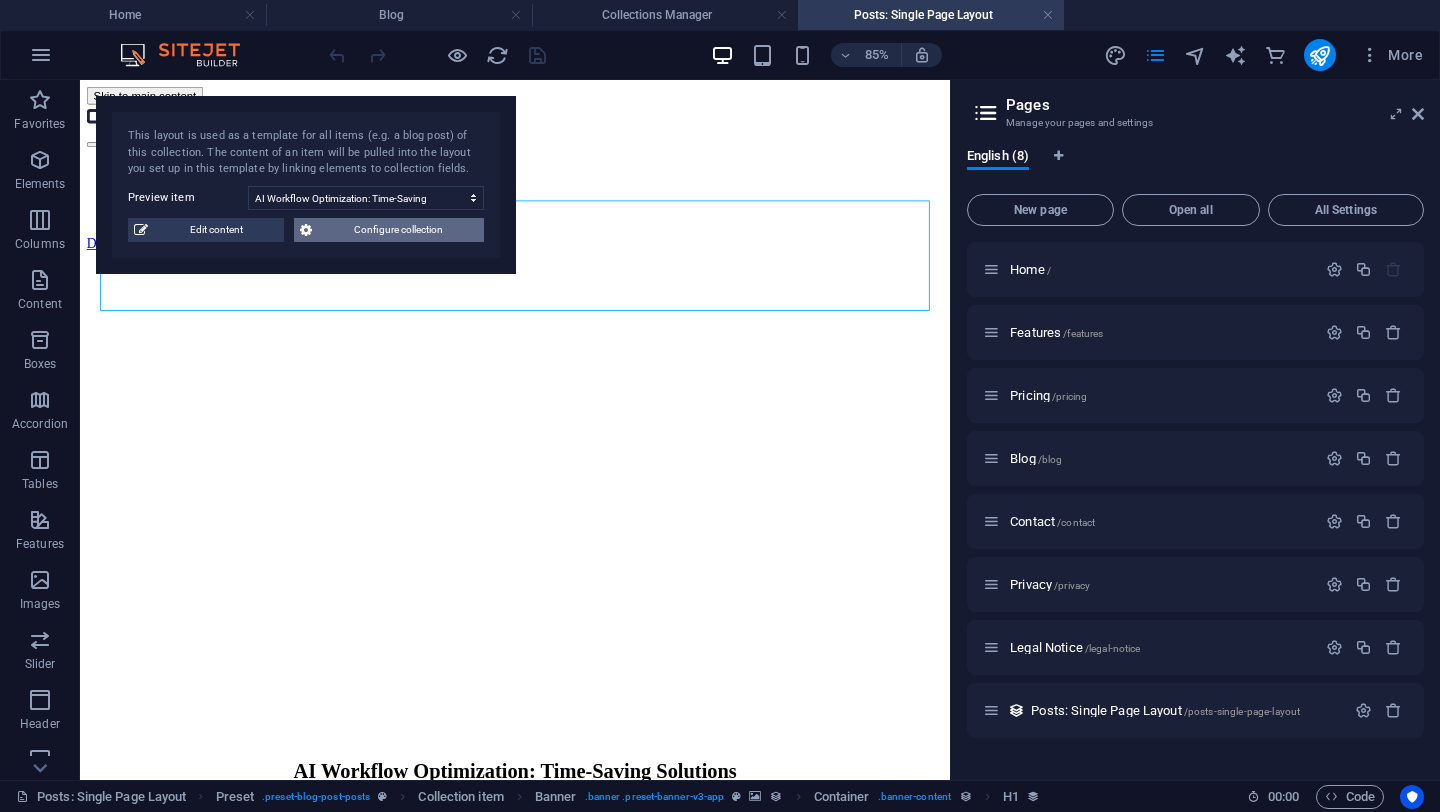 click on "Configure collection" at bounding box center [398, 230] 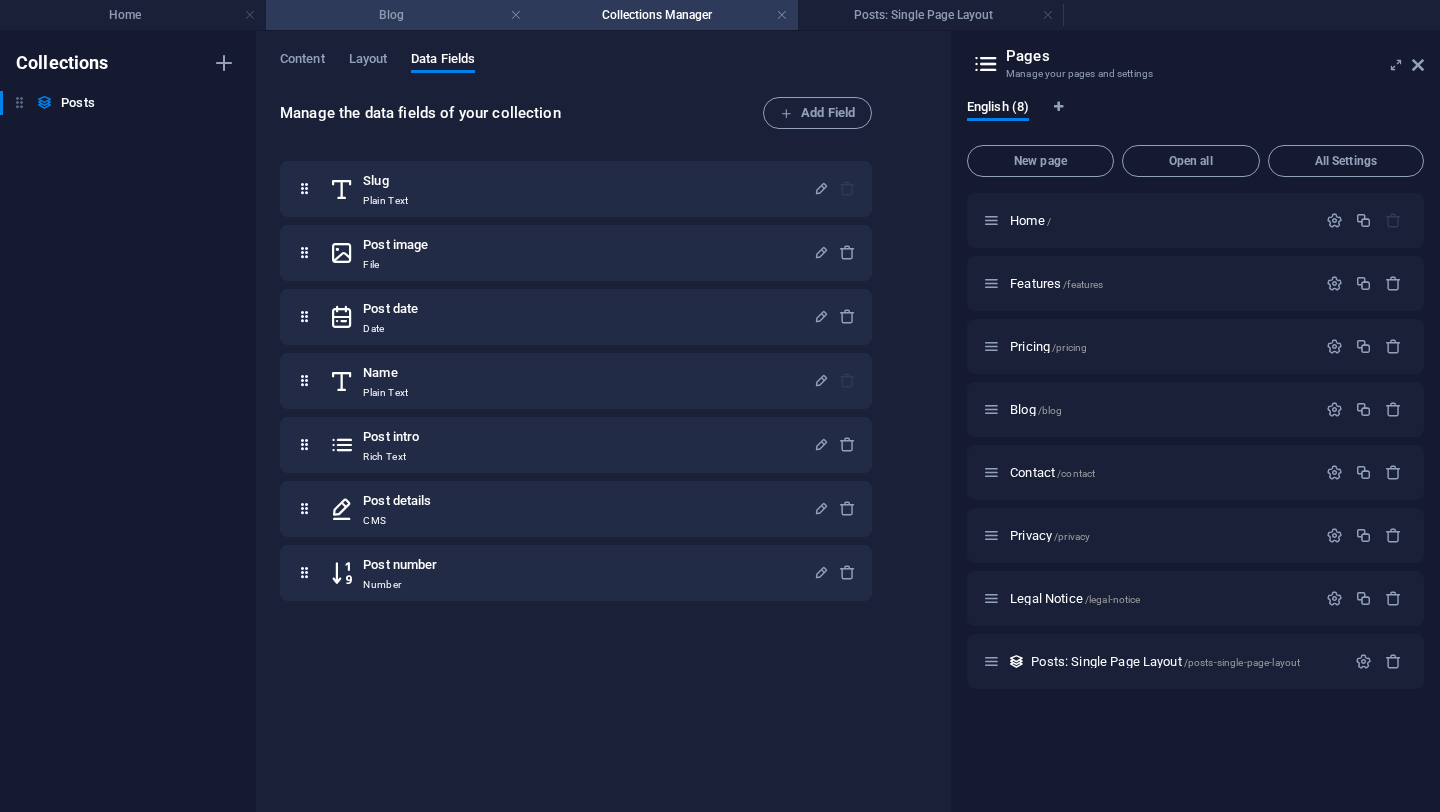 click on "Blog" at bounding box center [399, 15] 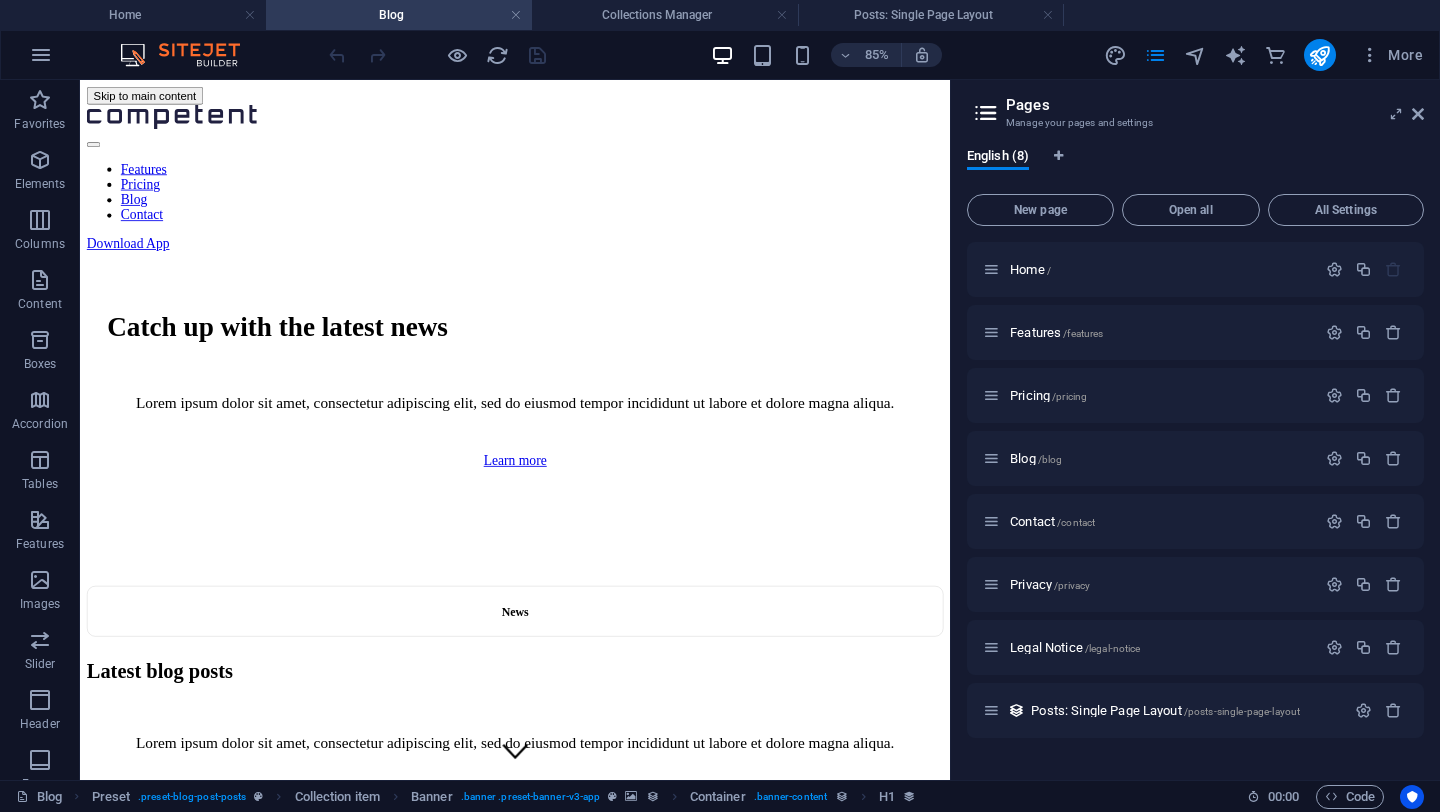 scroll, scrollTop: 2991, scrollLeft: 0, axis: vertical 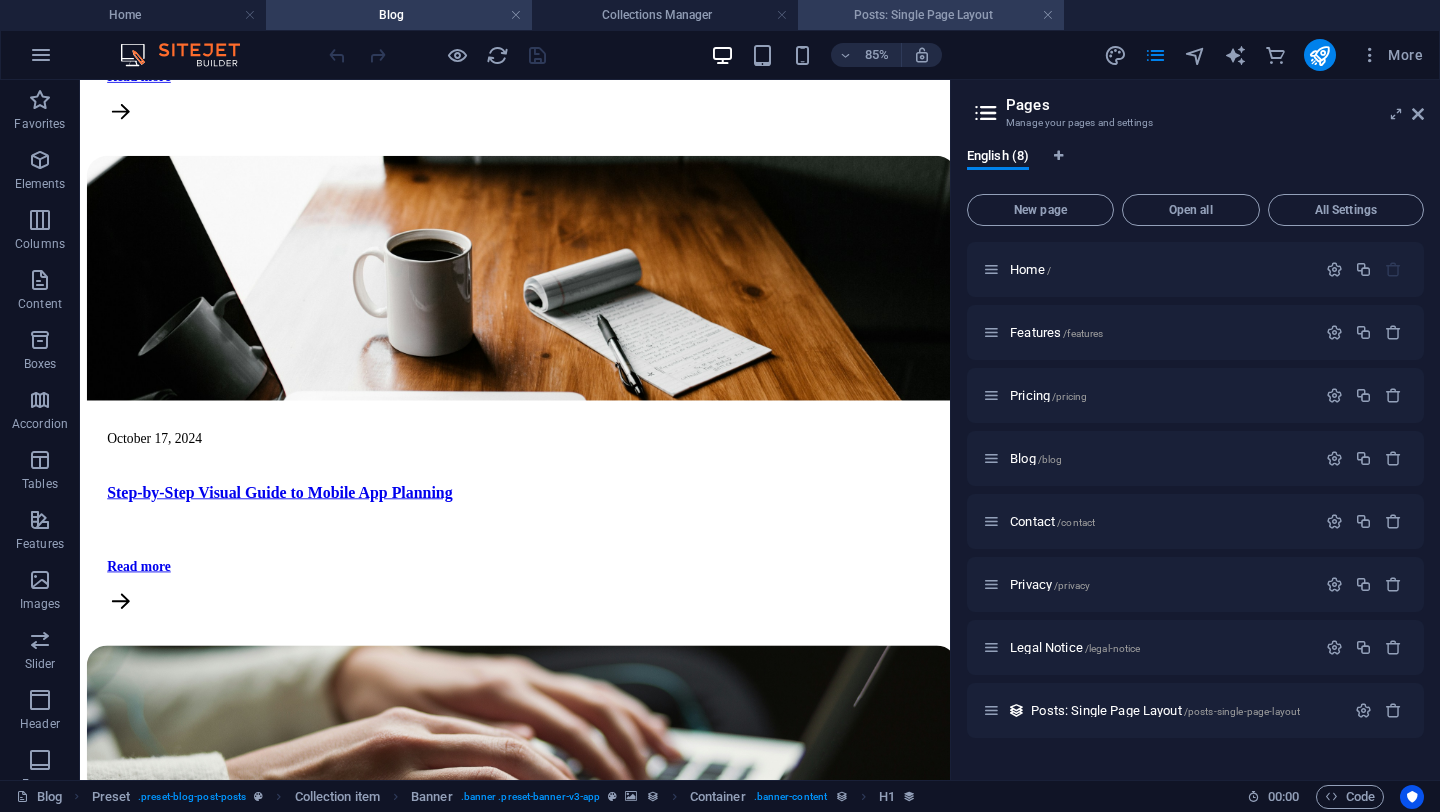 click on "Posts: Single Page Layout" at bounding box center (931, 15) 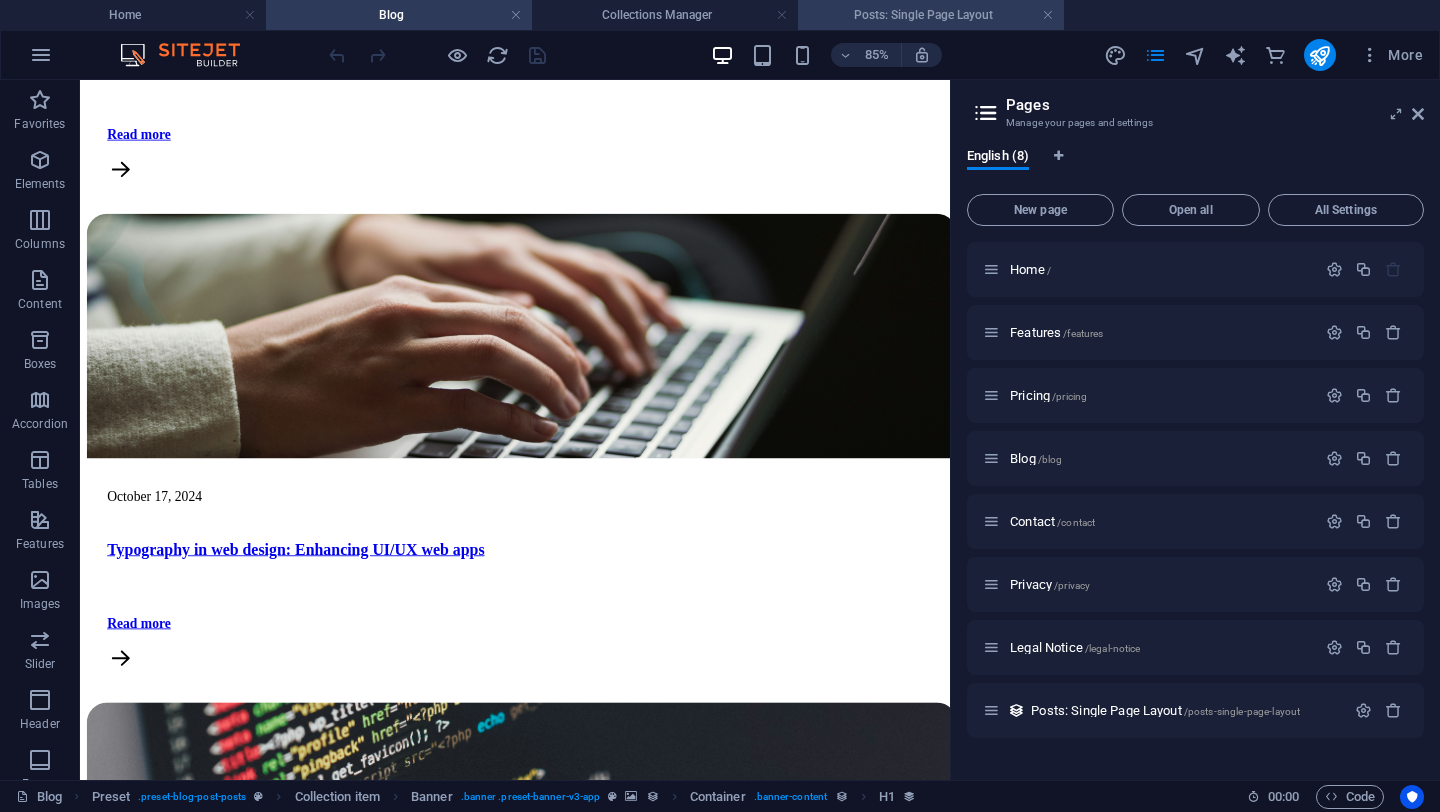 scroll, scrollTop: 0, scrollLeft: 0, axis: both 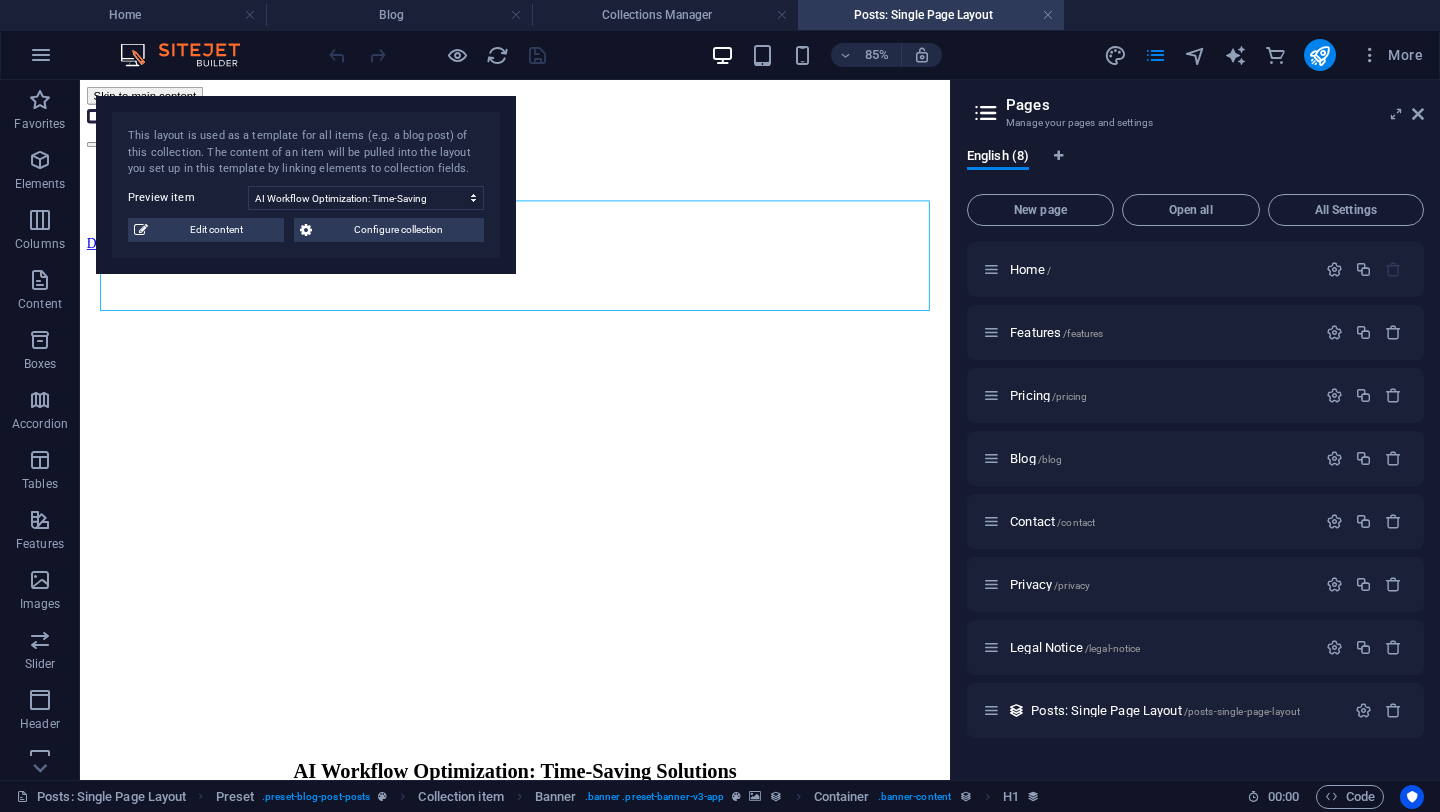 click on "Posts: Single Page Layout" at bounding box center (931, 15) 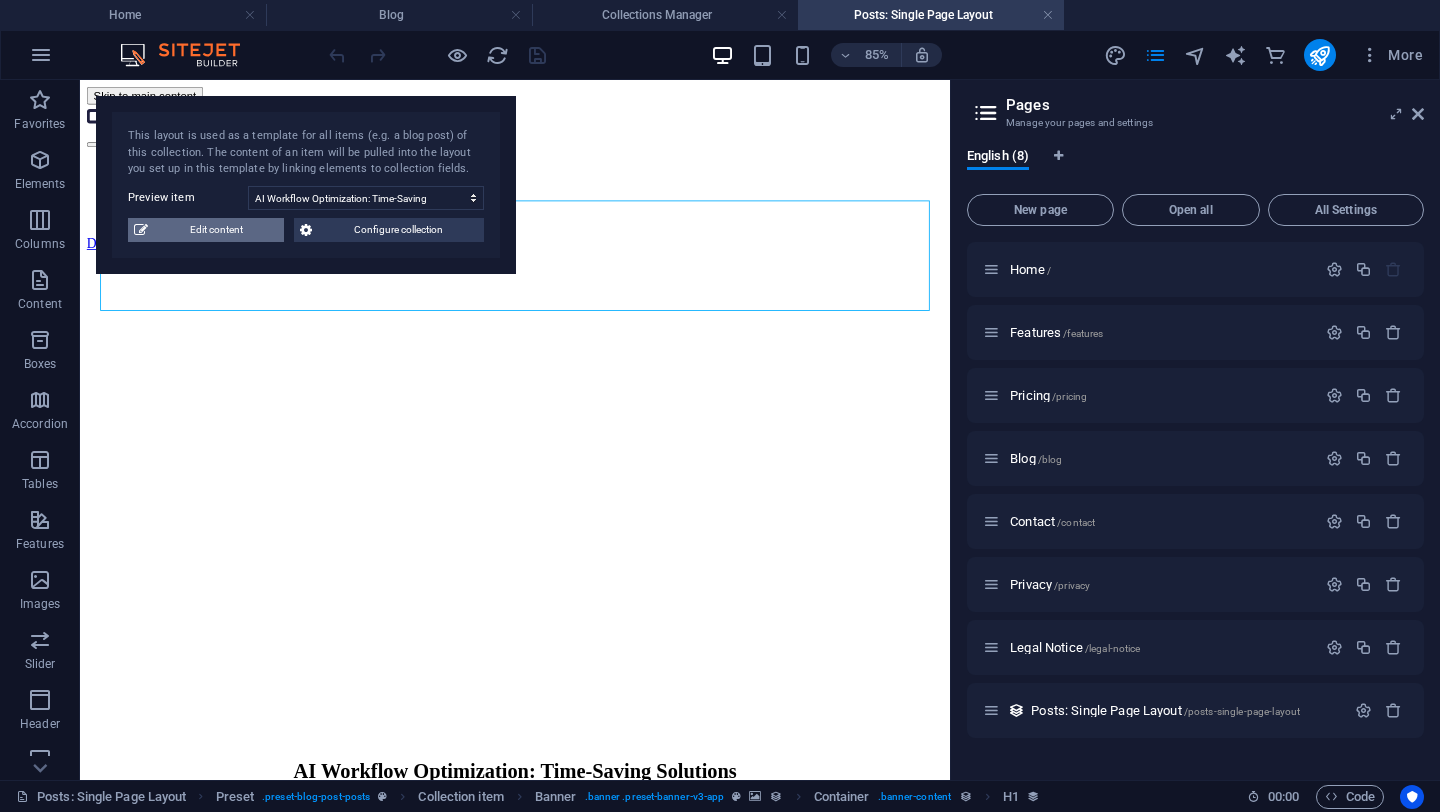click on "Edit content" at bounding box center (216, 230) 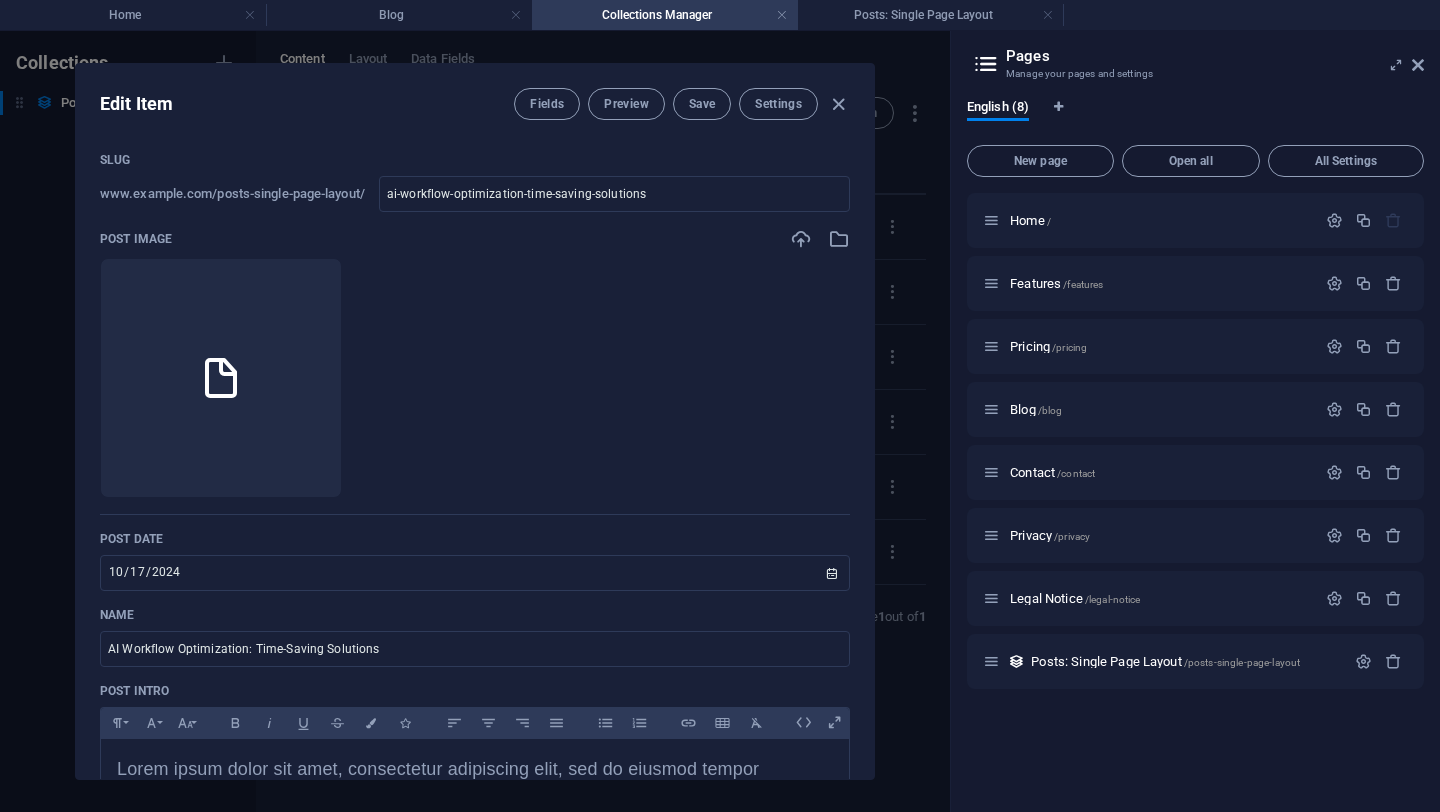 click on "Slug www.example.com/posts-single-page-layout/ ai-workflow-optimization-time-saving-solutions ​ Post image Drop files here to upload them instantly Post date 2024-10-17 ​ Name AI Workflow Optimization: Time-Saving Solutions ​ Post intro Paragraph Format Normal Heading 1 Heading 2 Heading 3 Heading 4 Heading 5 Heading 6 Code Font Family Arial Georgia Impact Tahoma Times New Roman Verdana Font Size 8 9 10 11 12 14 18 24 30 36 48 60 72 96 Bold Italic Underline Strikethrough Colors Icons Align Left Align Center Align Right Align Justify Unordered List Ordered List Insert Link Insert Table Clear Formatting Lorem ipsum dolor sit amet, consectetur adipiscing elit, sed do eiusmod tempor incididunt ut labore et dolore magna aliqua. <p><span style="font-size: 18px;">Lorem ipsum dolor sit amet, consectetur adipiscing elit, sed do eiusmod tempor incididunt ut labore et dolore magna aliqua.</span></p> Post details Edit in CMS Lorem Ipsum Is Dummy Text Headline Lorem Ipsum Is Dummy Text Headline Similar Blog Posts 0" at bounding box center [475, 702] 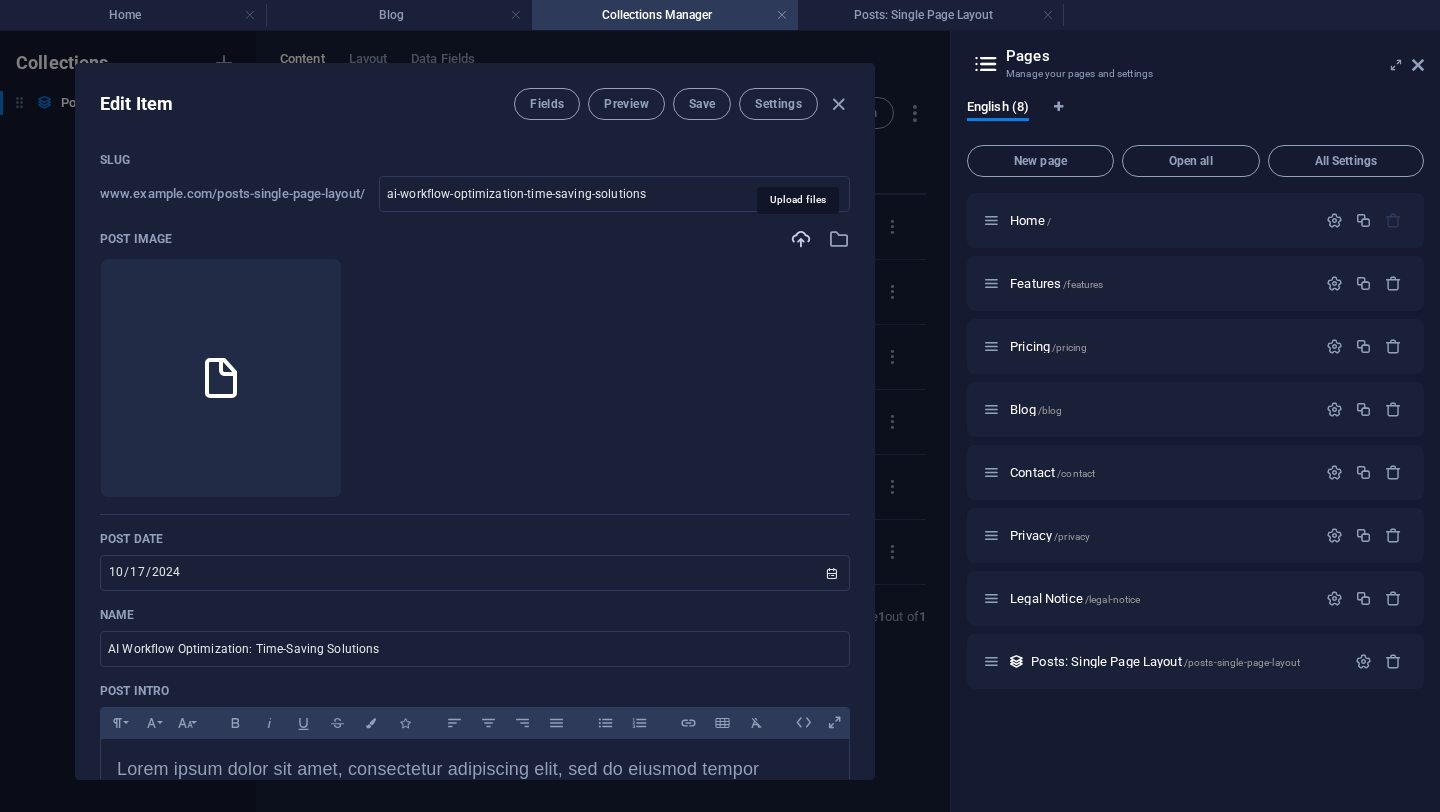 click at bounding box center [801, 239] 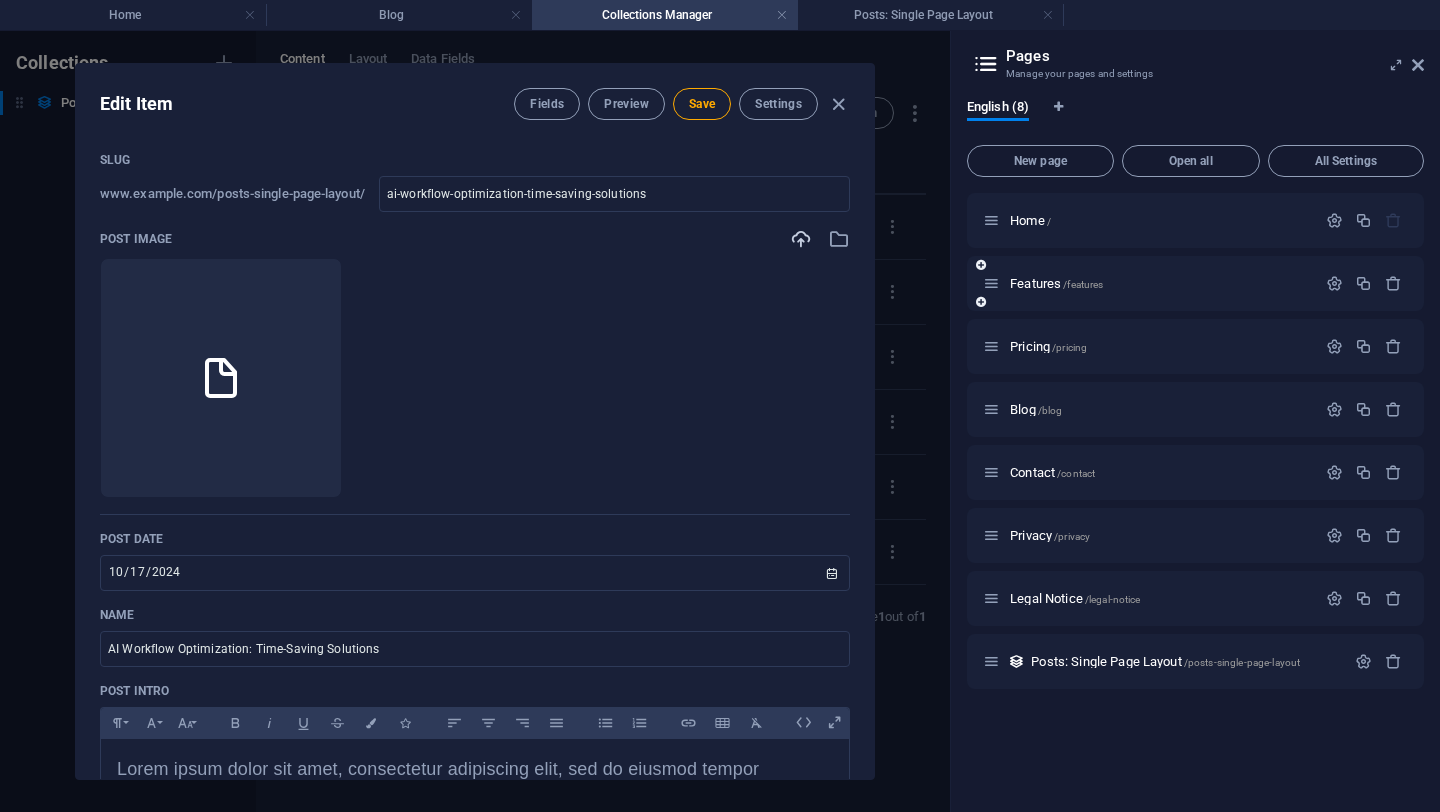 click on "Features /features" at bounding box center [1195, 283] 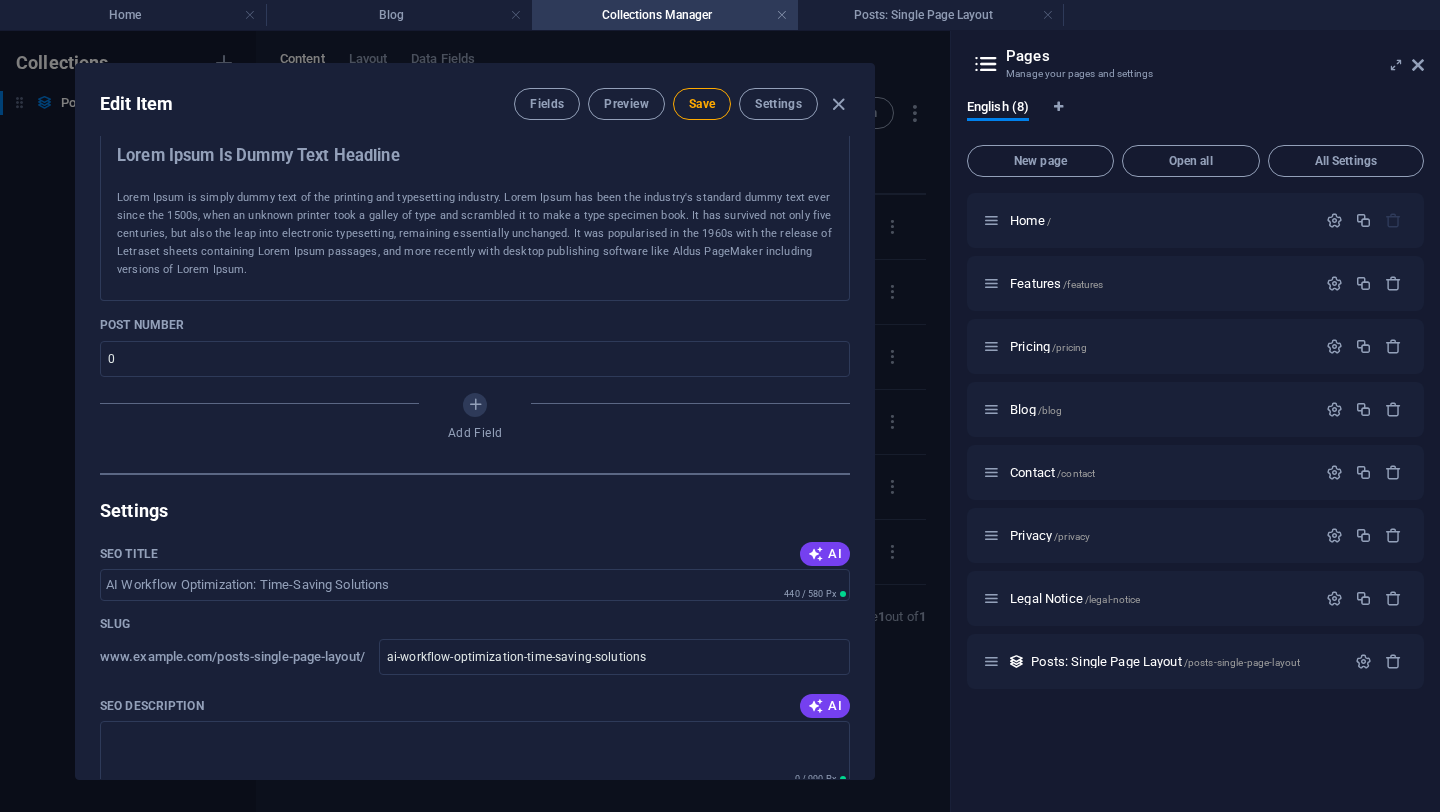 click on "Add Field" at bounding box center [475, 421] 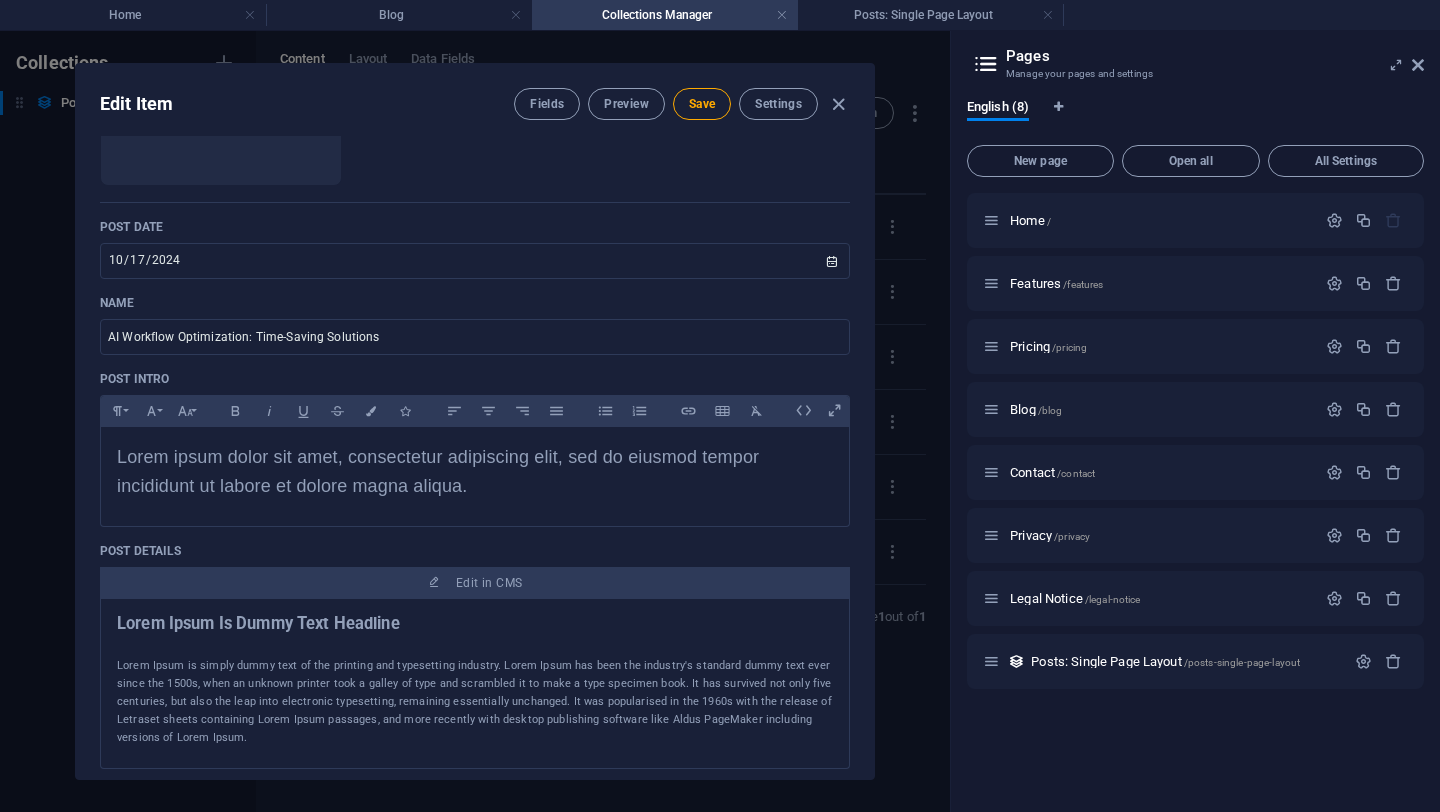 scroll, scrollTop: 0, scrollLeft: 0, axis: both 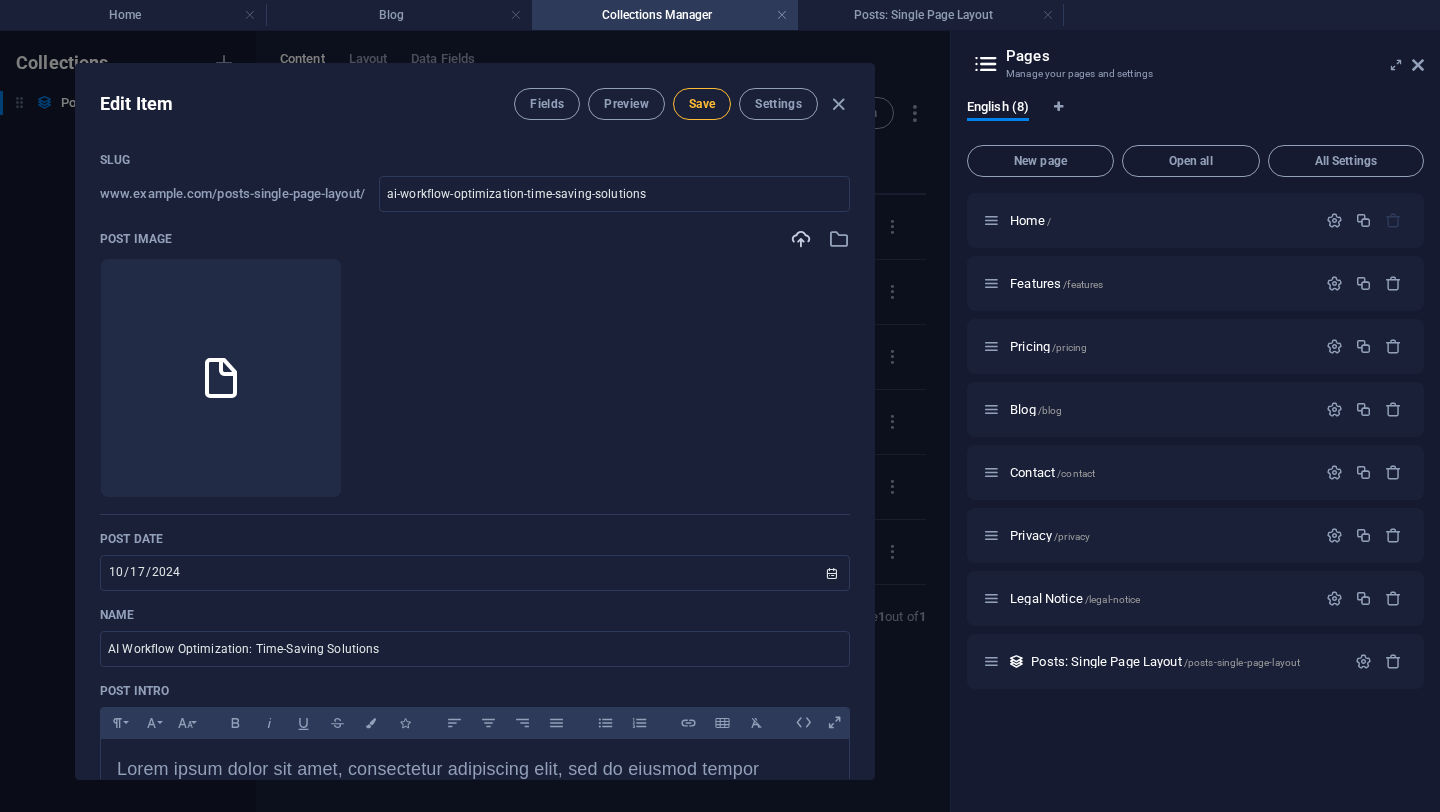 click on "Save" at bounding box center [702, 104] 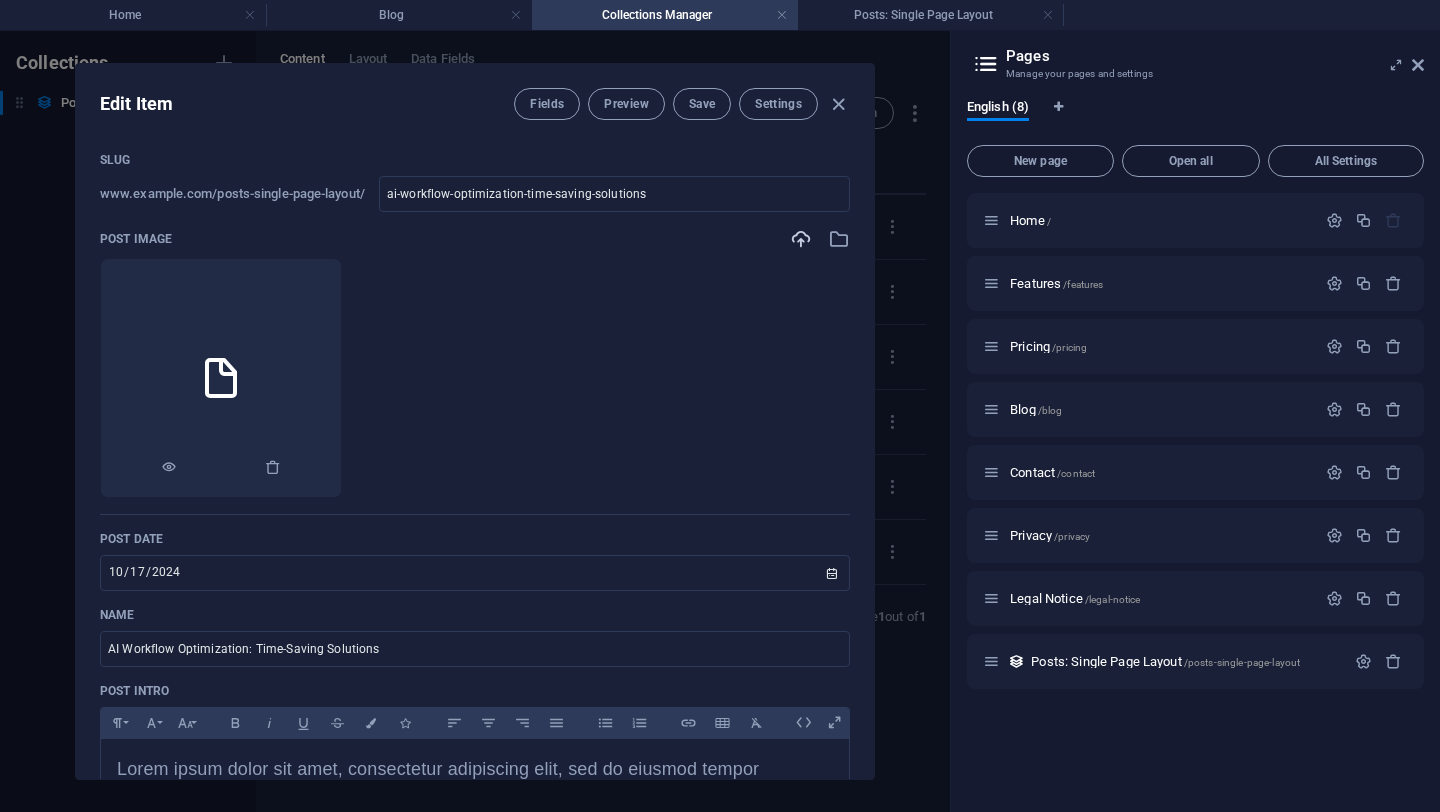 click at bounding box center (221, 378) 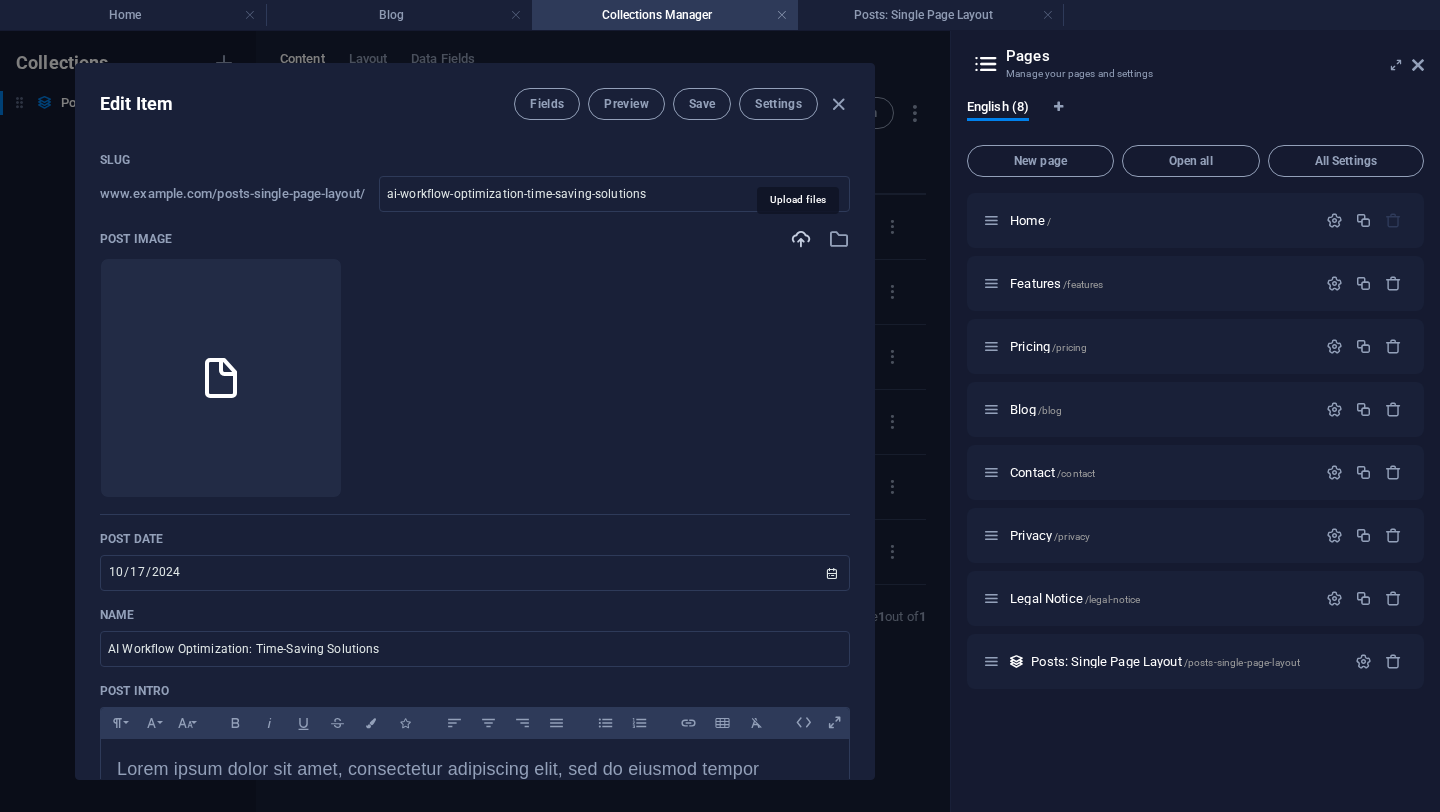click at bounding box center [801, 239] 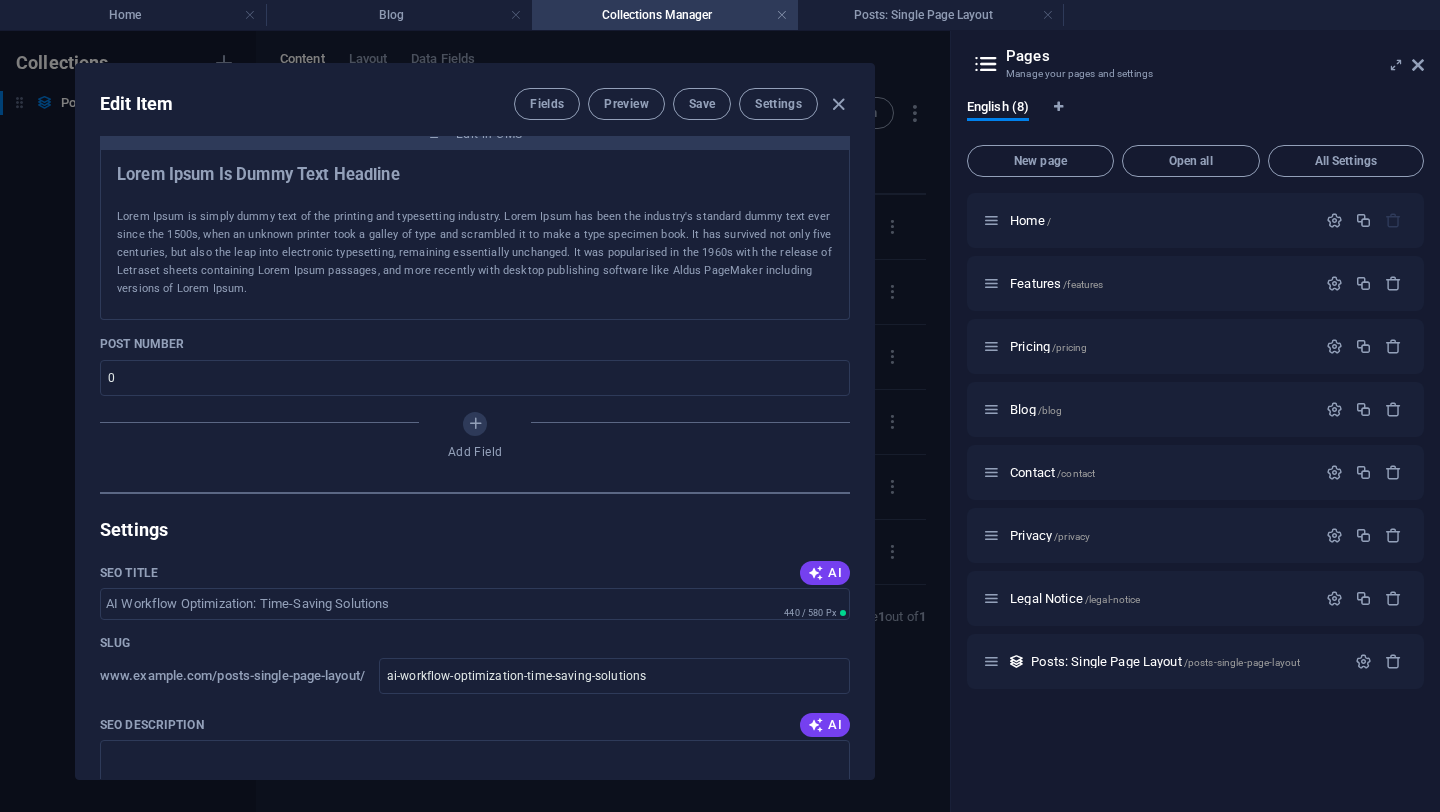 scroll, scrollTop: 670, scrollLeft: 0, axis: vertical 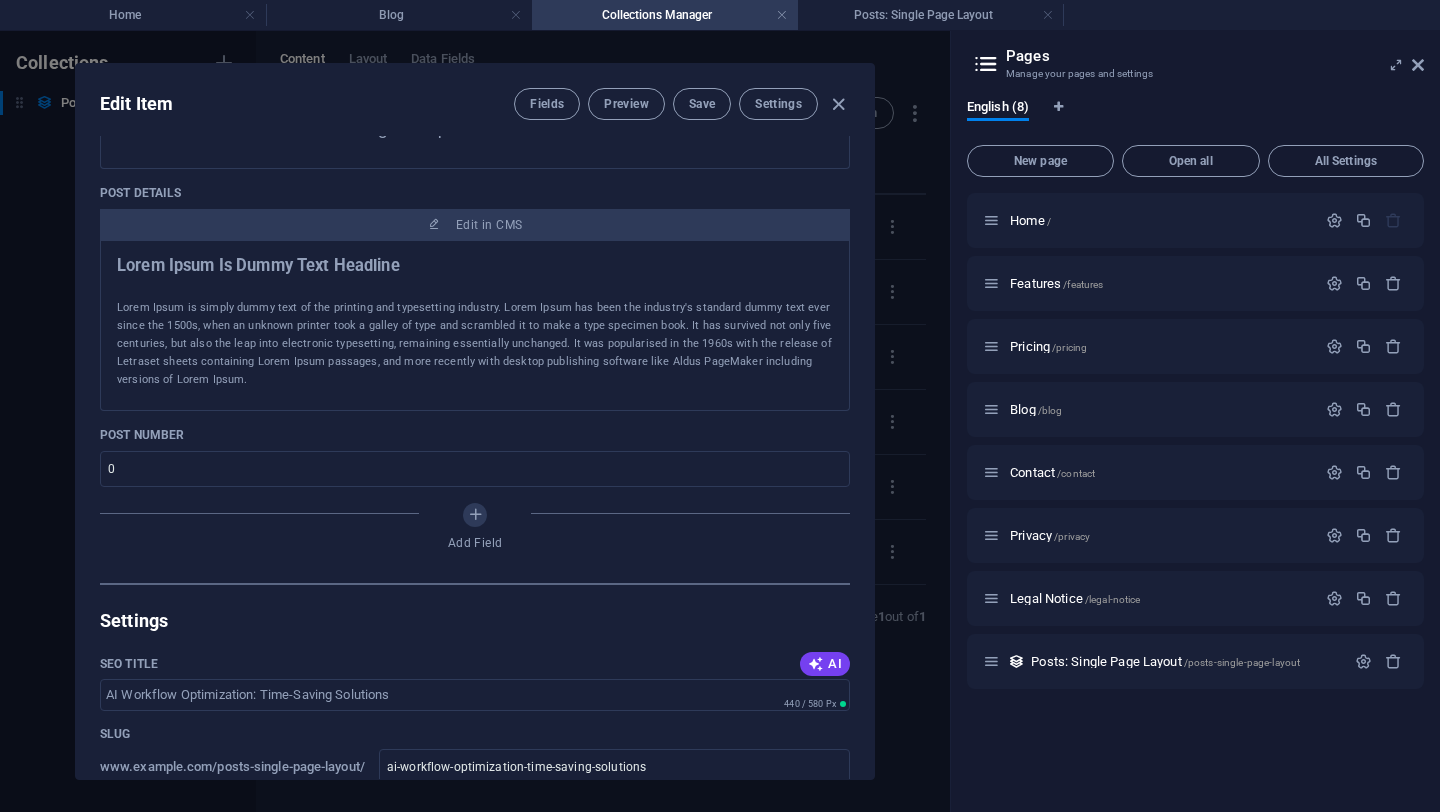 click at bounding box center [475, 401] 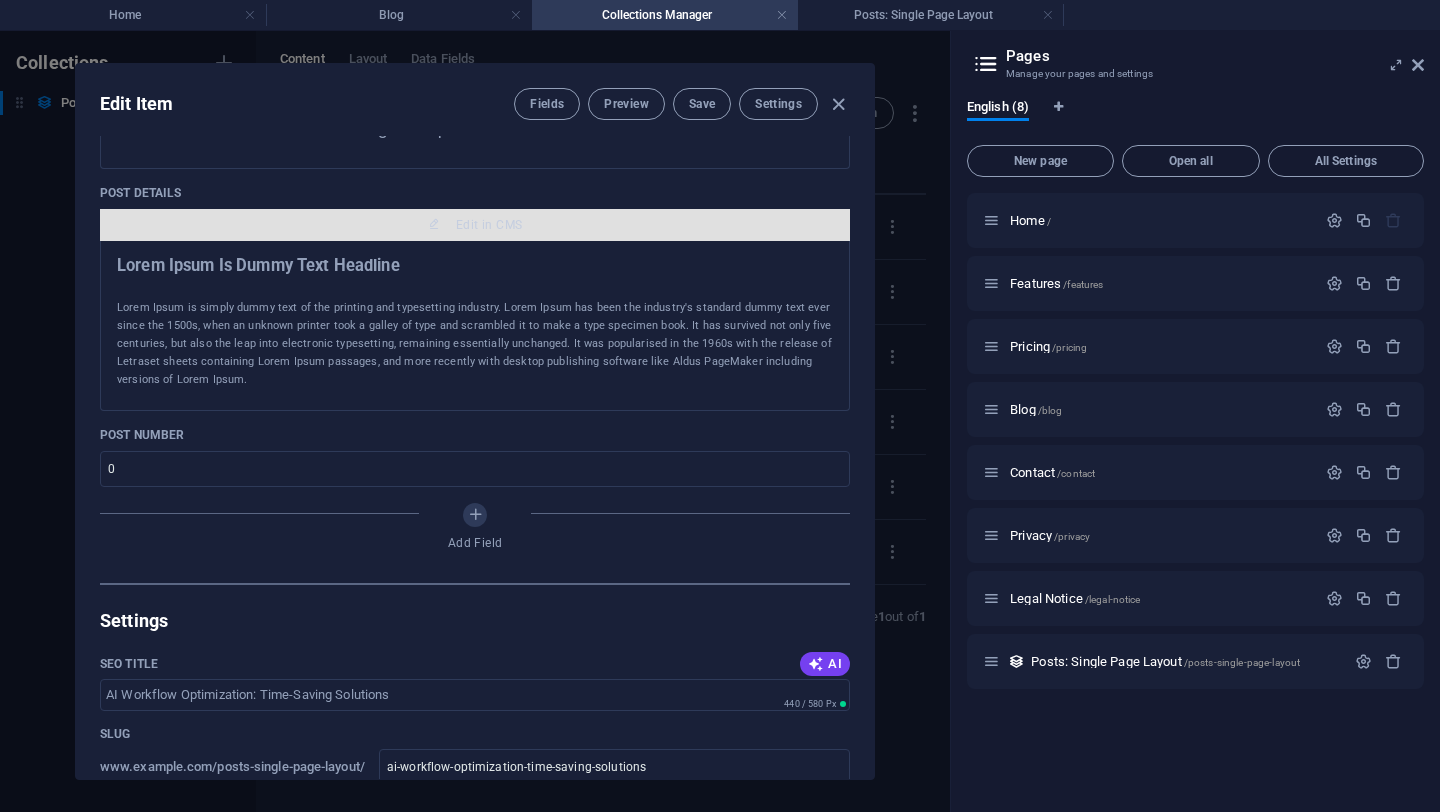 click on "Edit in CMS" at bounding box center [489, 225] 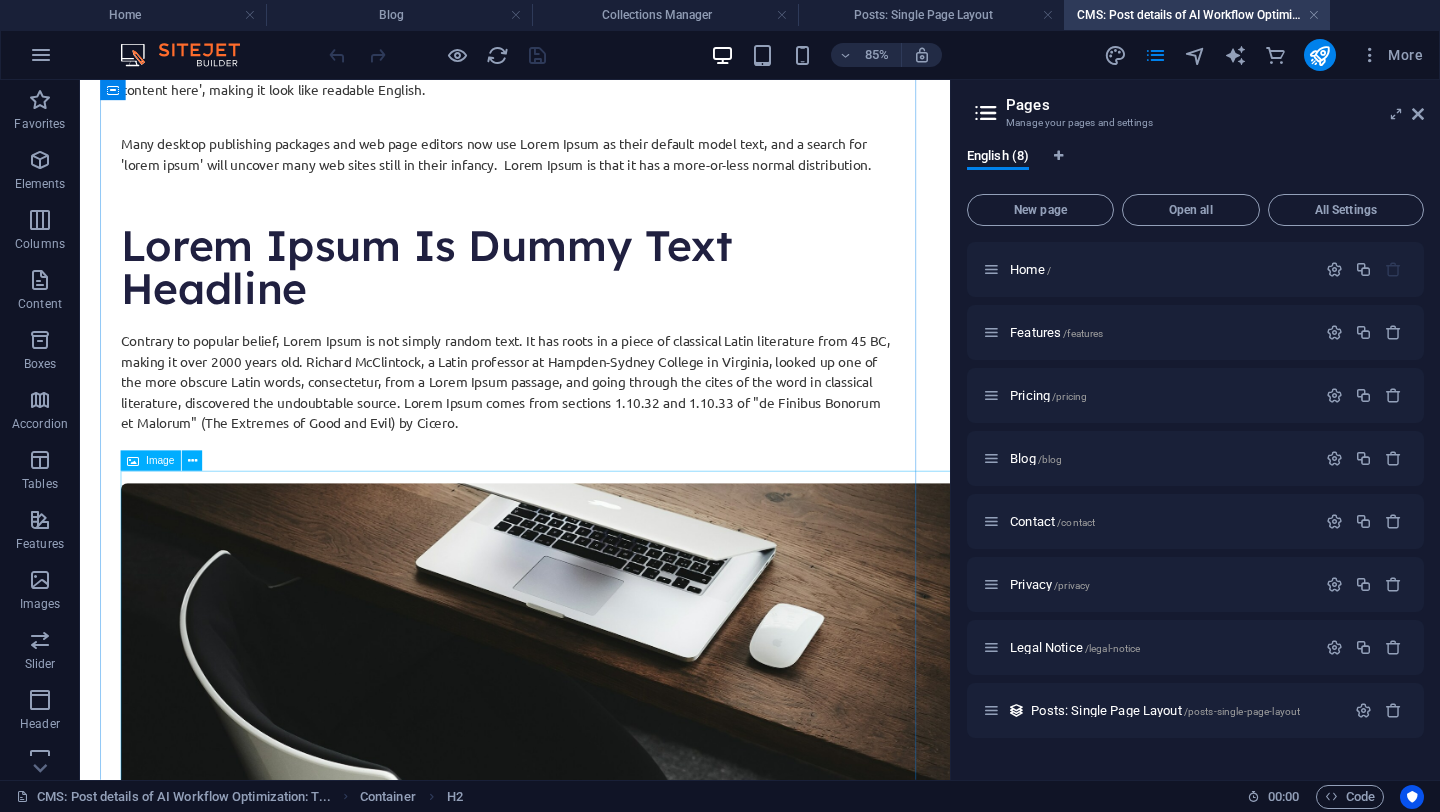 scroll, scrollTop: 630, scrollLeft: 0, axis: vertical 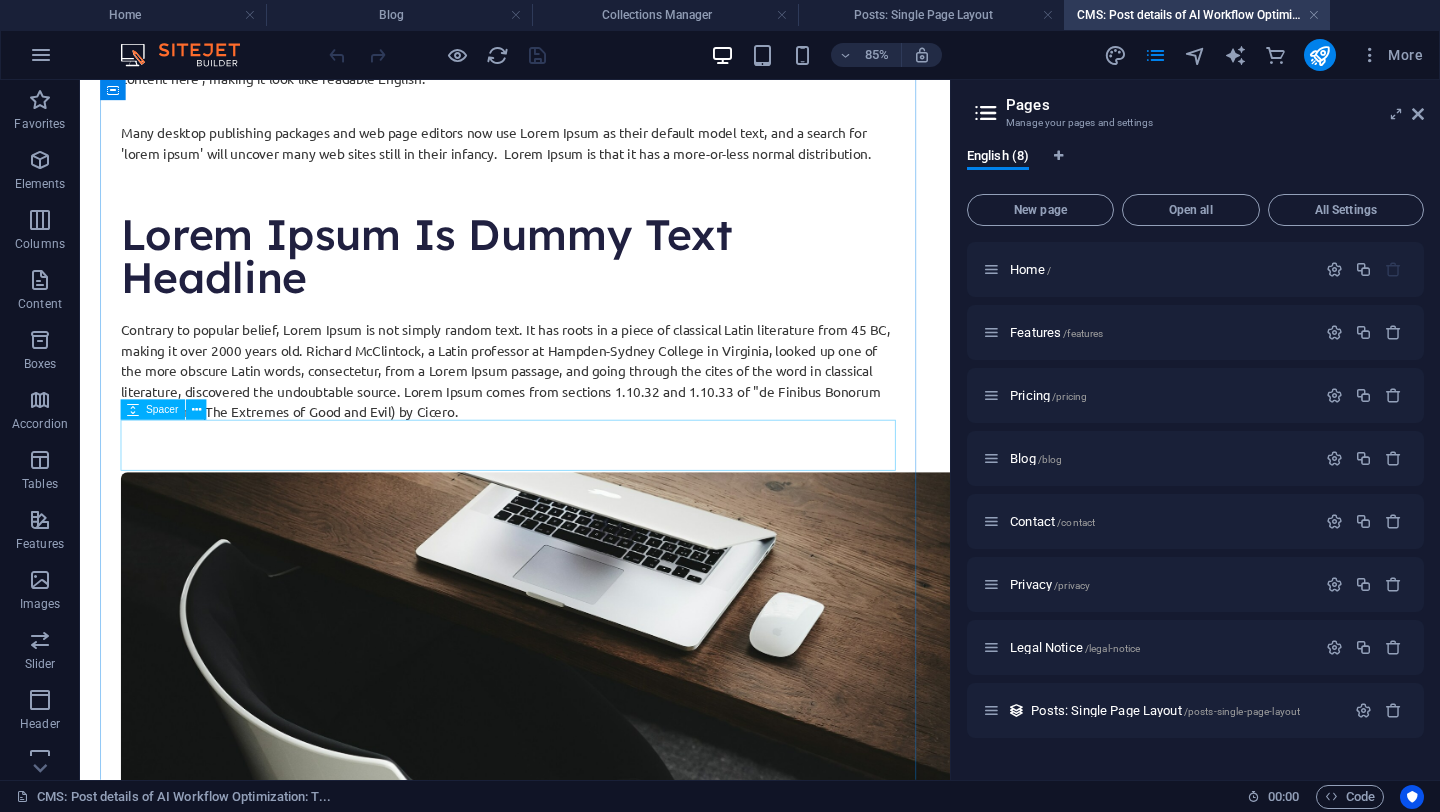click at bounding box center [584, 512] 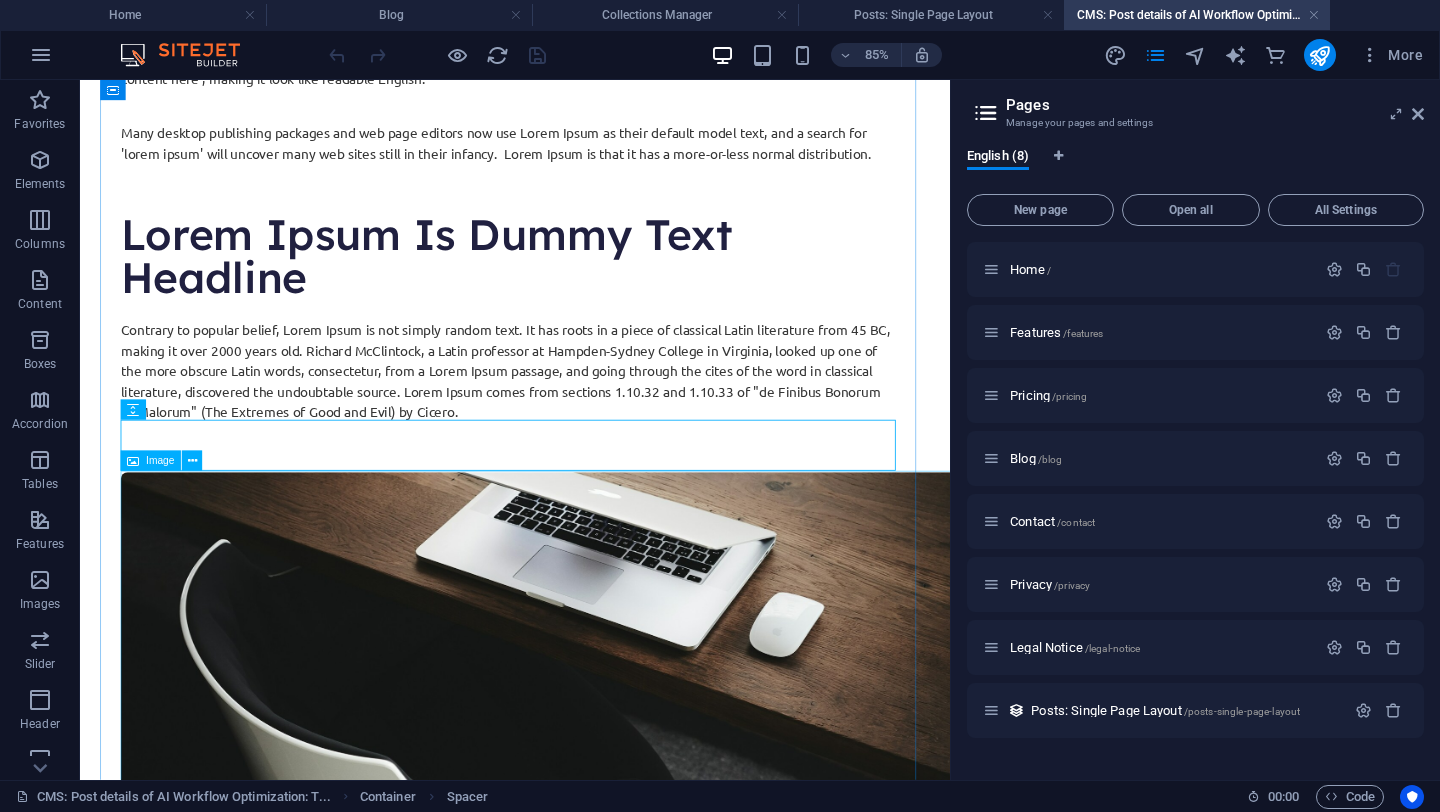 click on "Image" at bounding box center [151, 461] 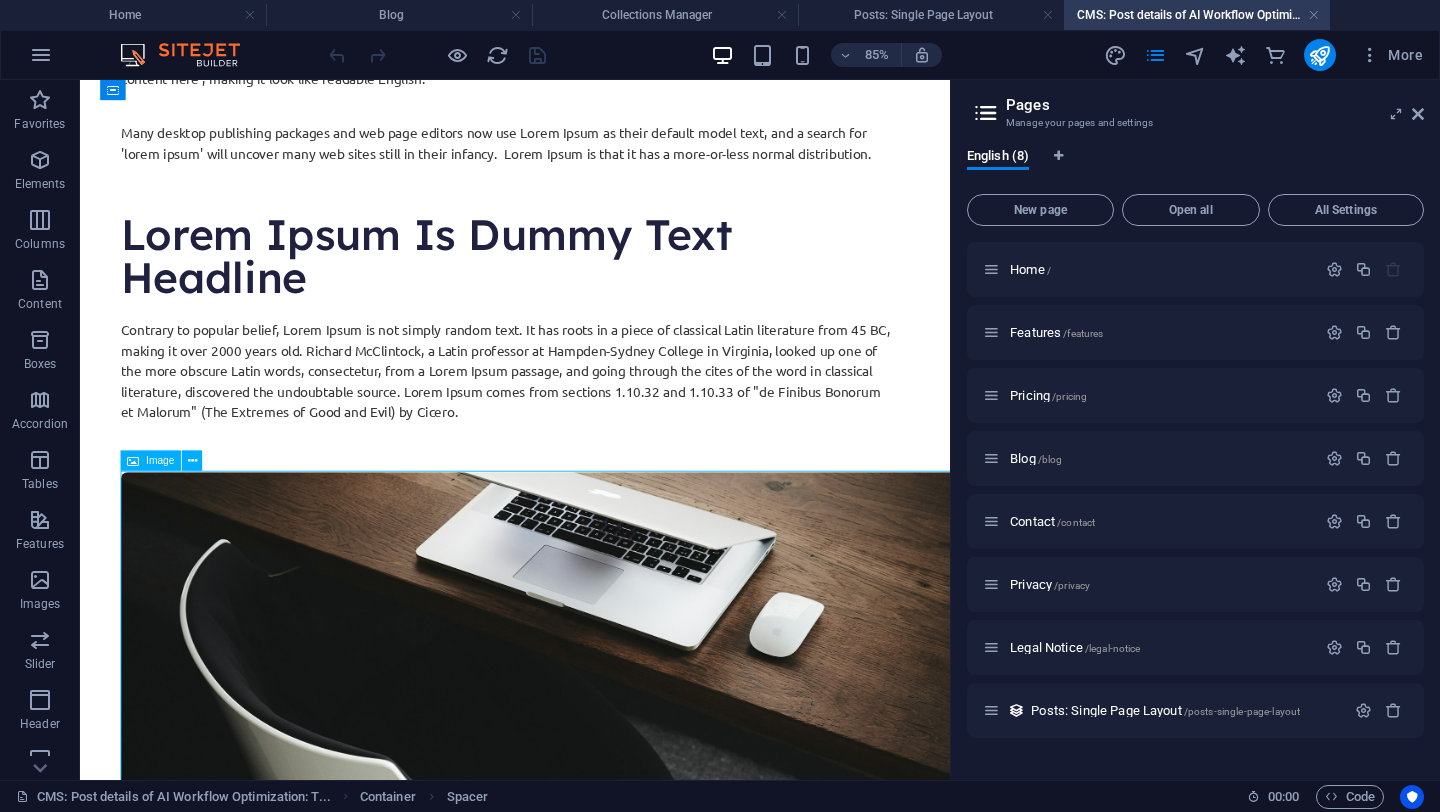 click on "Image" at bounding box center (151, 461) 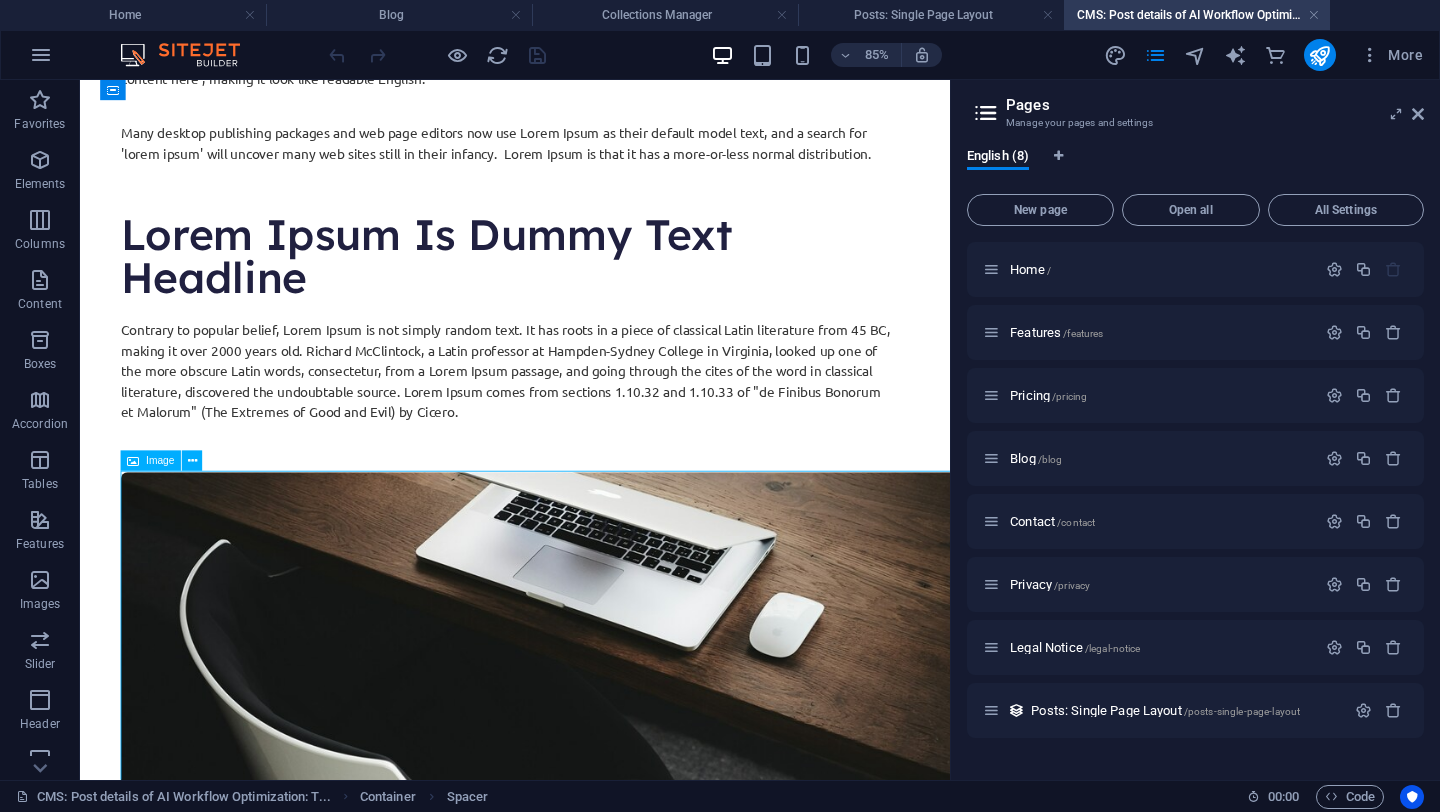 select on "px" 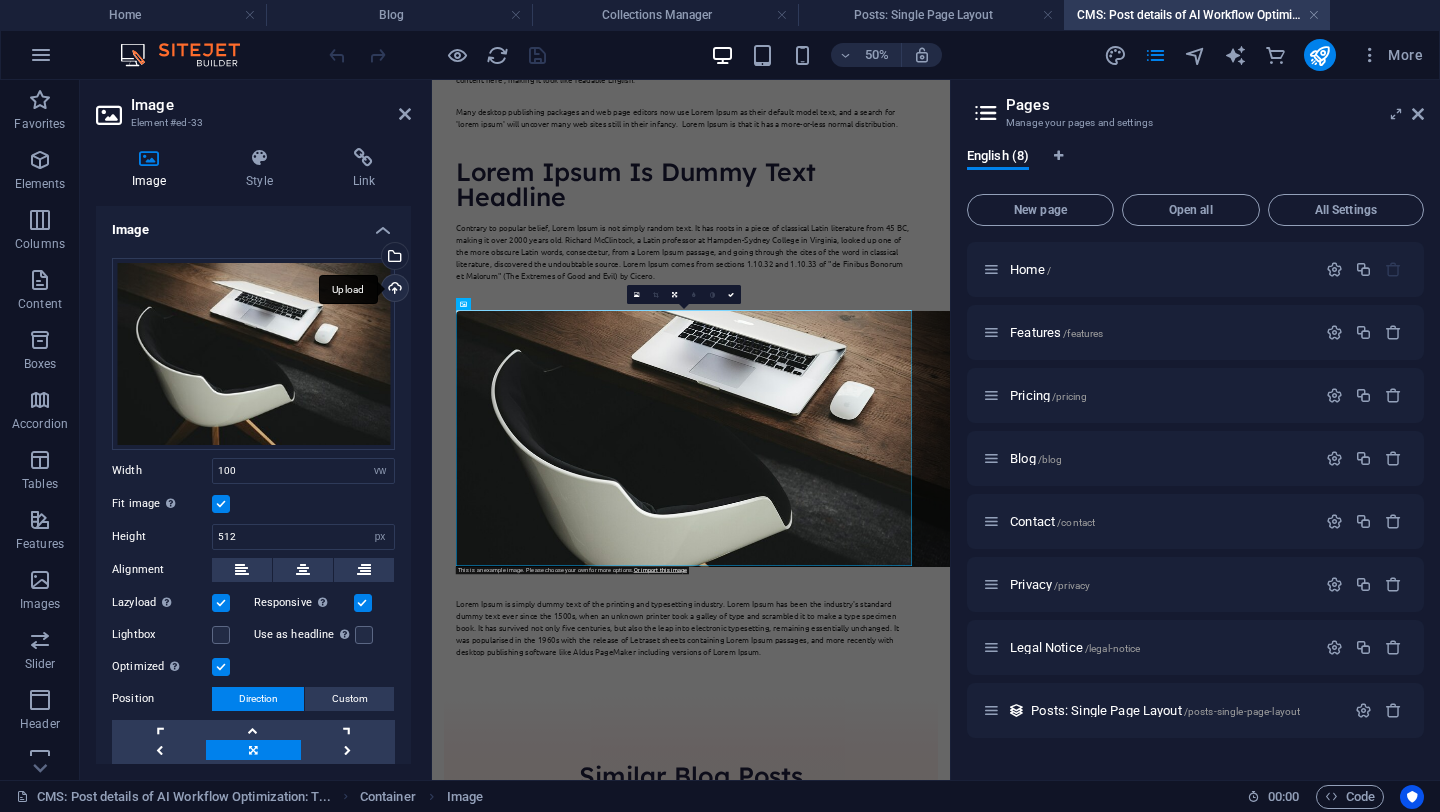 click on "Upload" at bounding box center [393, 290] 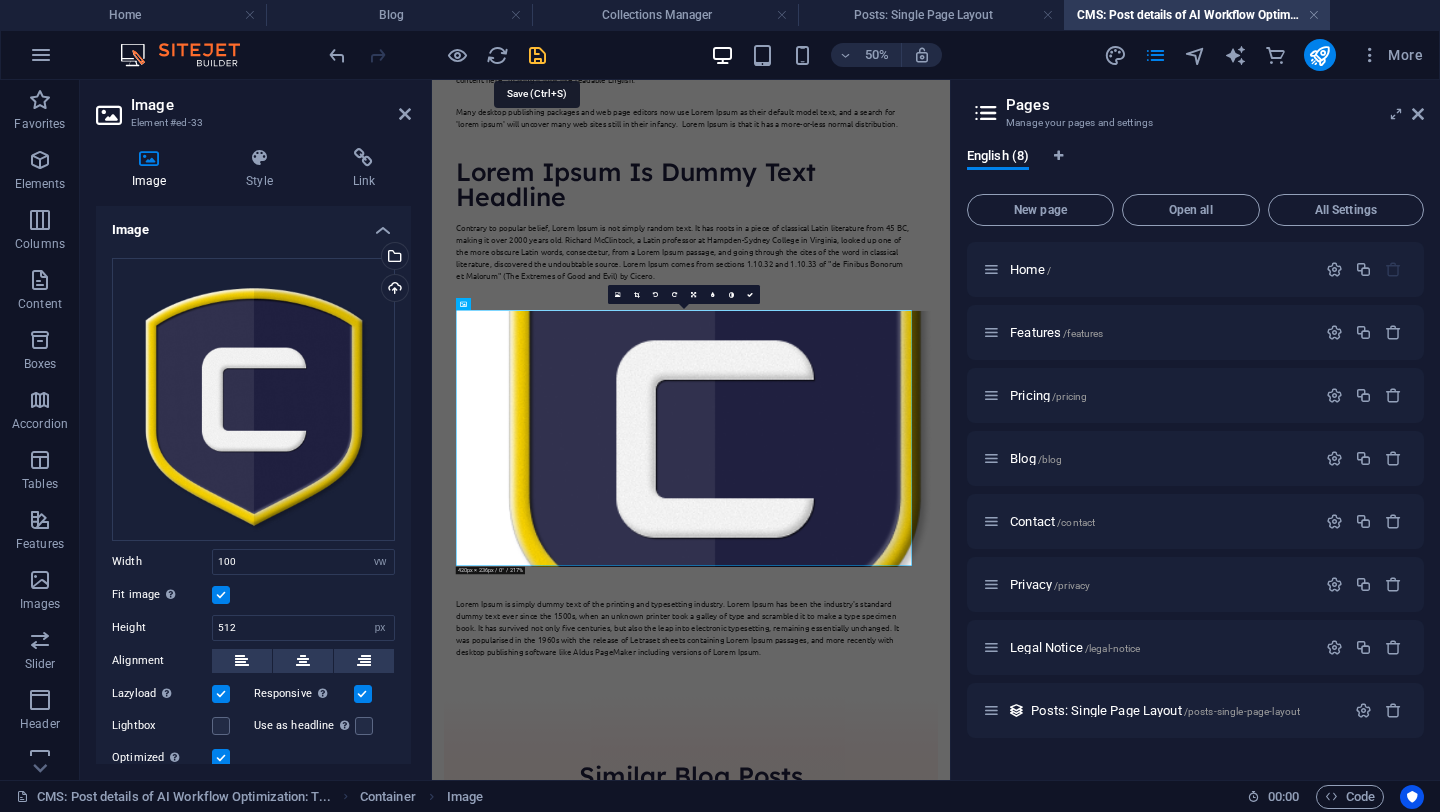 click at bounding box center (537, 55) 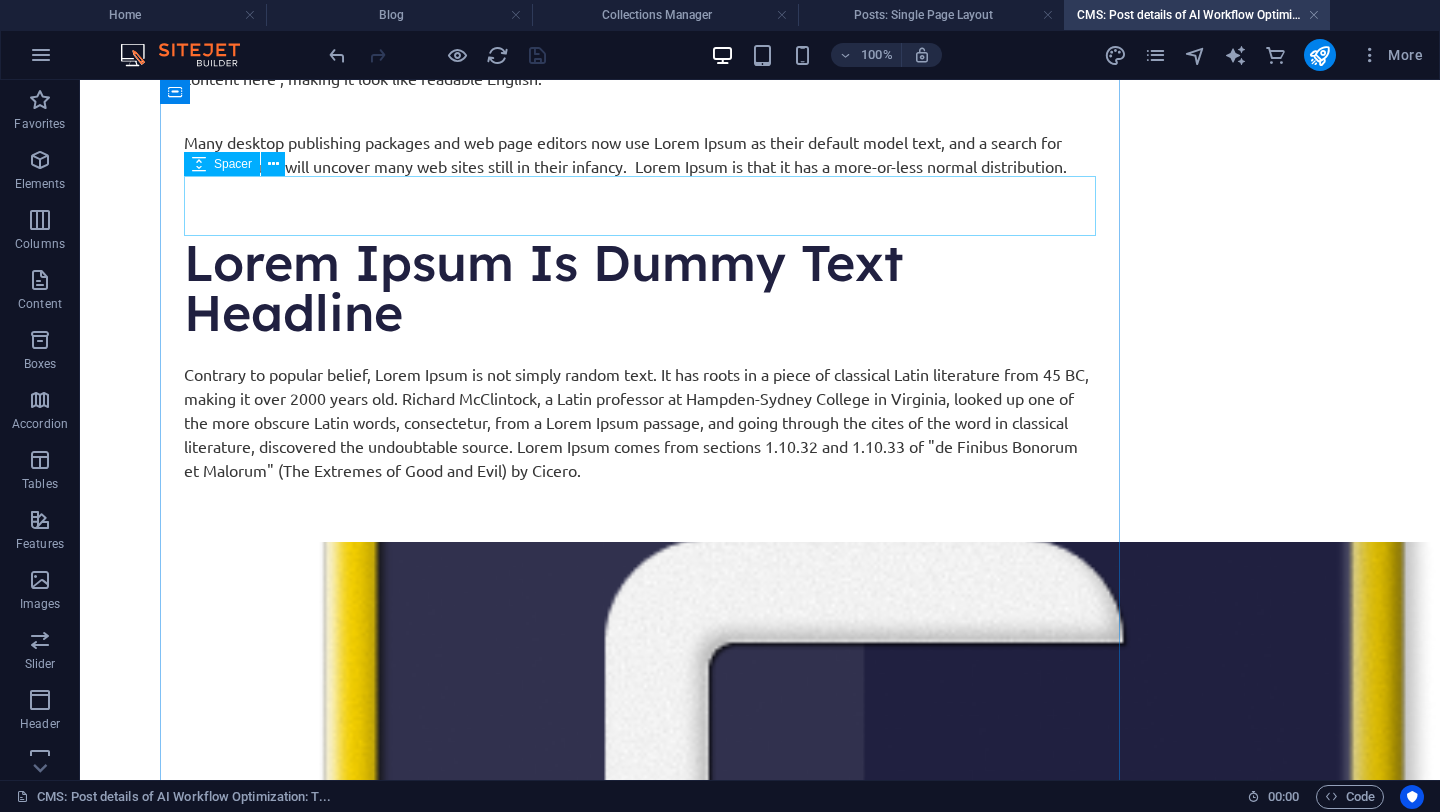 click at bounding box center [640, 208] 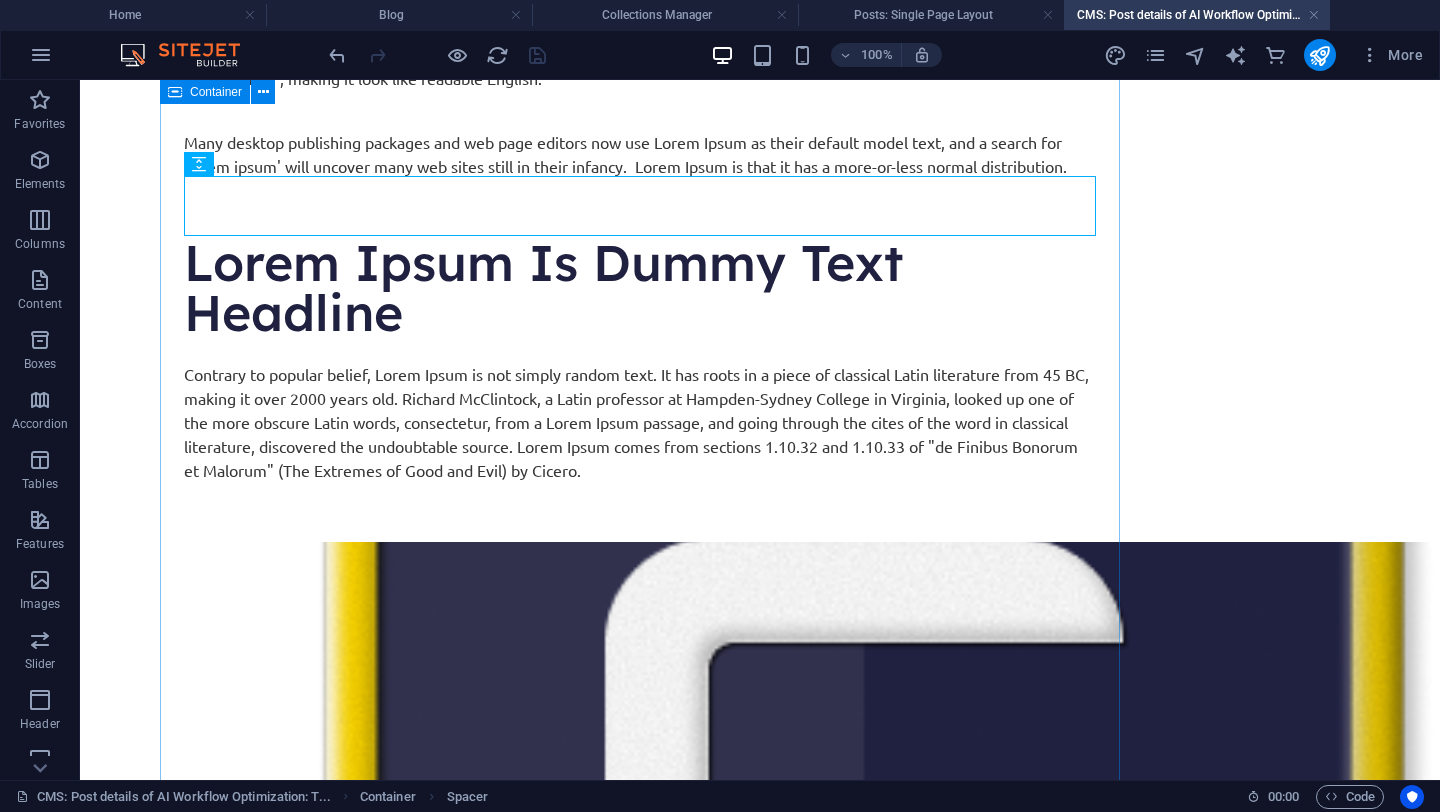 click on "Lorem Ipsum Is Dummy Text Headline Lorem Ipsum is simply dummy text of the printing and typesetting industry. Lorem Ipsum has been the industry's standard dummy text ever since the 1500s, when an unknown printer took a galley of type and scrambled it to make a type specimen book. It has survived not only five centuries, but also the leap into electronic typesetting, remaining essentially unchanged. It was popularised in the 1960s with the release of Letraset sheets containing Lorem Ipsum passages, and more recently with desktop publishing software like Aldus PageMaker including versions of Lorem Ipsum. Neque sodales ut etiam sit amet nisl purus non tellus orci ac auctor Adipiscing elit ut aliquam purus sit amet viverra suspendisse potenti Mauris commodo quis imperdiet massa tincidunt nunc pulvinar Adipiscing elit ut aliquam purus sit amet viverra suspendisse potenti Lorem Ipsum Is Dummy Text Headline" at bounding box center [640, 422] 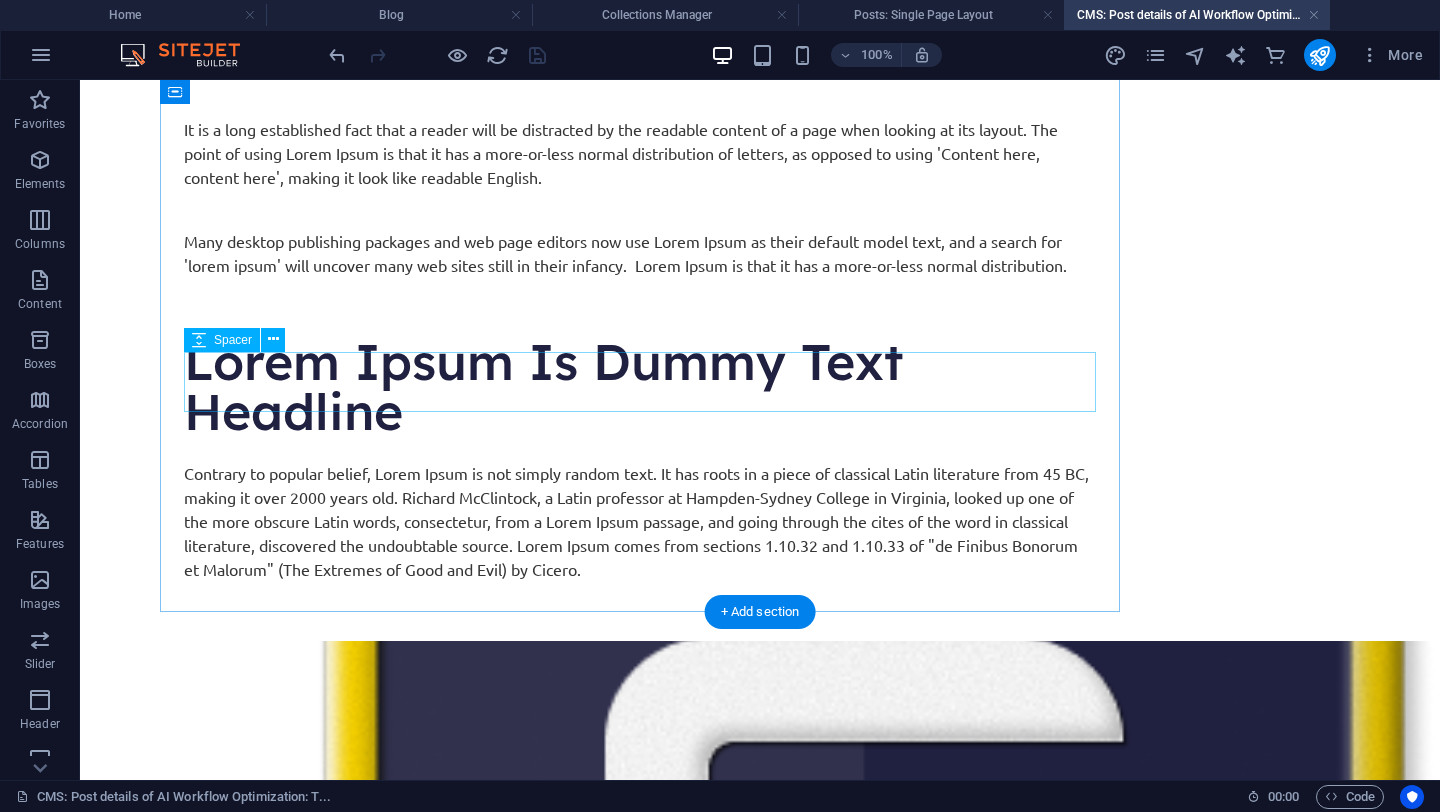 scroll, scrollTop: 0, scrollLeft: 0, axis: both 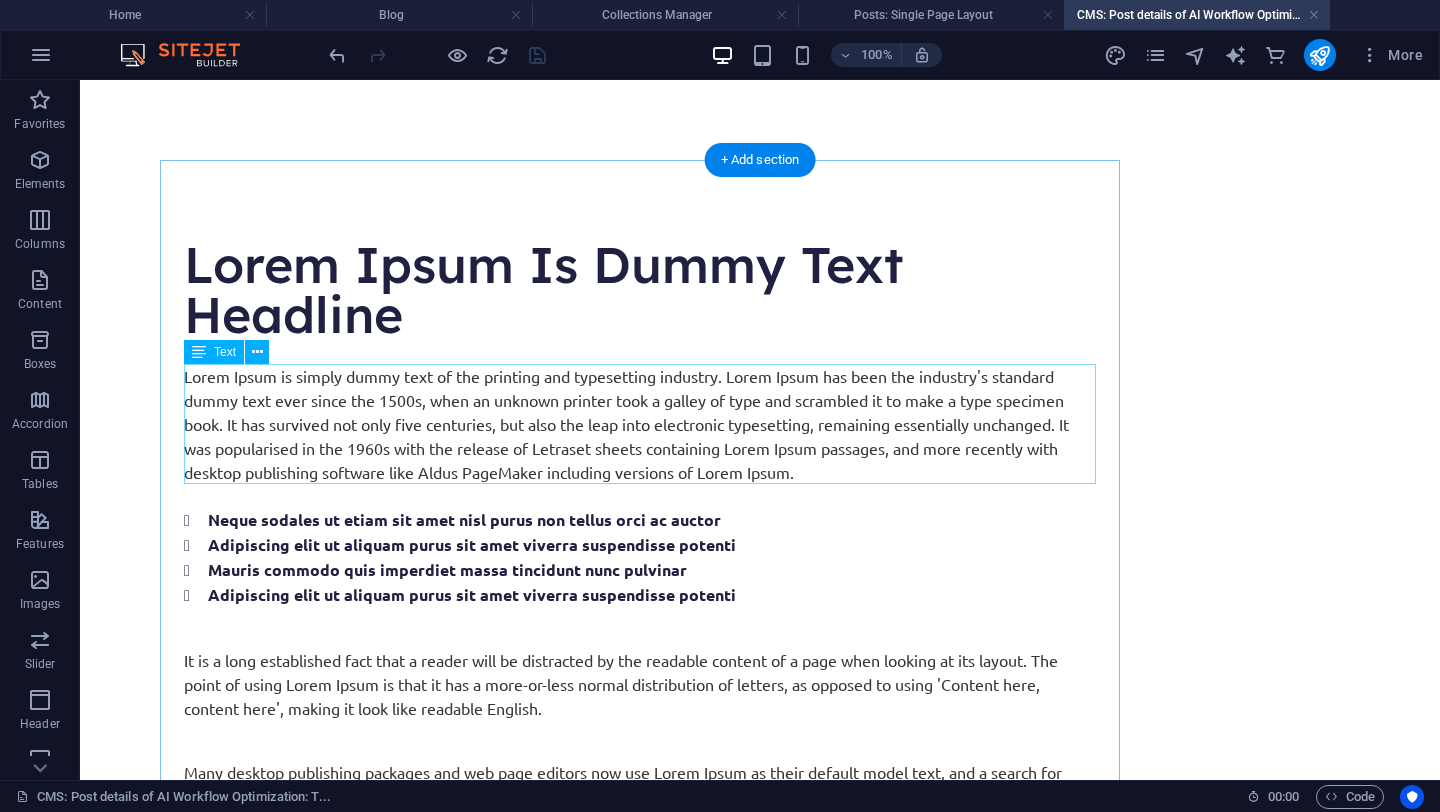 click on "Lorem Ipsum is simply dummy text of the printing and typesetting industry. Lorem Ipsum has been the industry's standard dummy text ever since the 1500s, when an unknown printer took a galley of type and scrambled it to make a type specimen book. It has survived not only five centuries, but also the leap into electronic typesetting, remaining essentially unchanged. It was popularised in the 1960s with the release of Letraset sheets containing Lorem Ipsum passages, and more recently with desktop publishing software like Aldus PageMaker including versions of Lorem Ipsum." at bounding box center [640, 424] 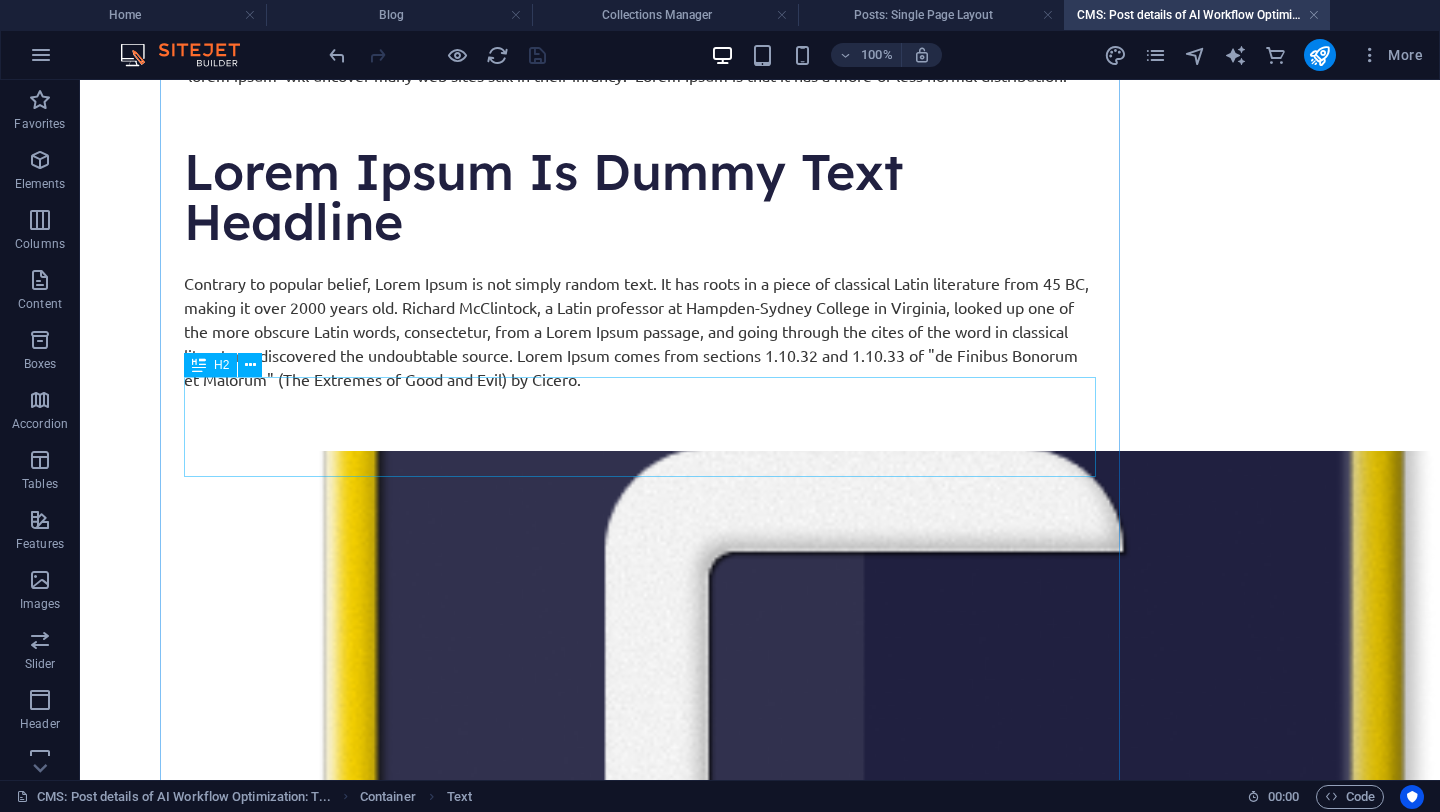 scroll, scrollTop: 772, scrollLeft: 0, axis: vertical 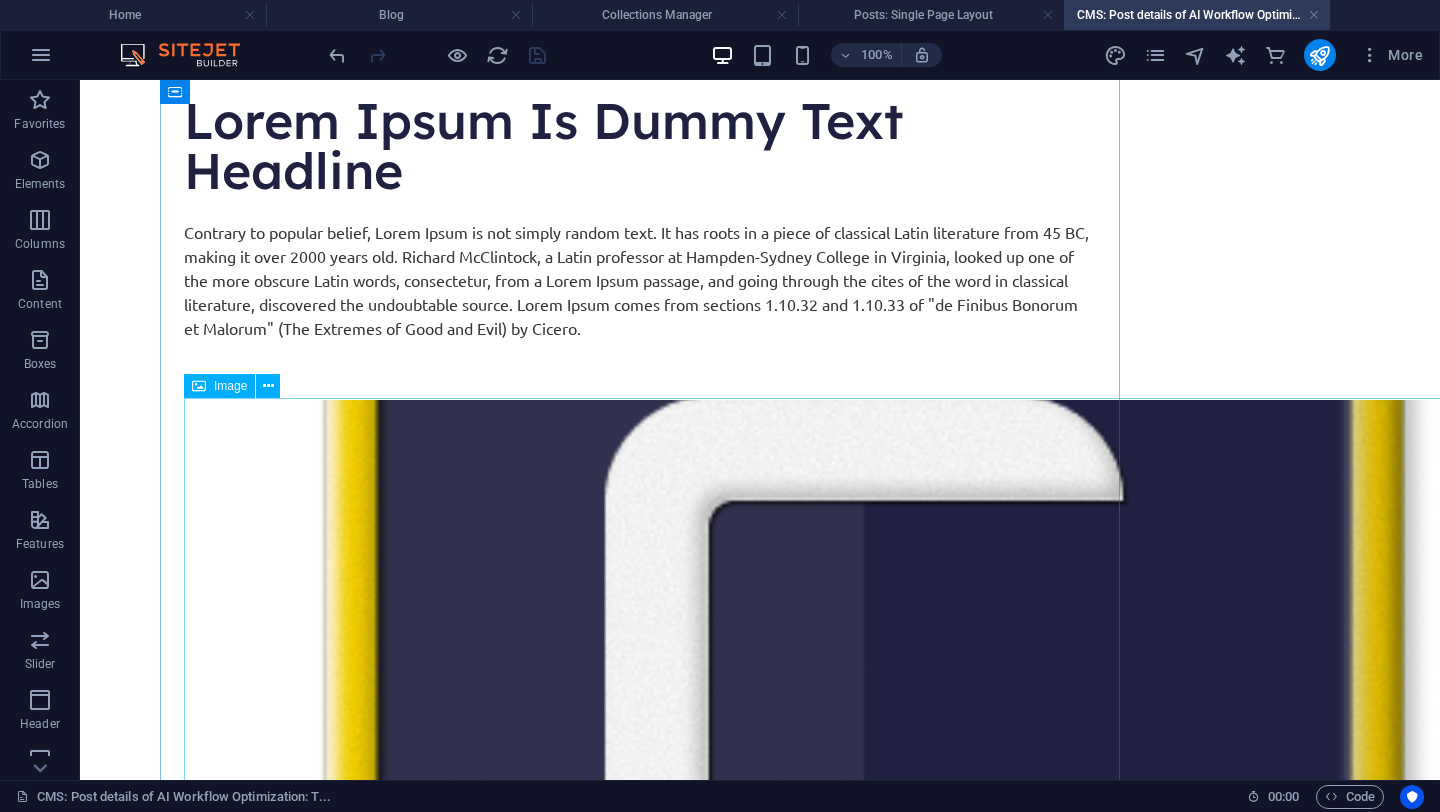 click at bounding box center [640, 656] 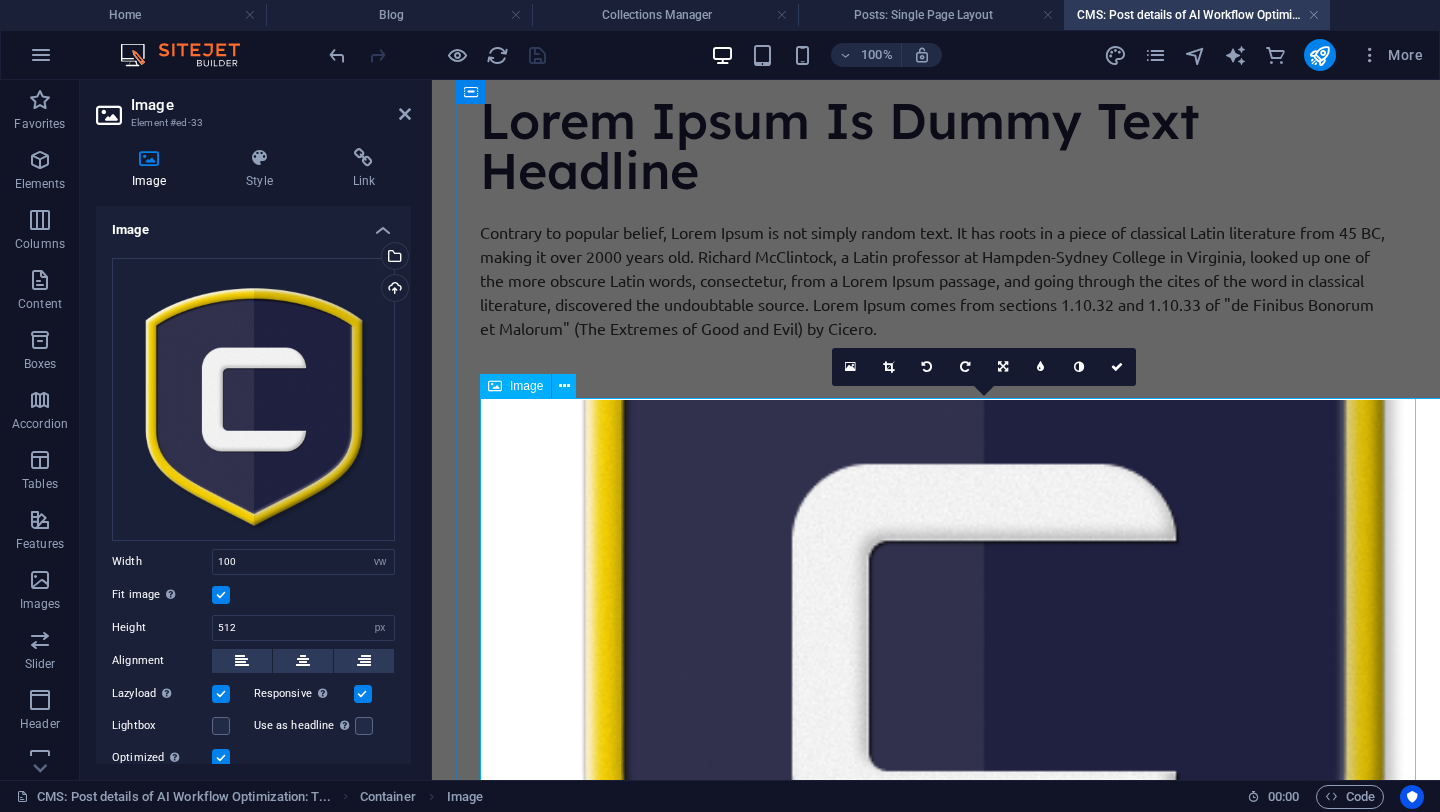 click at bounding box center [936, 656] 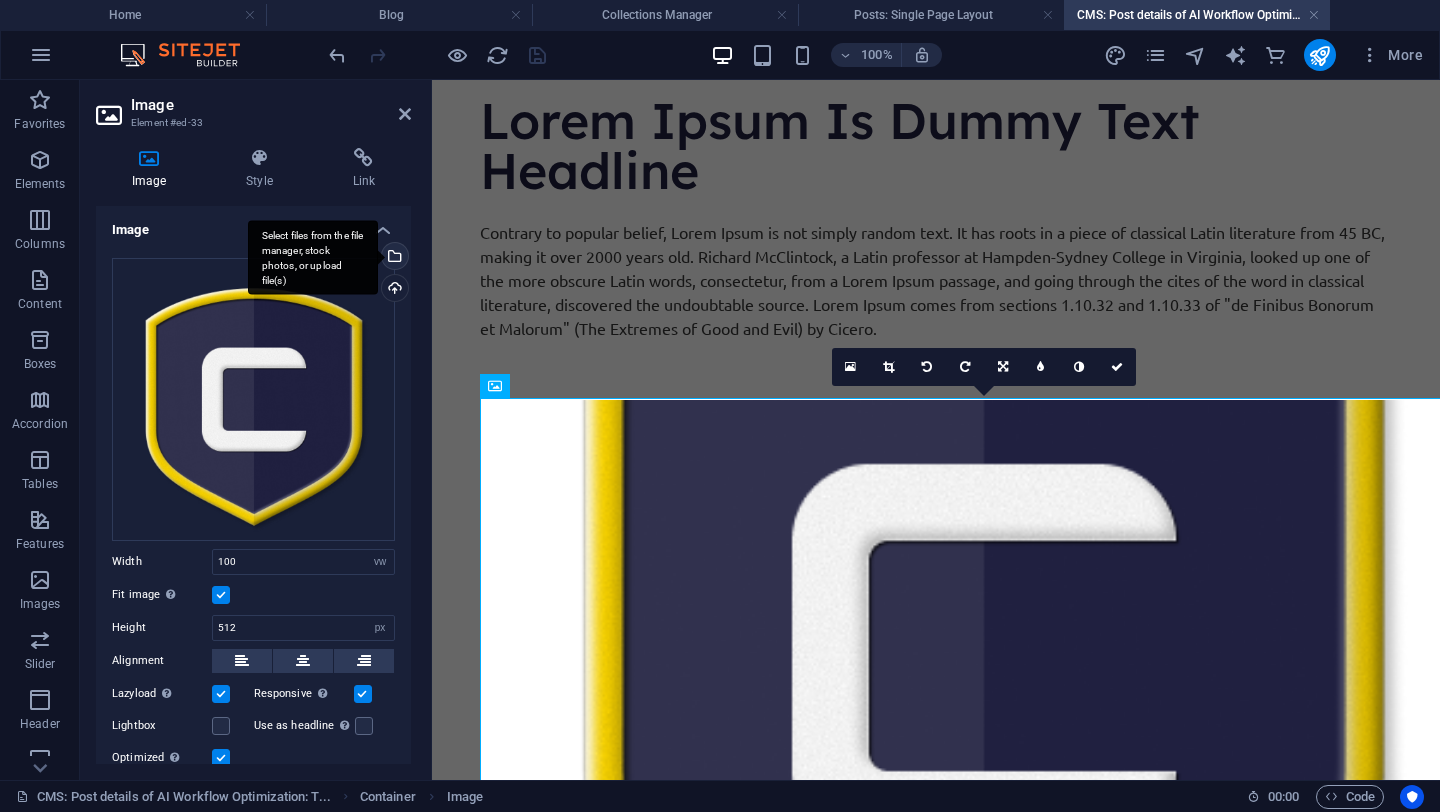 click on "Select files from the file manager, stock photos, or upload file(s)" at bounding box center (393, 258) 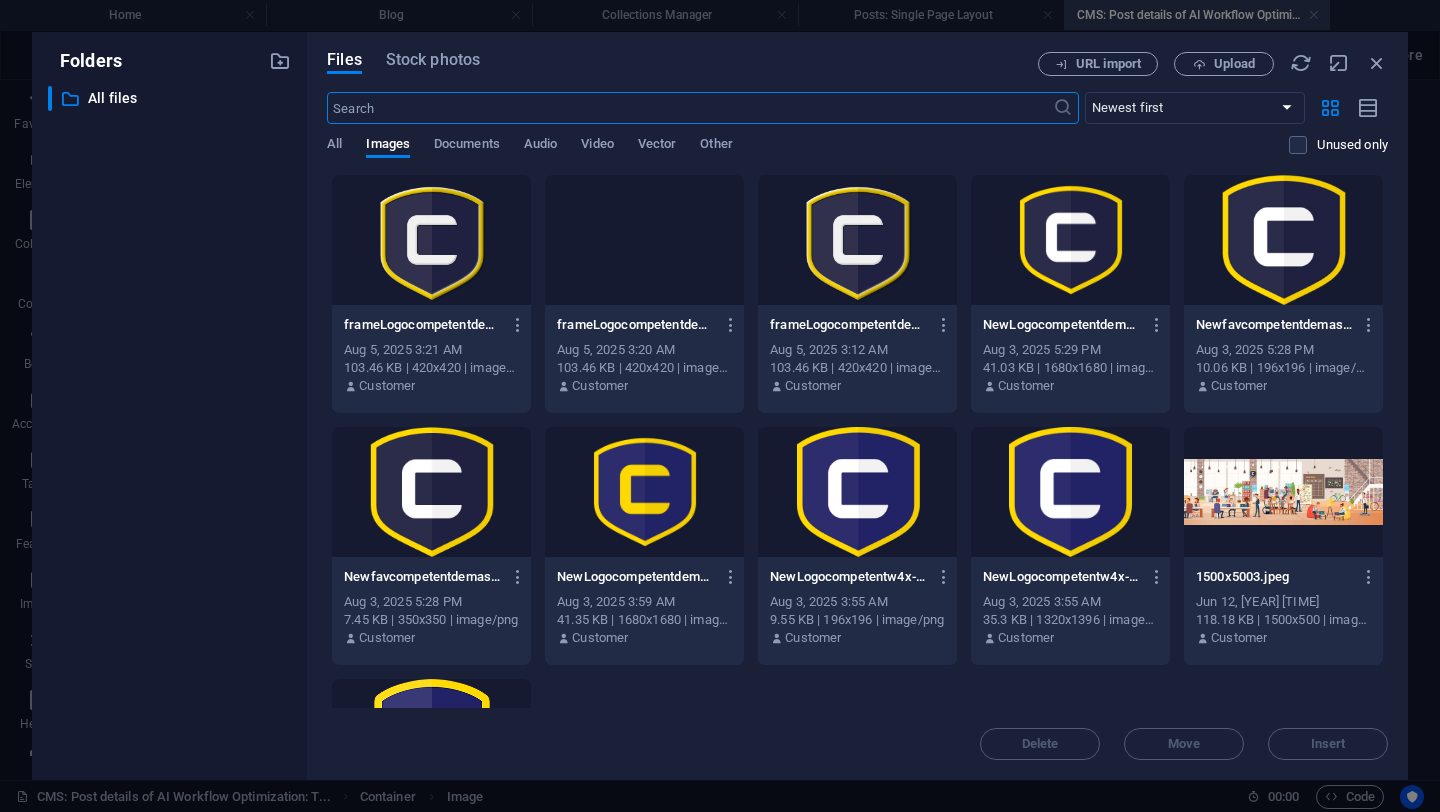 click at bounding box center [431, 240] 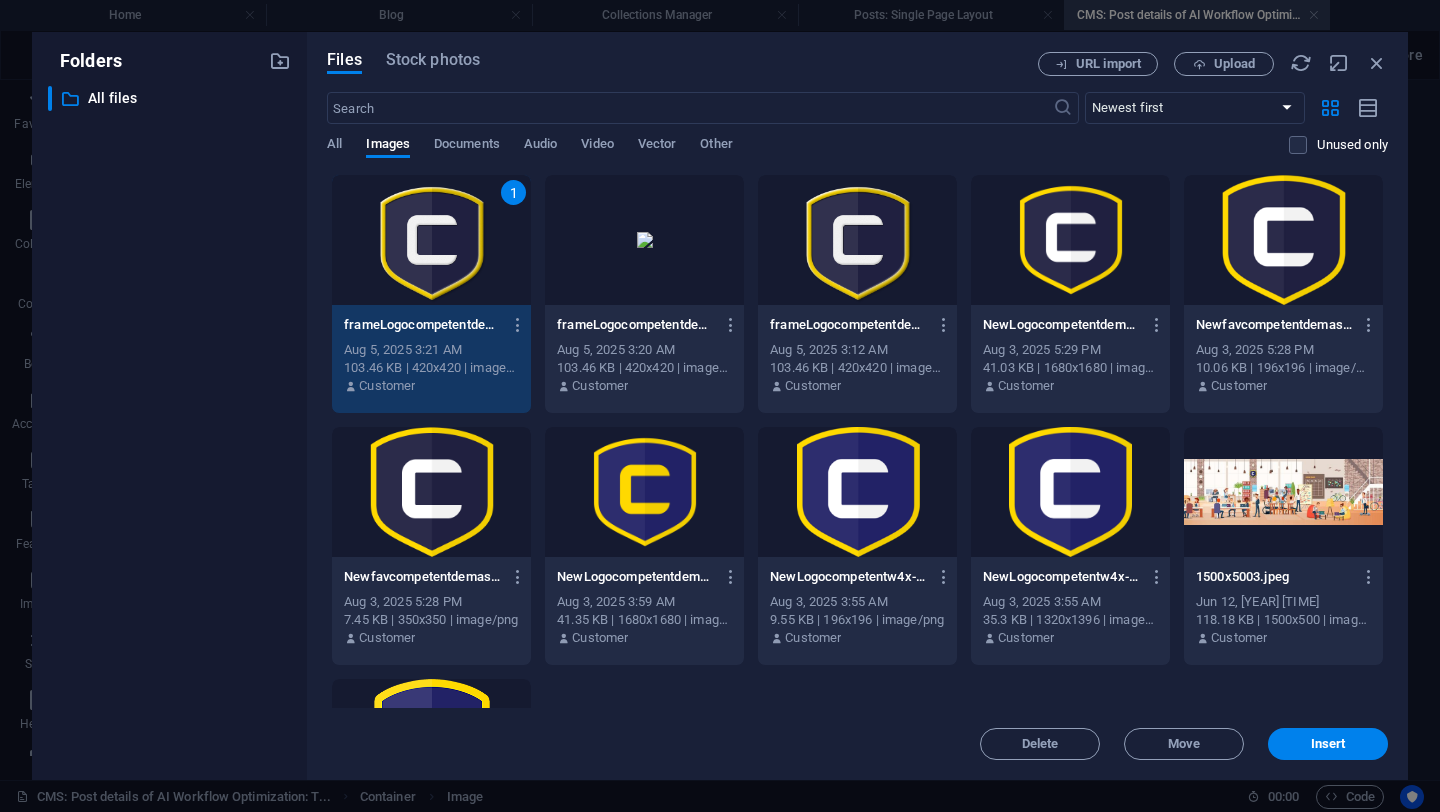 click on "1" at bounding box center [431, 240] 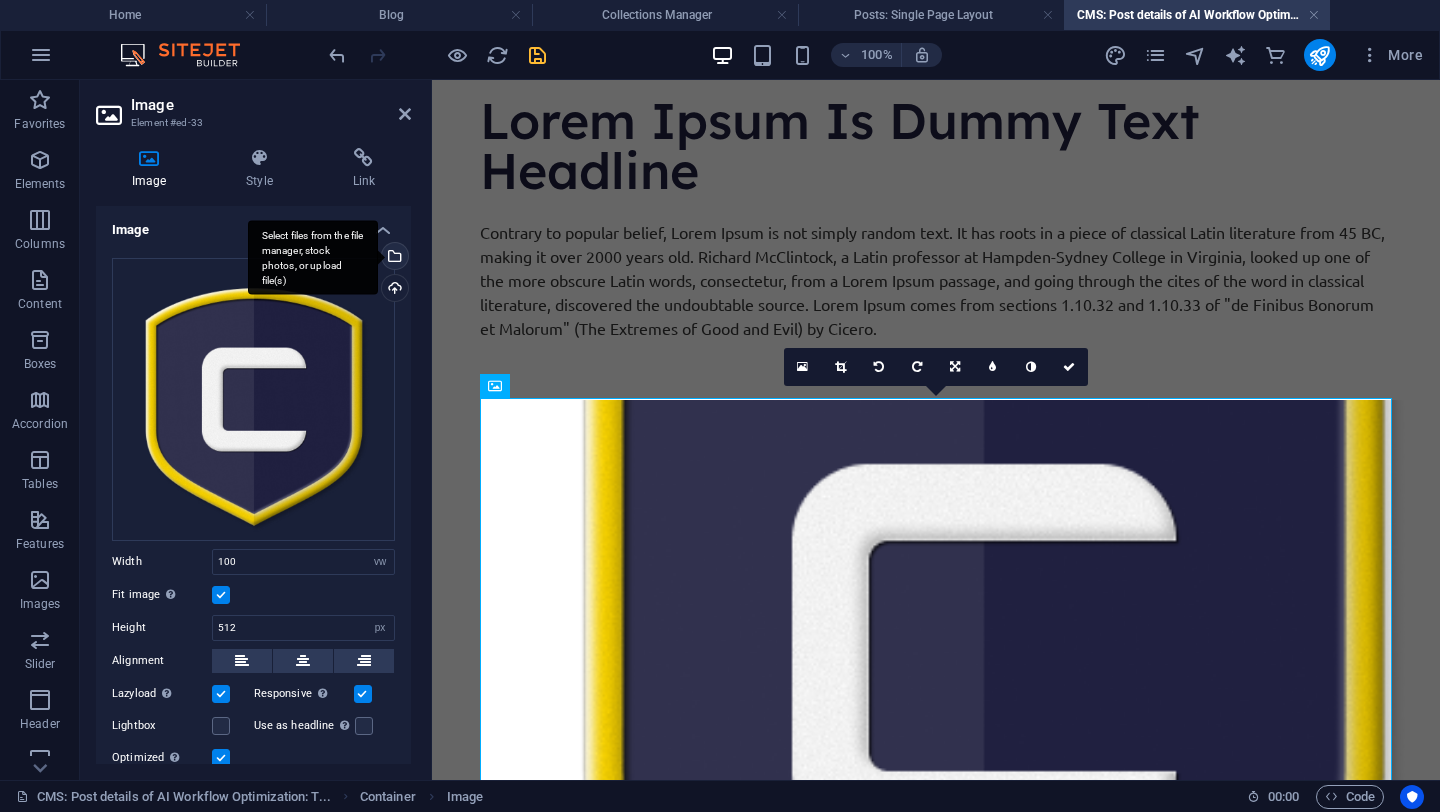 click on "Select files from the file manager, stock photos, or upload file(s)" at bounding box center (393, 258) 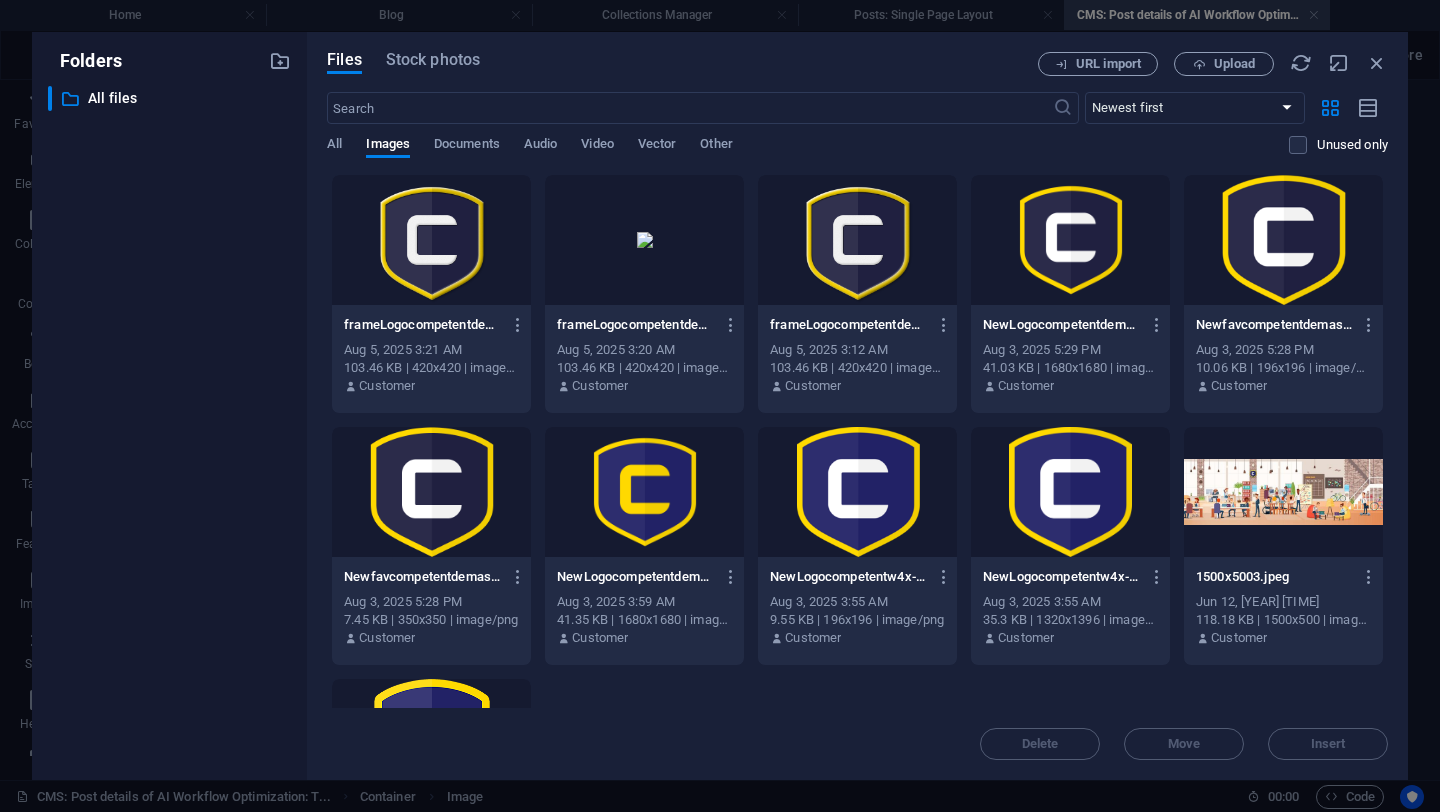 click at bounding box center (644, 240) 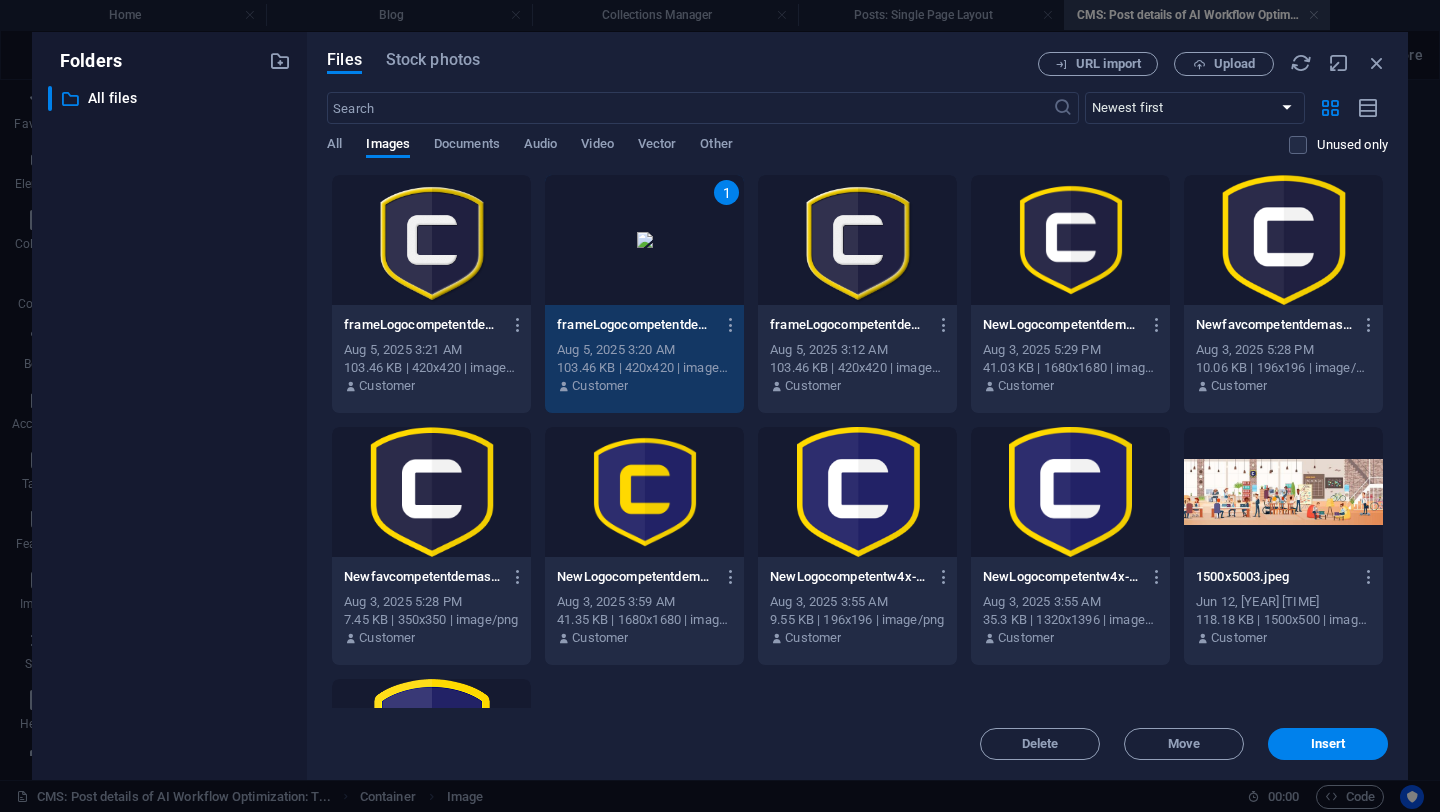click at bounding box center [857, 240] 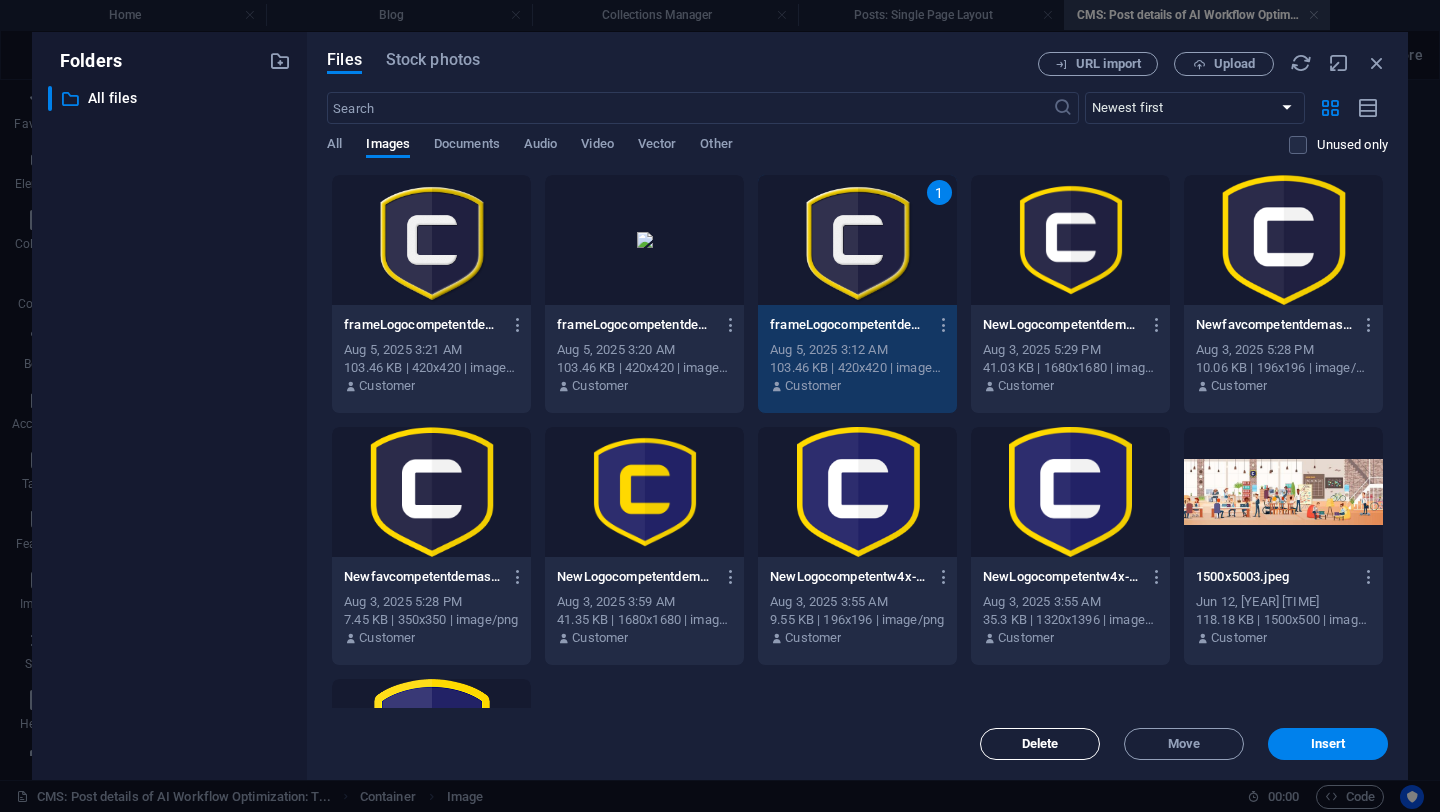 click on "Delete" at bounding box center [1040, 744] 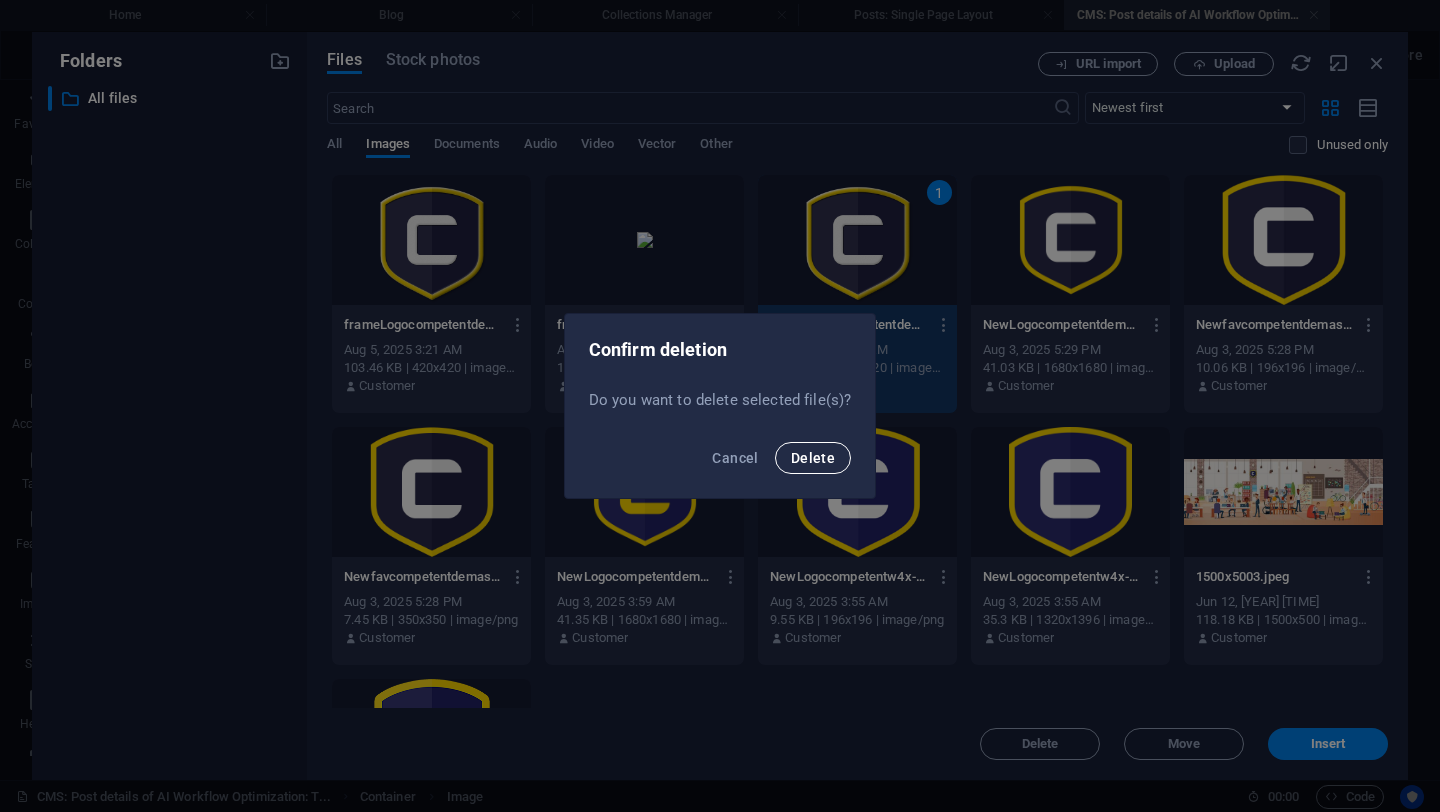 click on "Delete" at bounding box center [813, 458] 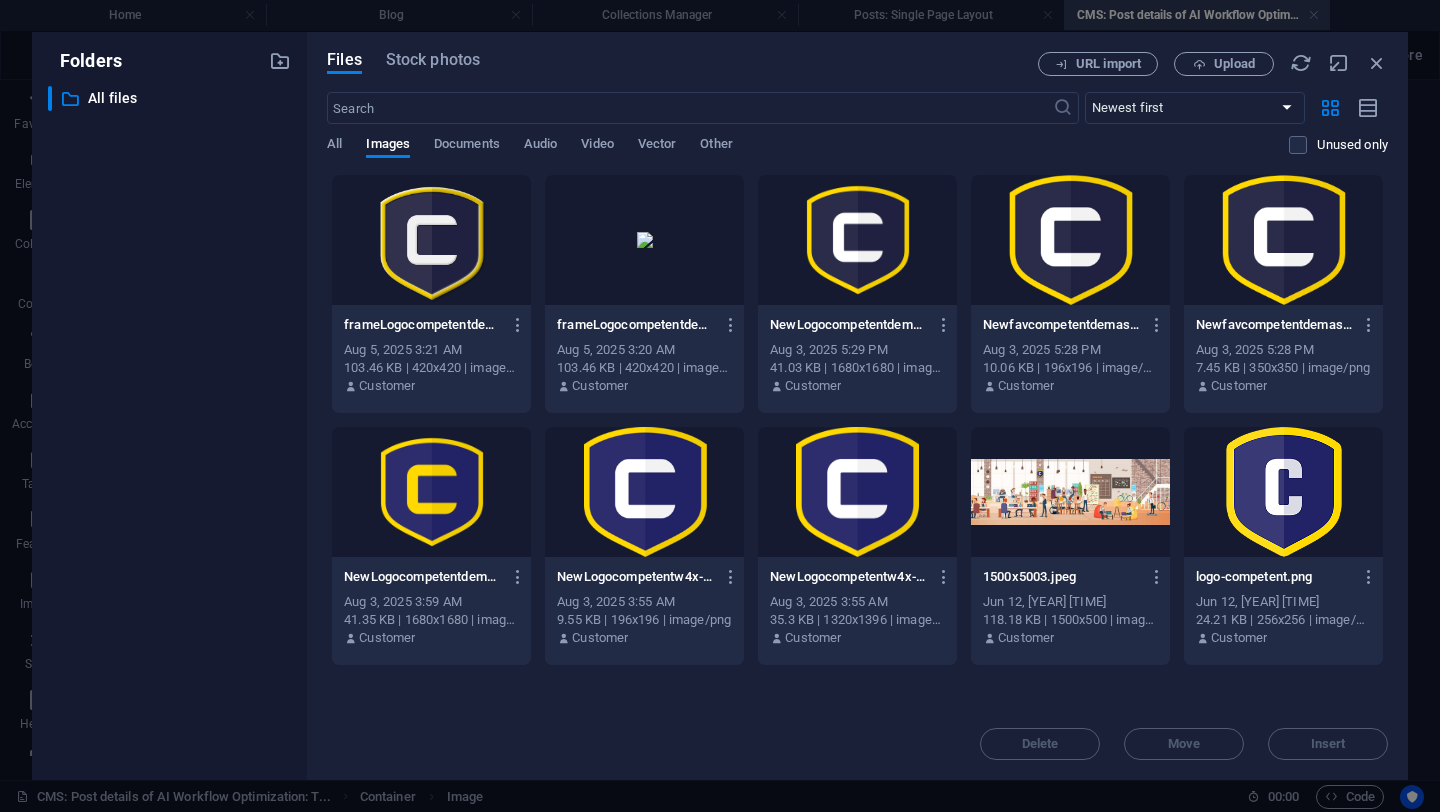 click at bounding box center (644, 240) 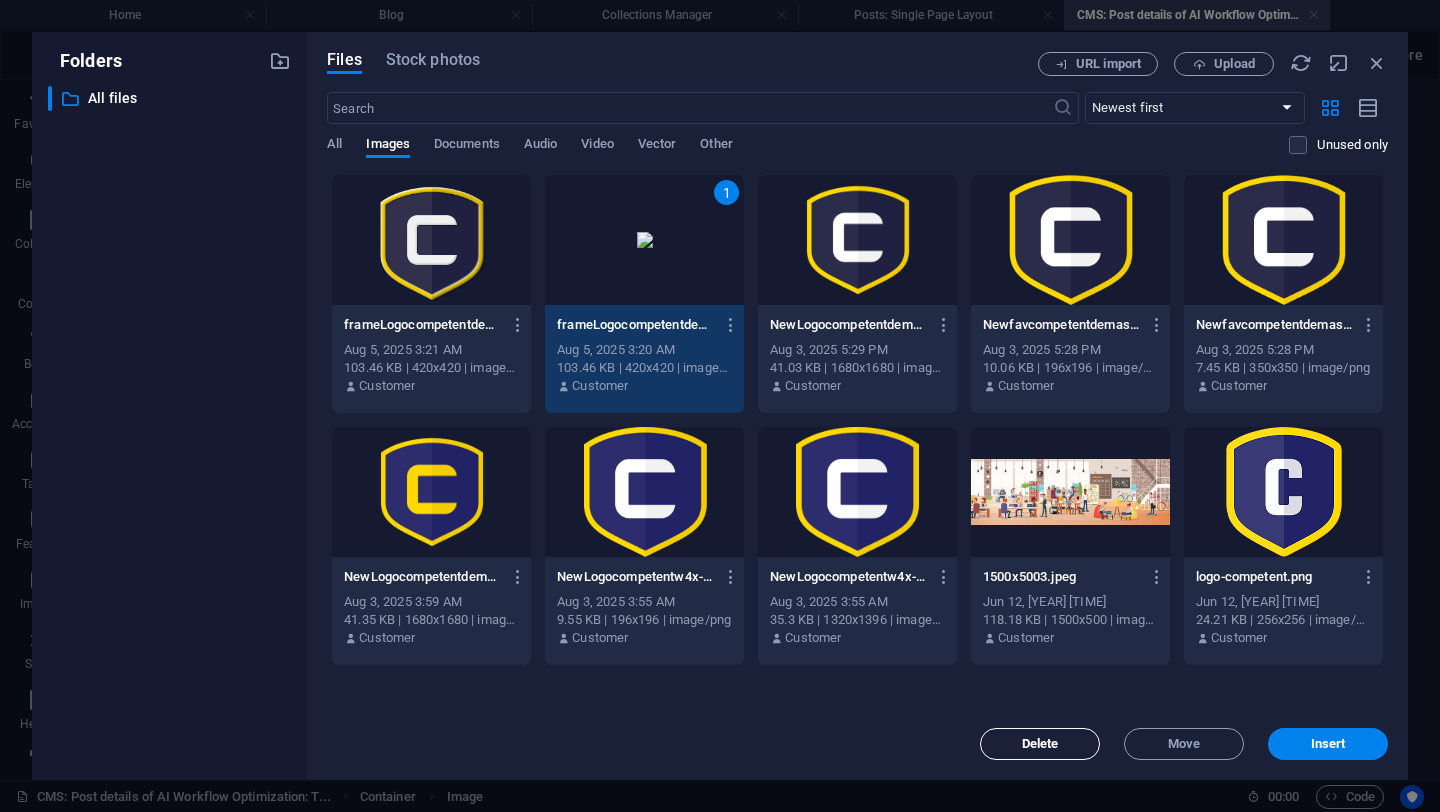 click on "Delete" at bounding box center (1040, 744) 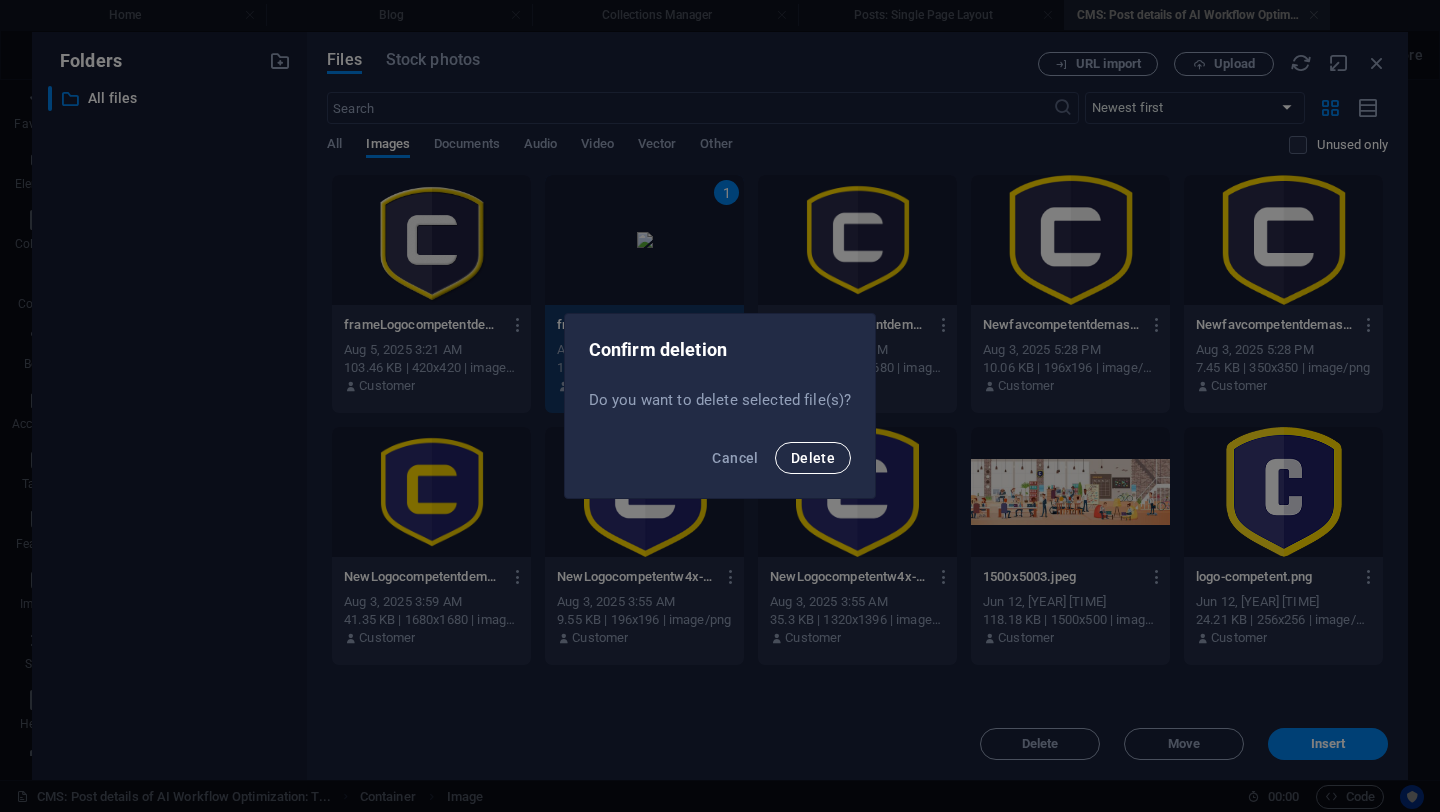 click on "Delete" at bounding box center (813, 458) 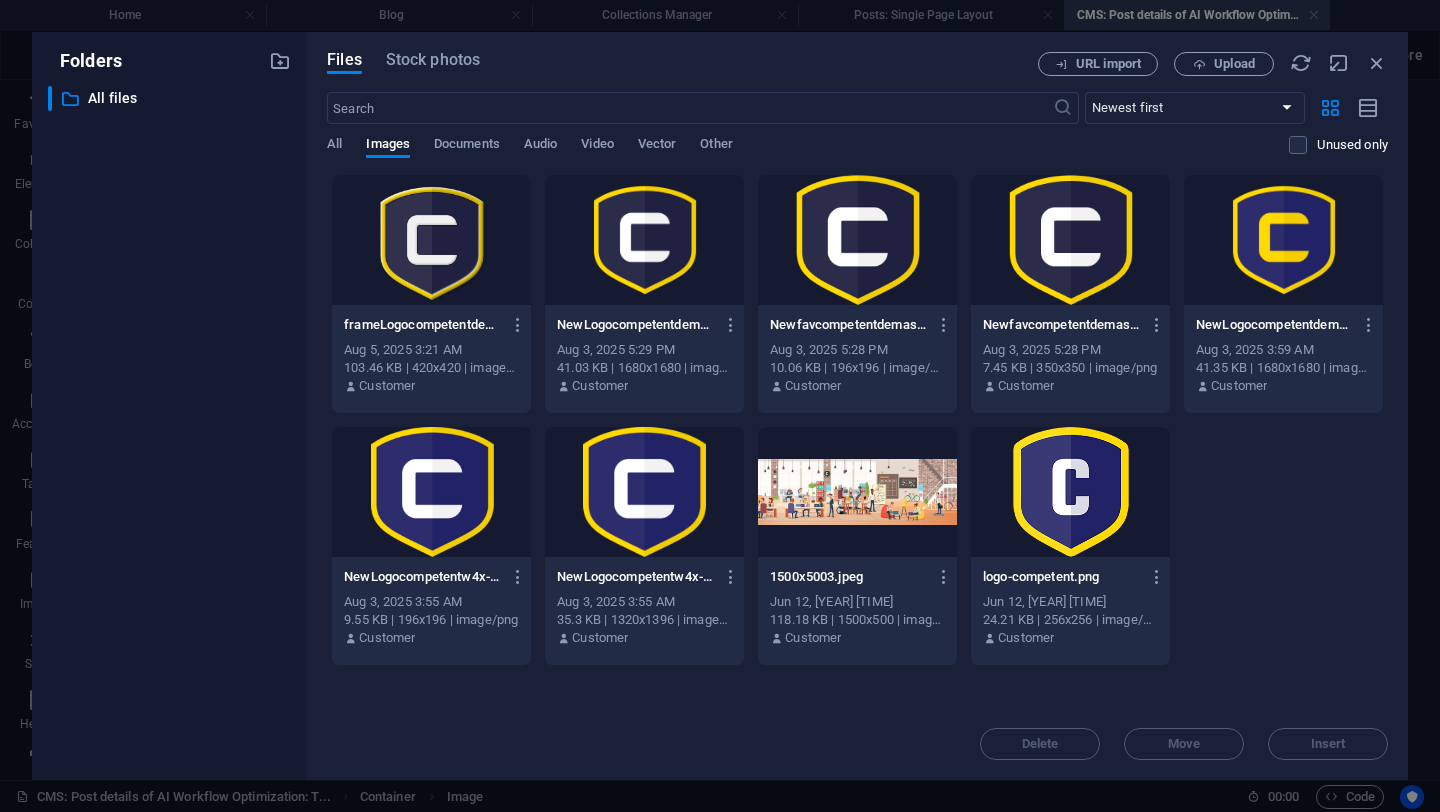 click at bounding box center (857, 240) 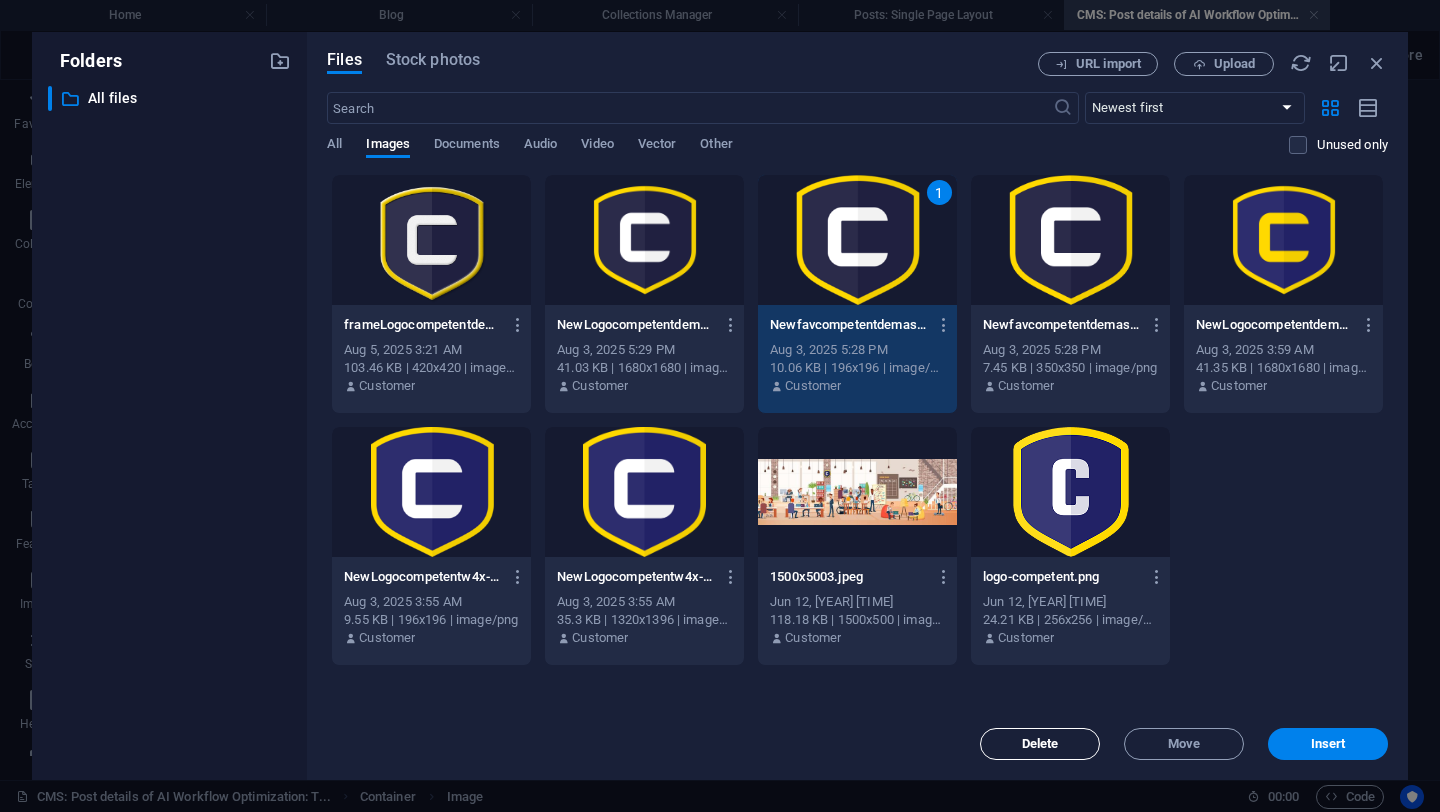 click on "Delete" at bounding box center (1040, 744) 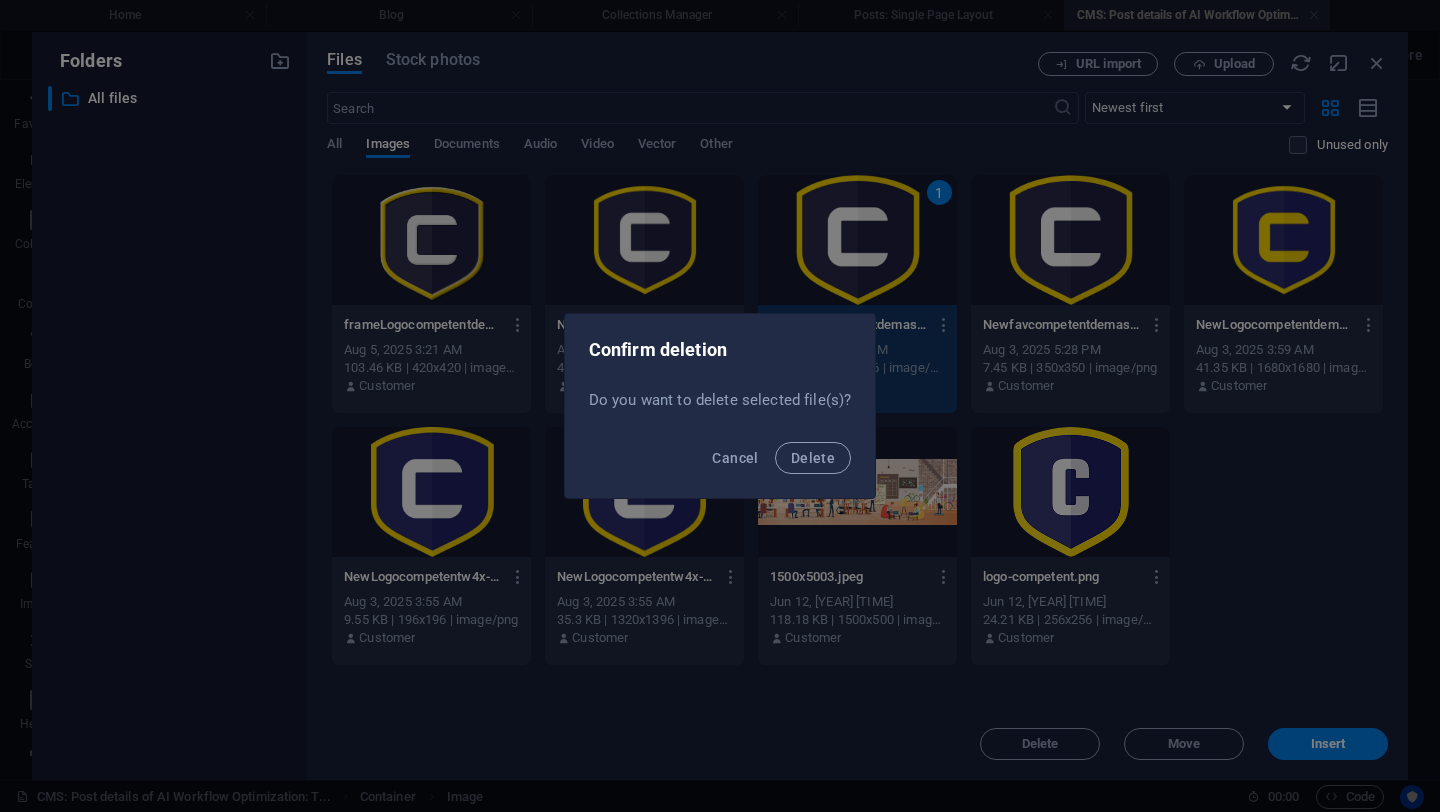 click on "Cancel Delete" at bounding box center [720, 464] 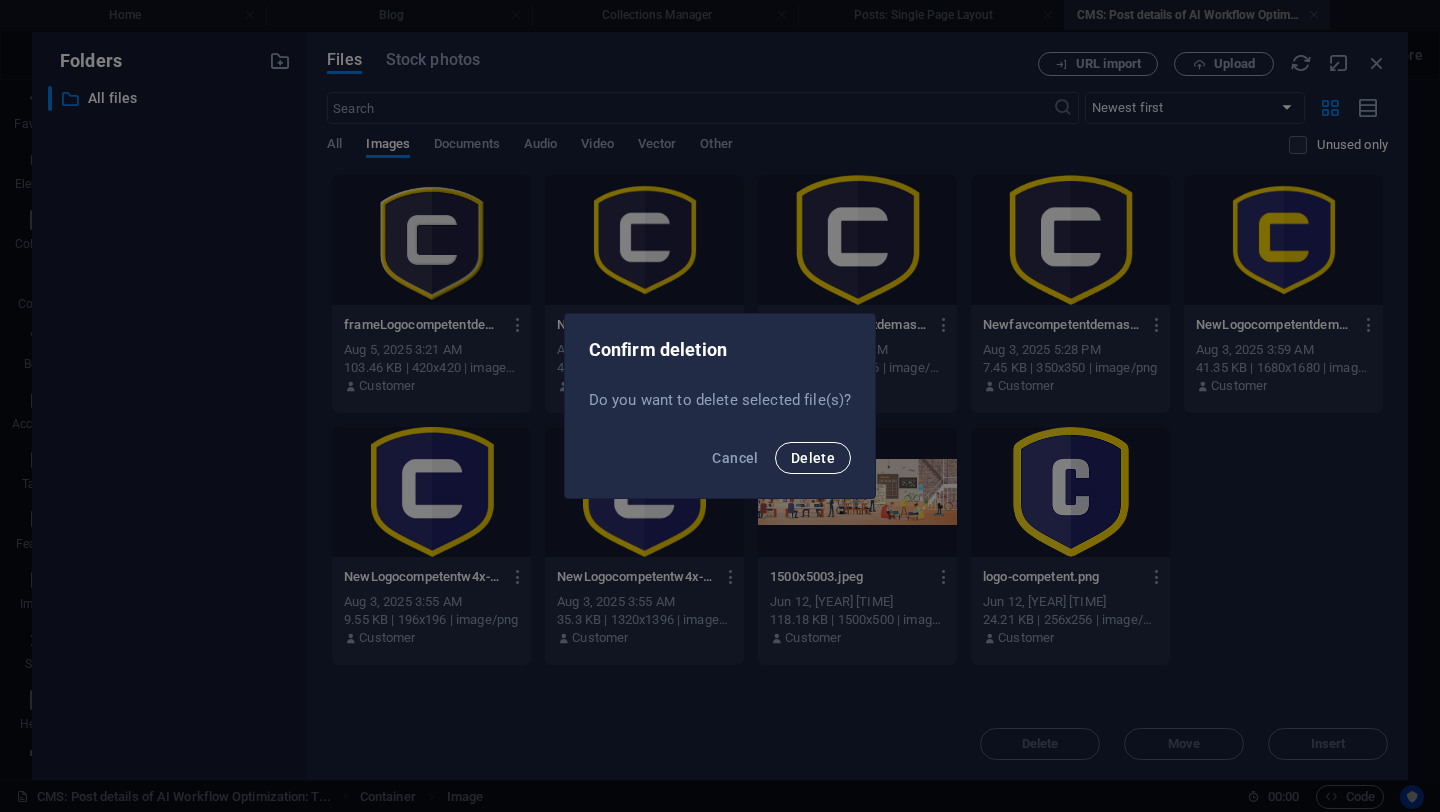 click on "Delete" at bounding box center (813, 458) 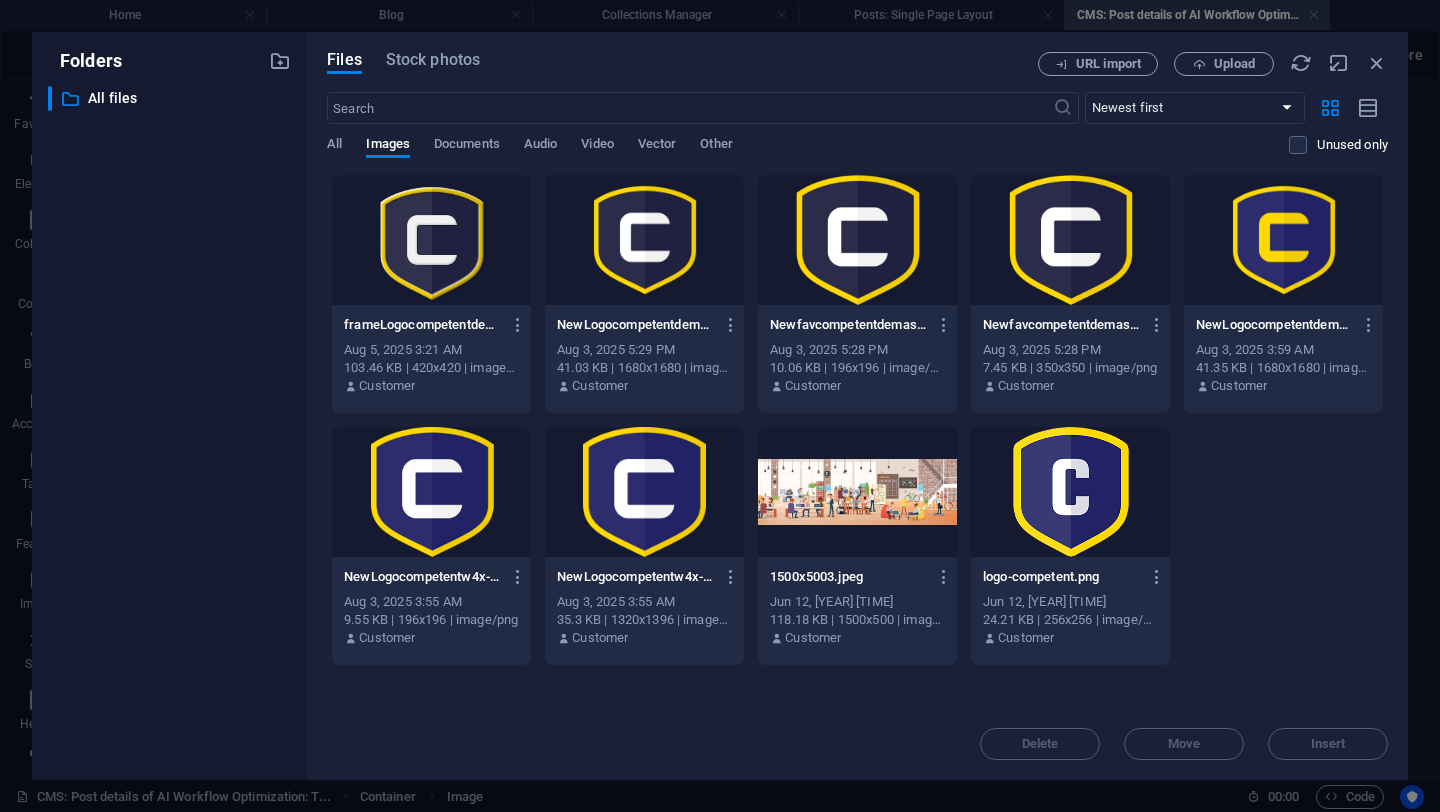 click at bounding box center [431, 492] 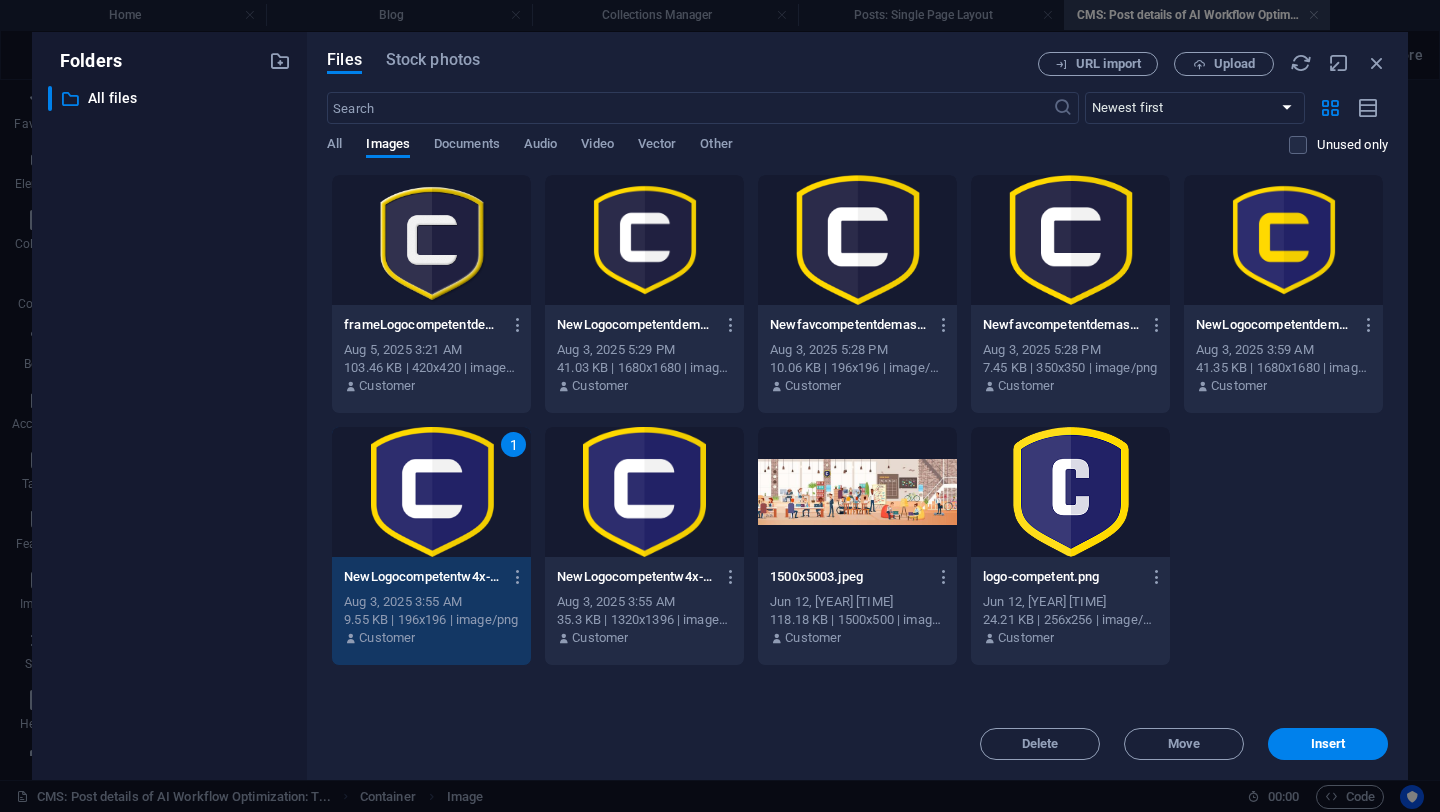 click at bounding box center (644, 492) 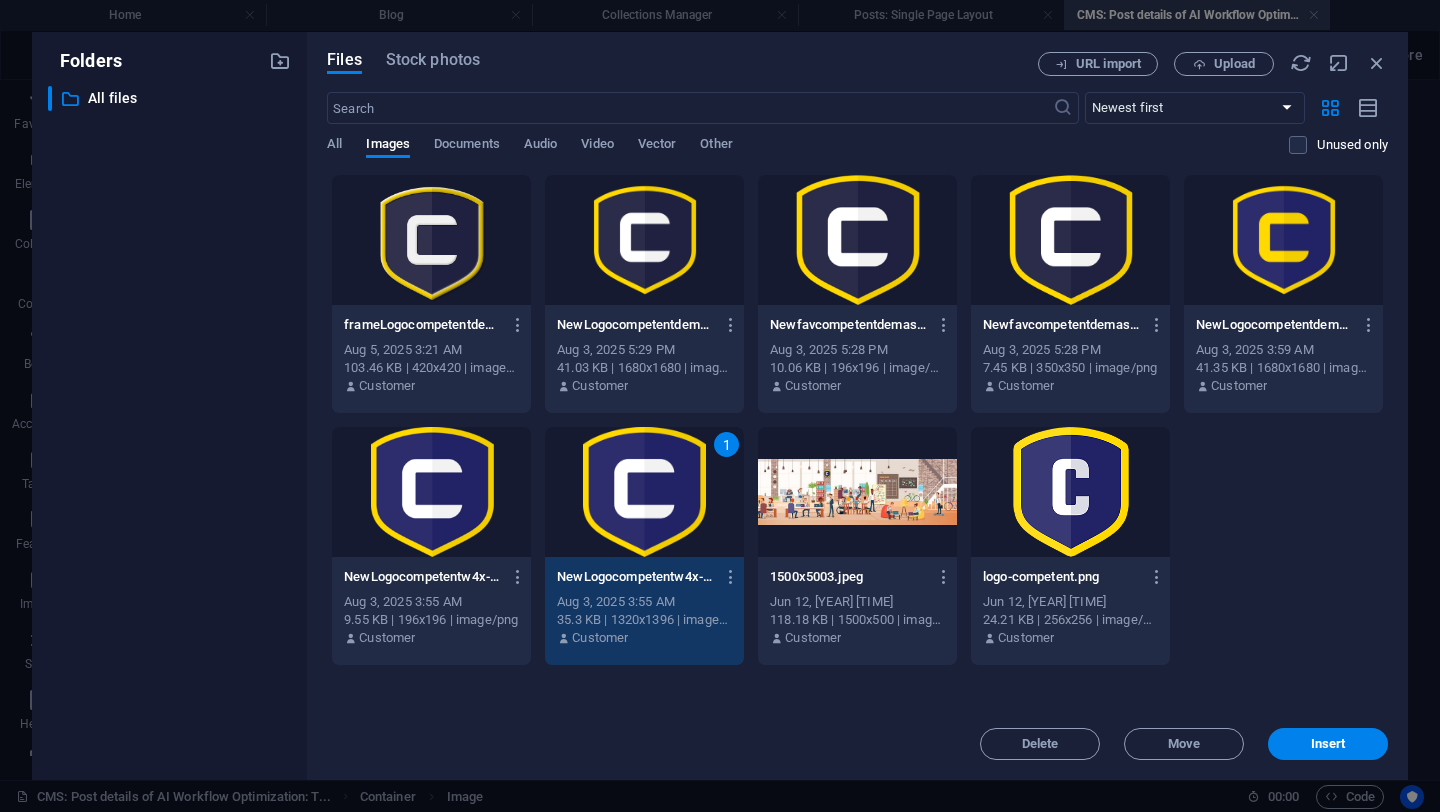 click on "Delete Move Insert" at bounding box center [857, 734] 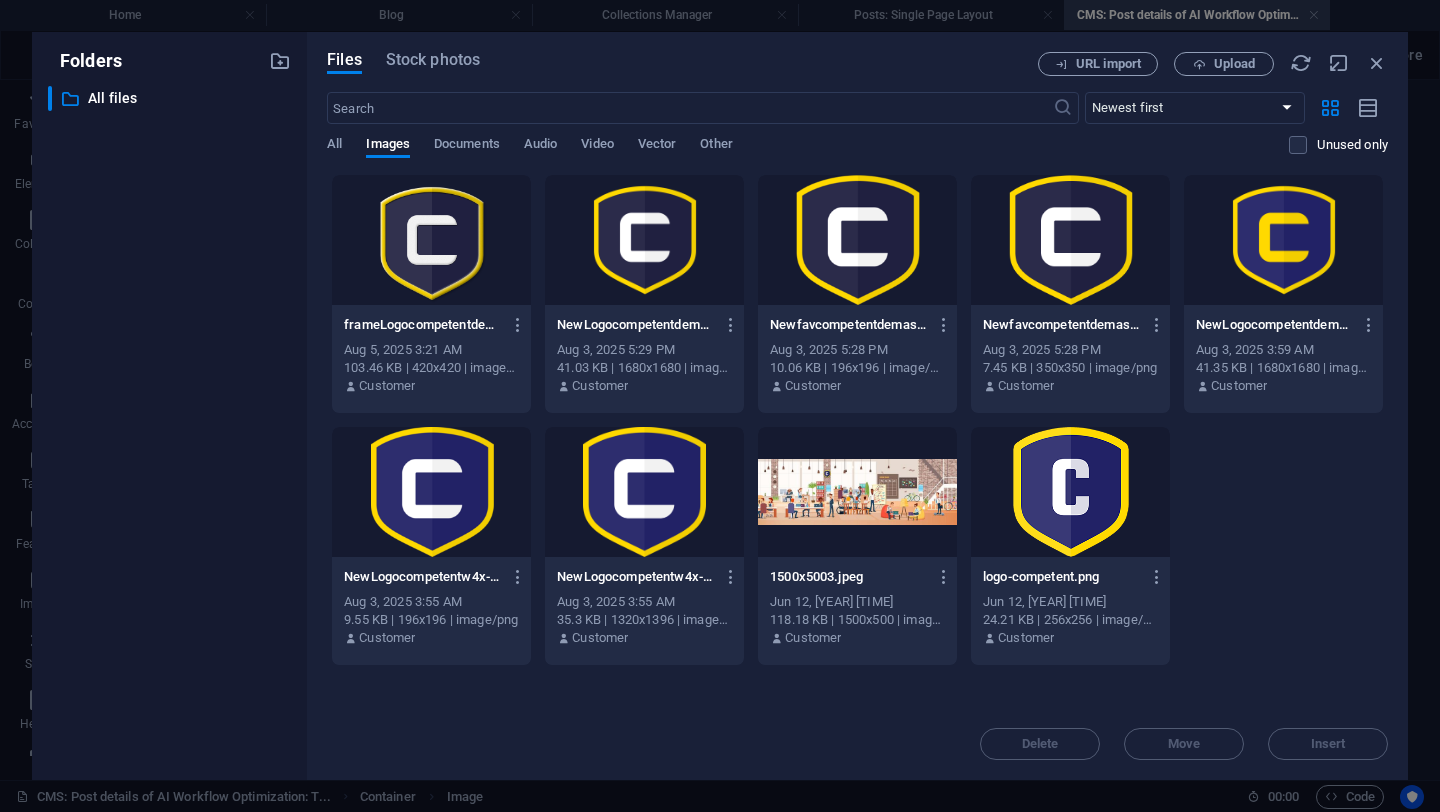 click at bounding box center [644, 492] 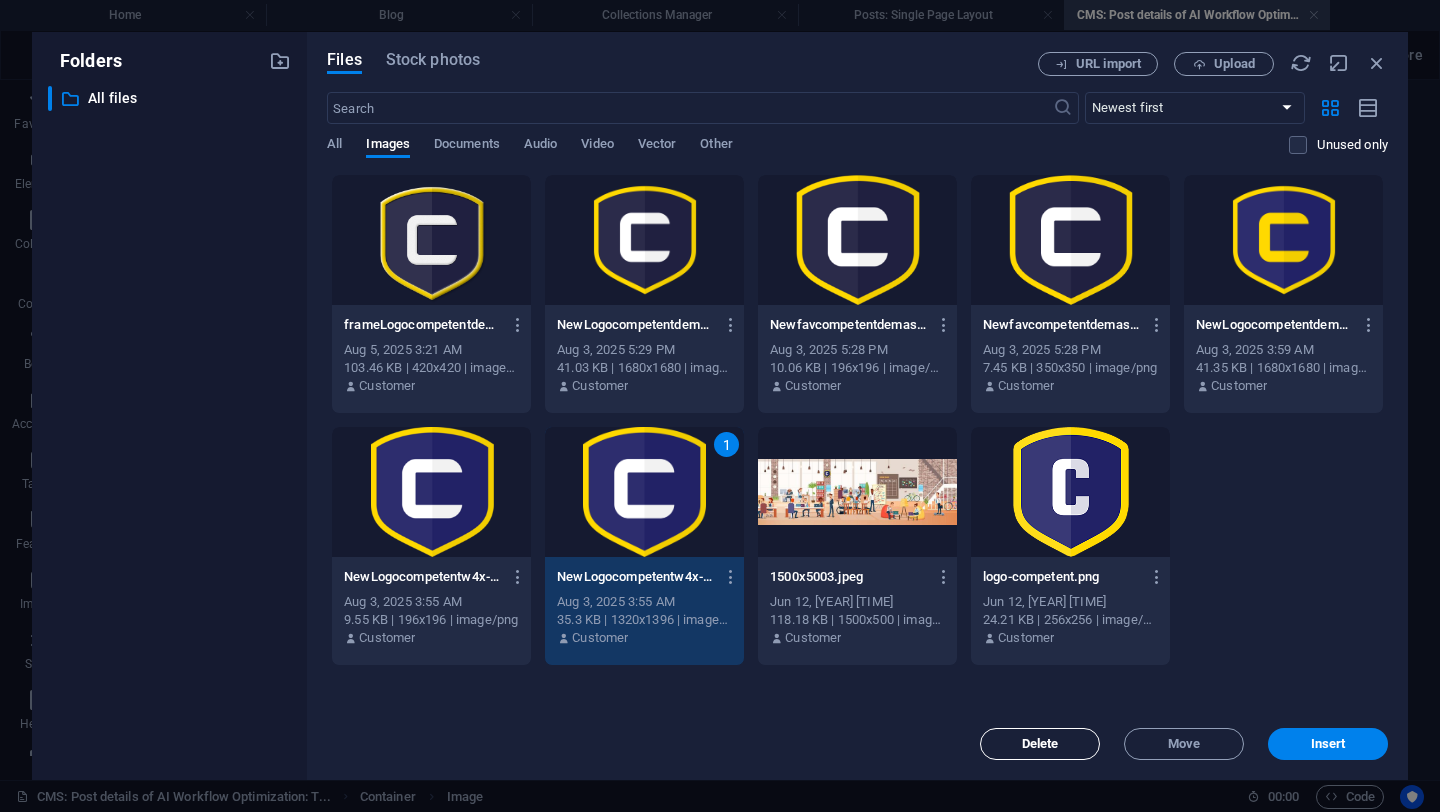 click on "Delete" at bounding box center [1040, 744] 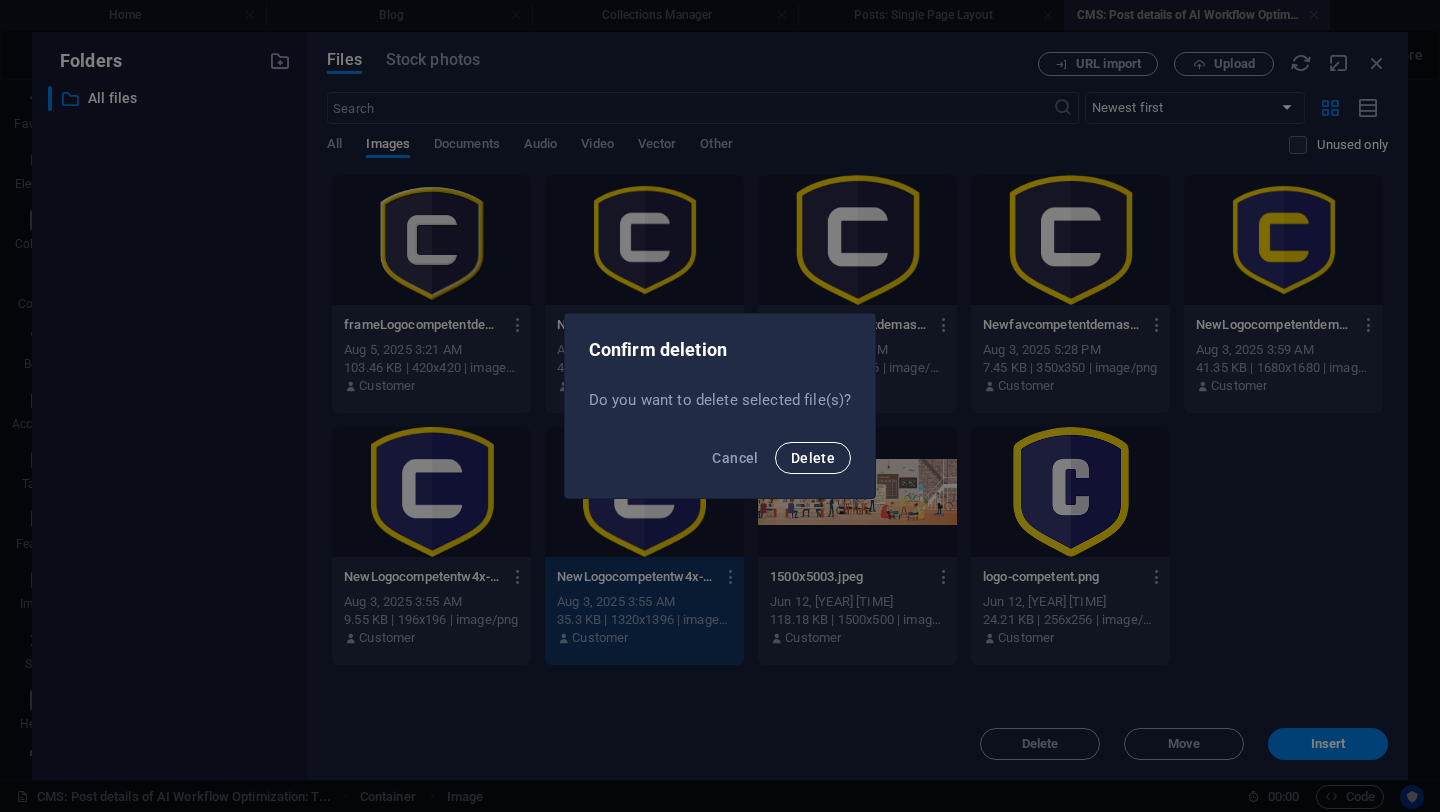 click on "Delete" at bounding box center (813, 458) 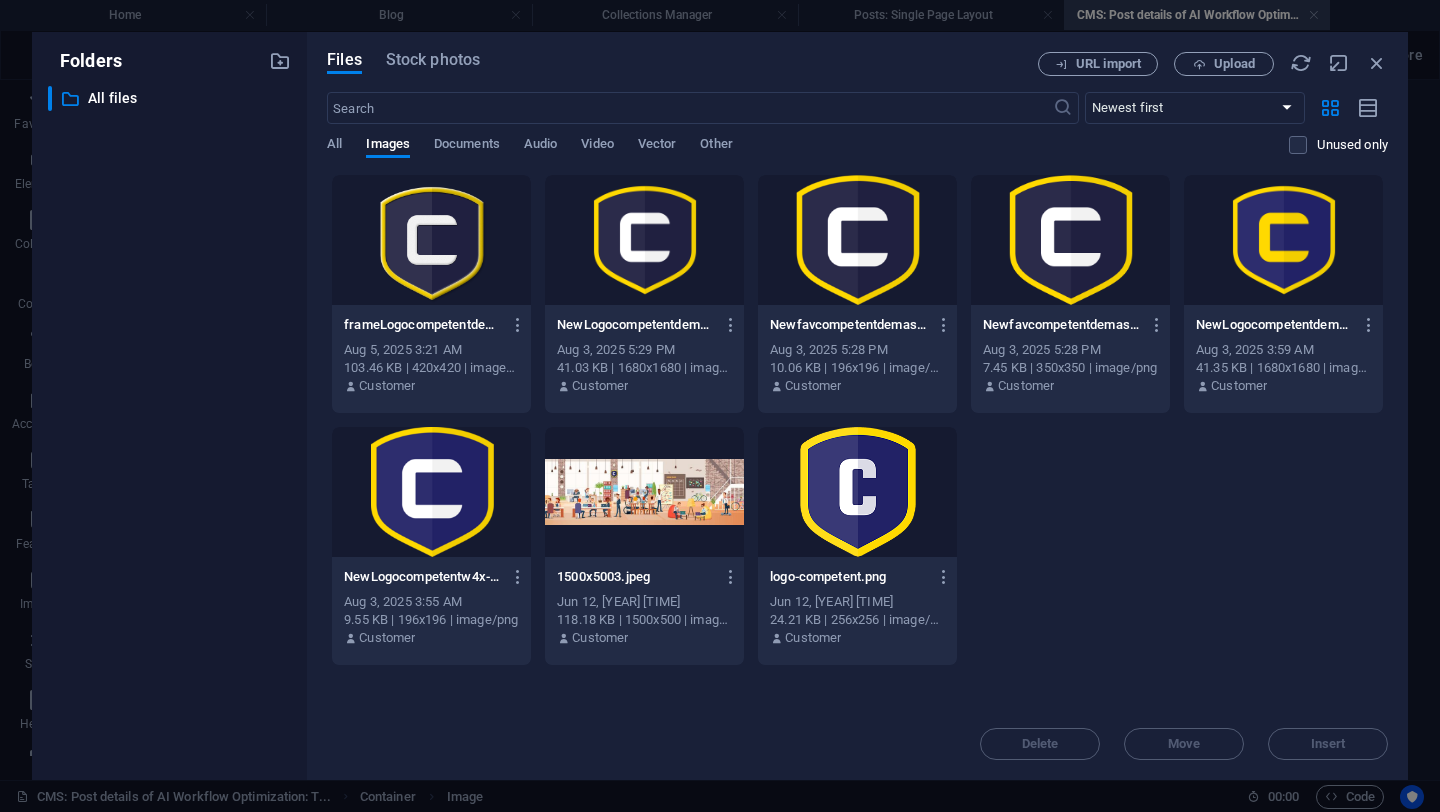click at bounding box center [1283, 240] 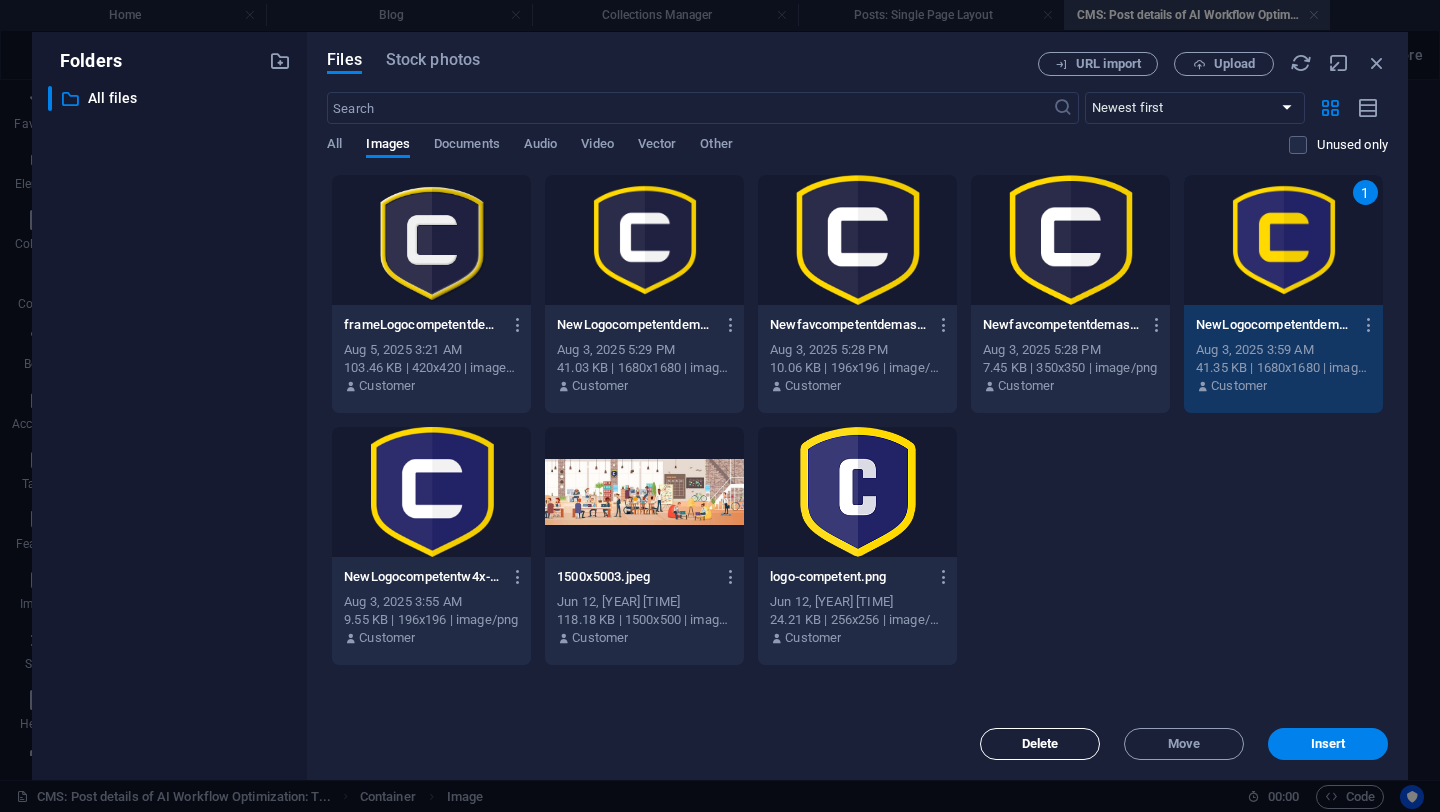 click on "Delete" at bounding box center [1040, 744] 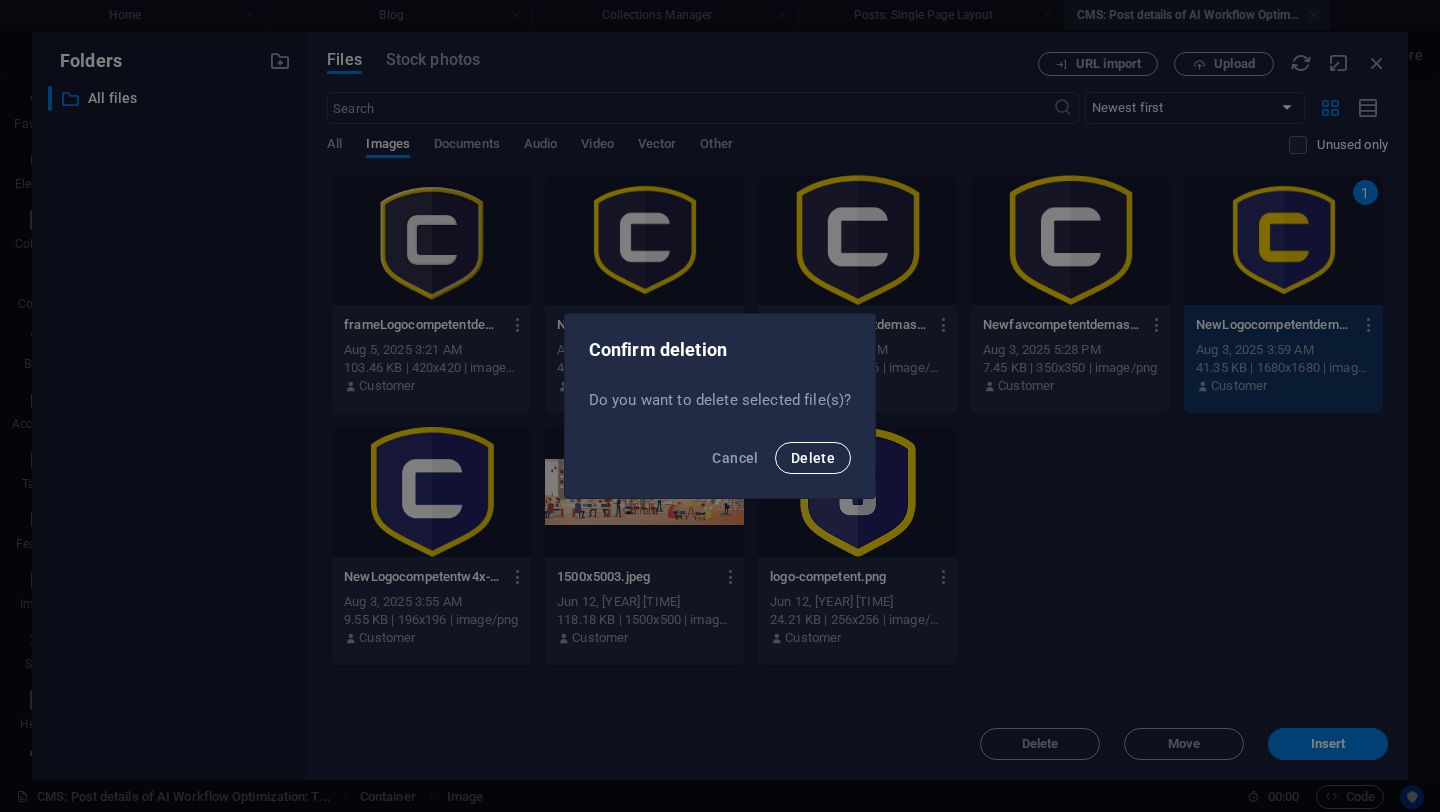 click on "Delete" at bounding box center (813, 458) 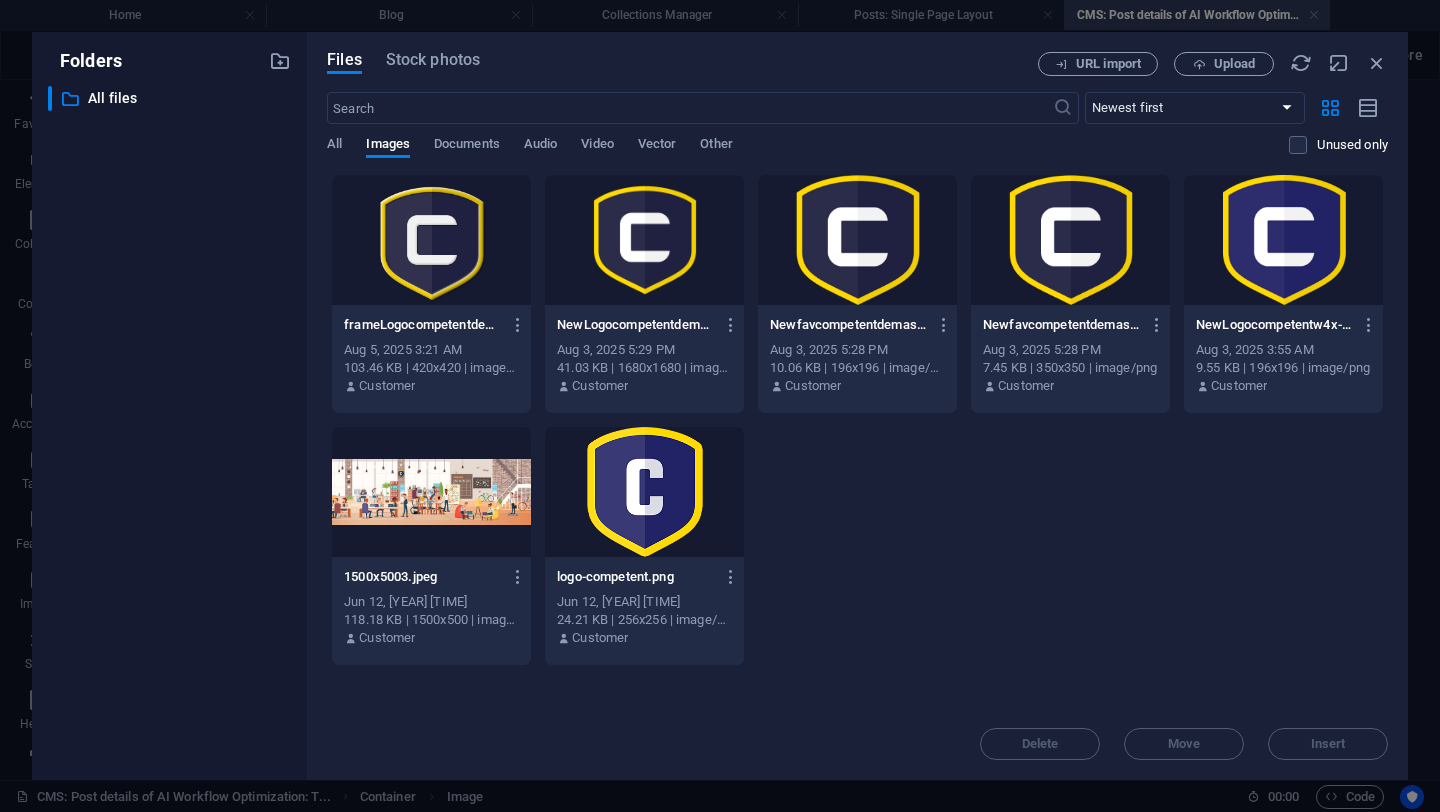click at bounding box center [1283, 240] 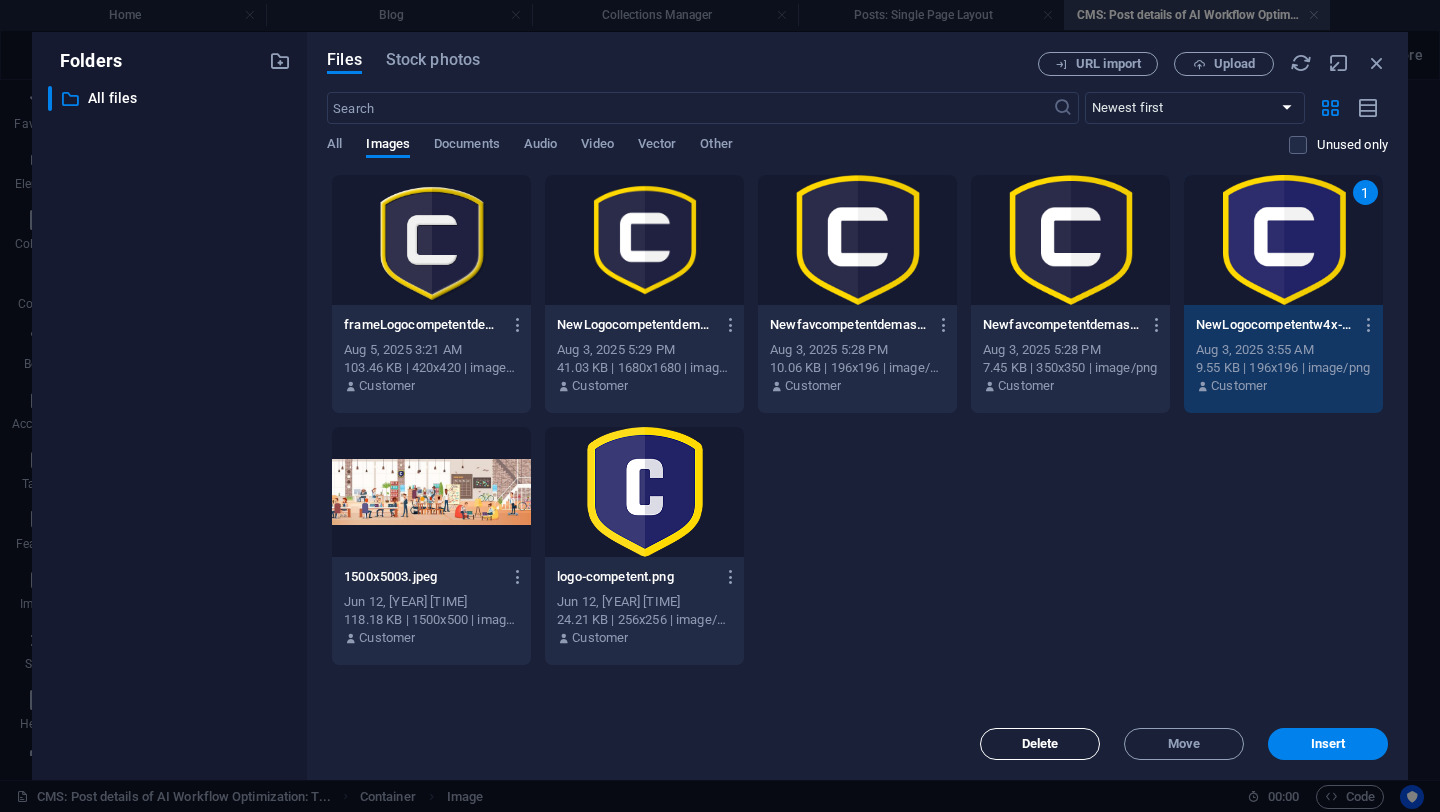 click on "Delete" at bounding box center [1040, 744] 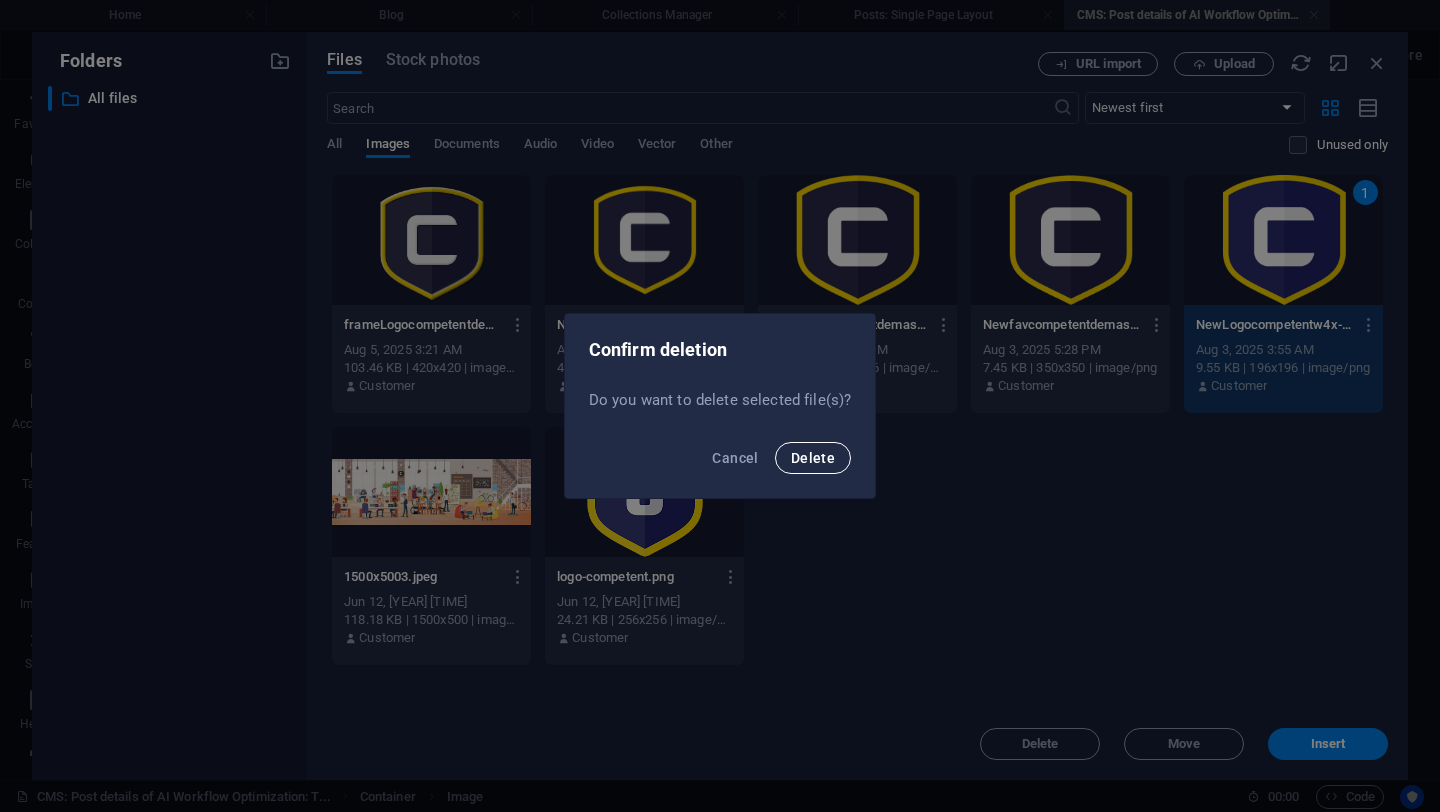 click on "Delete" at bounding box center (813, 458) 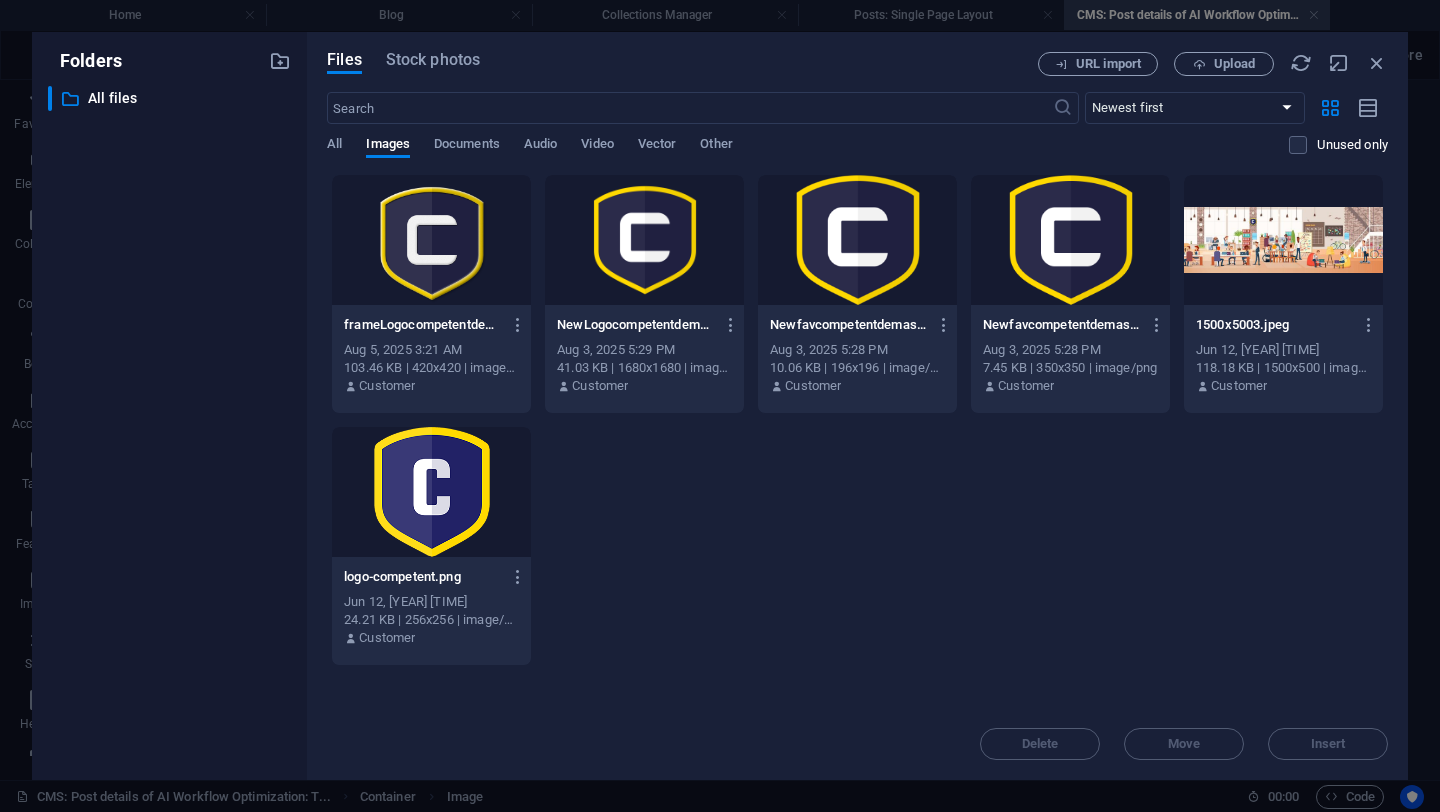 click at bounding box center (1070, 240) 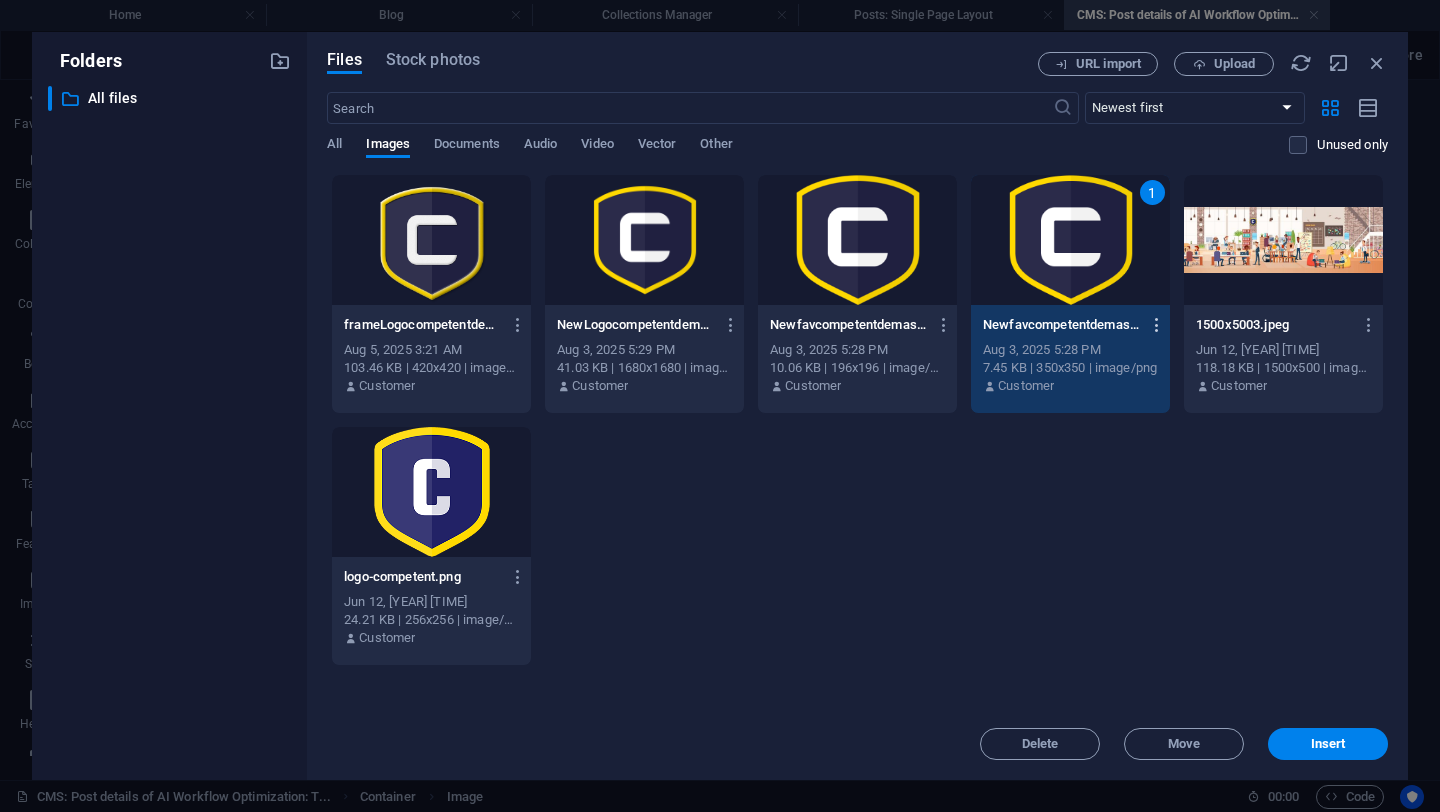 click at bounding box center [1157, 325] 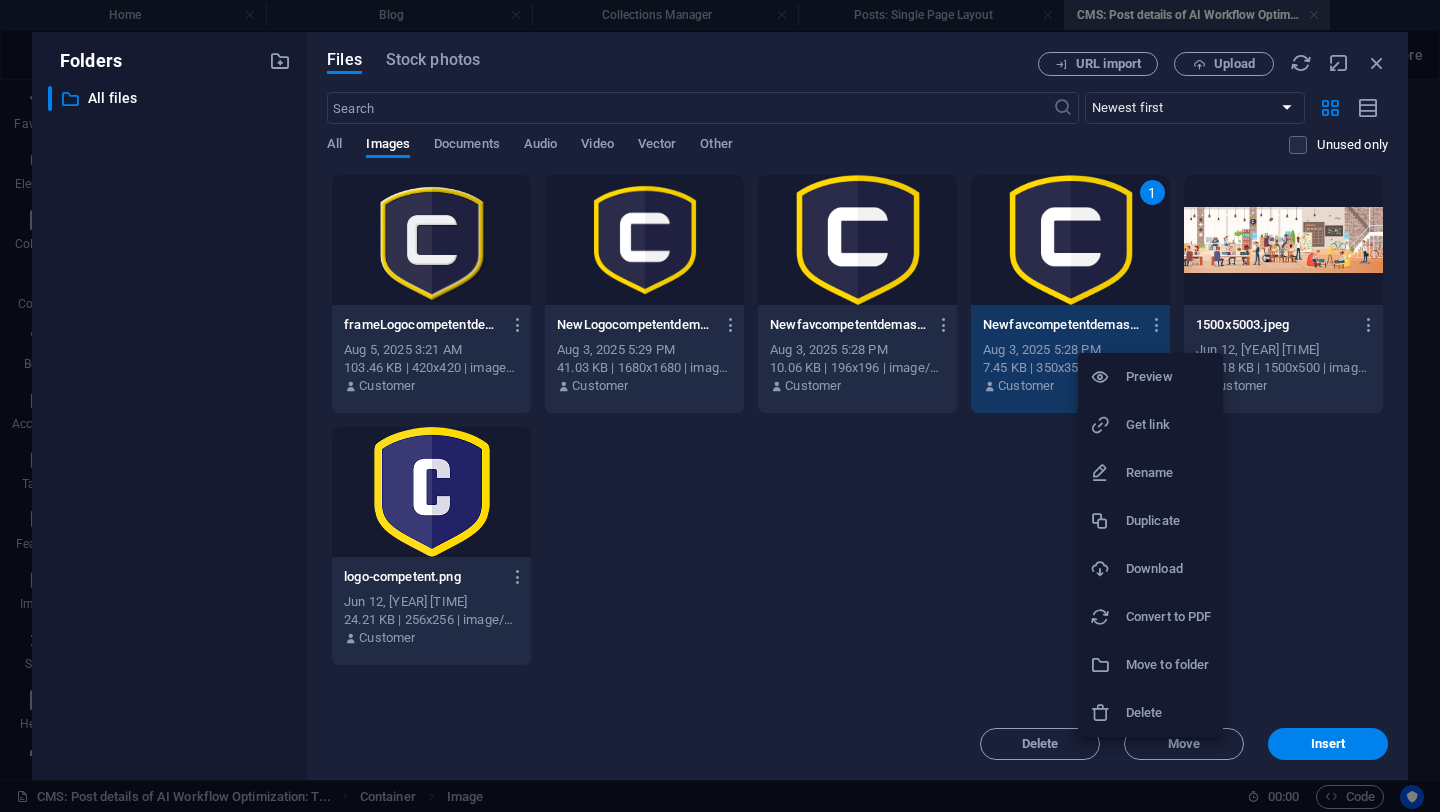 click on "Preview" at bounding box center (1168, 377) 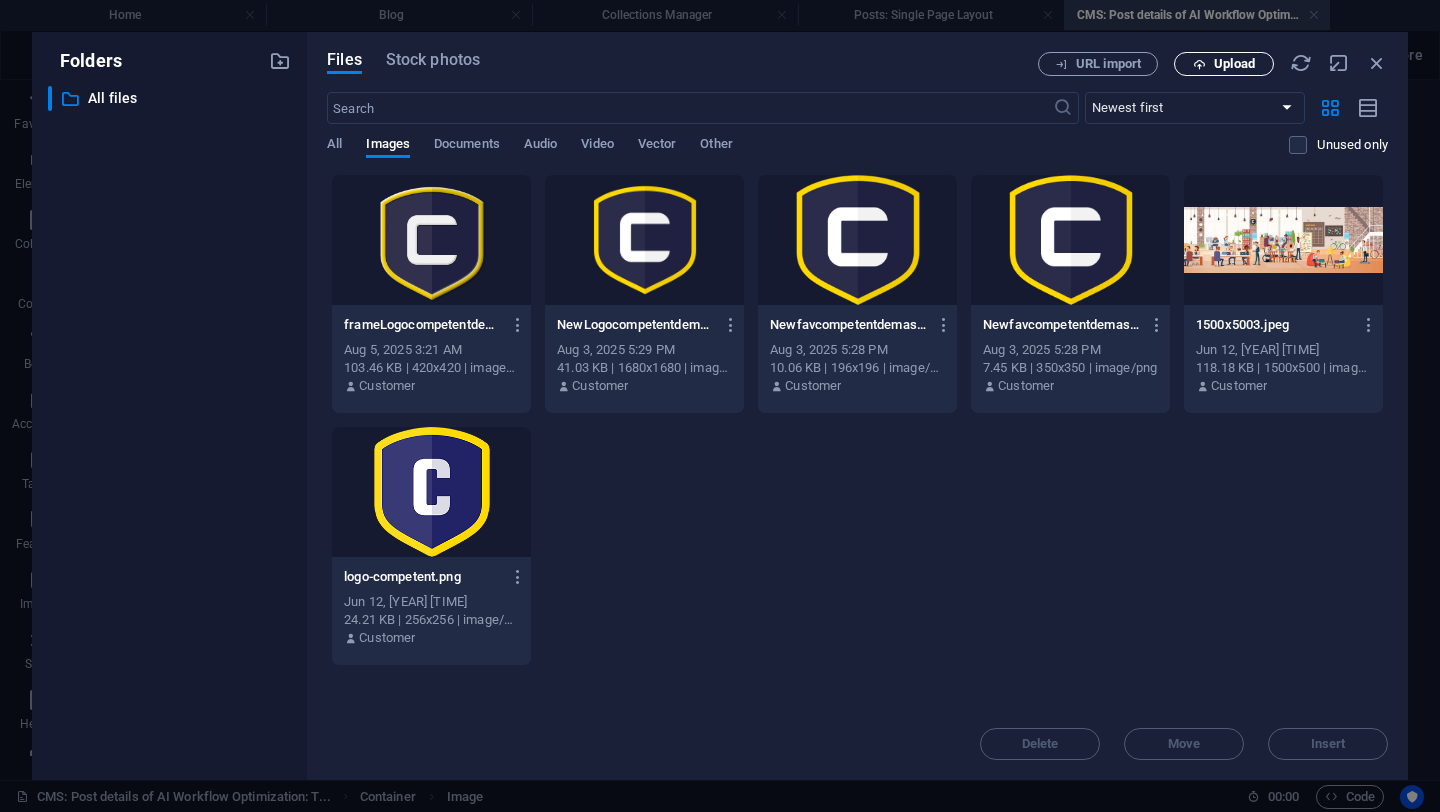 click at bounding box center (1199, 64) 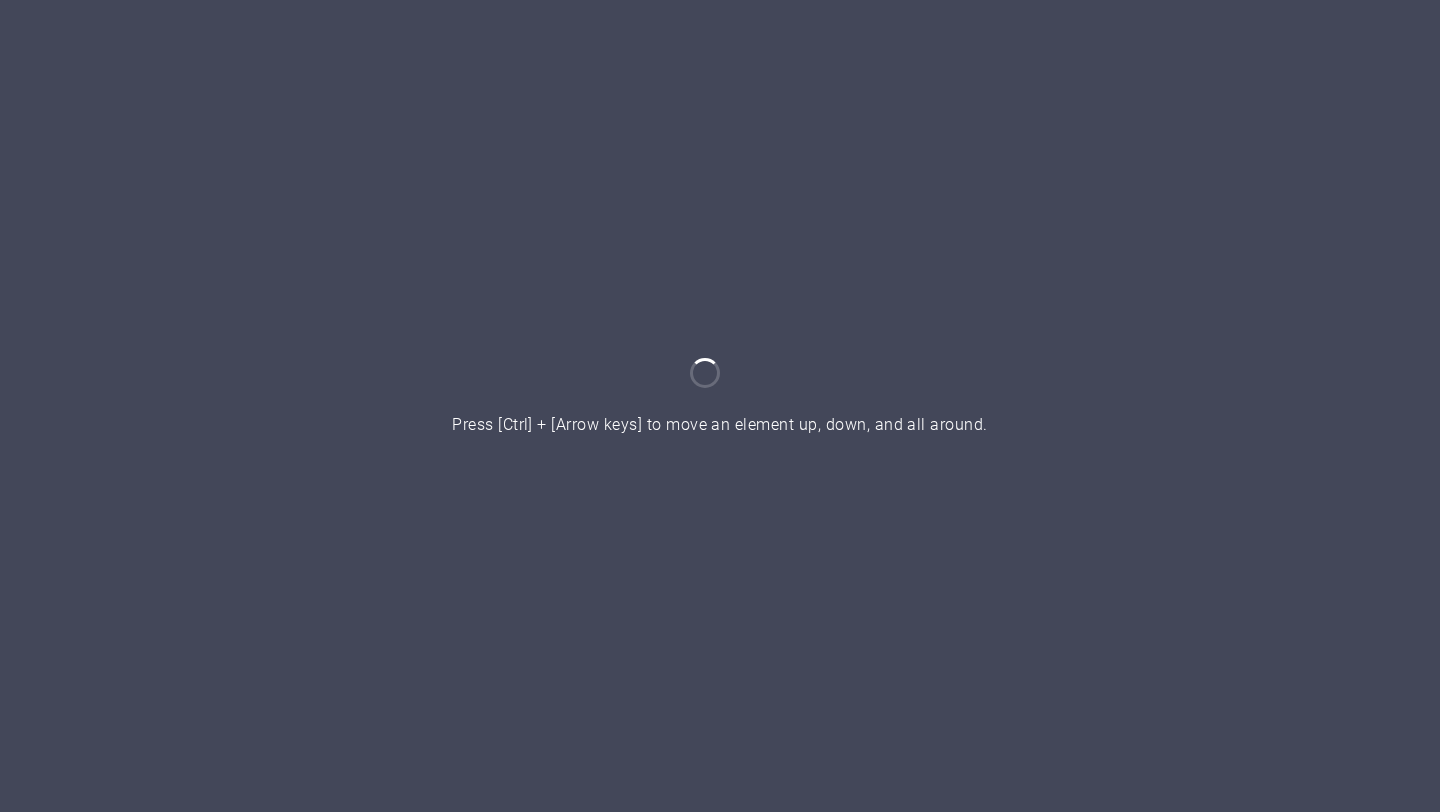scroll, scrollTop: 0, scrollLeft: 0, axis: both 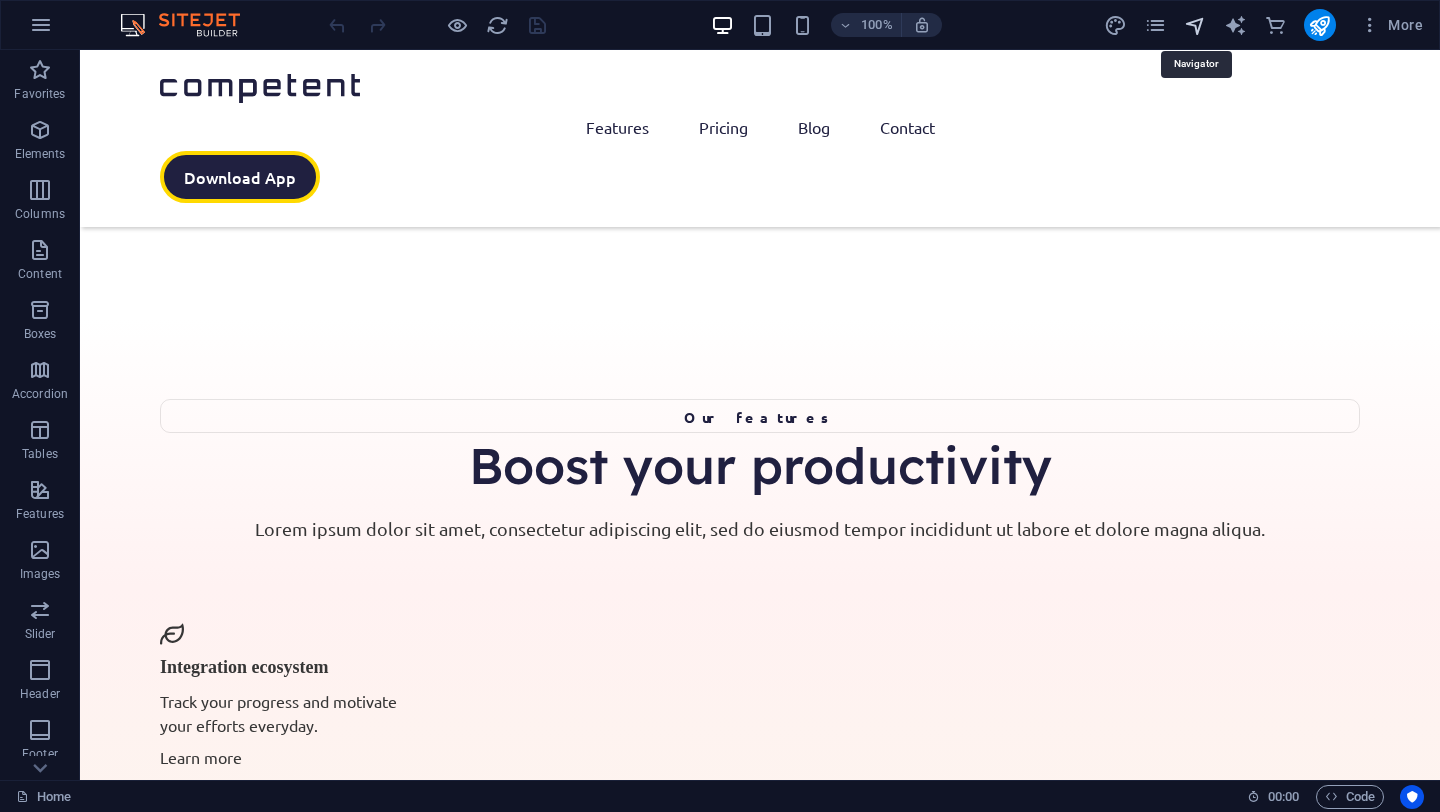 click at bounding box center (1195, 25) 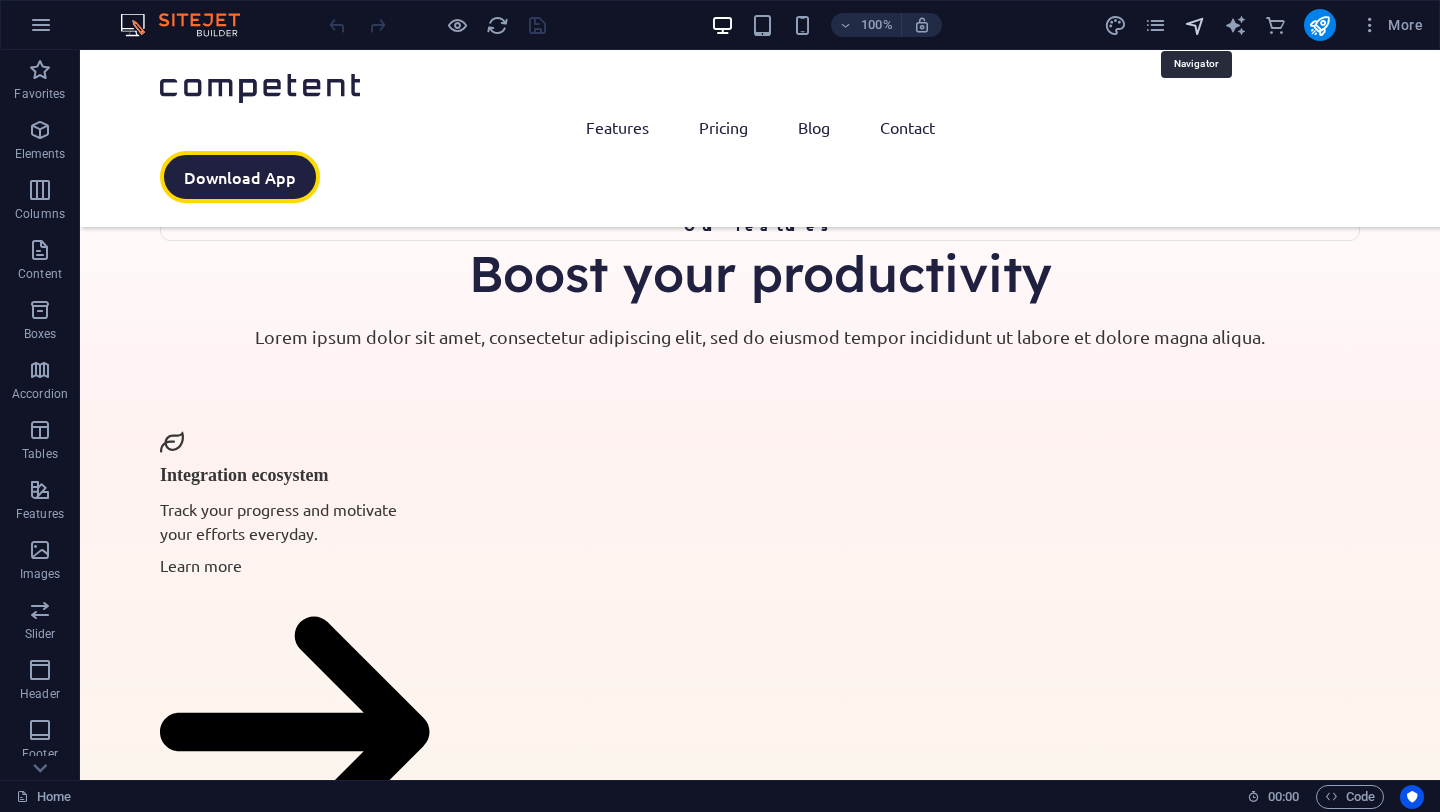 scroll, scrollTop: 4286, scrollLeft: 0, axis: vertical 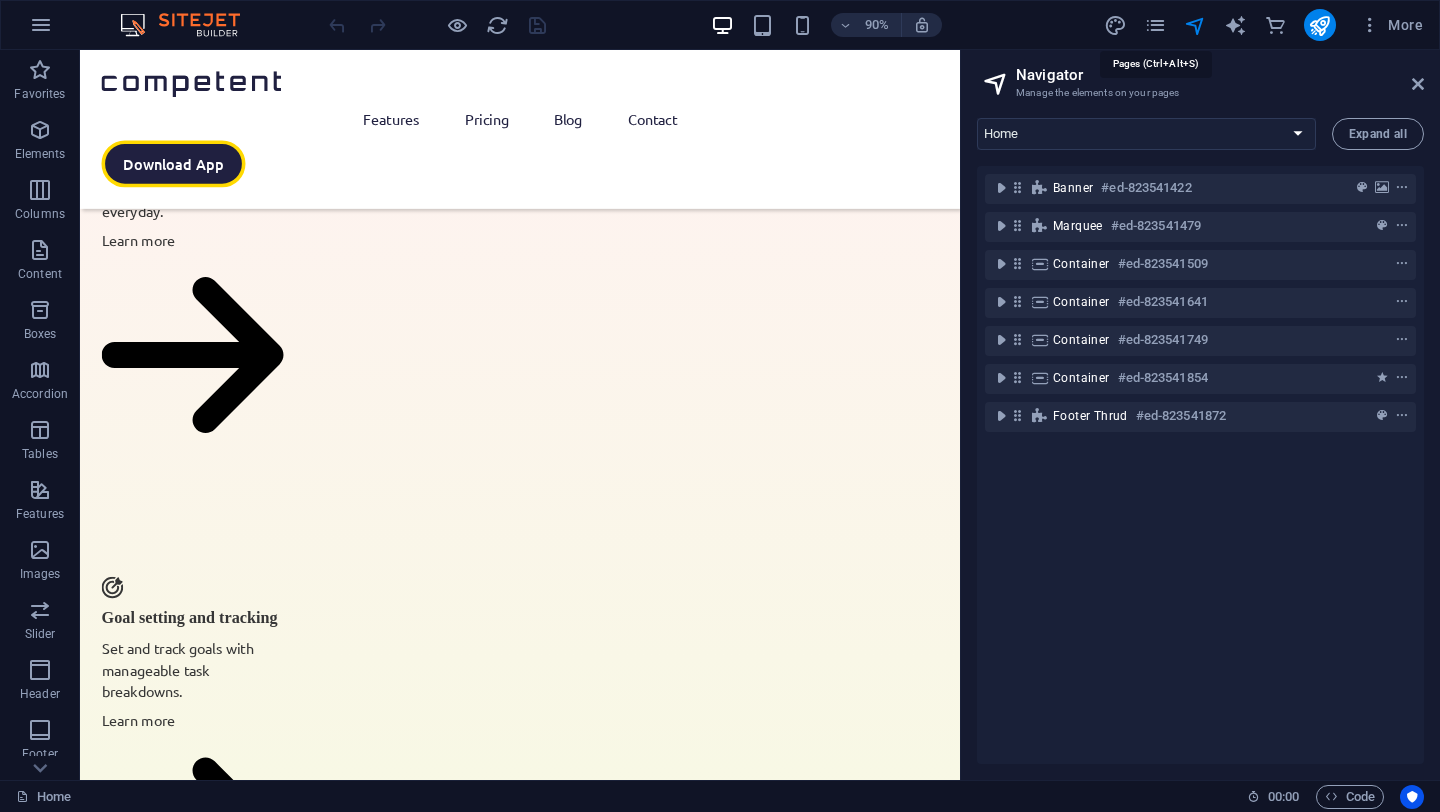 click on "More" at bounding box center (1267, 25) 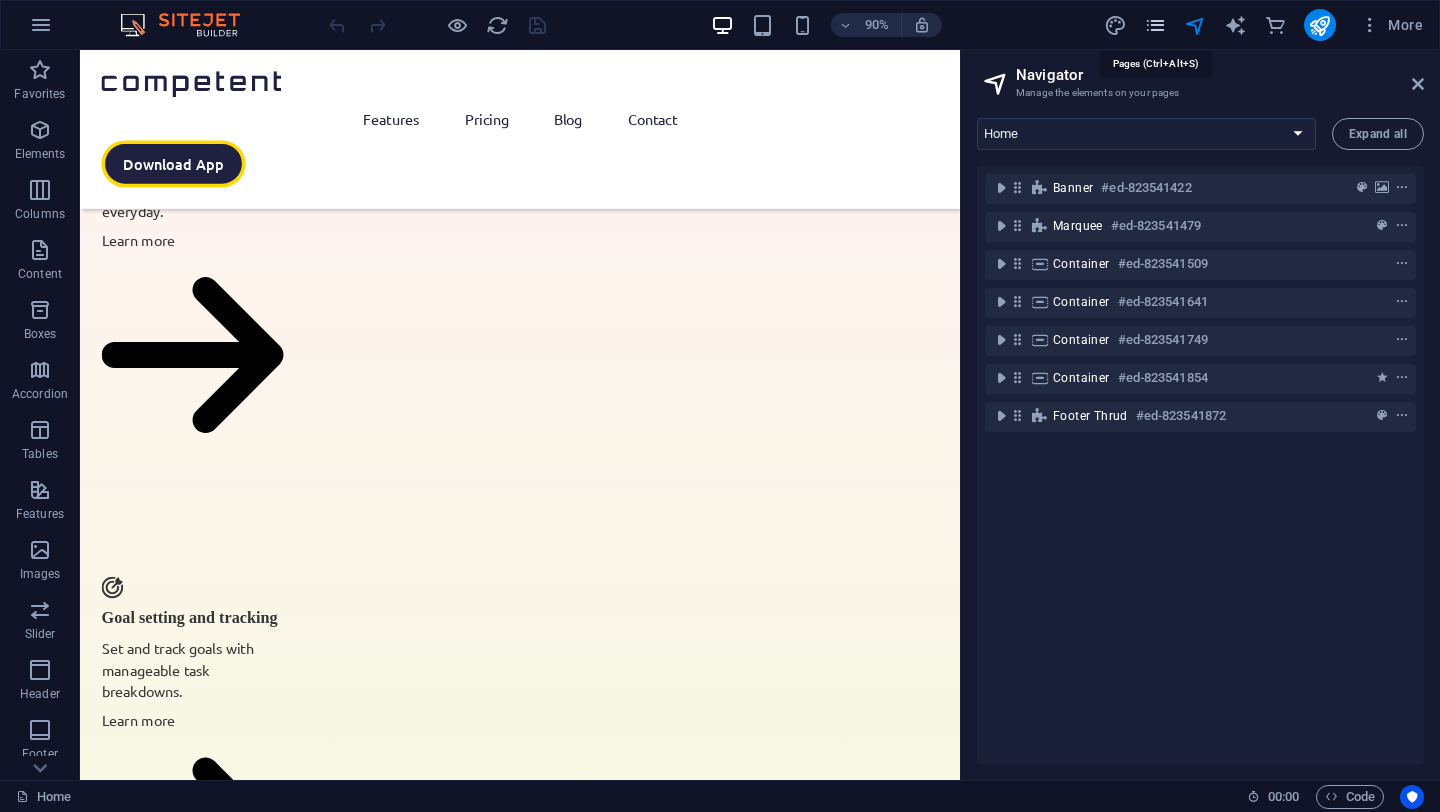 click at bounding box center (1155, 25) 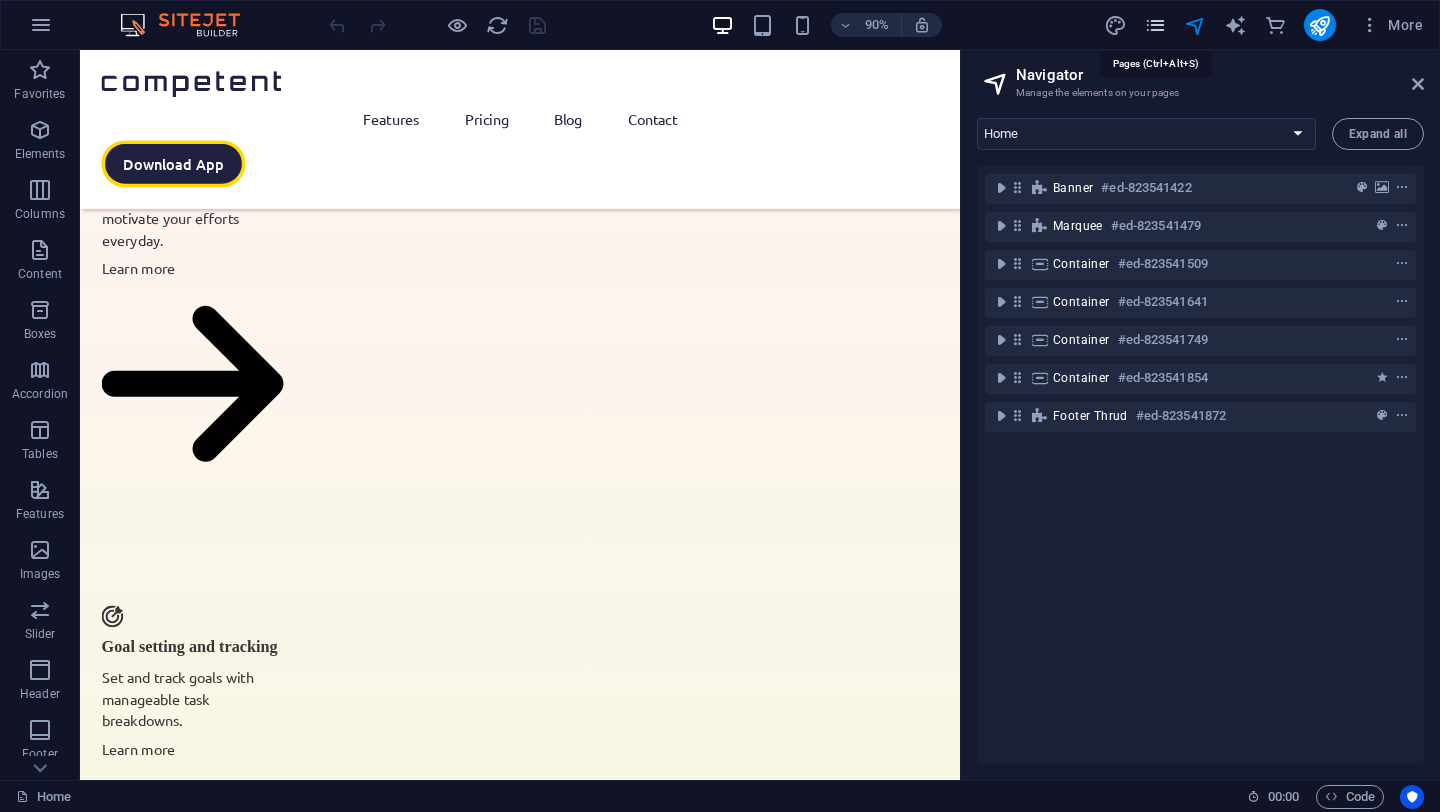 scroll, scrollTop: 4315, scrollLeft: 0, axis: vertical 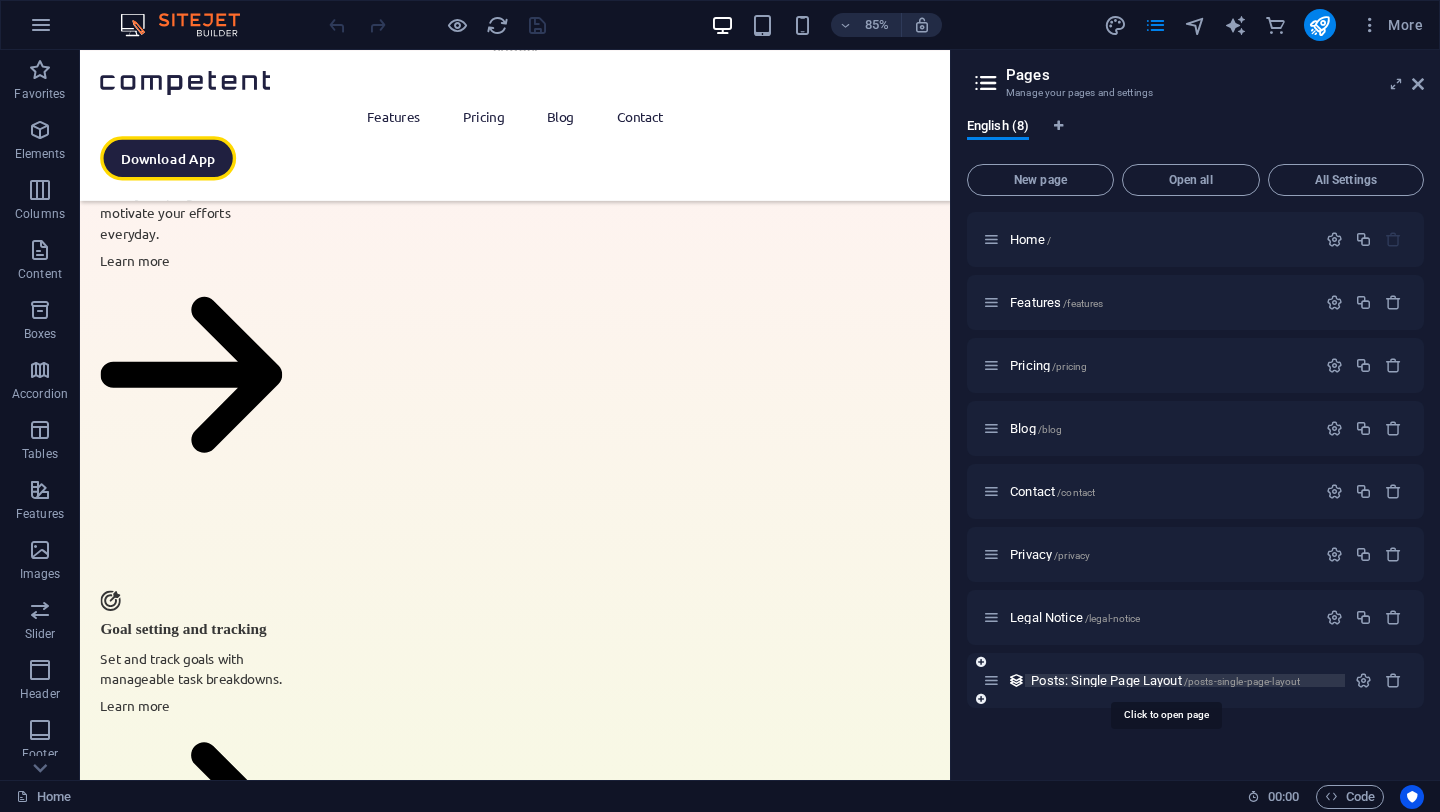 click on "Posts: Single Page Layout /posts-single-page-layout" at bounding box center (1165, 680) 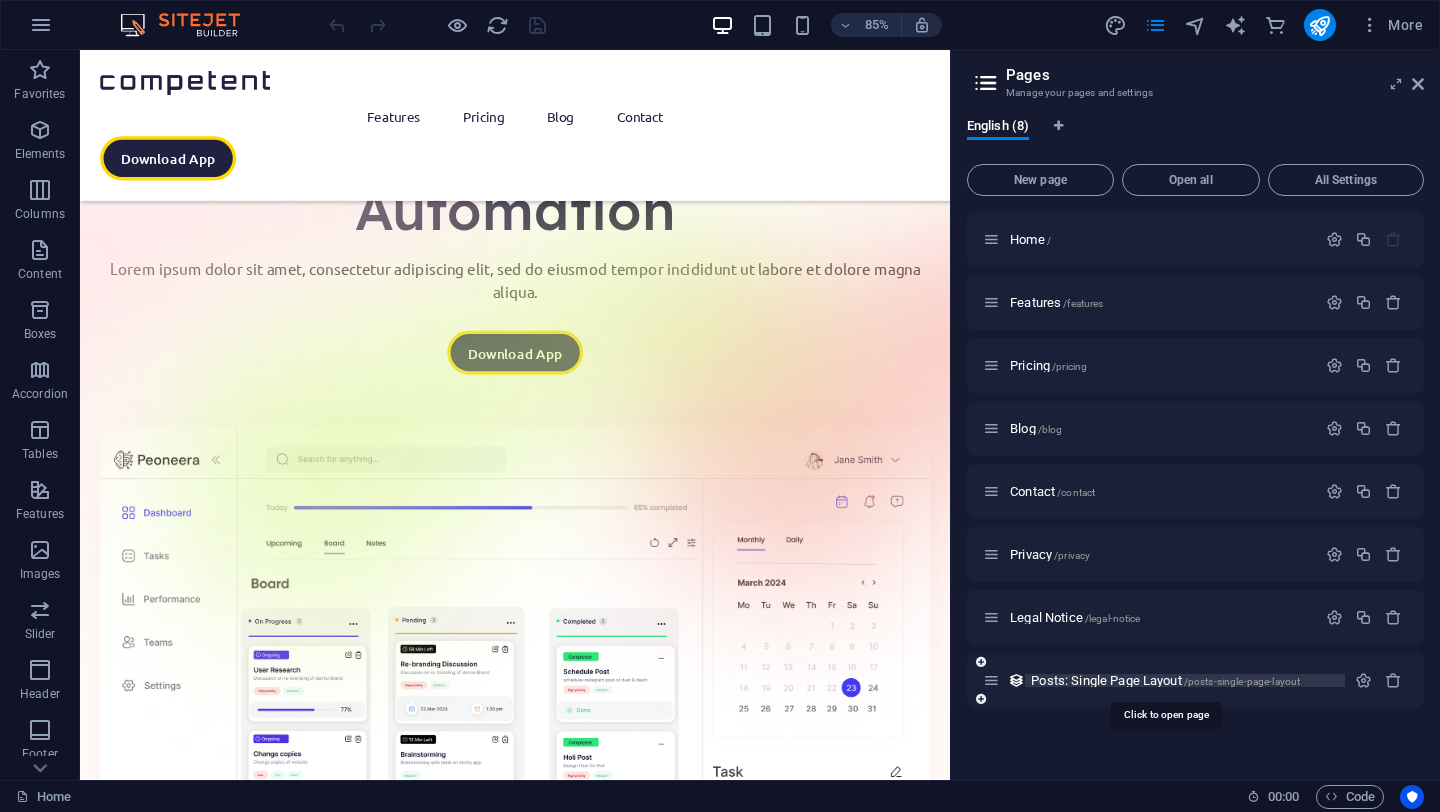 click on "Posts: Single Page Layout /posts-single-page-layout" at bounding box center [1195, 680] 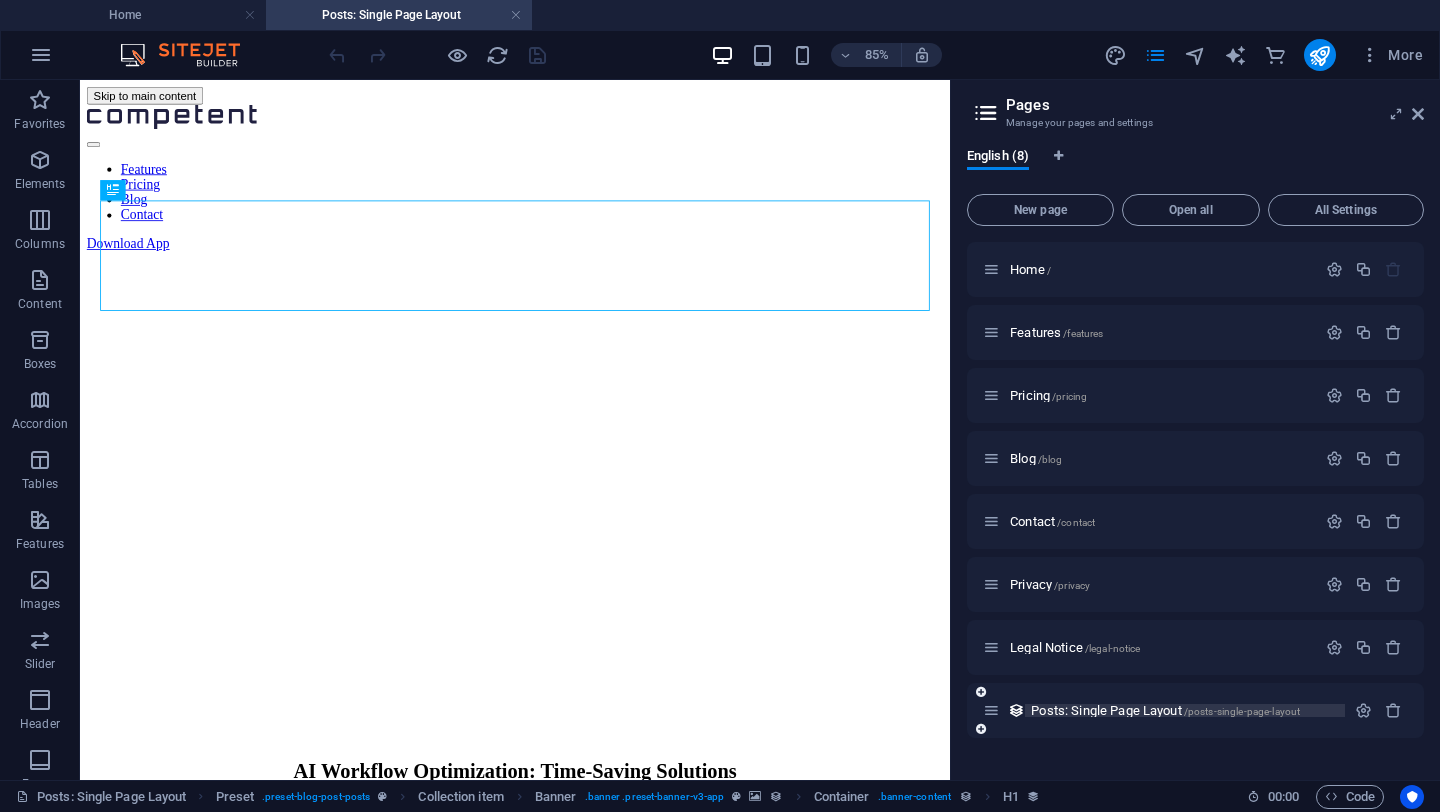 scroll, scrollTop: 0, scrollLeft: 0, axis: both 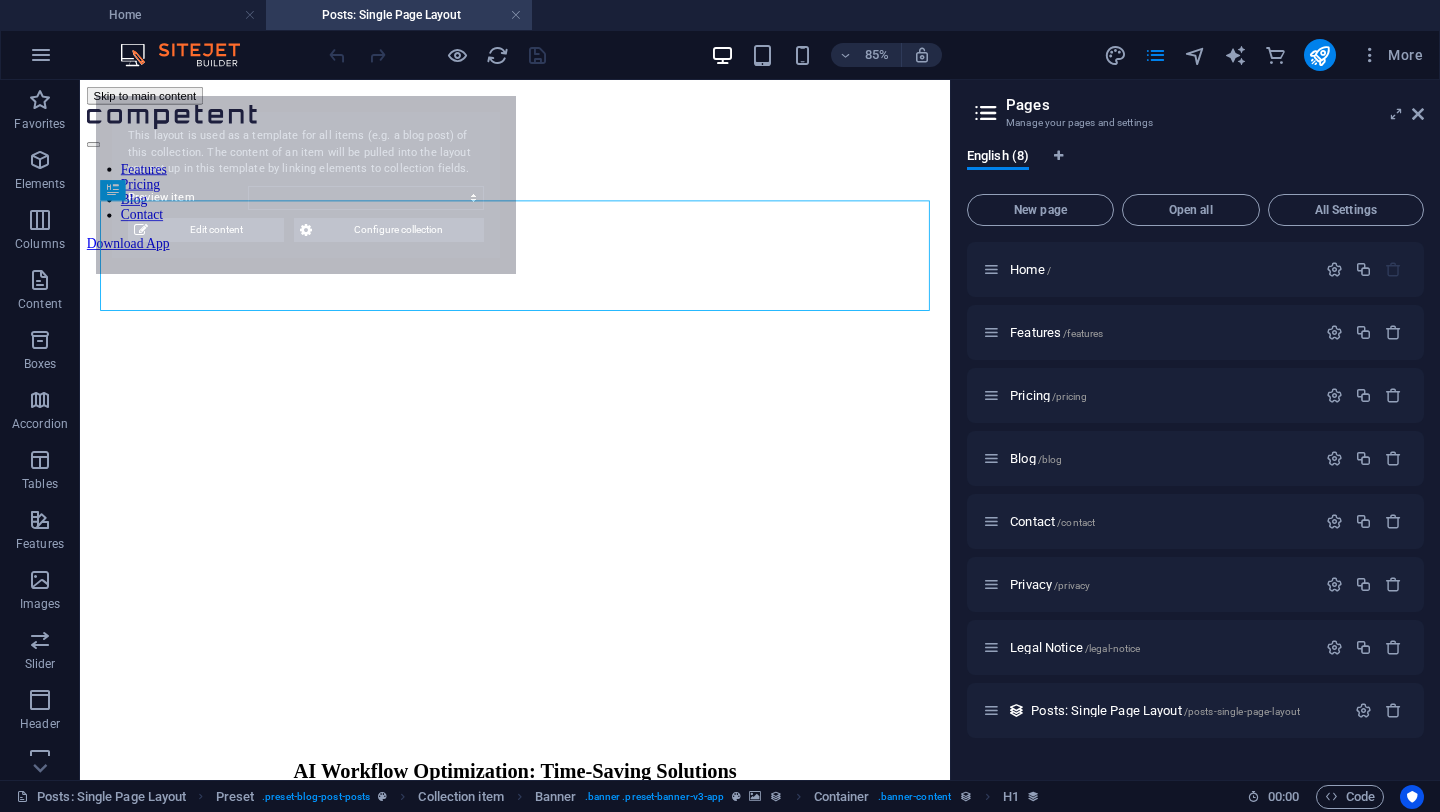 select on "688d4f1104c9104ab00d3574" 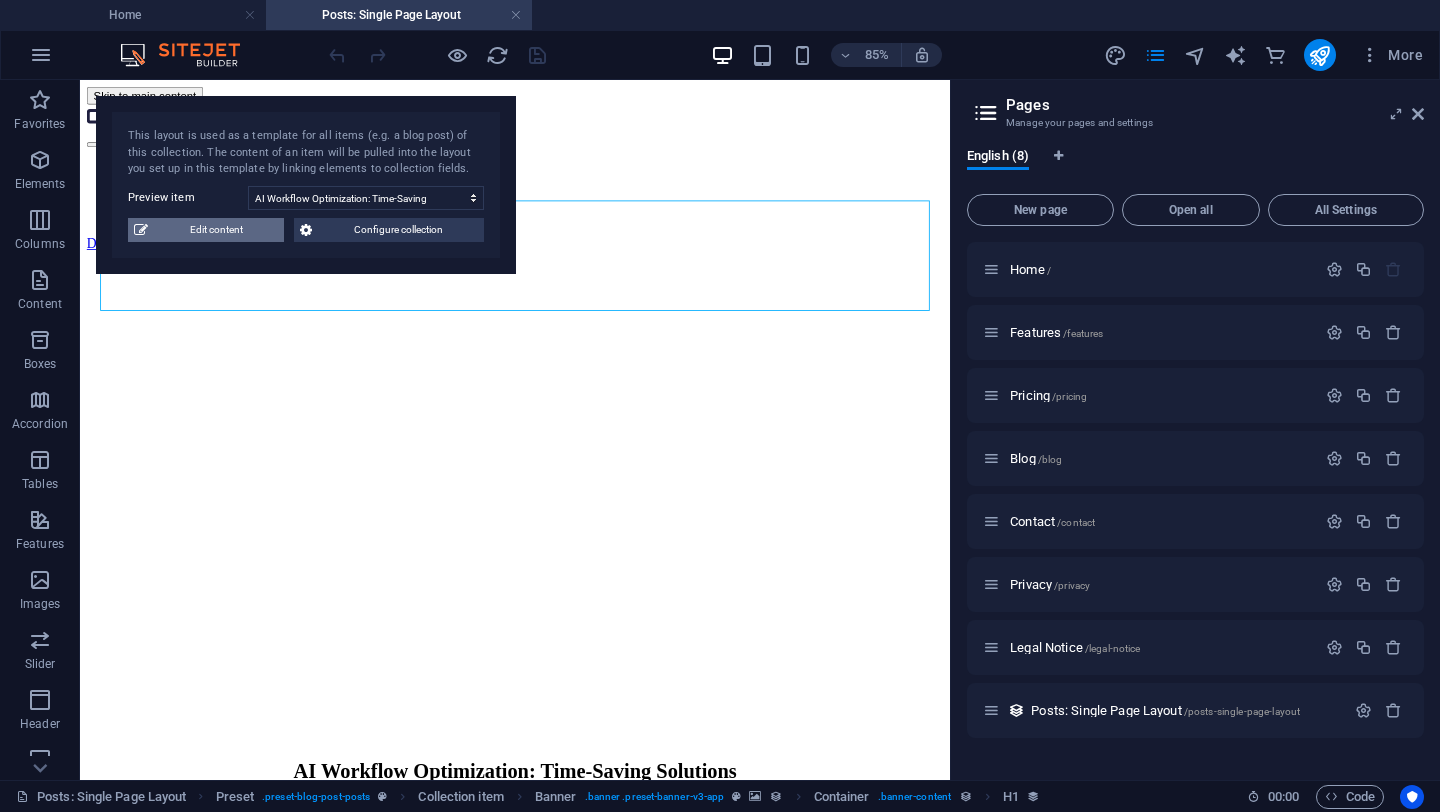 click on "Edit content" at bounding box center [216, 230] 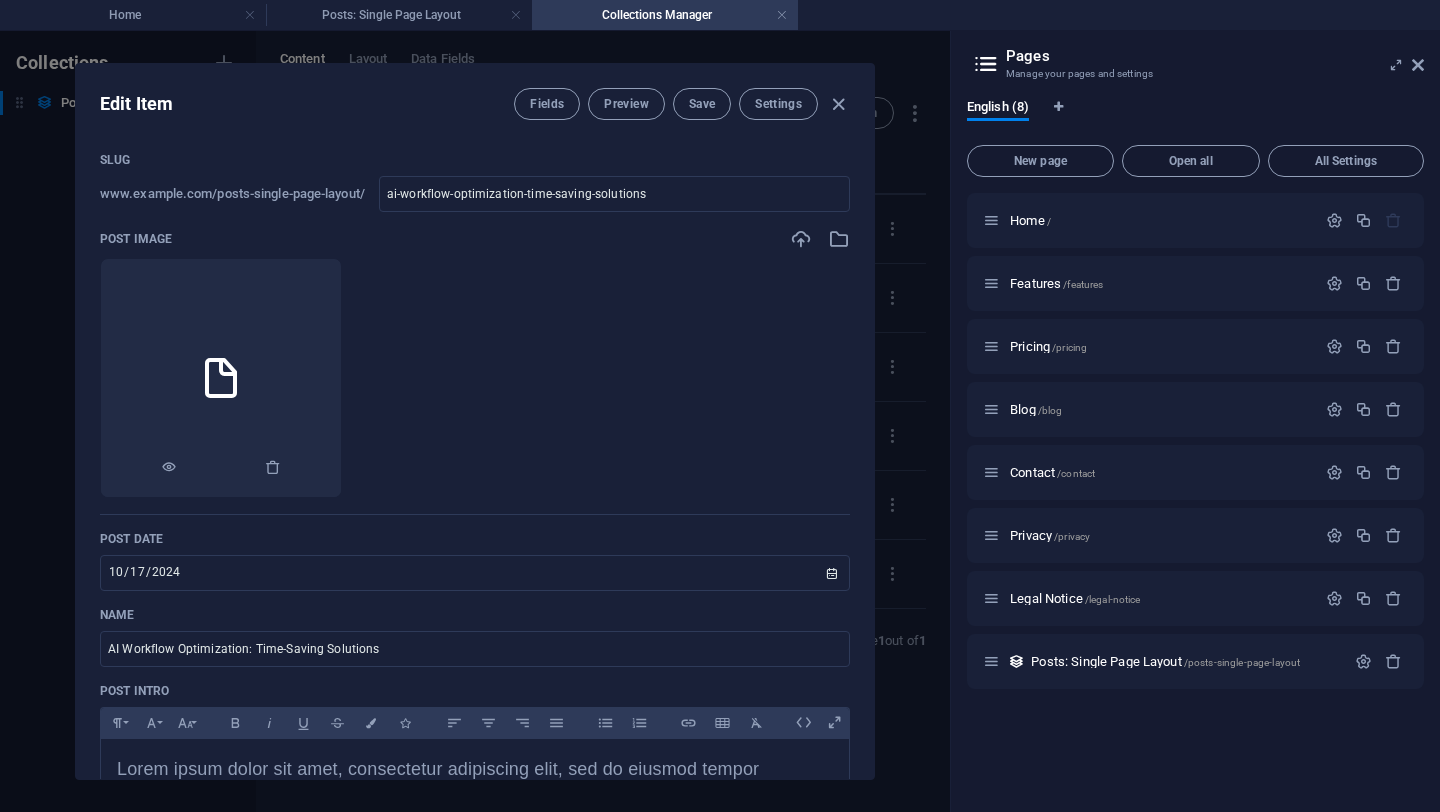 click at bounding box center (221, 378) 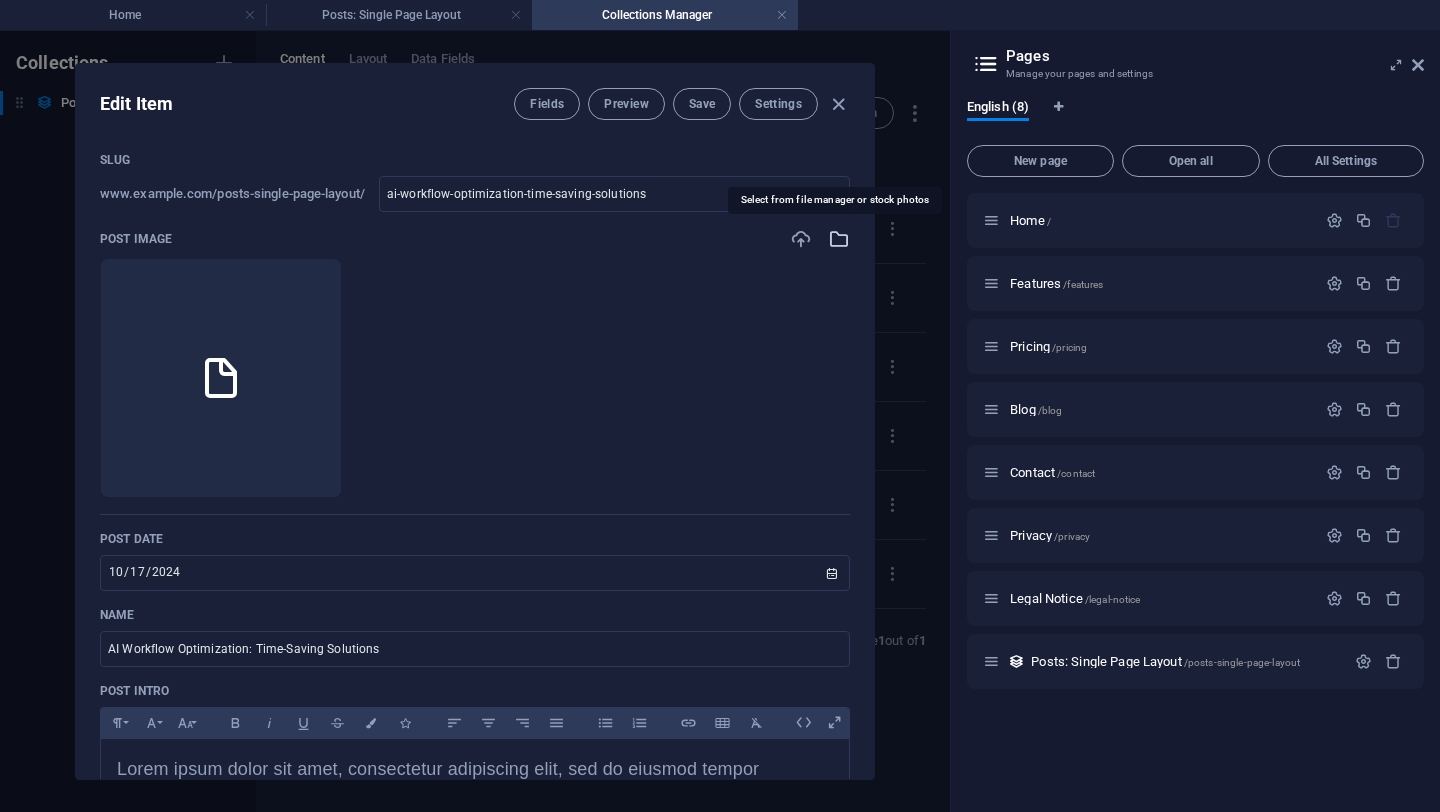 click at bounding box center (839, 239) 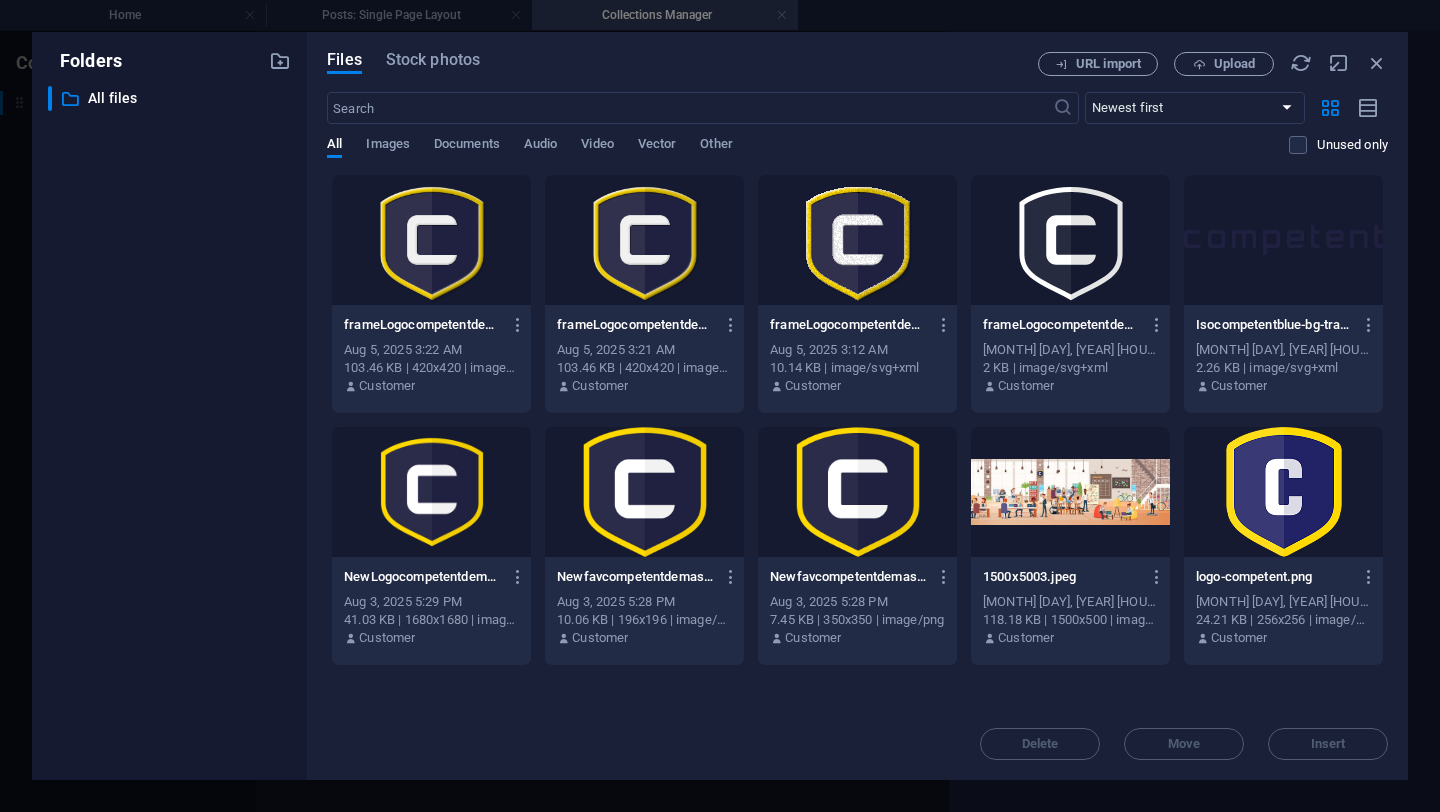 click at bounding box center [644, 240] 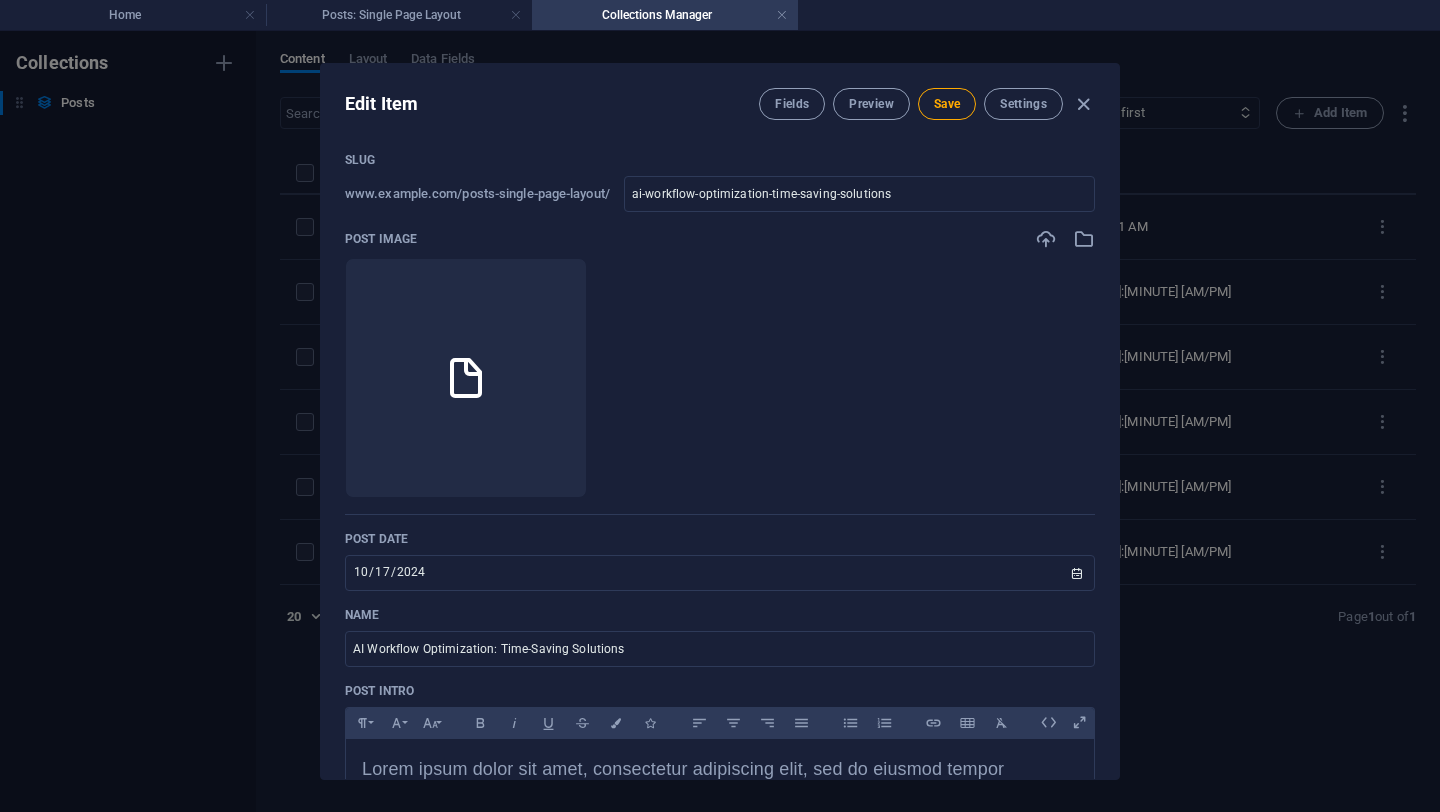 click on "Post image Drop files here to upload them instantly" at bounding box center [720, 371] 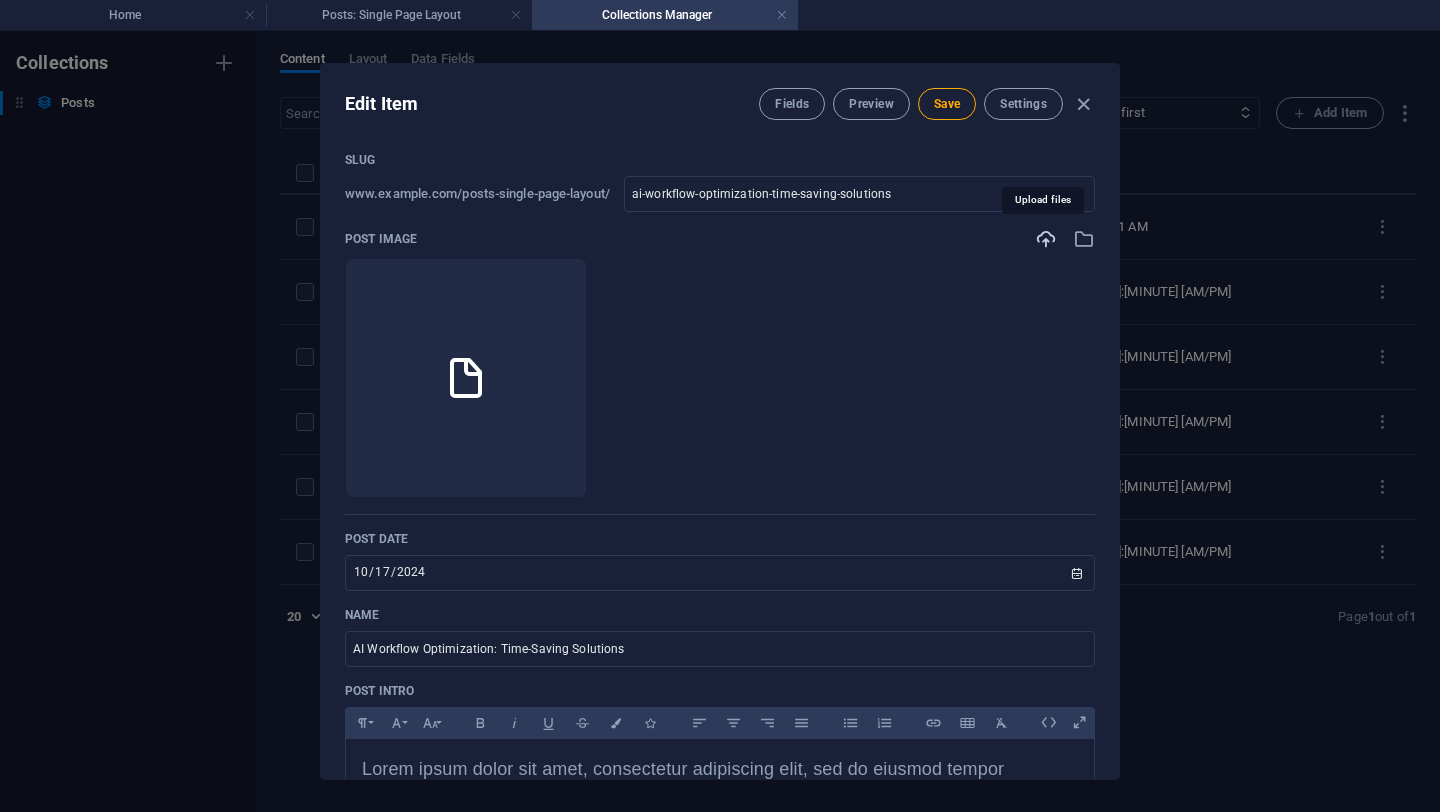 click at bounding box center [1046, 239] 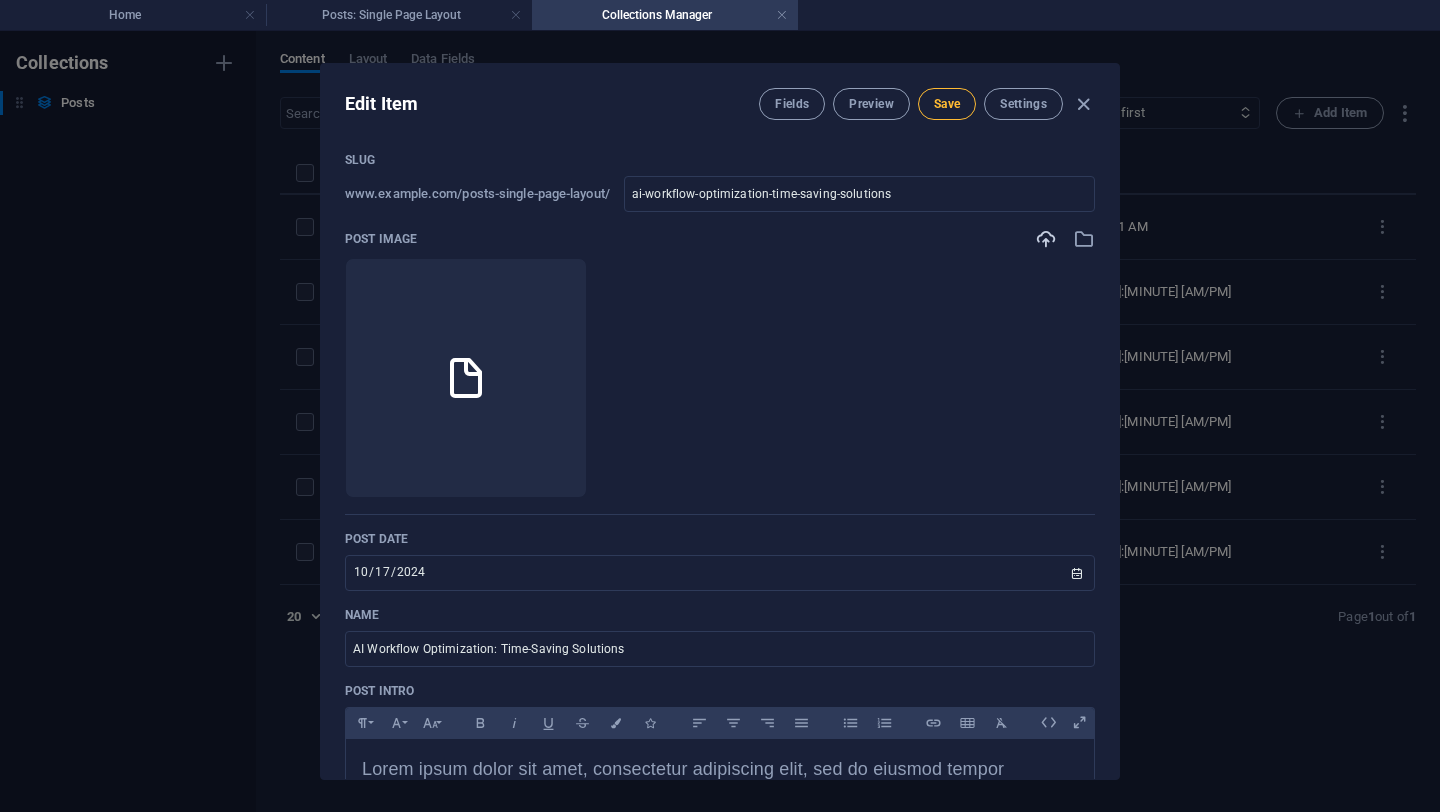 click on "Save" at bounding box center [947, 104] 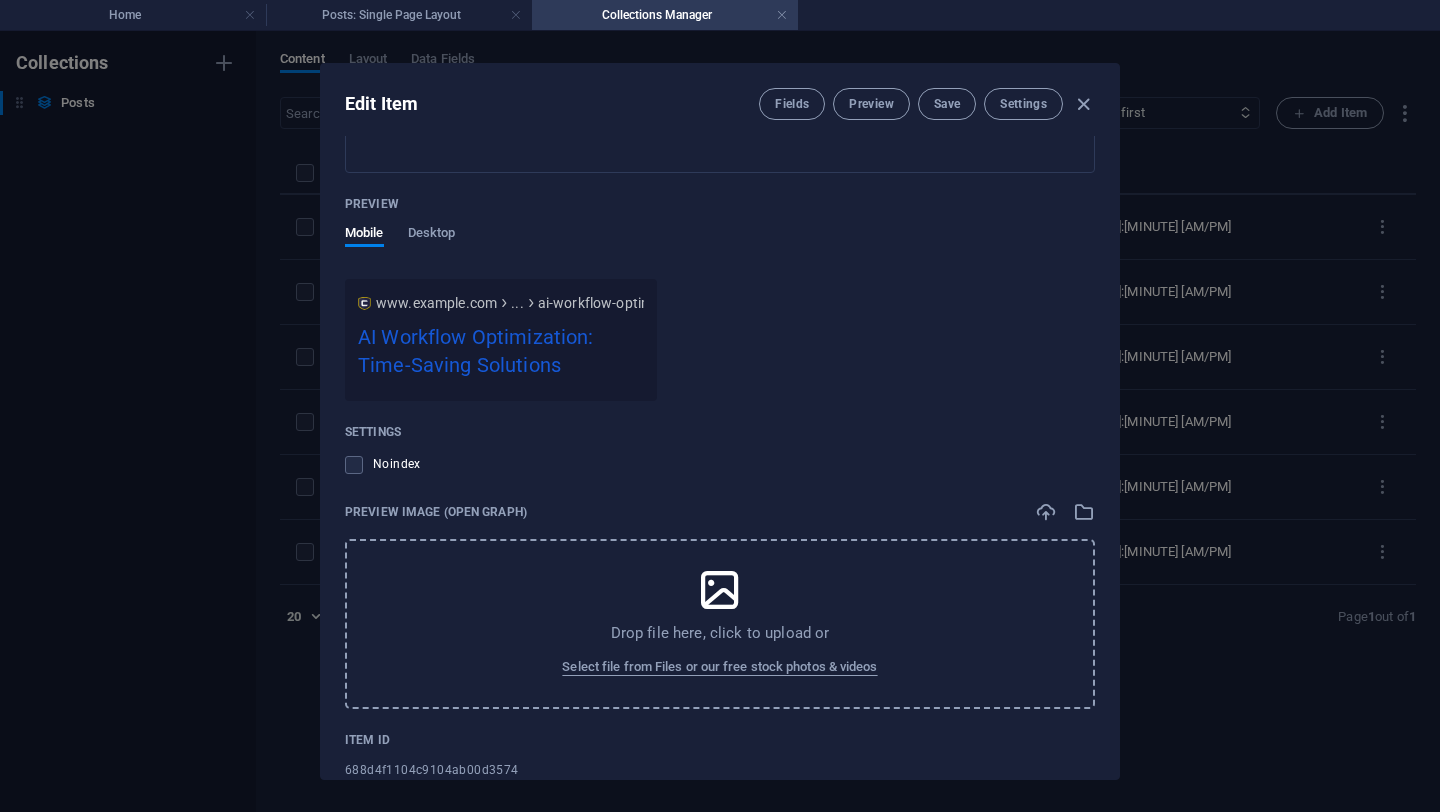 scroll, scrollTop: 1628, scrollLeft: 0, axis: vertical 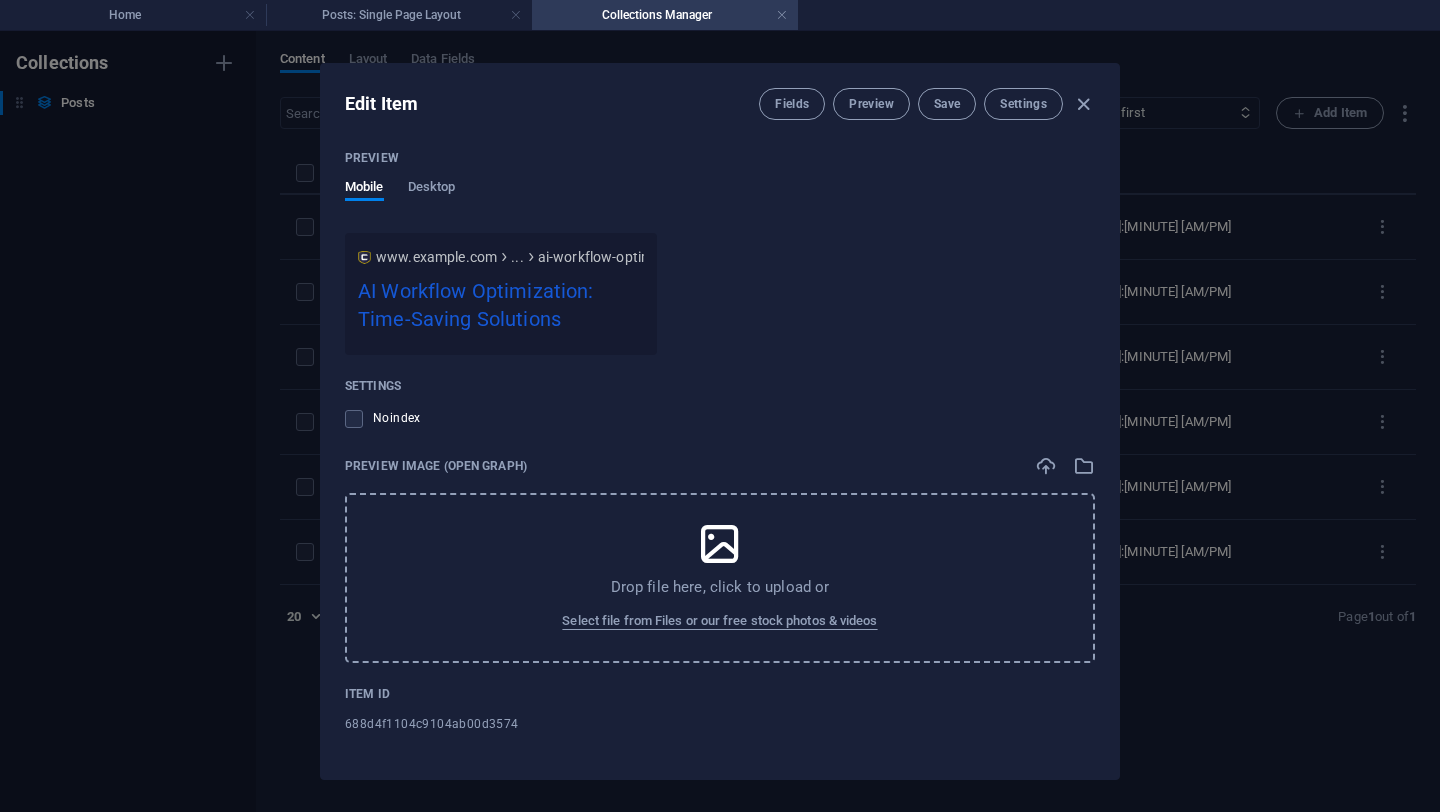 click on "Drop file here, click to upload or Select file from Files or our free stock photos & videos" at bounding box center [720, 578] 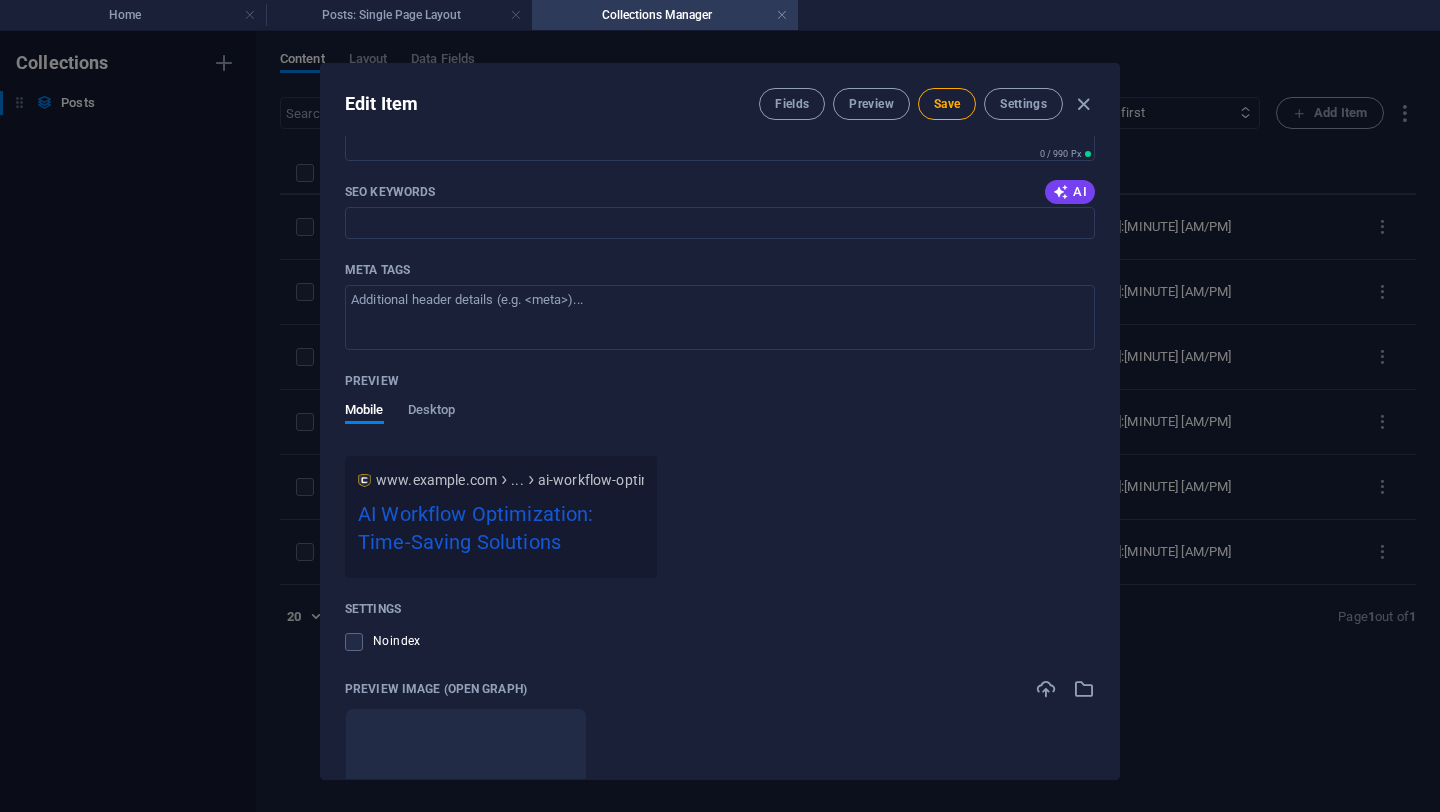 scroll, scrollTop: 1707, scrollLeft: 0, axis: vertical 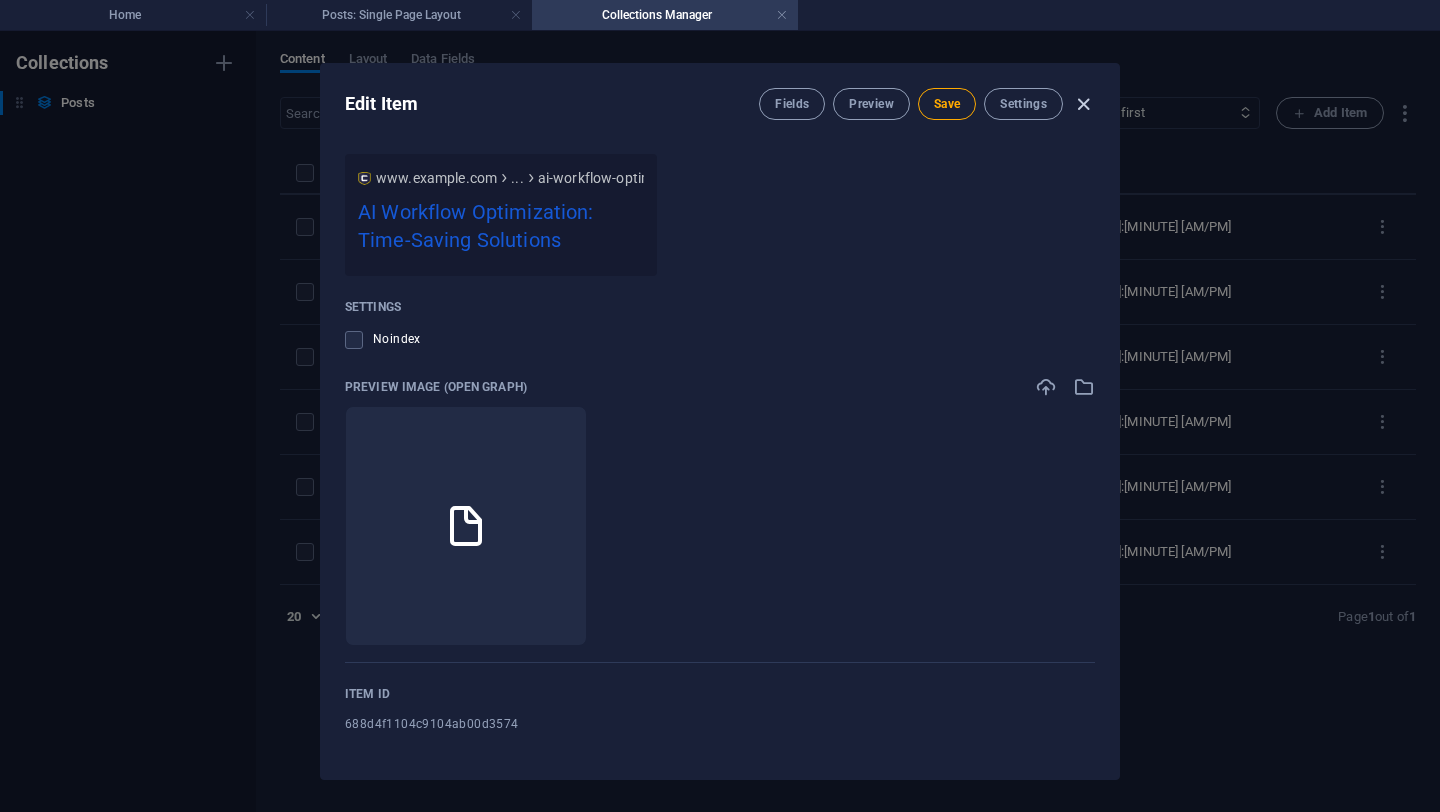 click at bounding box center [1083, 104] 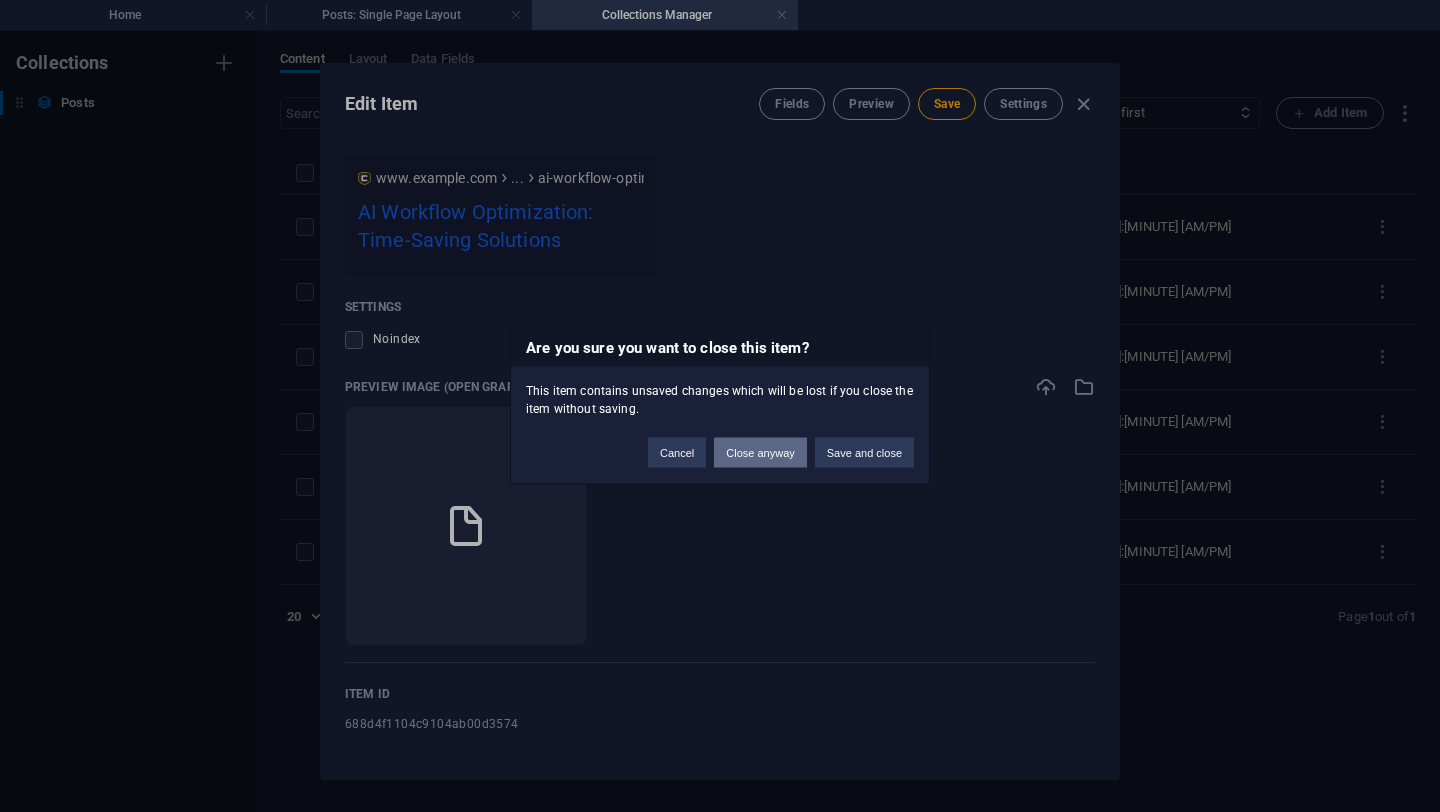click on "Close anyway" at bounding box center (760, 453) 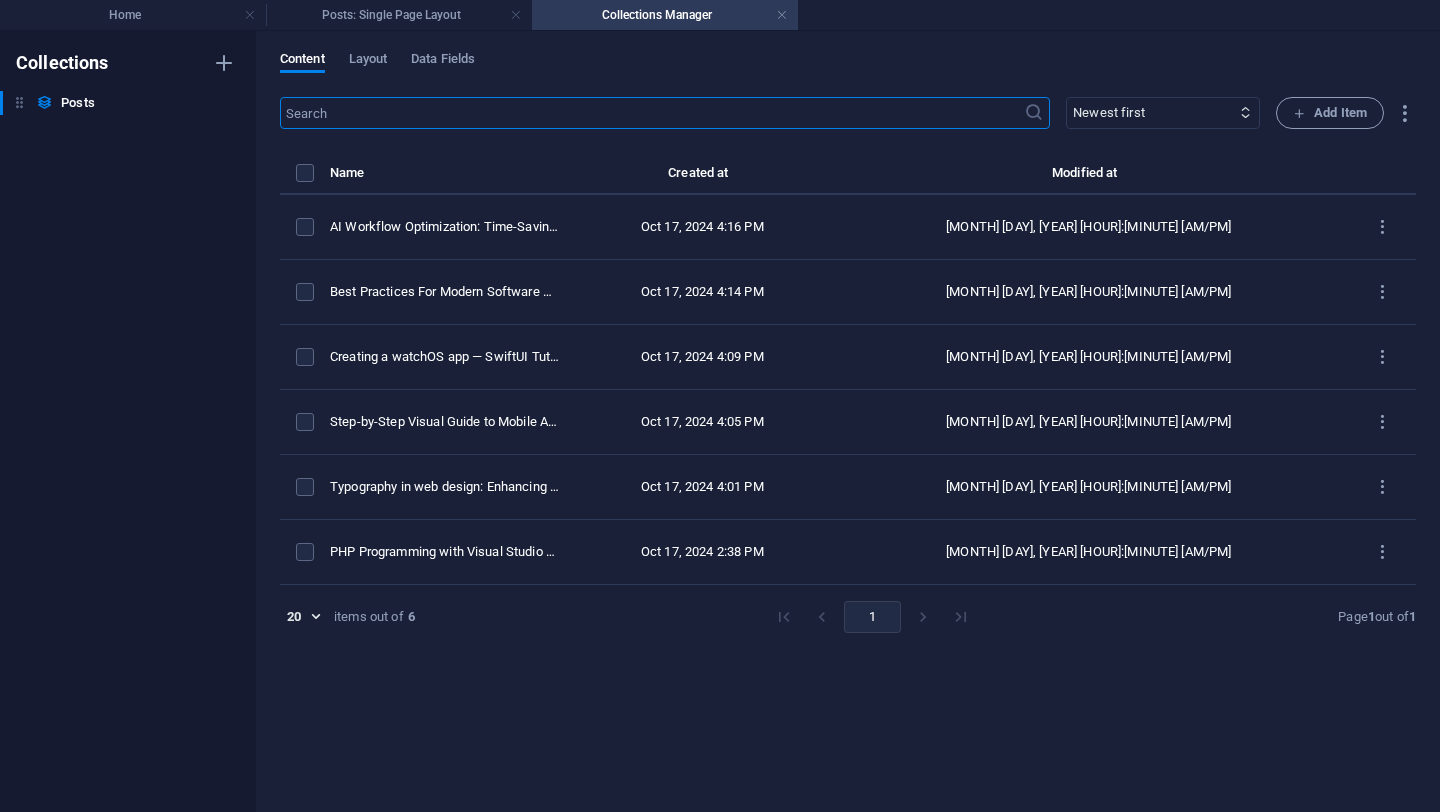 type on "2025-08-05" 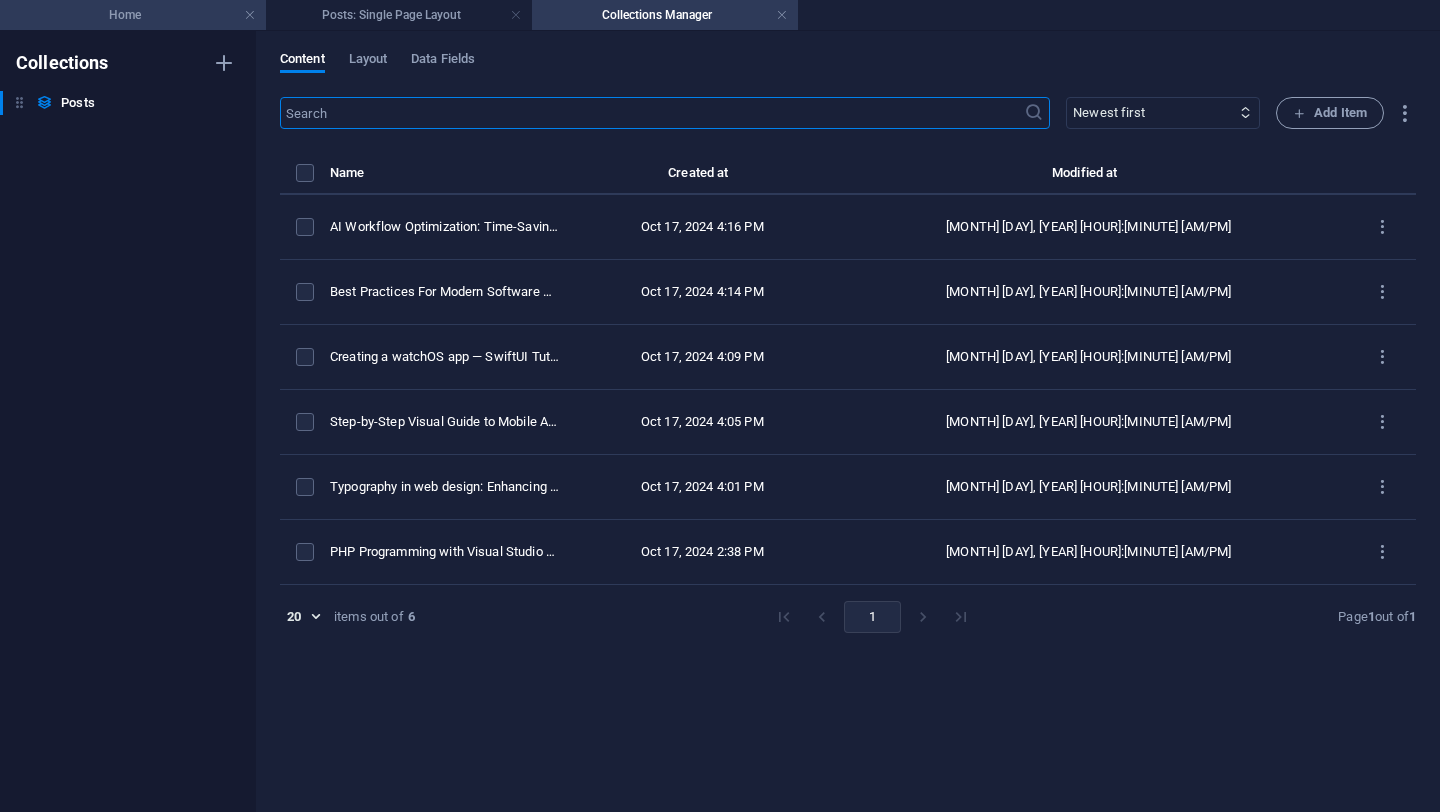 click on "Home" at bounding box center (133, 15) 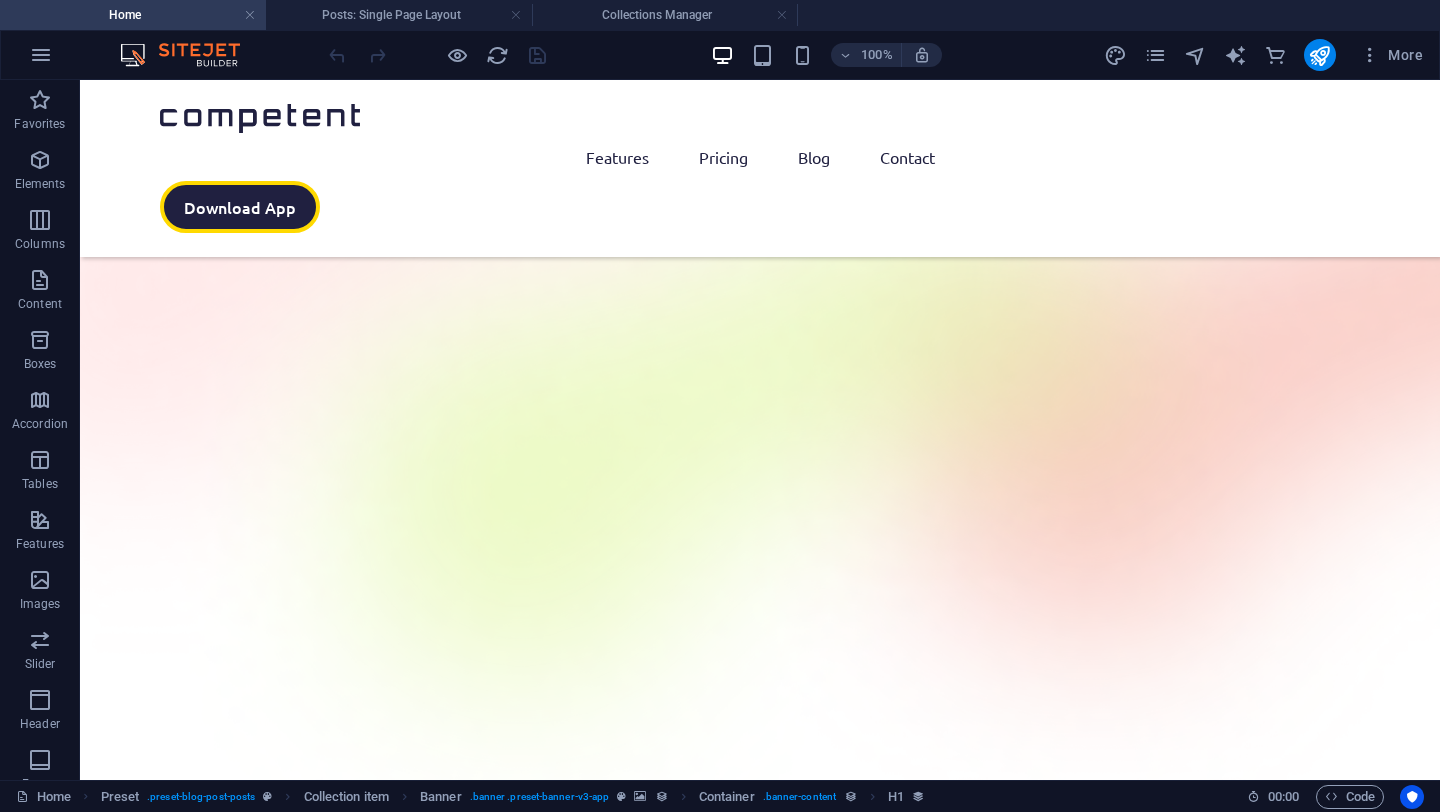 scroll, scrollTop: 4315, scrollLeft: 0, axis: vertical 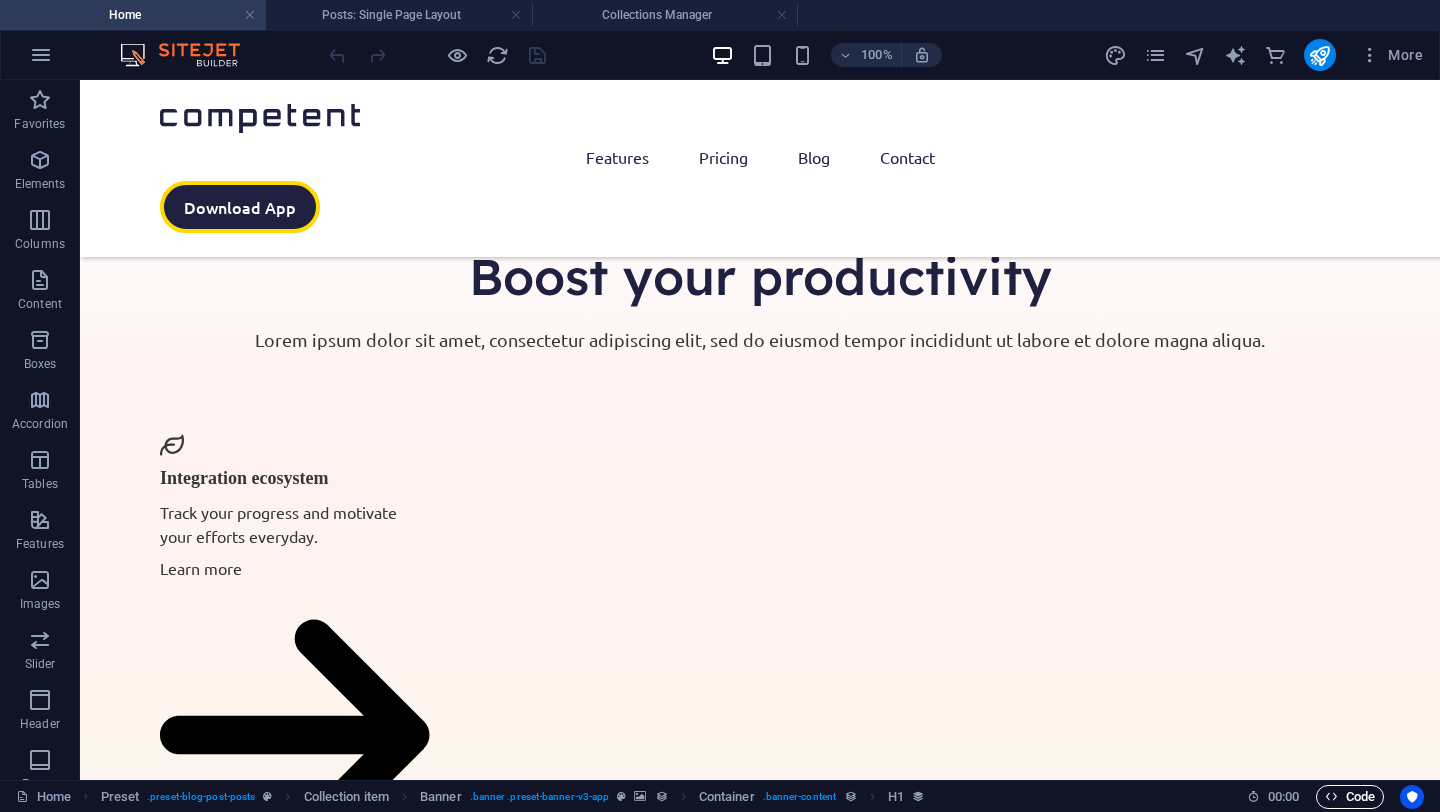 click on "Code" at bounding box center [1350, 797] 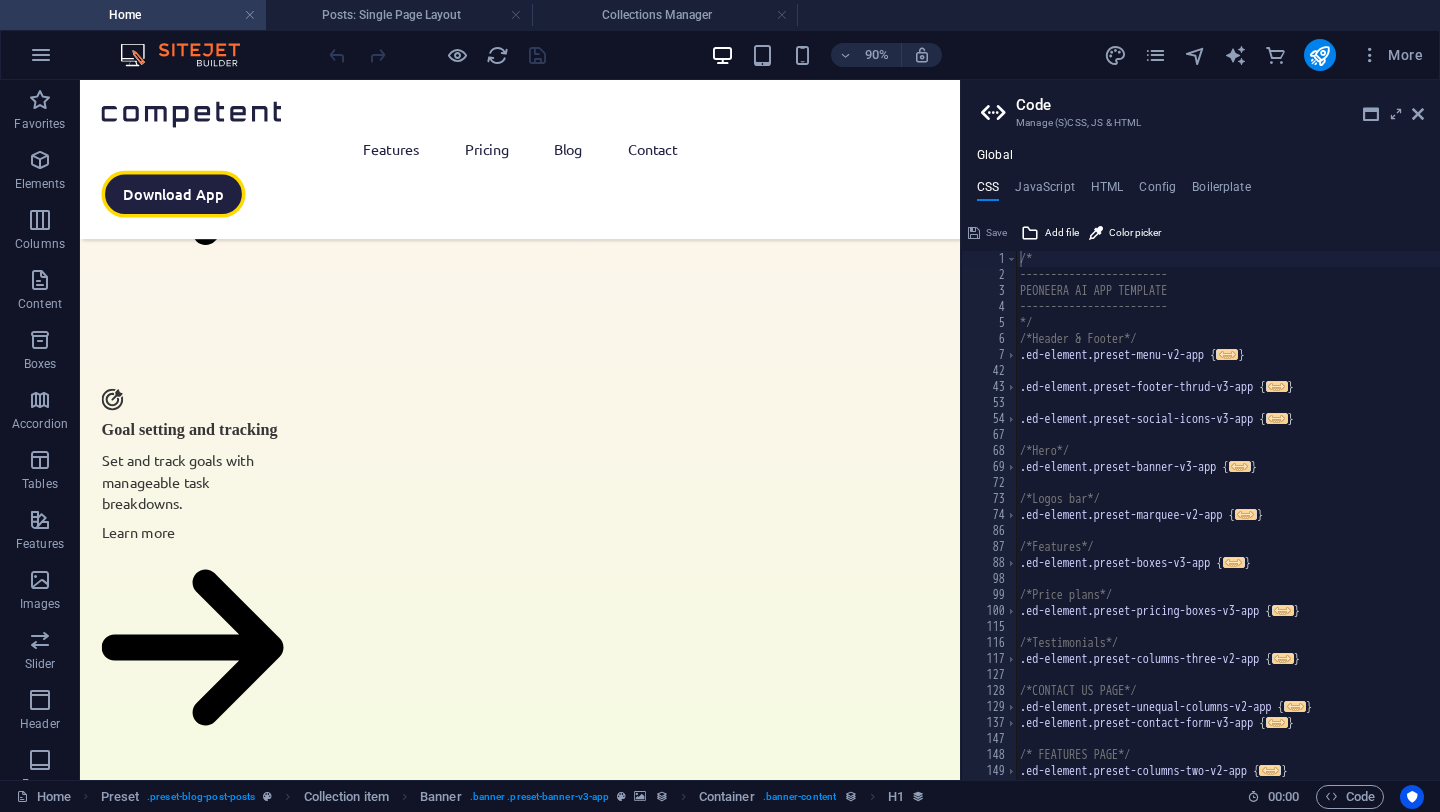 click on "Save Add file Color picker" at bounding box center (1200, 230) 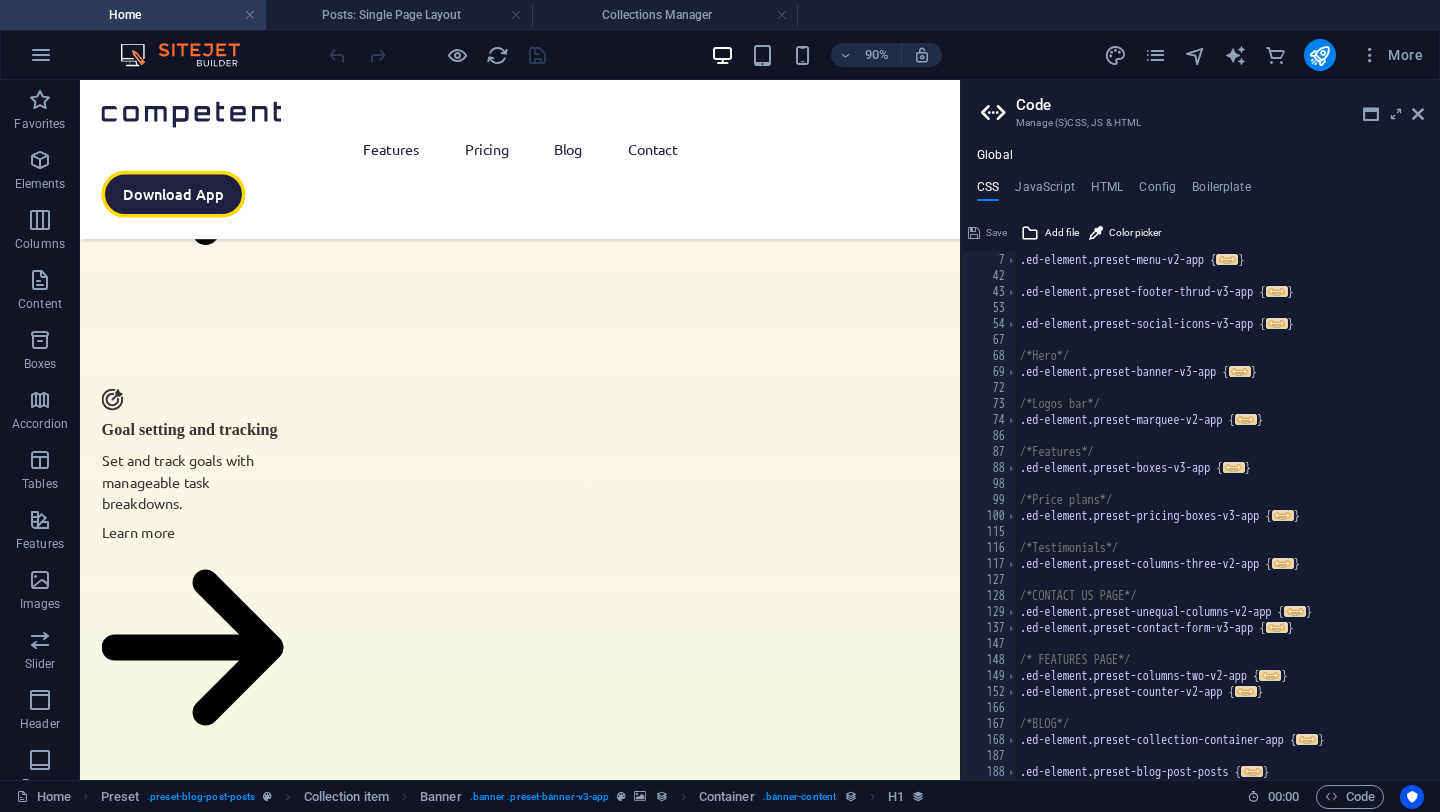 type on "}" 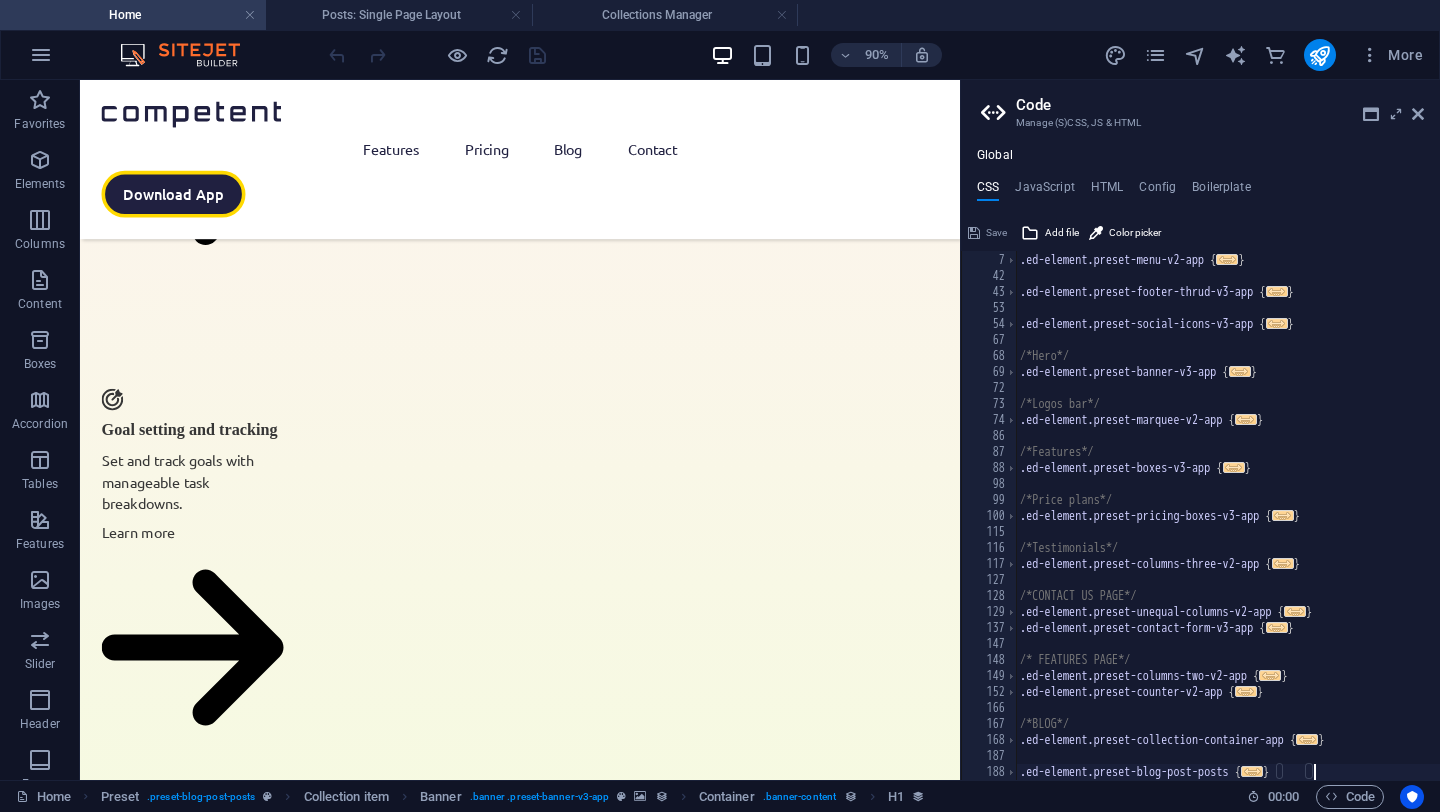 scroll, scrollTop: 111, scrollLeft: 0, axis: vertical 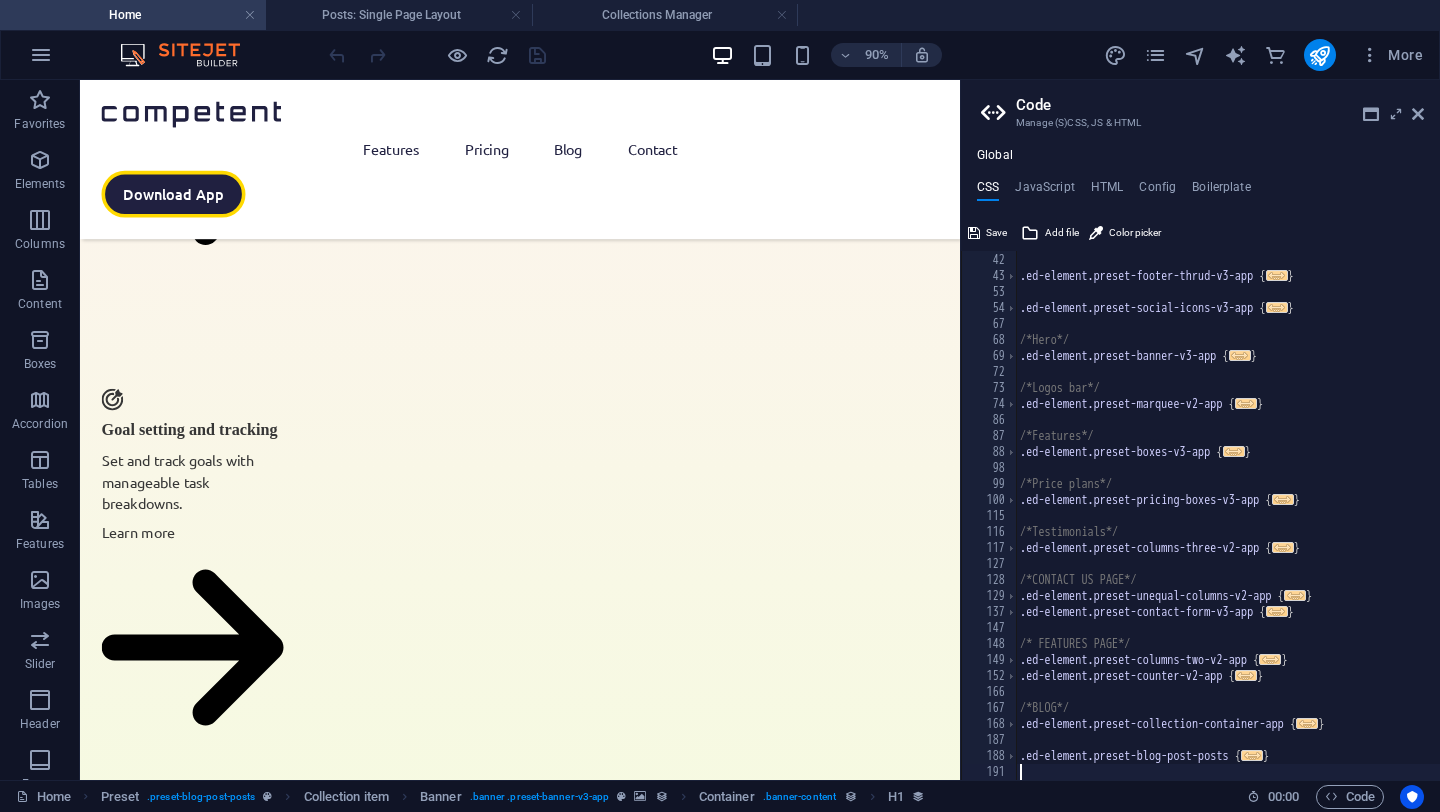 paste on "}" 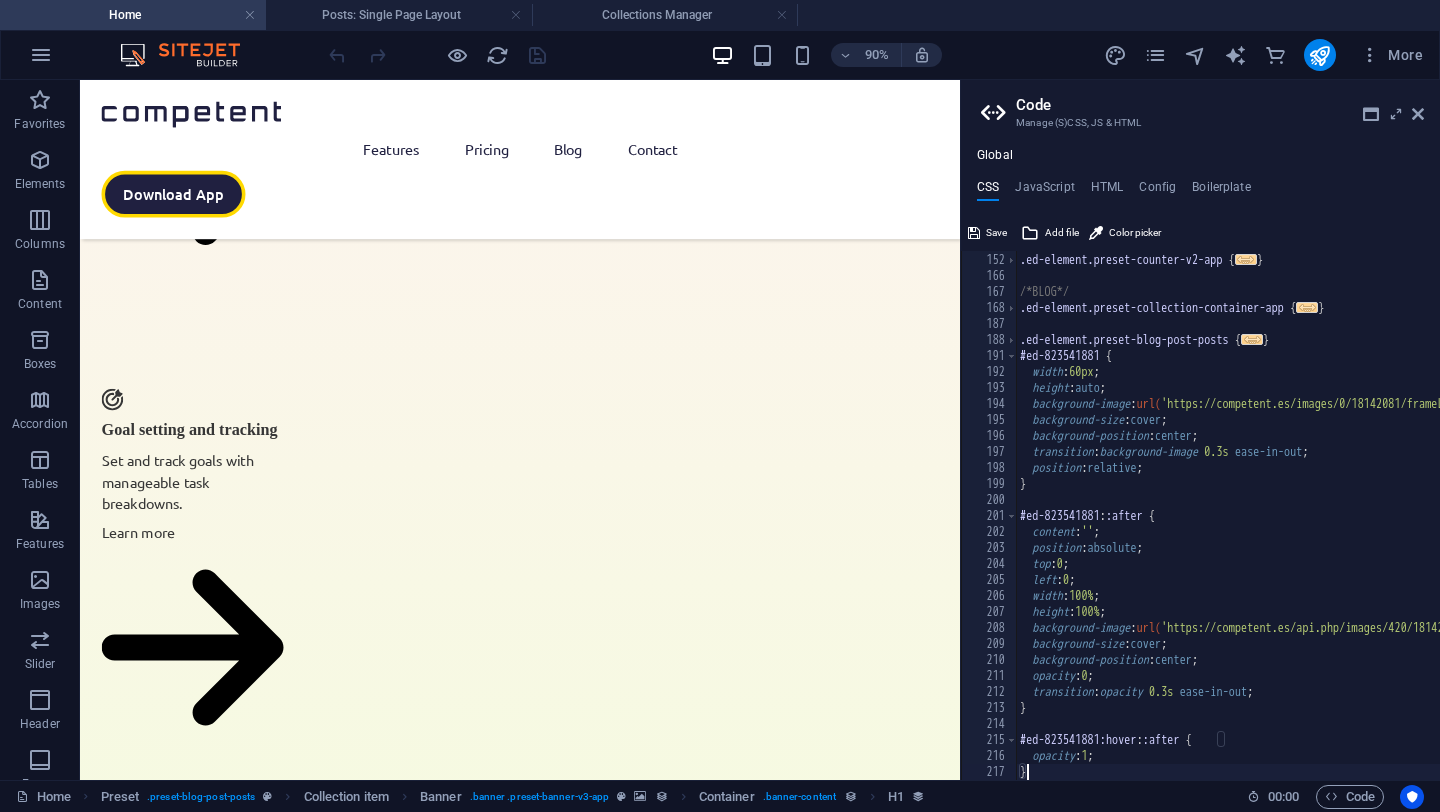 click on "90% More" at bounding box center (878, 55) 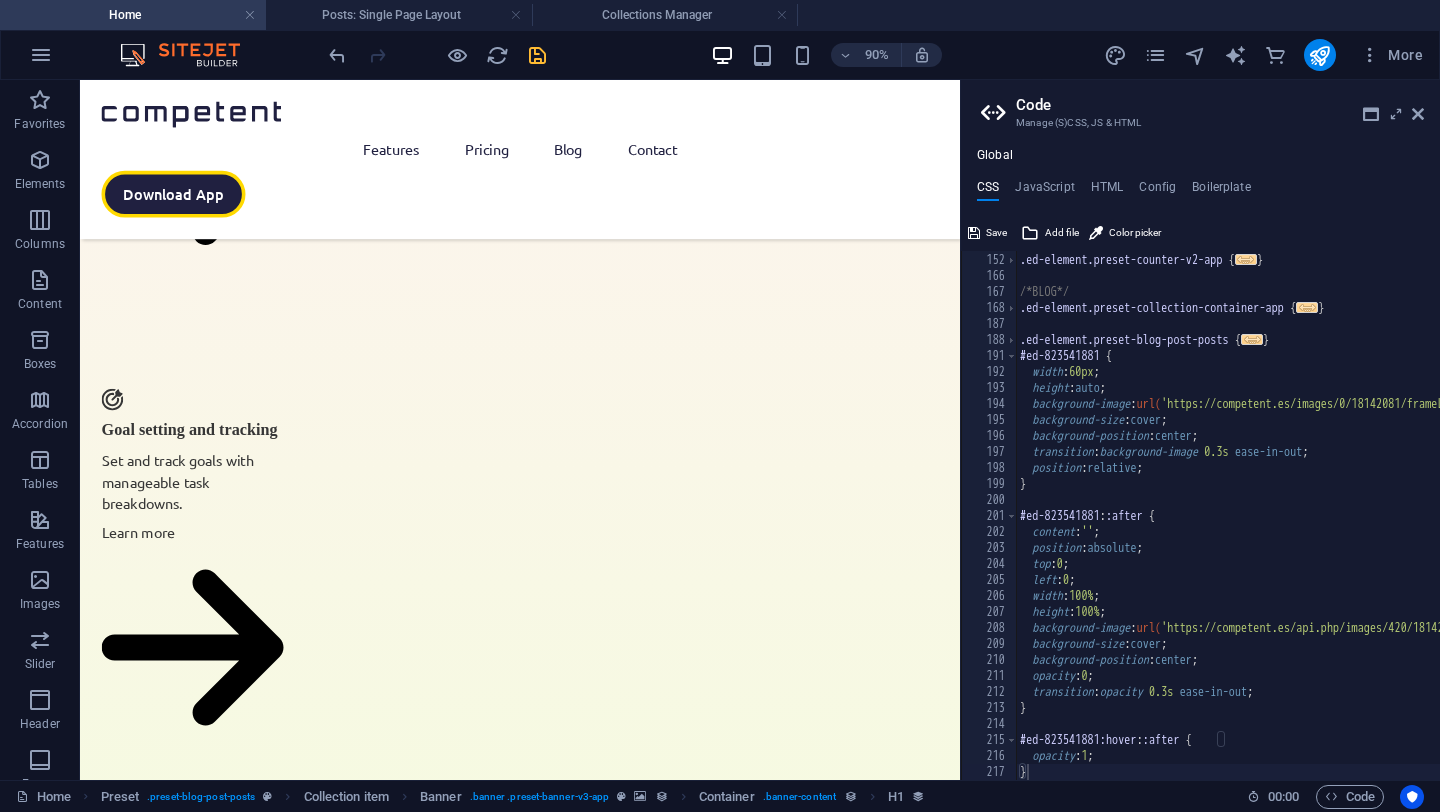 click at bounding box center [537, 55] 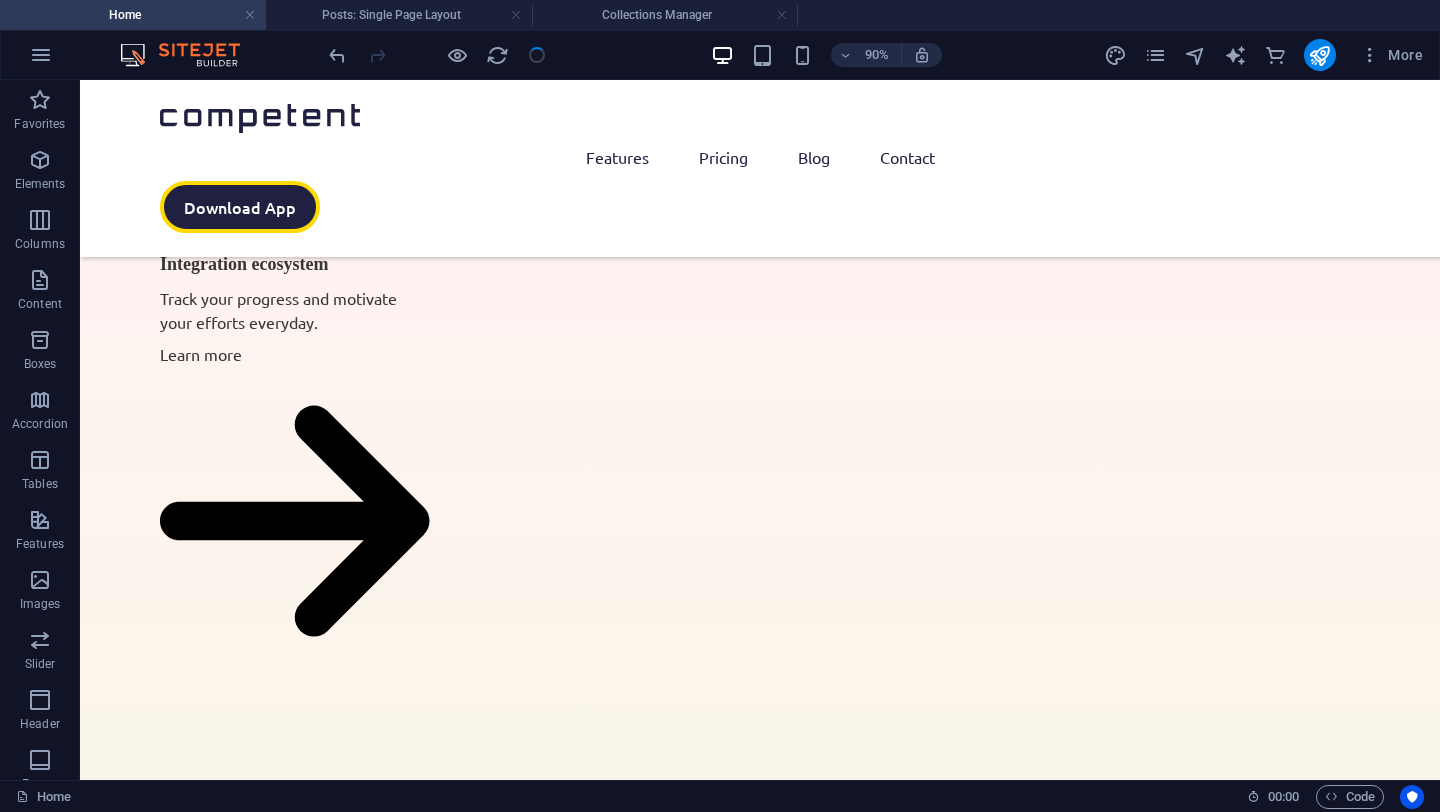 scroll, scrollTop: 4315, scrollLeft: 0, axis: vertical 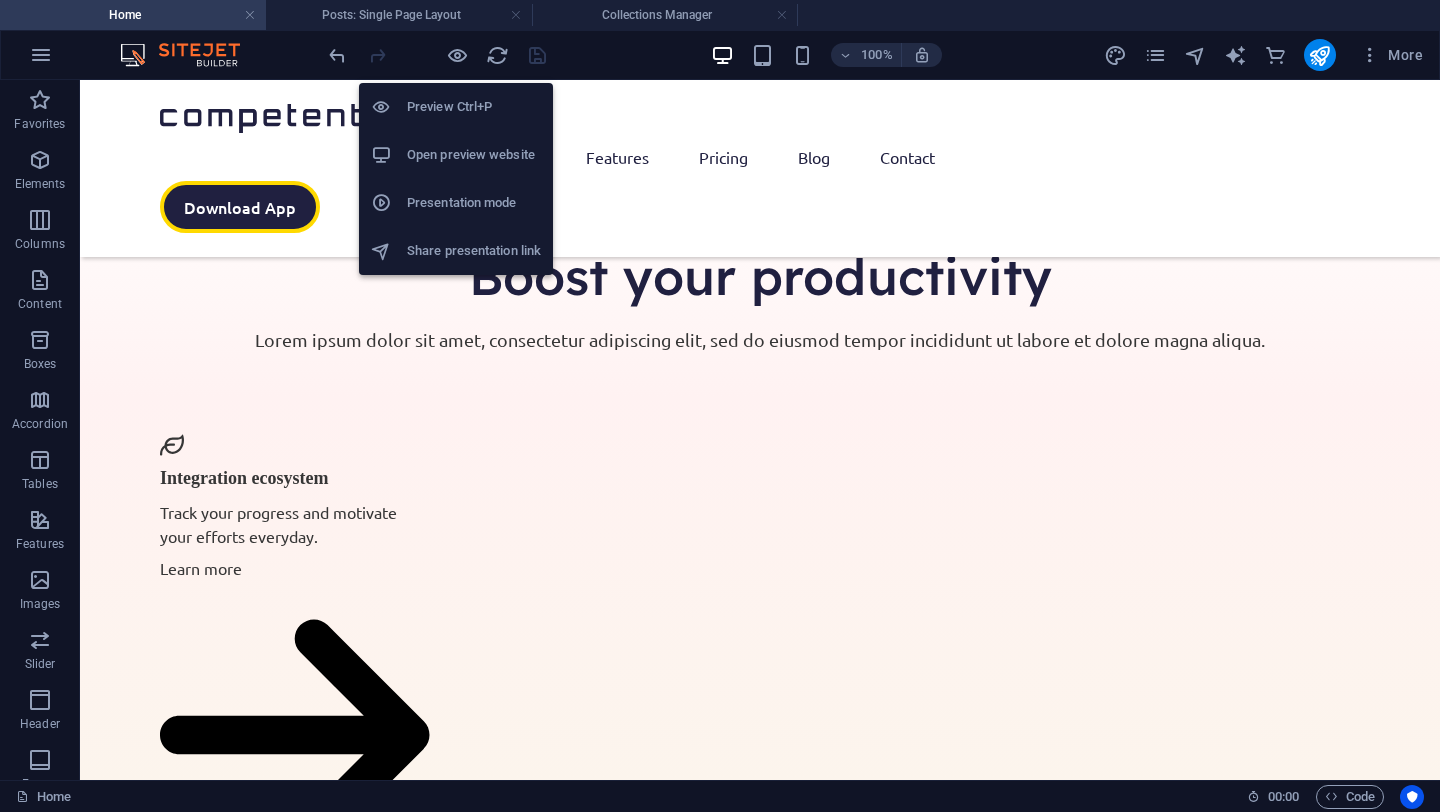 click on "Preview Ctrl+P" at bounding box center (474, 107) 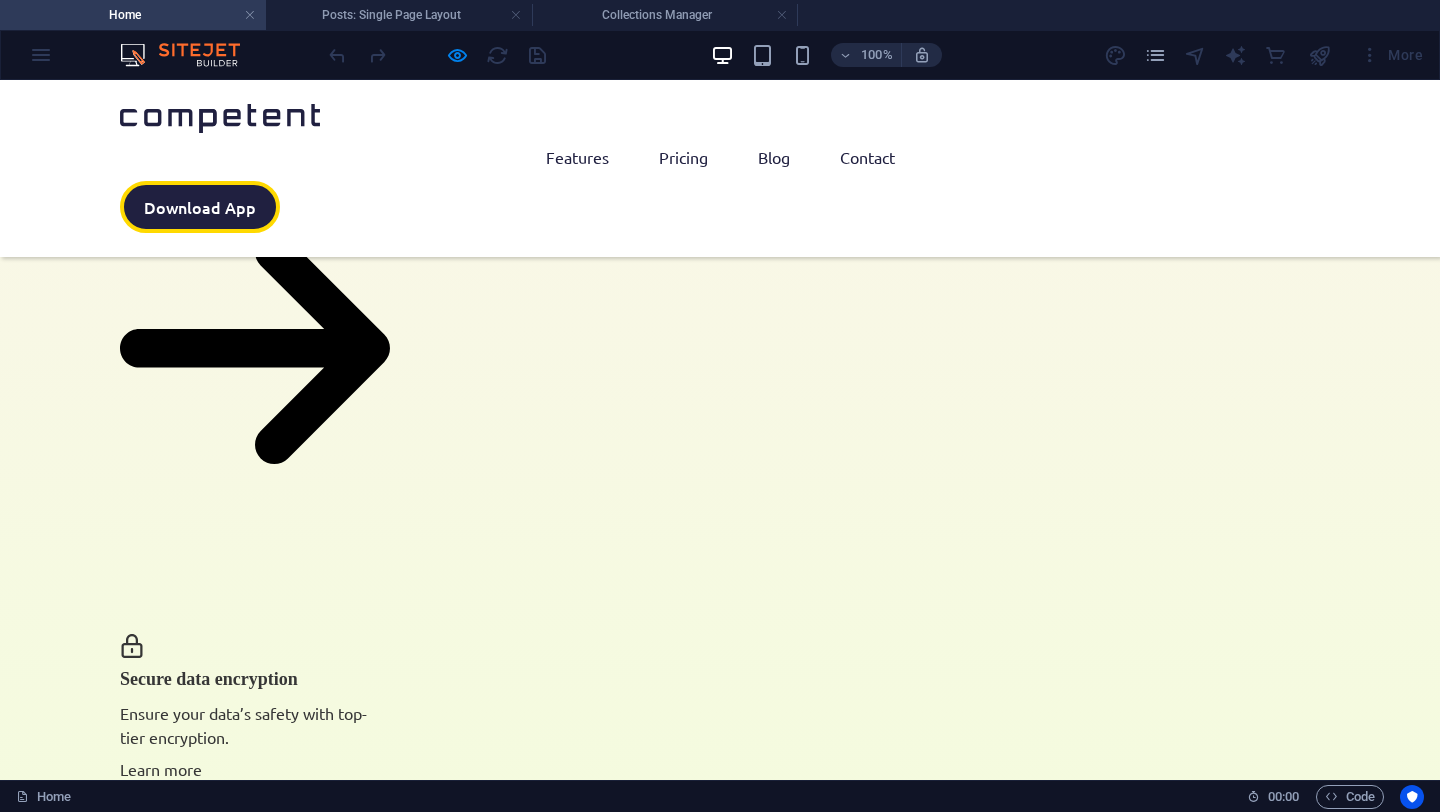 scroll, scrollTop: 4188, scrollLeft: 0, axis: vertical 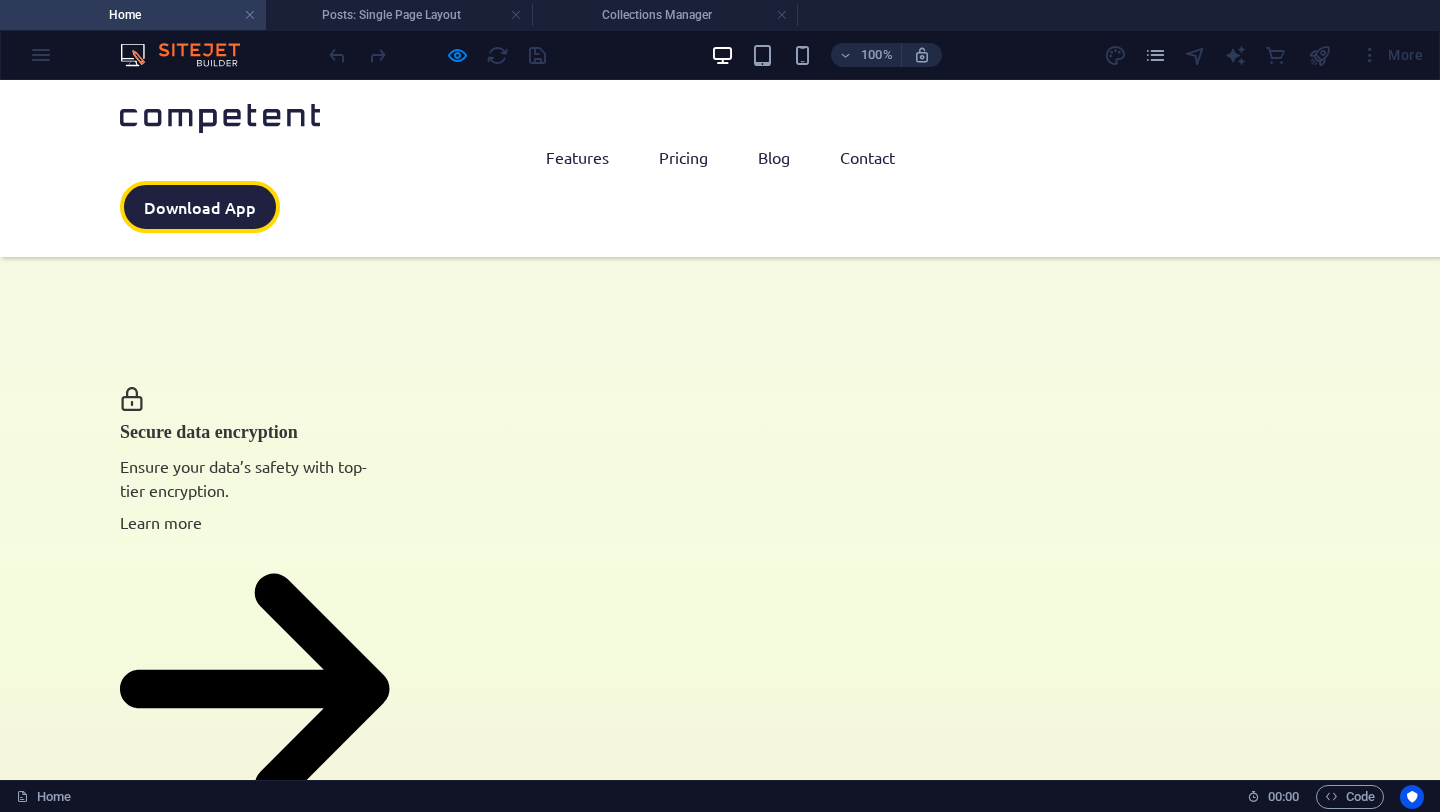 click at bounding box center (150, 34612) 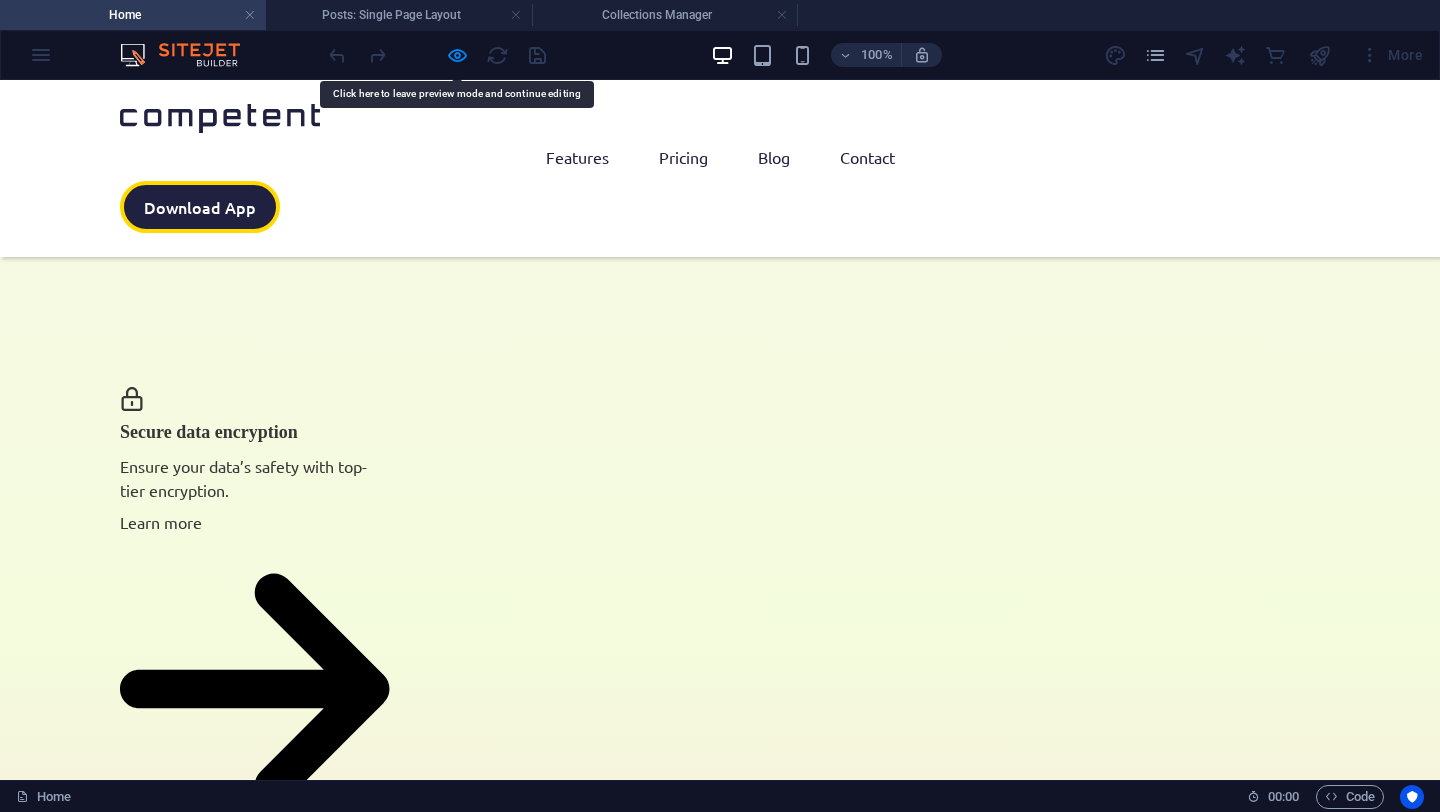 click at bounding box center (150, 34612) 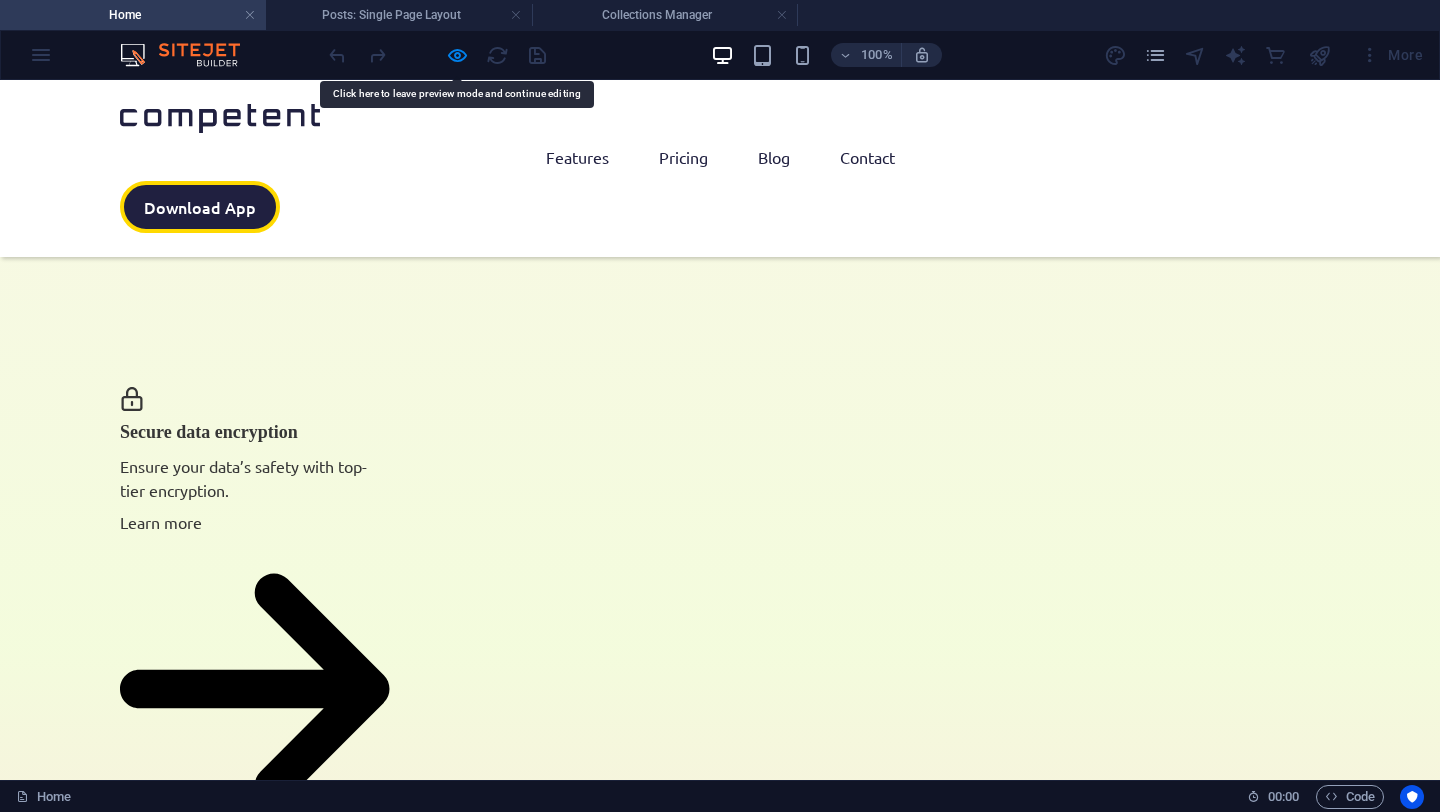 click at bounding box center (416, 34612) 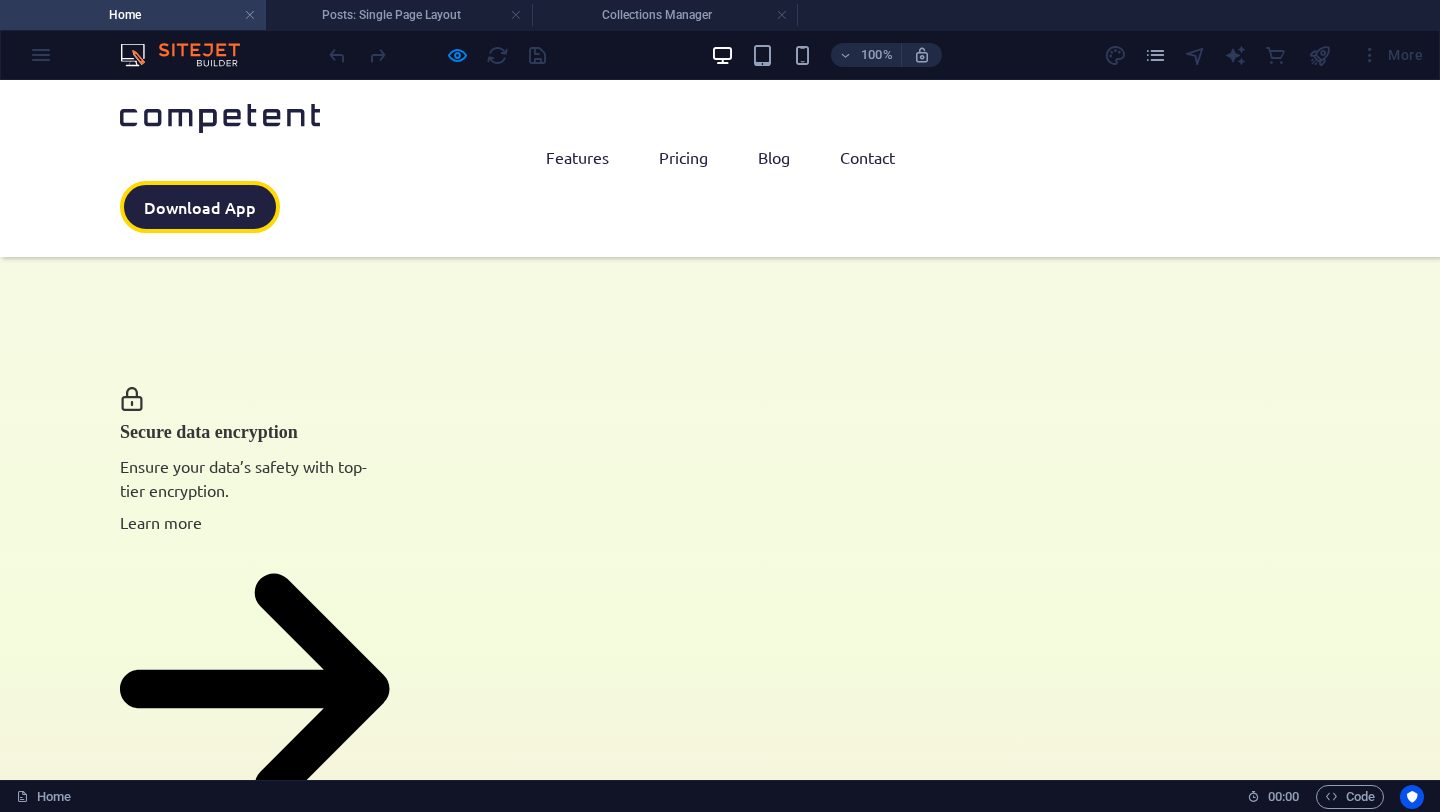 click at bounding box center (150, 34612) 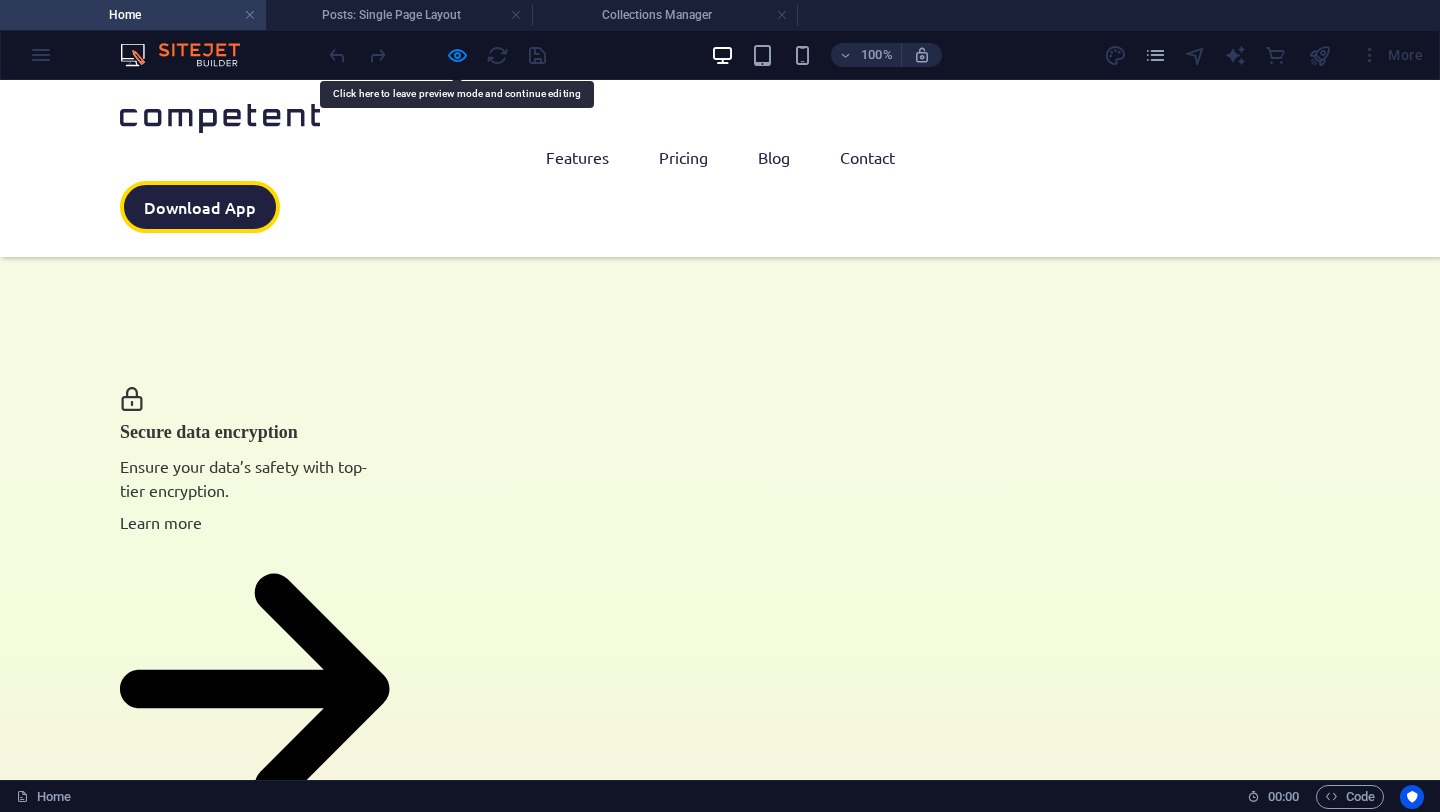 click at bounding box center (150, 34612) 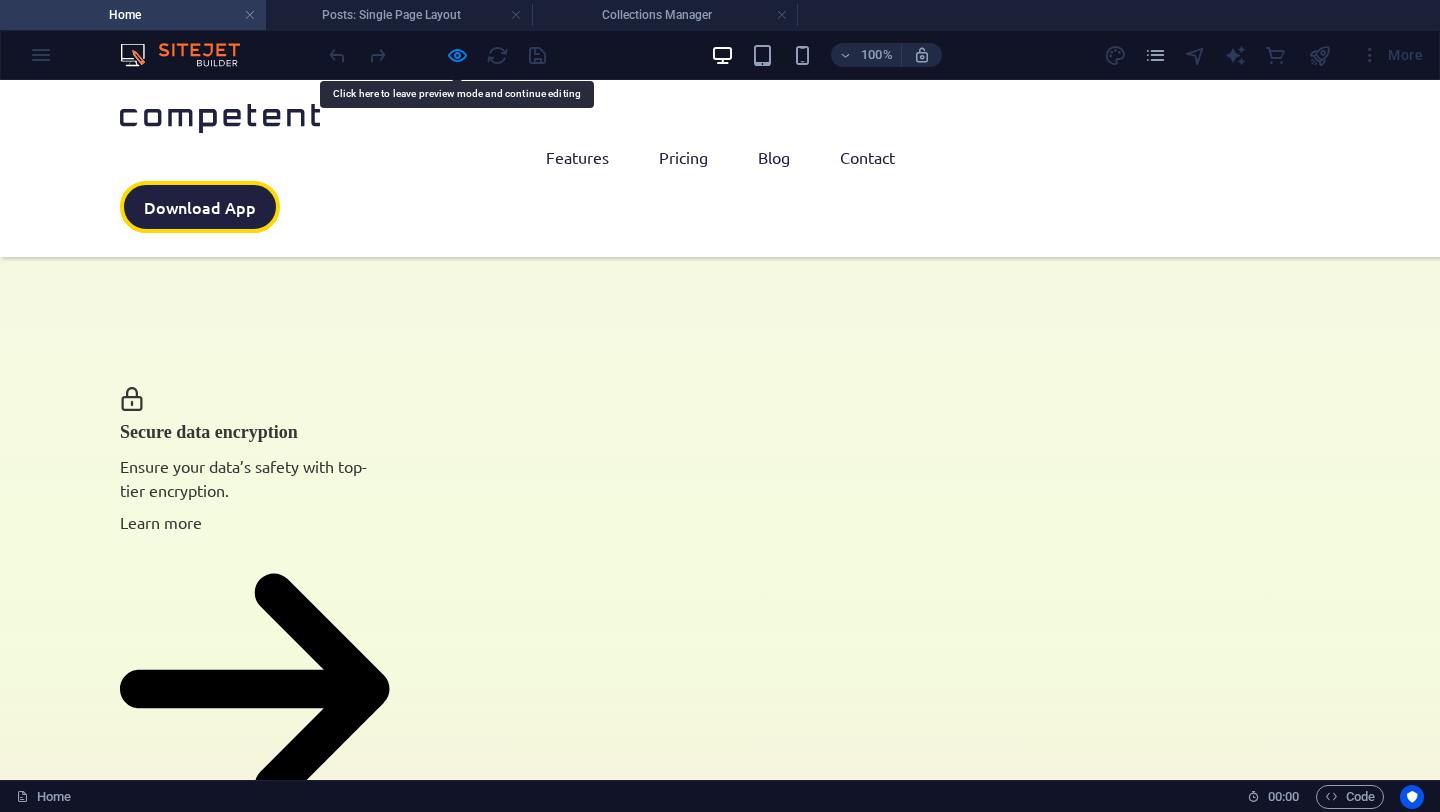 click at bounding box center (416, 34612) 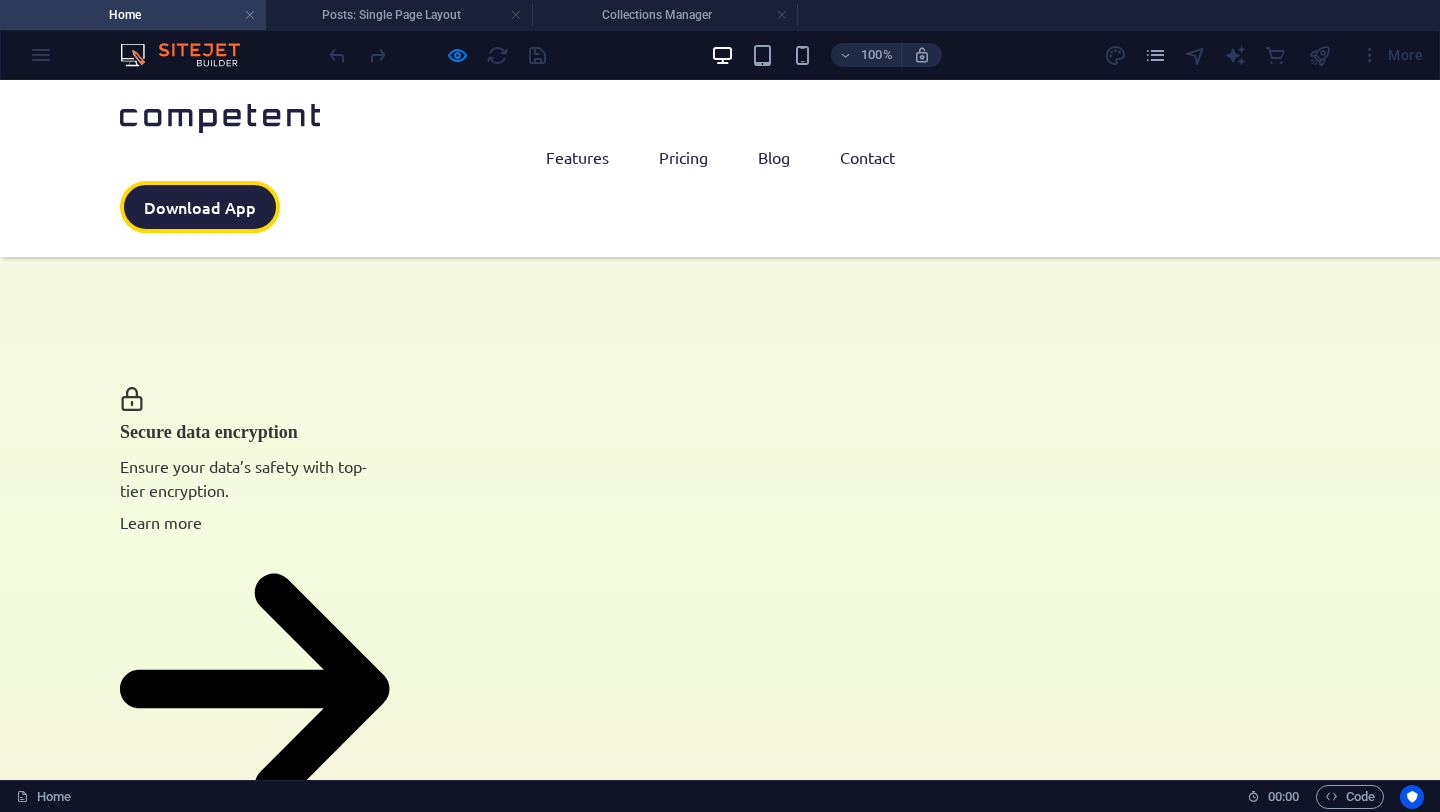 click at bounding box center (150, 34612) 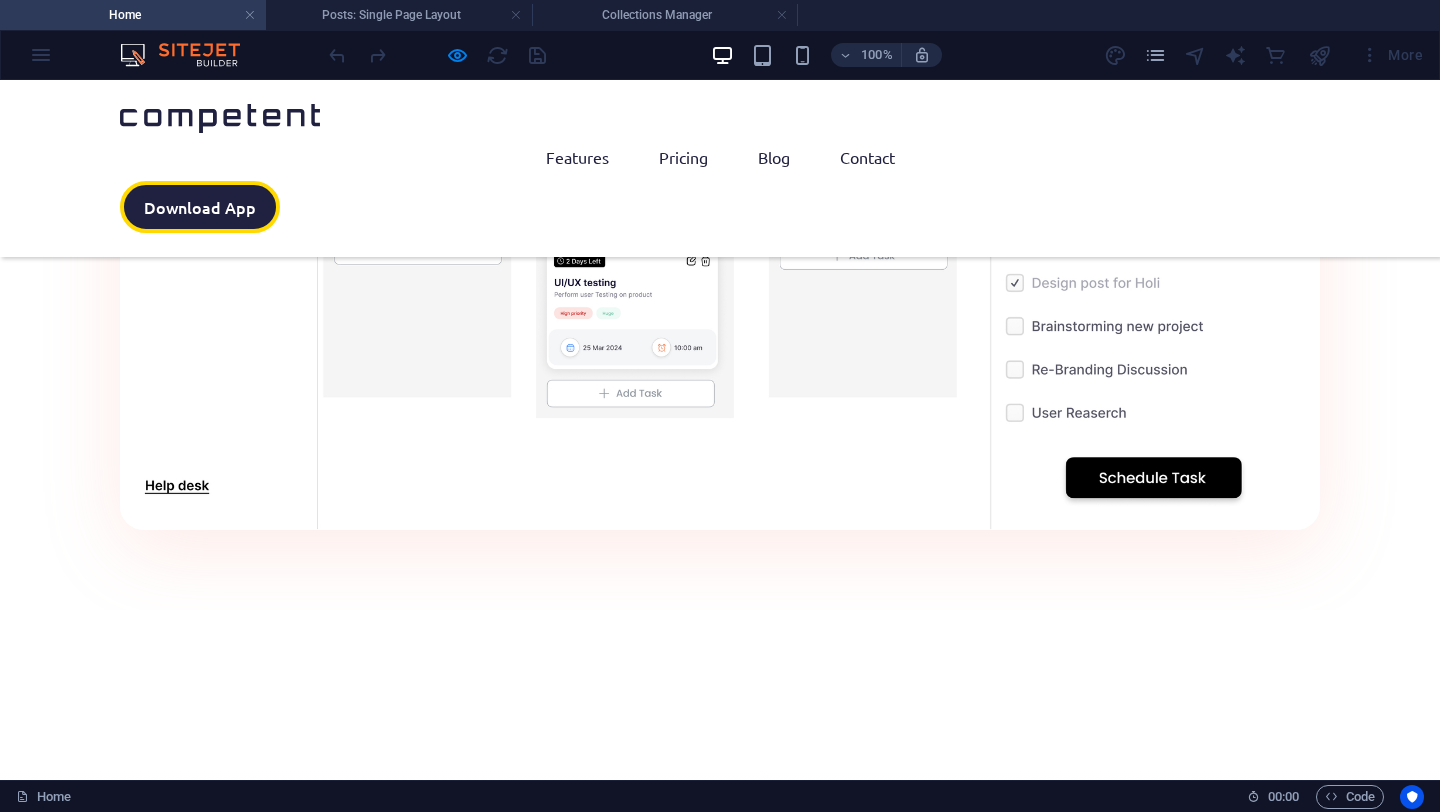 scroll, scrollTop: 0, scrollLeft: 0, axis: both 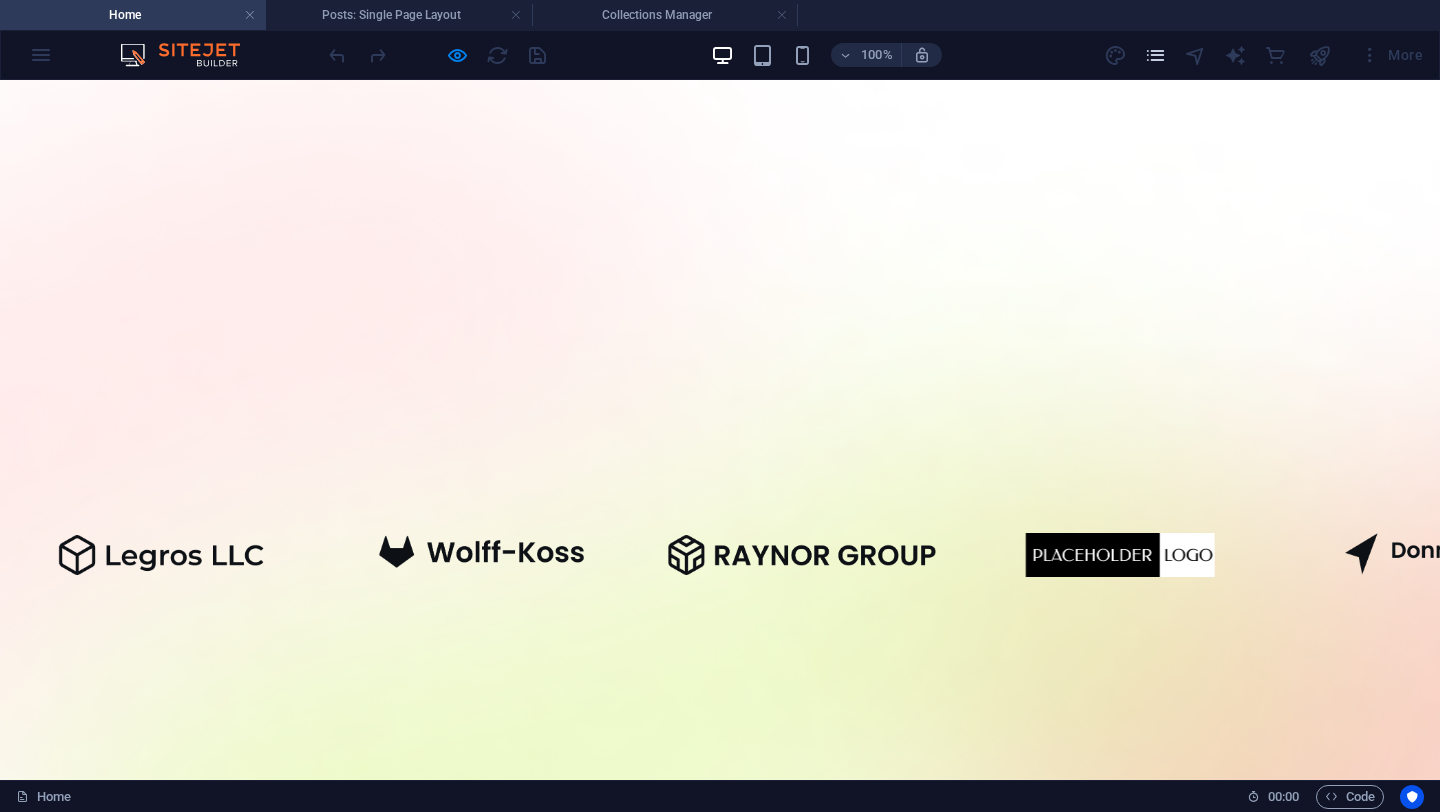 click at bounding box center (1155, 55) 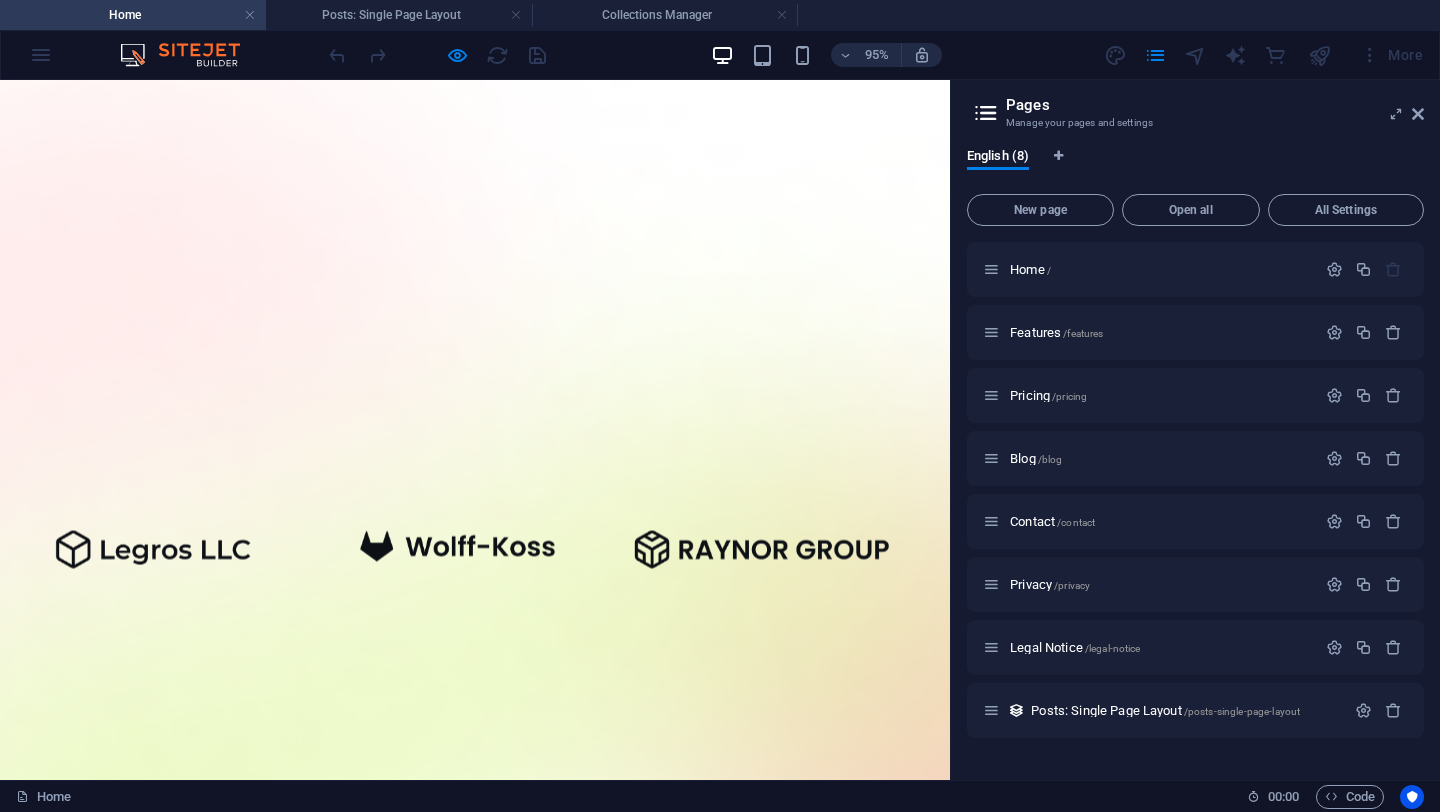 click on "More" at bounding box center (1267, 55) 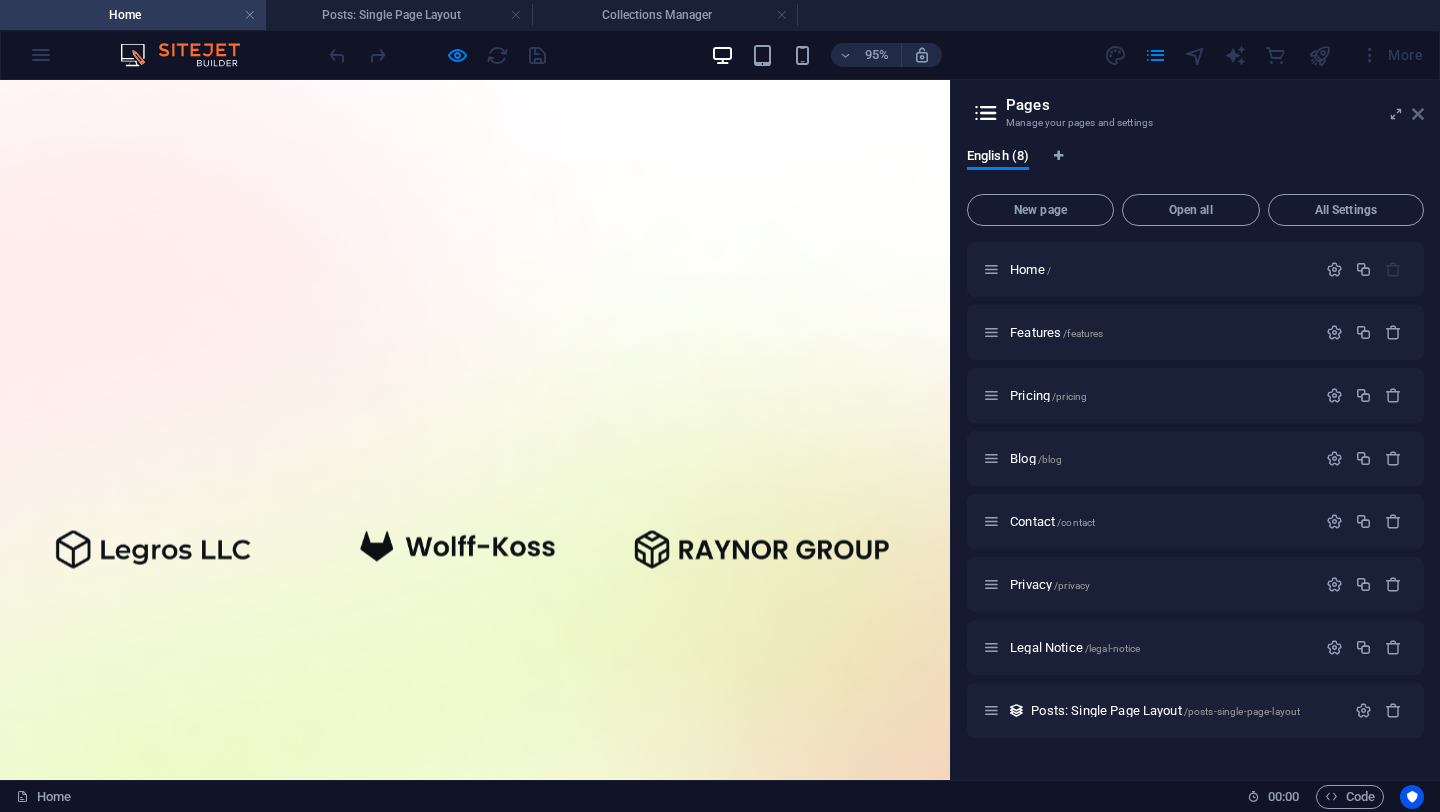 click at bounding box center (1418, 114) 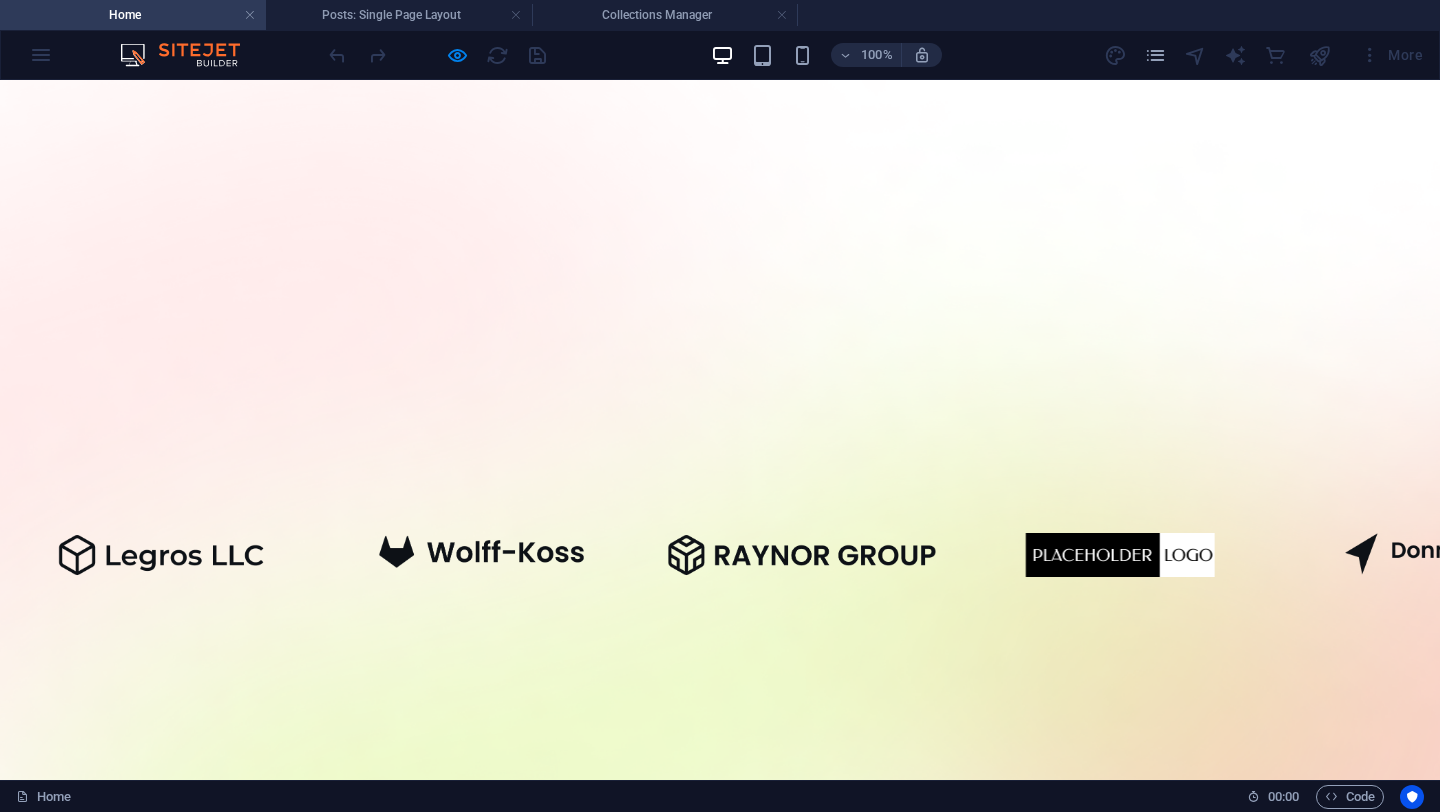 click on "More" at bounding box center [1267, 55] 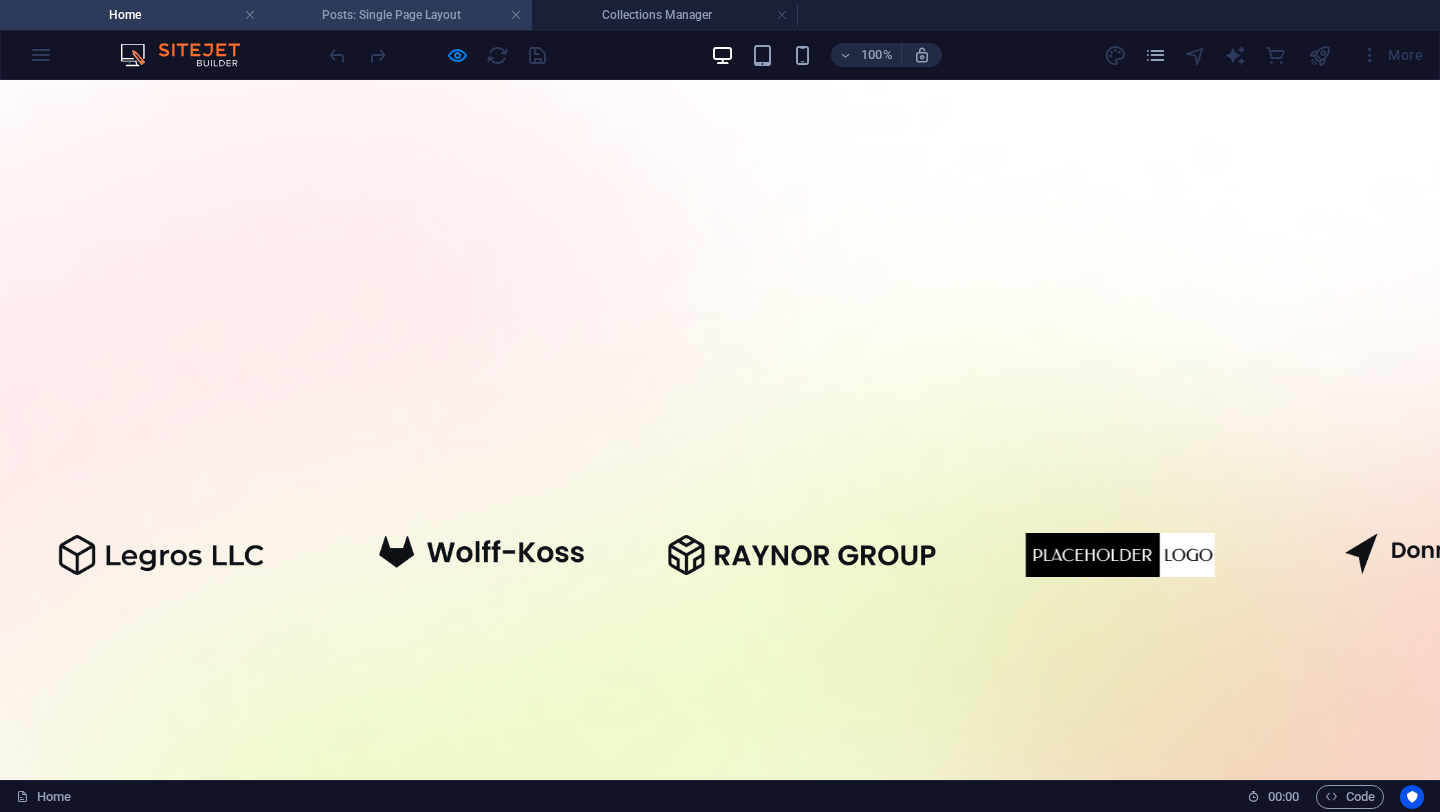 click on "Posts: Single Page Layout" at bounding box center [399, 15] 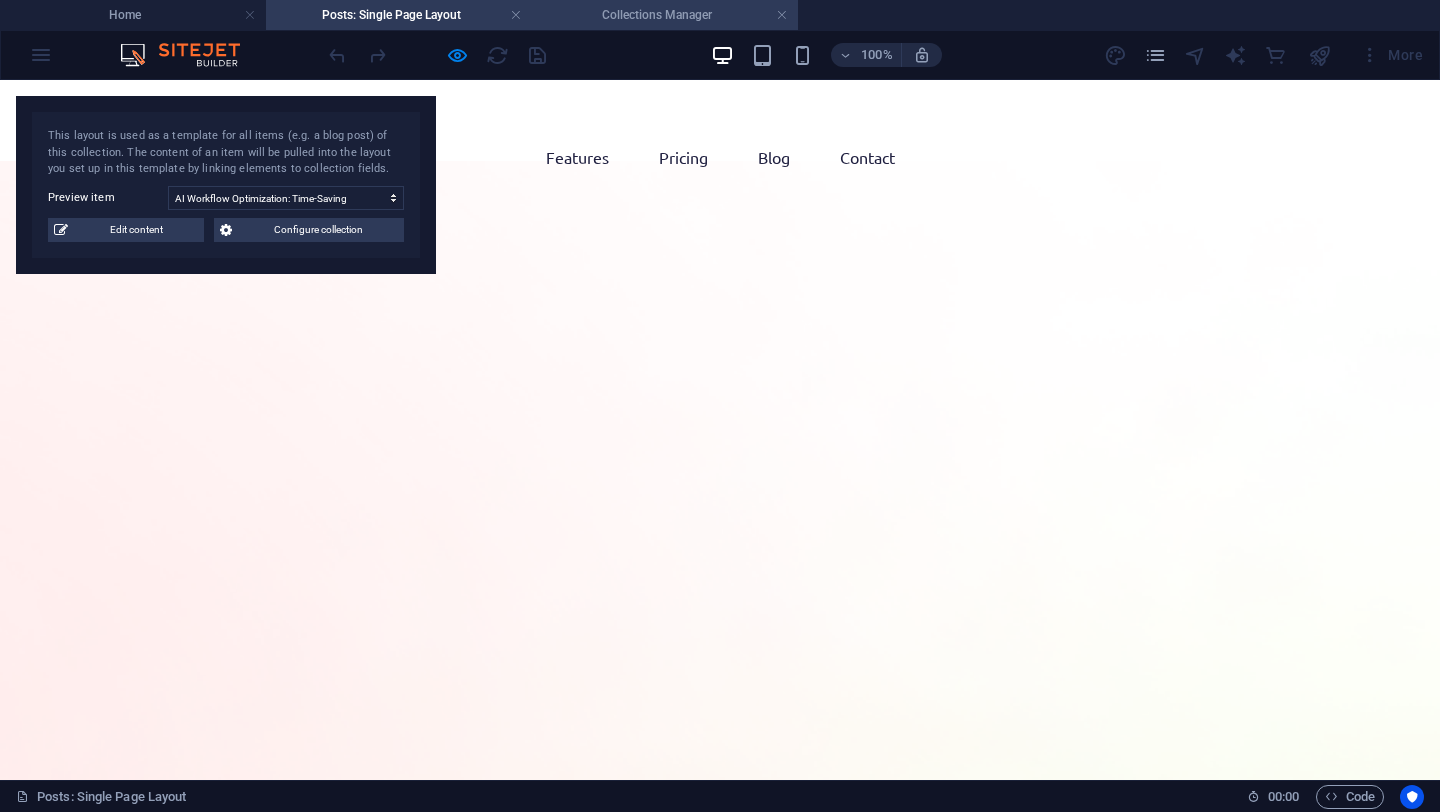 click on "Collections Manager" at bounding box center (665, 15) 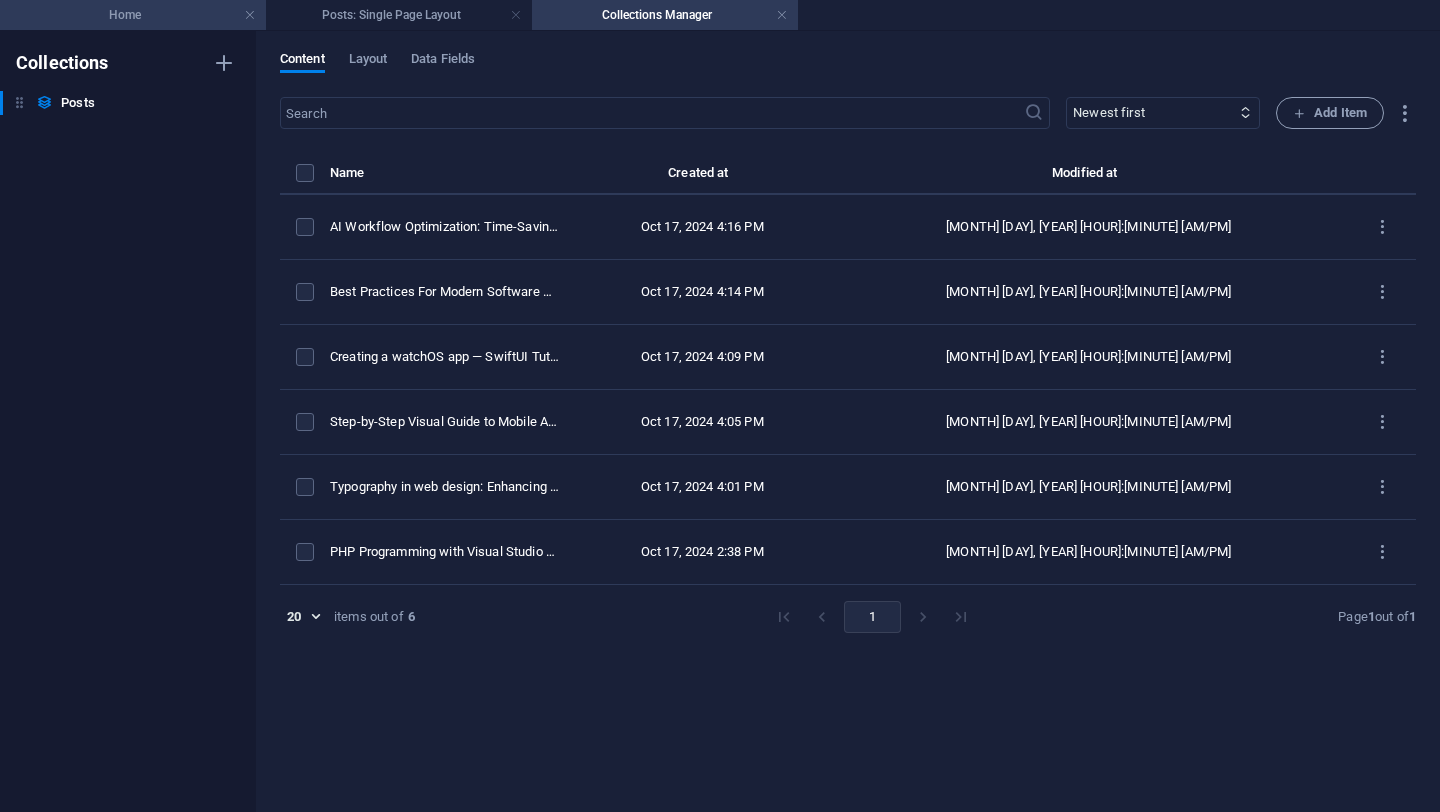 click on "Home" at bounding box center [133, 15] 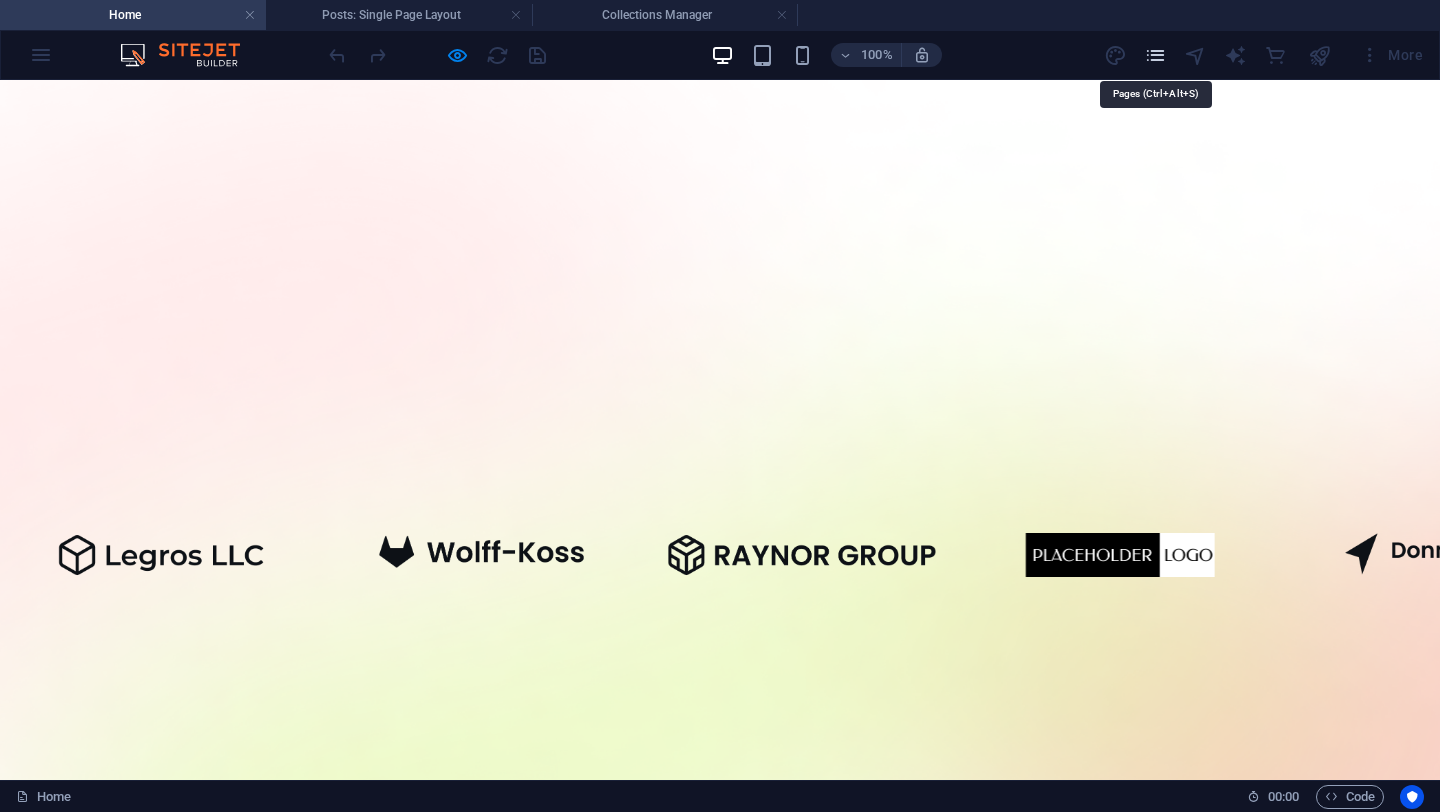 click at bounding box center [1155, 55] 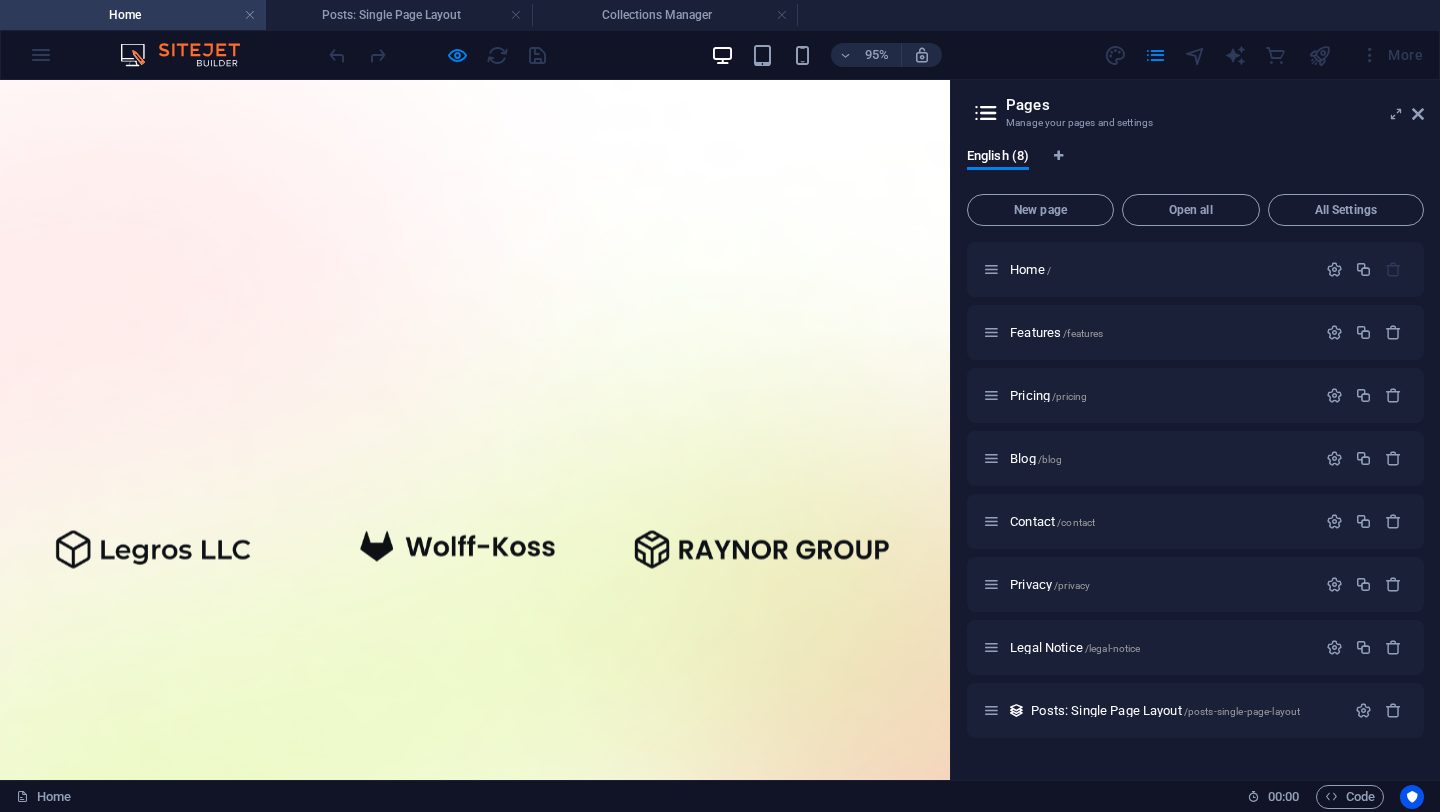 click on "More" at bounding box center (1267, 55) 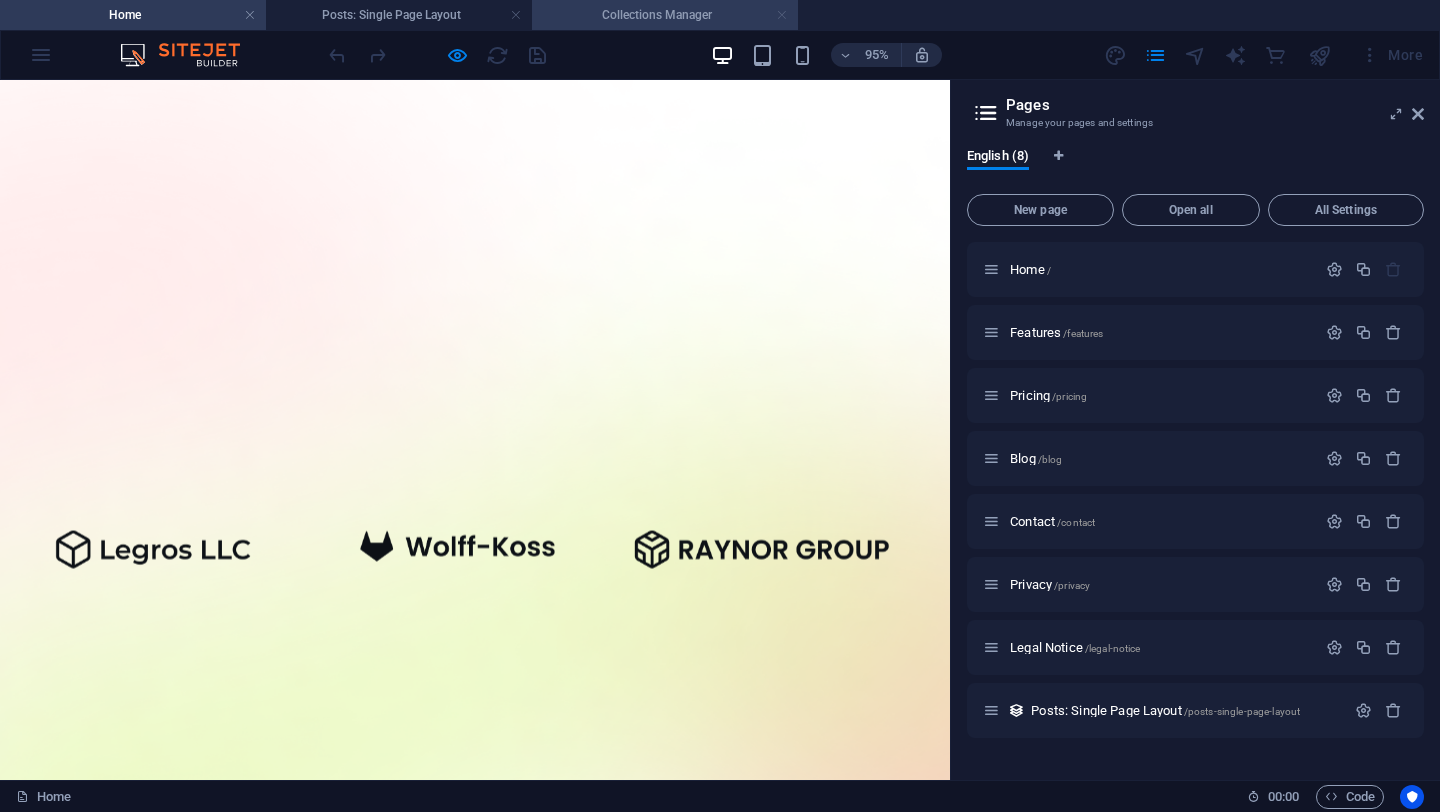 click at bounding box center (782, 15) 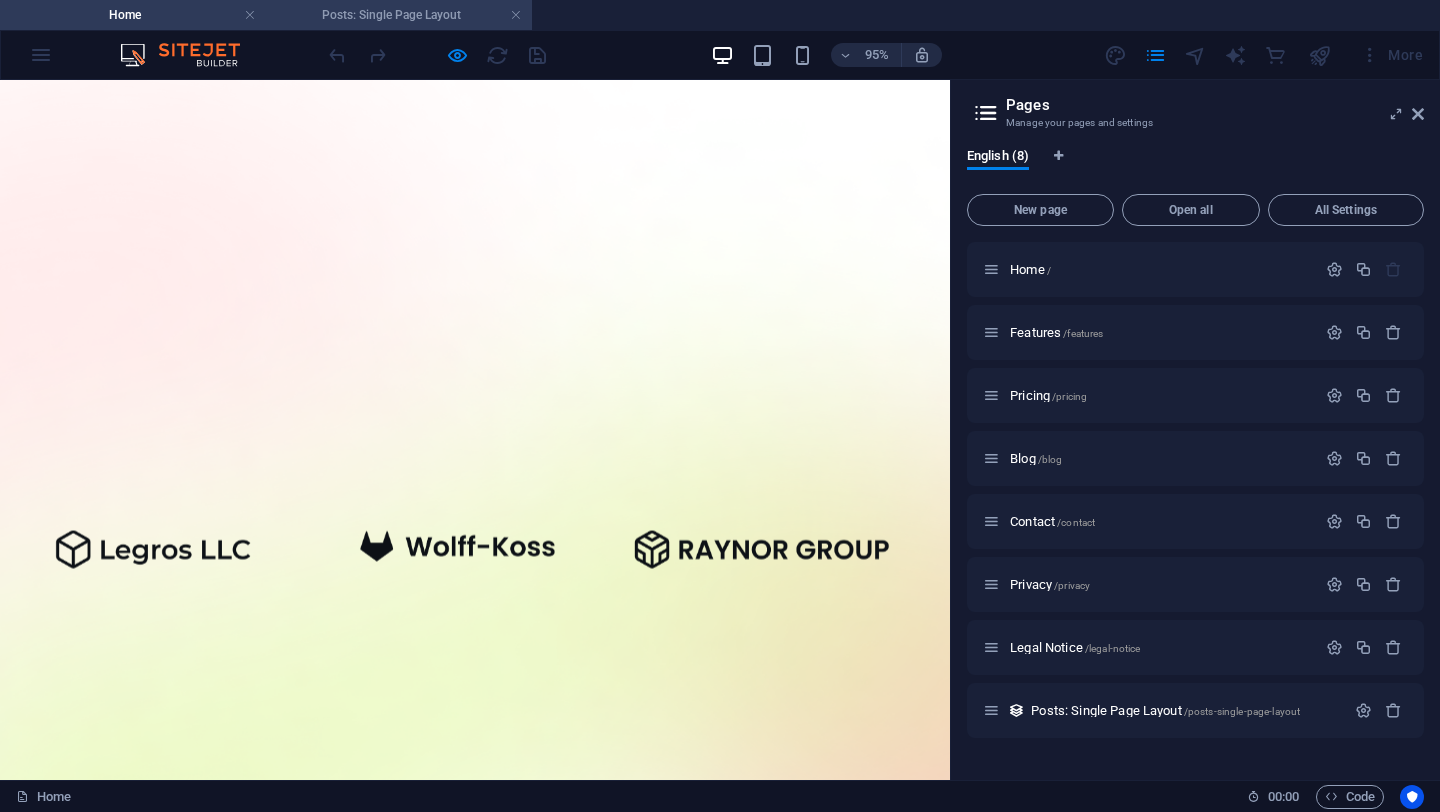 click on "Posts: Single Page Layout" at bounding box center (399, 15) 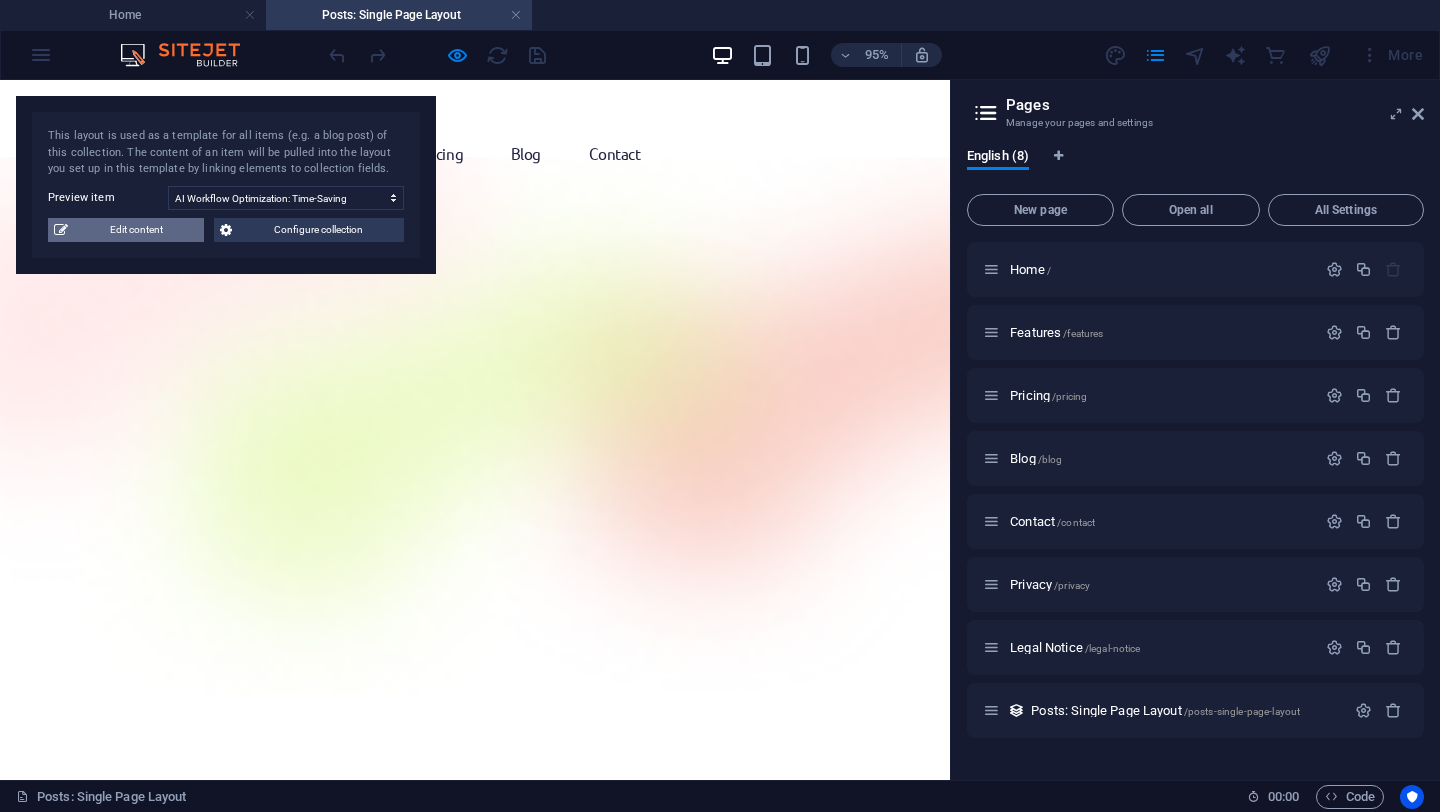click on "Edit content" at bounding box center (136, 230) 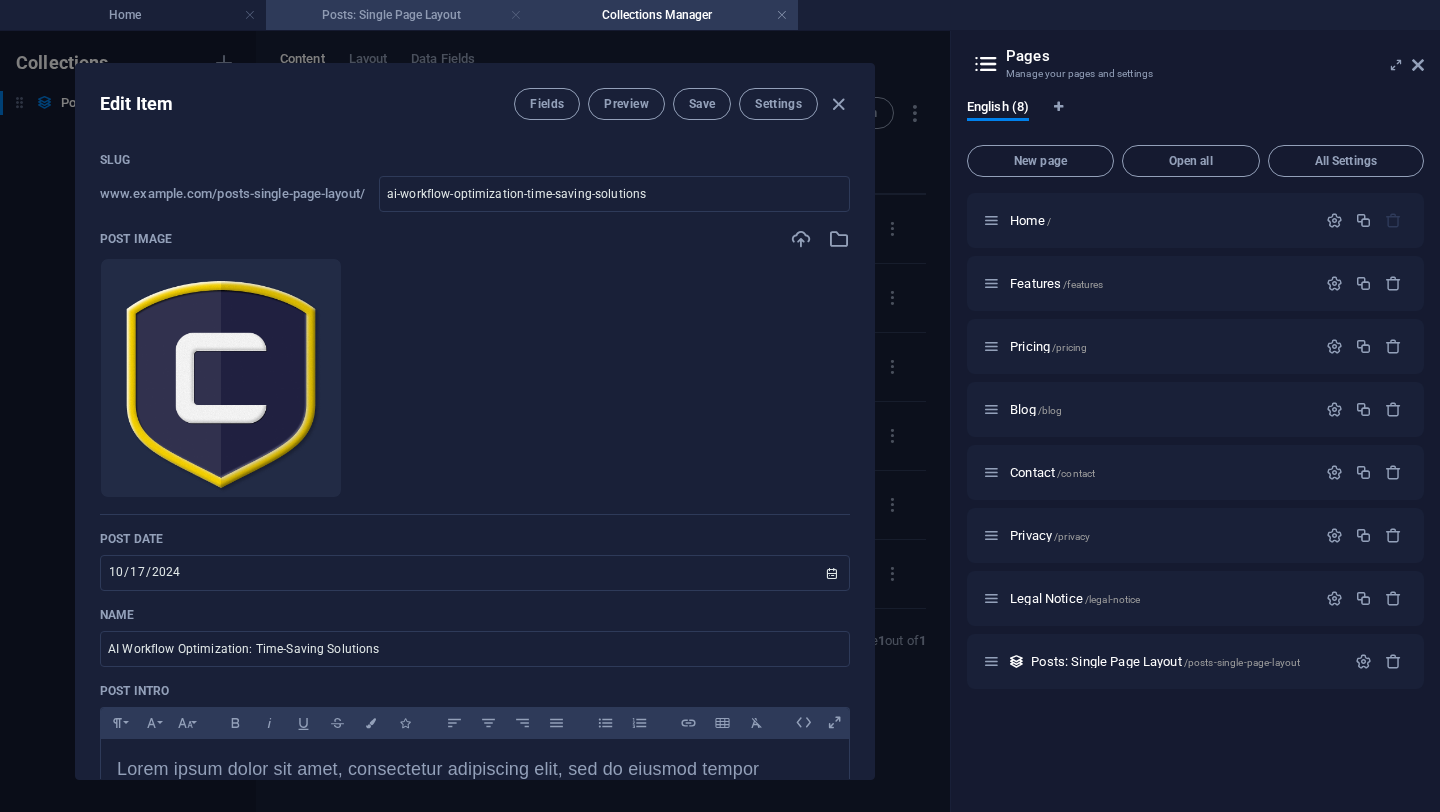 click at bounding box center (516, 15) 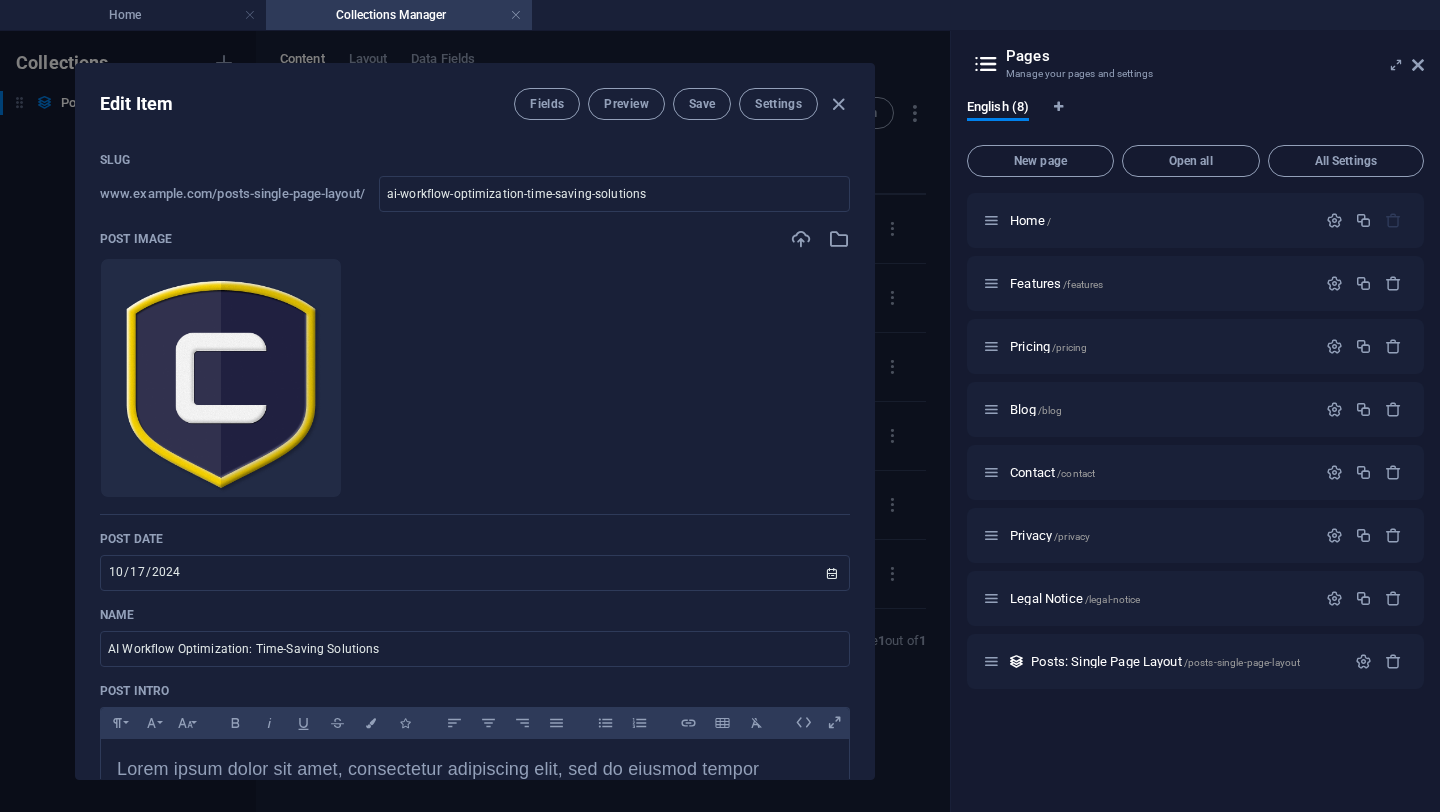 click at bounding box center [516, 15] 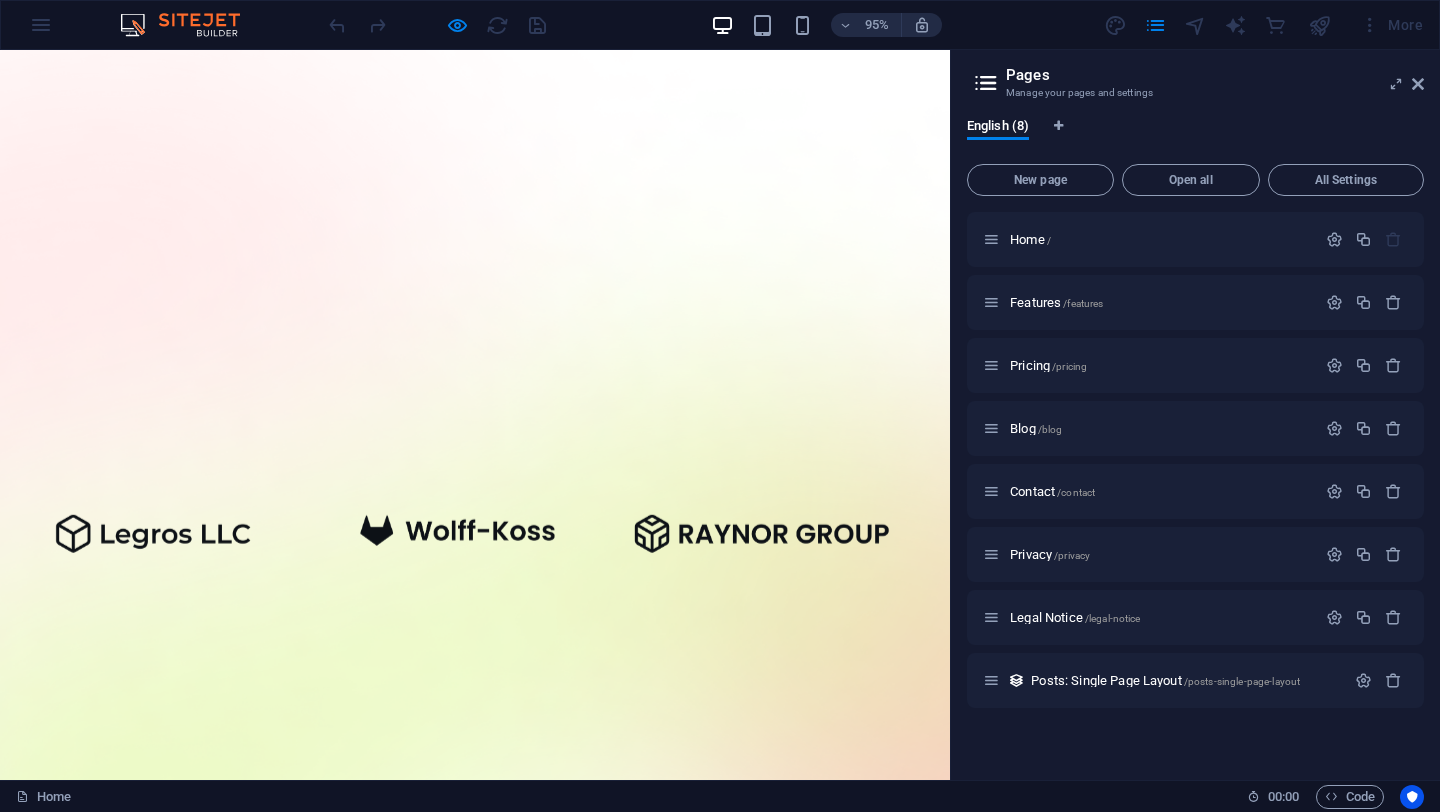click on "More" at bounding box center (1267, 25) 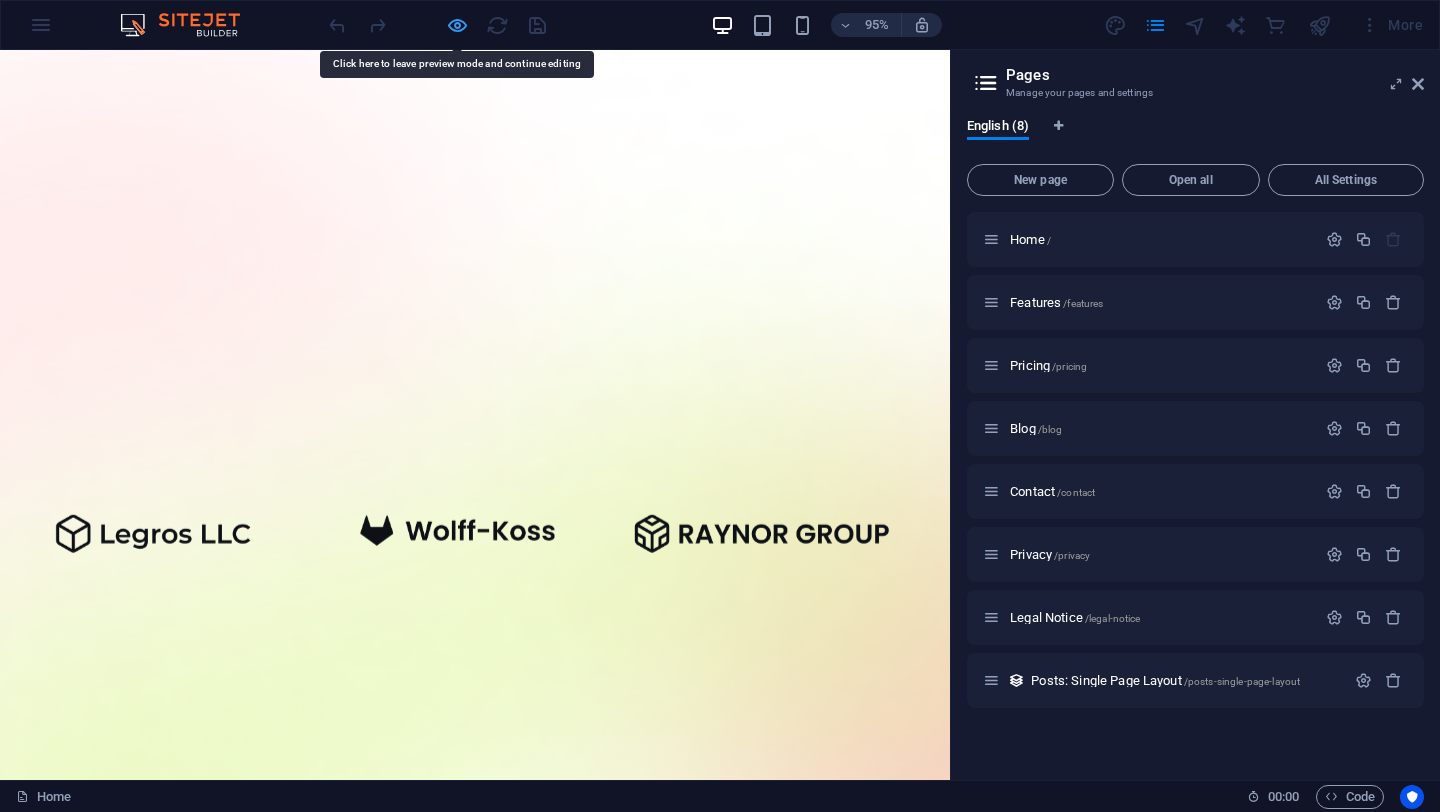 click at bounding box center [457, 25] 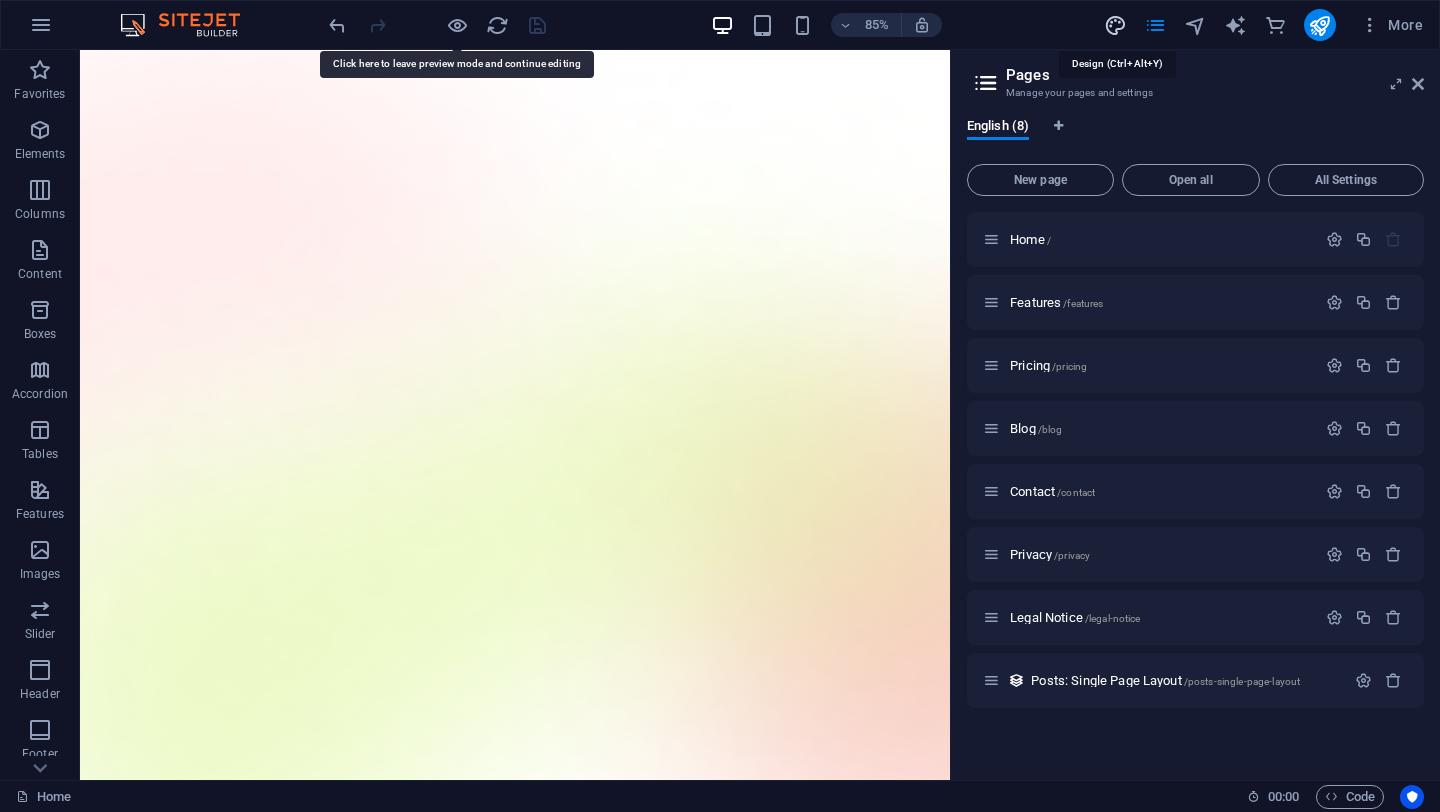 click at bounding box center [1115, 25] 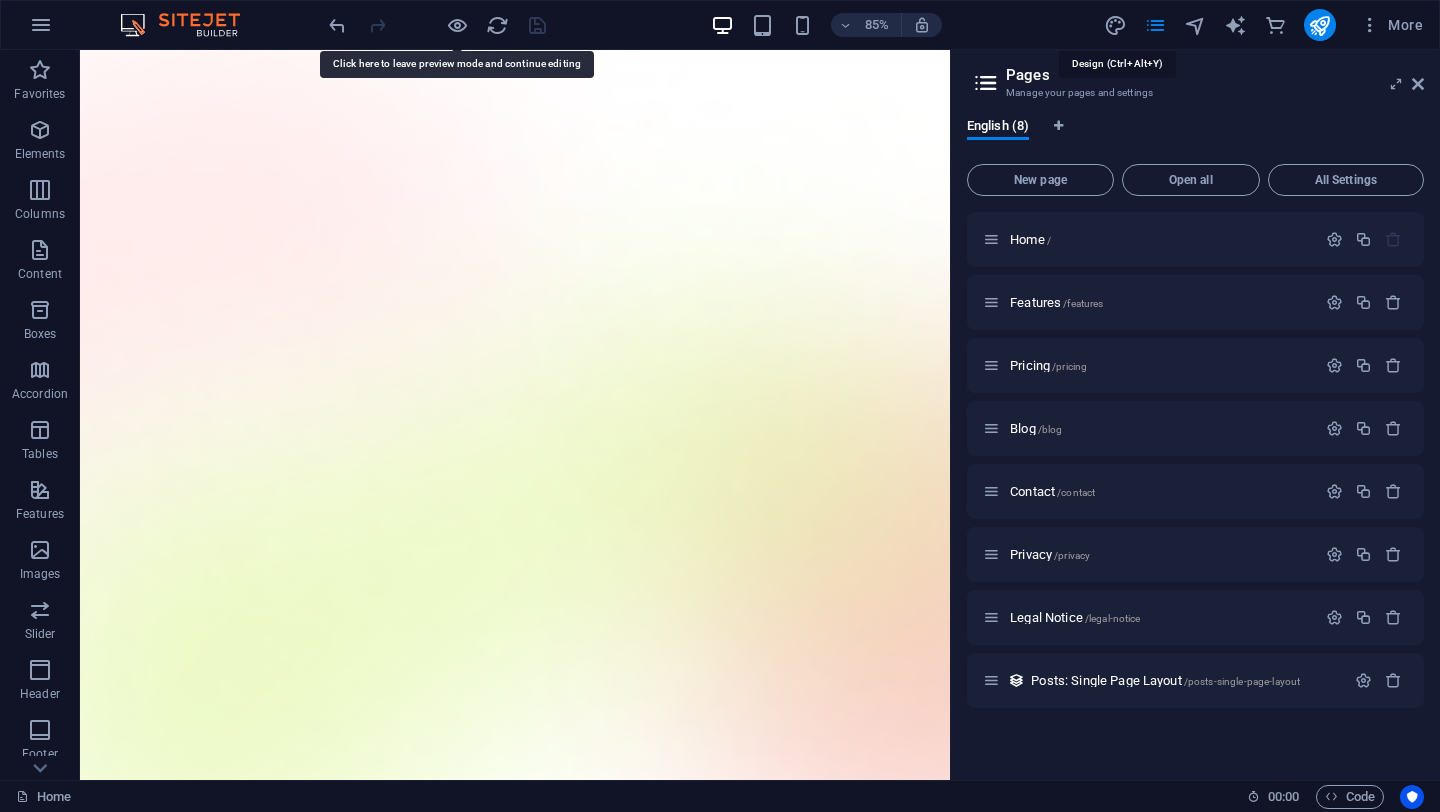 select on "600" 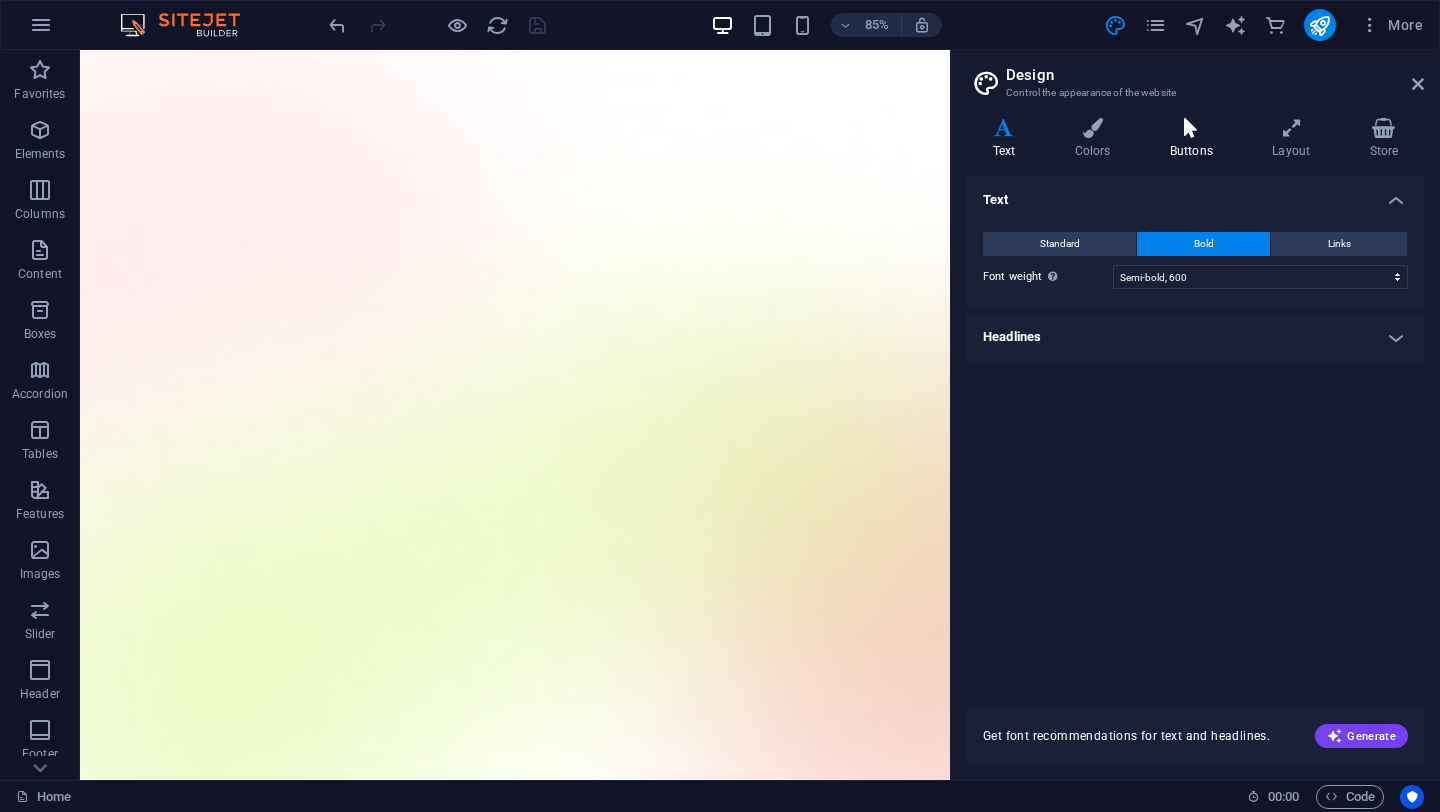 click on "Buttons" at bounding box center [1195, 139] 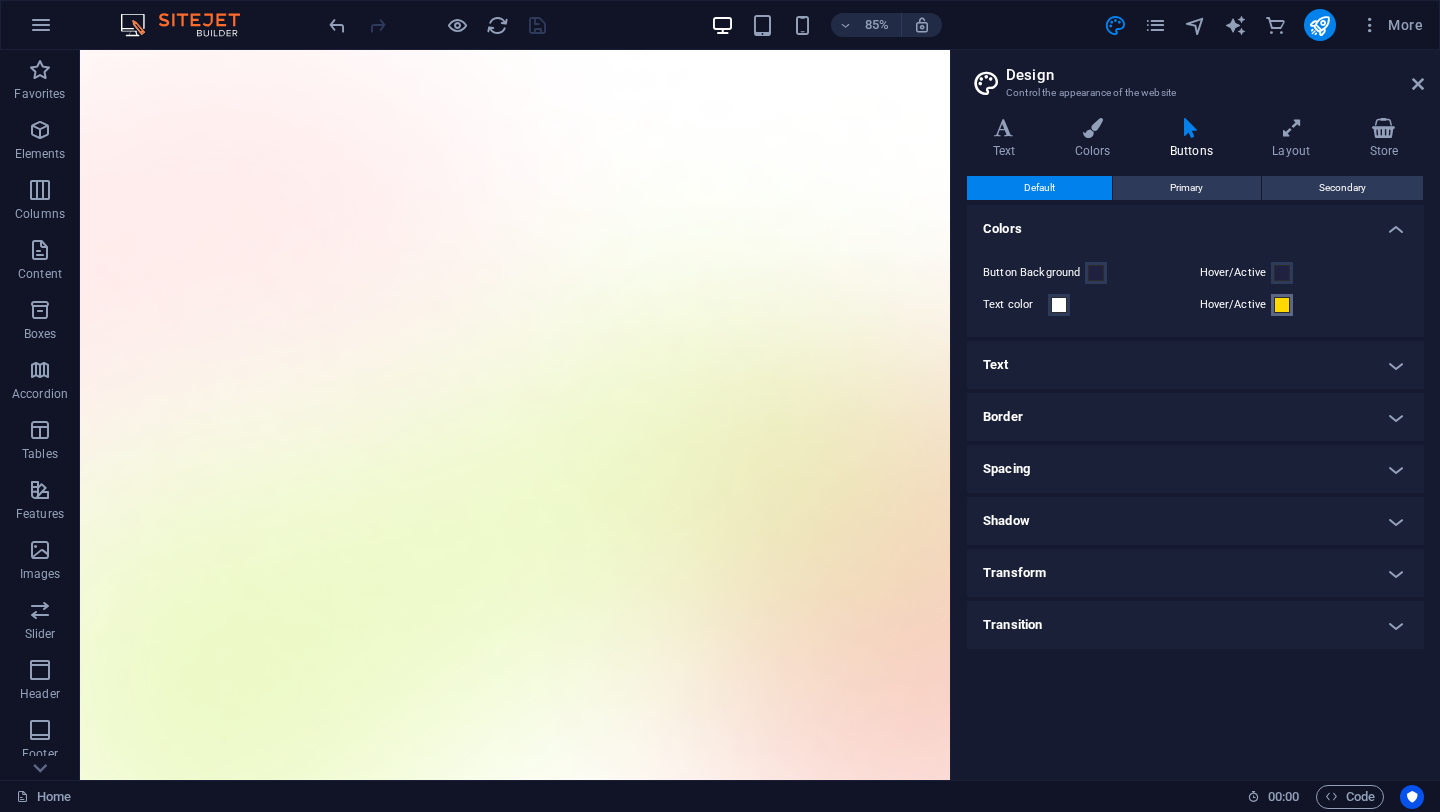 click at bounding box center (1282, 305) 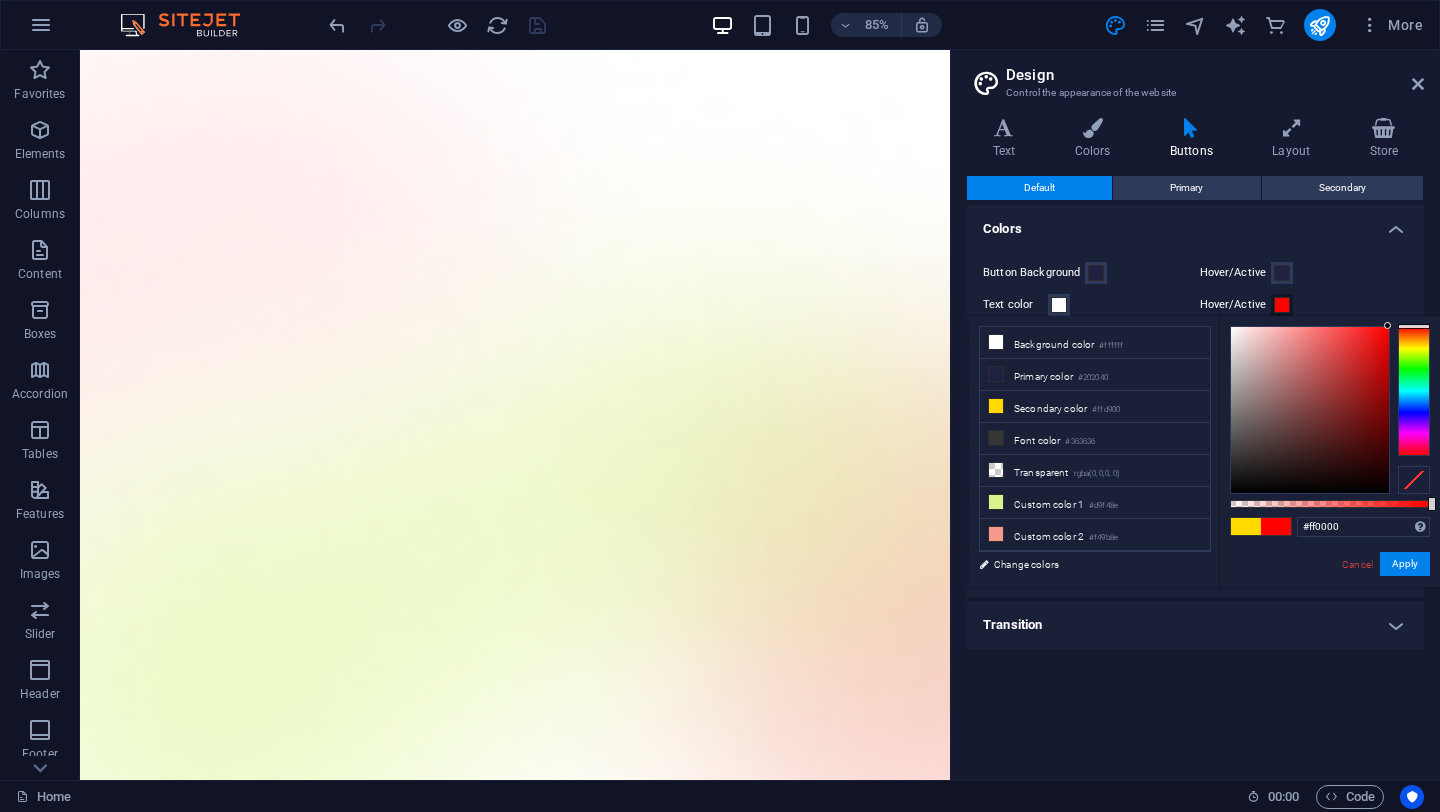 drag, startPoint x: 1411, startPoint y: 336, endPoint x: 1398, endPoint y: 283, distance: 54.571056 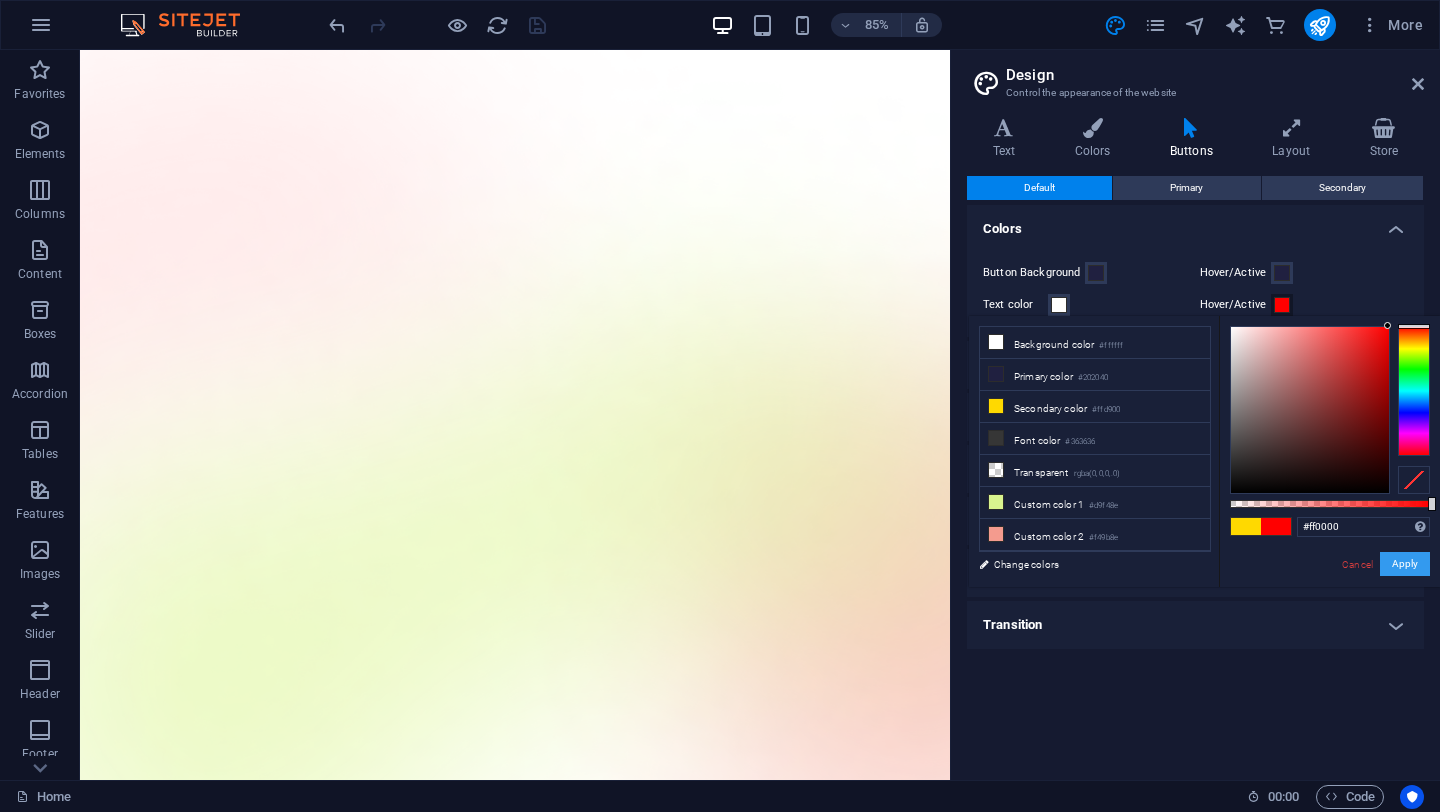 click on "Apply" at bounding box center [1405, 564] 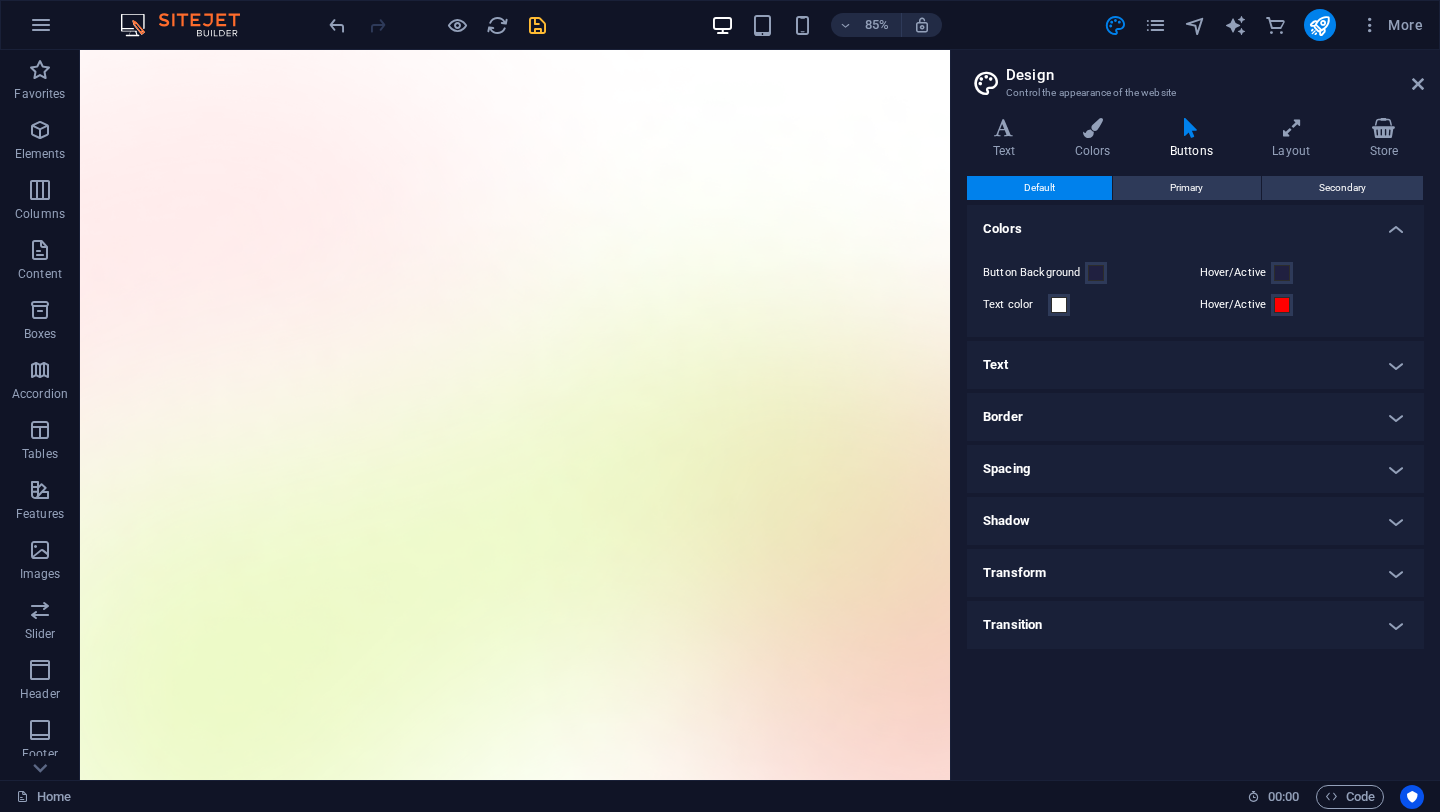 click at bounding box center [537, 25] 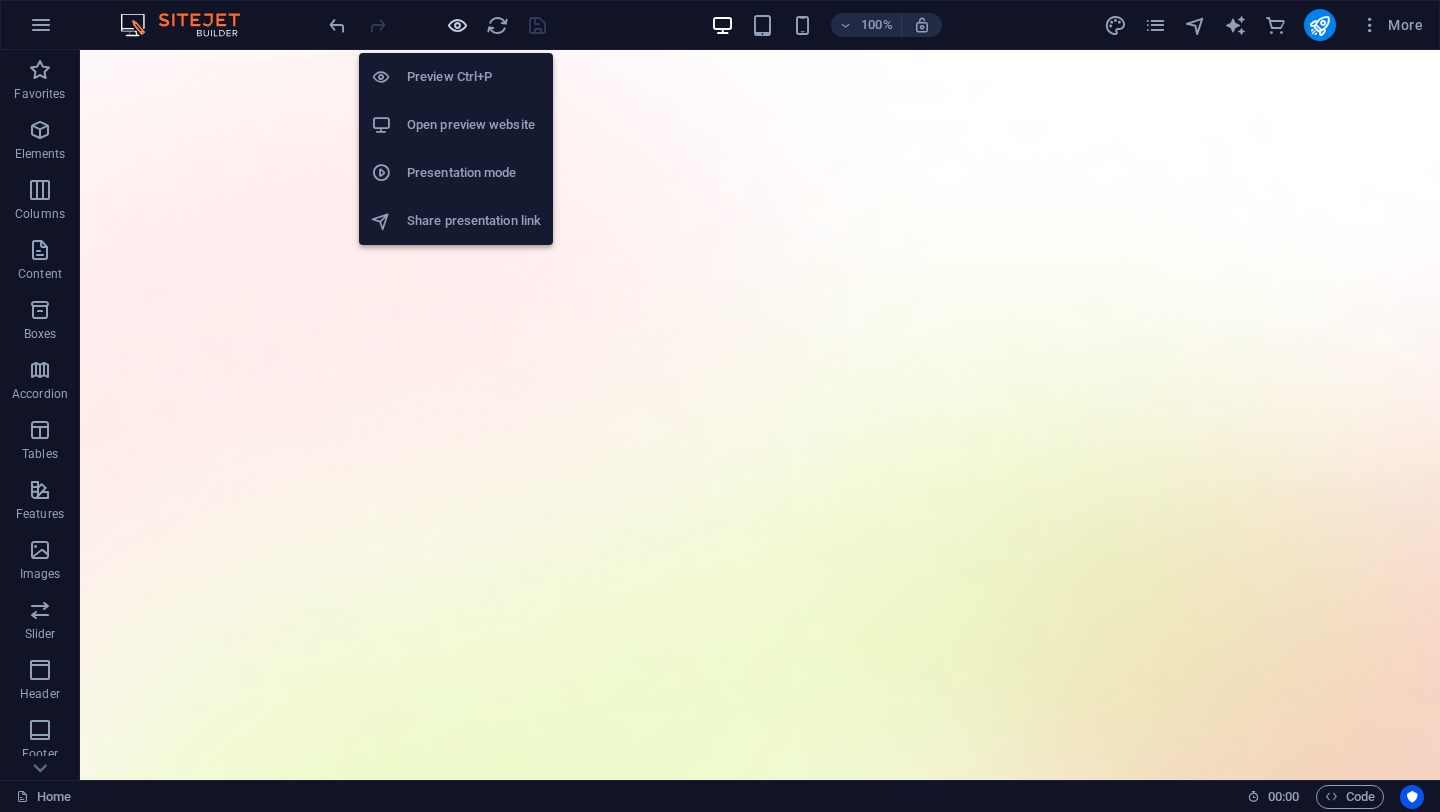 click at bounding box center (457, 25) 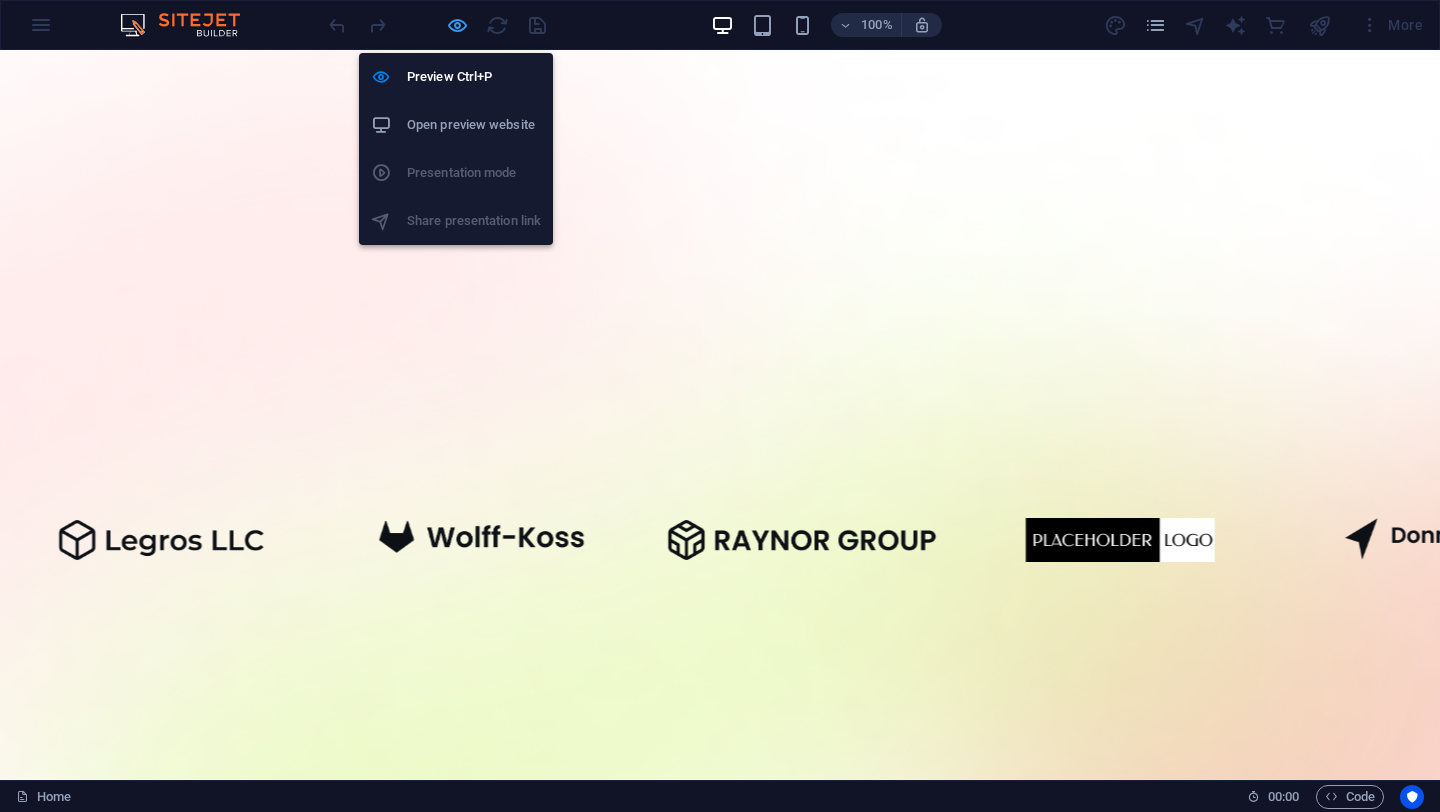 click at bounding box center [457, 25] 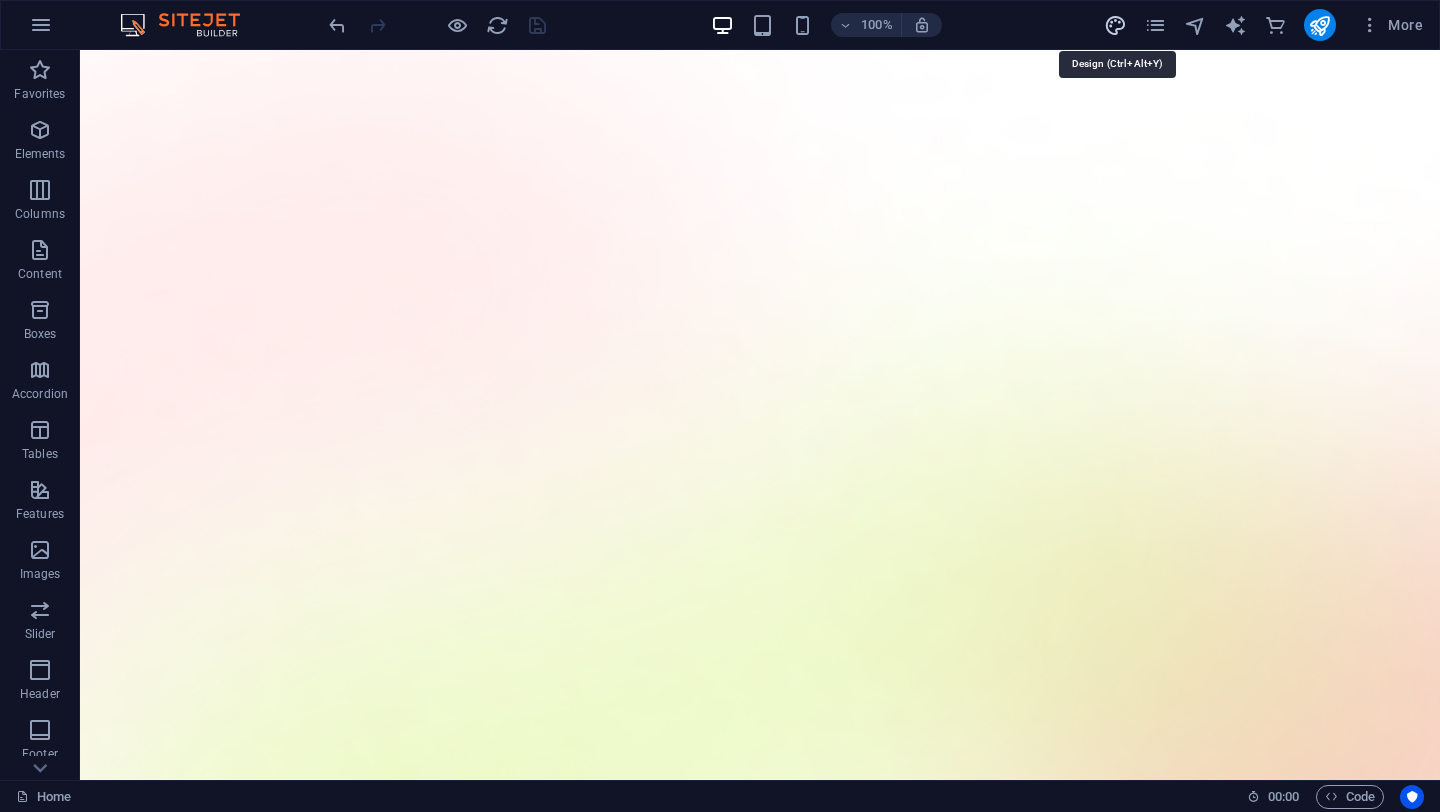 click at bounding box center [1115, 25] 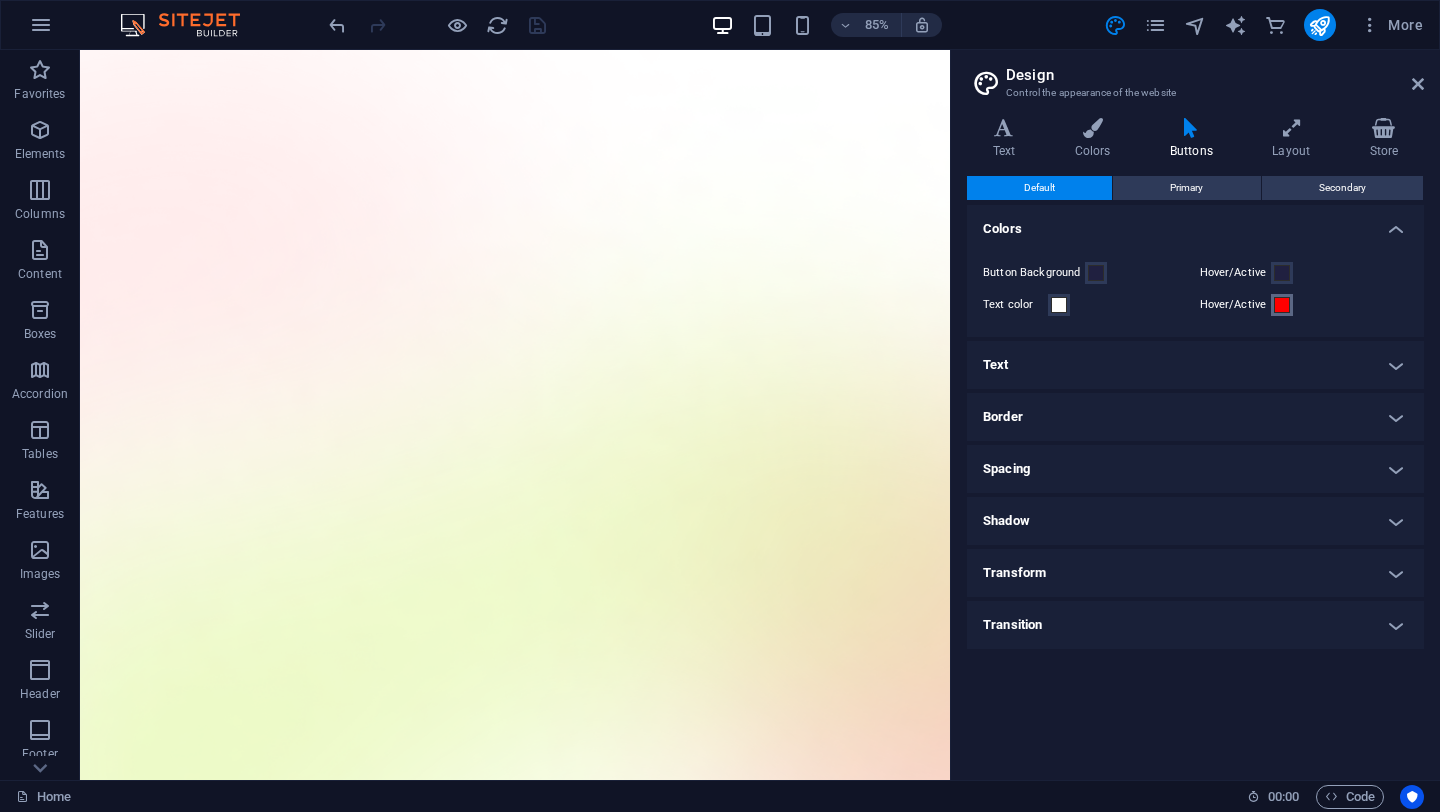 click at bounding box center (1282, 305) 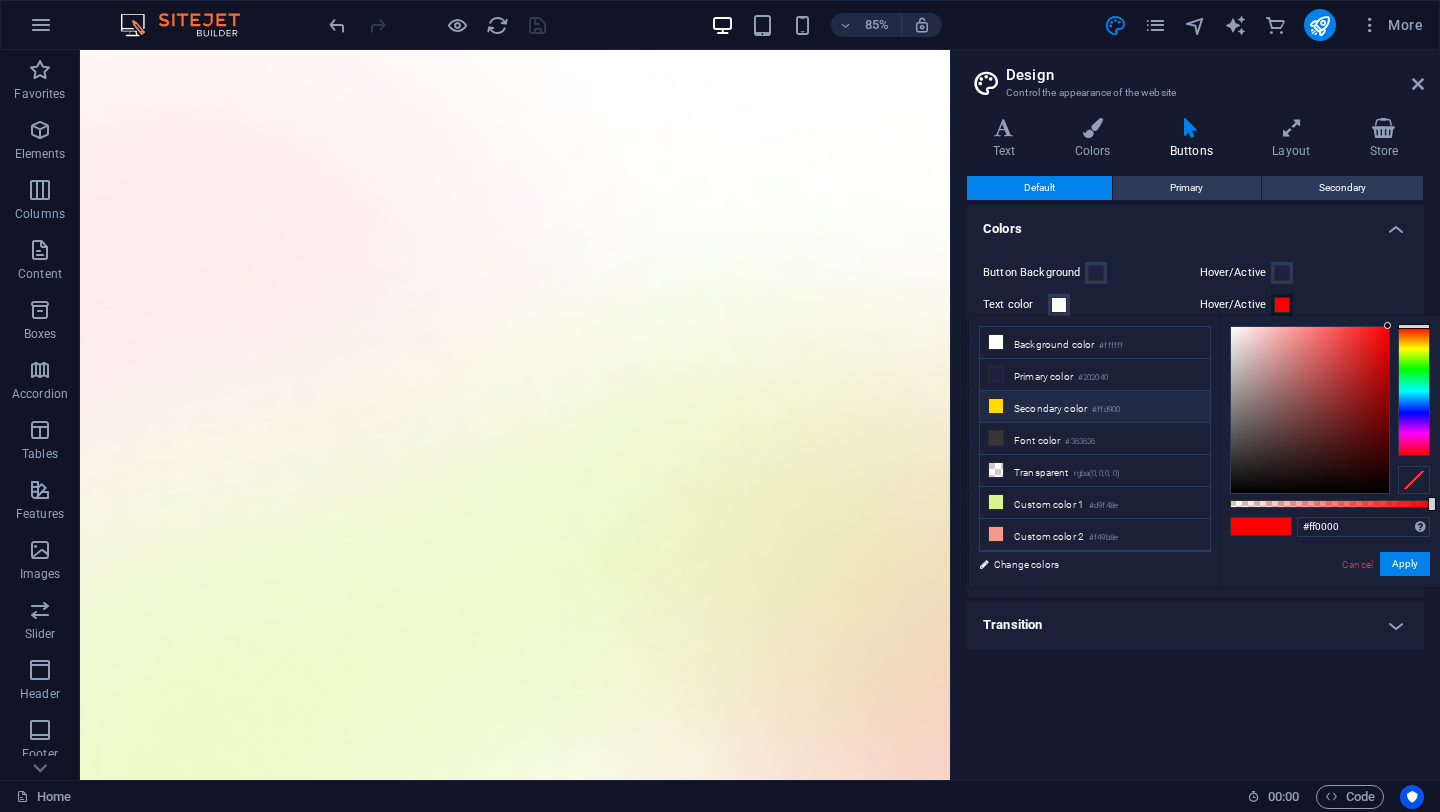 click on "Secondary color
#ffd900" at bounding box center (1095, 407) 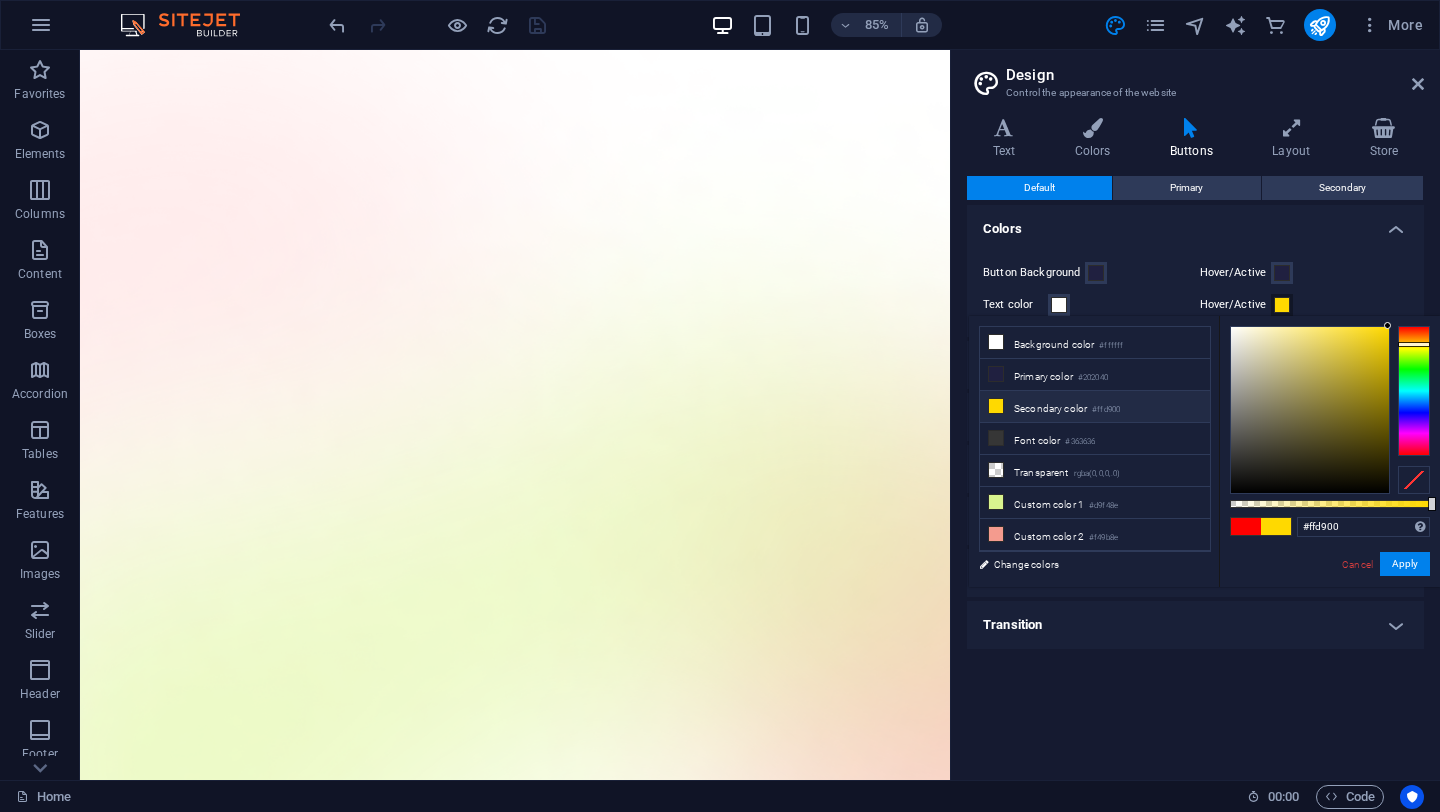 click on "Hover/Active" at bounding box center (1304, 273) 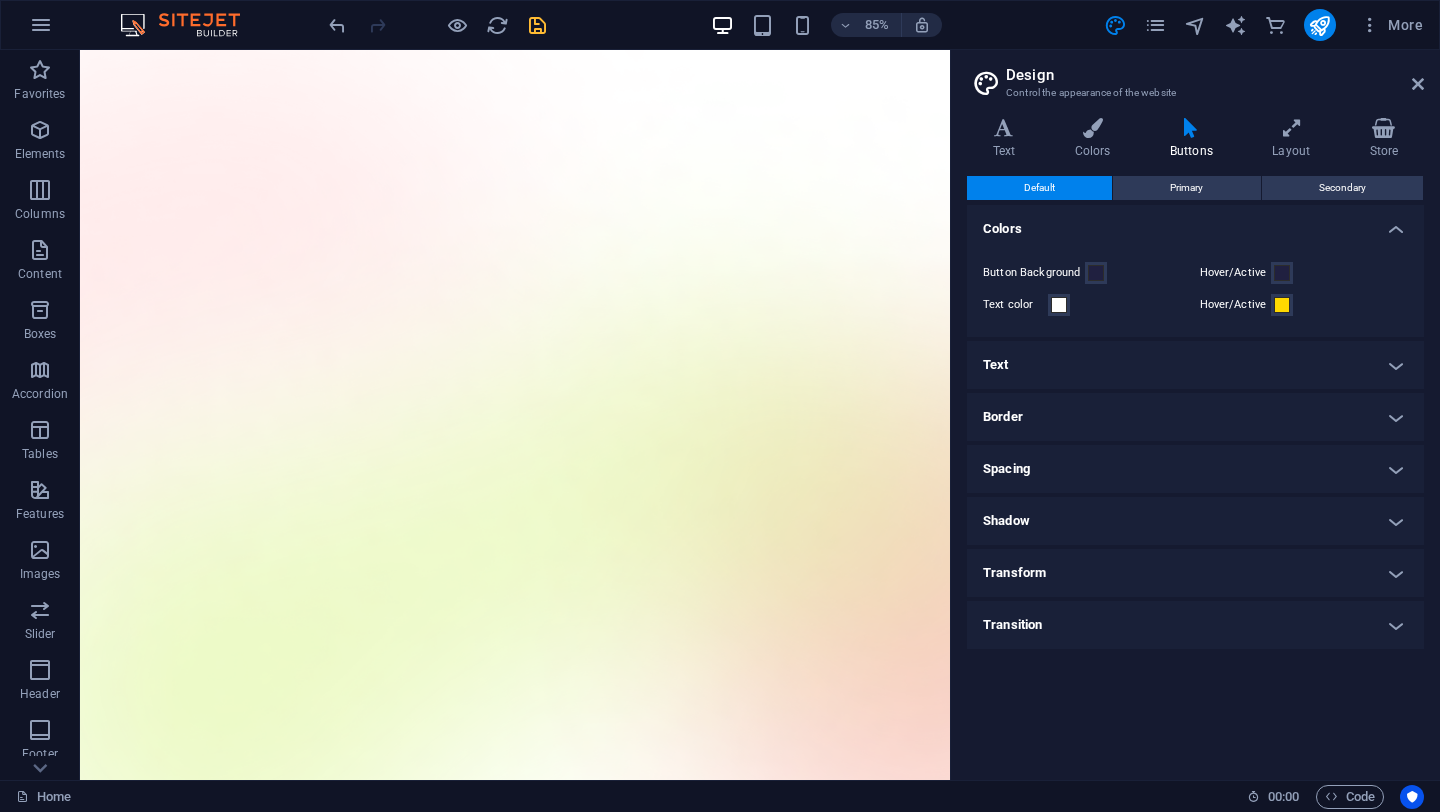 click on "Border" at bounding box center (1195, 417) 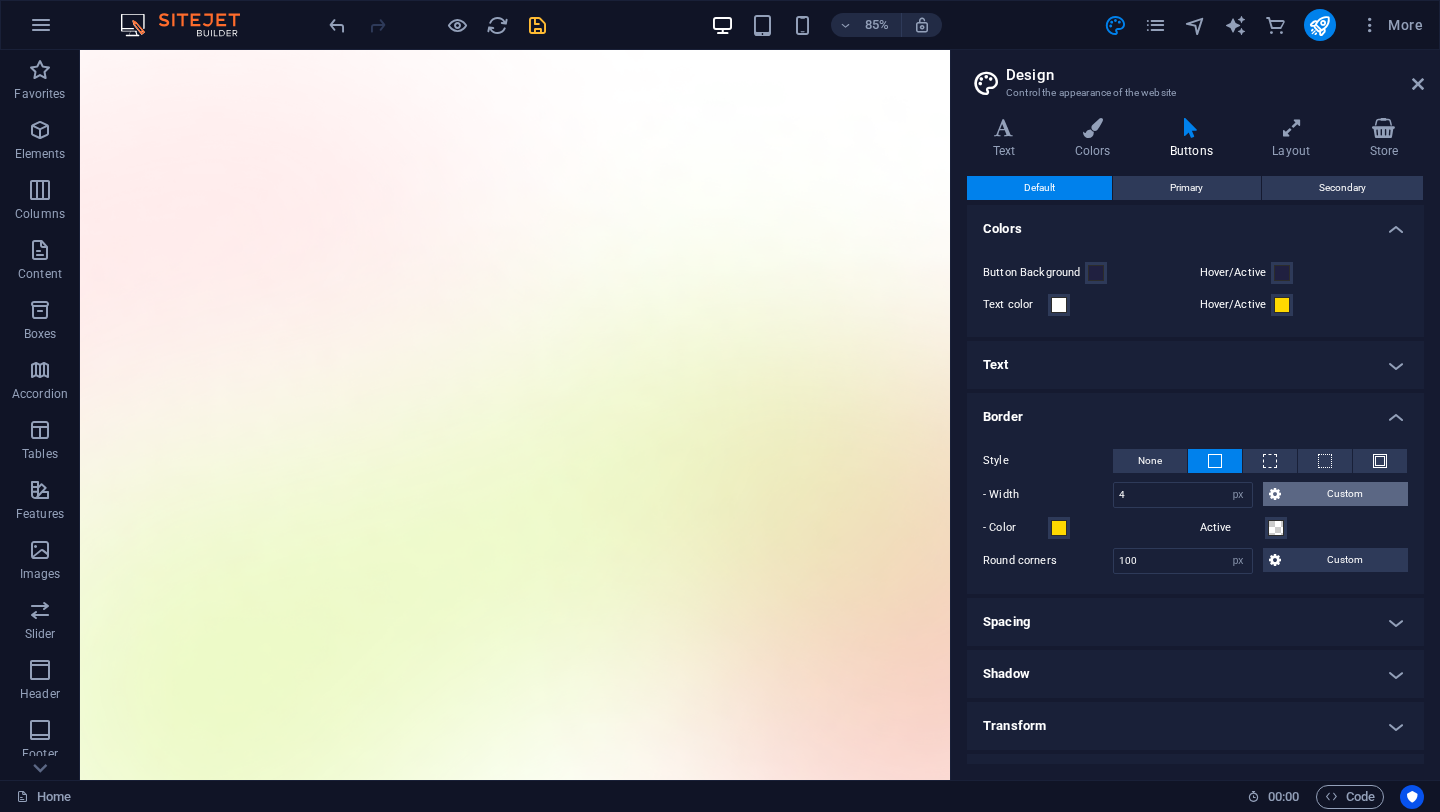 click on "Custom" at bounding box center (1344, 494) 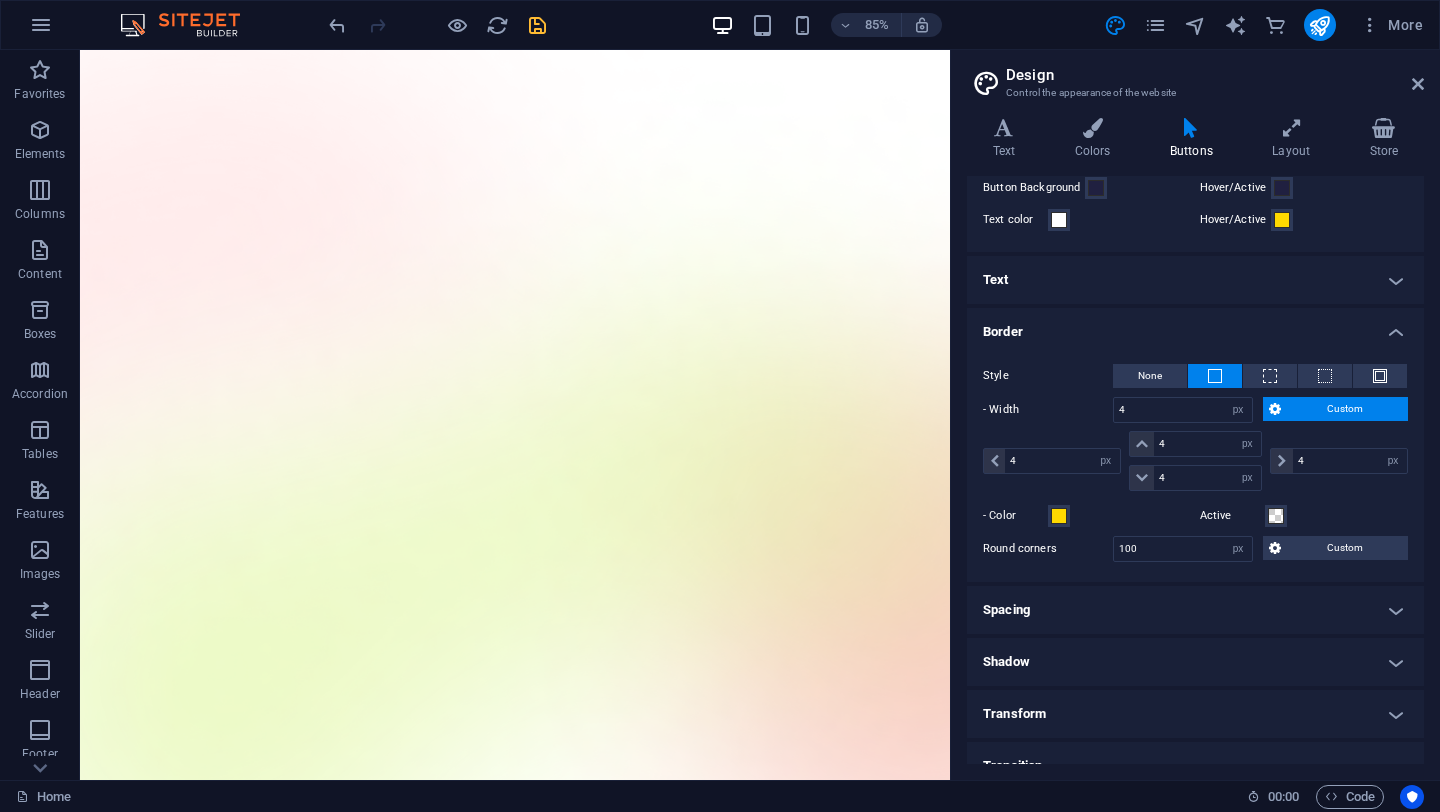 scroll, scrollTop: 110, scrollLeft: 0, axis: vertical 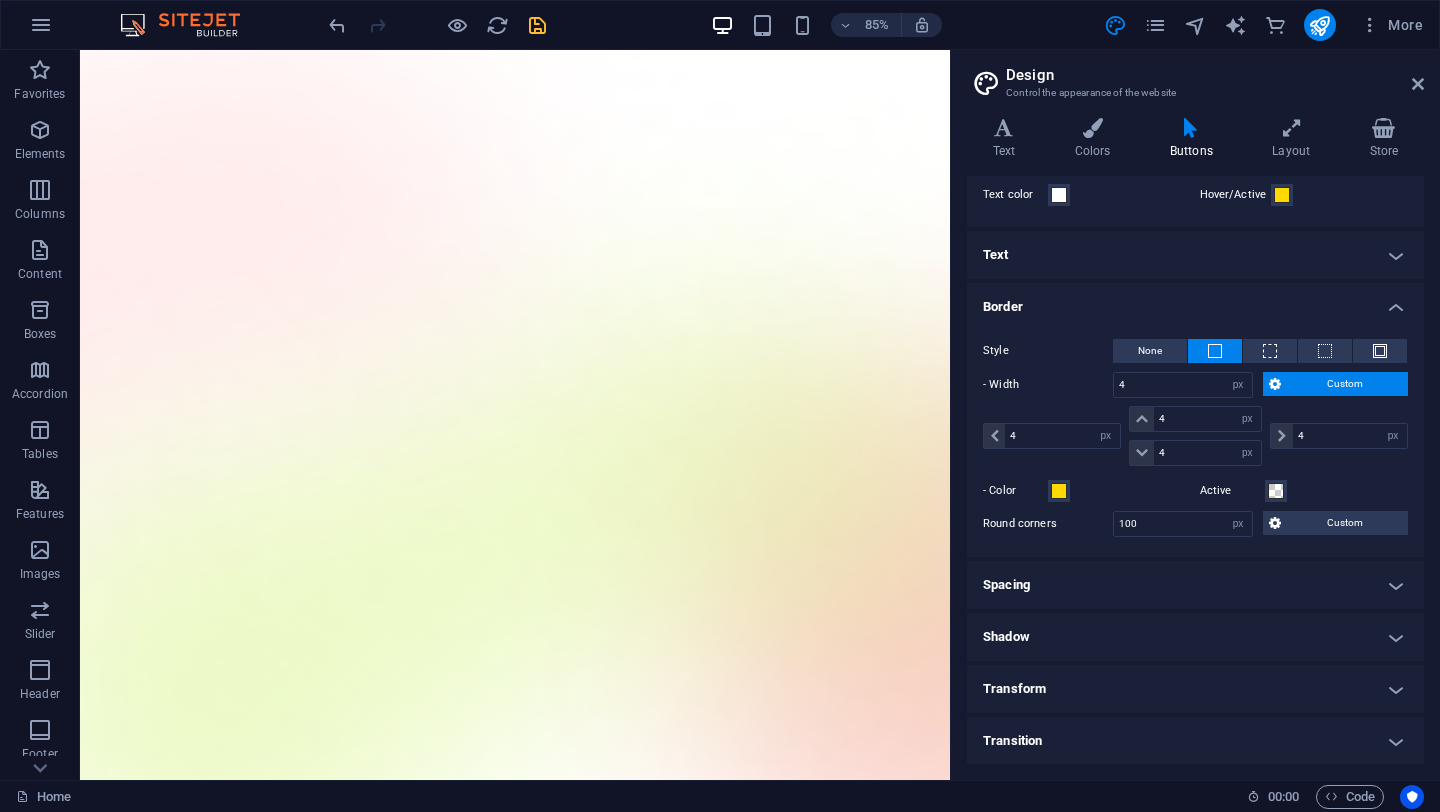 click on "Active" at bounding box center [1232, 491] 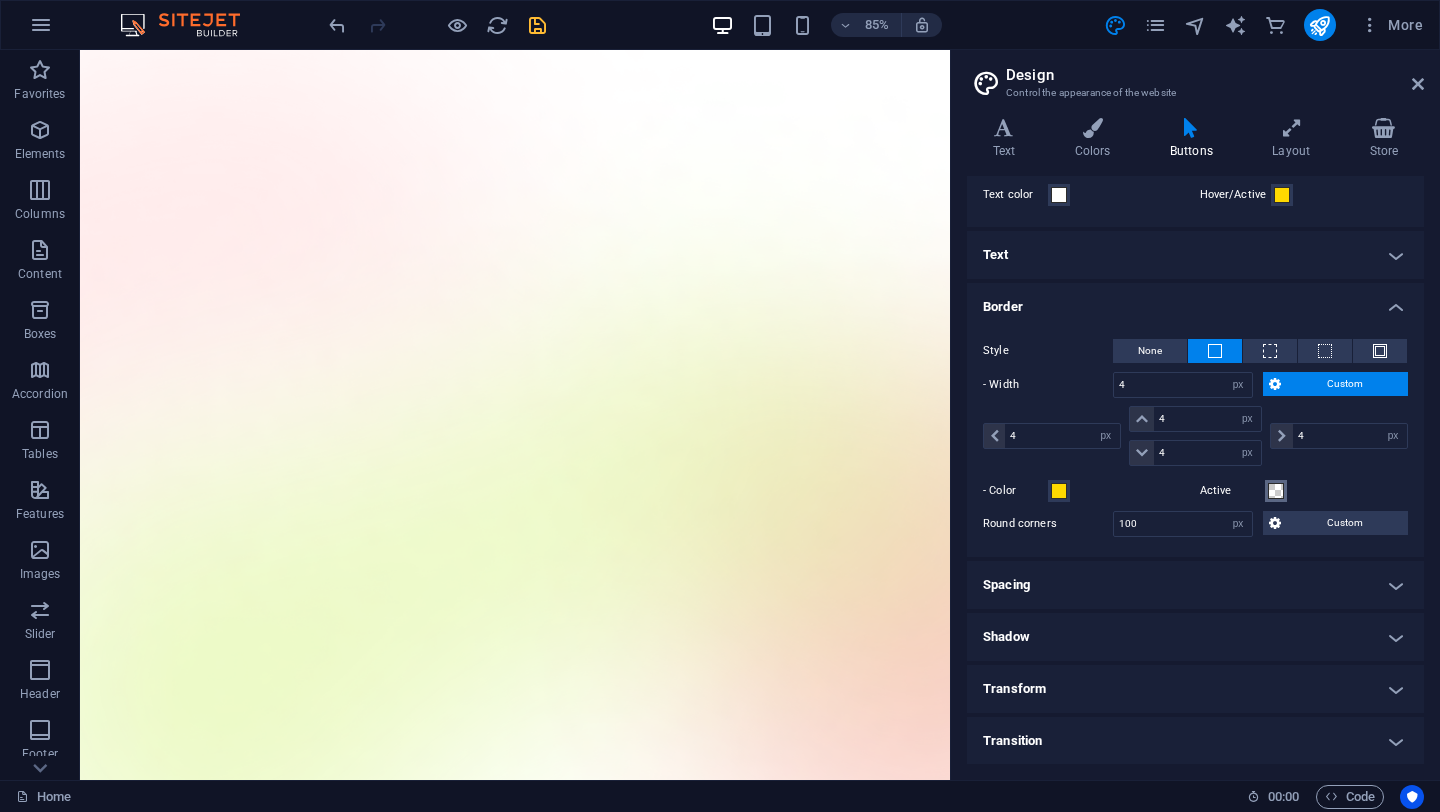 click on "Active" at bounding box center [1276, 491] 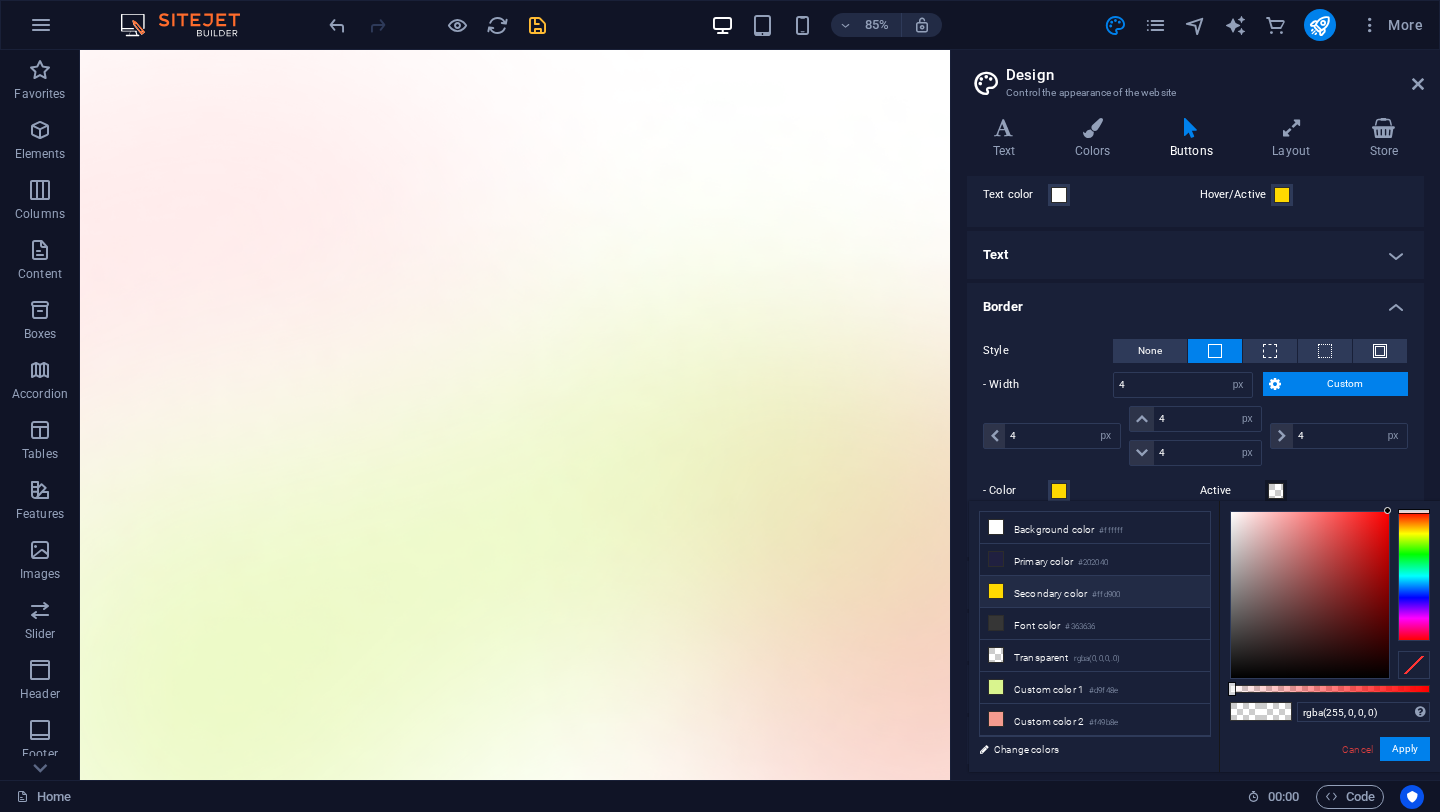 click on "Secondary color
#ffd900" at bounding box center [1095, 592] 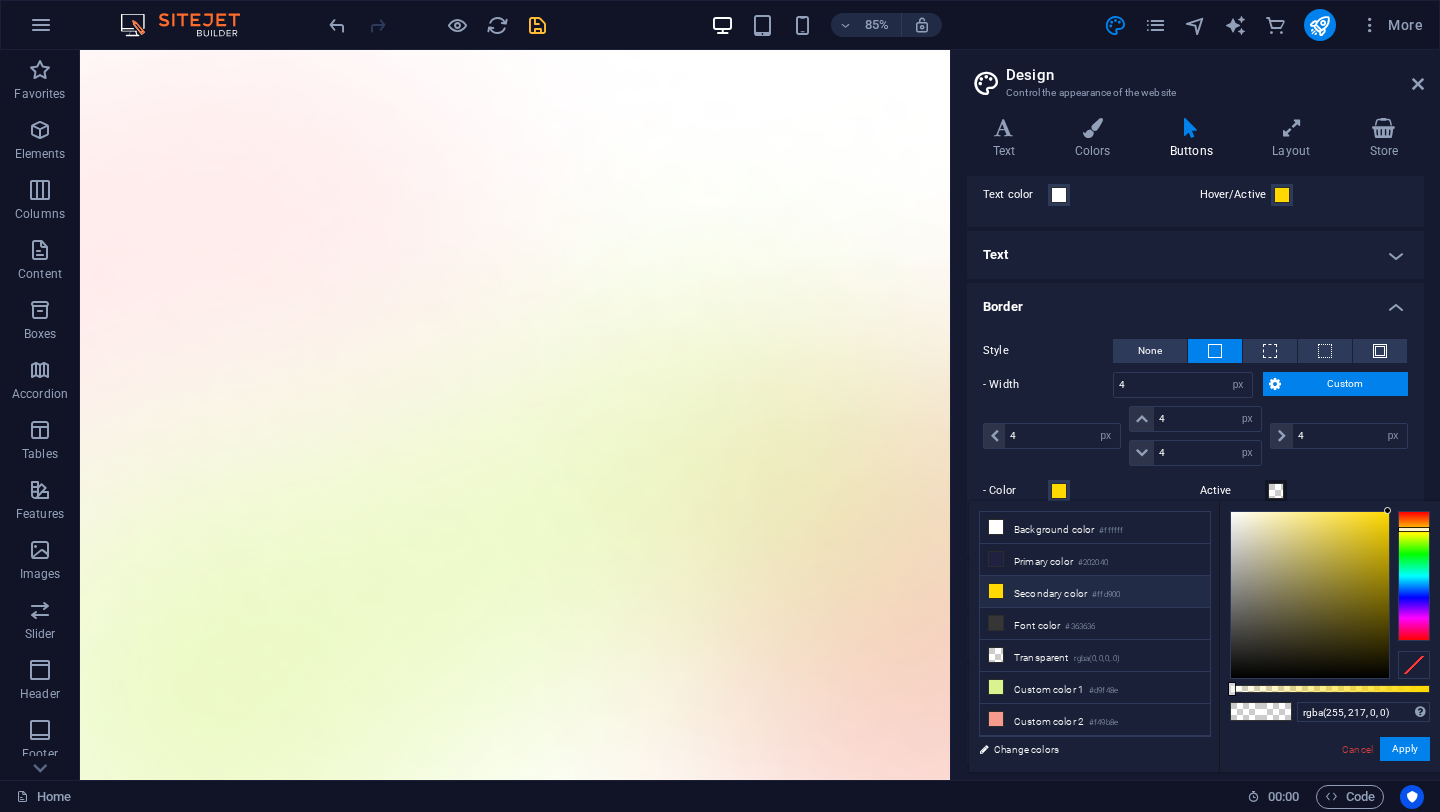 click on "Secondary color
#ffd900" at bounding box center [1095, 592] 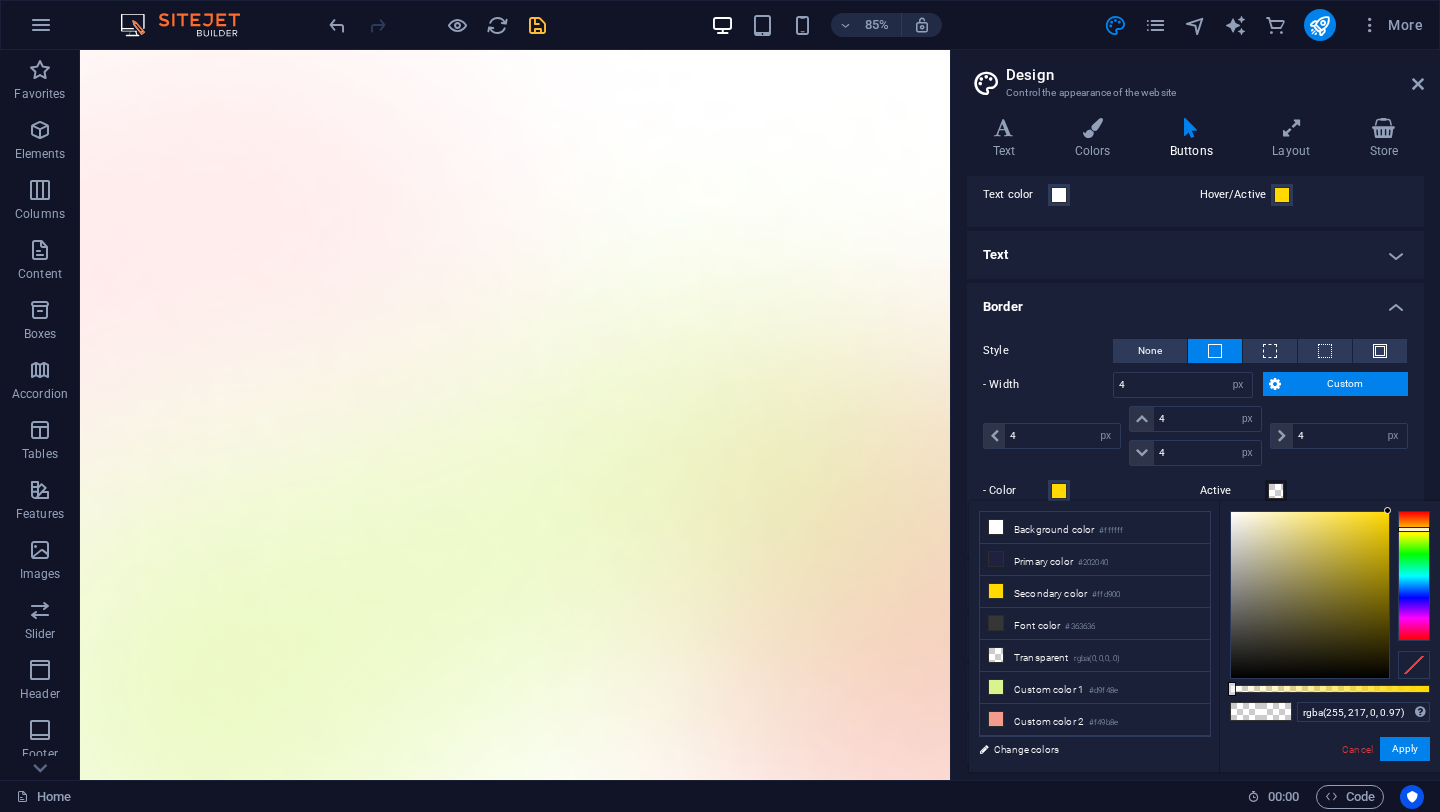 type on "#ffd900" 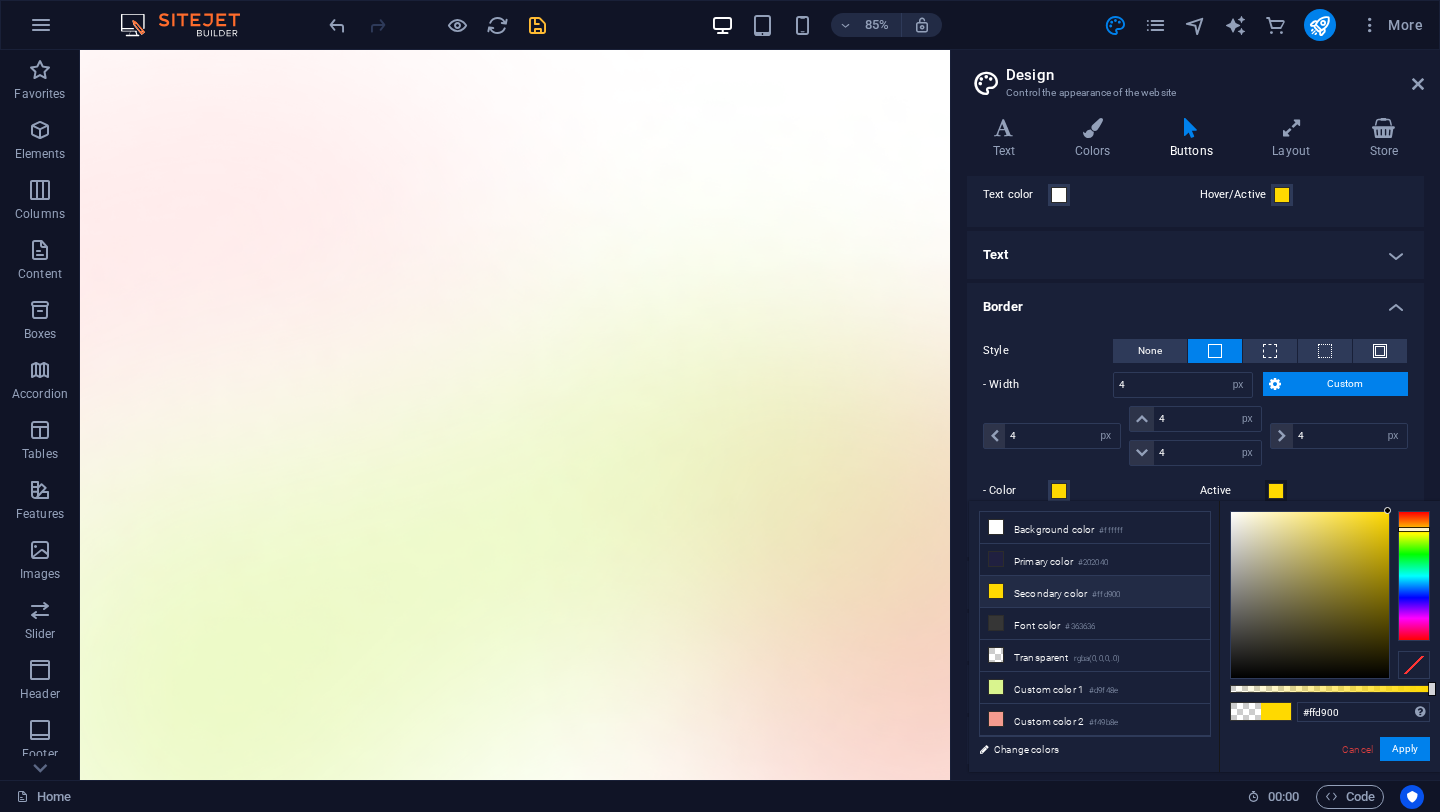 drag, startPoint x: 1236, startPoint y: 689, endPoint x: 1439, endPoint y: 685, distance: 203.0394 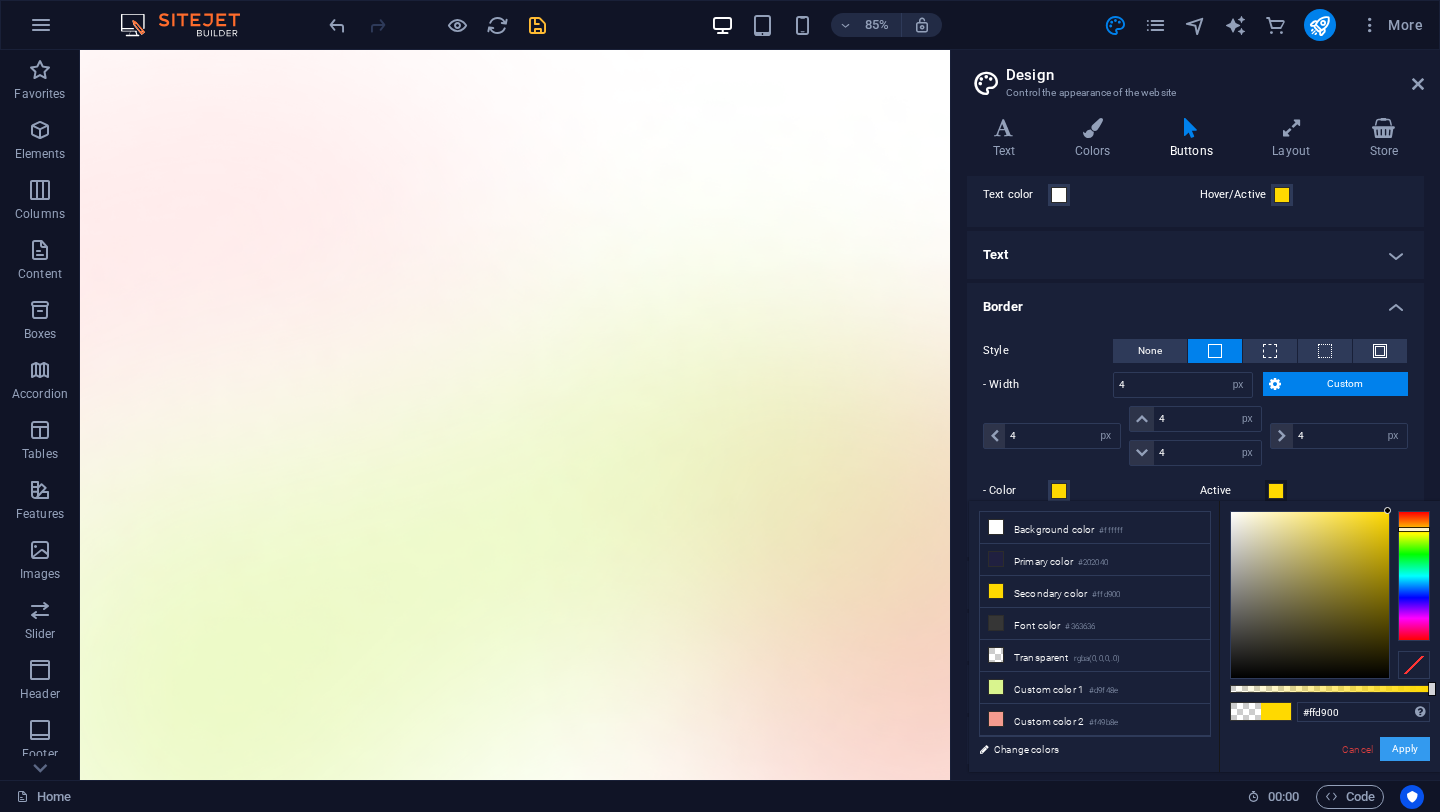 click on "Apply" at bounding box center (1405, 749) 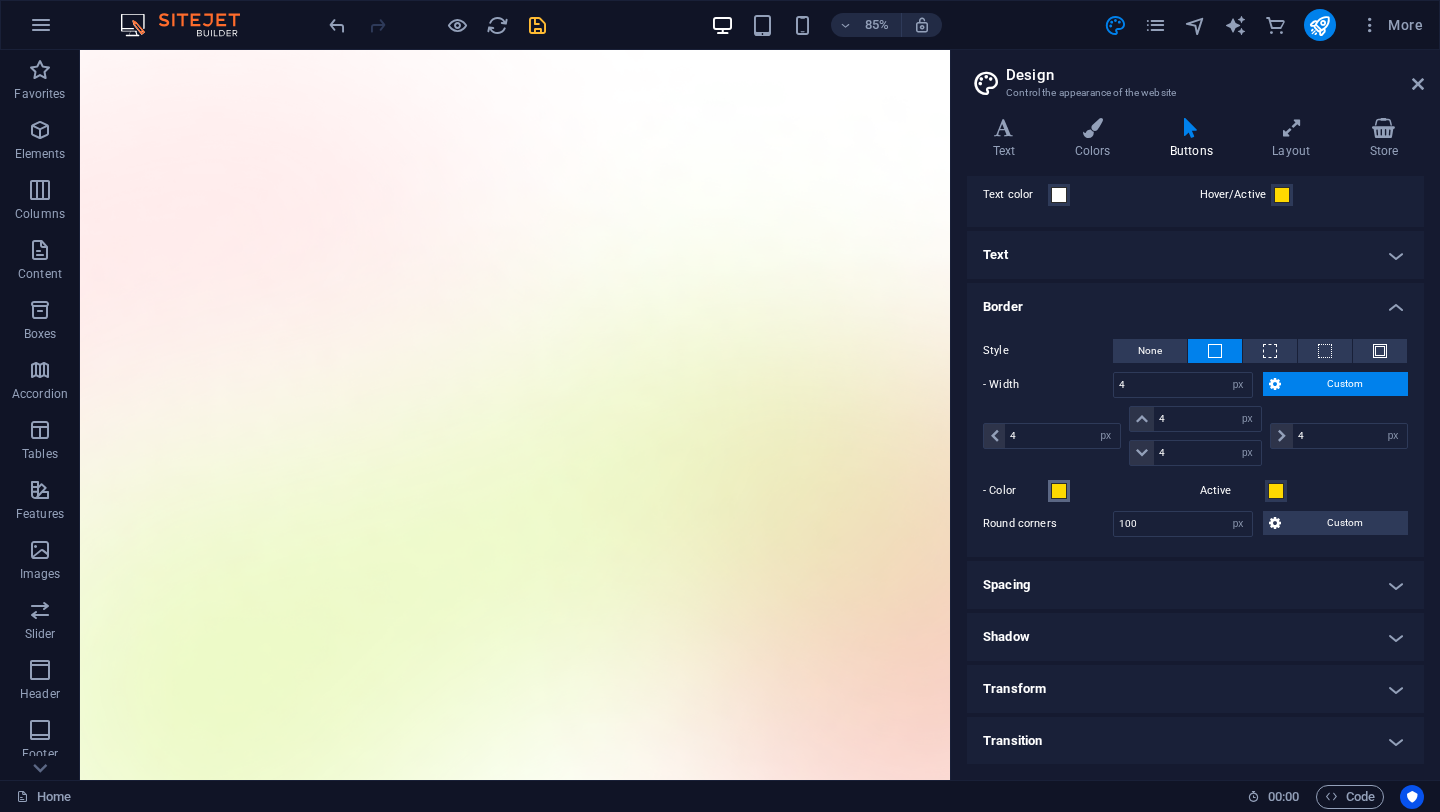 click at bounding box center [1059, 491] 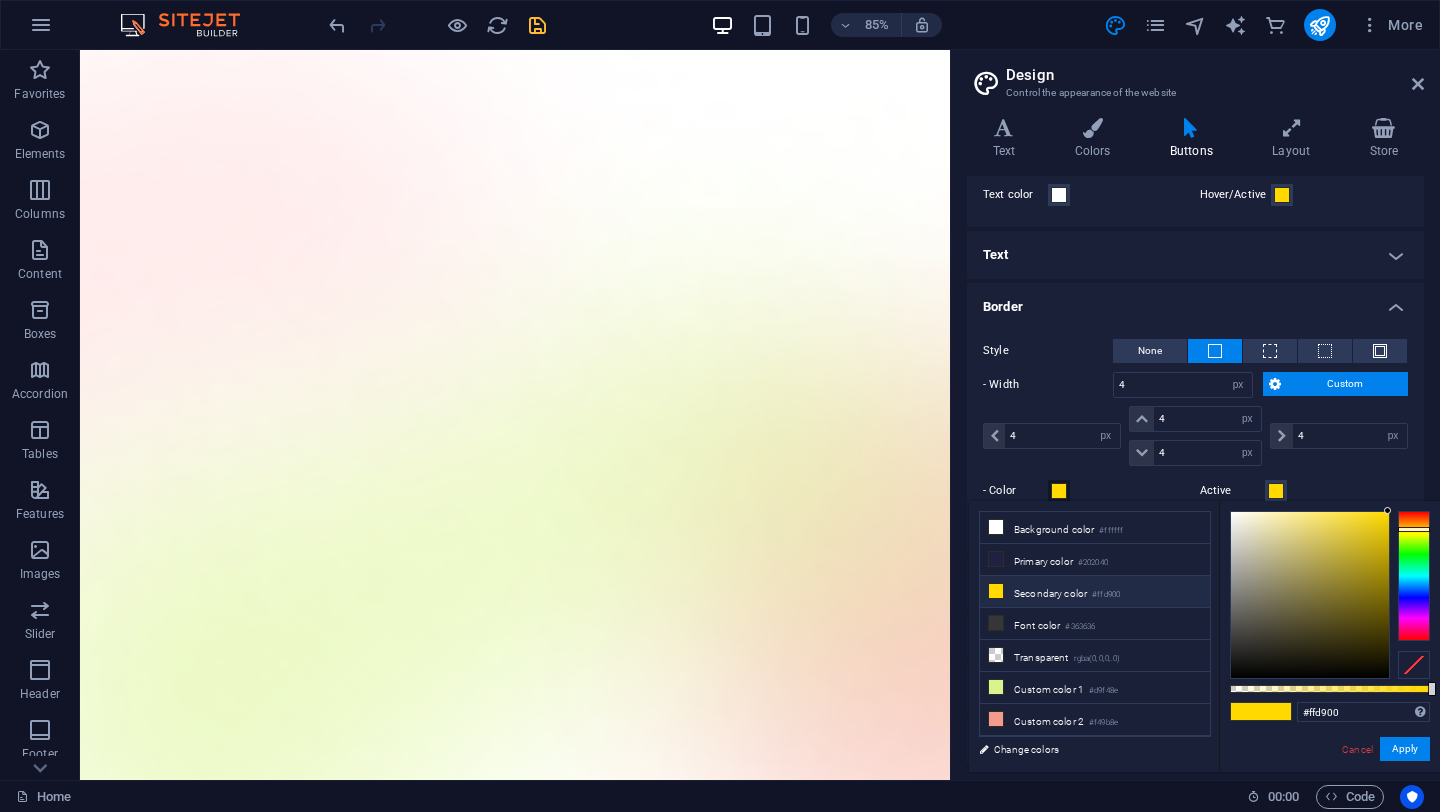 click at bounding box center [1414, 665] 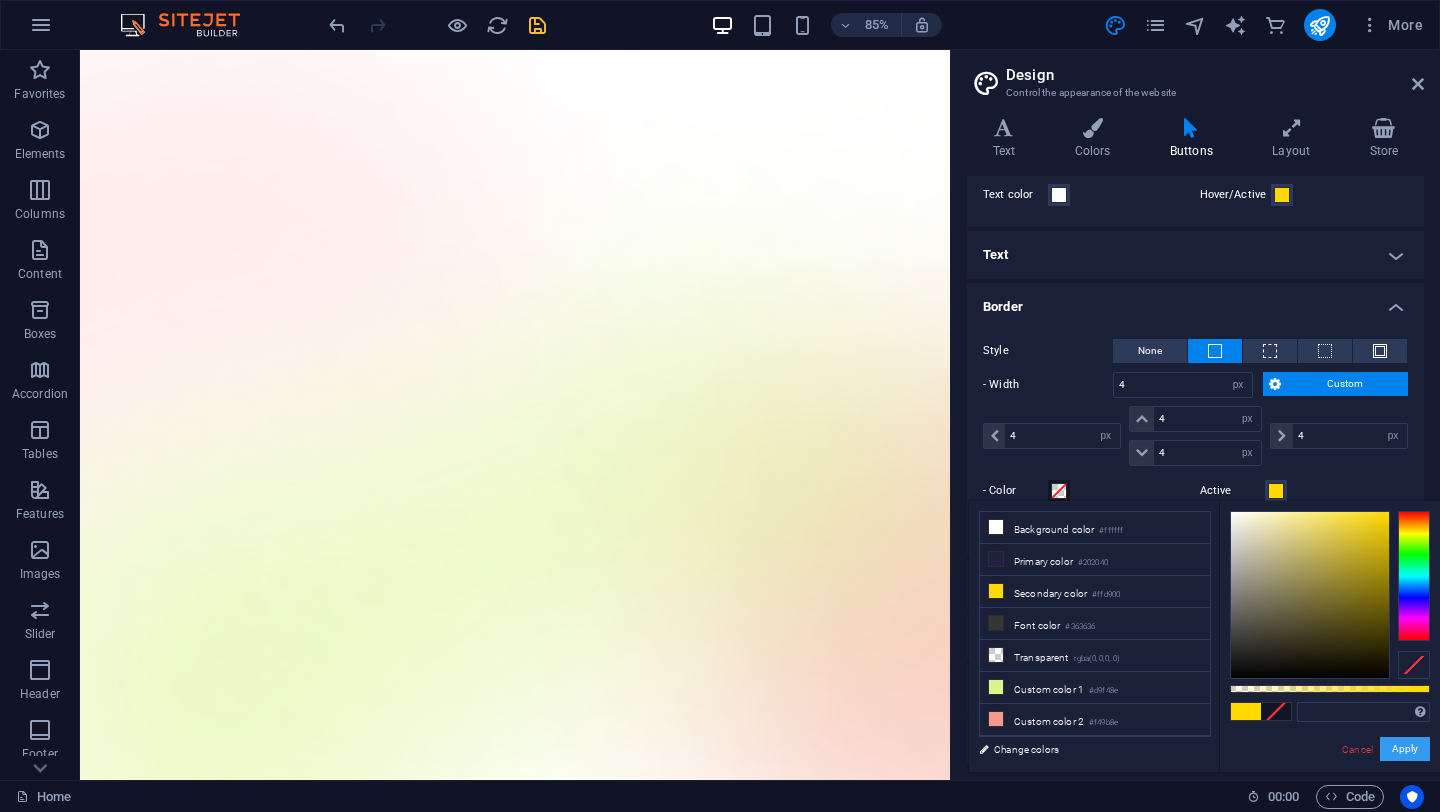 click on "Apply" at bounding box center (1405, 749) 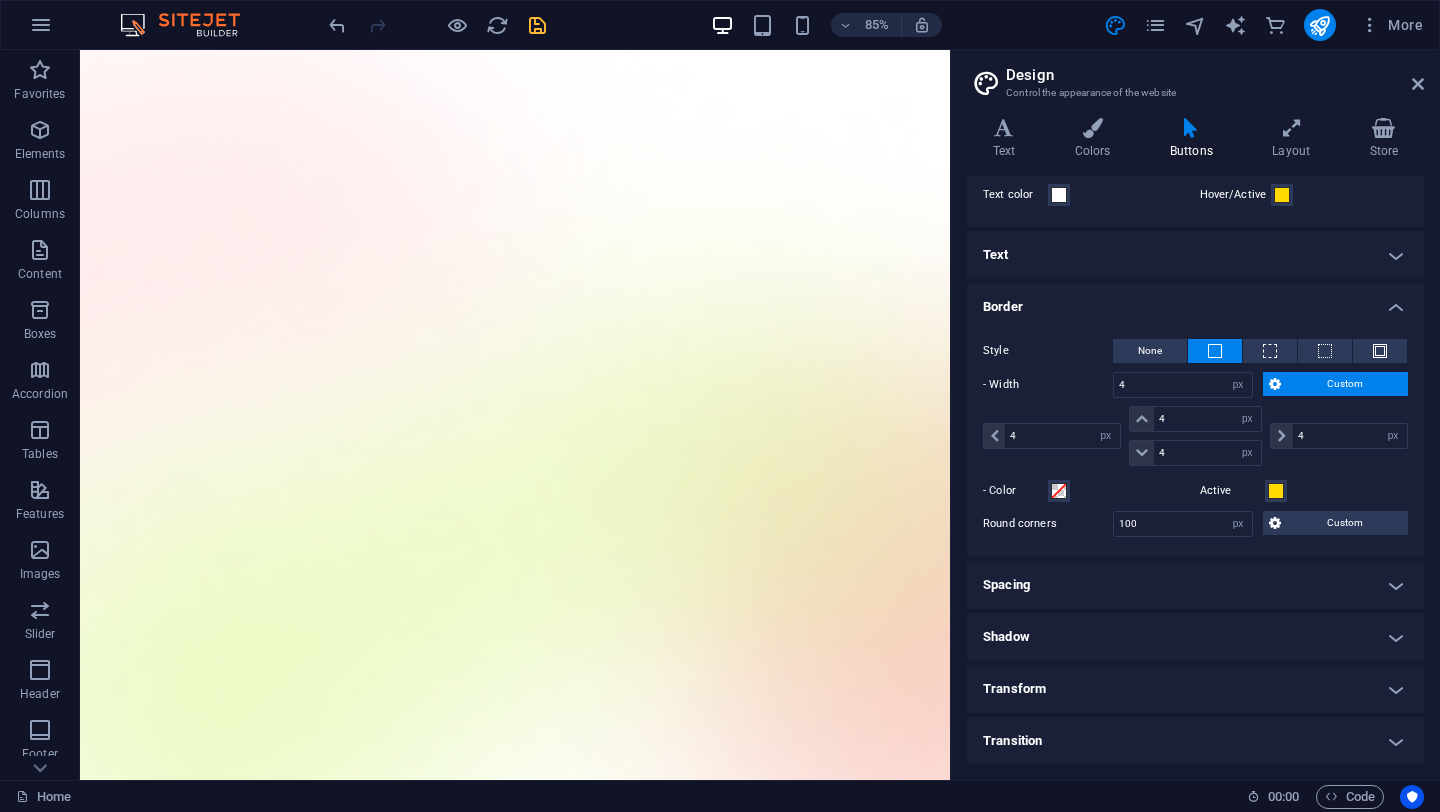 click on "Button Background Hover/Active Text color Hover/Active" at bounding box center [1195, 179] 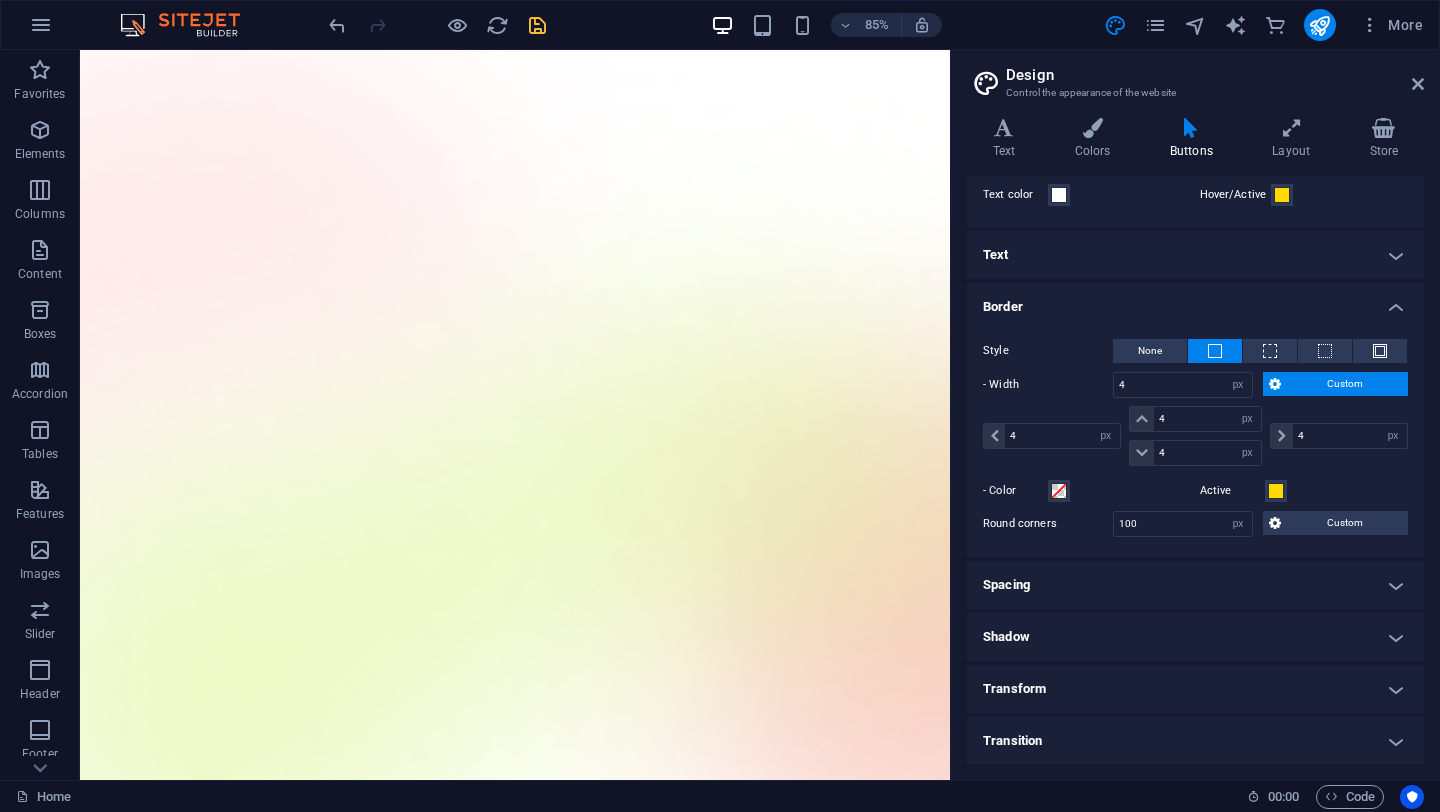 click at bounding box center [537, 25] 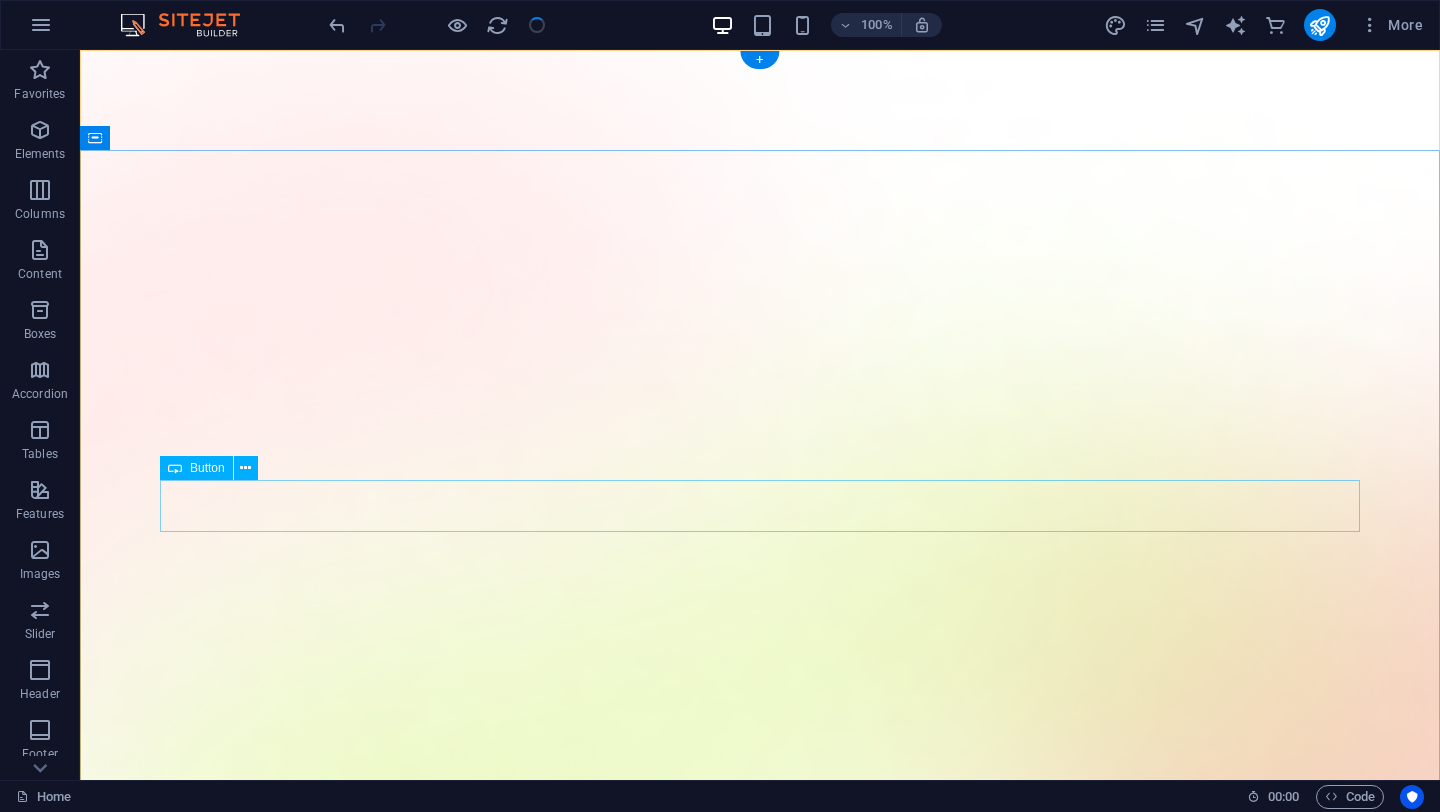 click on "Download App" at bounding box center (760, 2032) 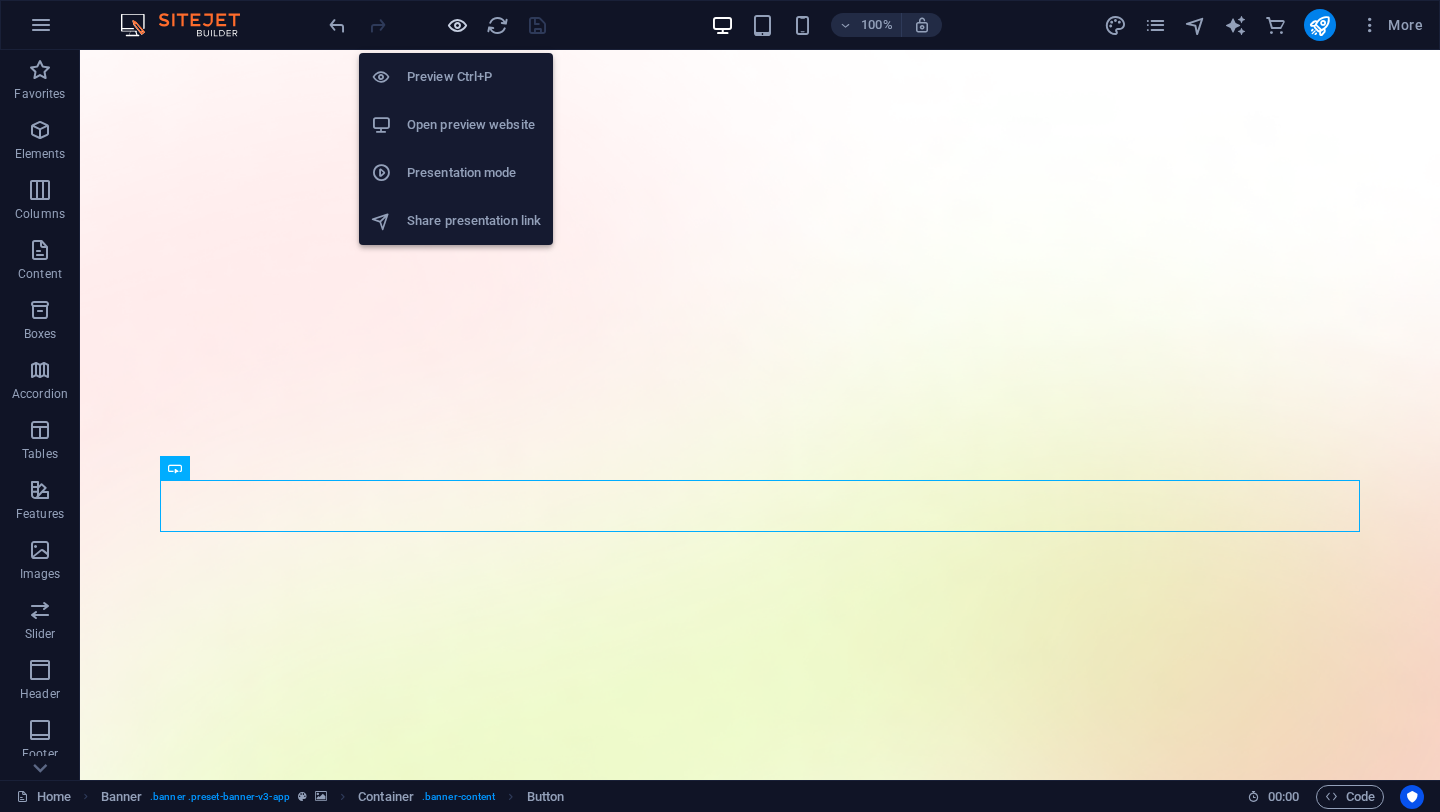 click at bounding box center (457, 25) 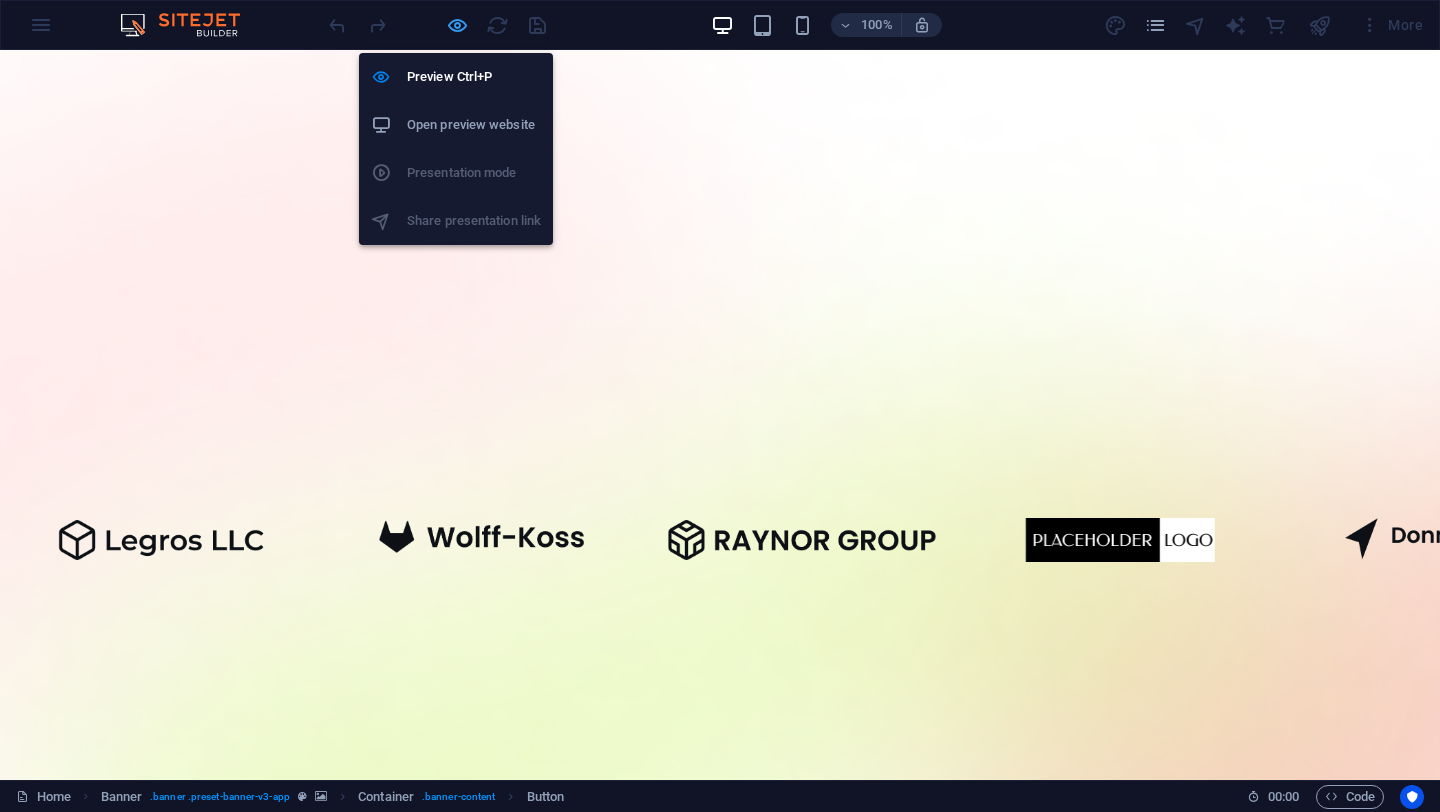 click at bounding box center (457, 25) 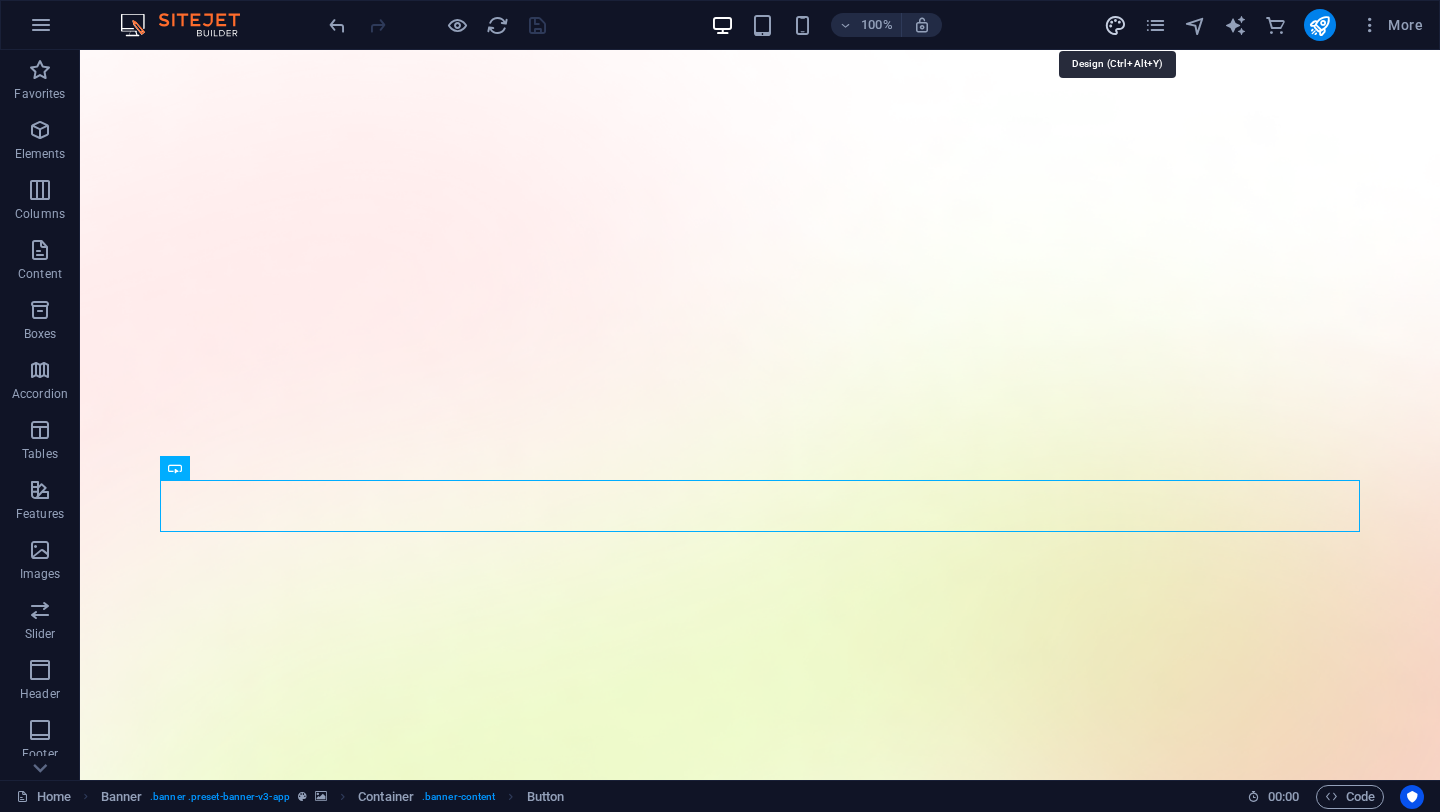 click at bounding box center [1115, 25] 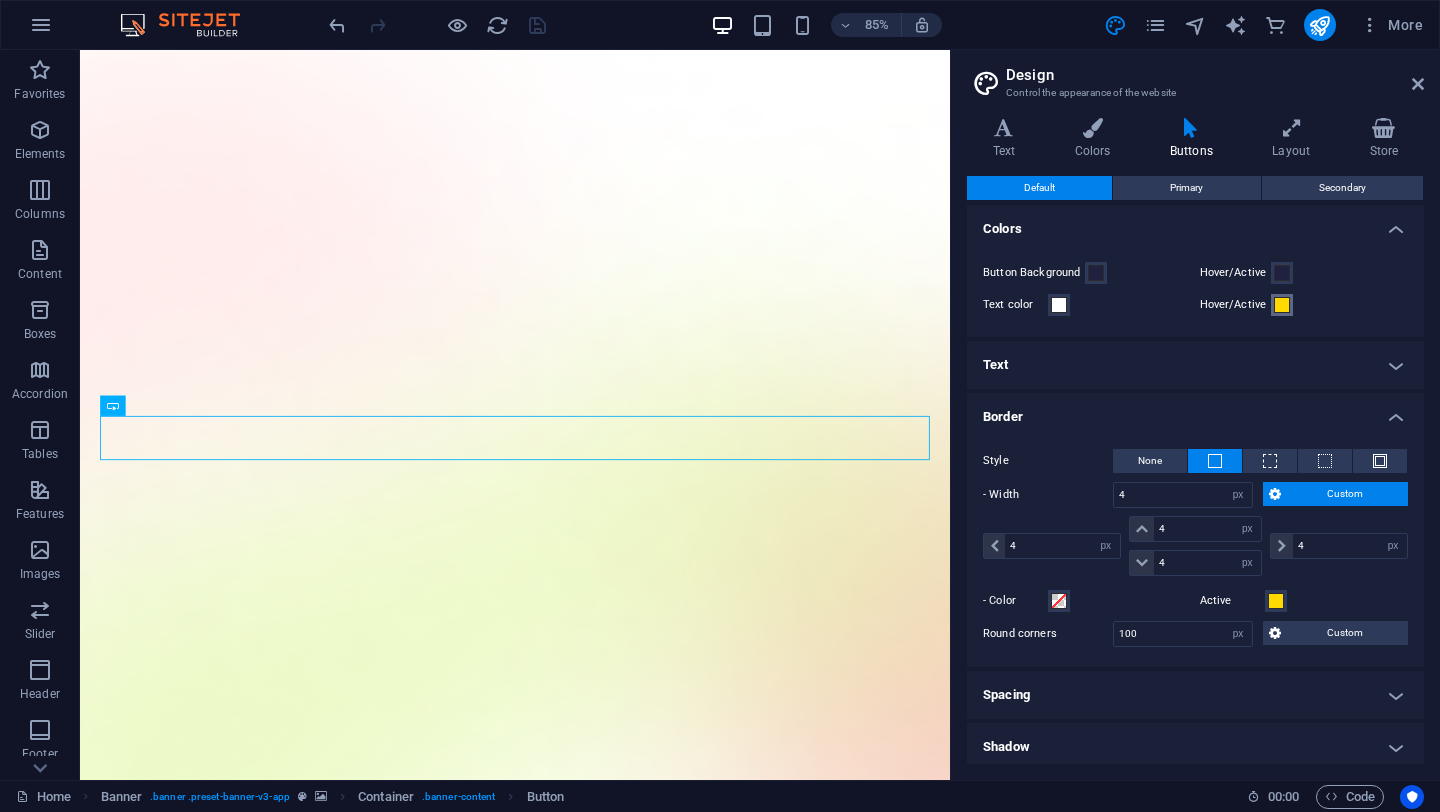 click at bounding box center [1282, 305] 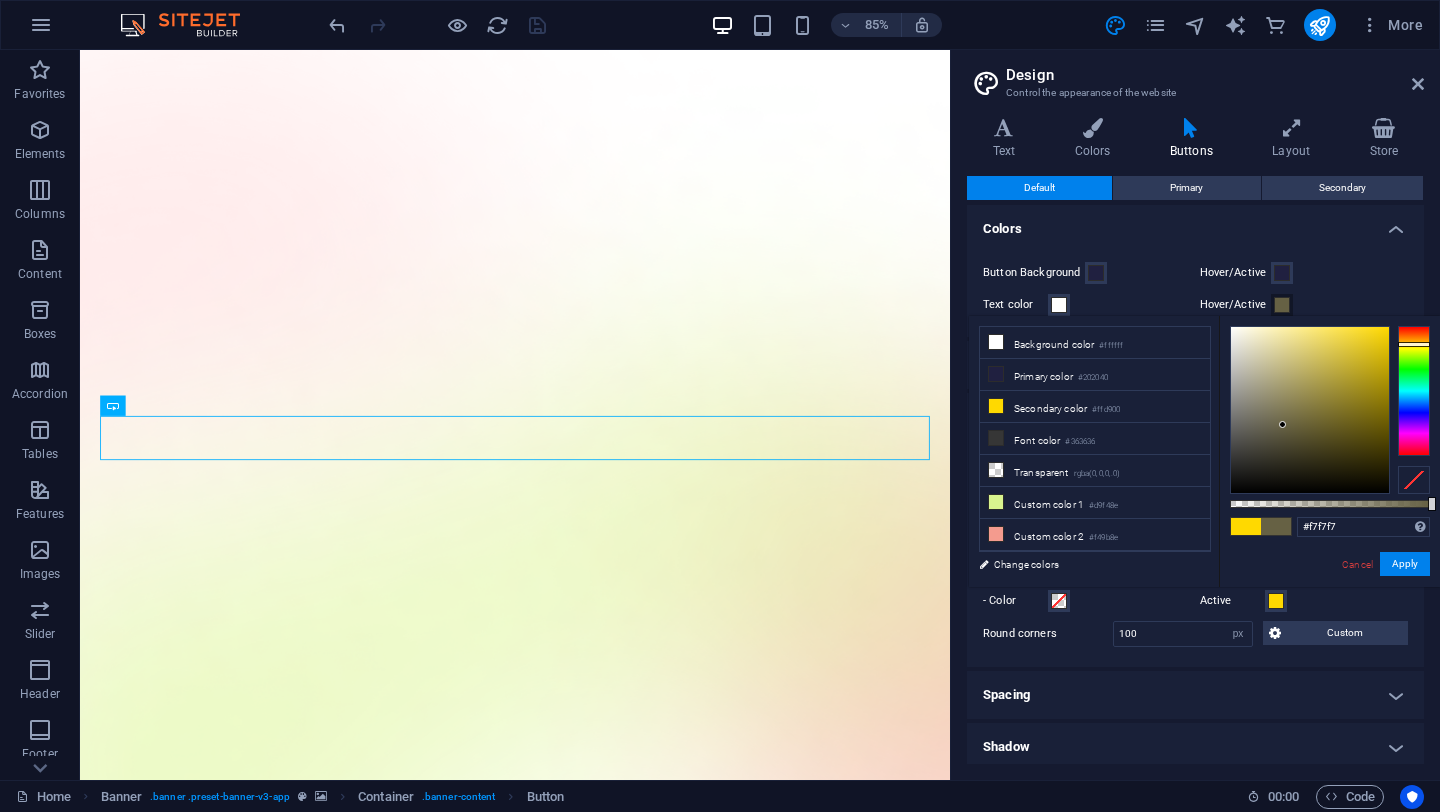 type on "#ffffff" 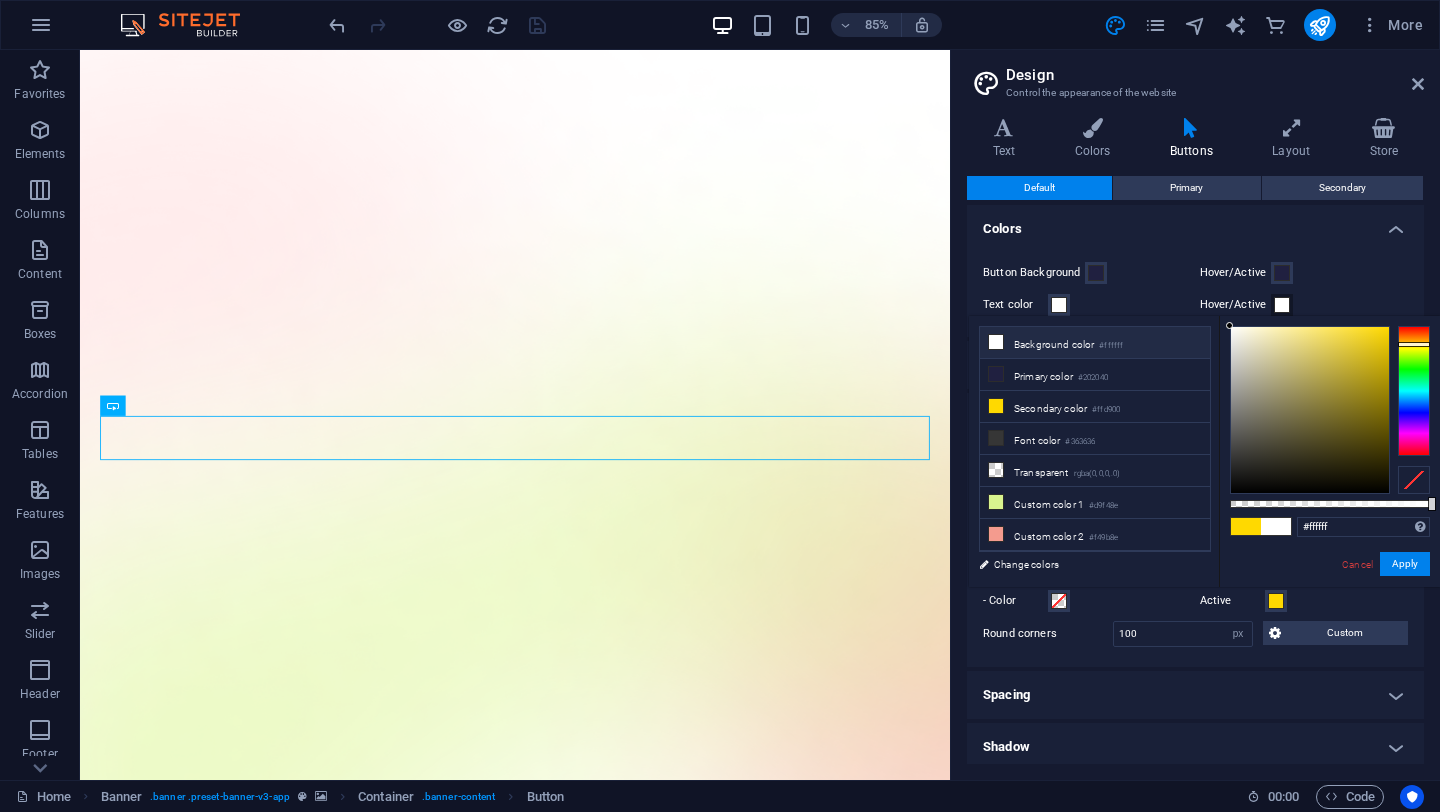 drag, startPoint x: 1324, startPoint y: 446, endPoint x: 1072, endPoint y: 245, distance: 322.343 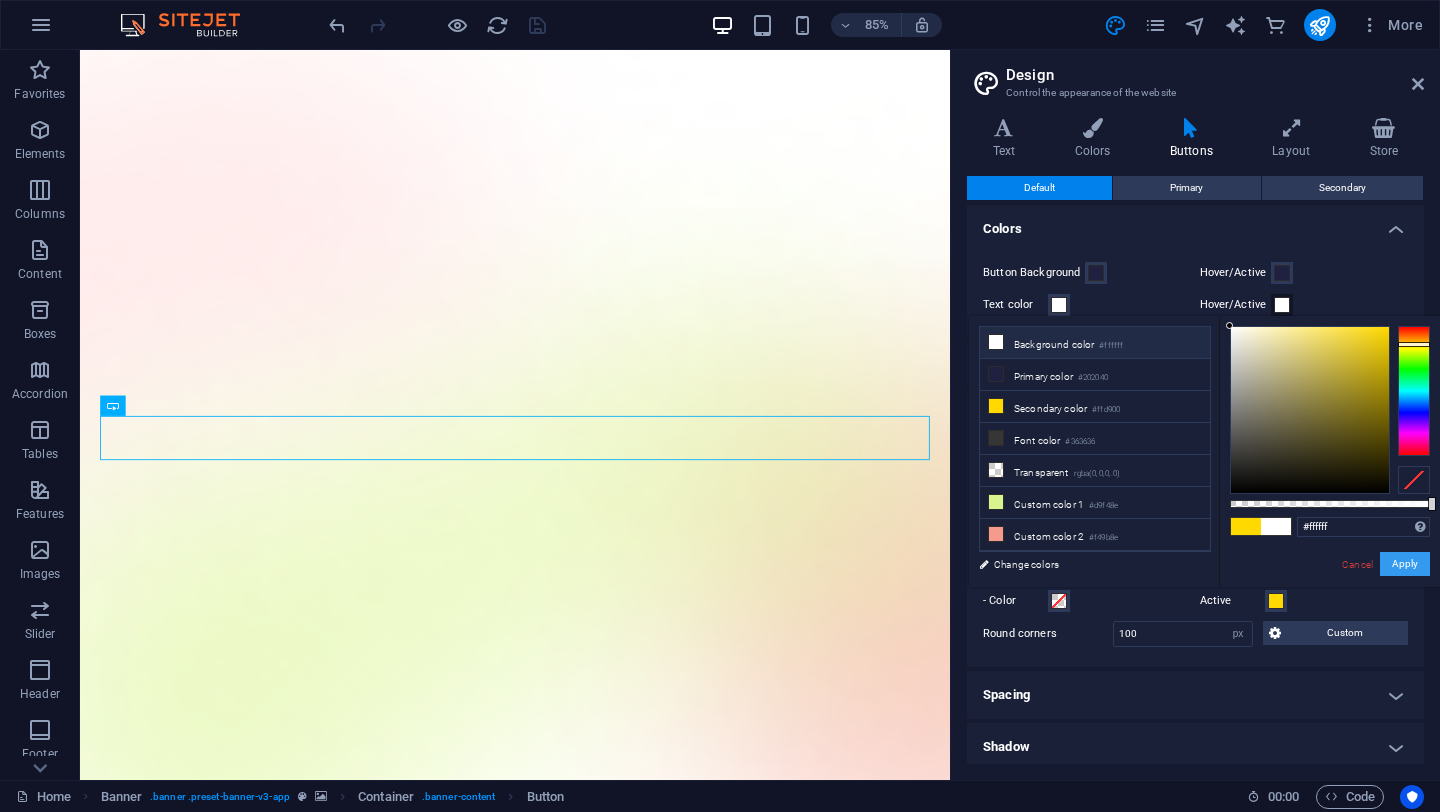 click on "Apply" at bounding box center [1405, 564] 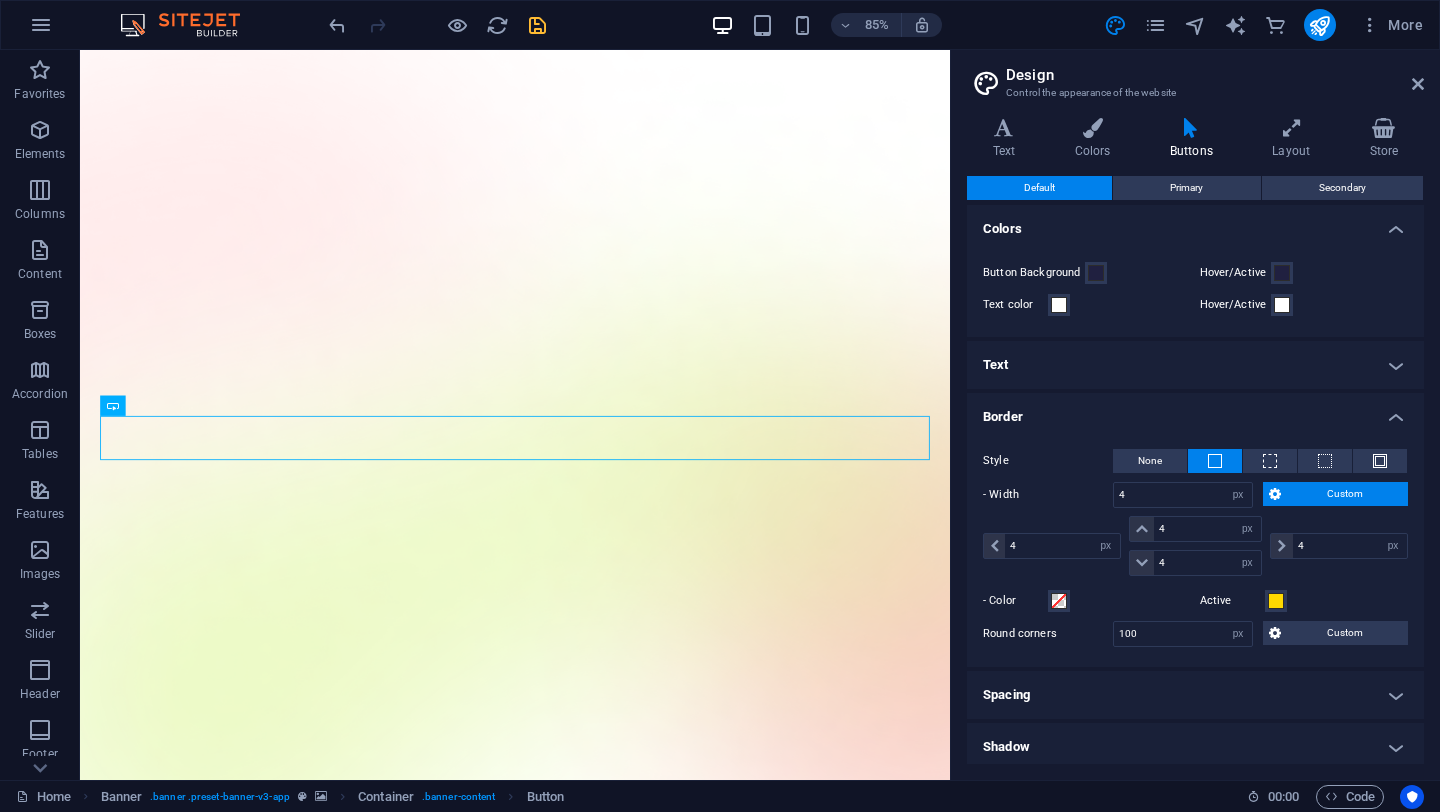 click on "Hover/Active" at bounding box center [1304, 305] 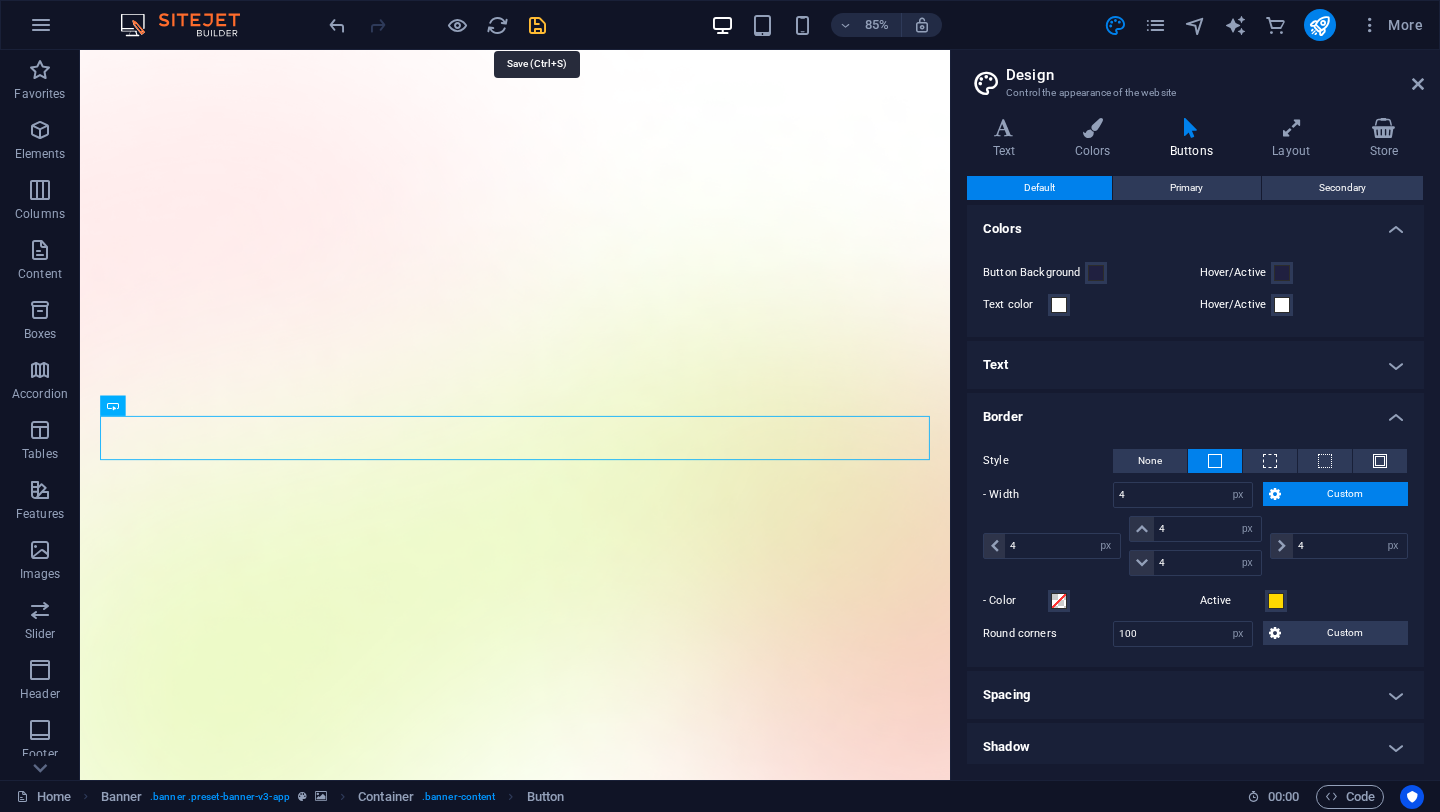 click at bounding box center [537, 25] 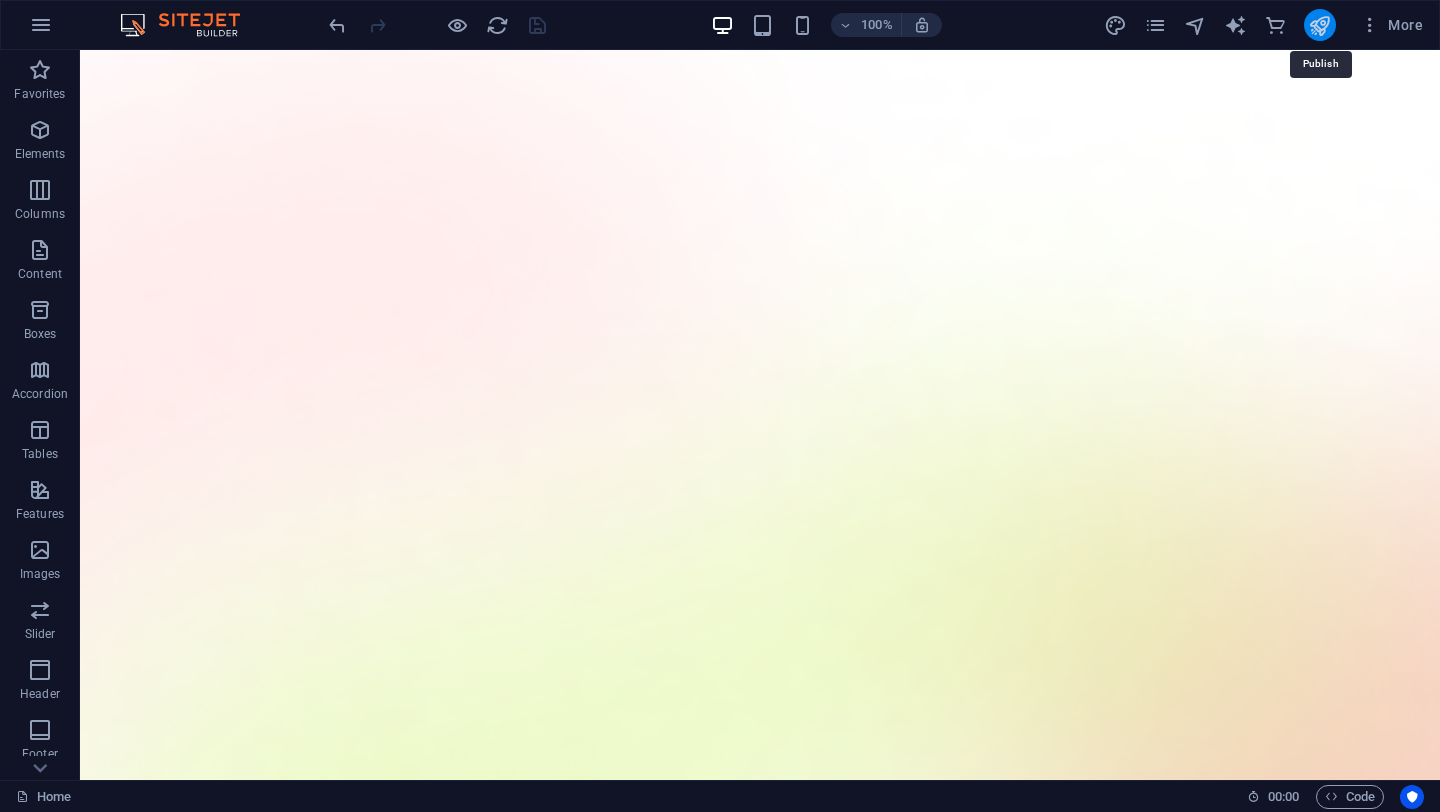 click at bounding box center [1319, 25] 